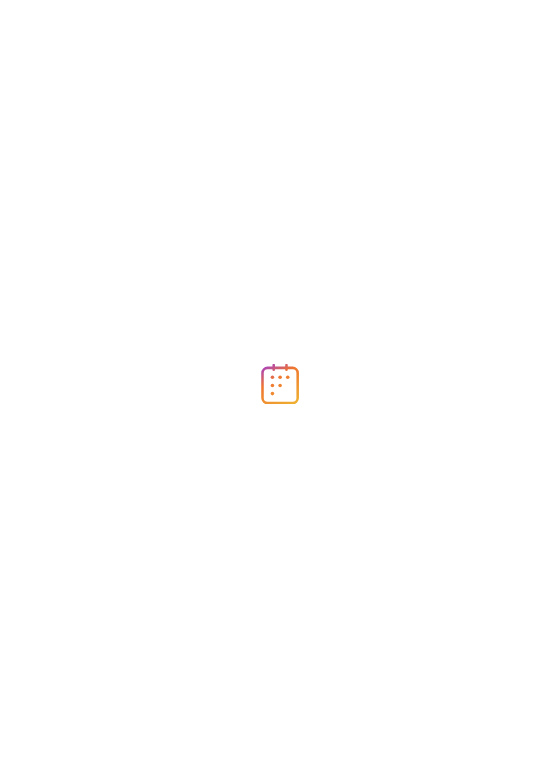 scroll, scrollTop: 0, scrollLeft: 0, axis: both 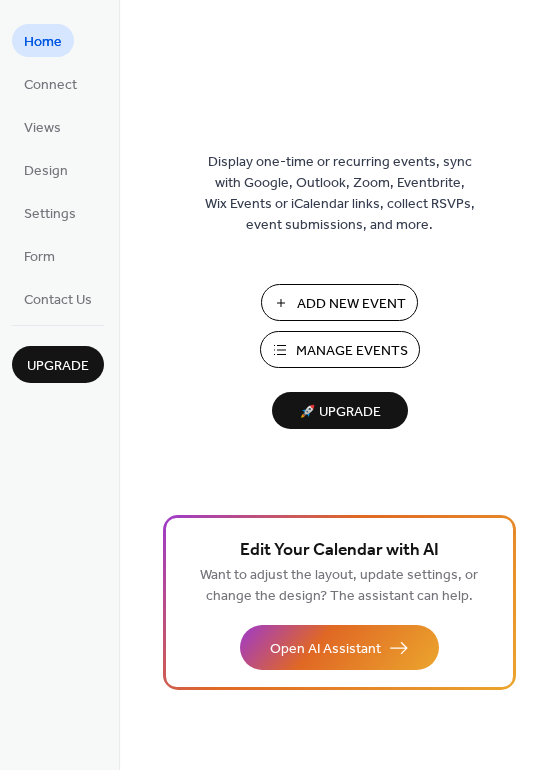 click on "Add New Event" at bounding box center (351, 304) 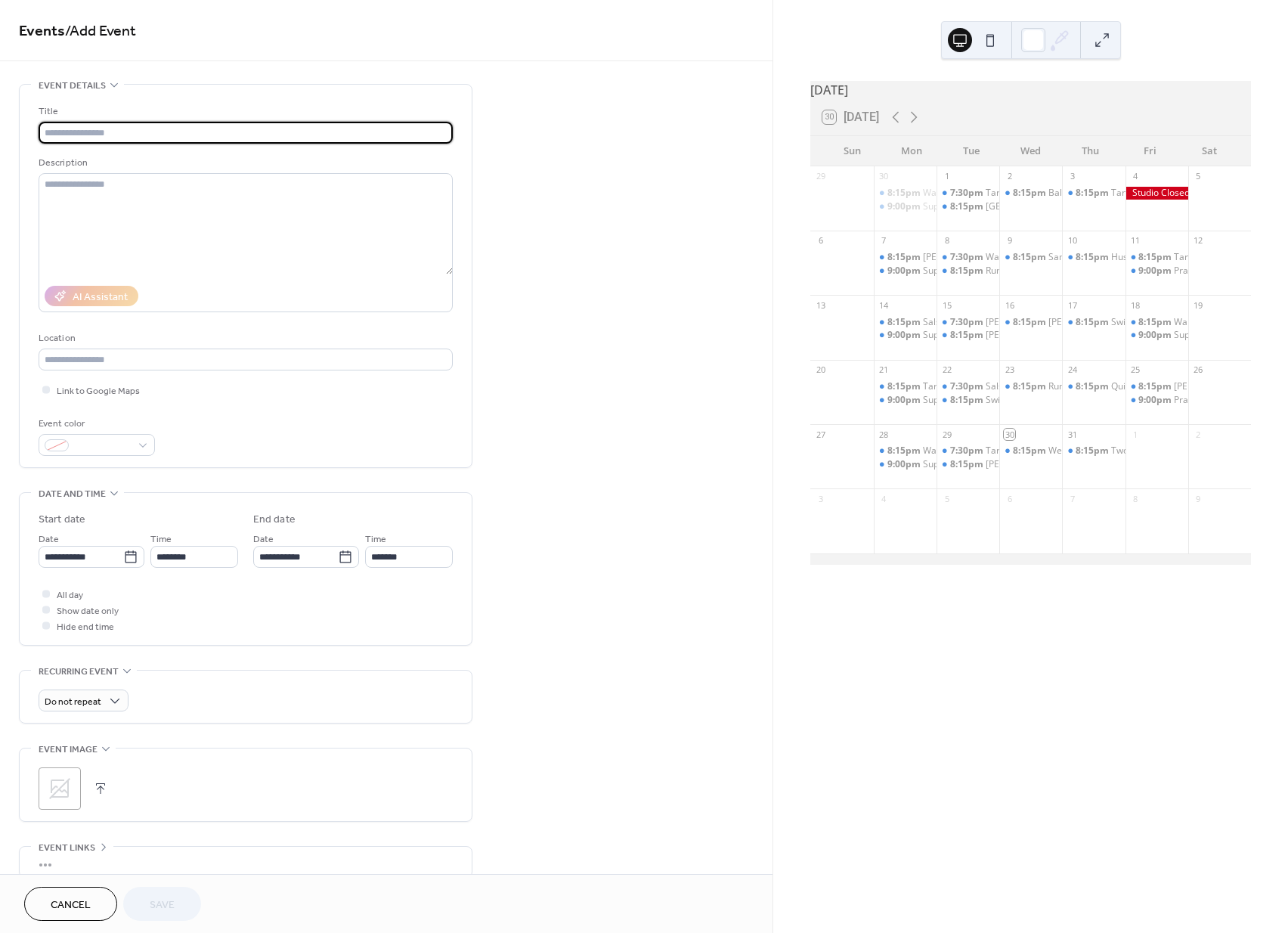 scroll, scrollTop: 0, scrollLeft: 0, axis: both 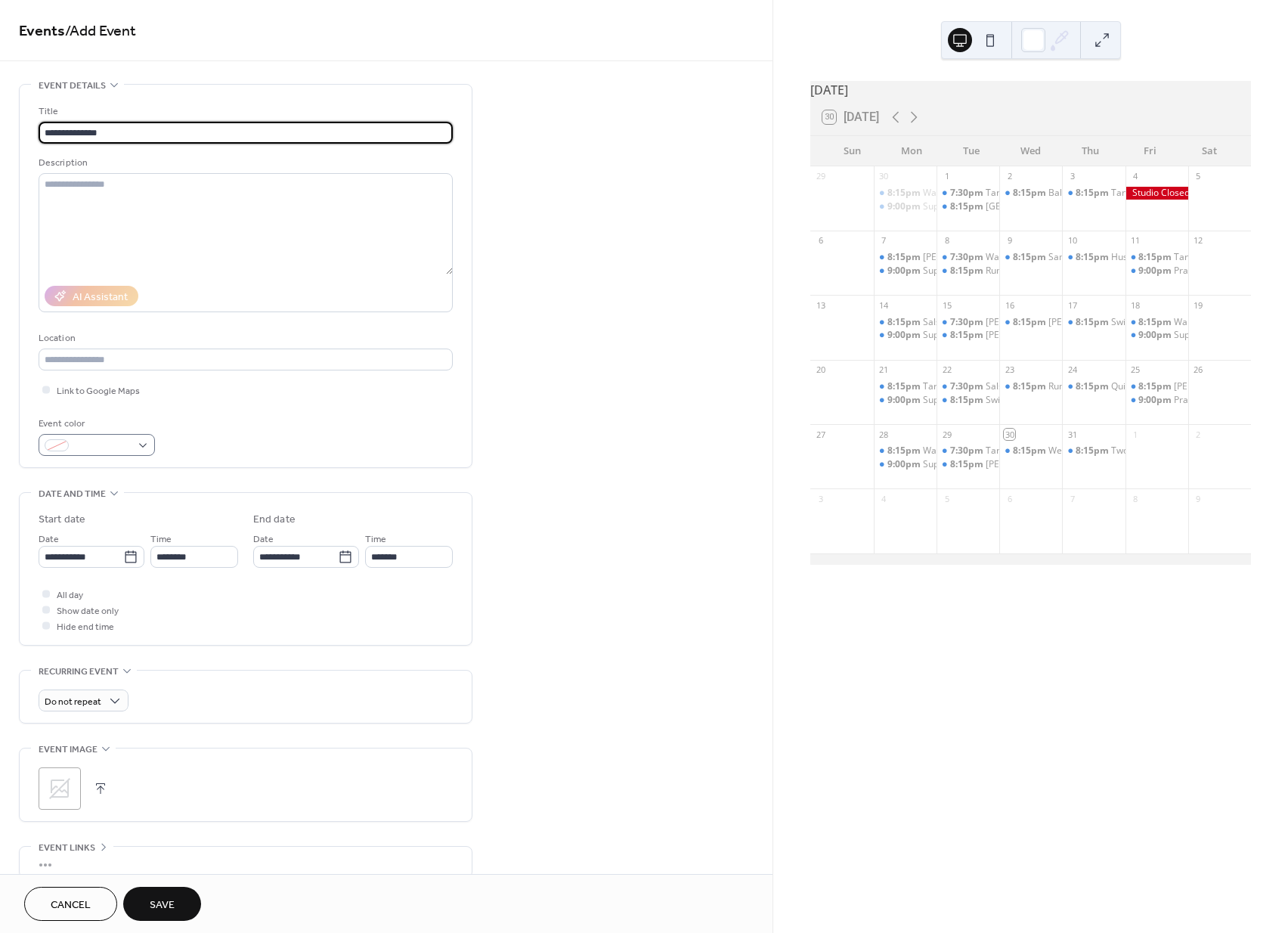 type on "**********" 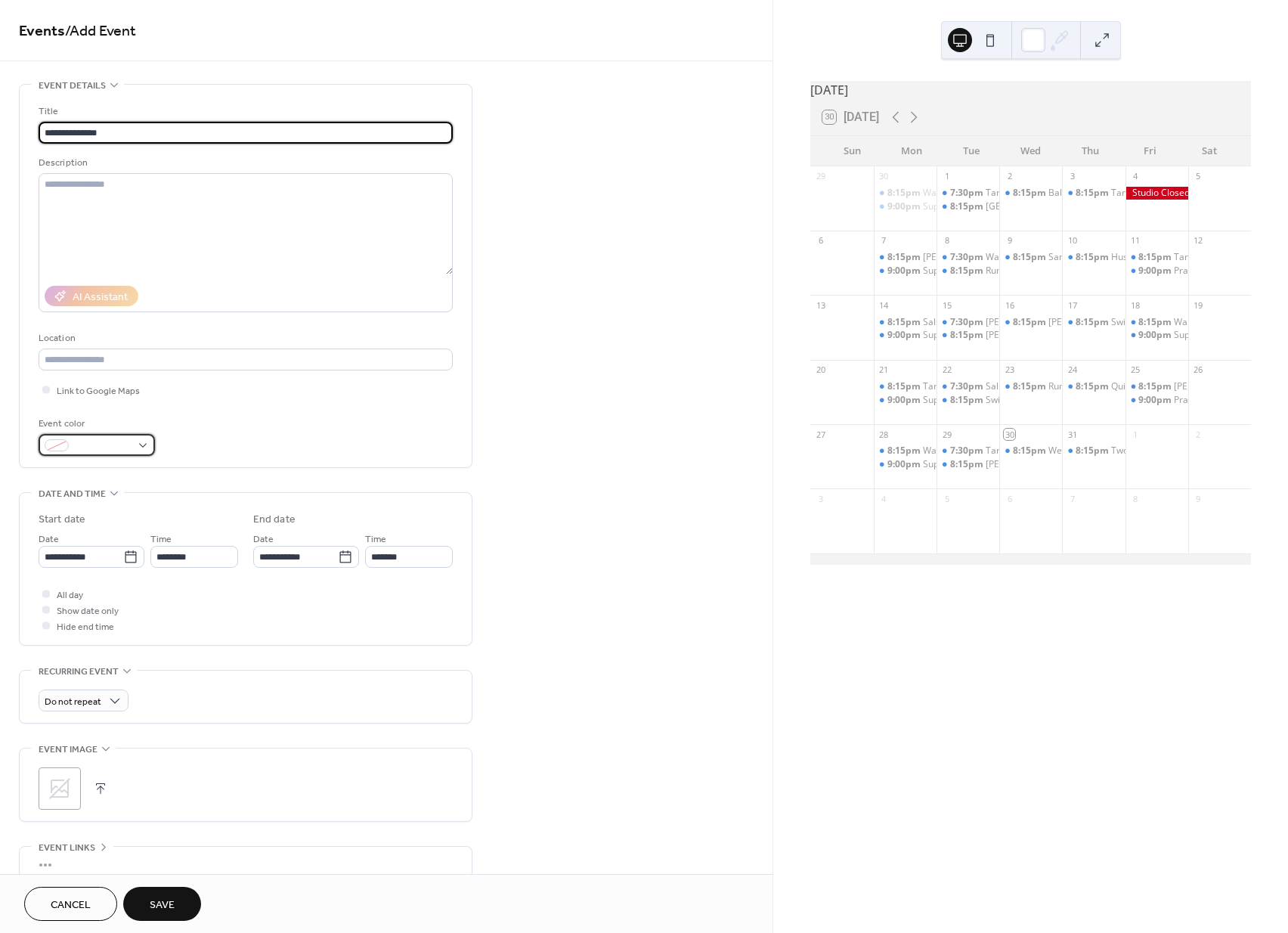click at bounding box center (97, 445) 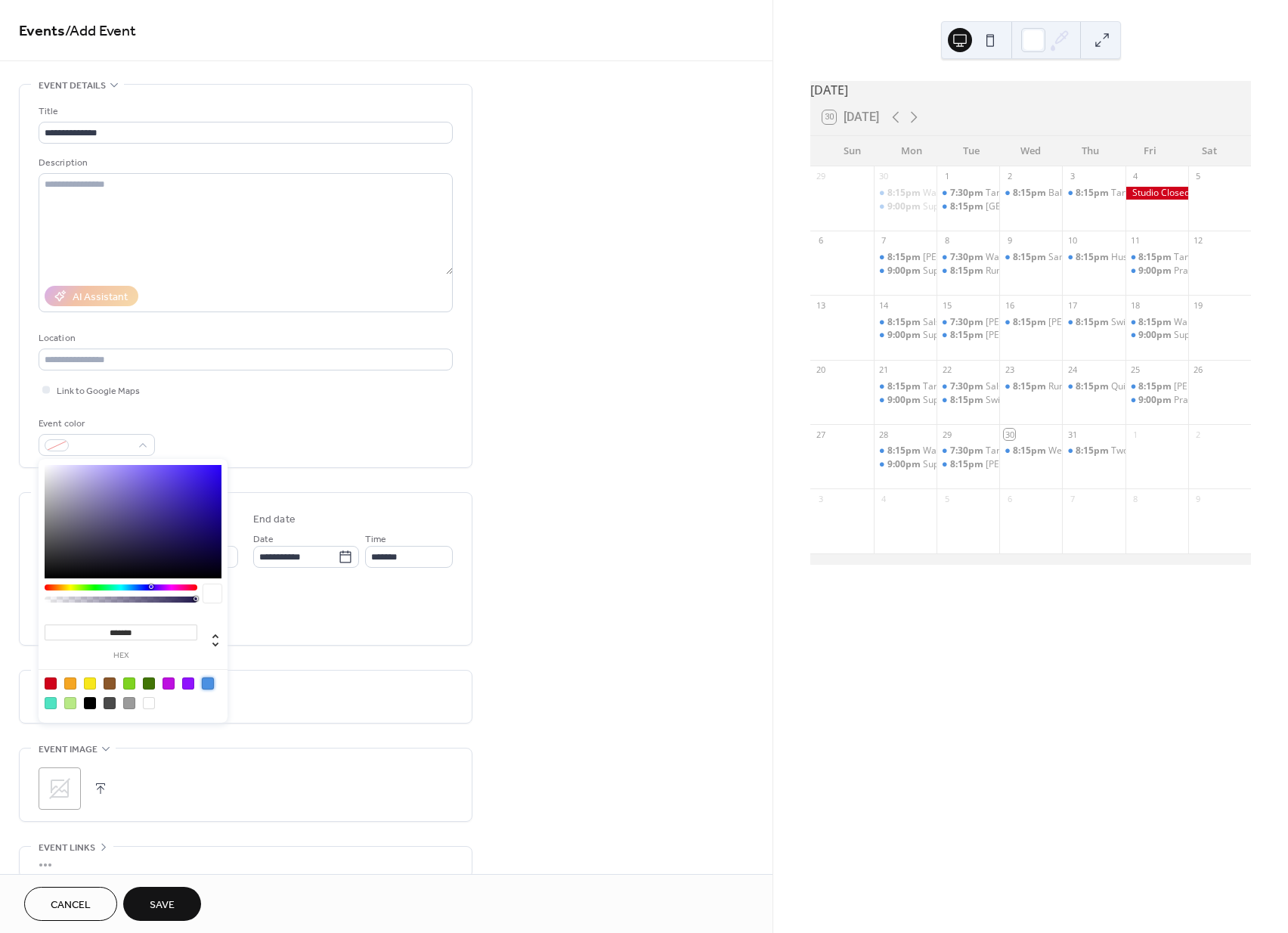 click at bounding box center (208, 683) 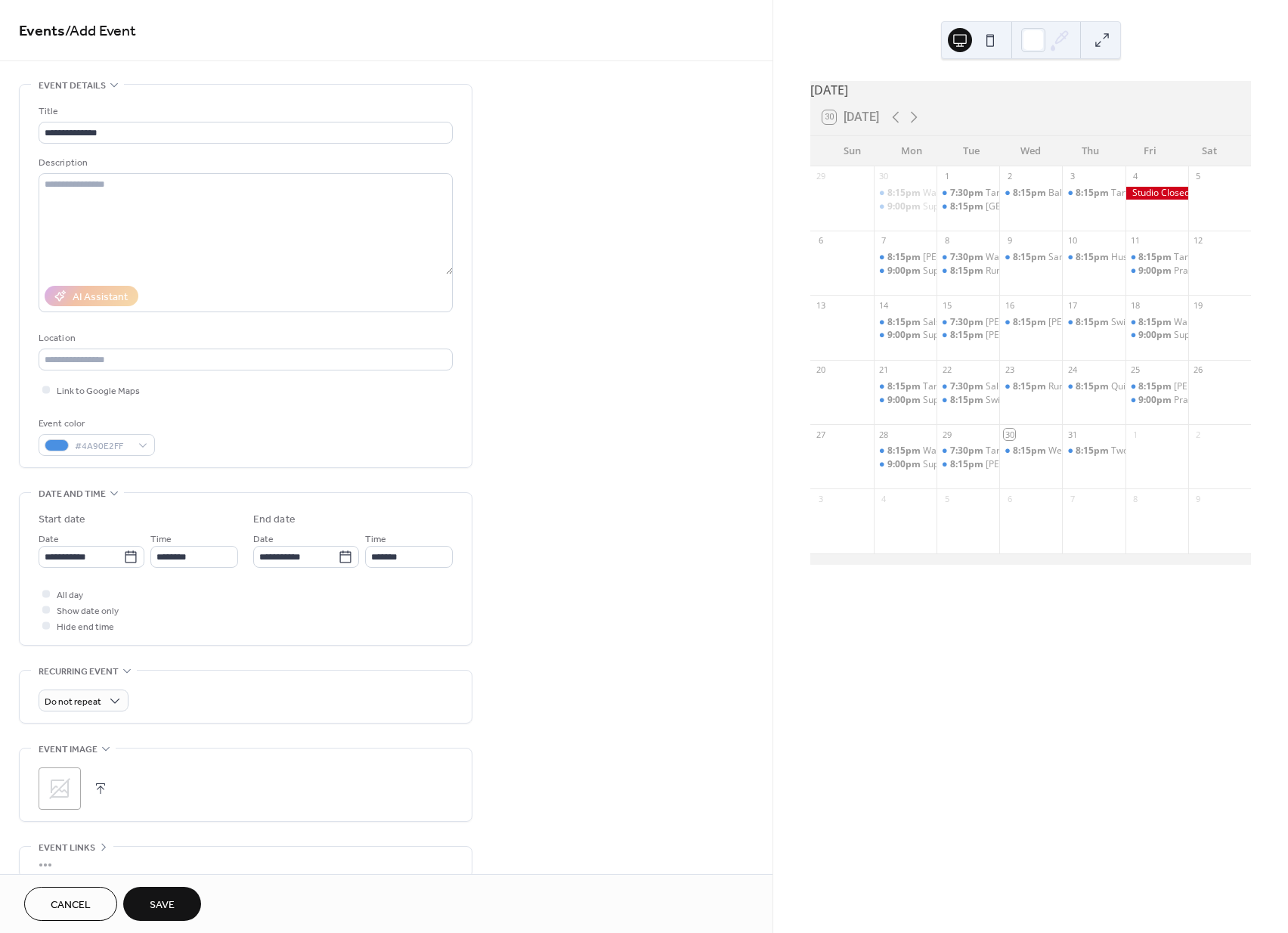 click on "**********" at bounding box center (386, 544) 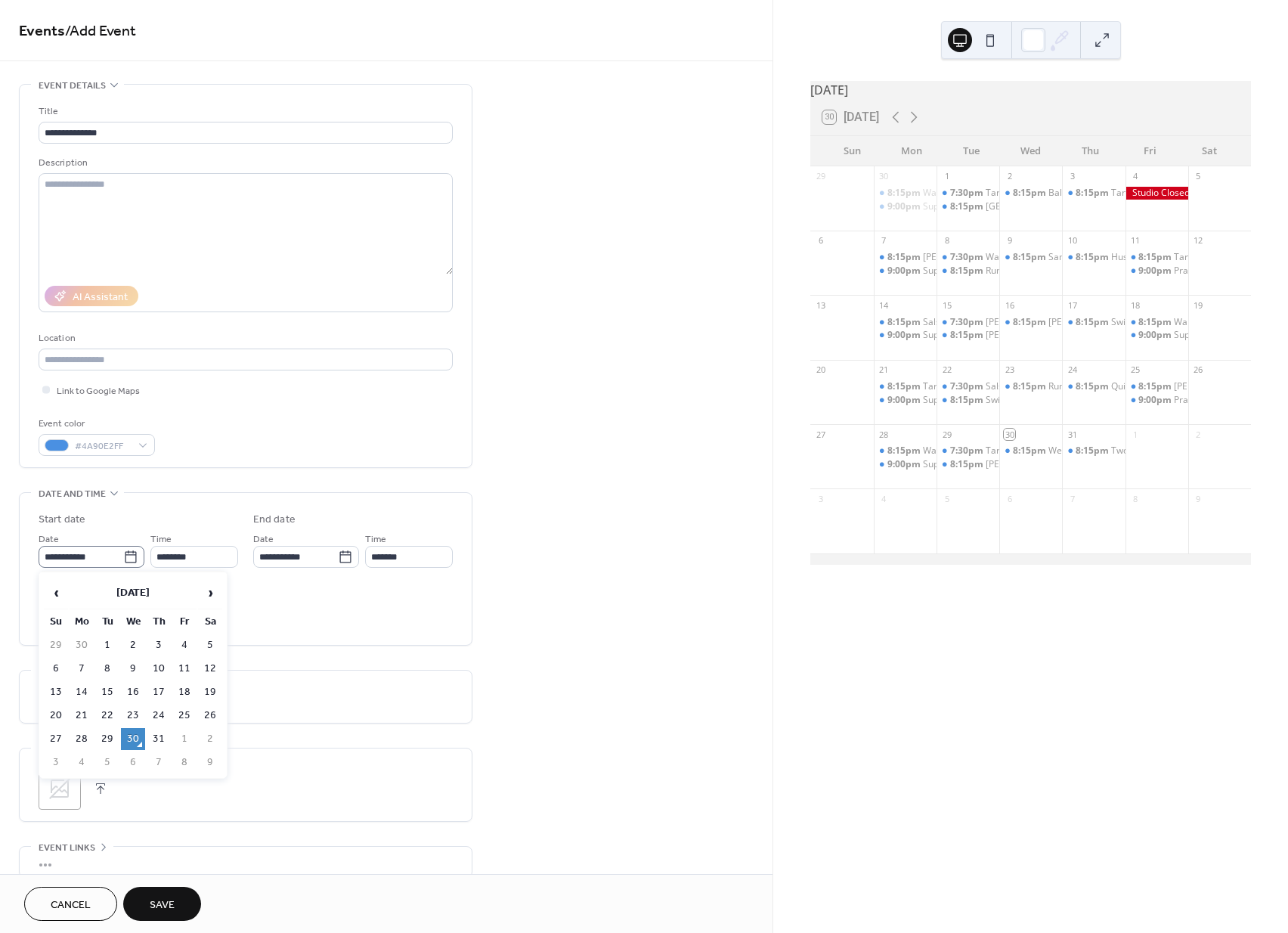 click 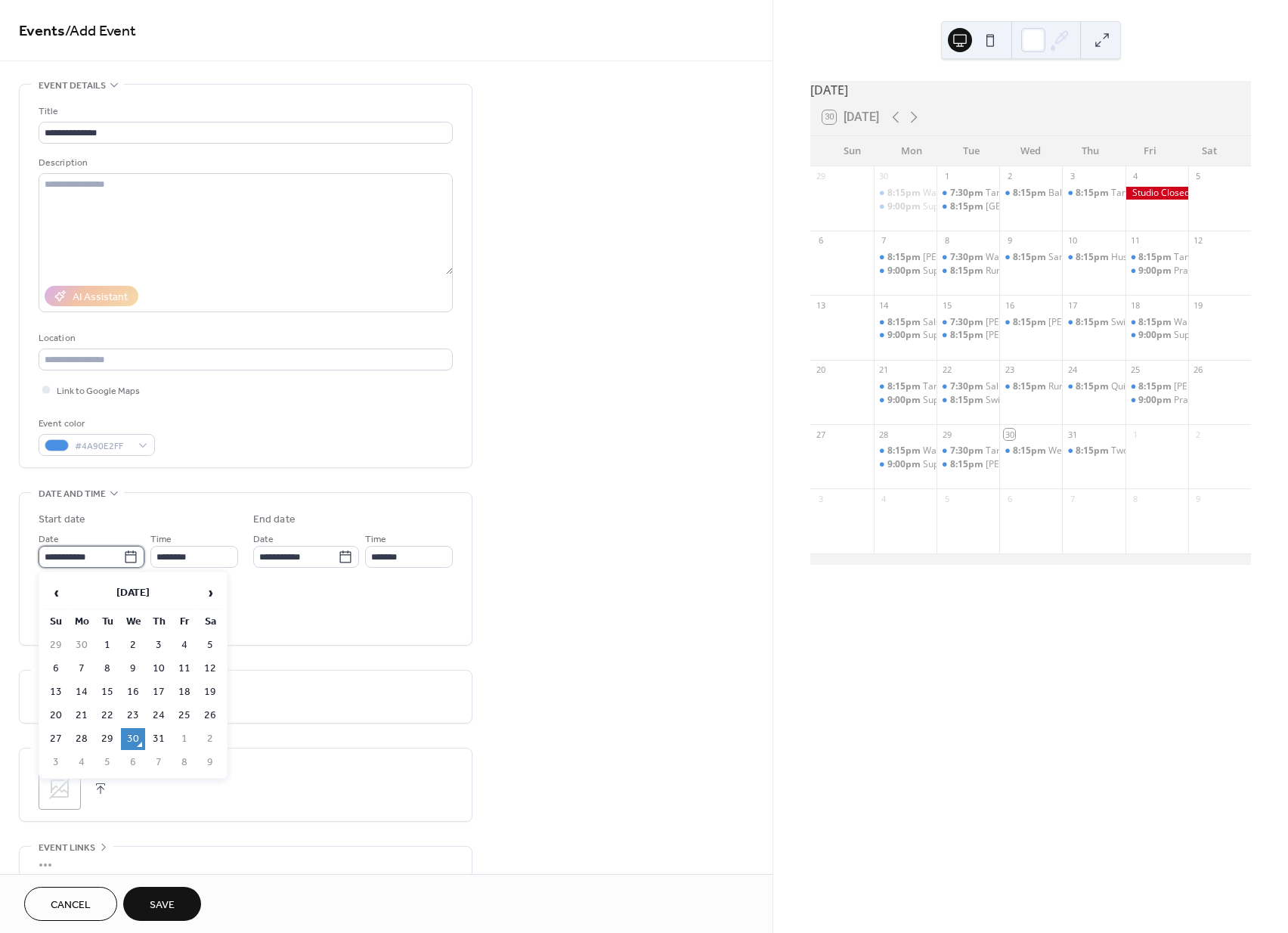 click on "**********" at bounding box center (81, 556) 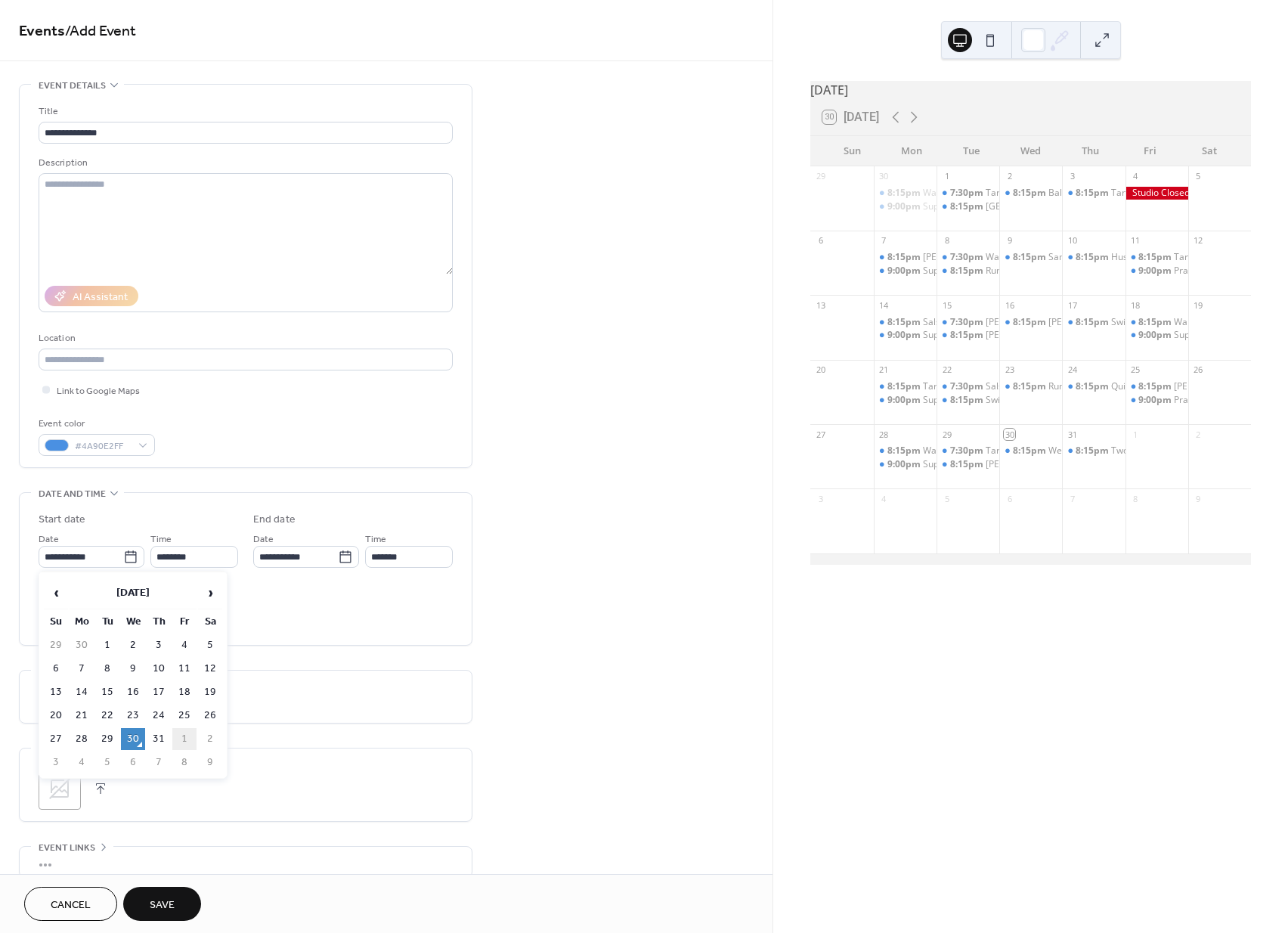 click on "1" at bounding box center (184, 739) 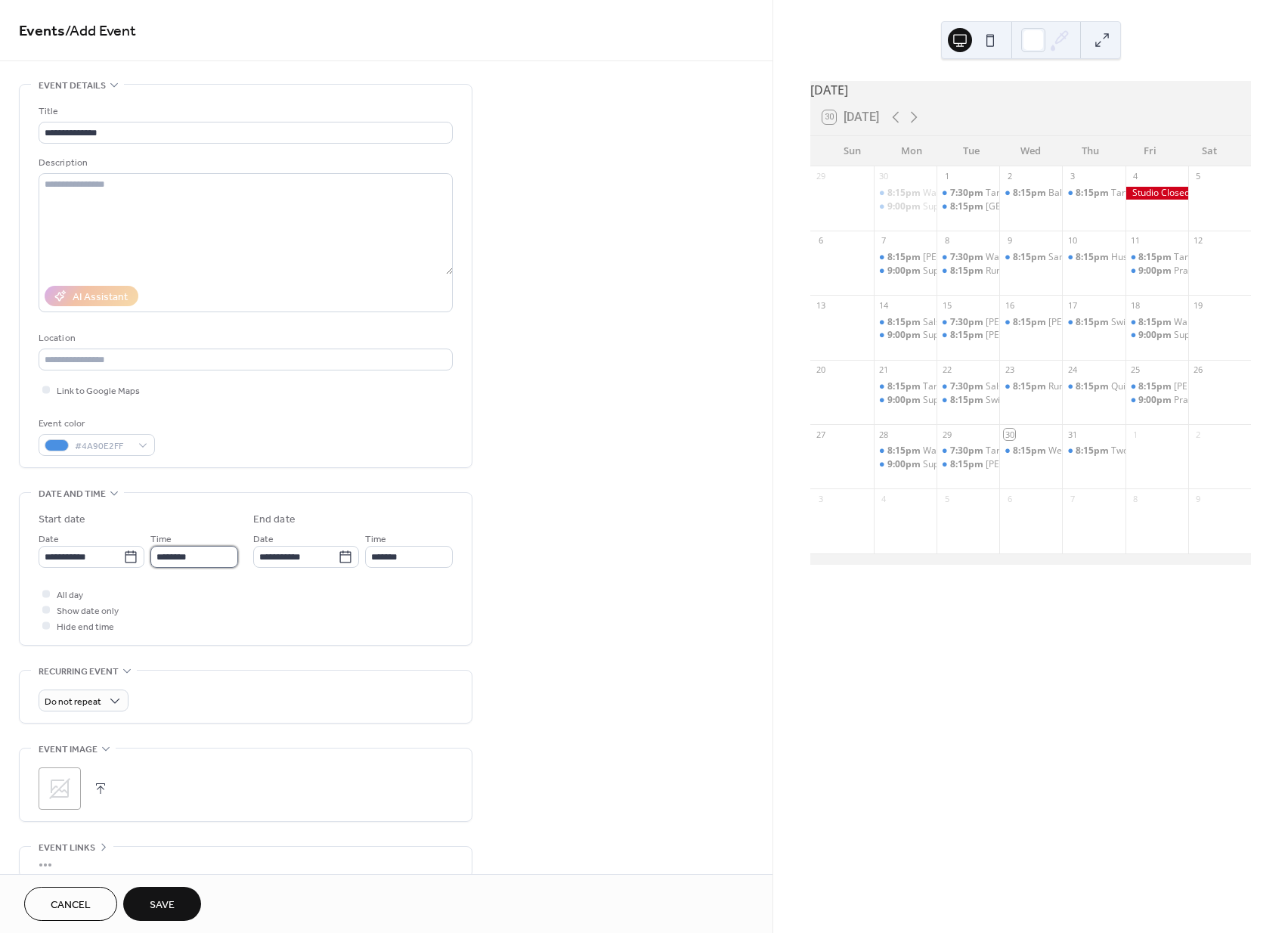 click on "********" at bounding box center [194, 556] 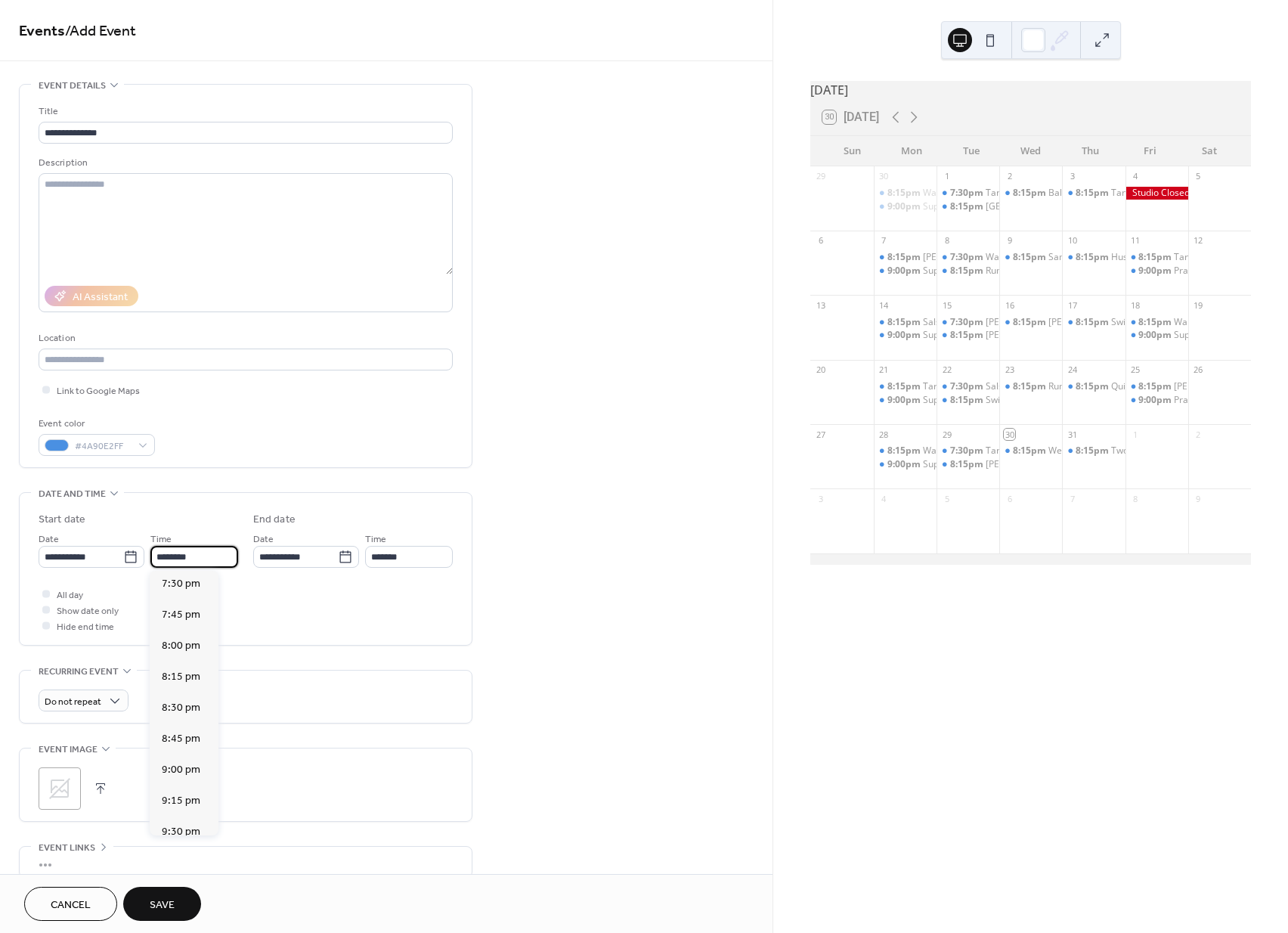scroll, scrollTop: 2415, scrollLeft: 0, axis: vertical 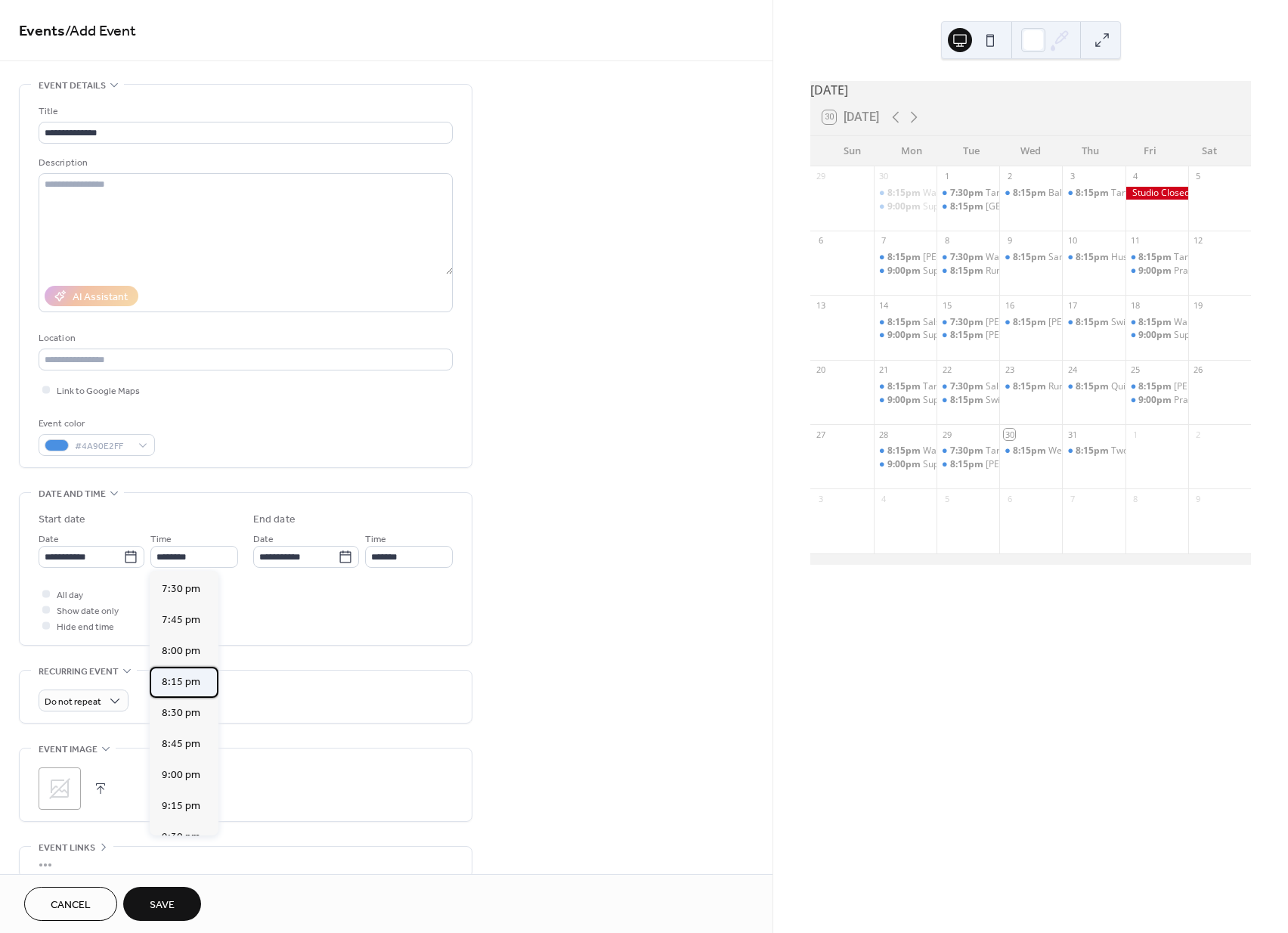 click on "8:15 pm" at bounding box center (181, 682) 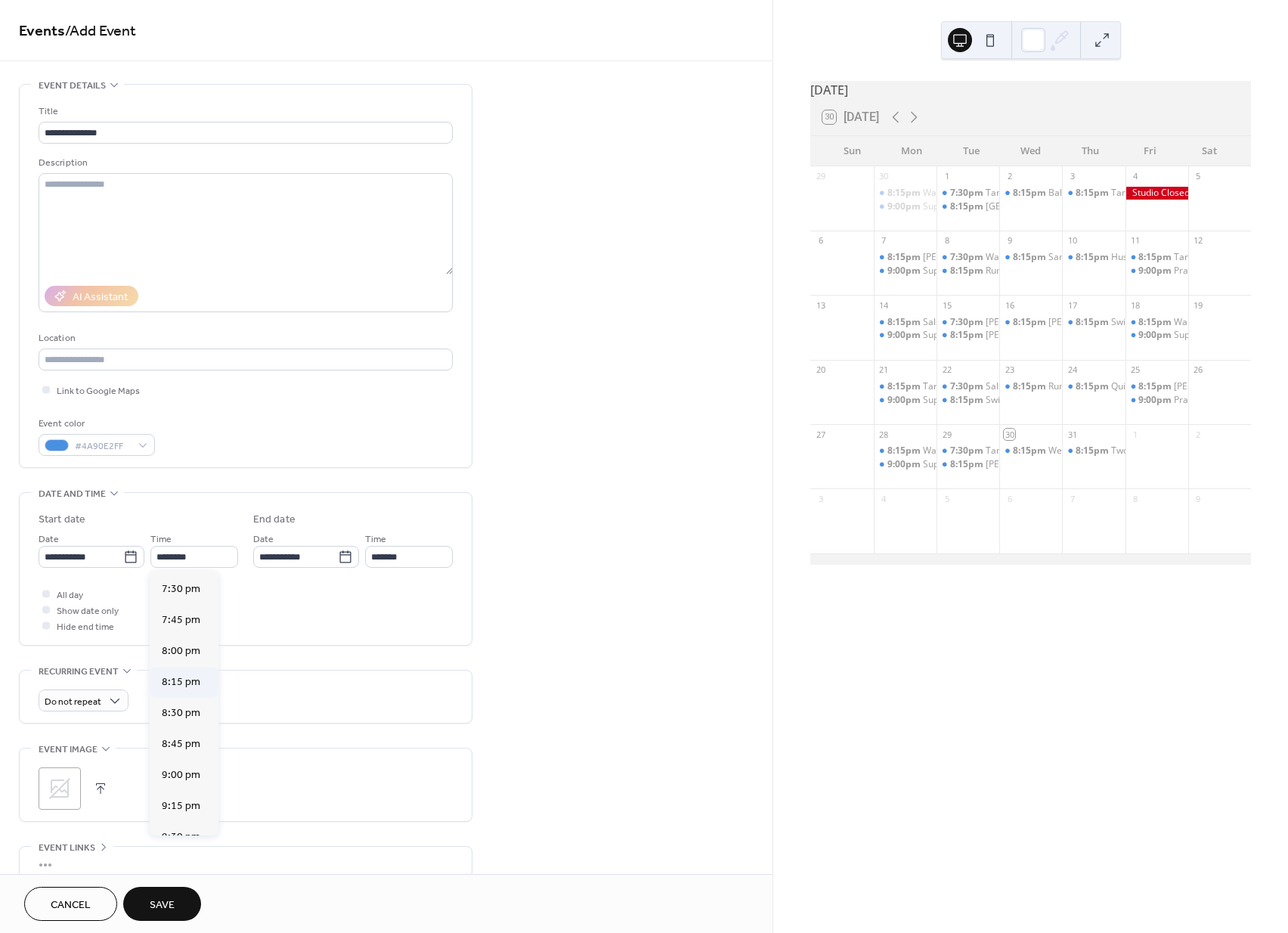 type on "*******" 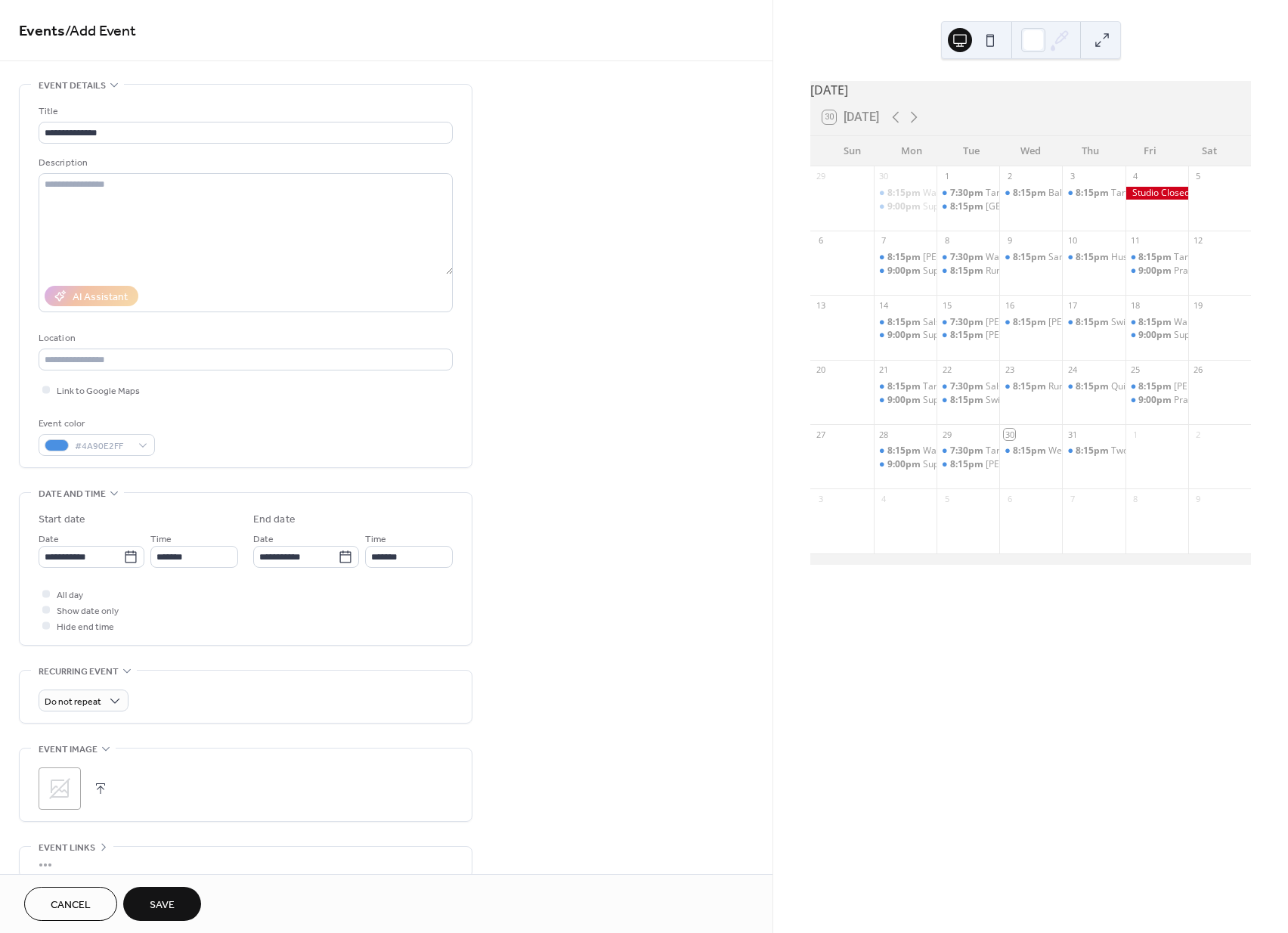click on "Time *******" at bounding box center [409, 549] 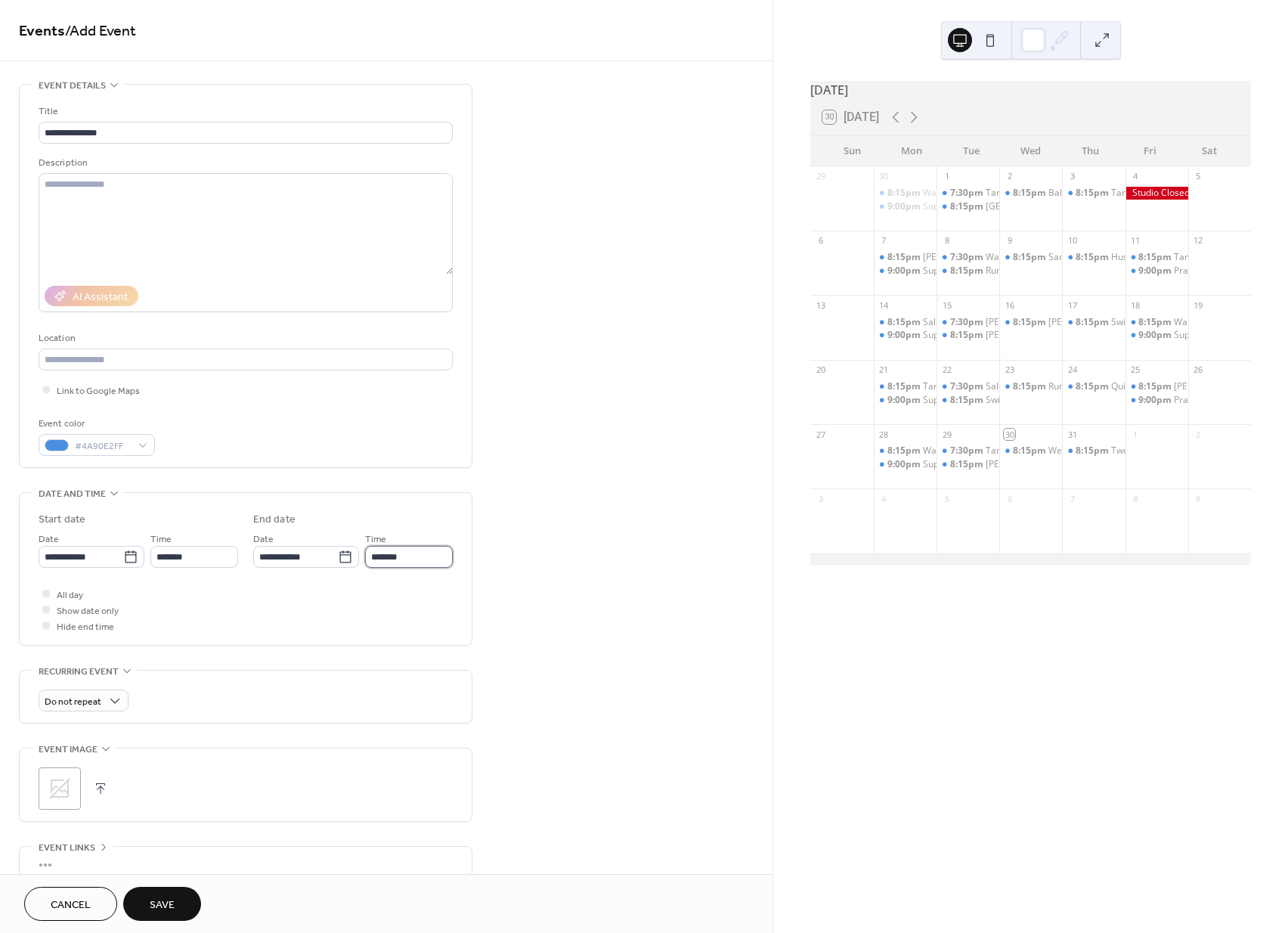 click on "*******" at bounding box center (409, 556) 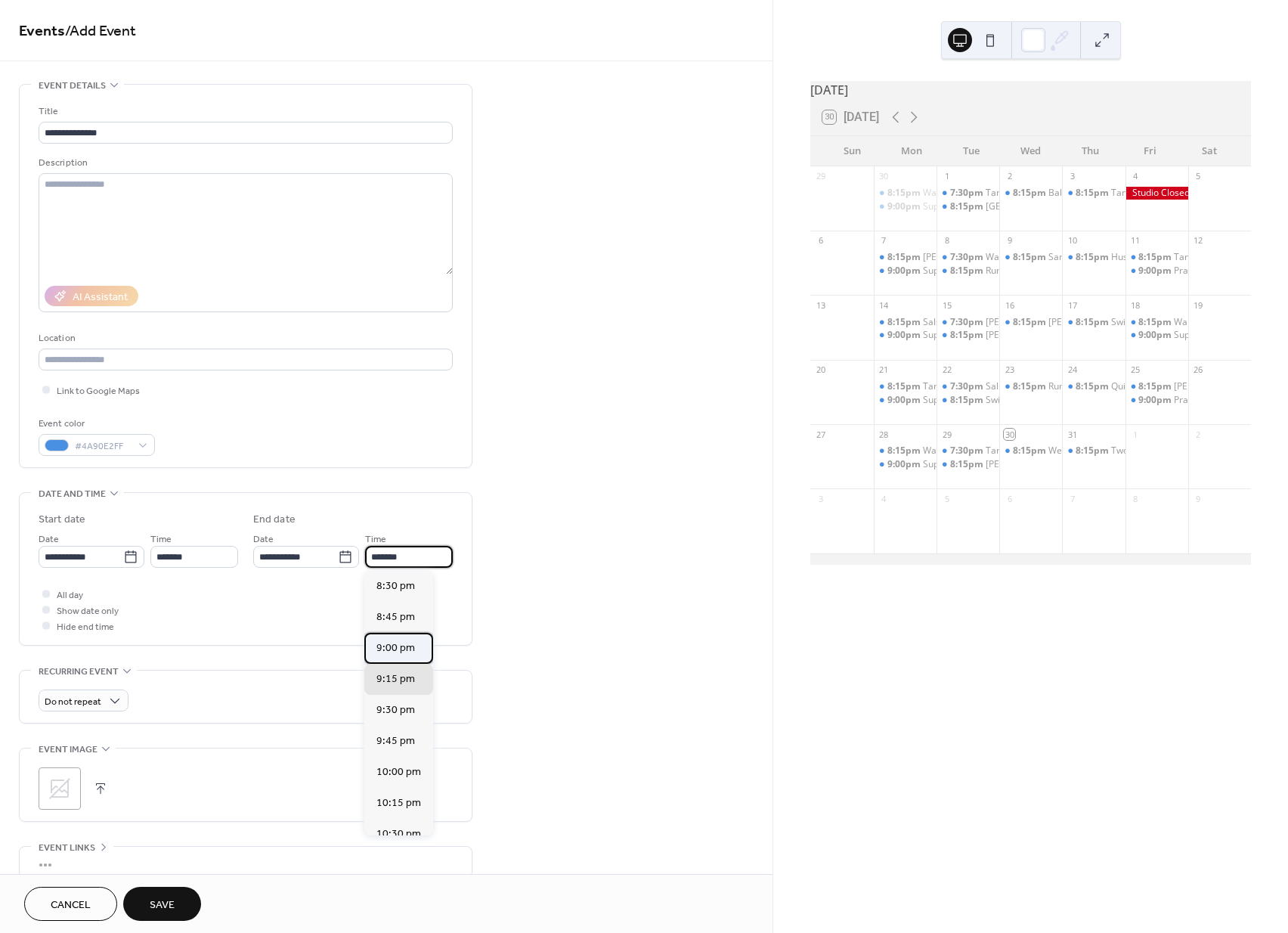 click on "9:00 pm" at bounding box center [395, 648] 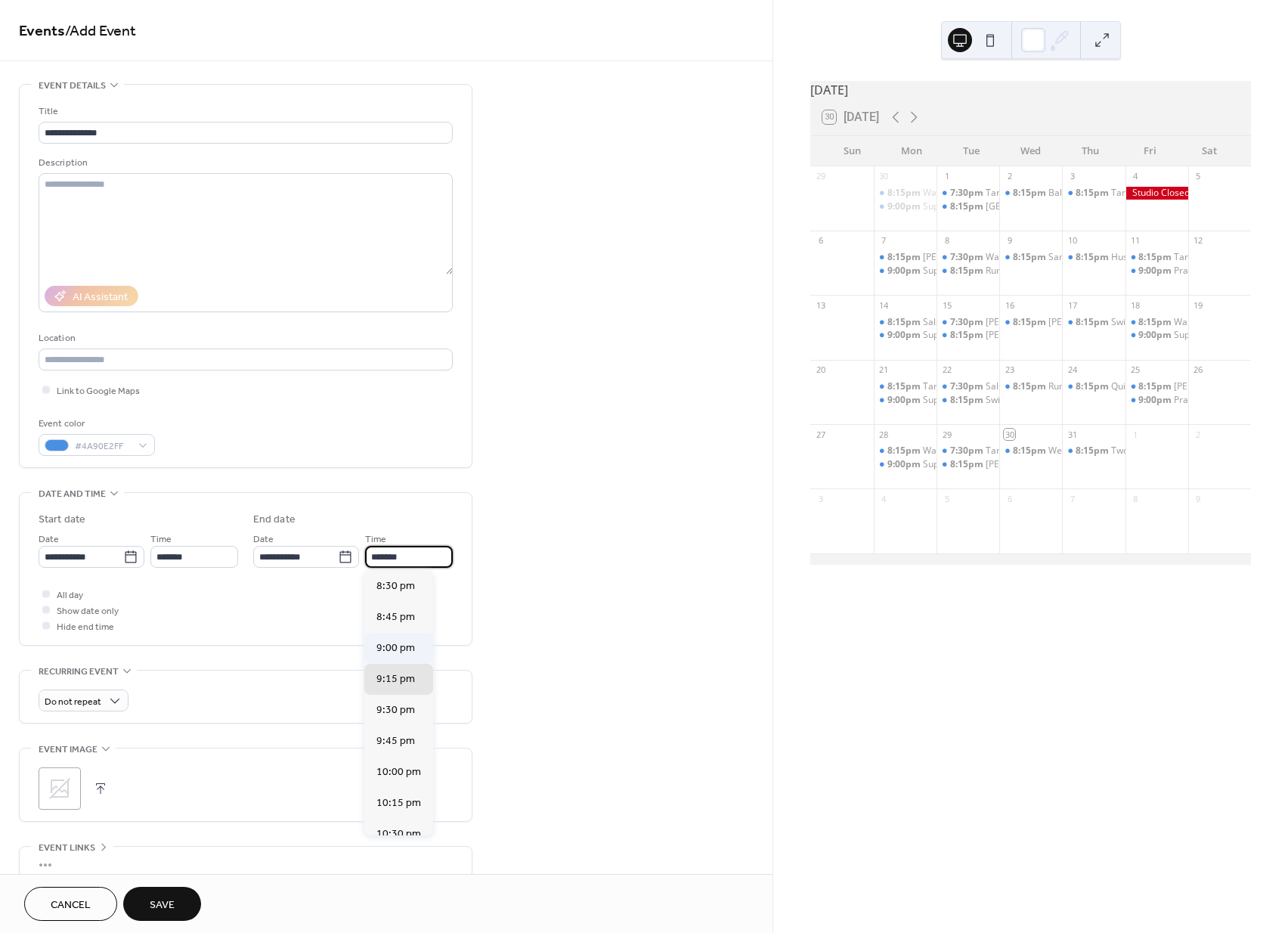 type on "*******" 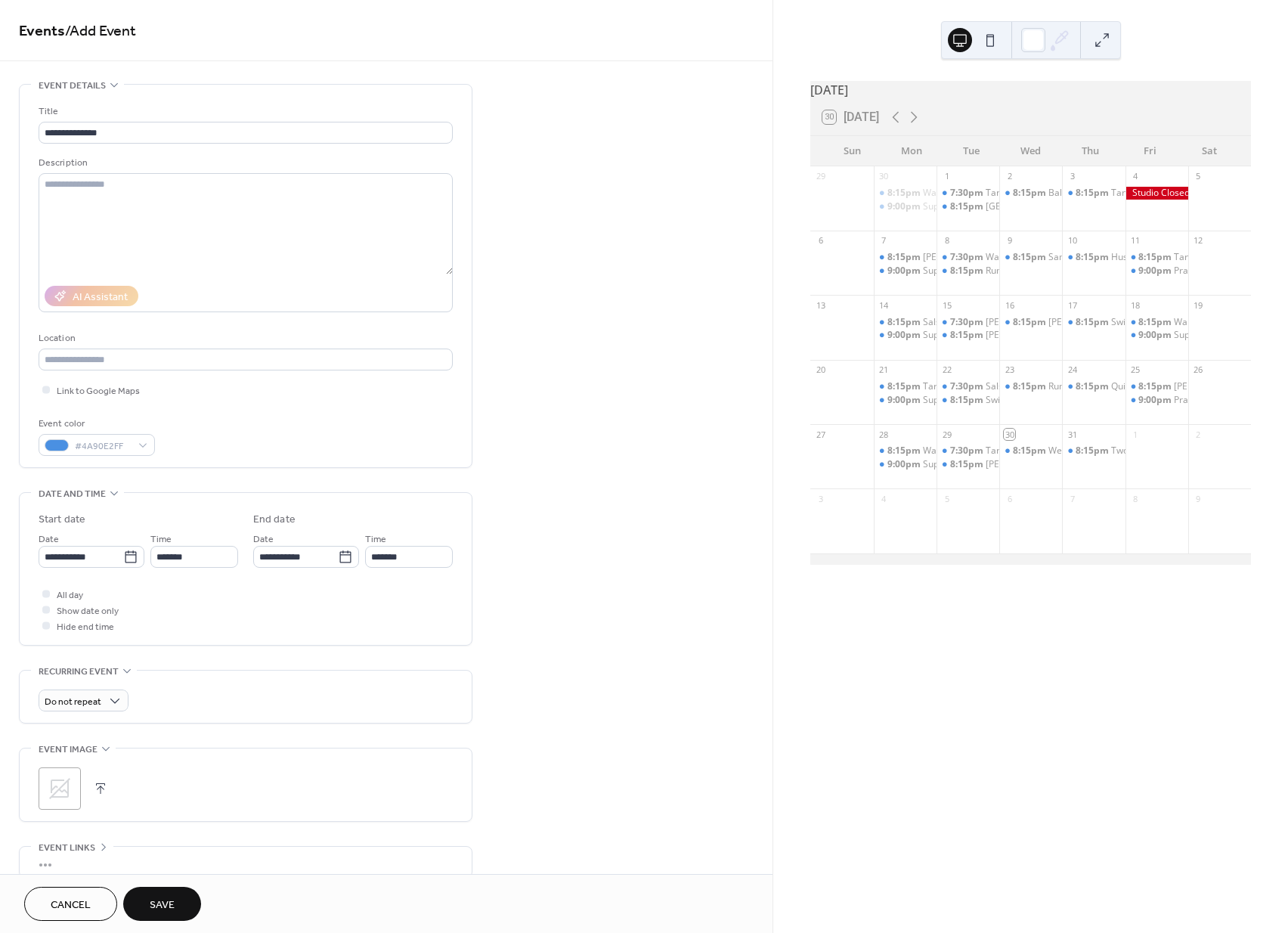 click on "Save" at bounding box center [162, 905] 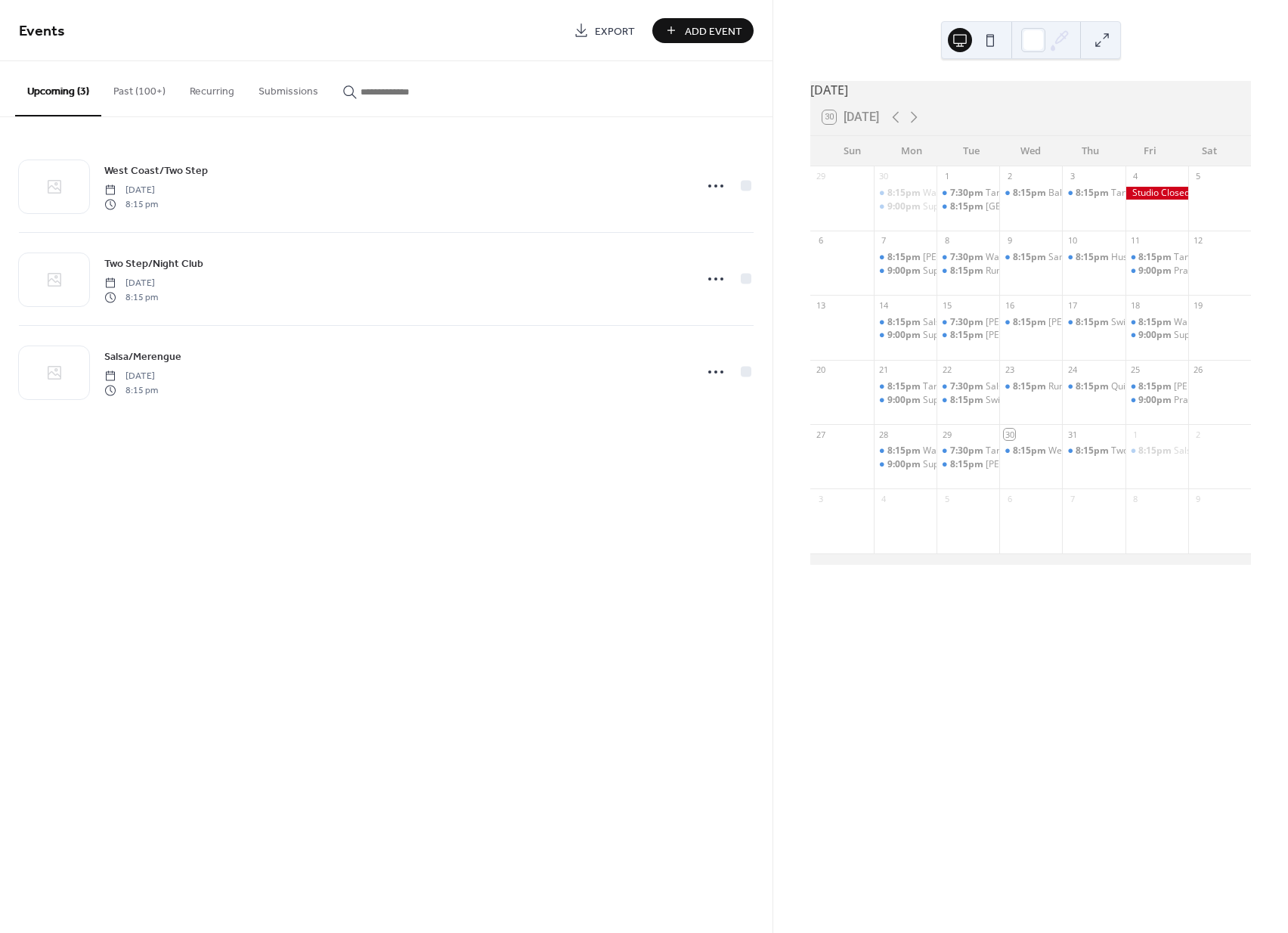 click on "Add Event" at bounding box center (714, 31) 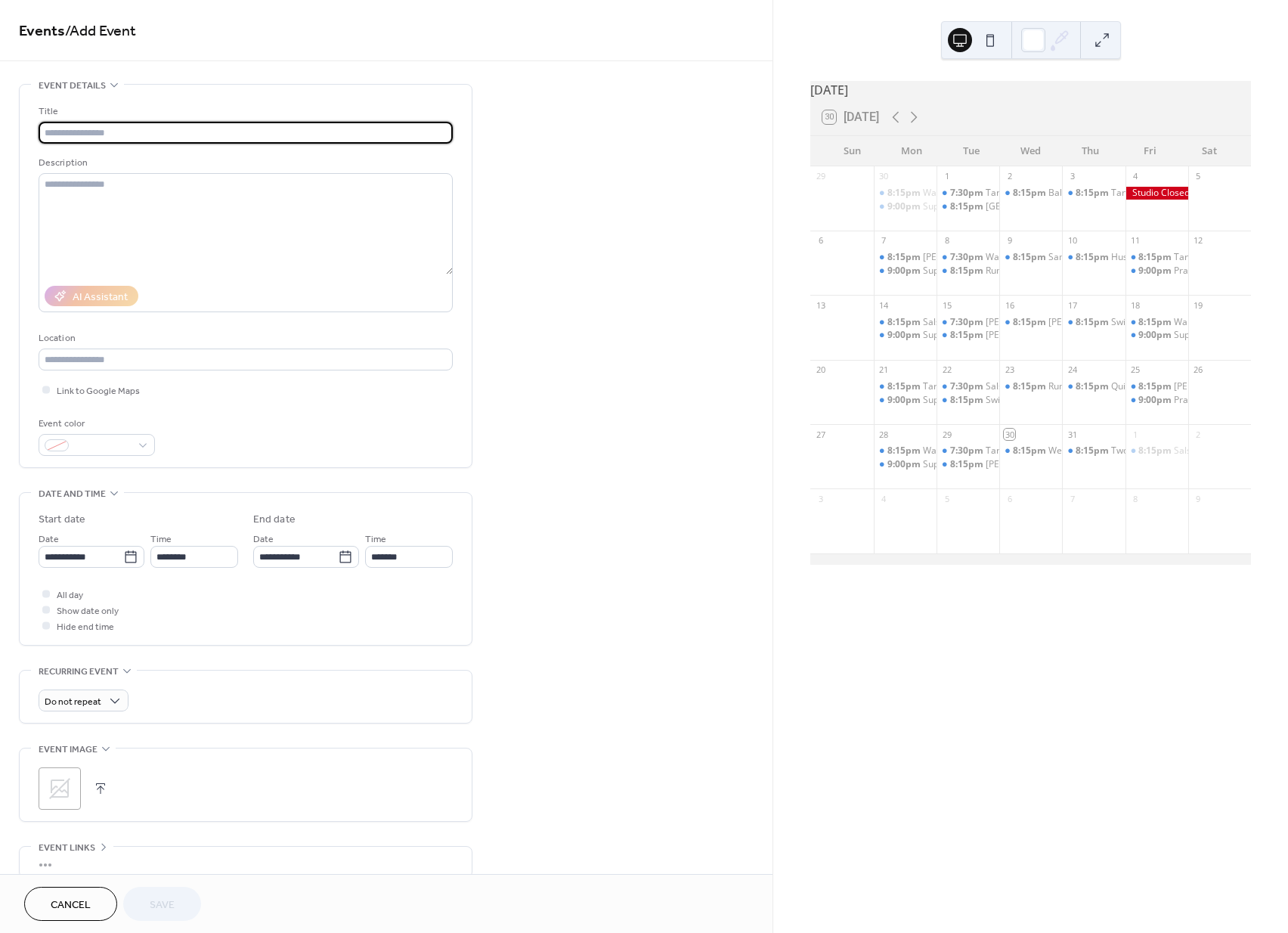 click at bounding box center [246, 132] 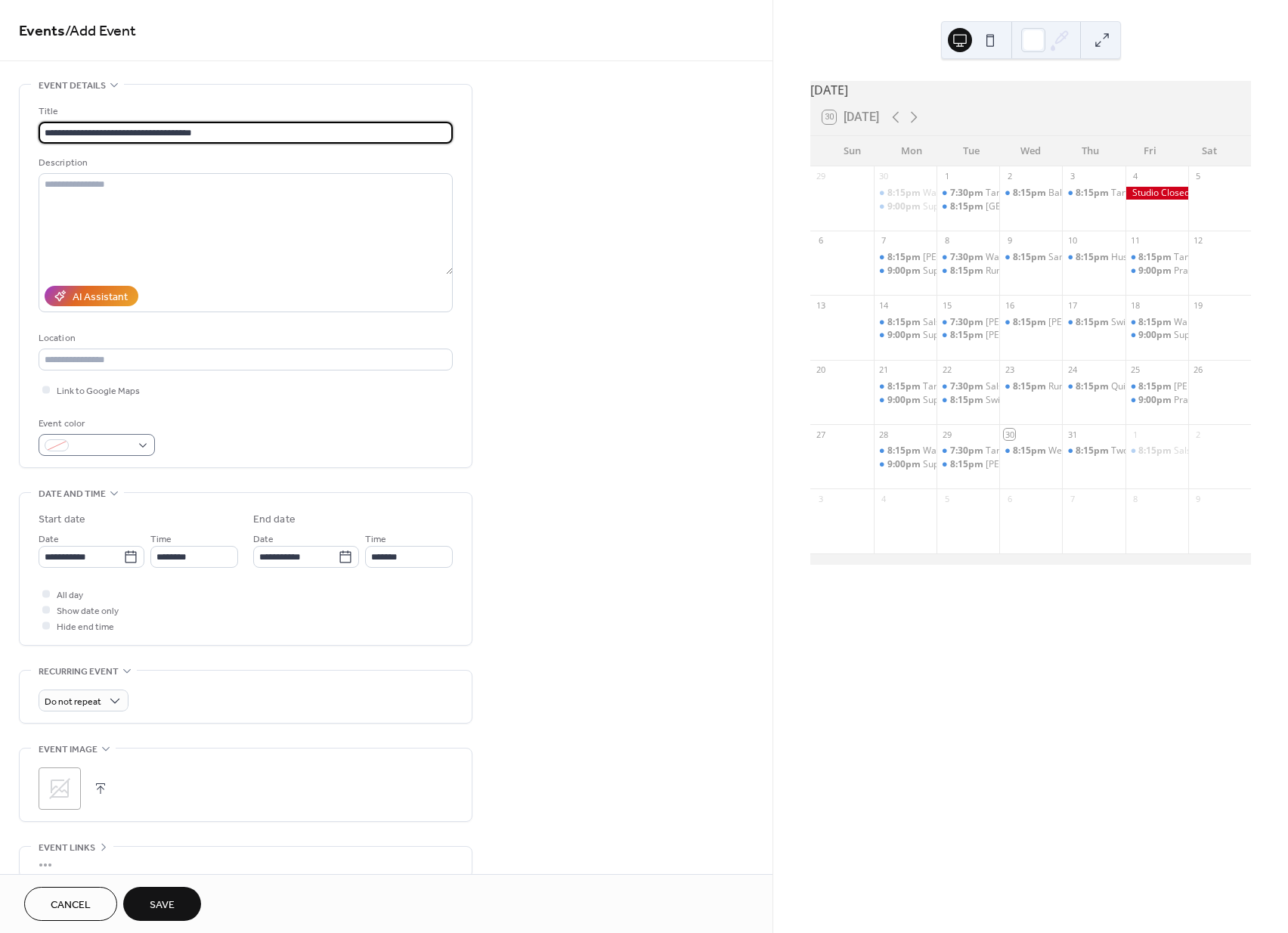 type on "**********" 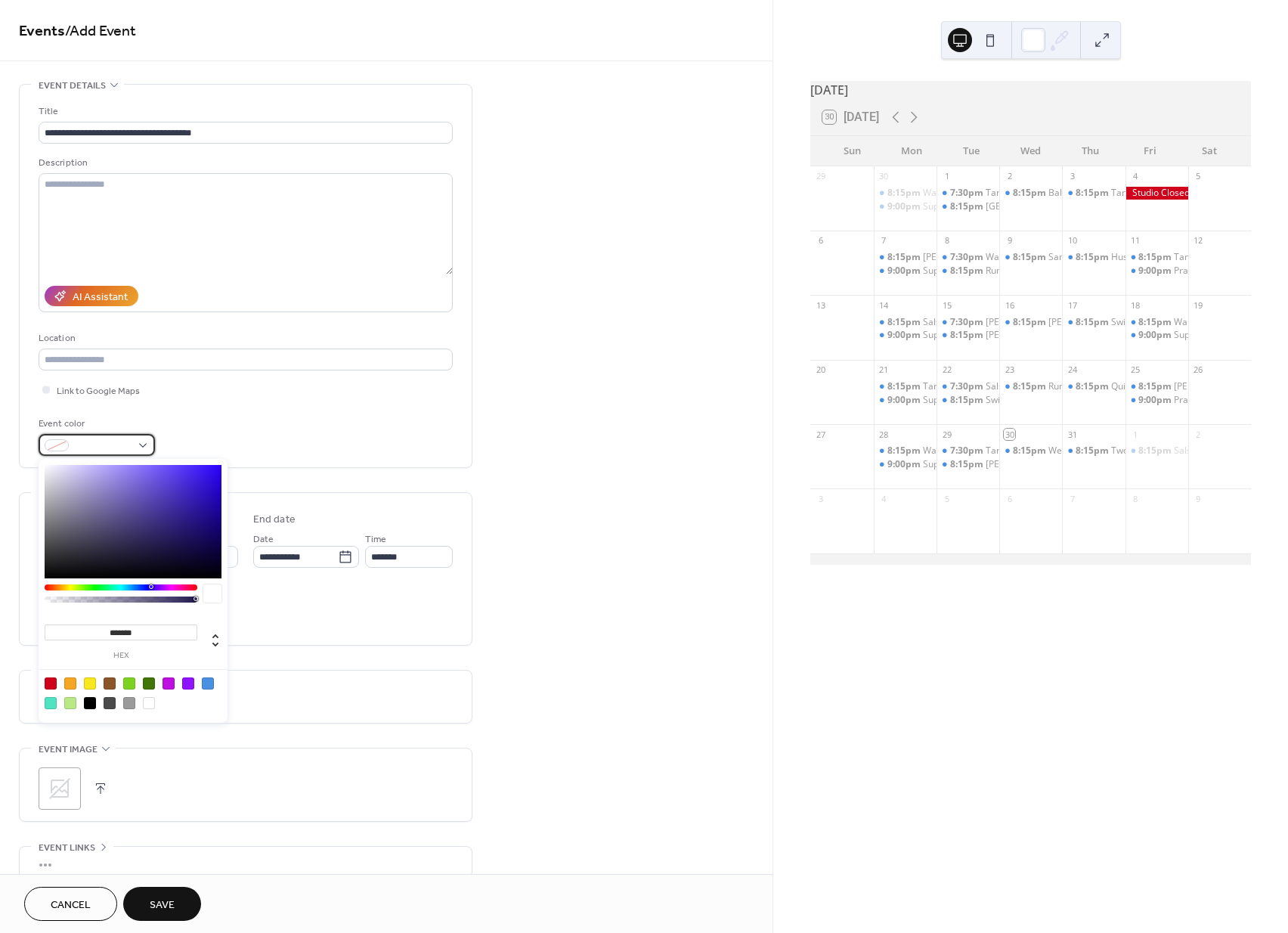 click at bounding box center (97, 445) 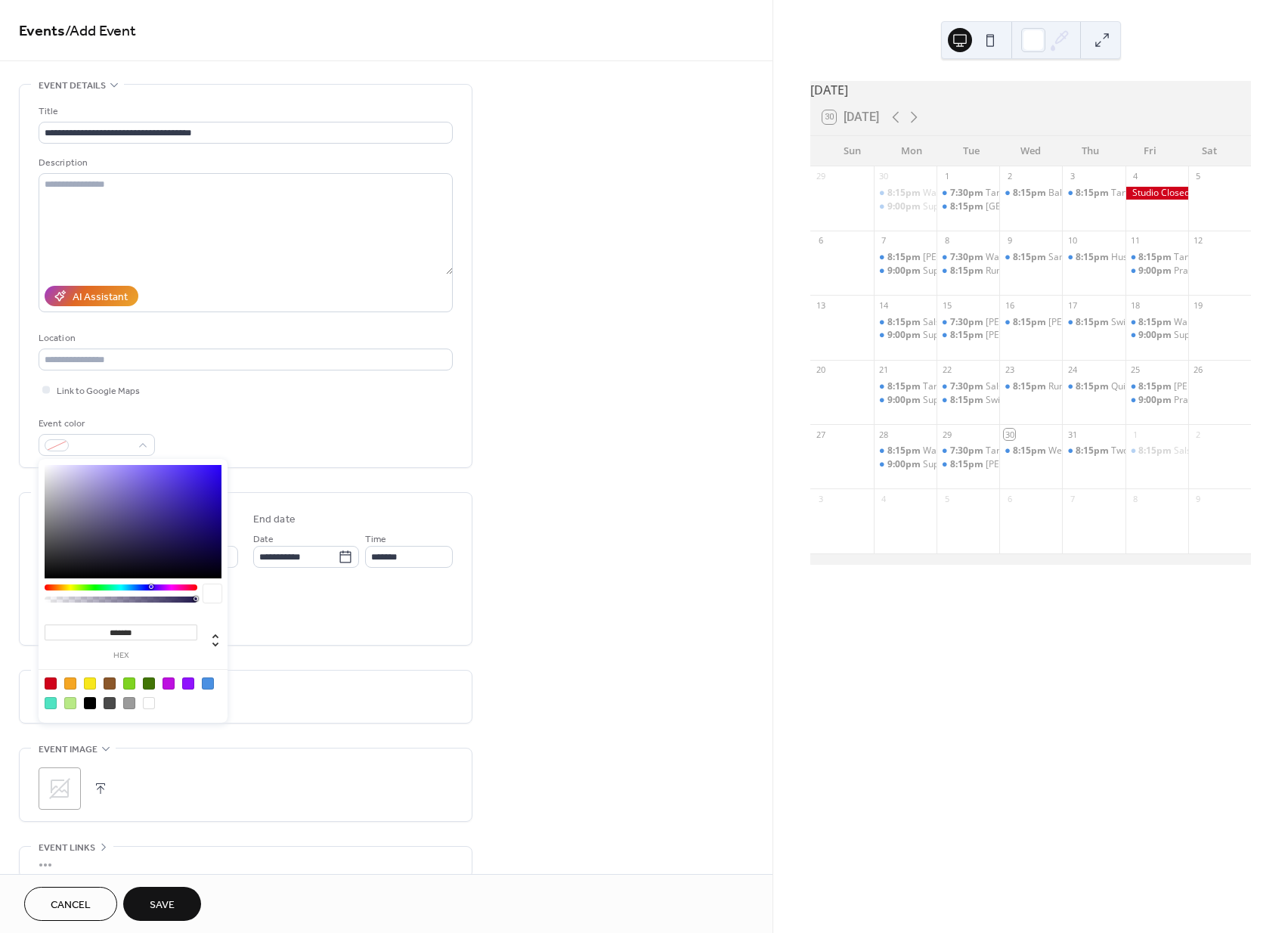 click at bounding box center (188, 683) 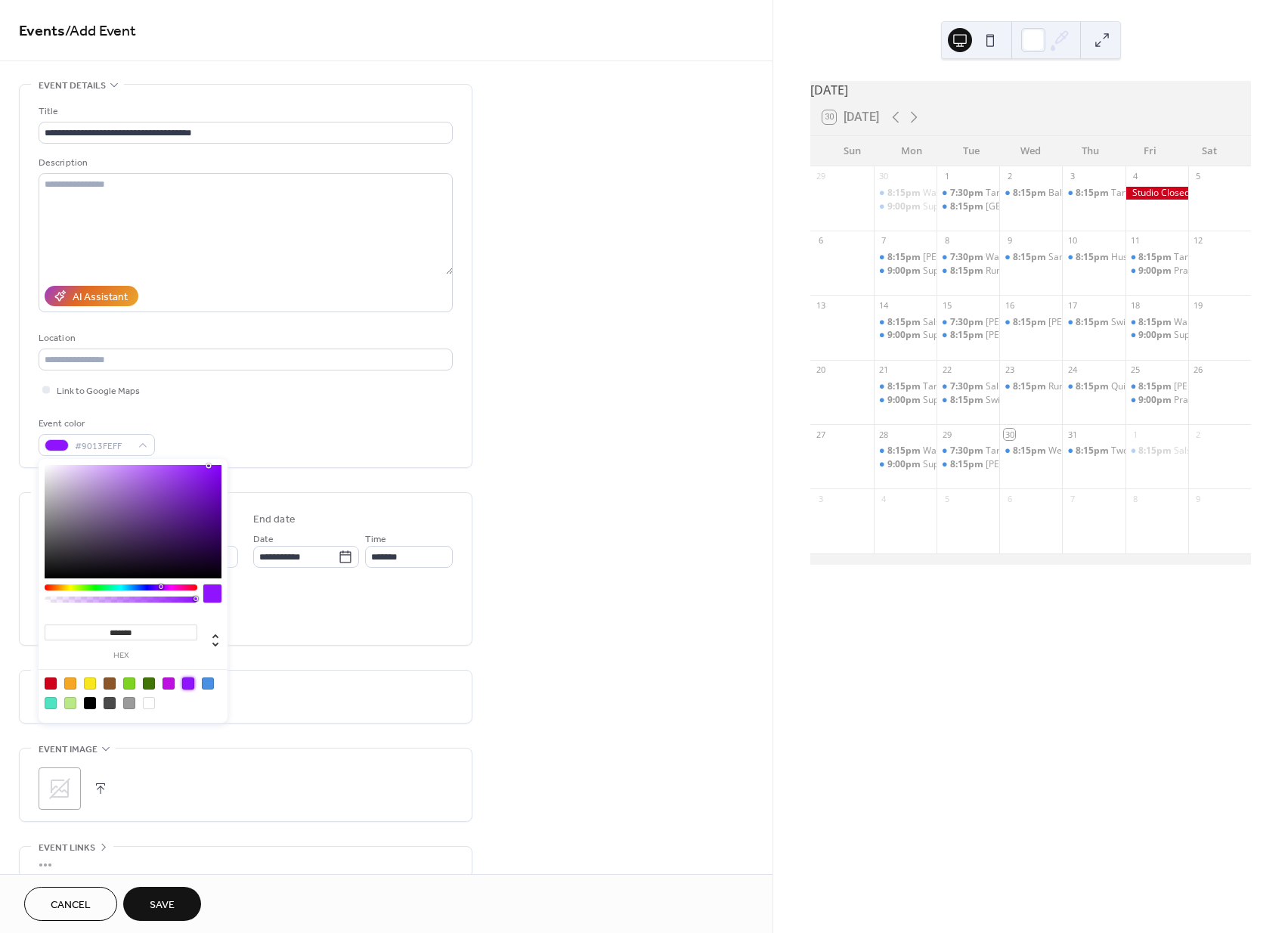 click on "**********" at bounding box center (386, 544) 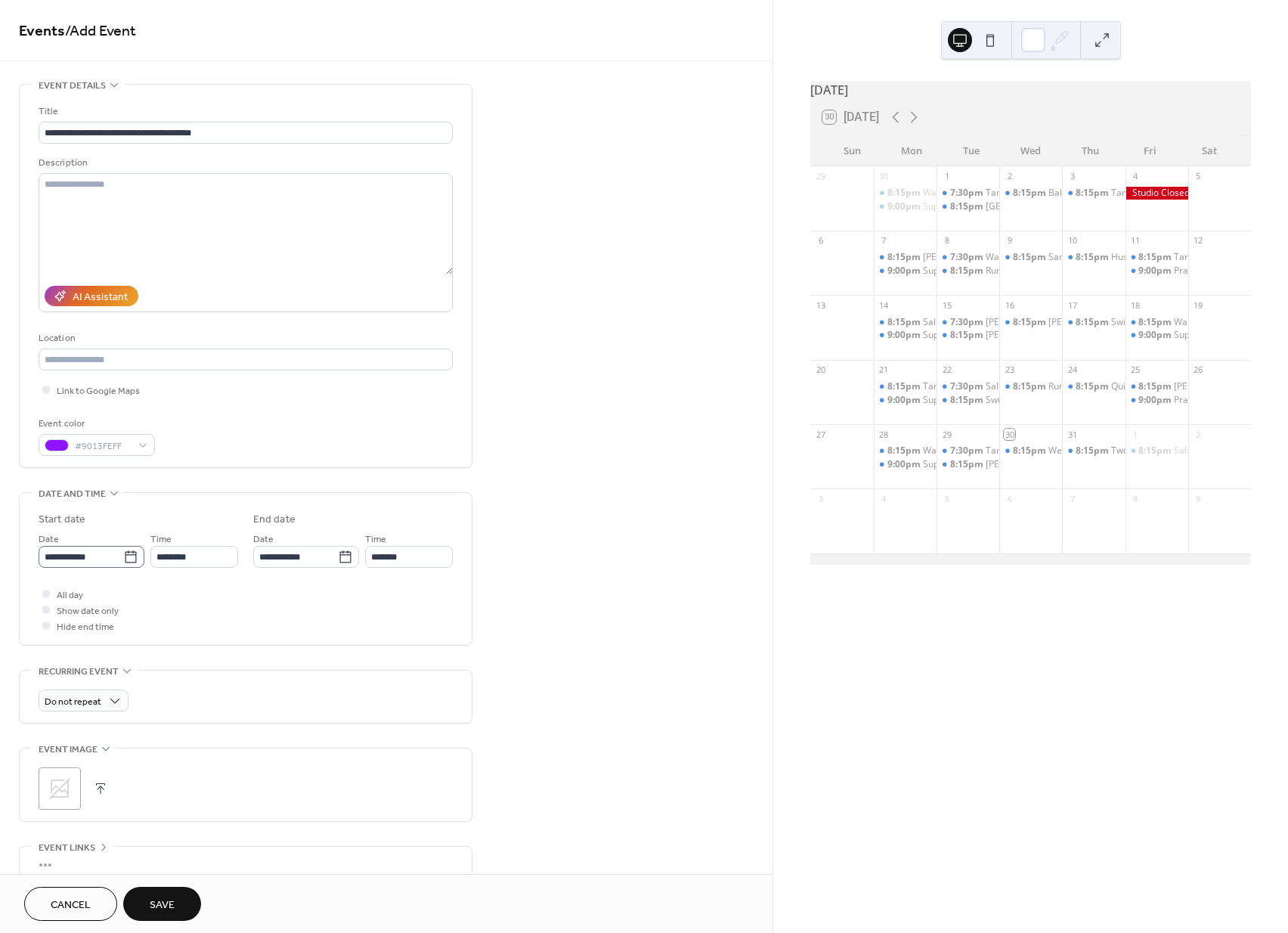 click 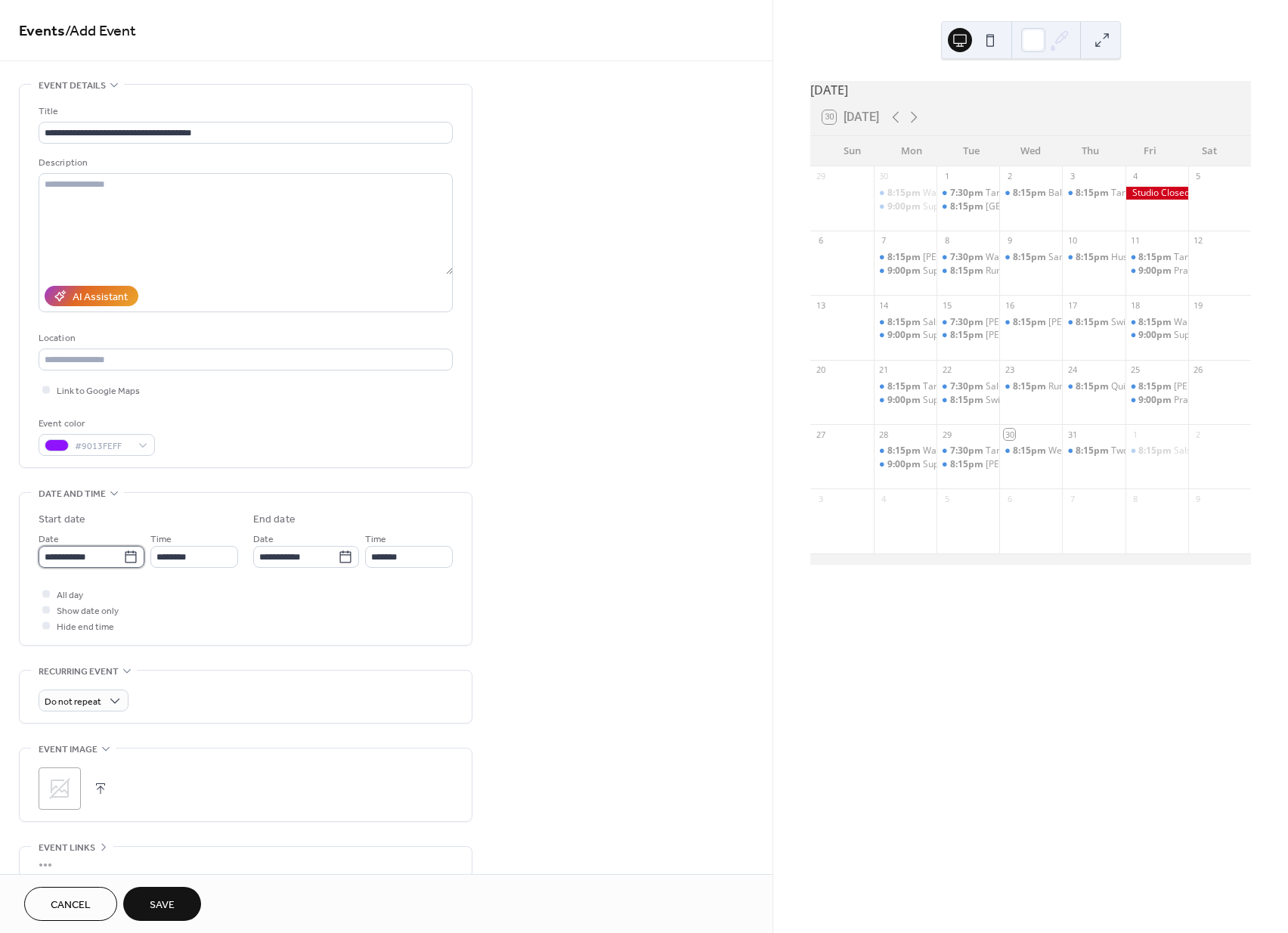 click on "**********" at bounding box center (81, 556) 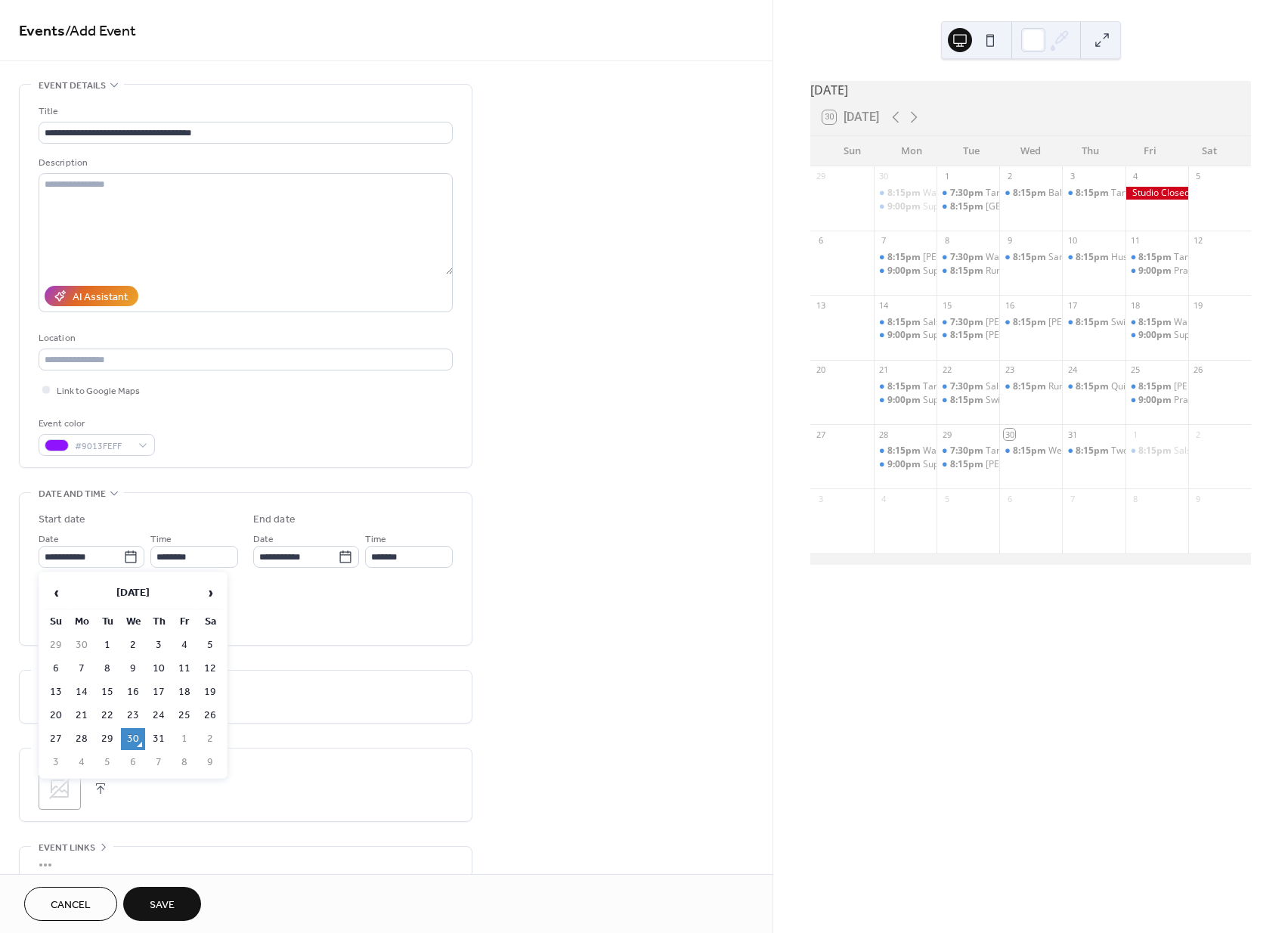 click on "2" at bounding box center [210, 739] 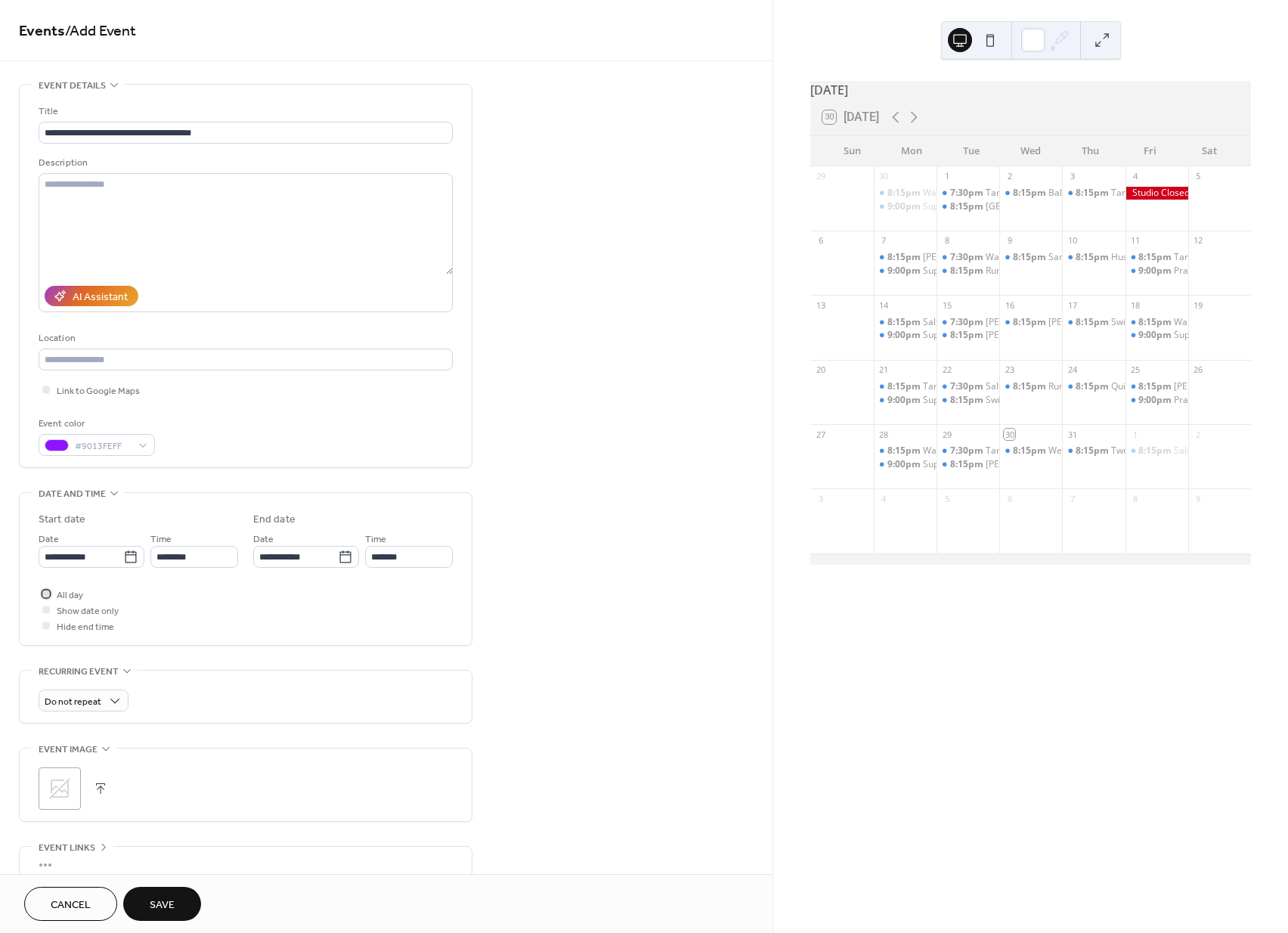click at bounding box center (46, 594) 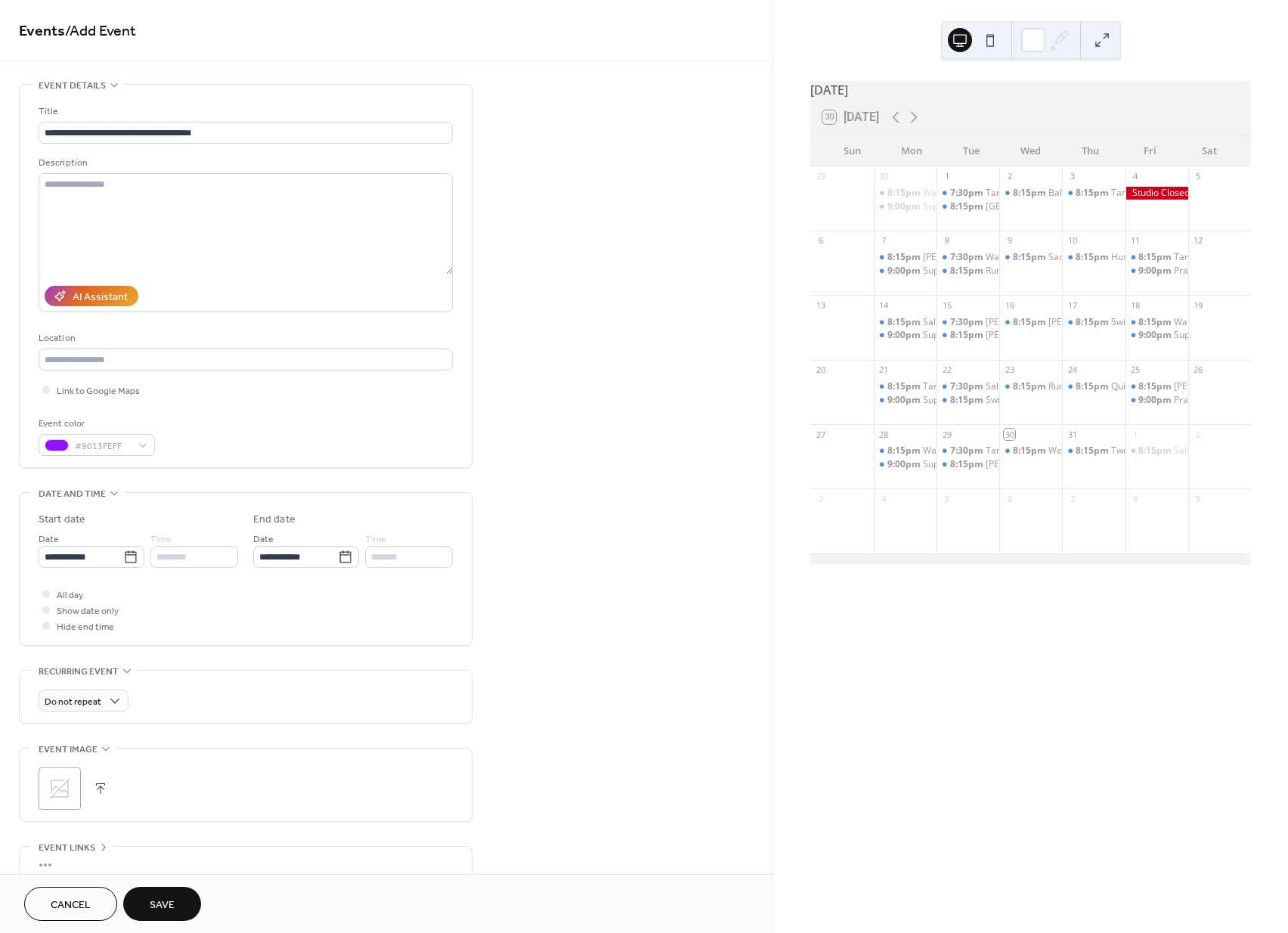 click on "Save" at bounding box center (162, 904) 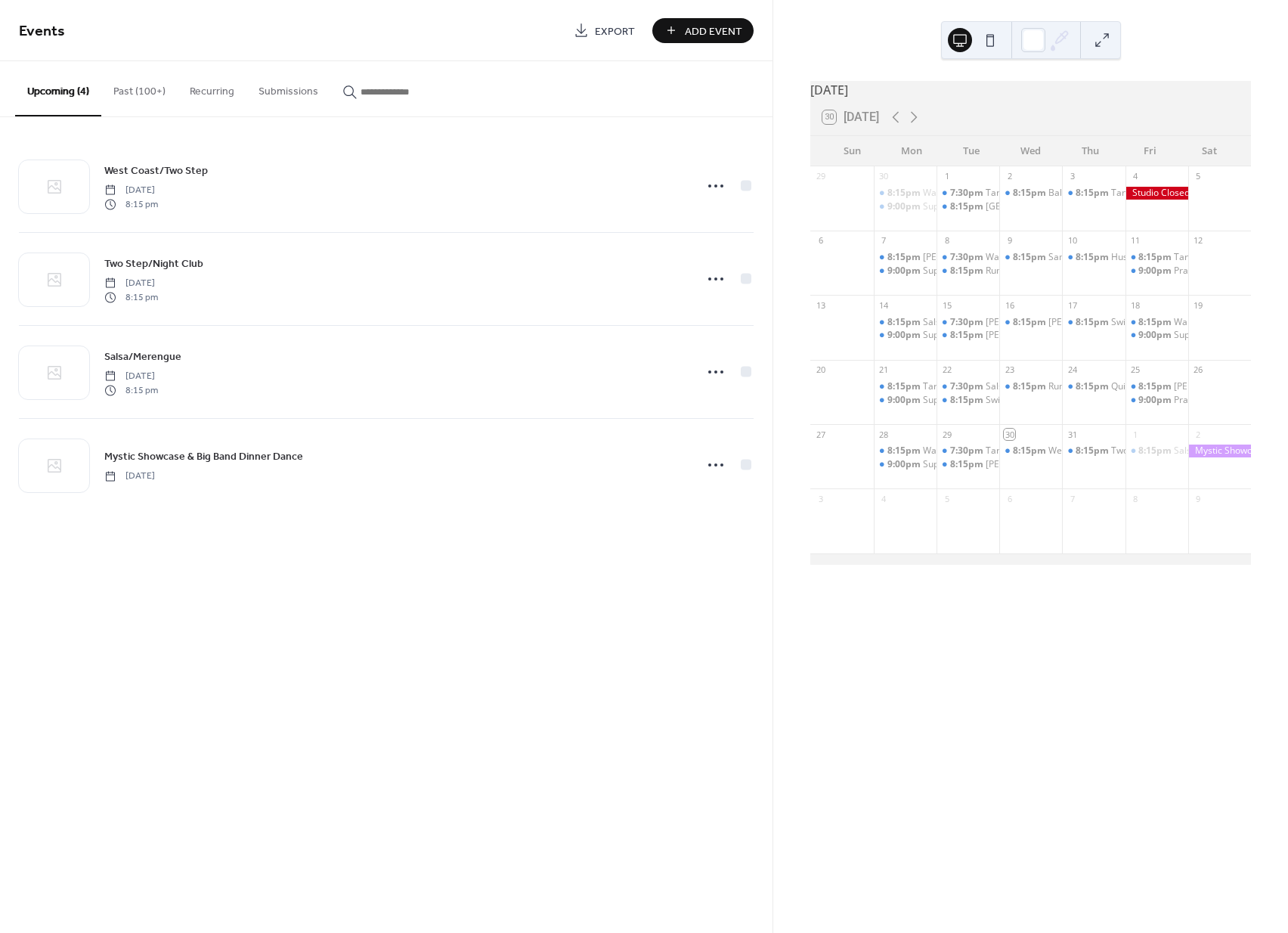 click on "Add Event" at bounding box center [714, 31] 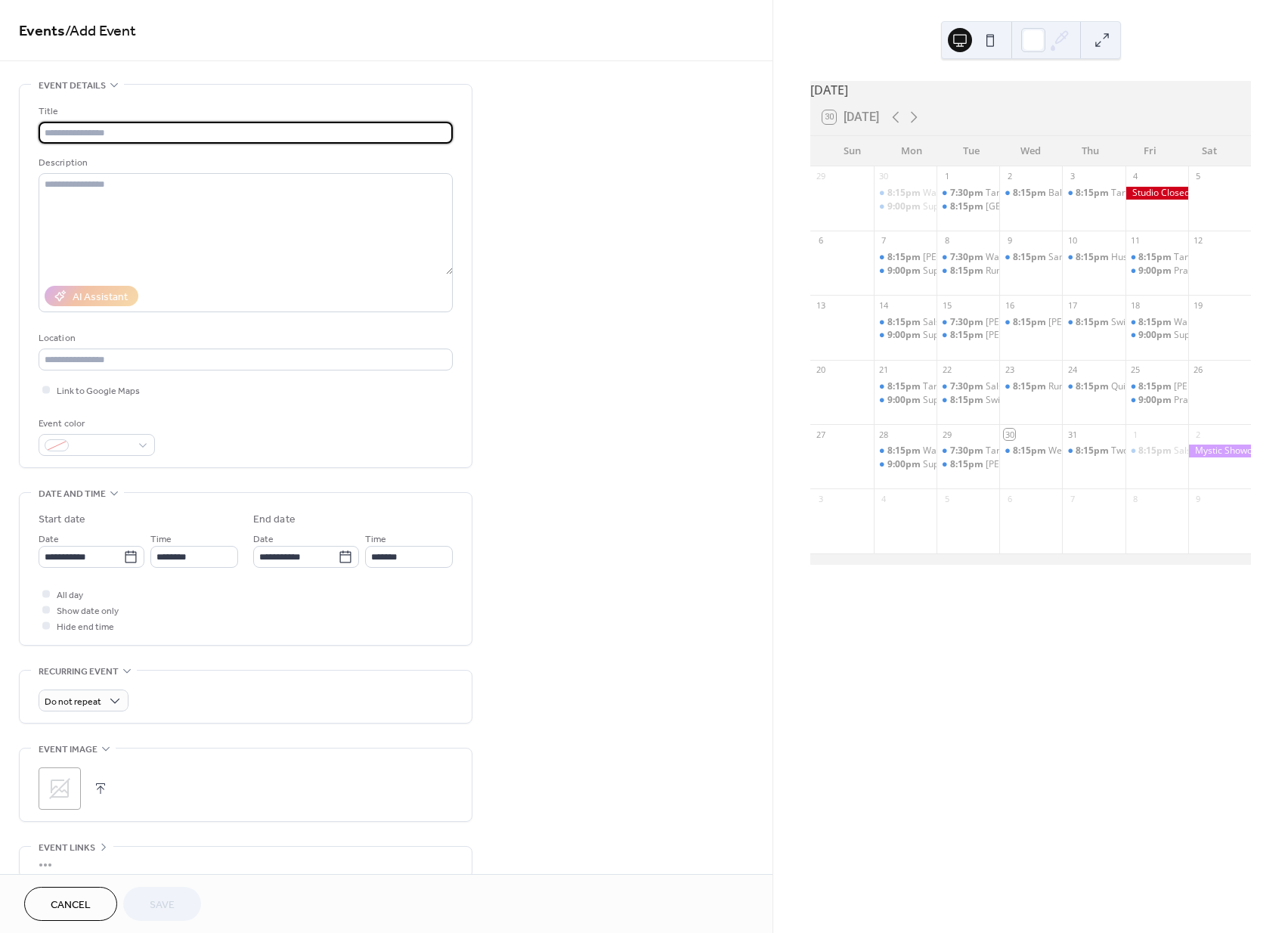 click at bounding box center (246, 132) 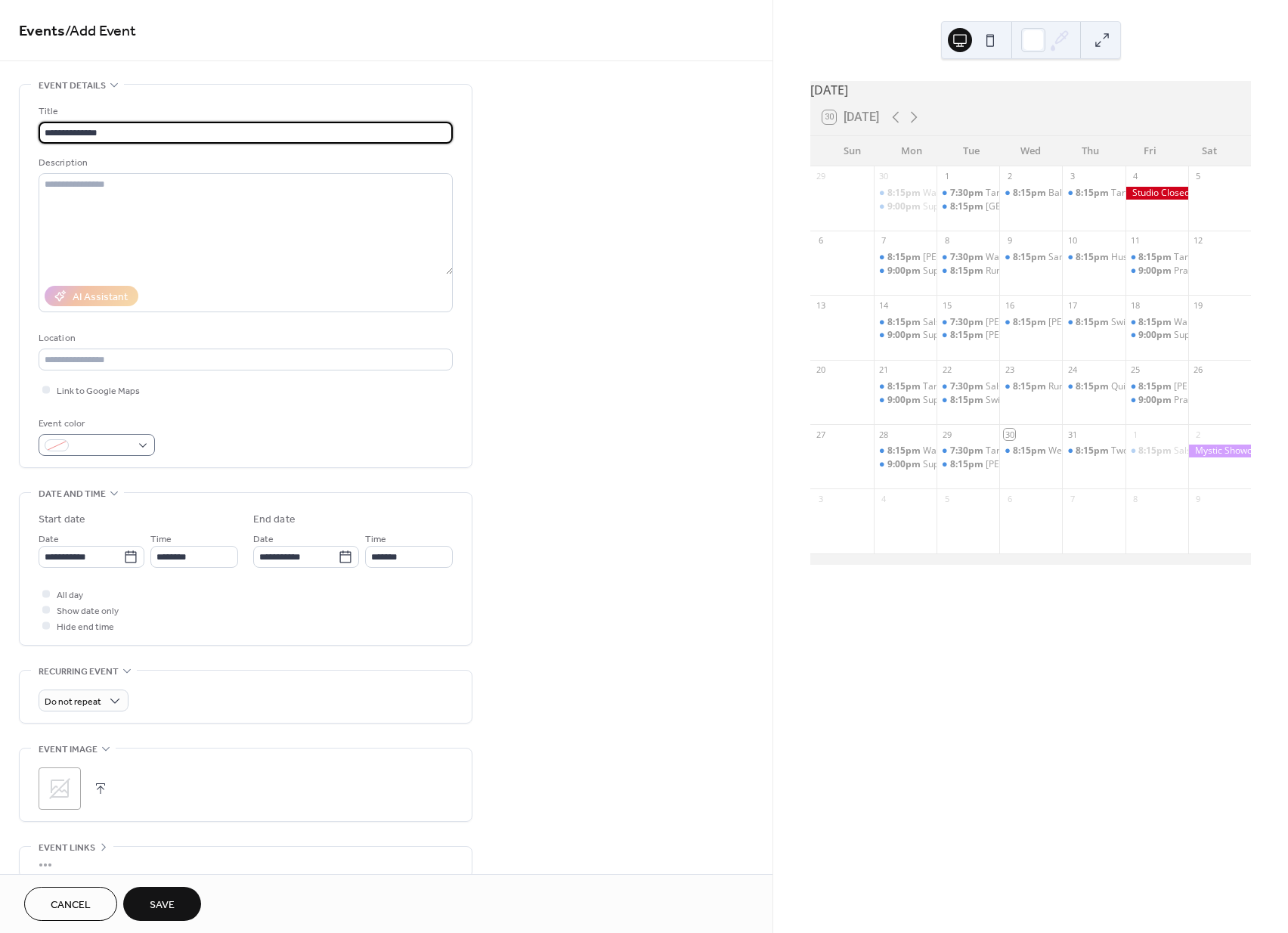 type on "**********" 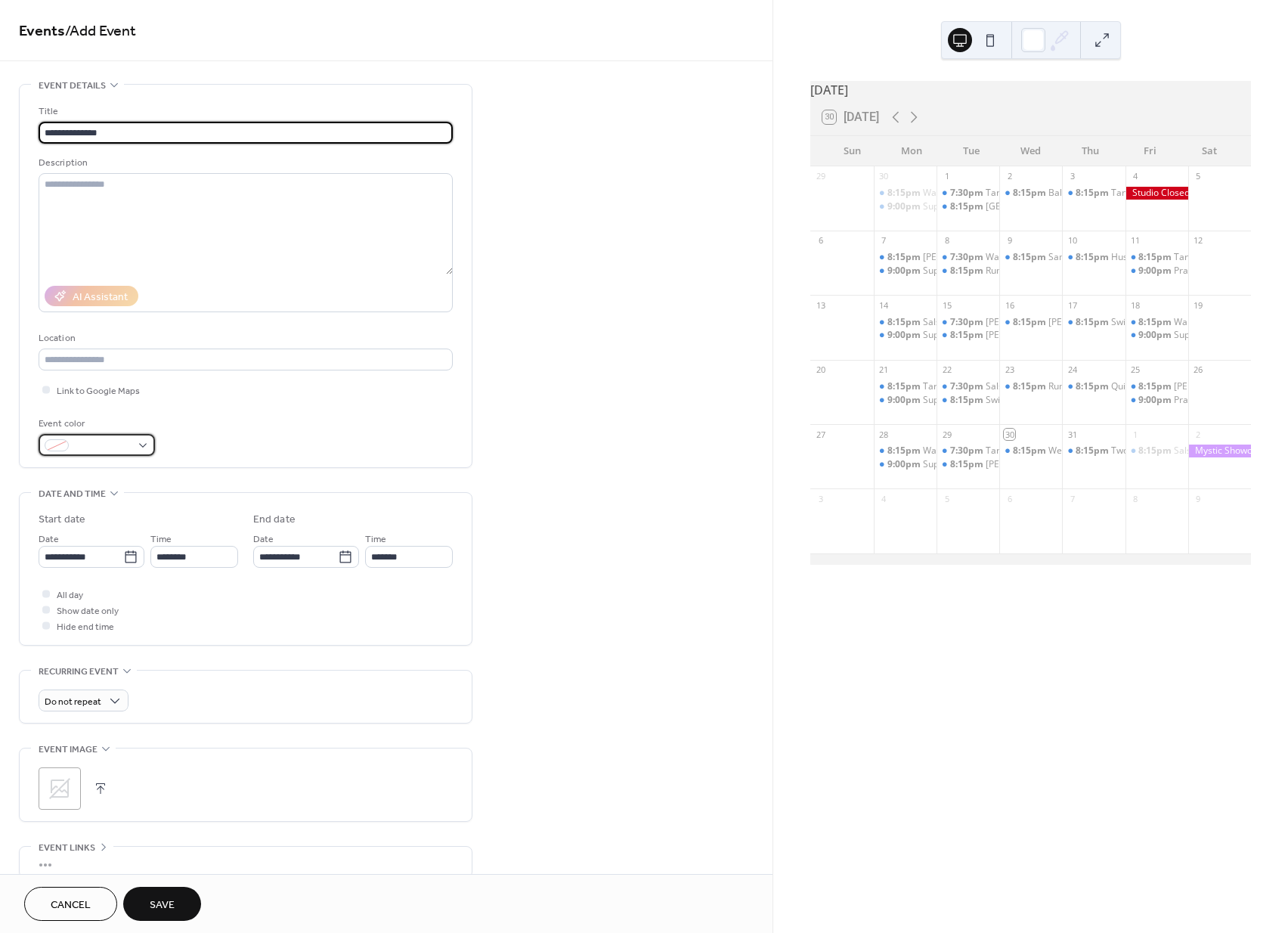 click at bounding box center [103, 446] 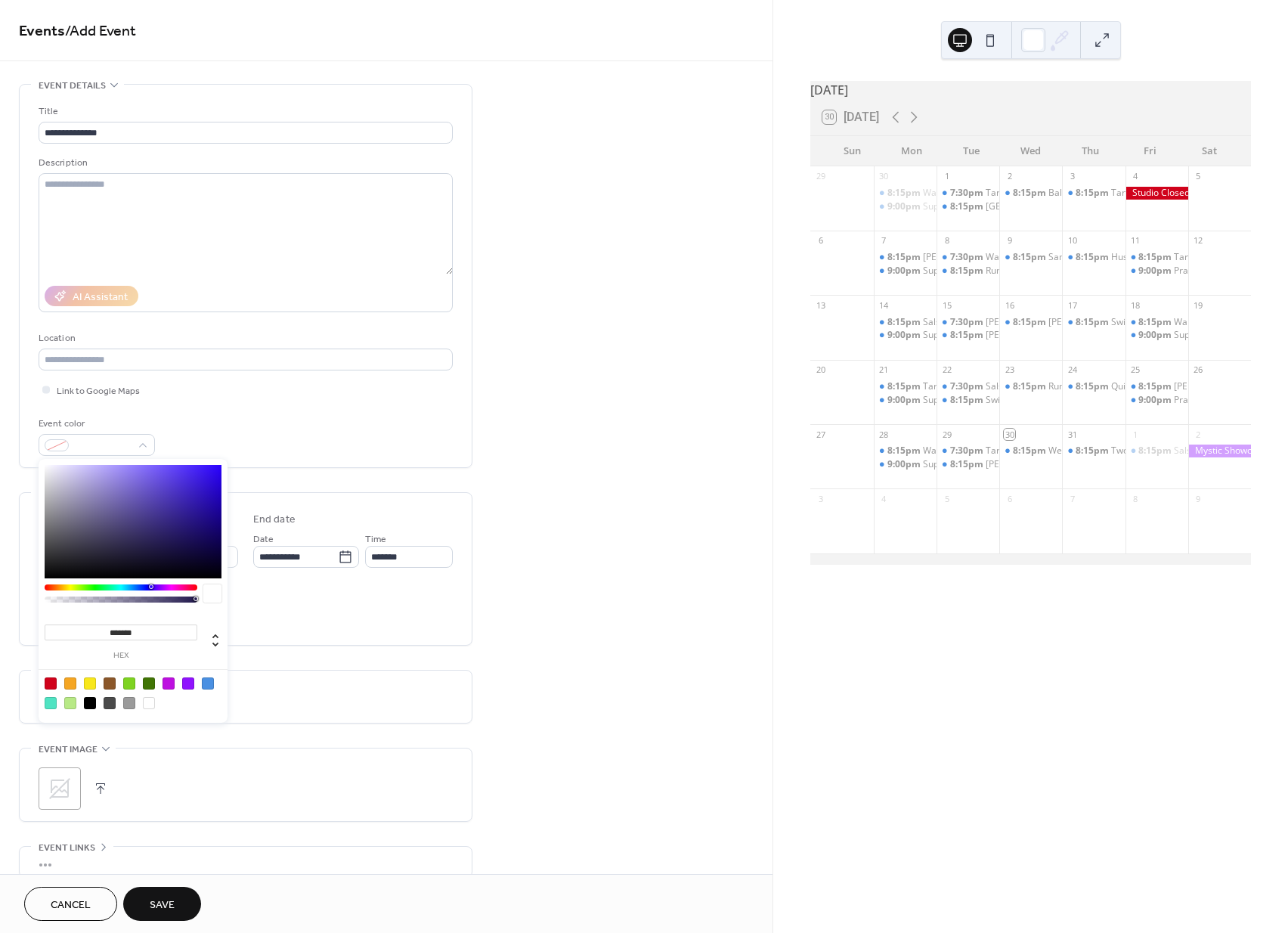 click at bounding box center [208, 683] 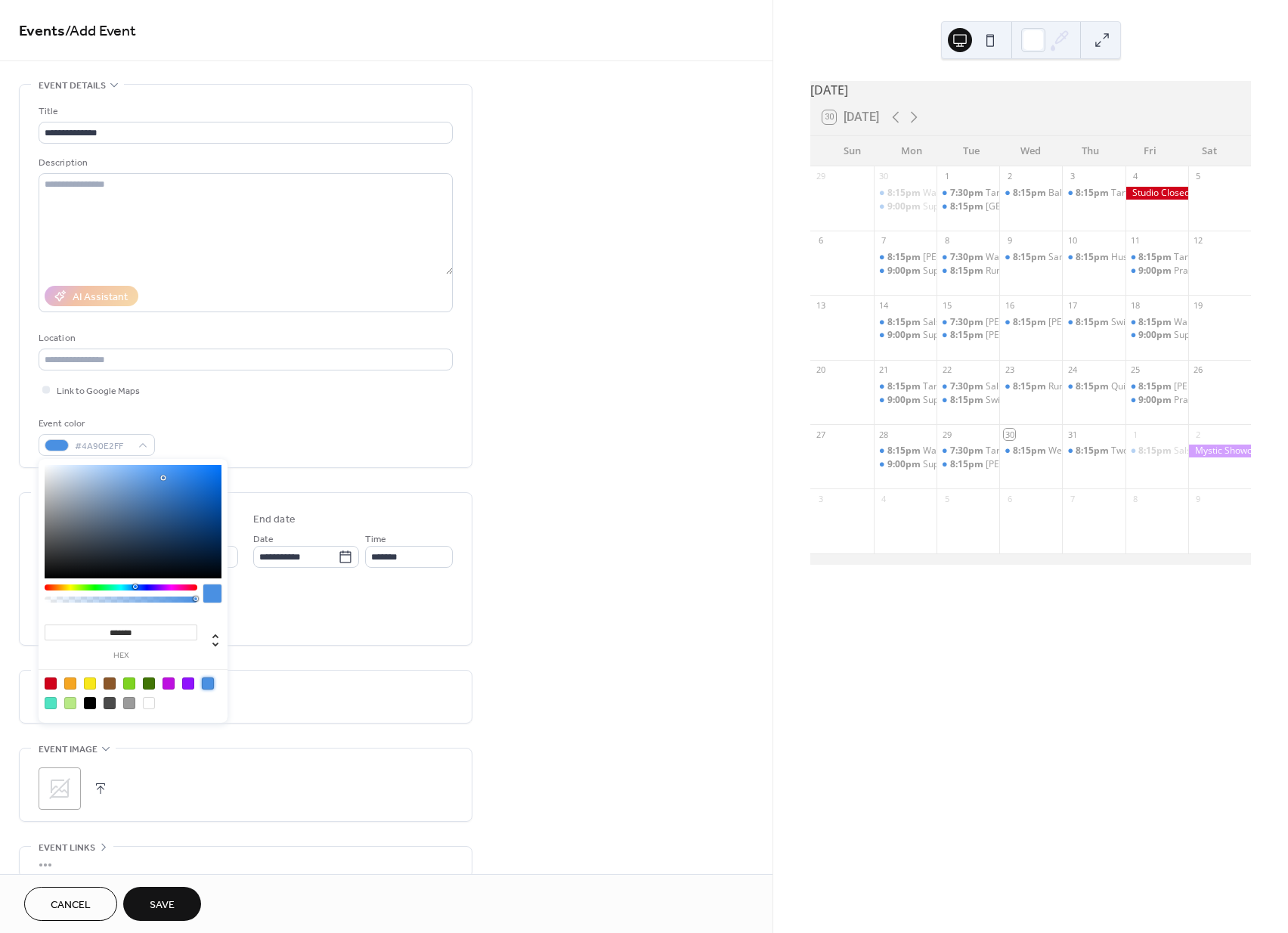 click on "**********" at bounding box center [386, 544] 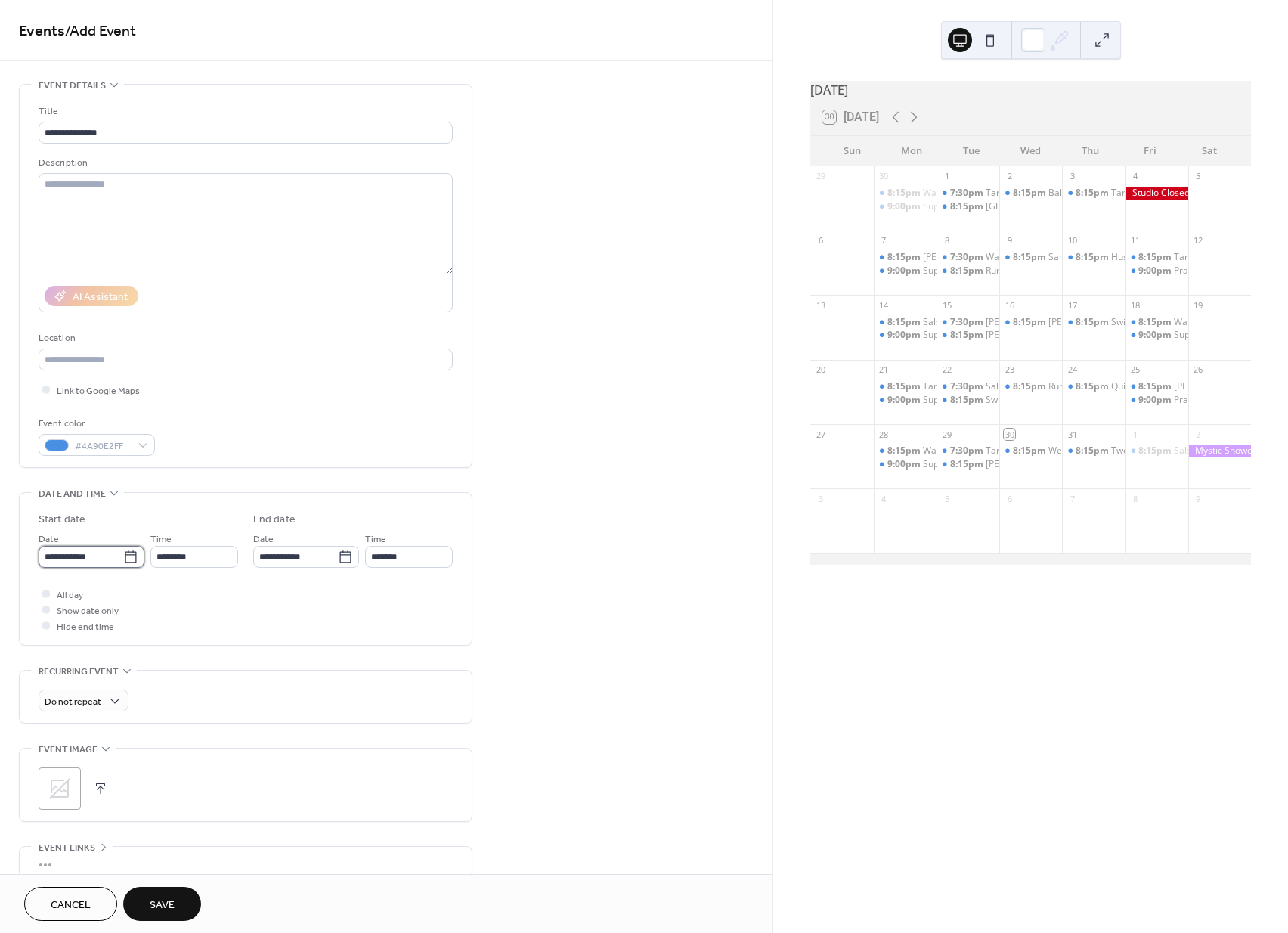 click on "**********" at bounding box center (81, 556) 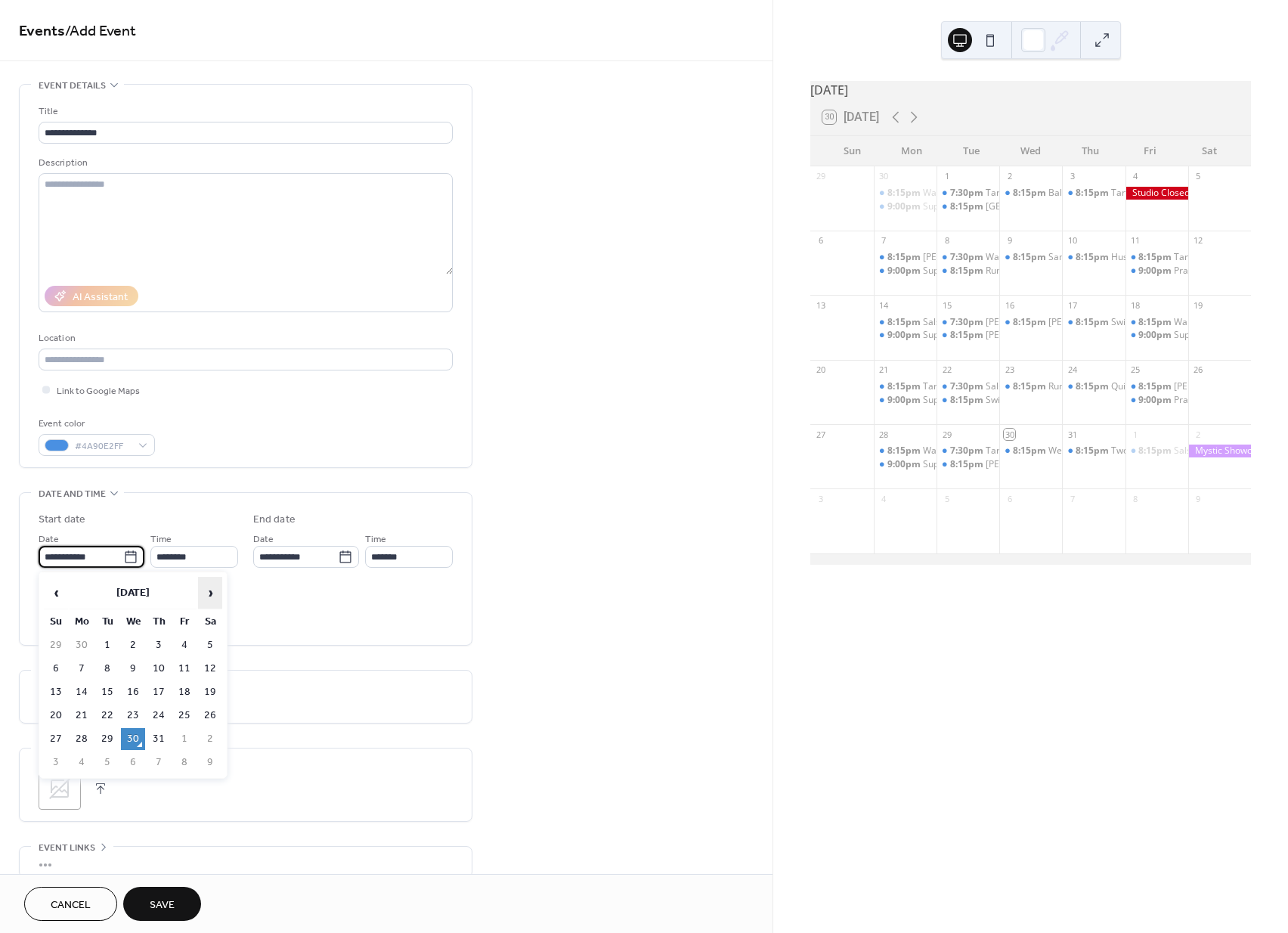click on "›" at bounding box center (210, 593) 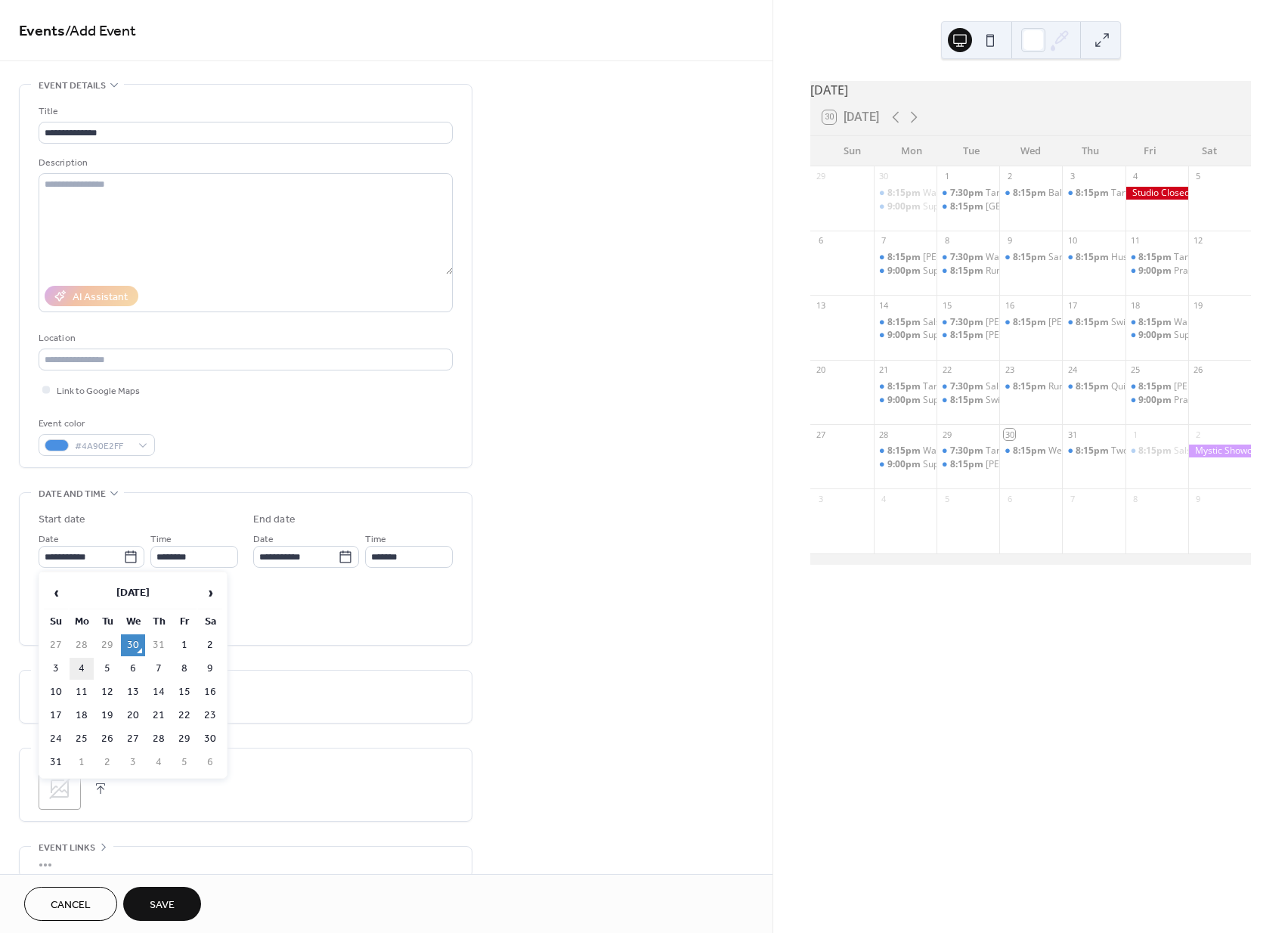 click on "4" at bounding box center [82, 668] 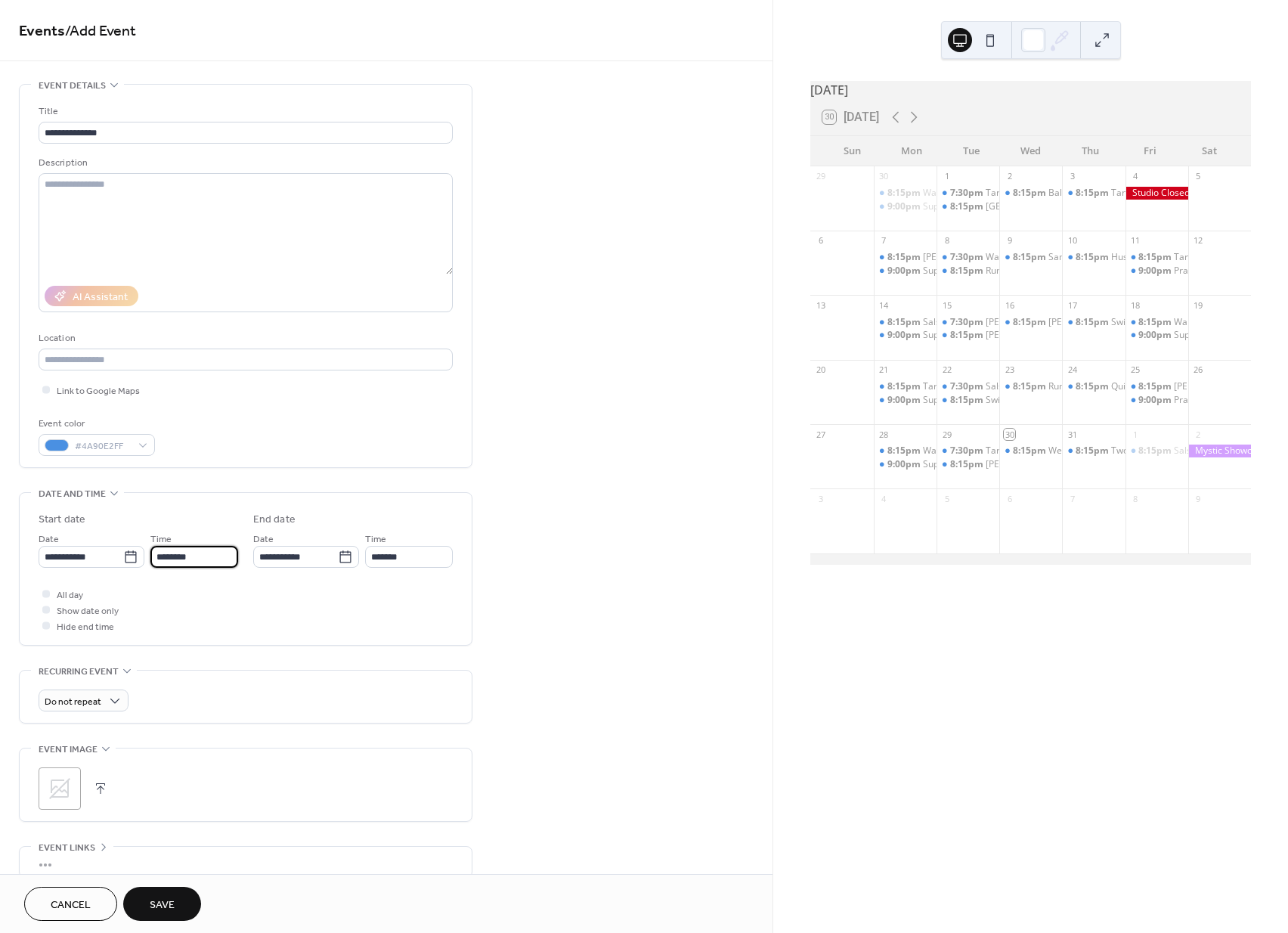 click on "********" at bounding box center (194, 556) 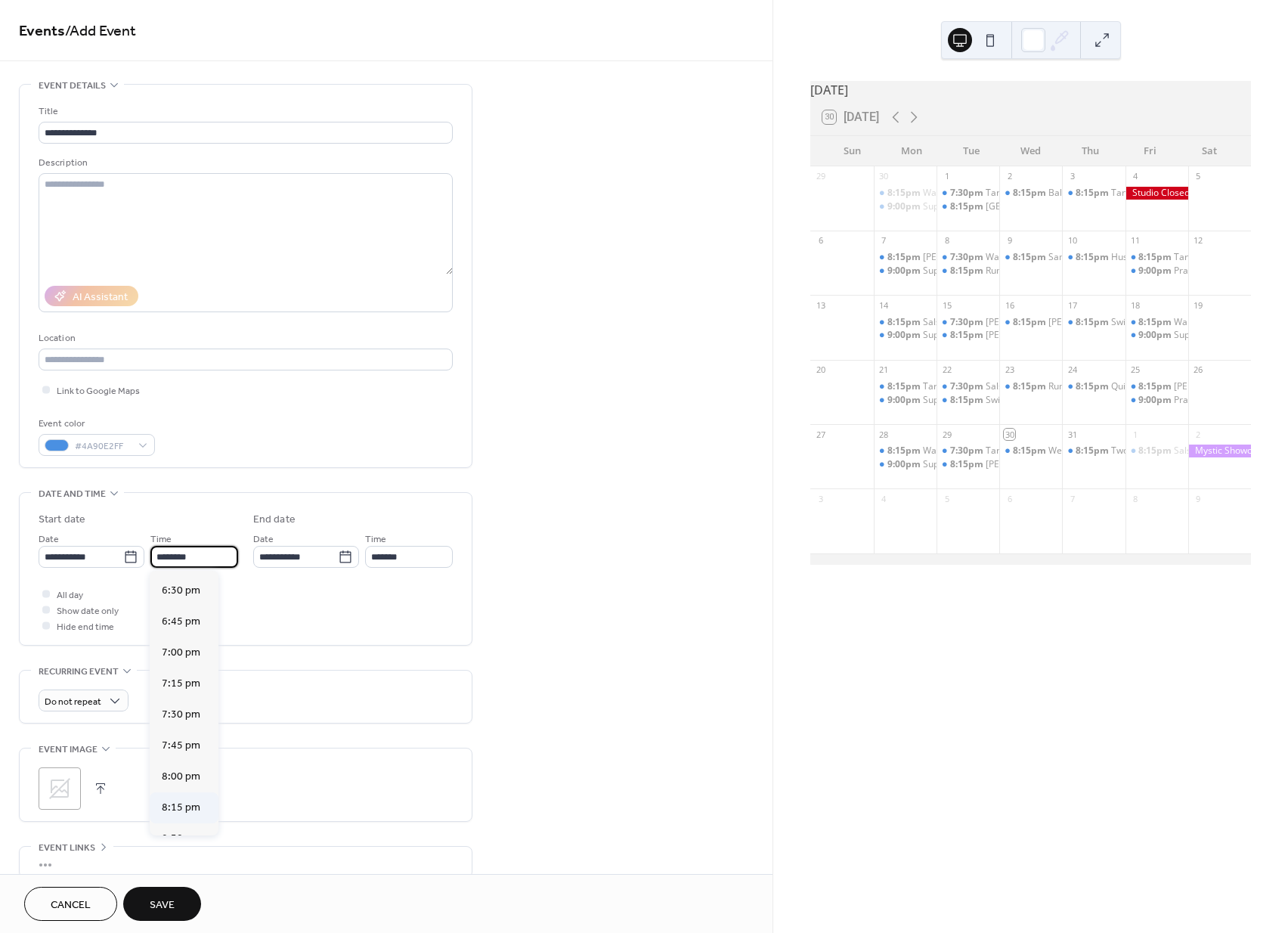 scroll, scrollTop: 2292, scrollLeft: 0, axis: vertical 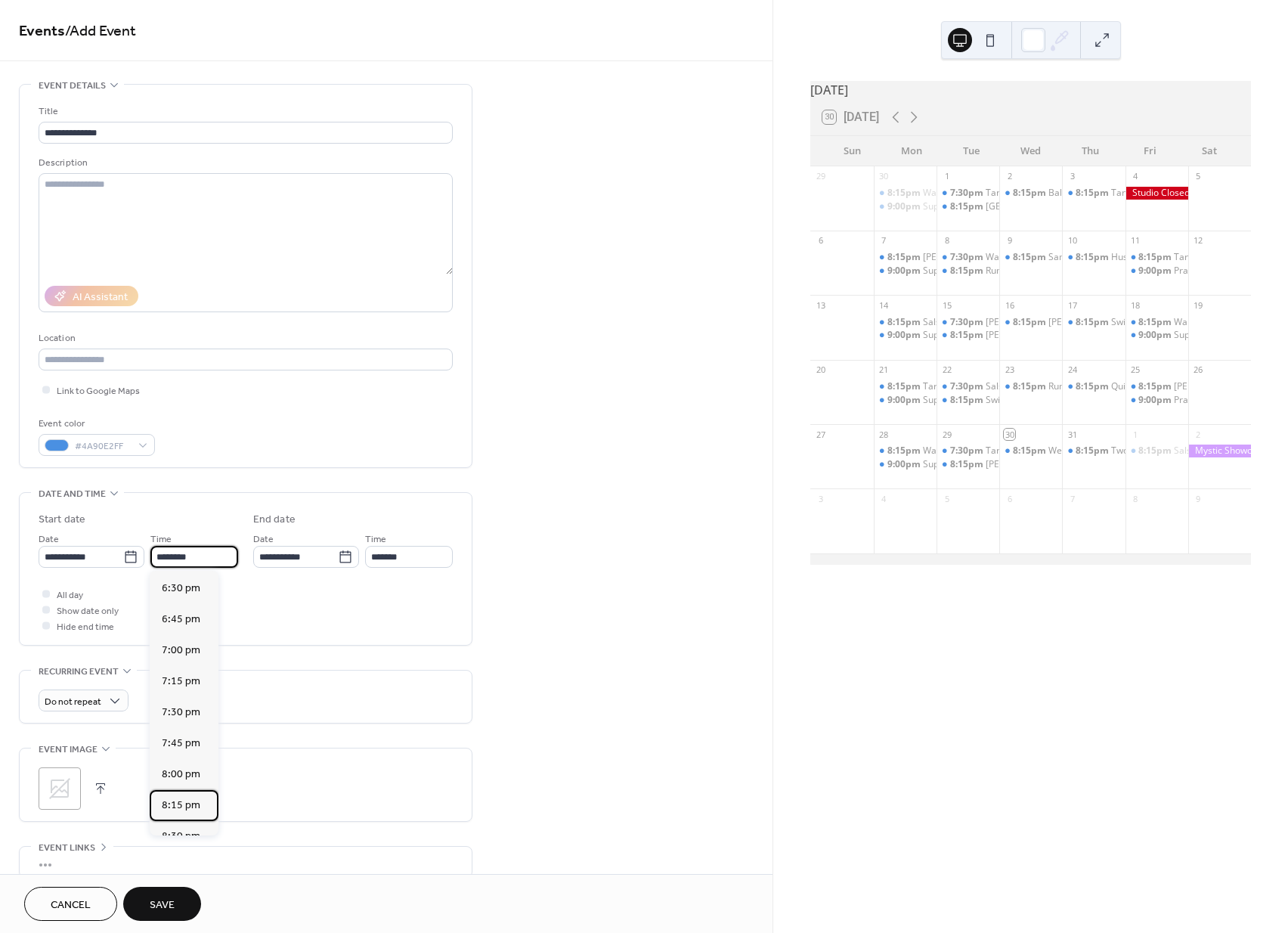 click on "8:15 pm" at bounding box center [181, 805] 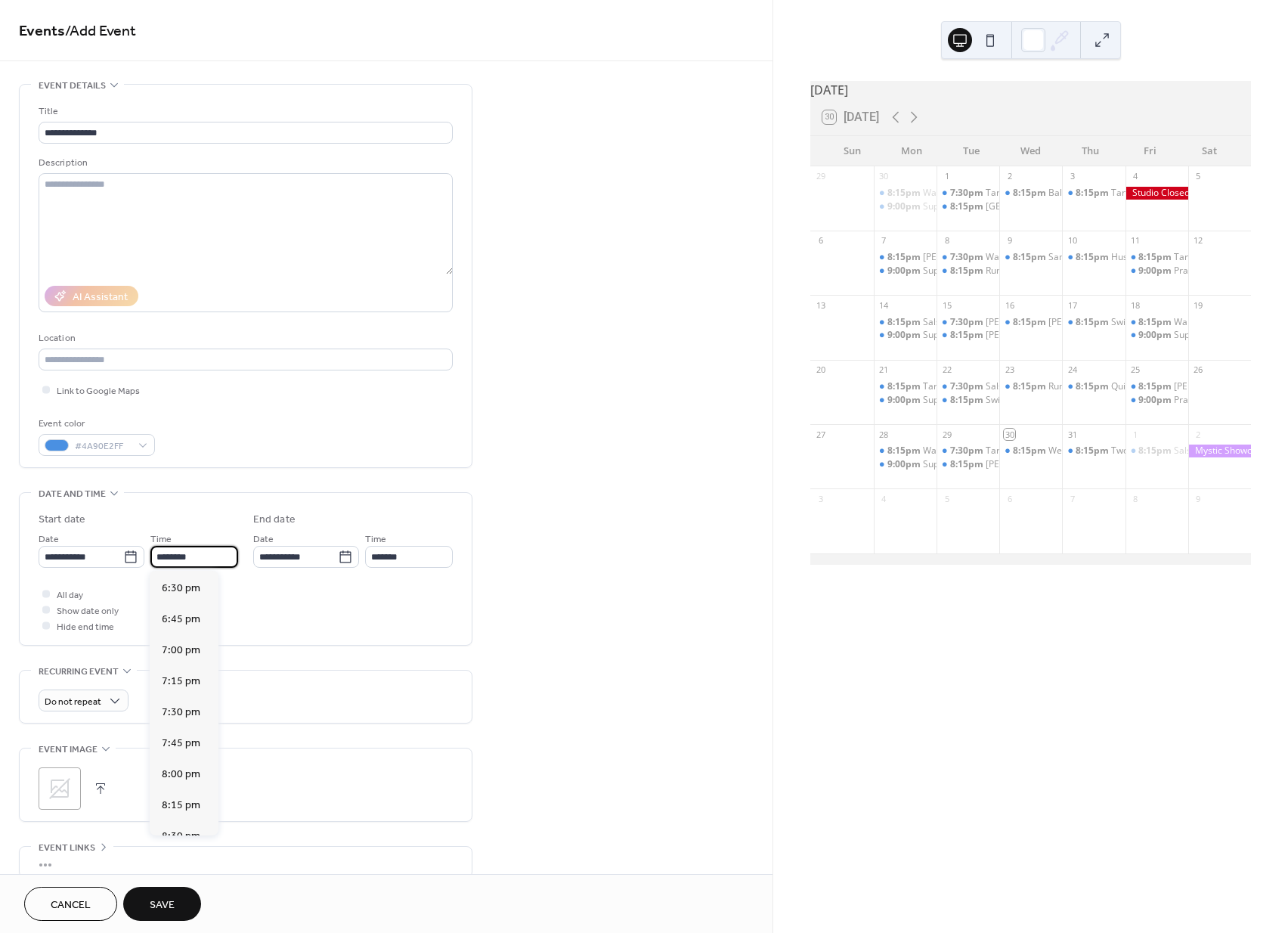 type on "*******" 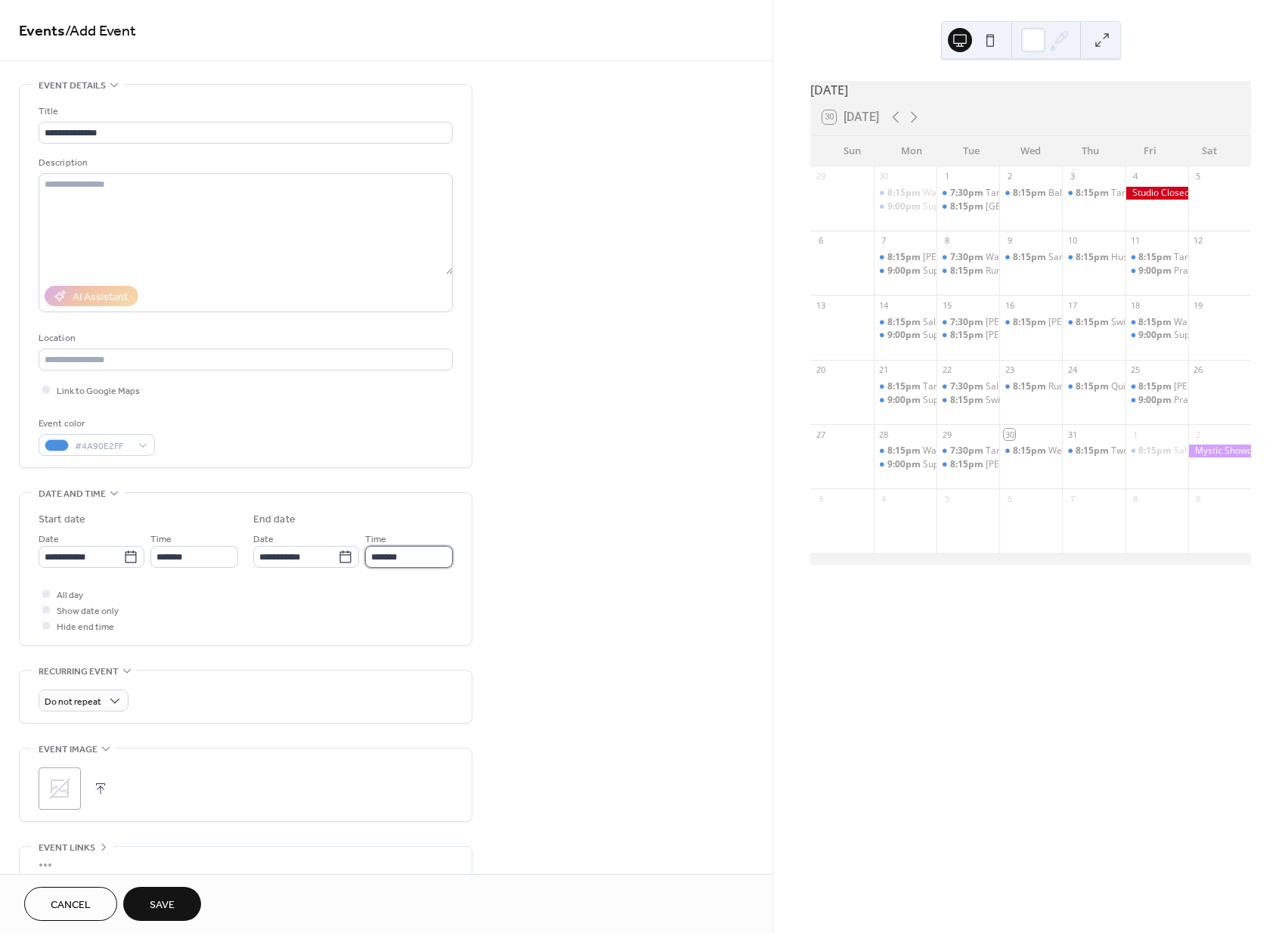 click on "*******" at bounding box center [409, 556] 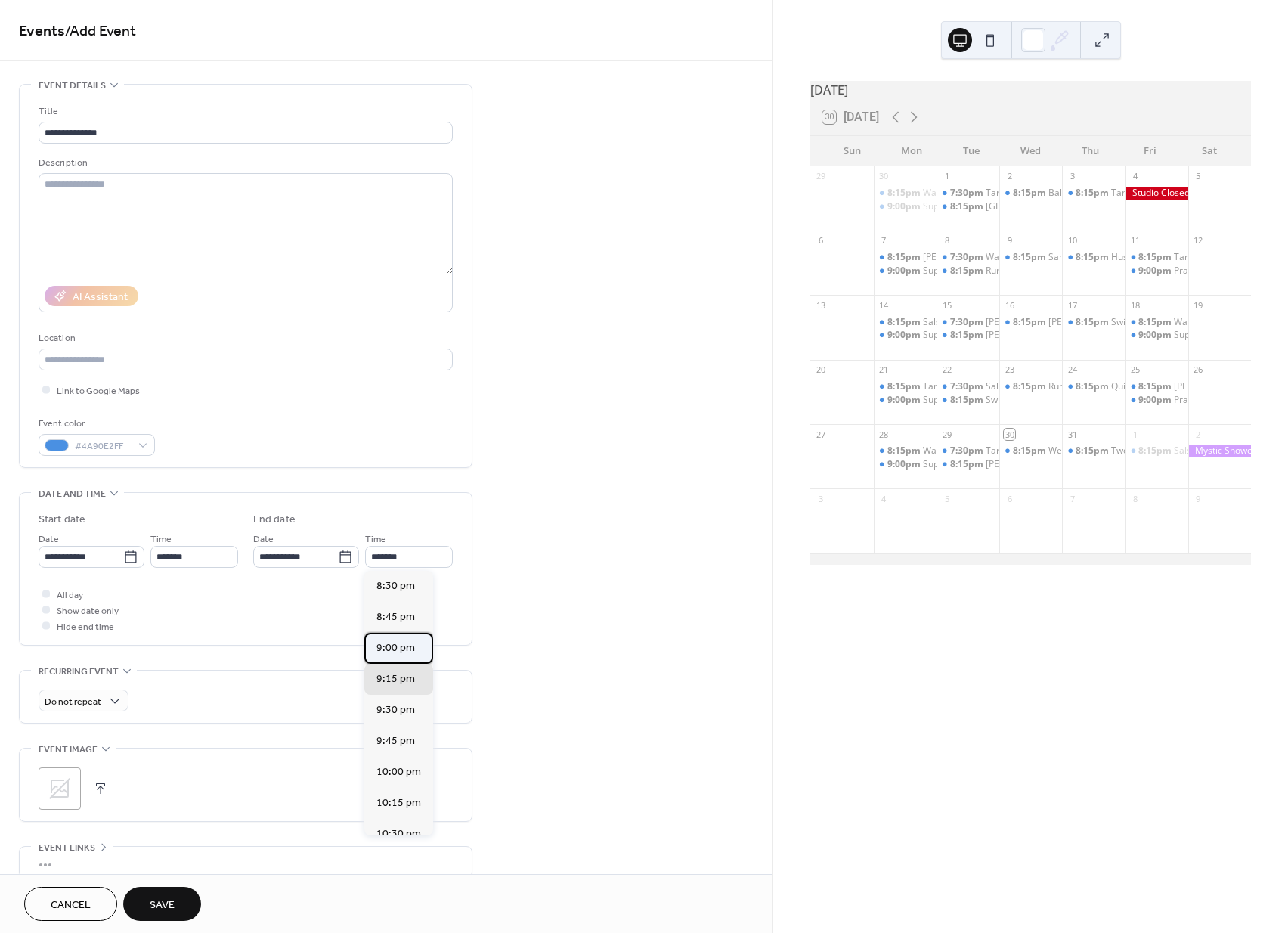click on "9:00 pm" at bounding box center (395, 648) 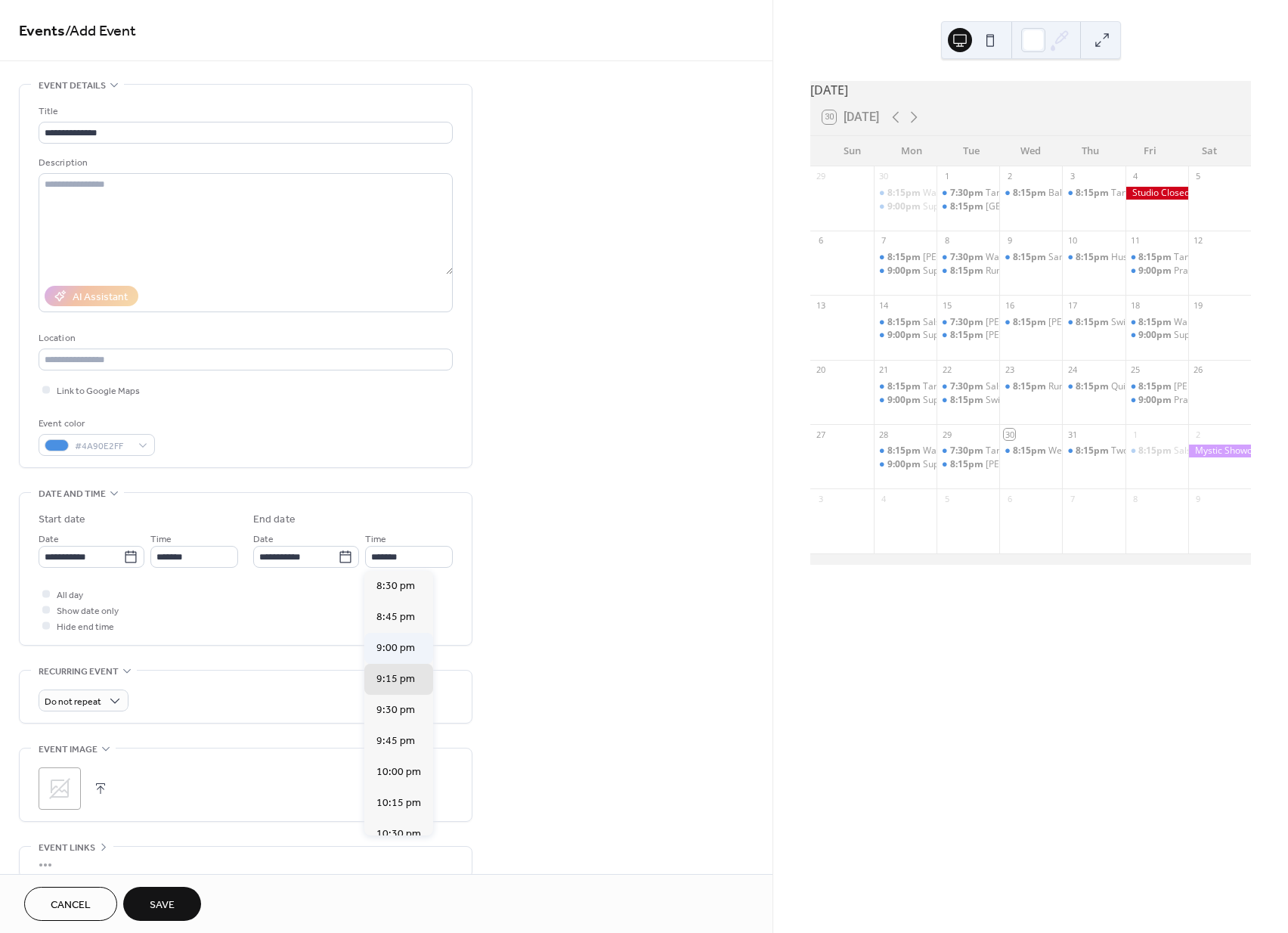 type on "*******" 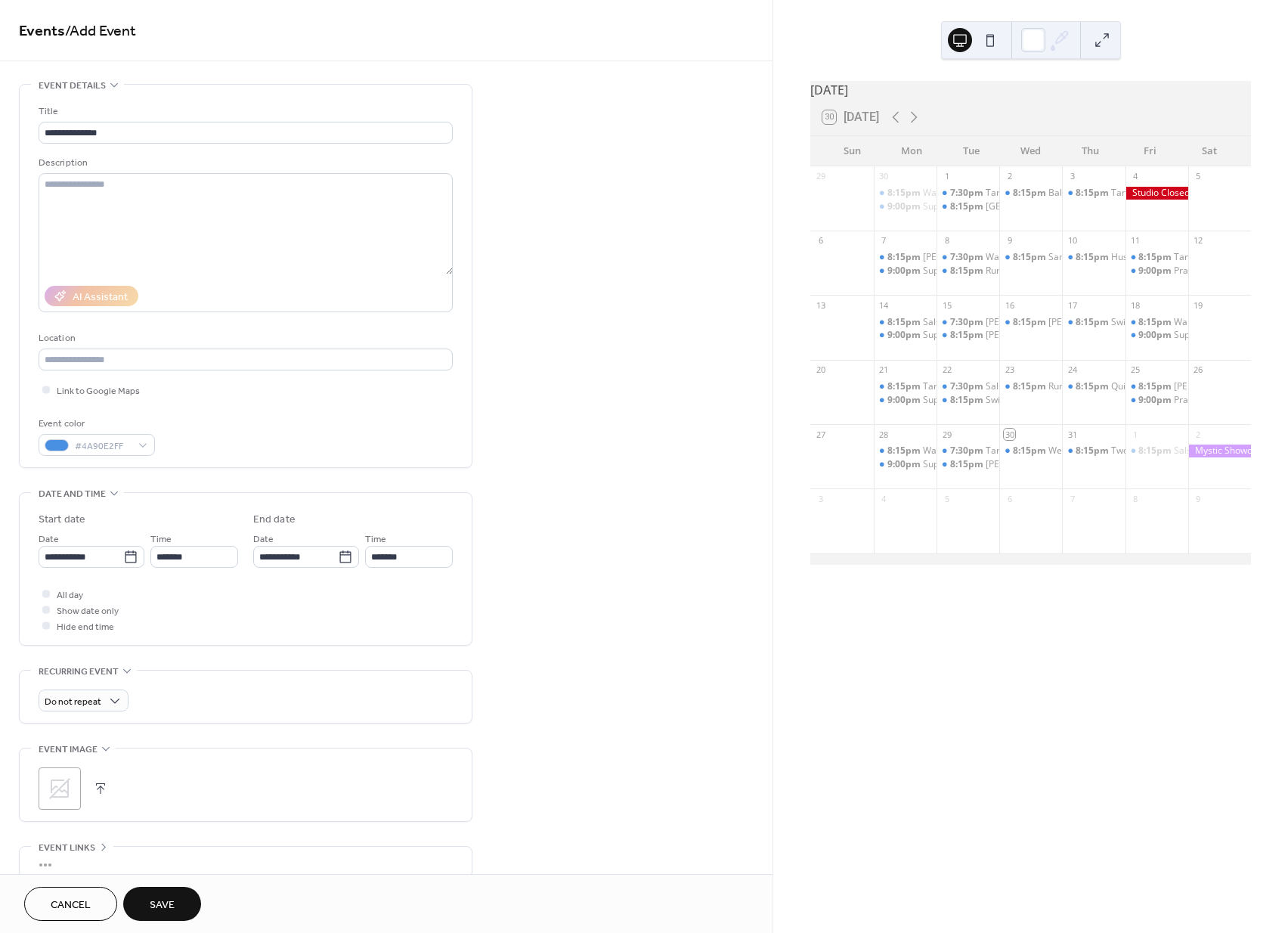 click on "Save" at bounding box center [162, 905] 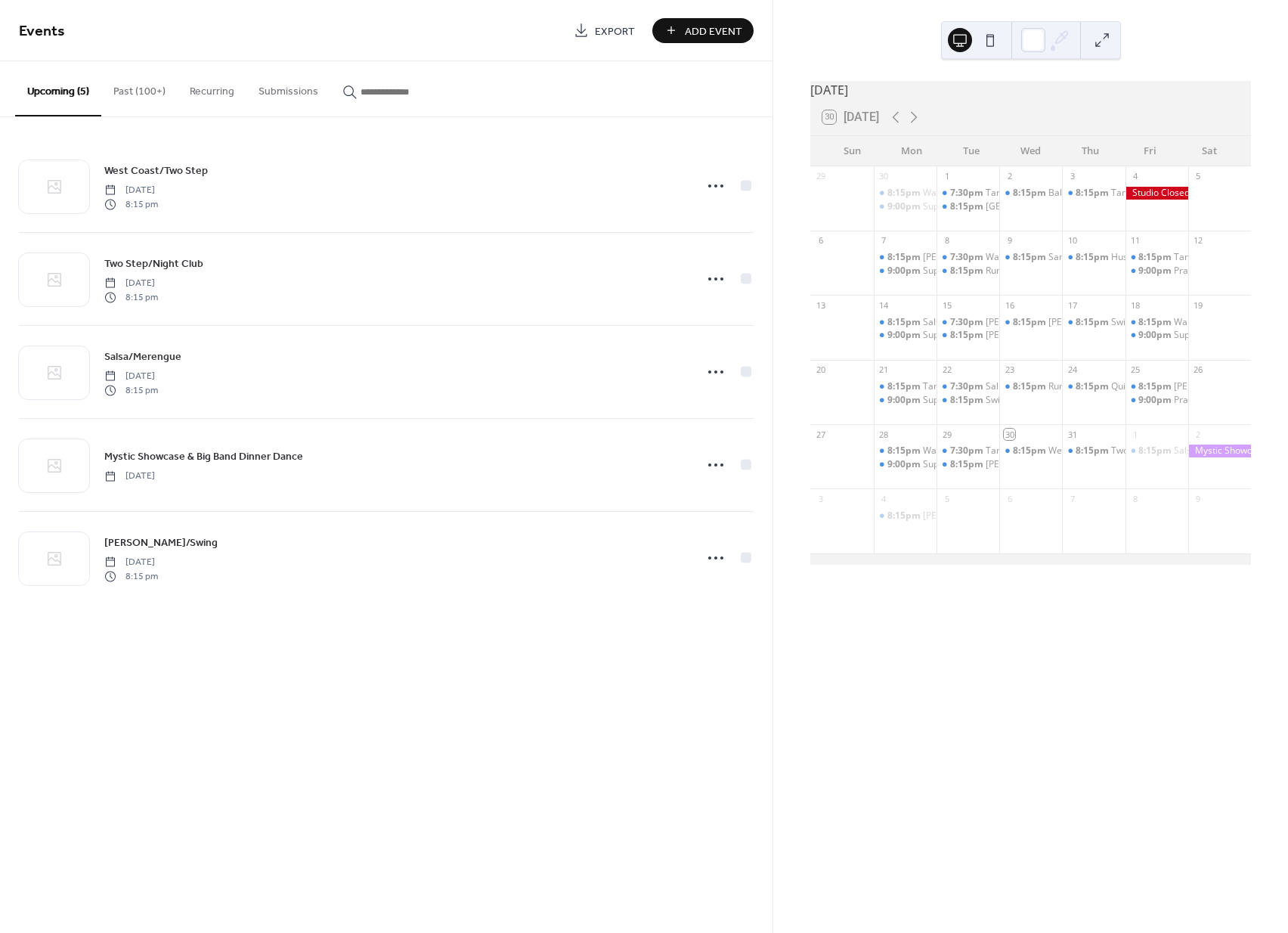 click on "Add Event" at bounding box center (714, 31) 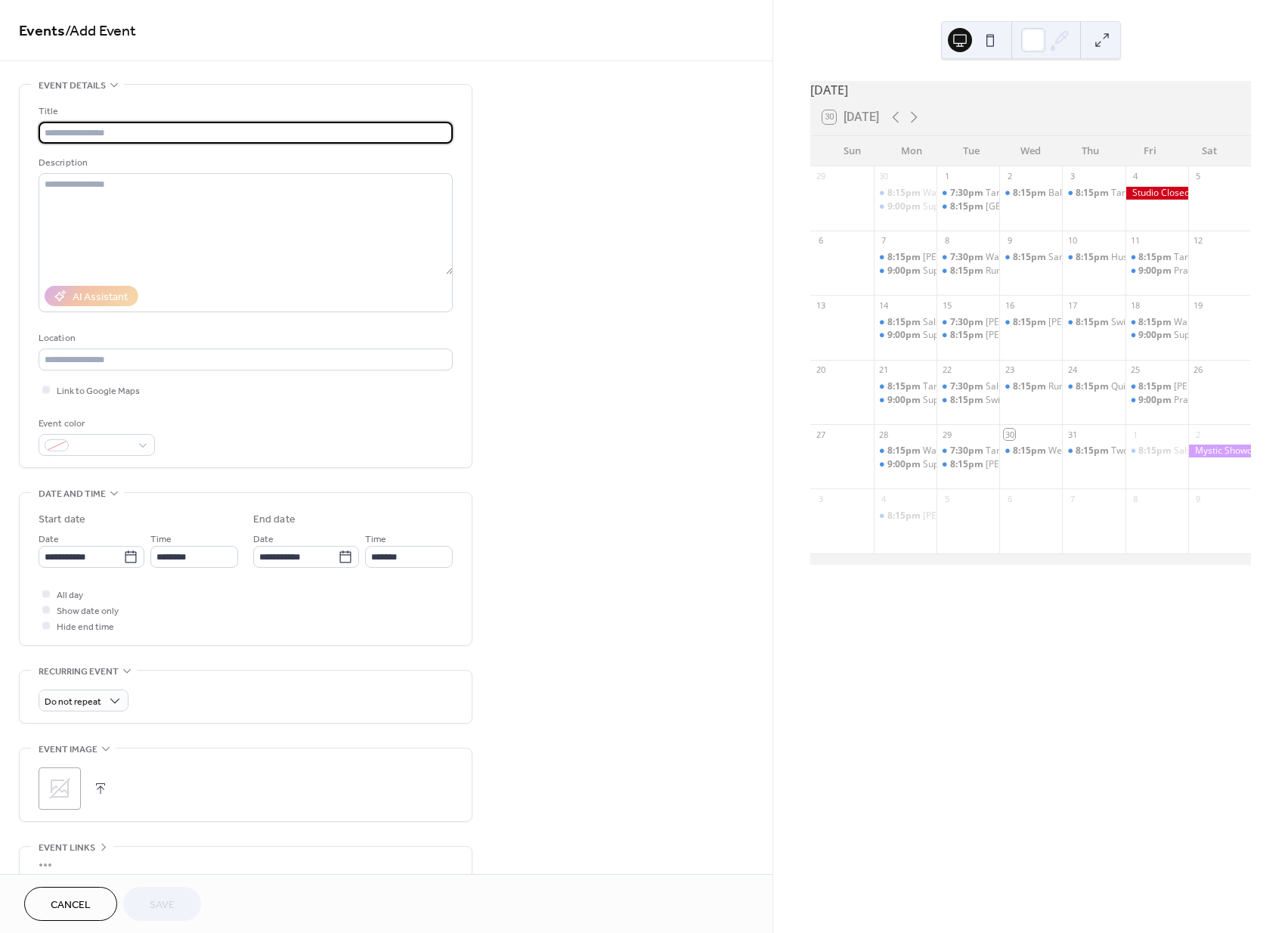 click at bounding box center [246, 132] 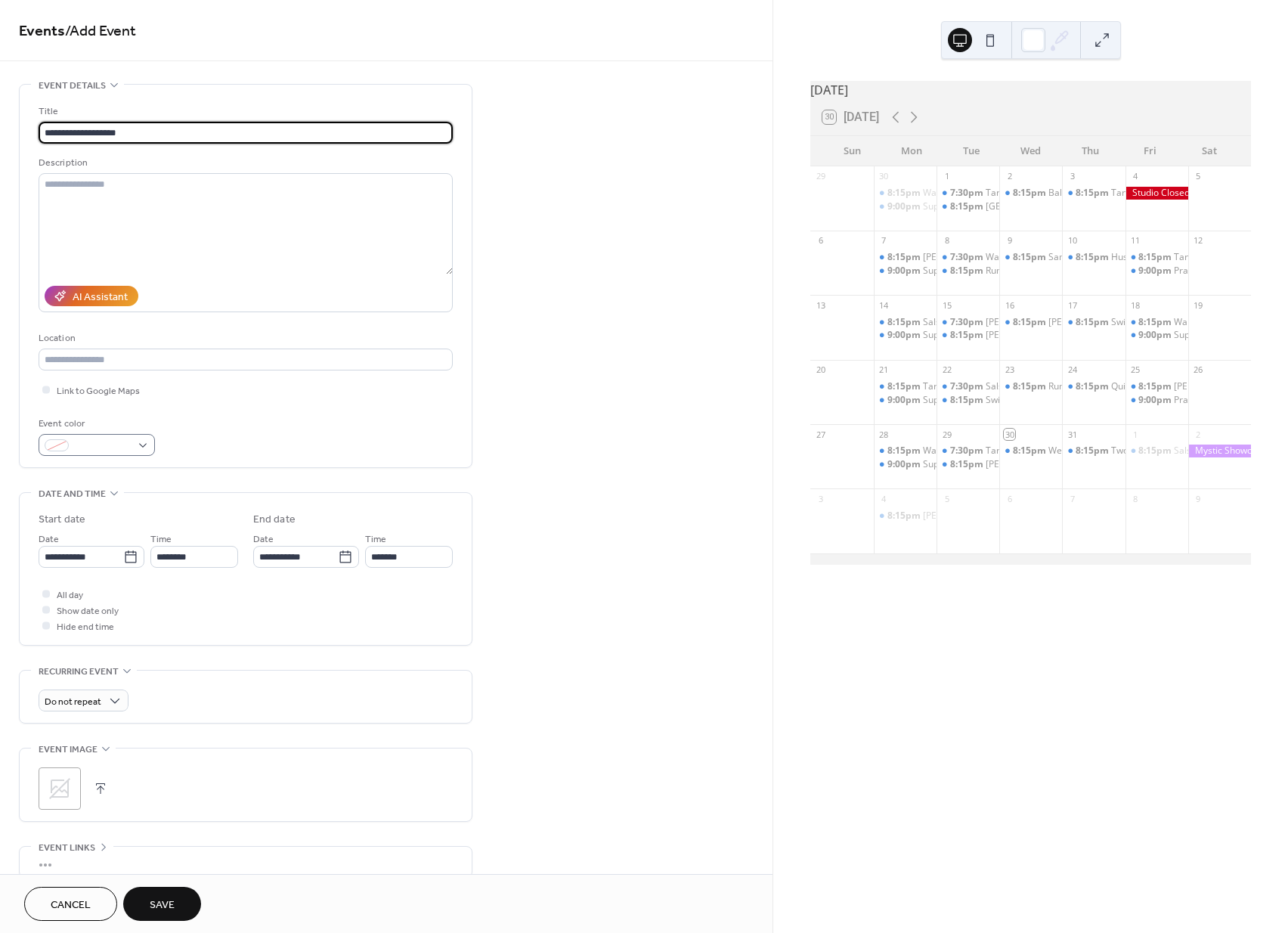 type on "**********" 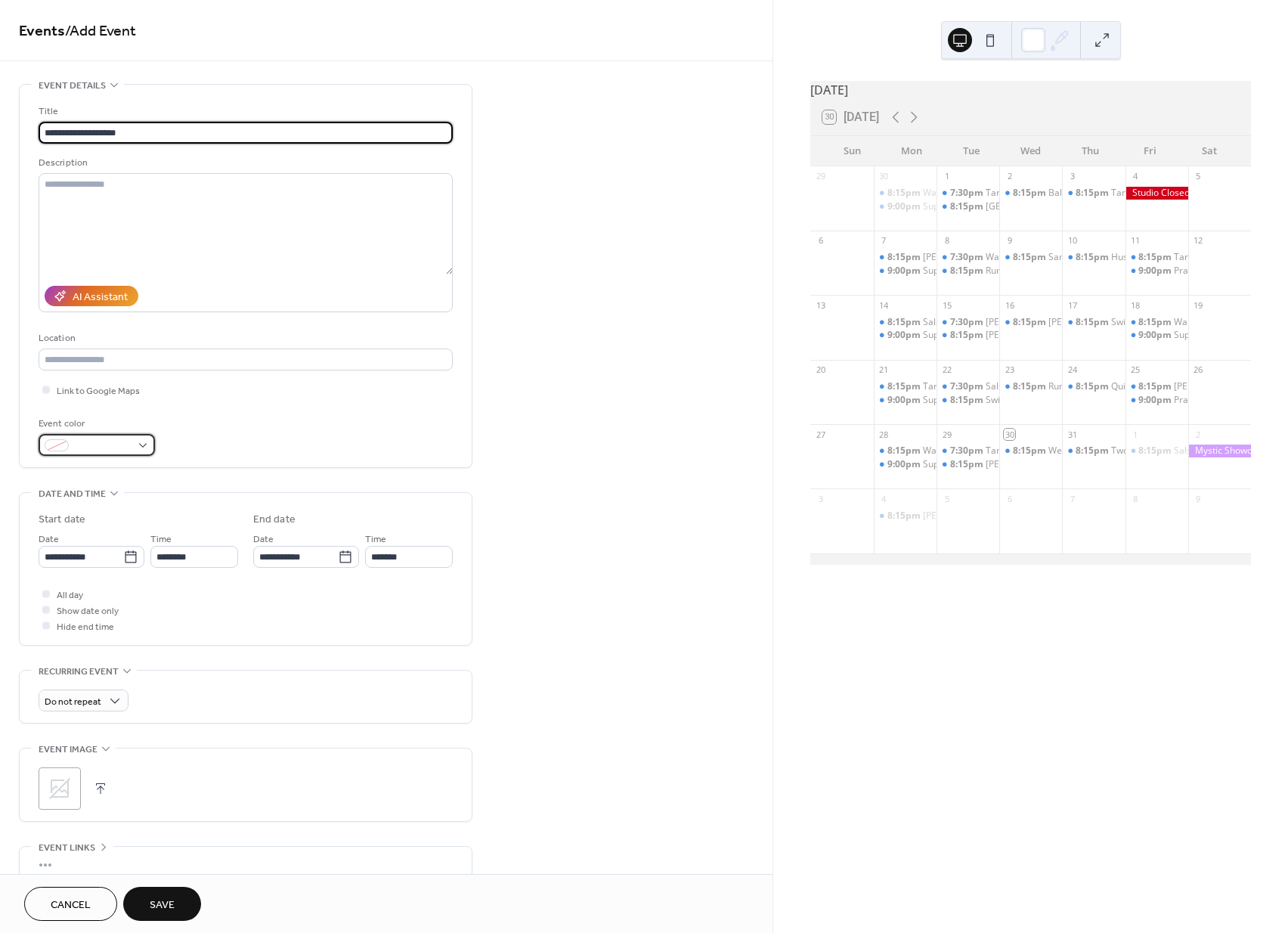 click at bounding box center [97, 445] 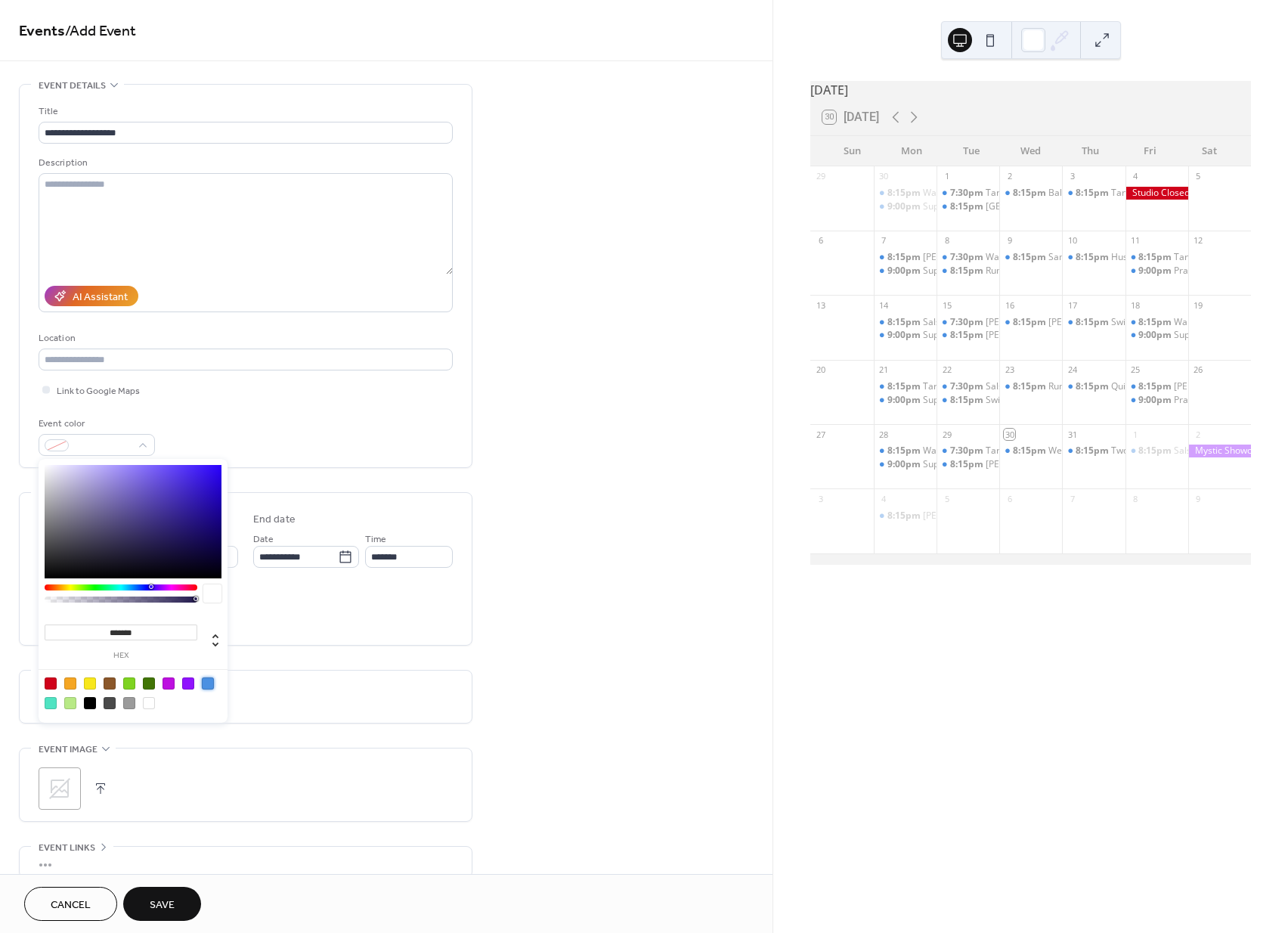 click at bounding box center [208, 683] 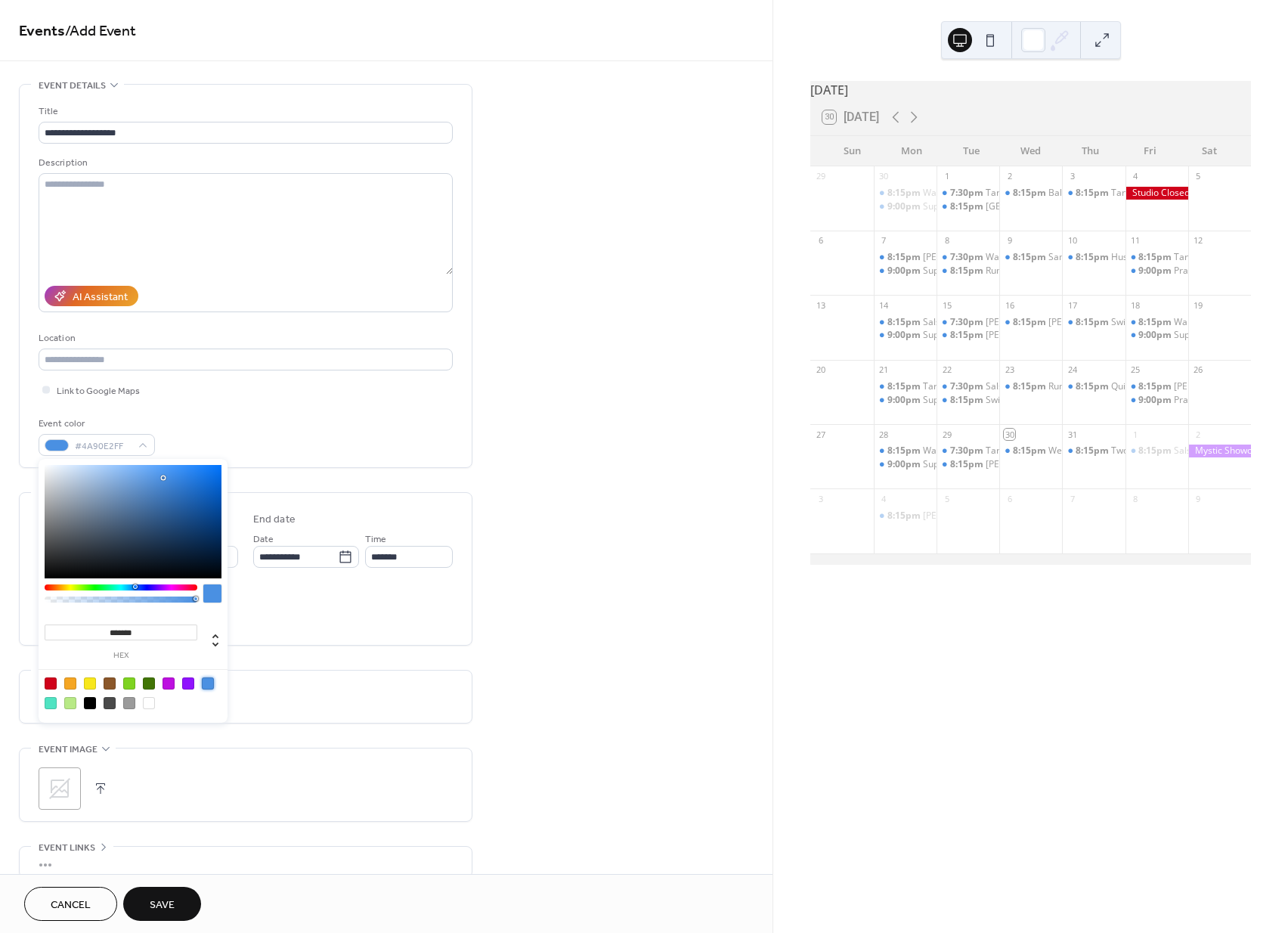 click on "**********" at bounding box center [386, 544] 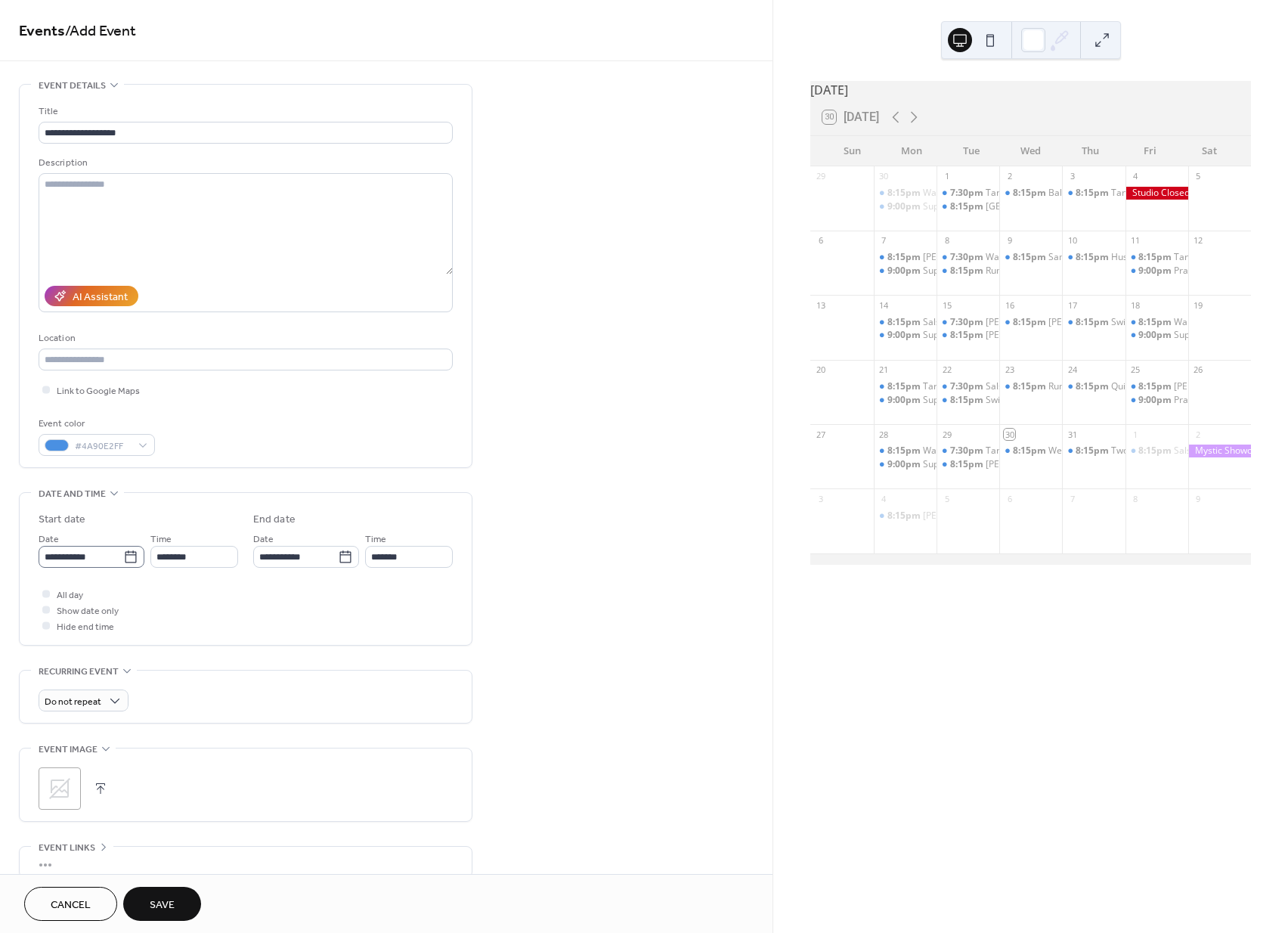 click 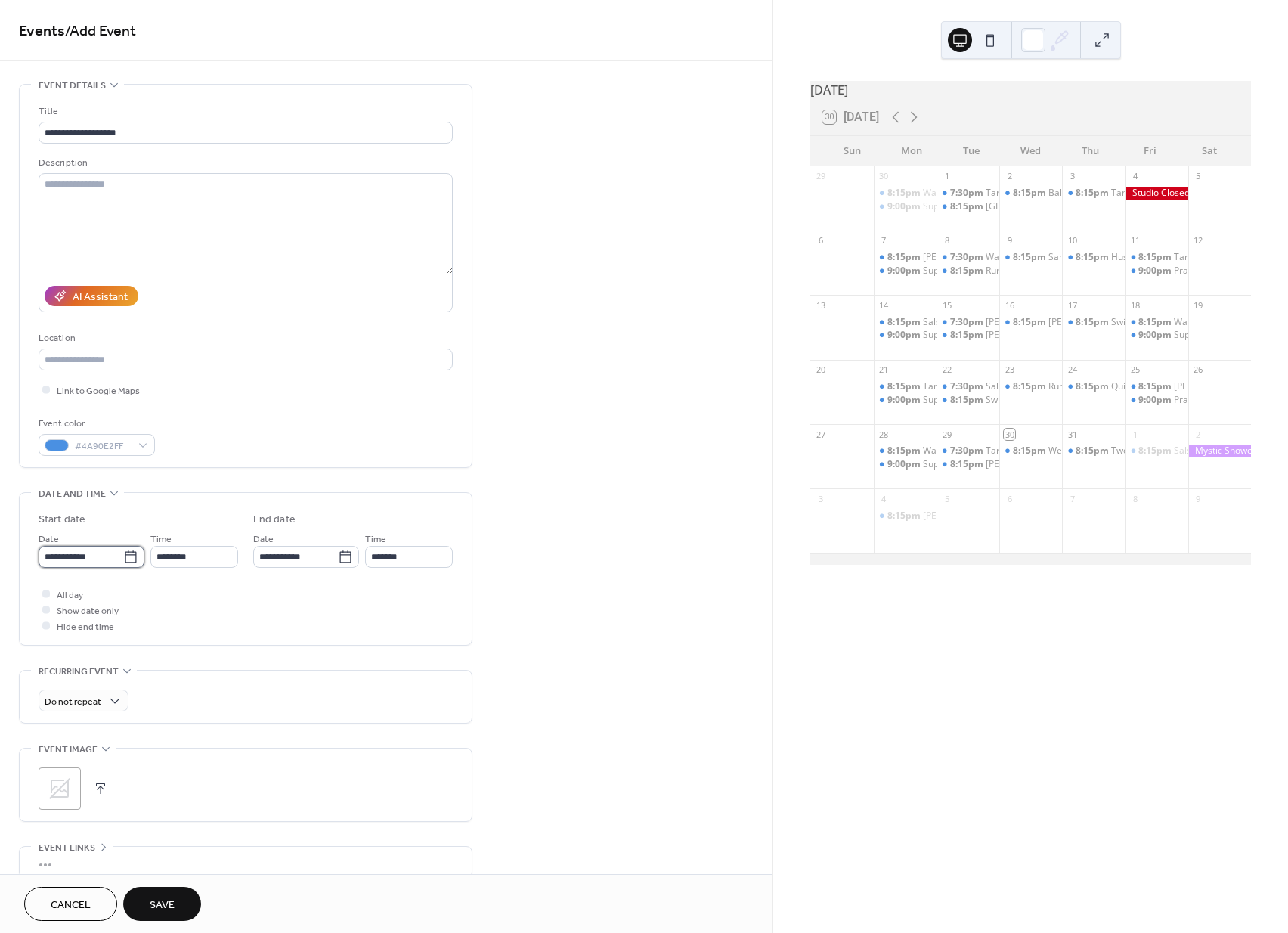 click on "**********" at bounding box center [81, 556] 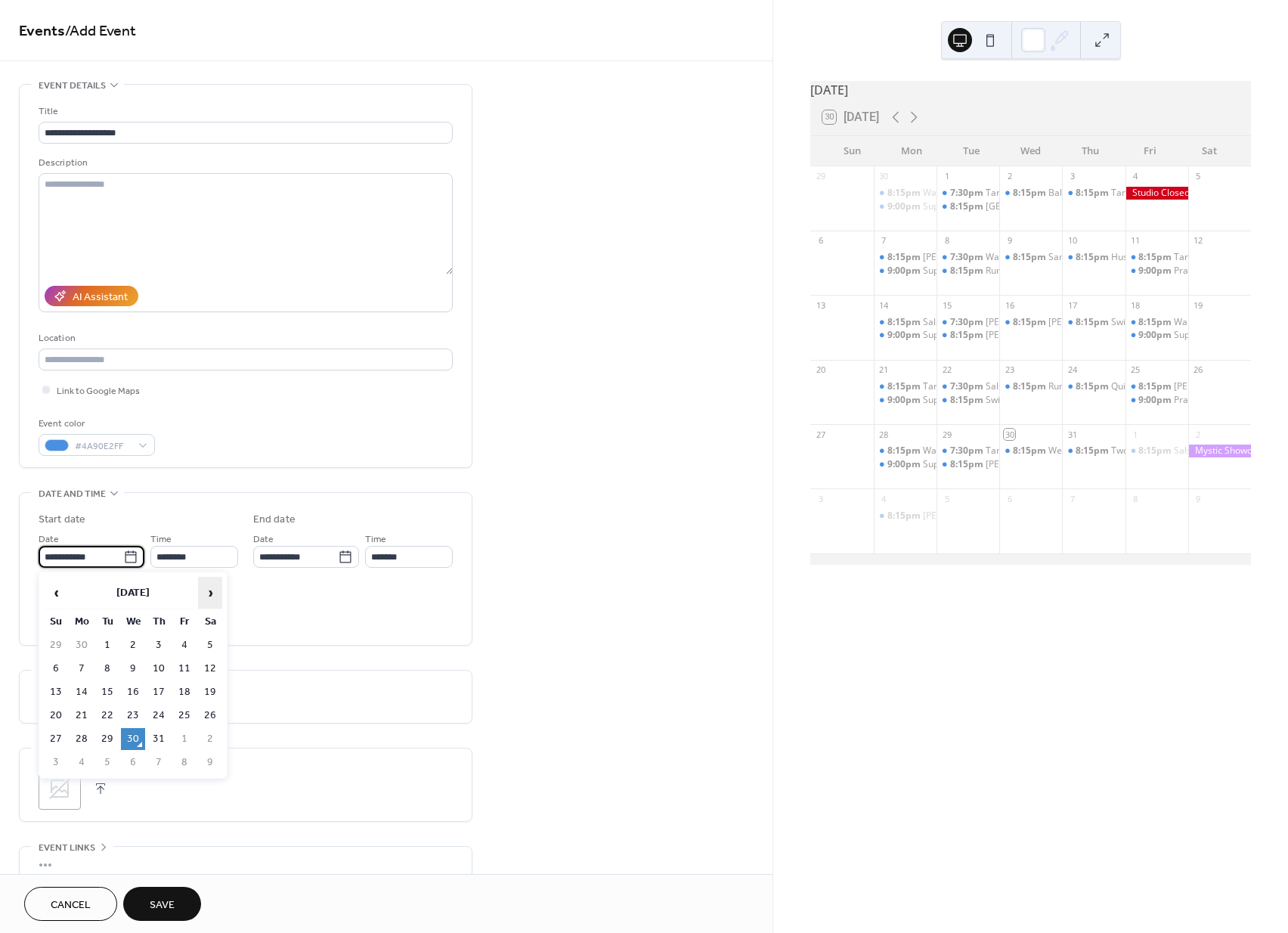 click on "›" at bounding box center [210, 593] 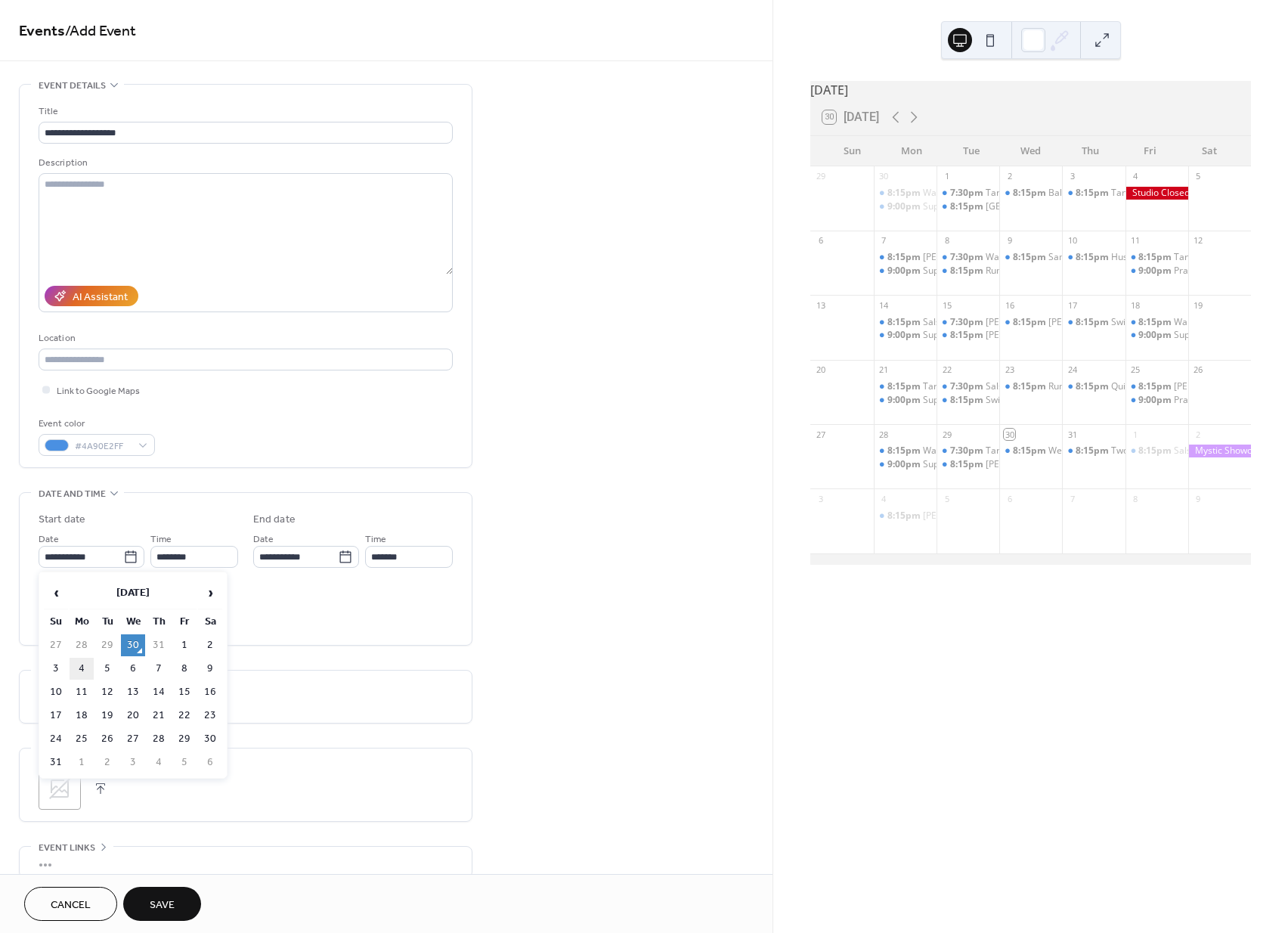 click on "4" at bounding box center [82, 668] 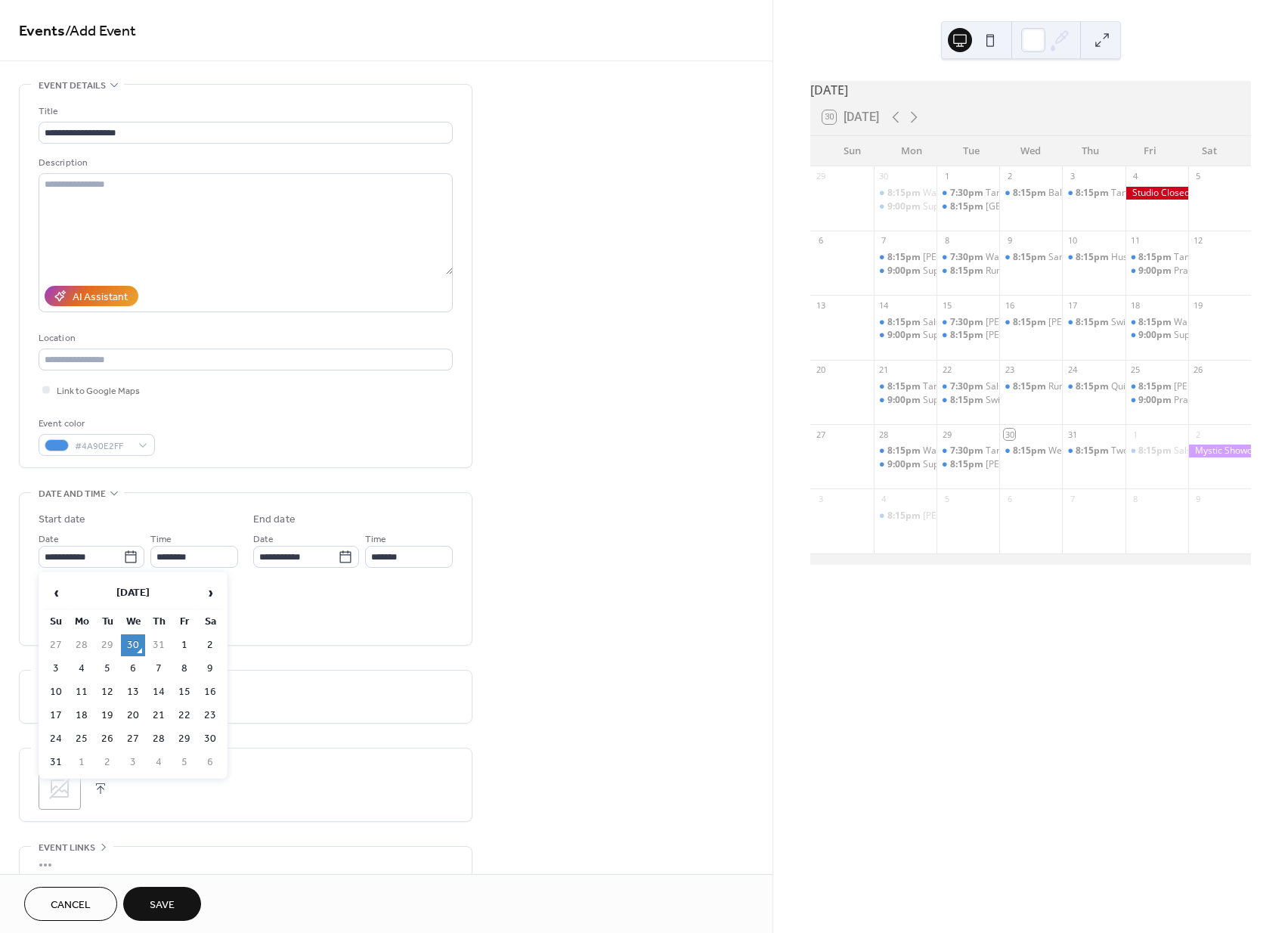 type on "**********" 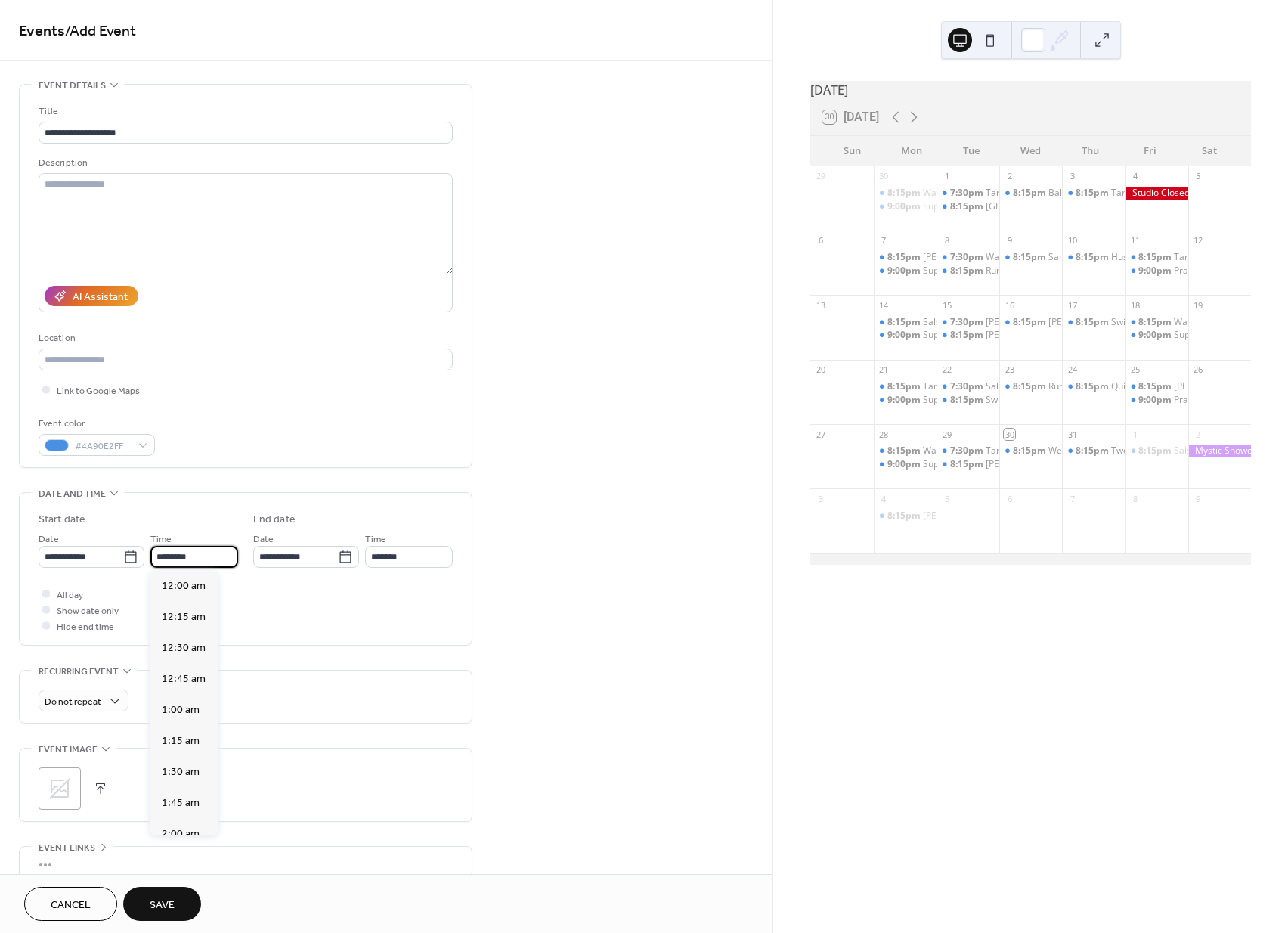click on "********" at bounding box center (194, 556) 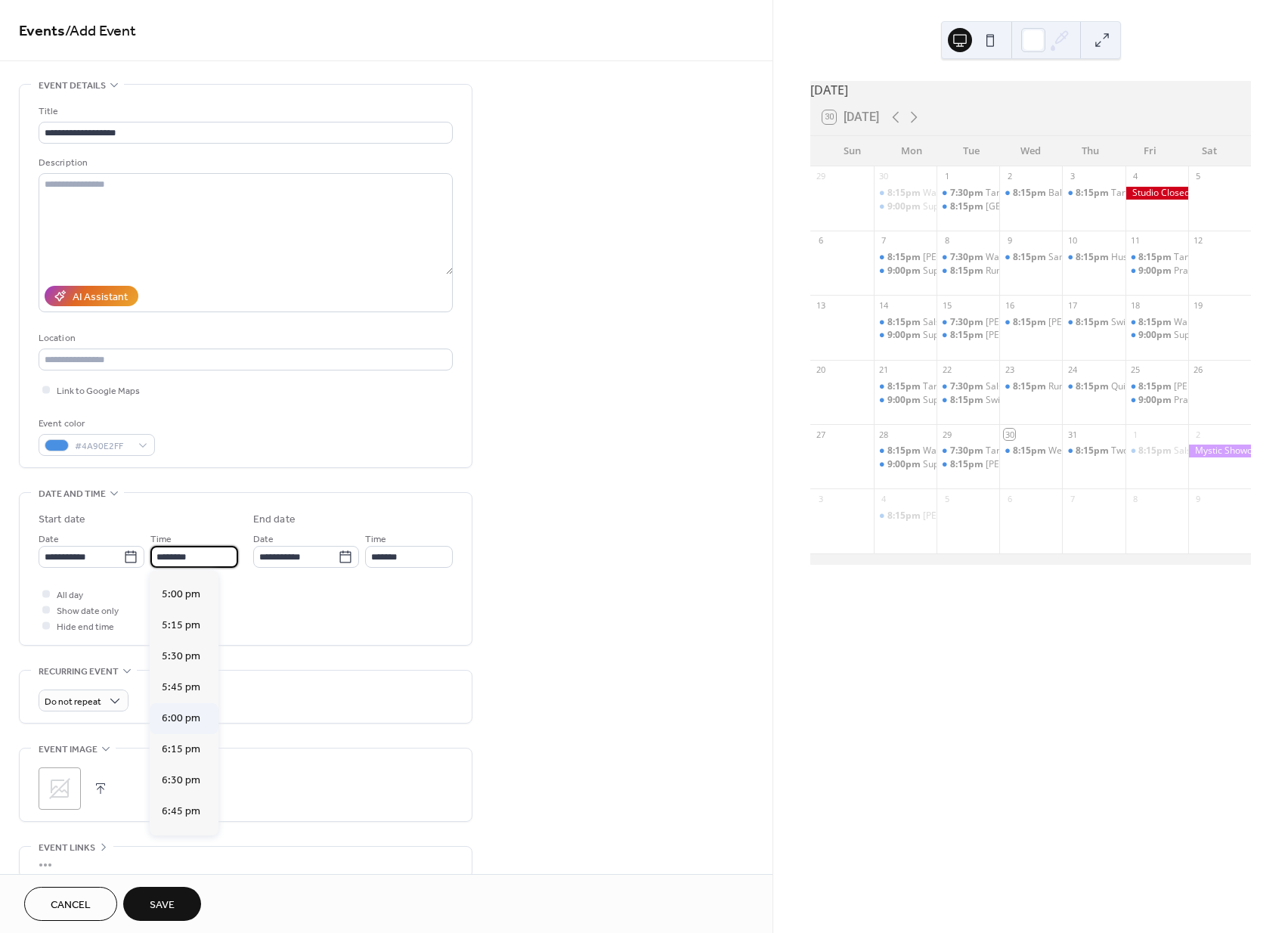 scroll, scrollTop: 2326, scrollLeft: 0, axis: vertical 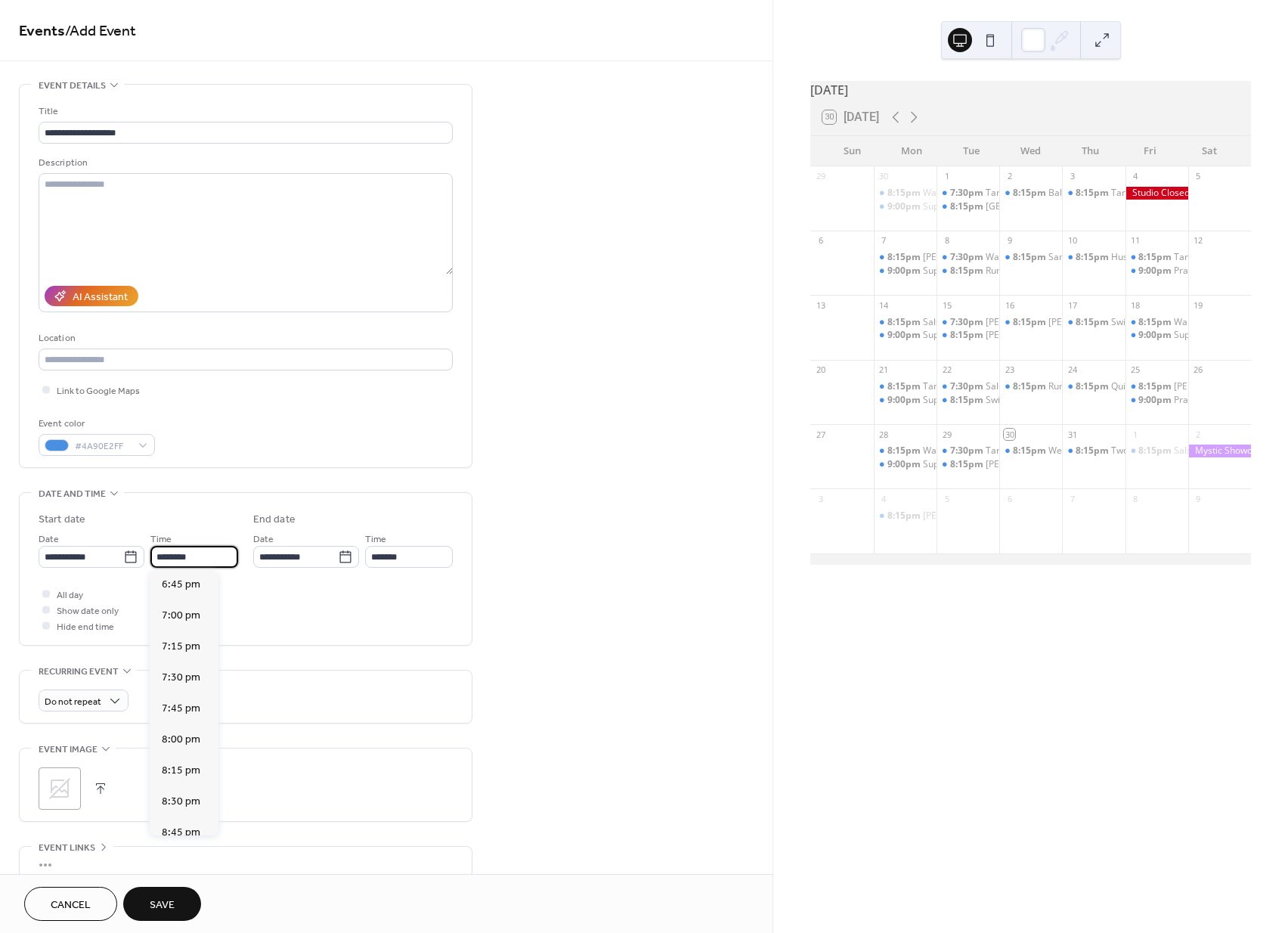 click on "9:00 pm" at bounding box center (181, 863) 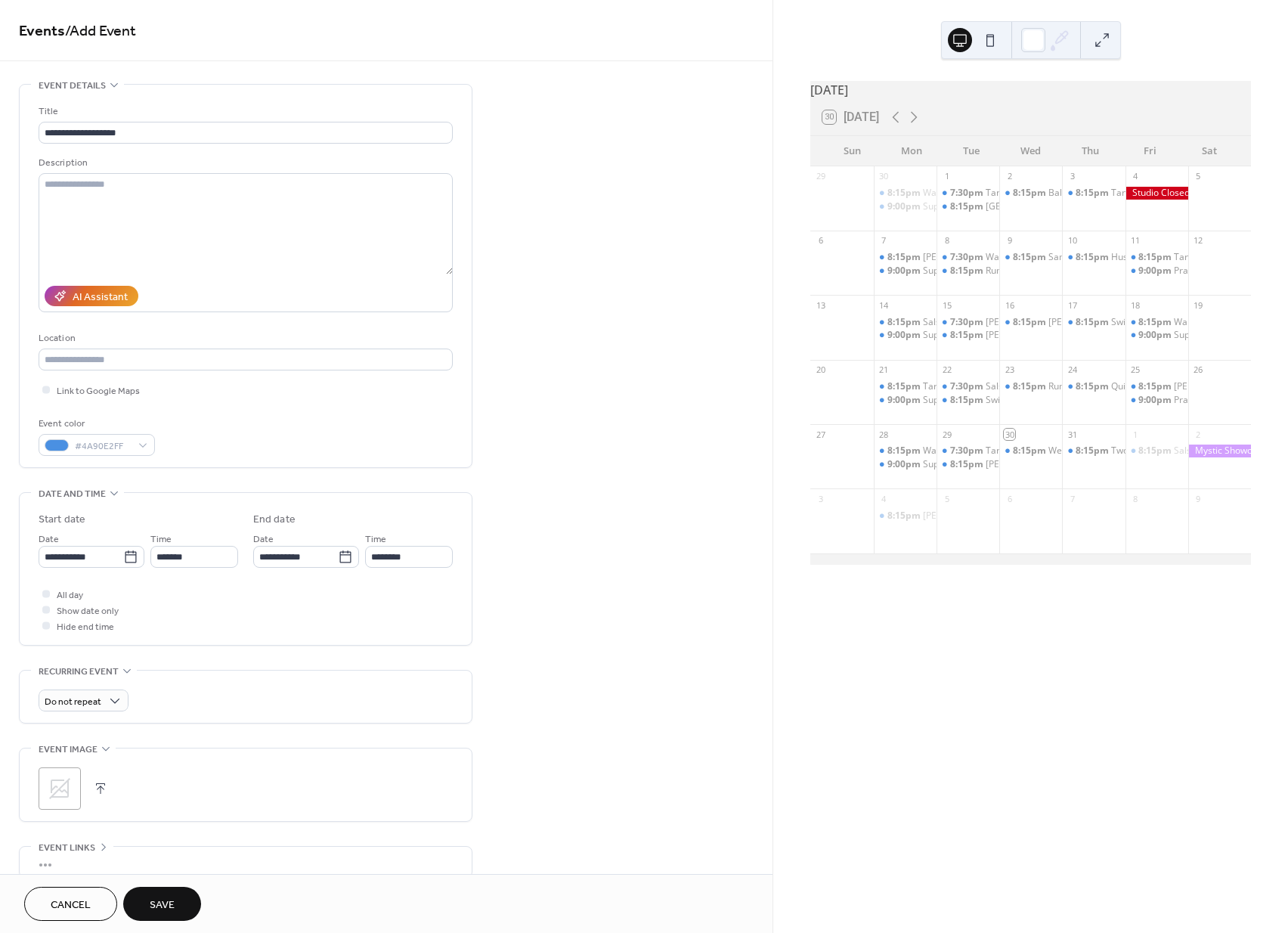 click on "Save" at bounding box center [162, 904] 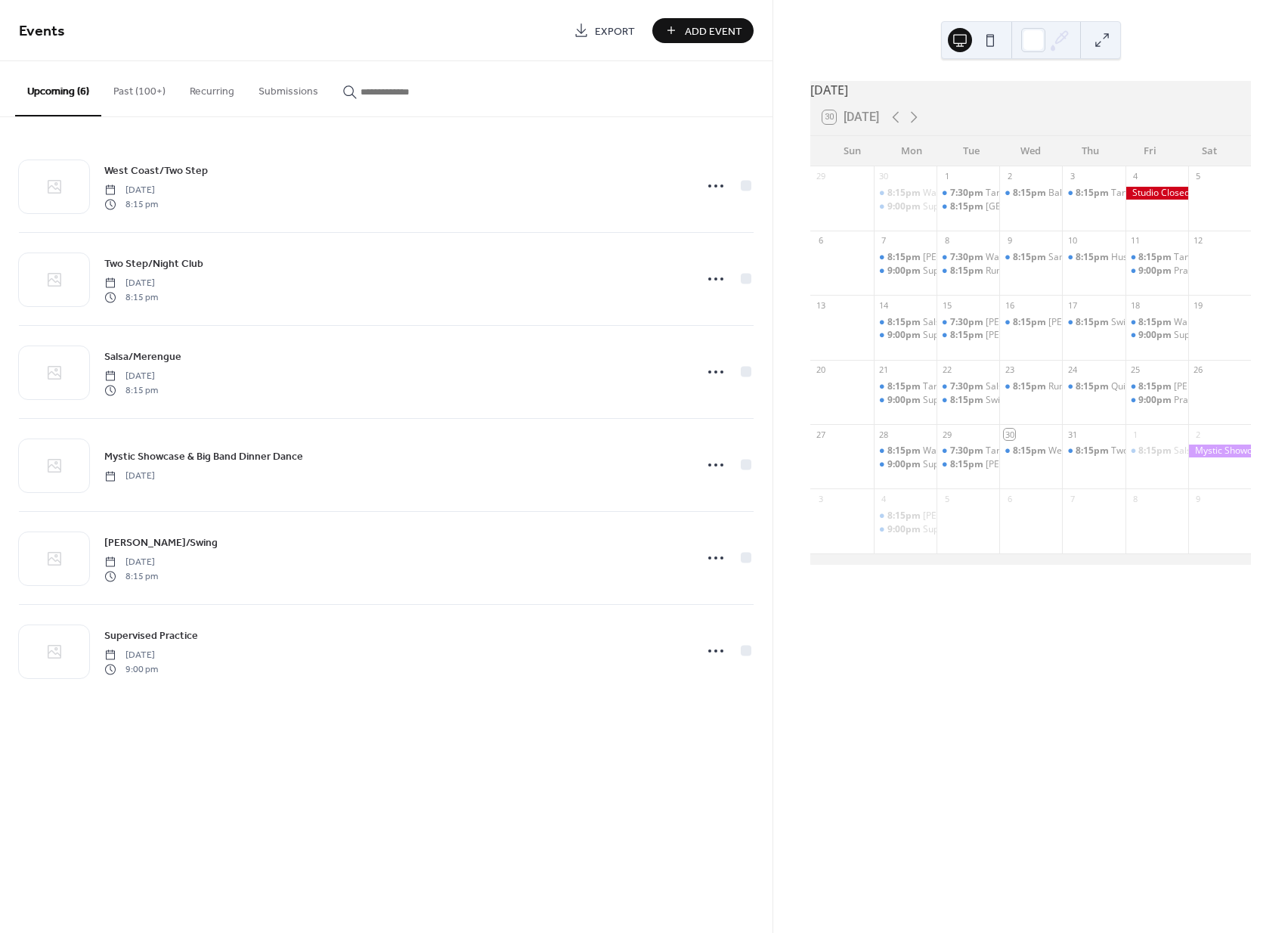 click on "Add Event" at bounding box center (714, 31) 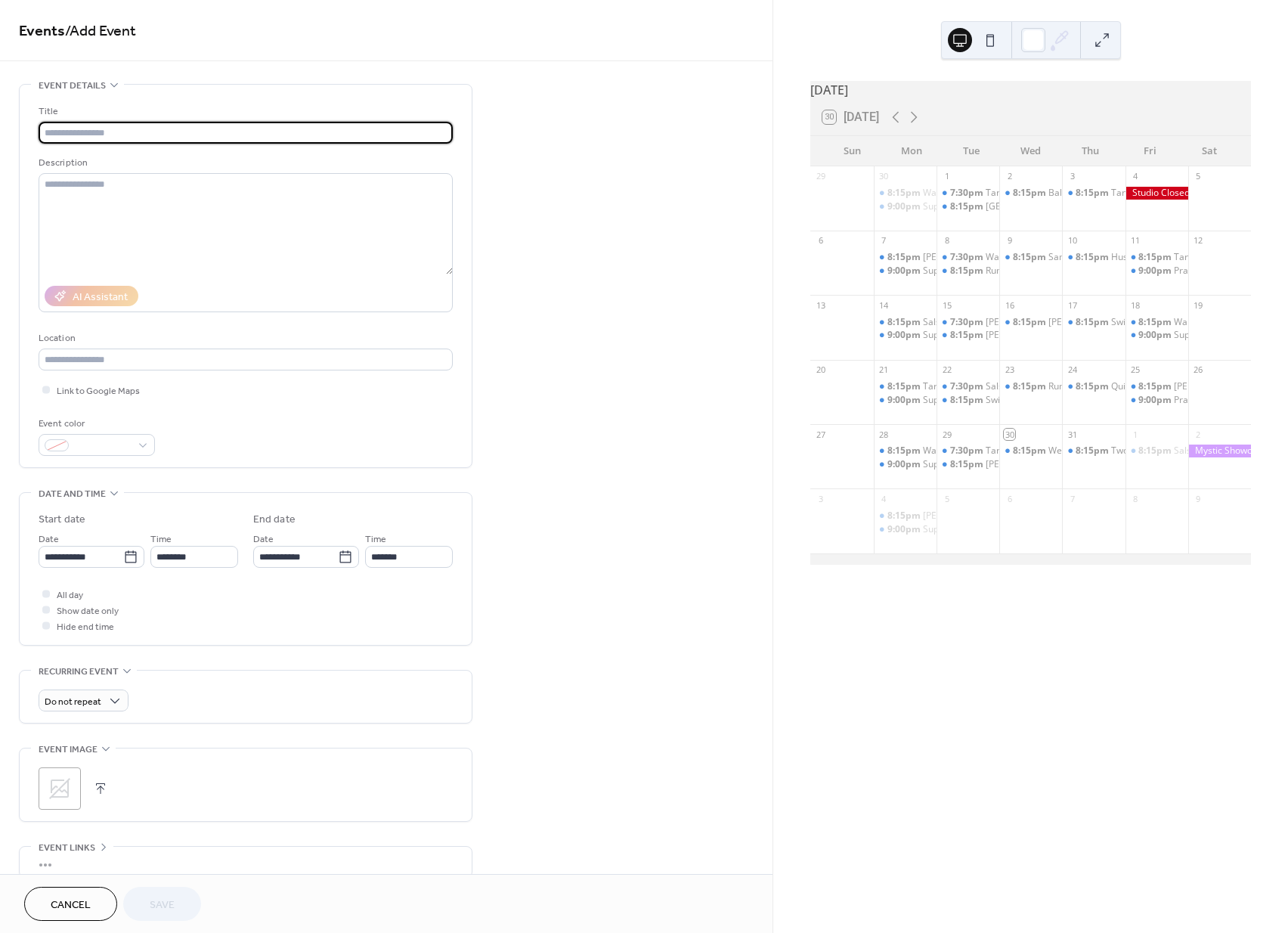 click at bounding box center [246, 132] 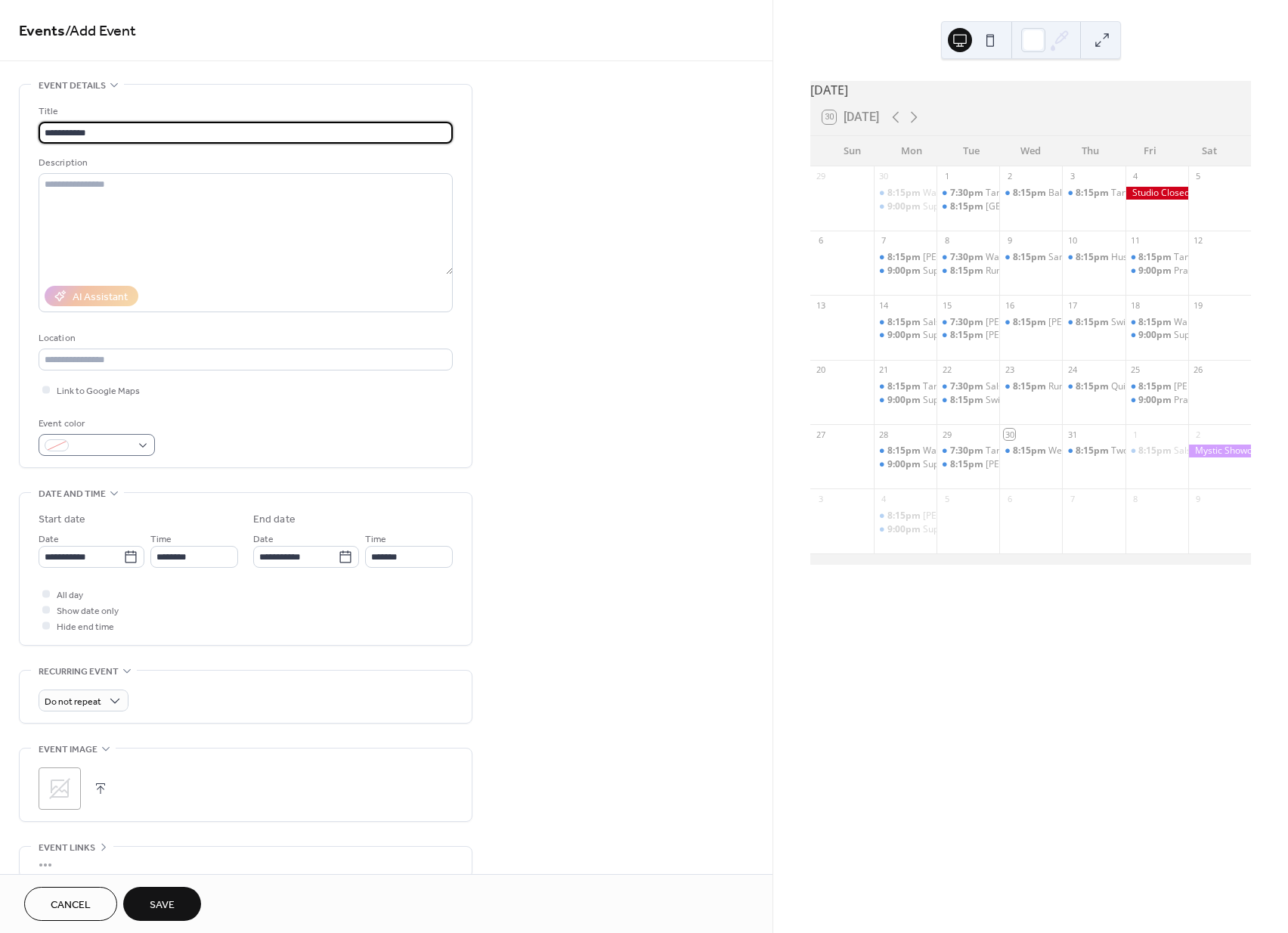 type on "**********" 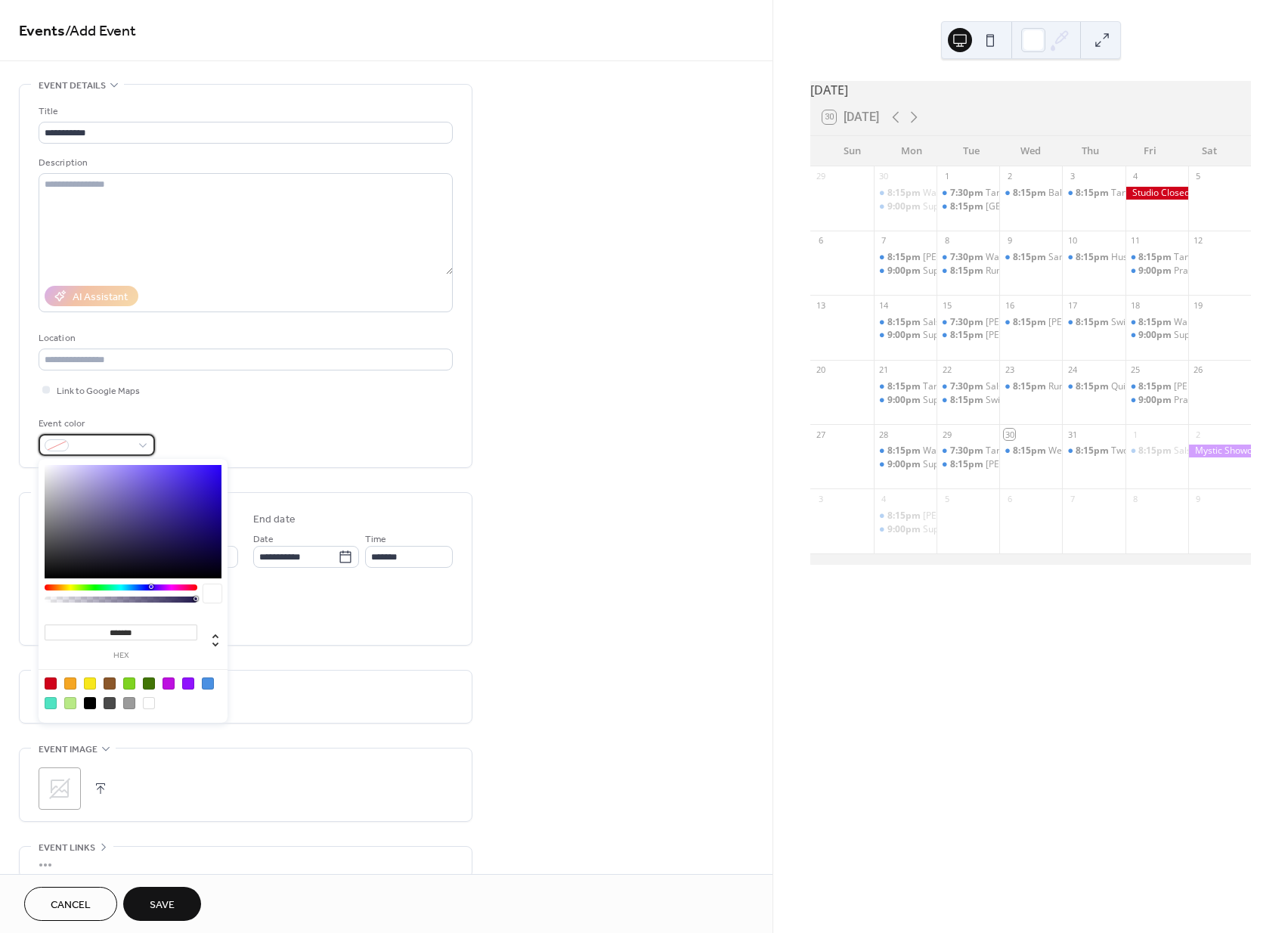 drag, startPoint x: 139, startPoint y: 442, endPoint x: 155, endPoint y: 451, distance: 18.35756 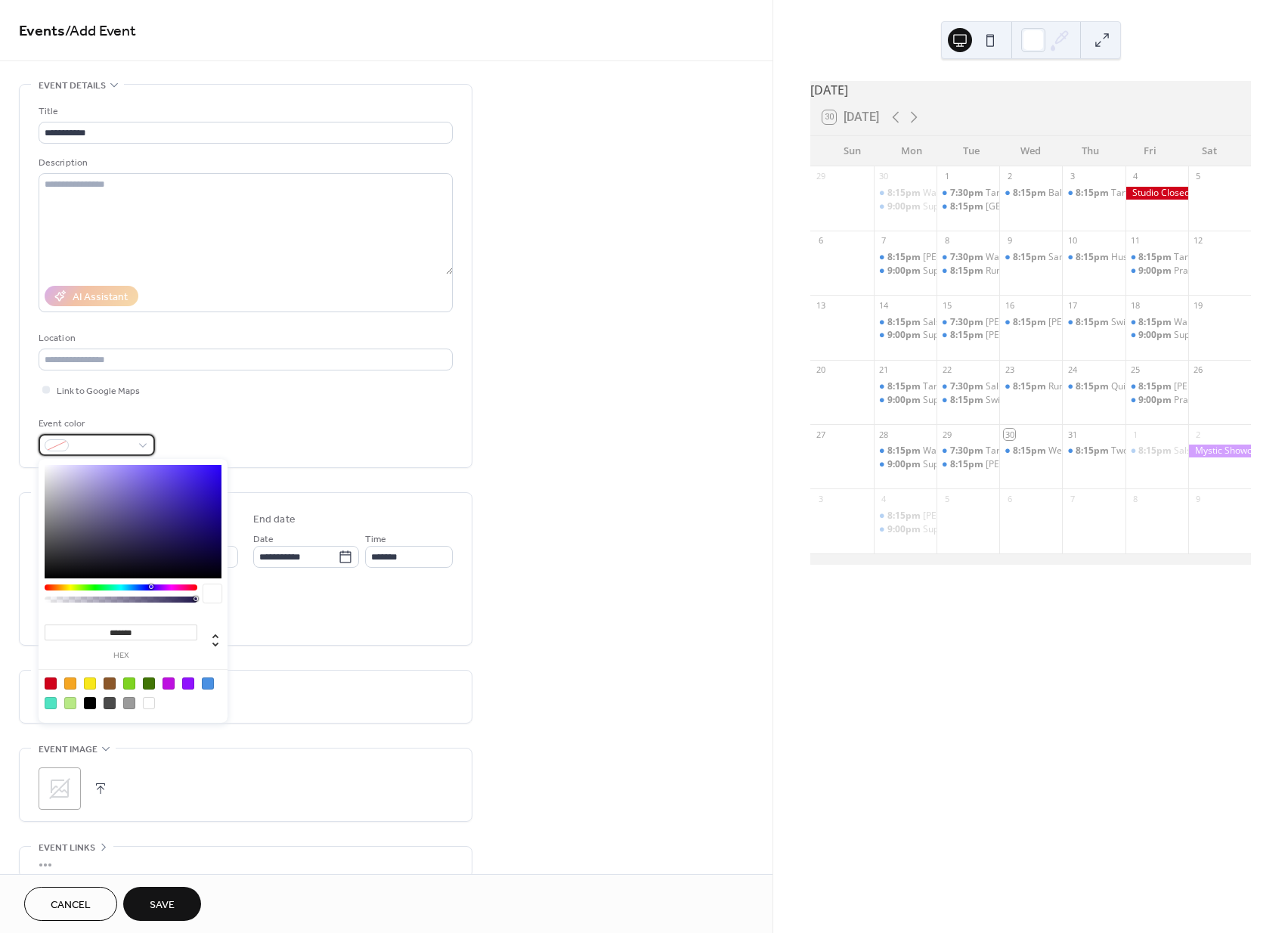 click at bounding box center (97, 445) 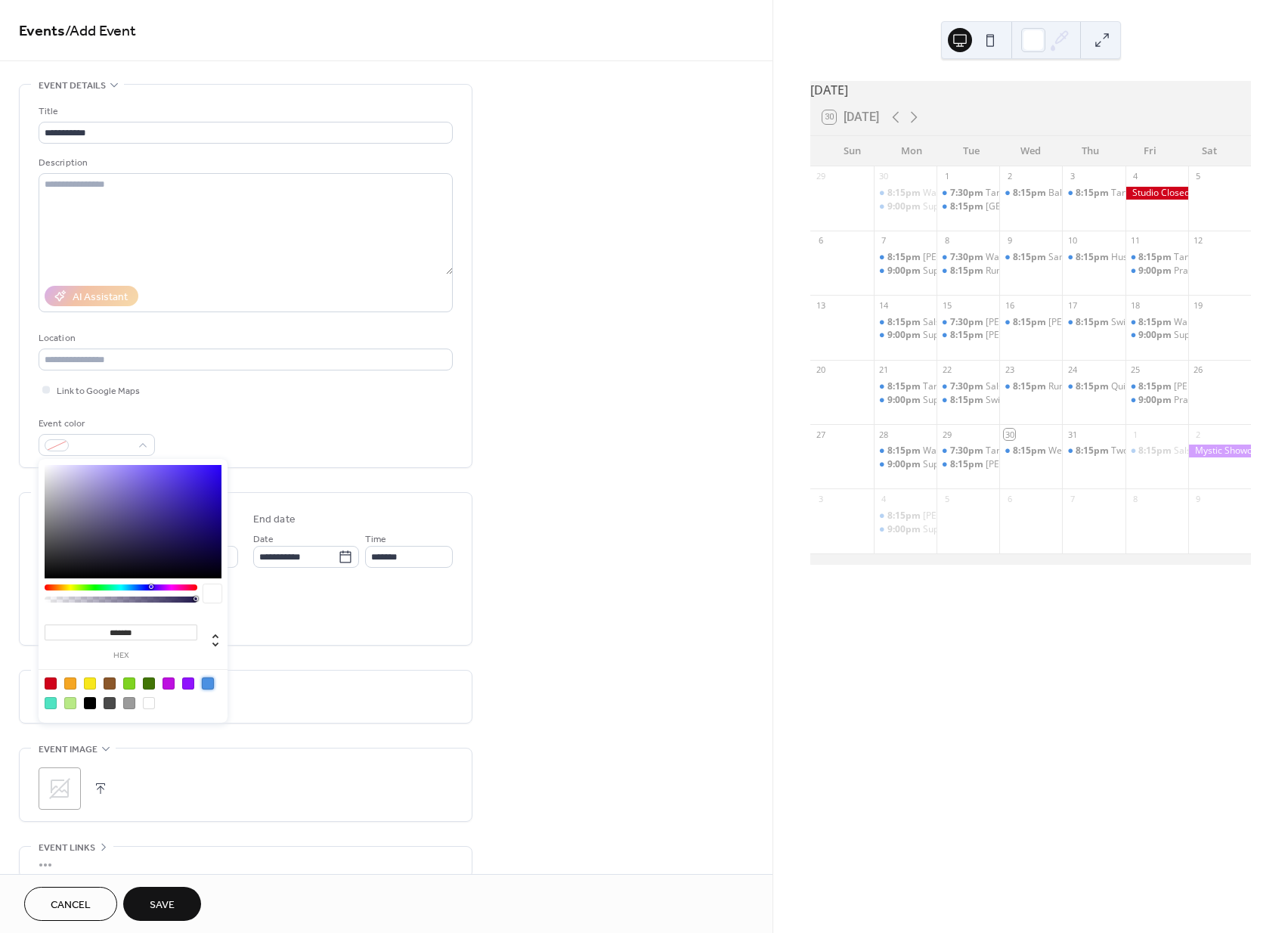 drag, startPoint x: 211, startPoint y: 685, endPoint x: 324, endPoint y: 670, distance: 113.99123 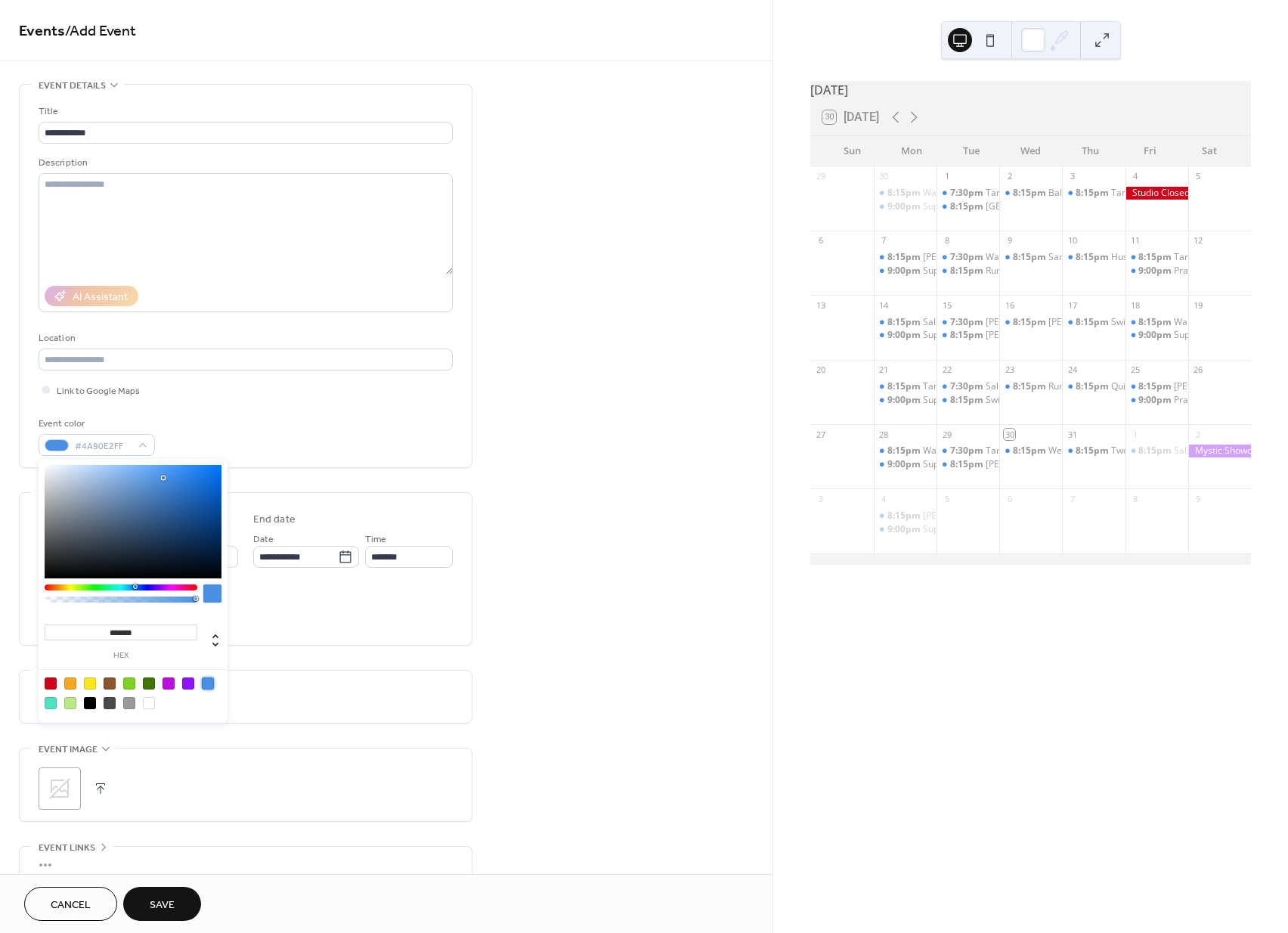 click on "**********" at bounding box center (386, 544) 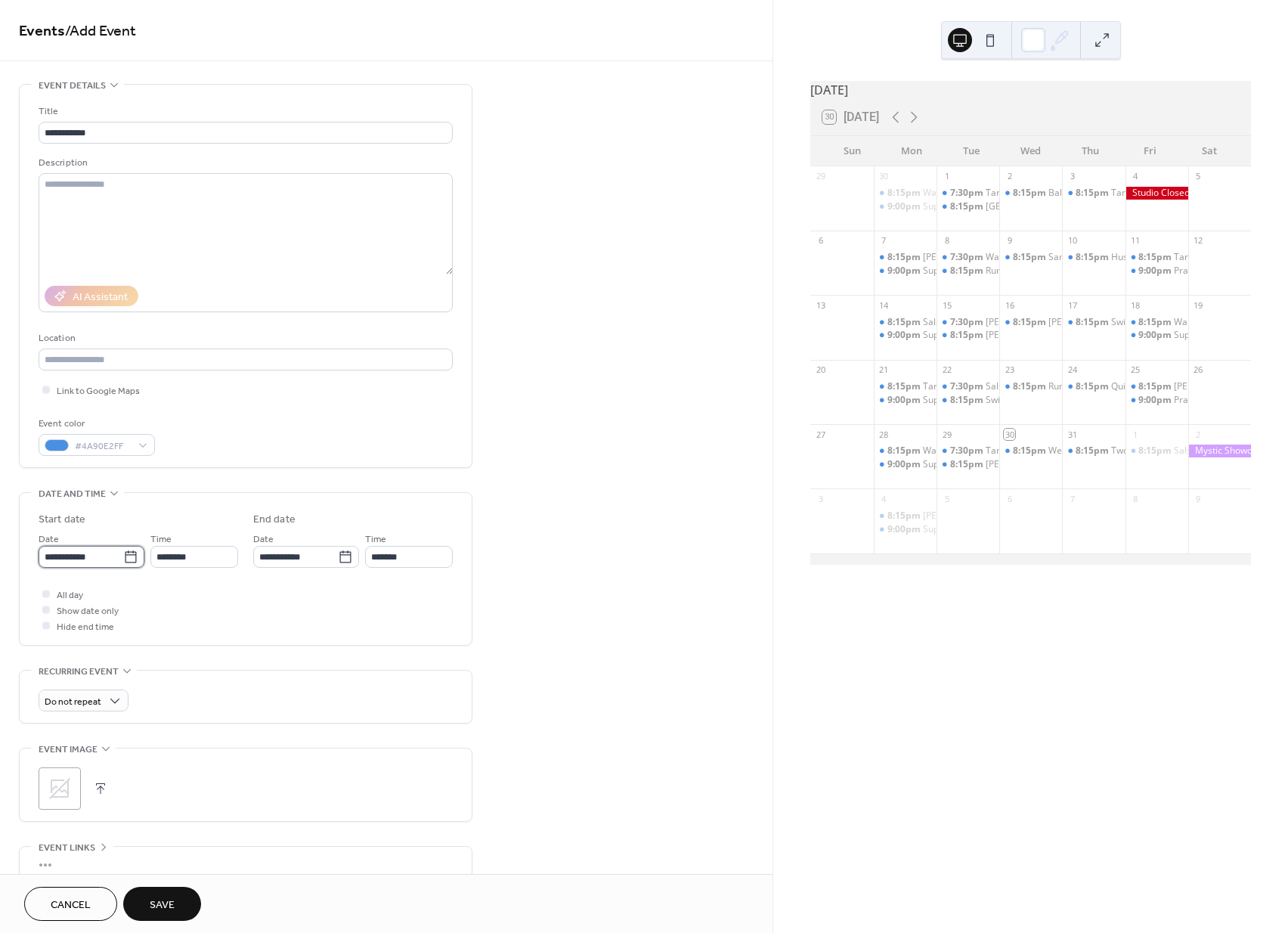 click on "**********" at bounding box center [81, 556] 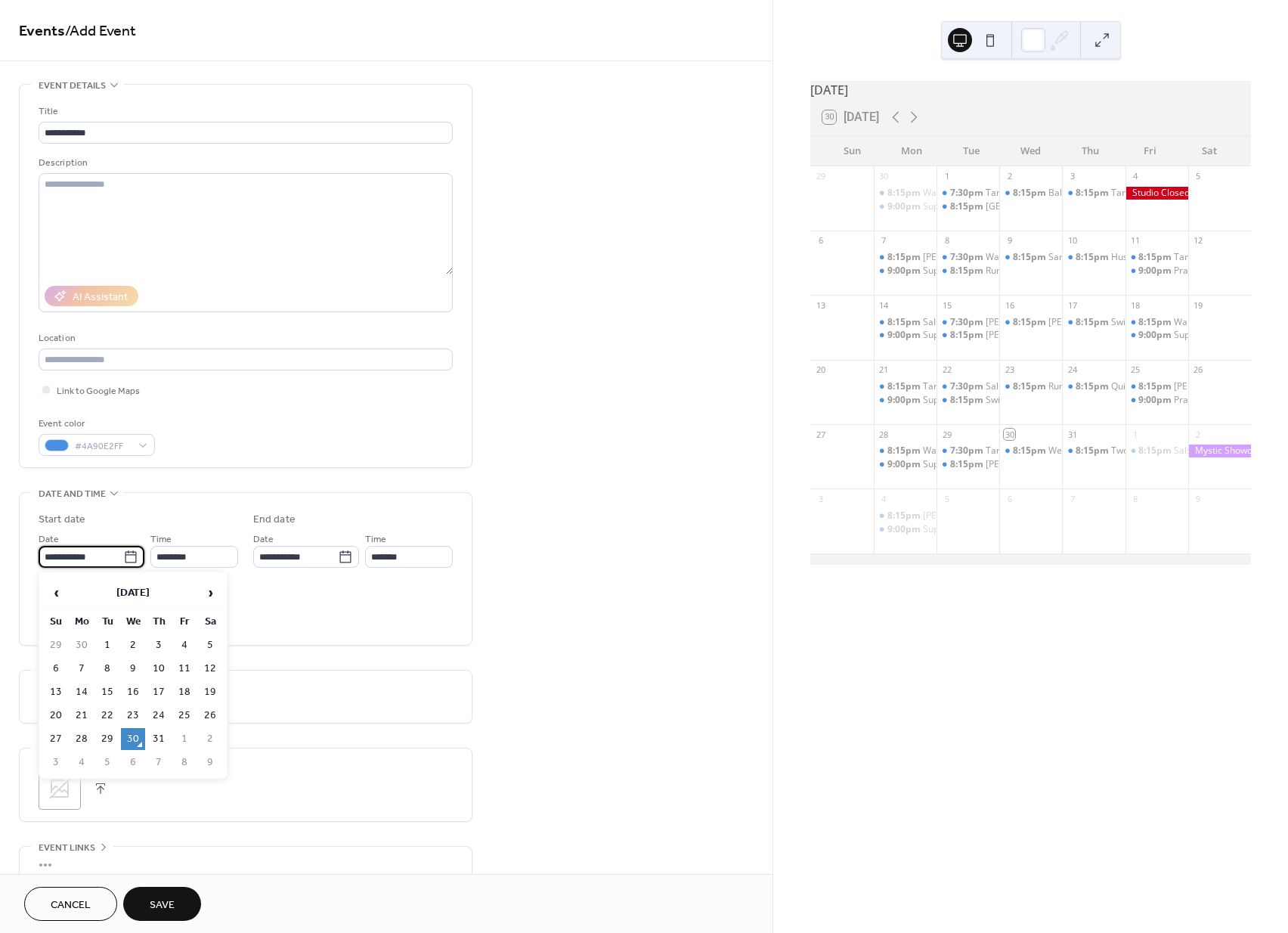 click on "5" at bounding box center (107, 762) 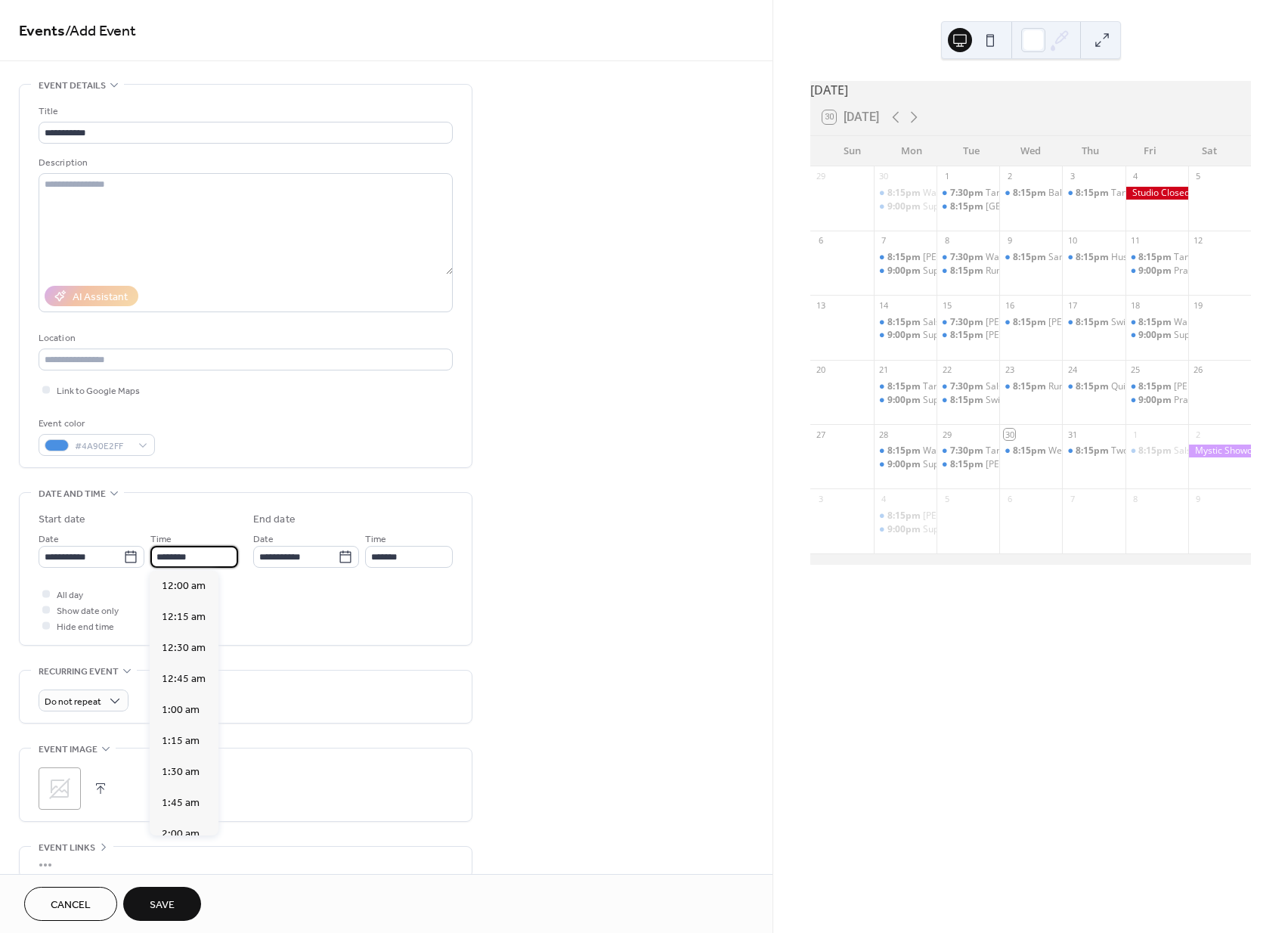 click on "********" at bounding box center (194, 556) 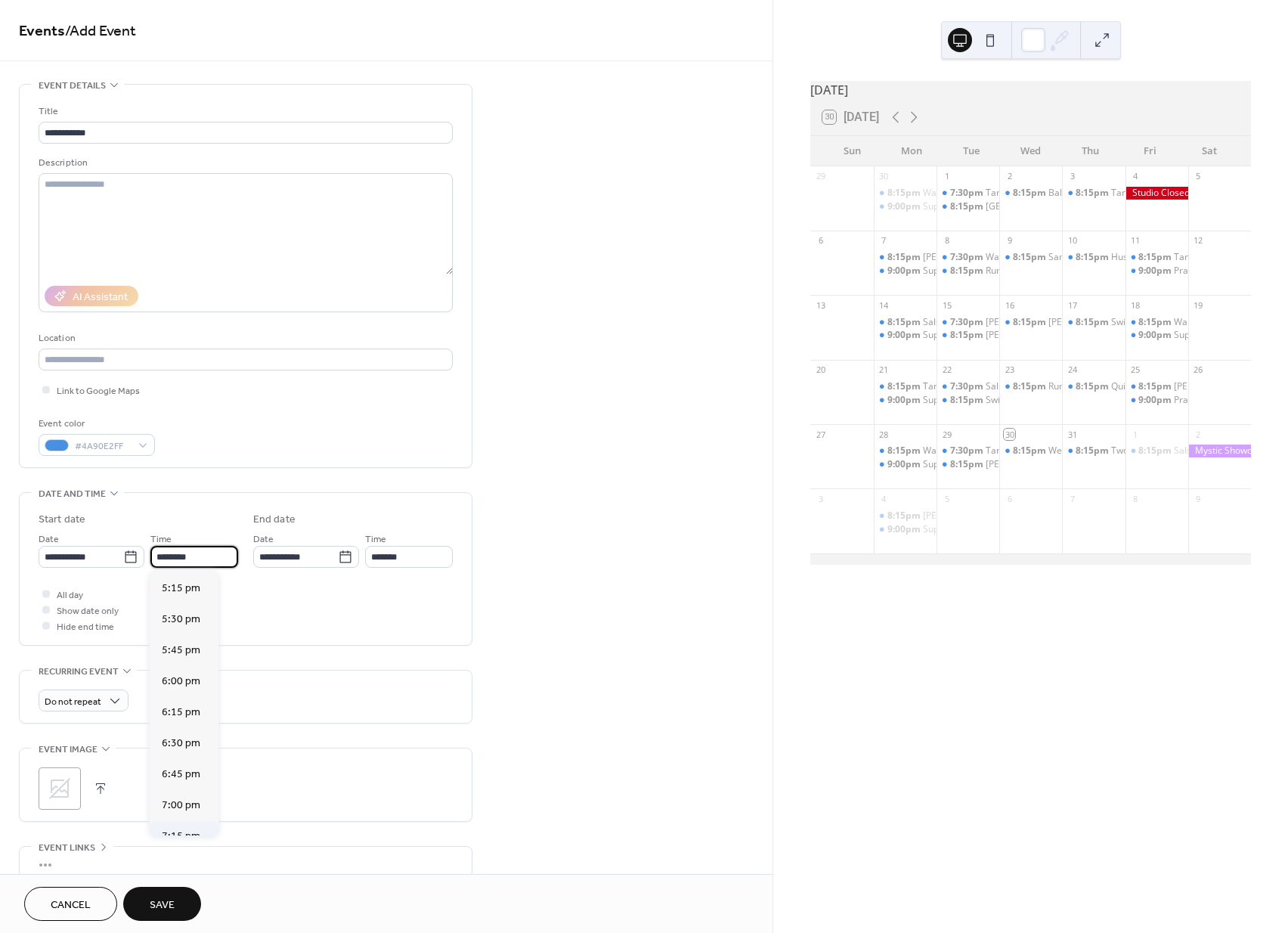 scroll, scrollTop: 2147, scrollLeft: 0, axis: vertical 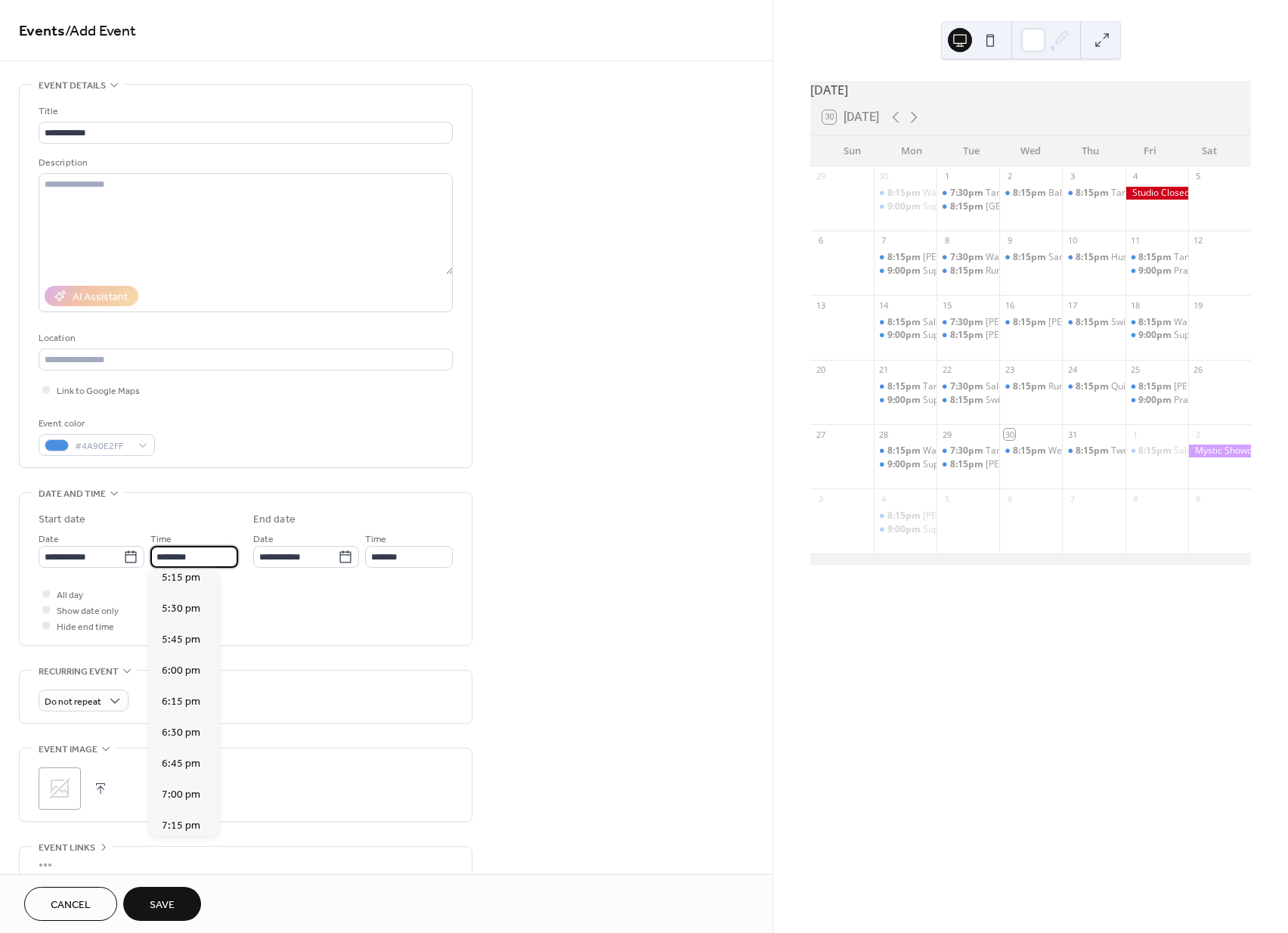 click on "7:30 pm" at bounding box center [181, 857] 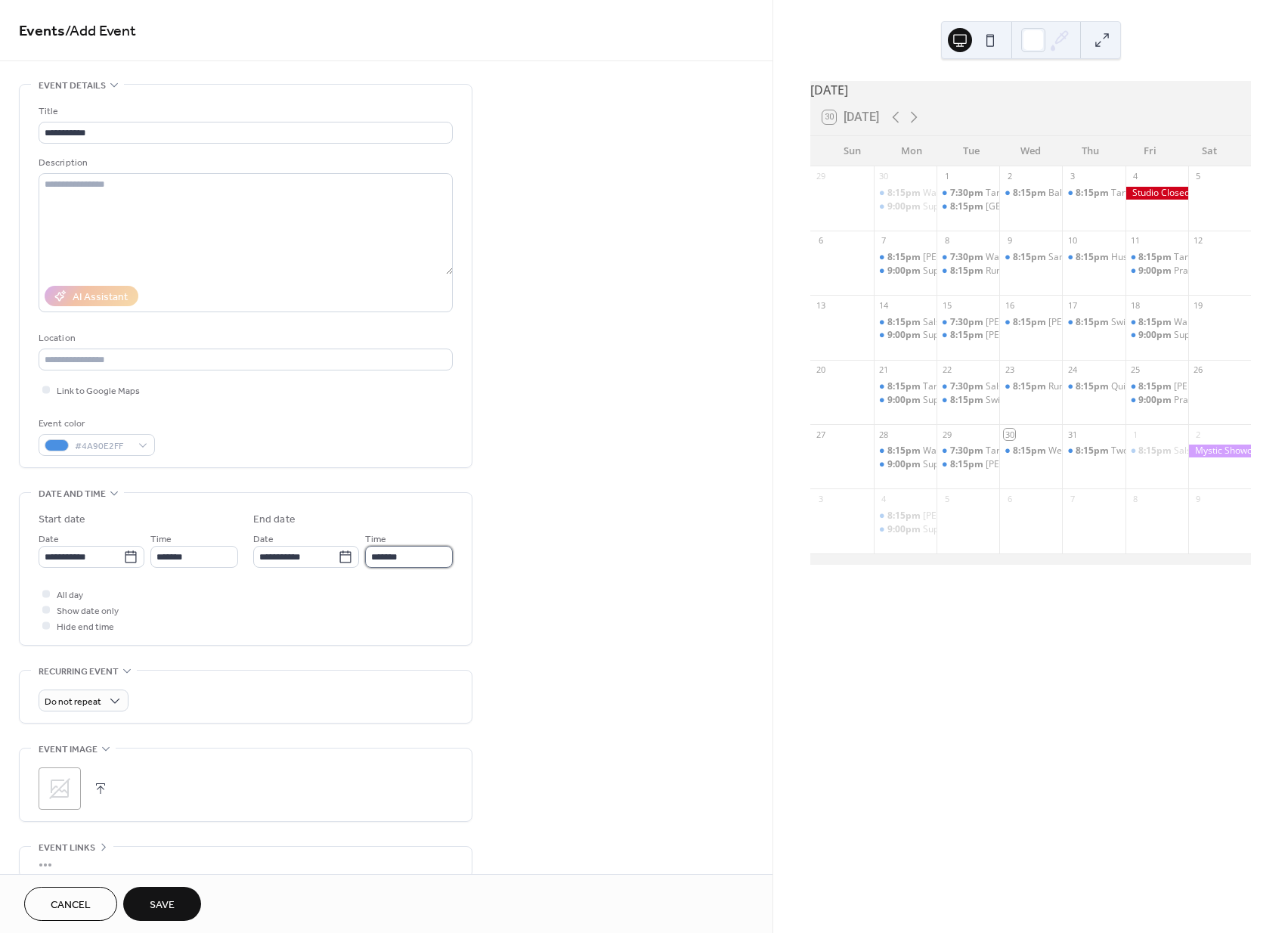 click on "*******" at bounding box center (409, 556) 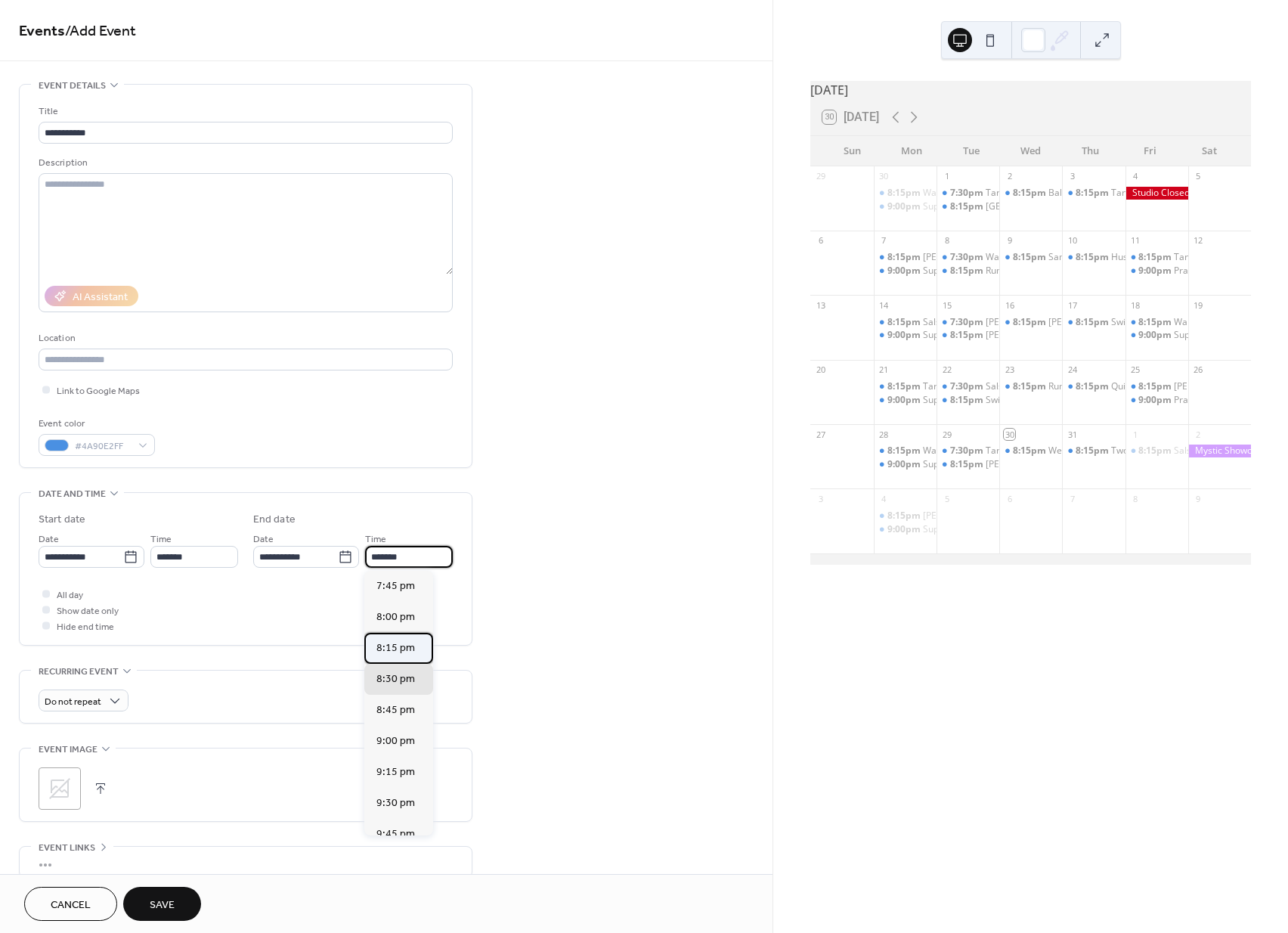 click on "8:15 pm" at bounding box center (398, 648) 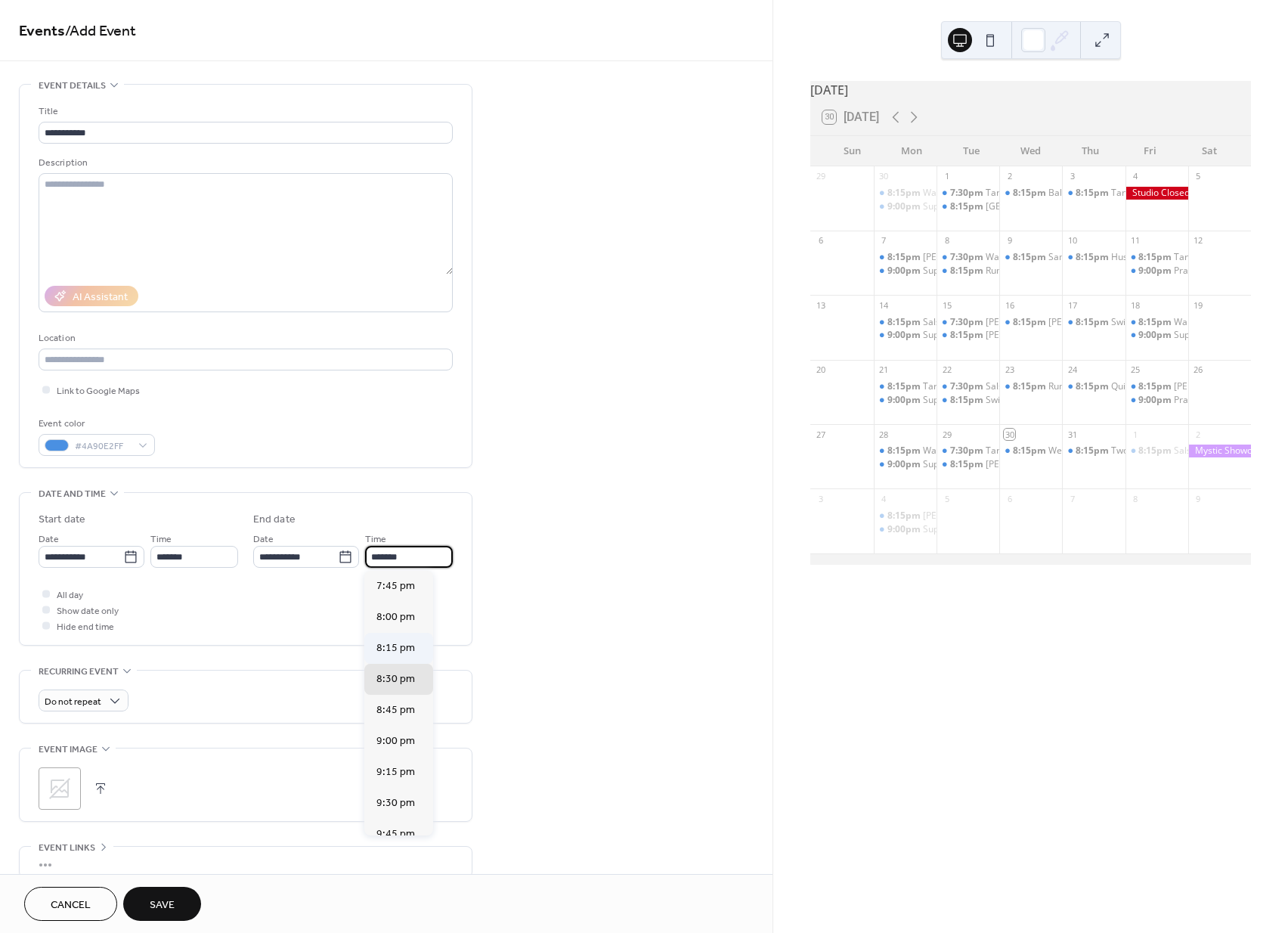 type on "*******" 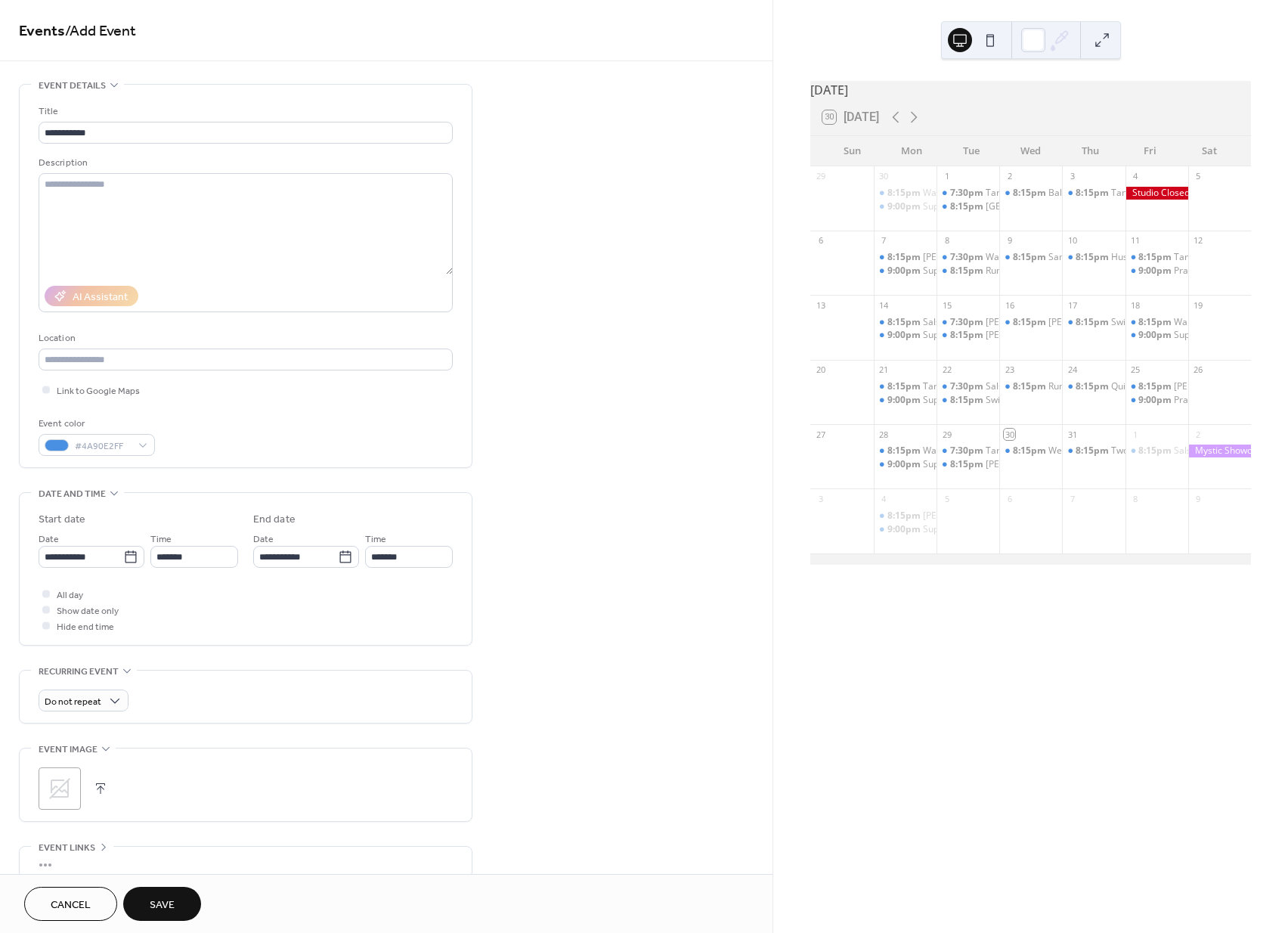 click on "**********" at bounding box center (386, 544) 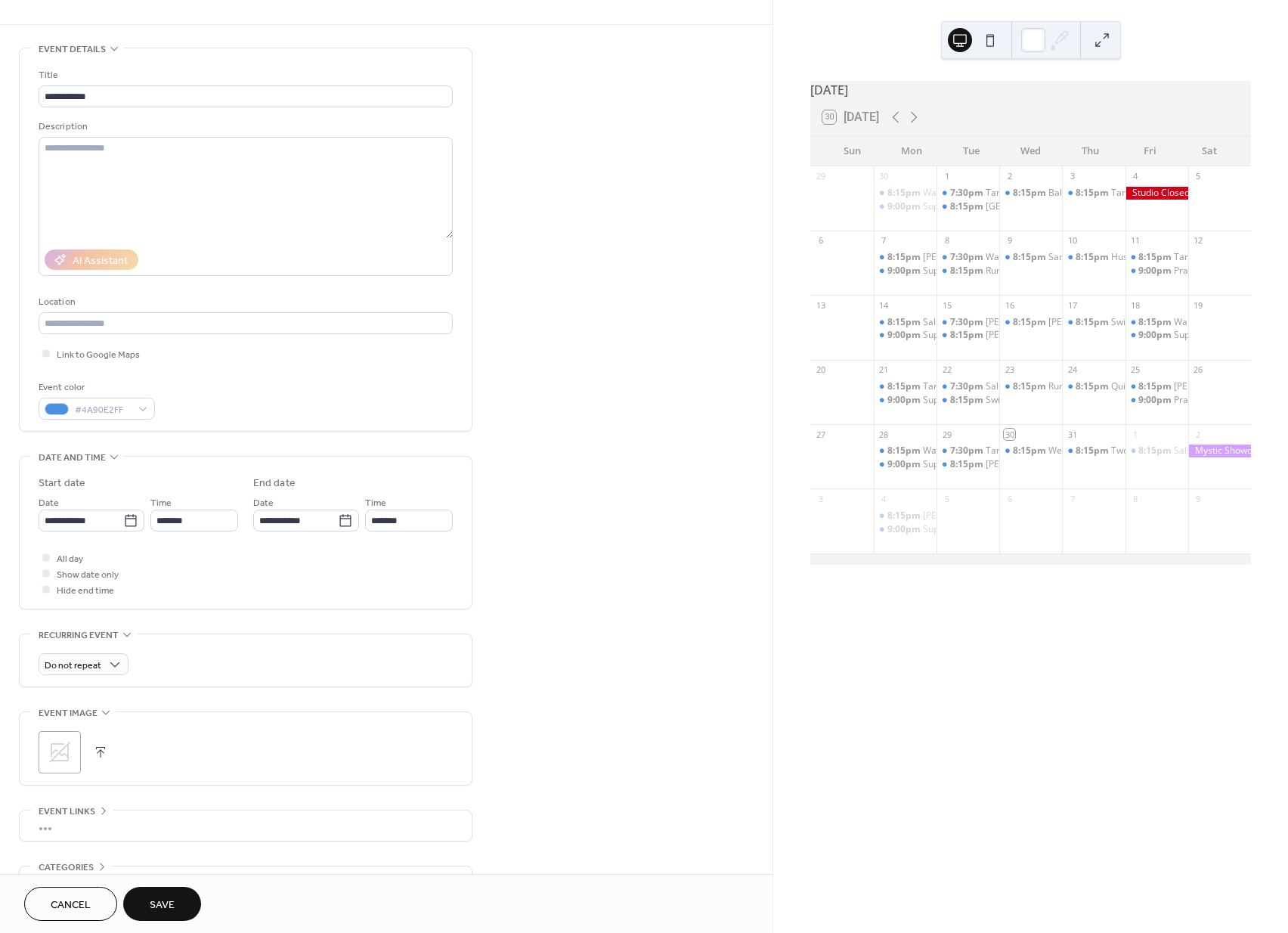 scroll, scrollTop: 54, scrollLeft: 0, axis: vertical 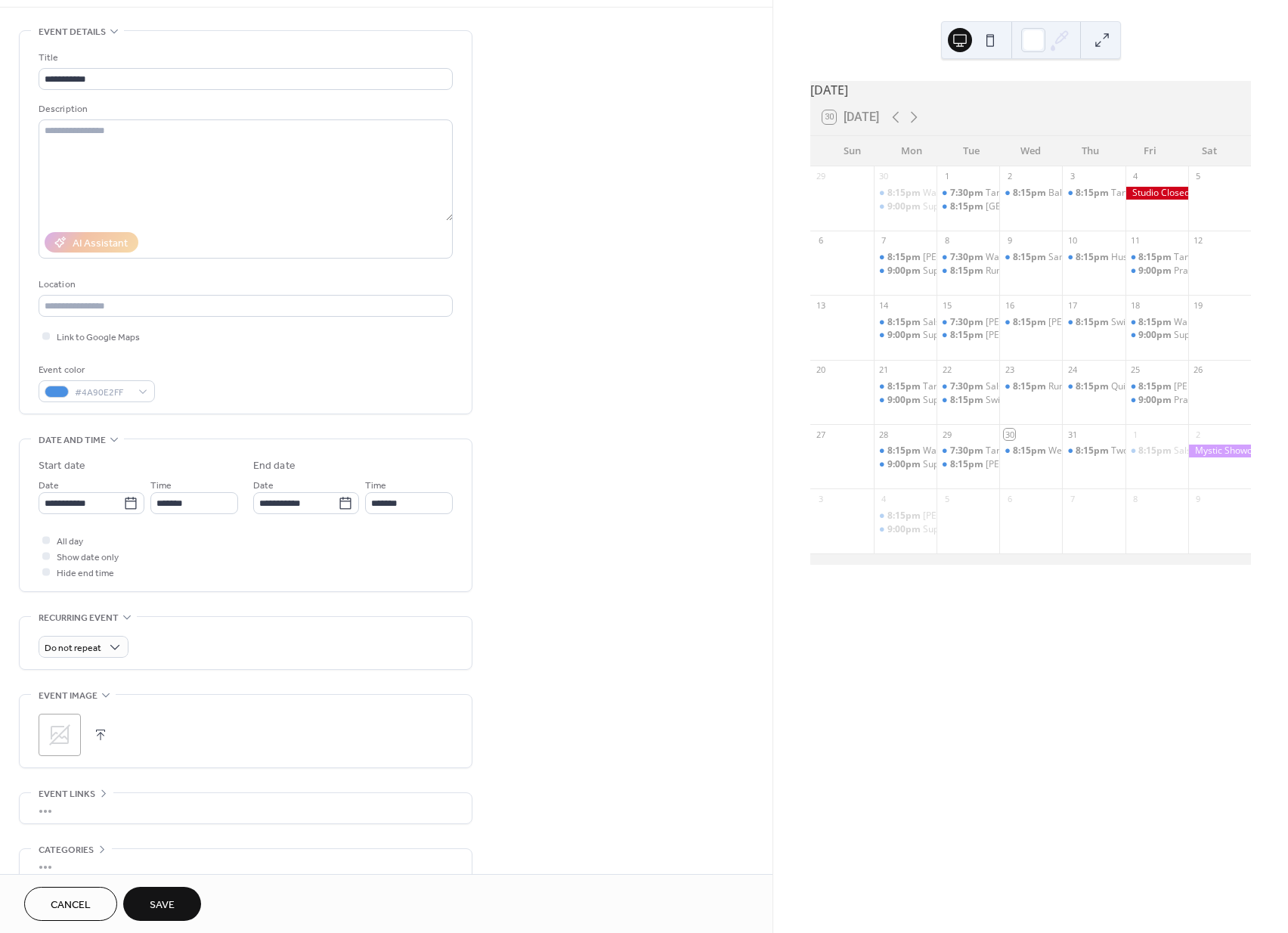 click on "Save" at bounding box center [162, 905] 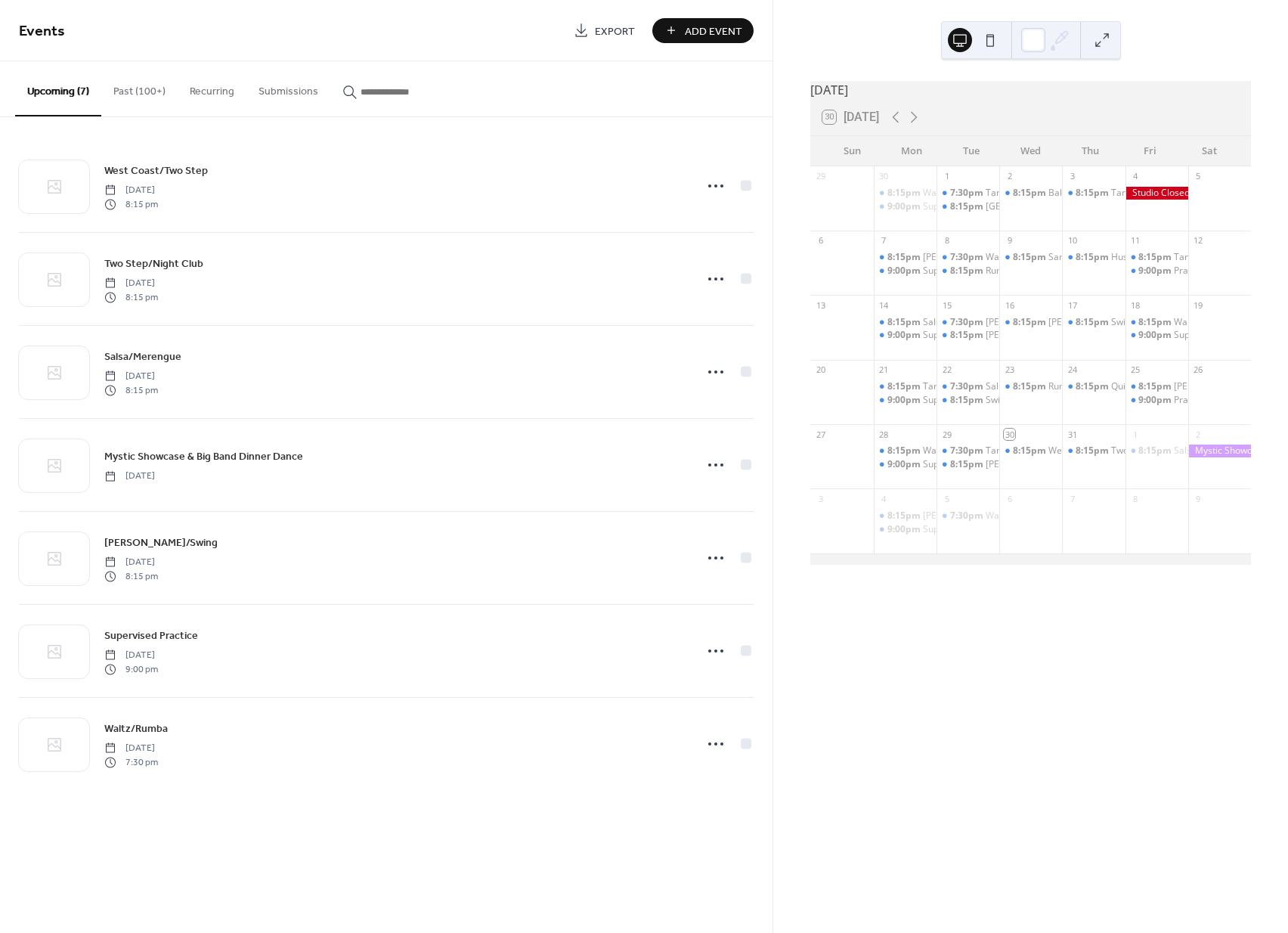 click on "Add Event" at bounding box center (714, 31) 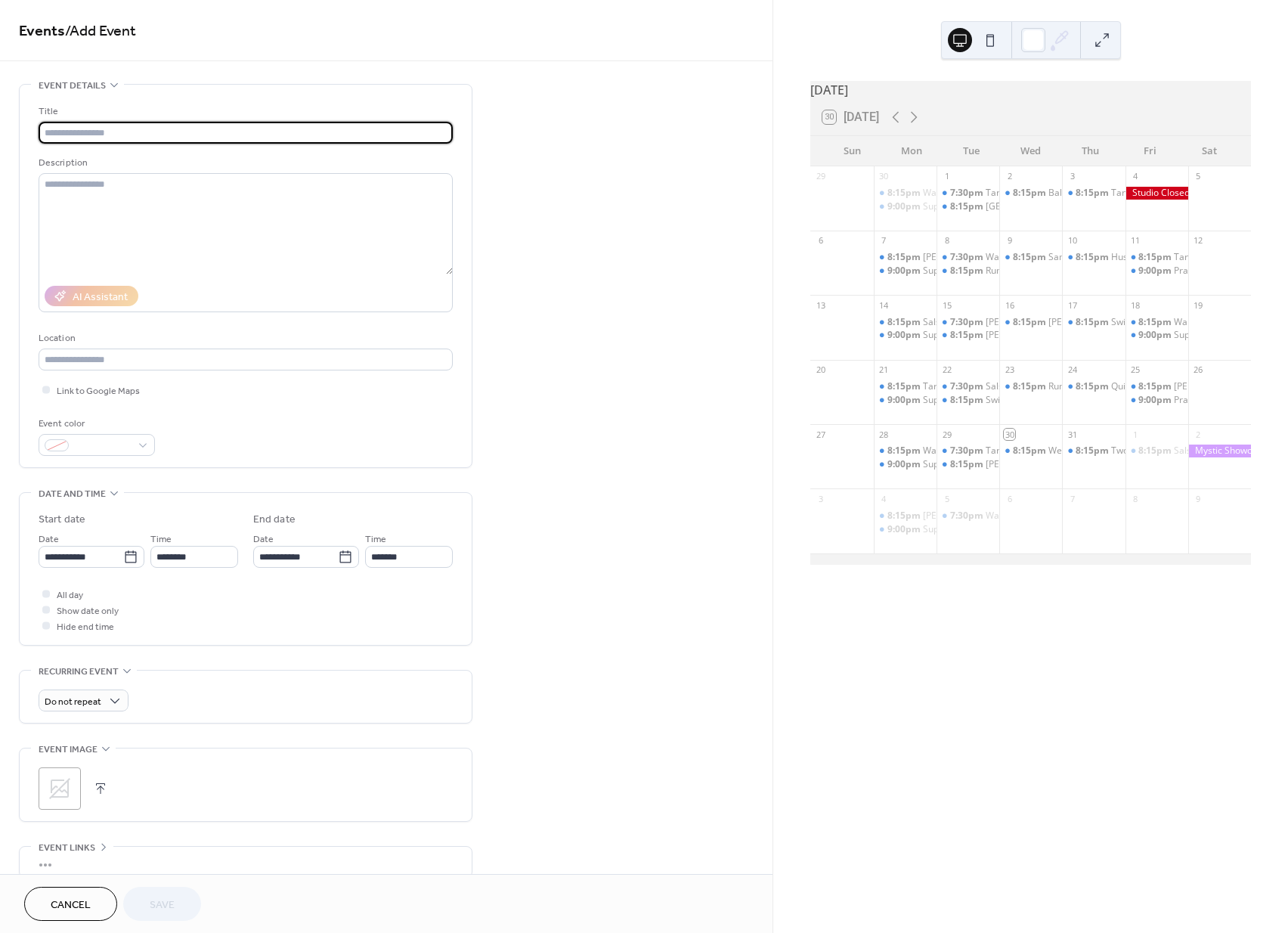 click at bounding box center [246, 132] 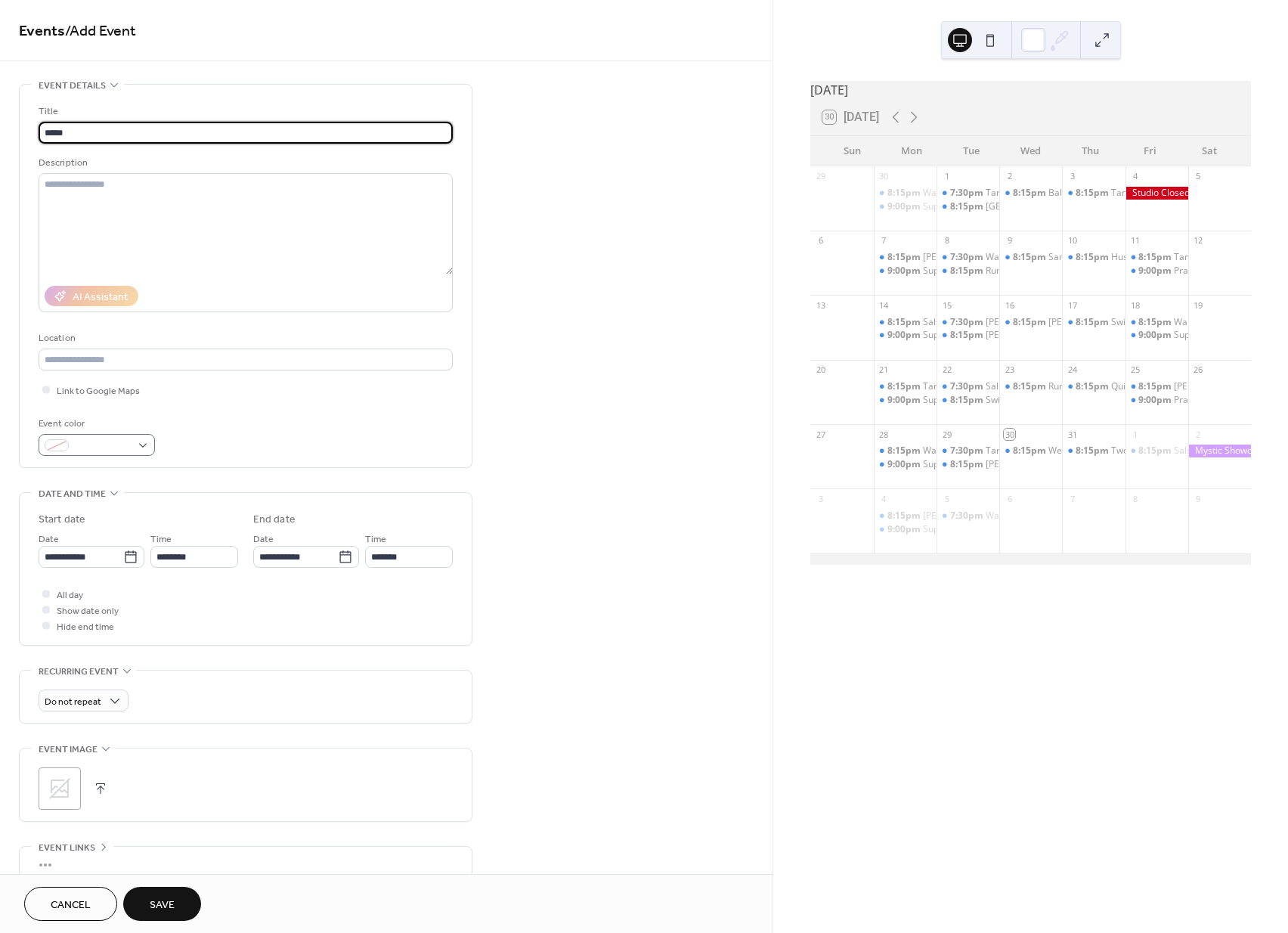 type on "*****" 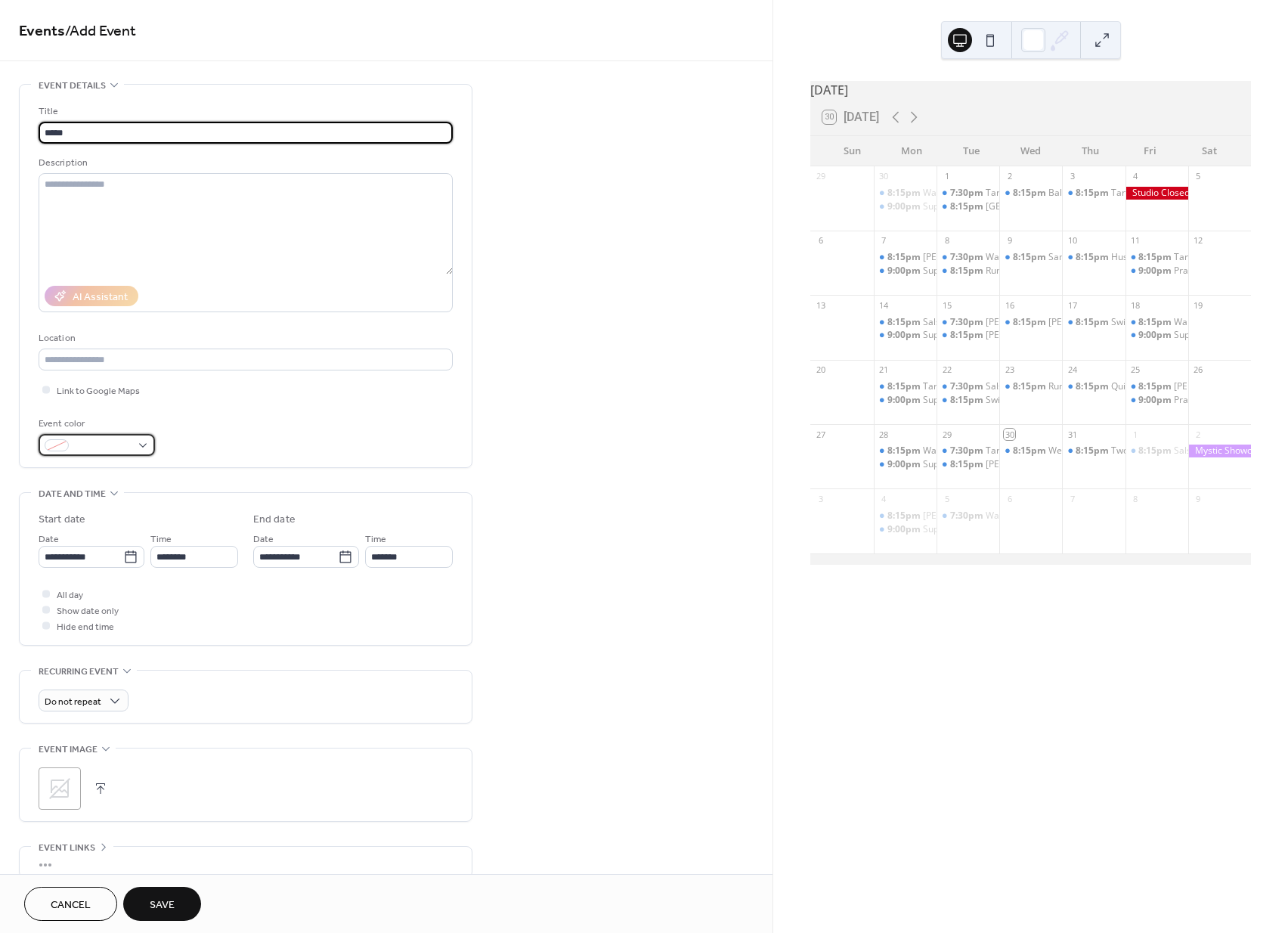 click at bounding box center (103, 446) 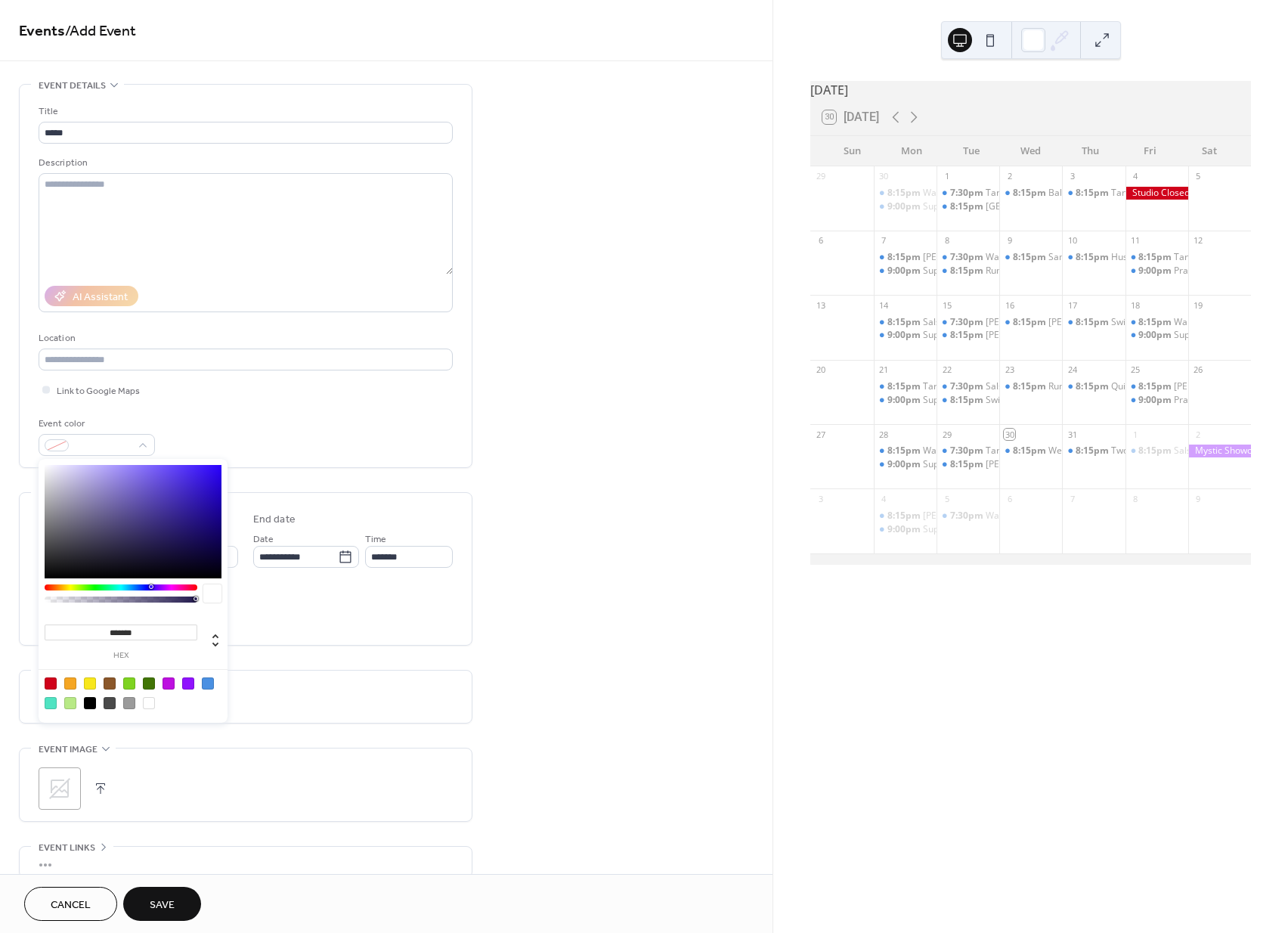 click at bounding box center (208, 683) 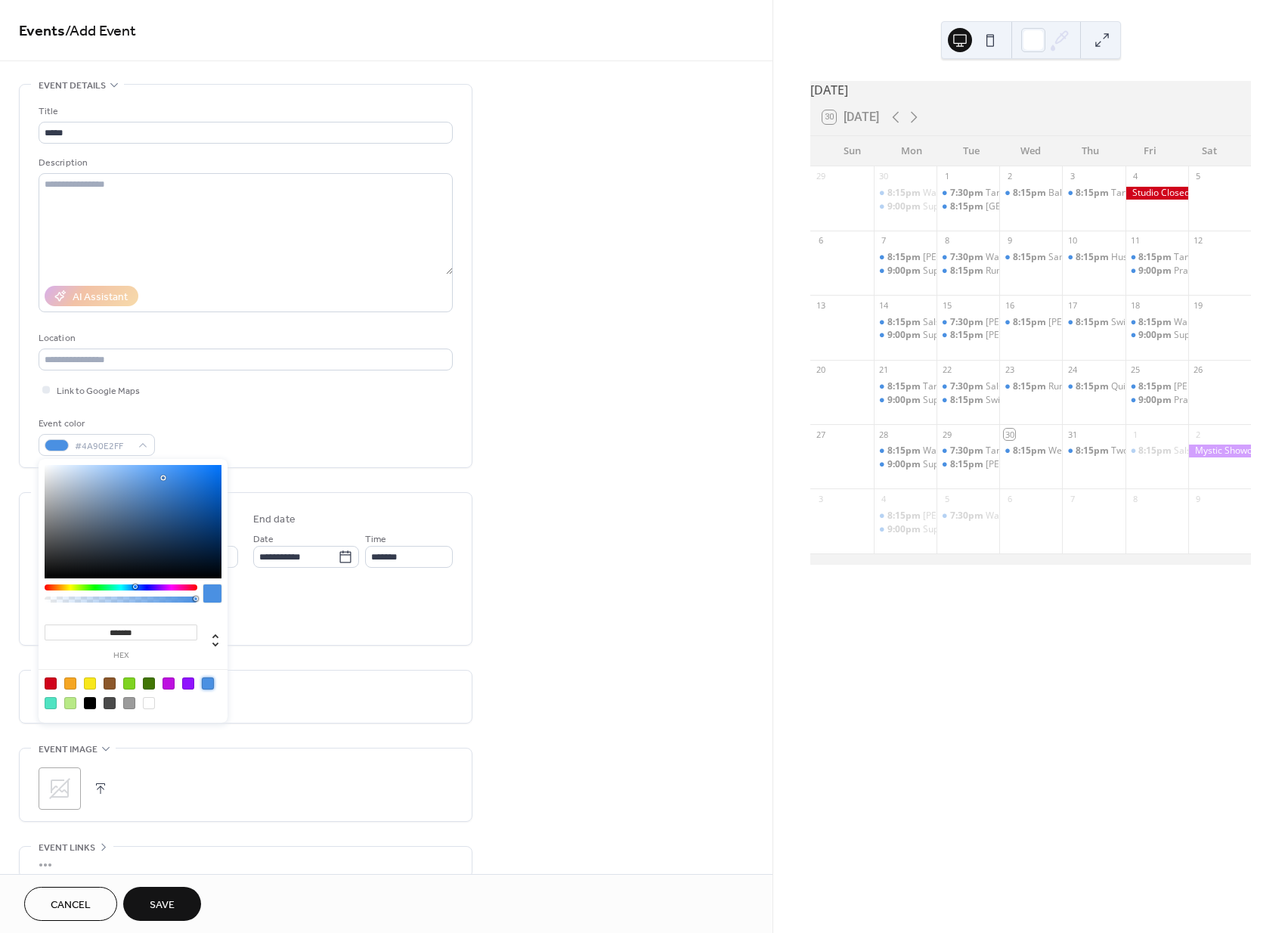 click on "**********" at bounding box center (386, 544) 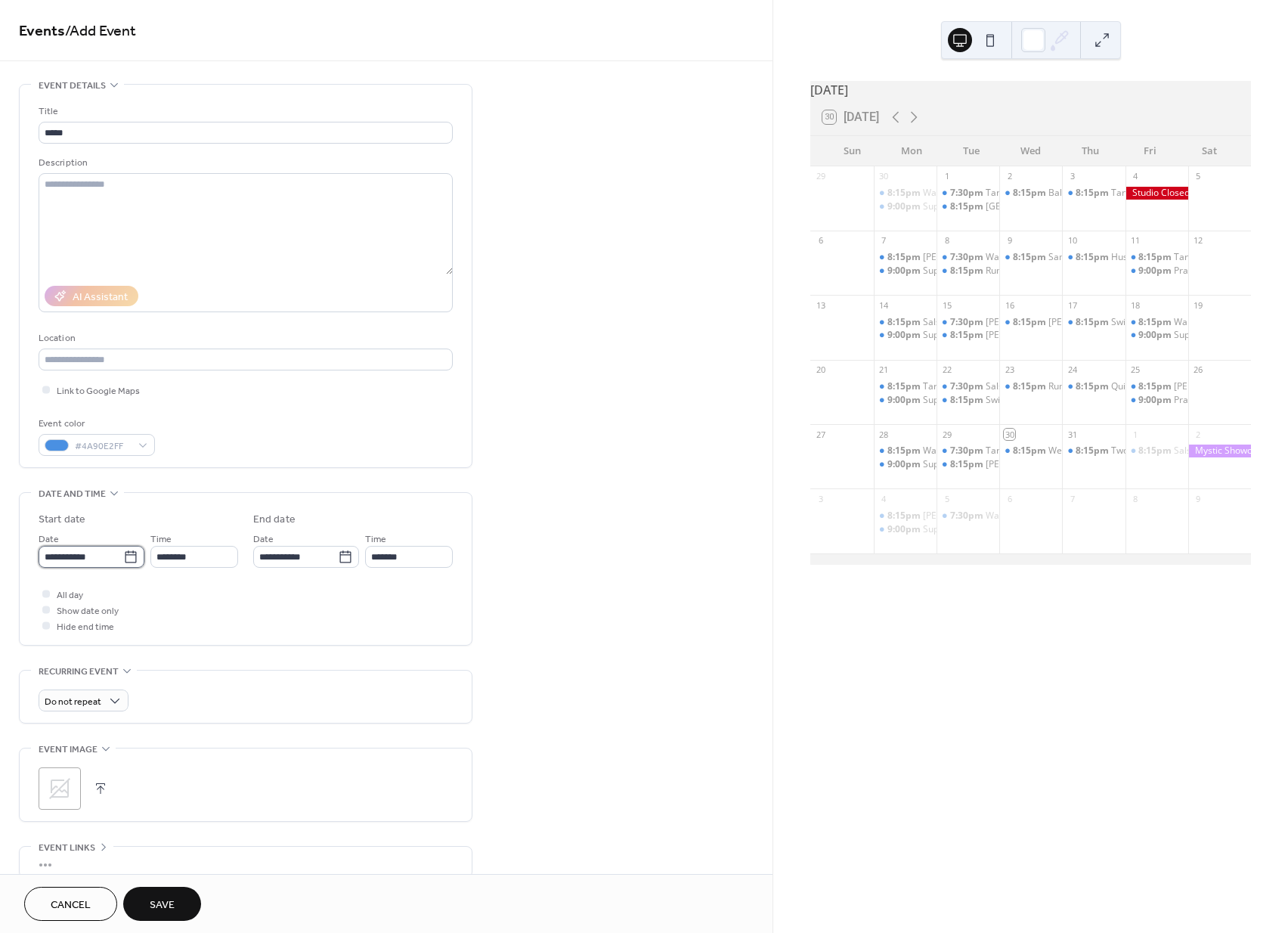 click on "**********" at bounding box center (81, 556) 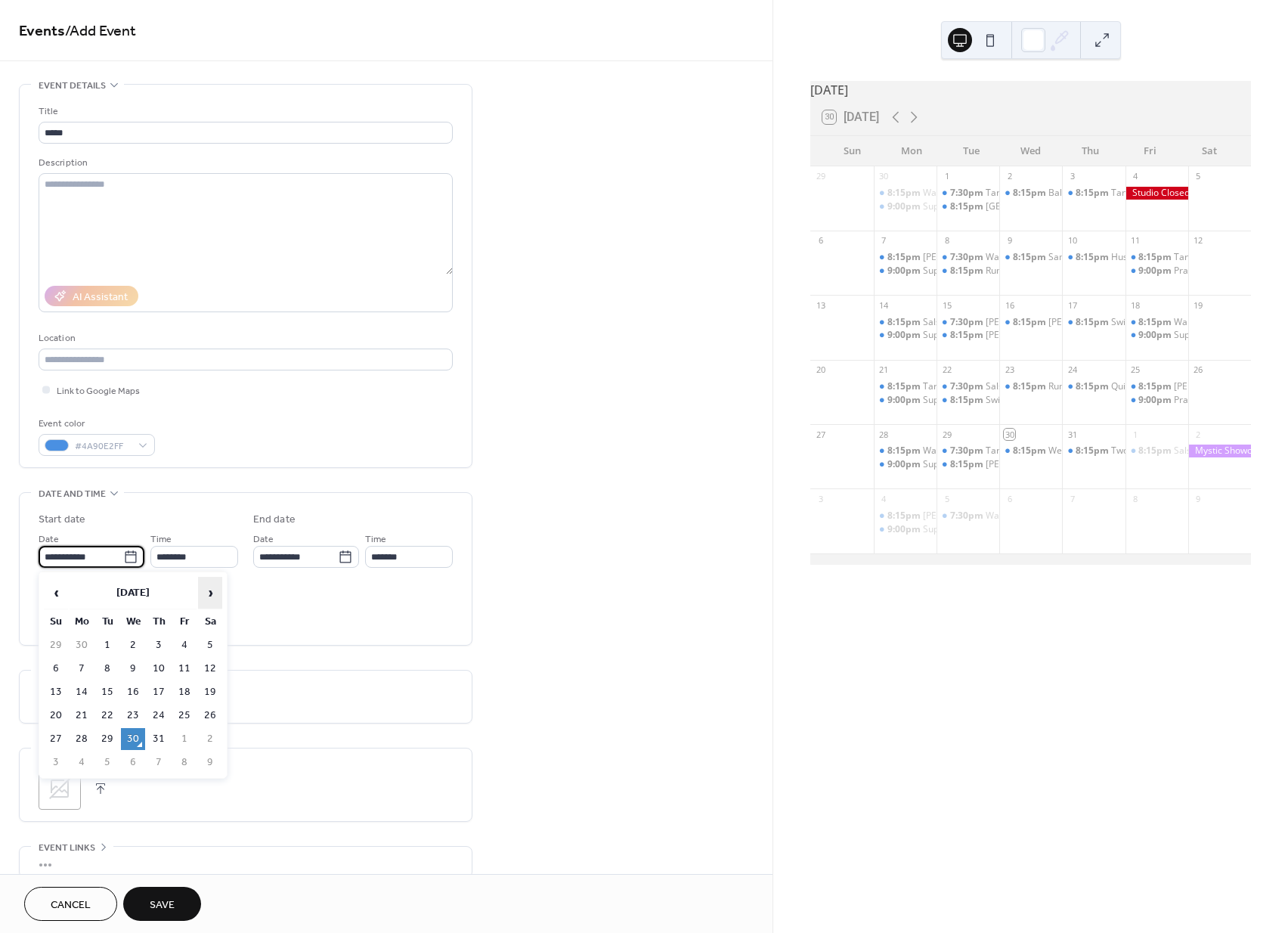 click on "›" at bounding box center [210, 593] 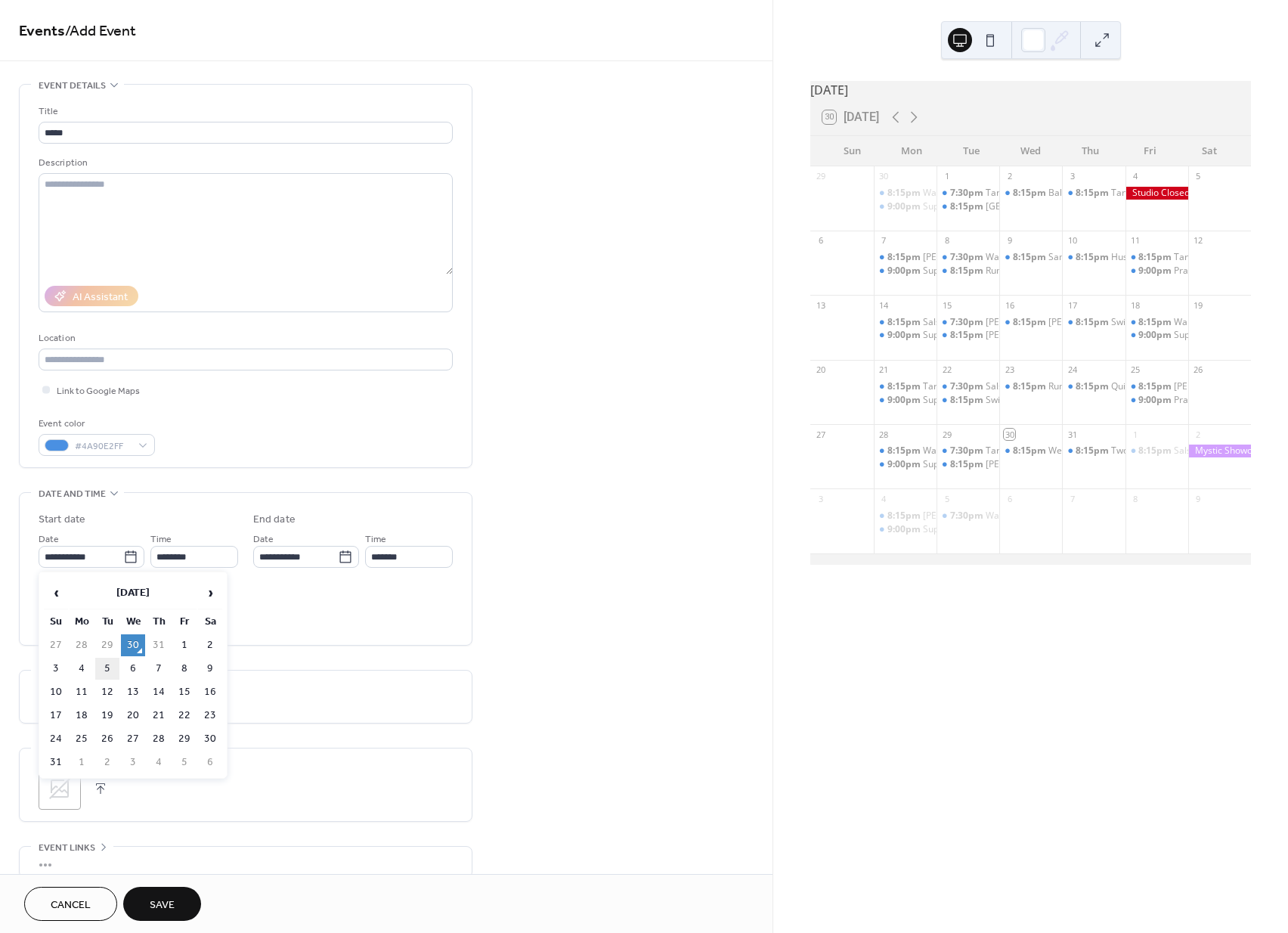 click on "5" at bounding box center [107, 668] 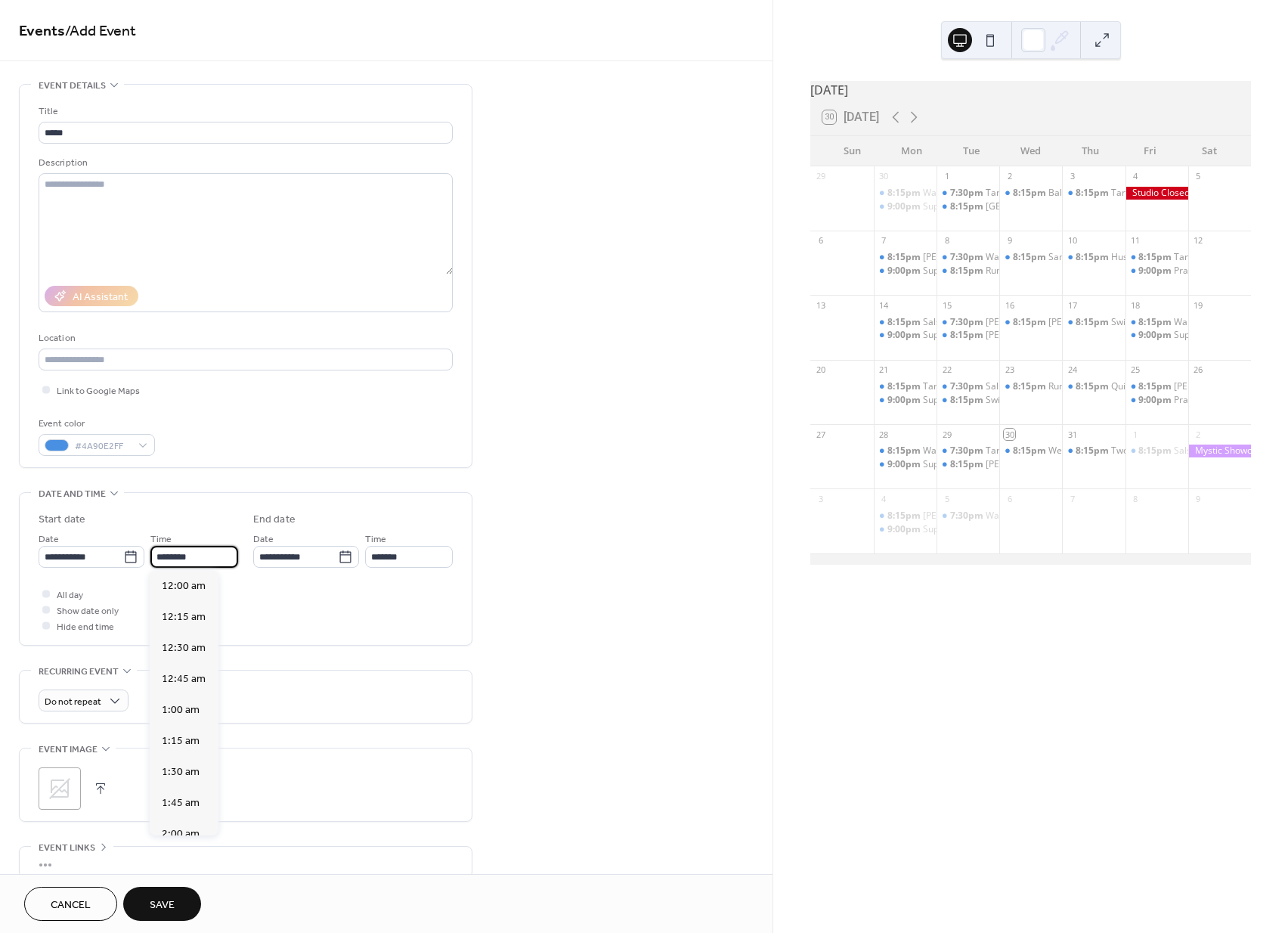 click on "********" at bounding box center [194, 556] 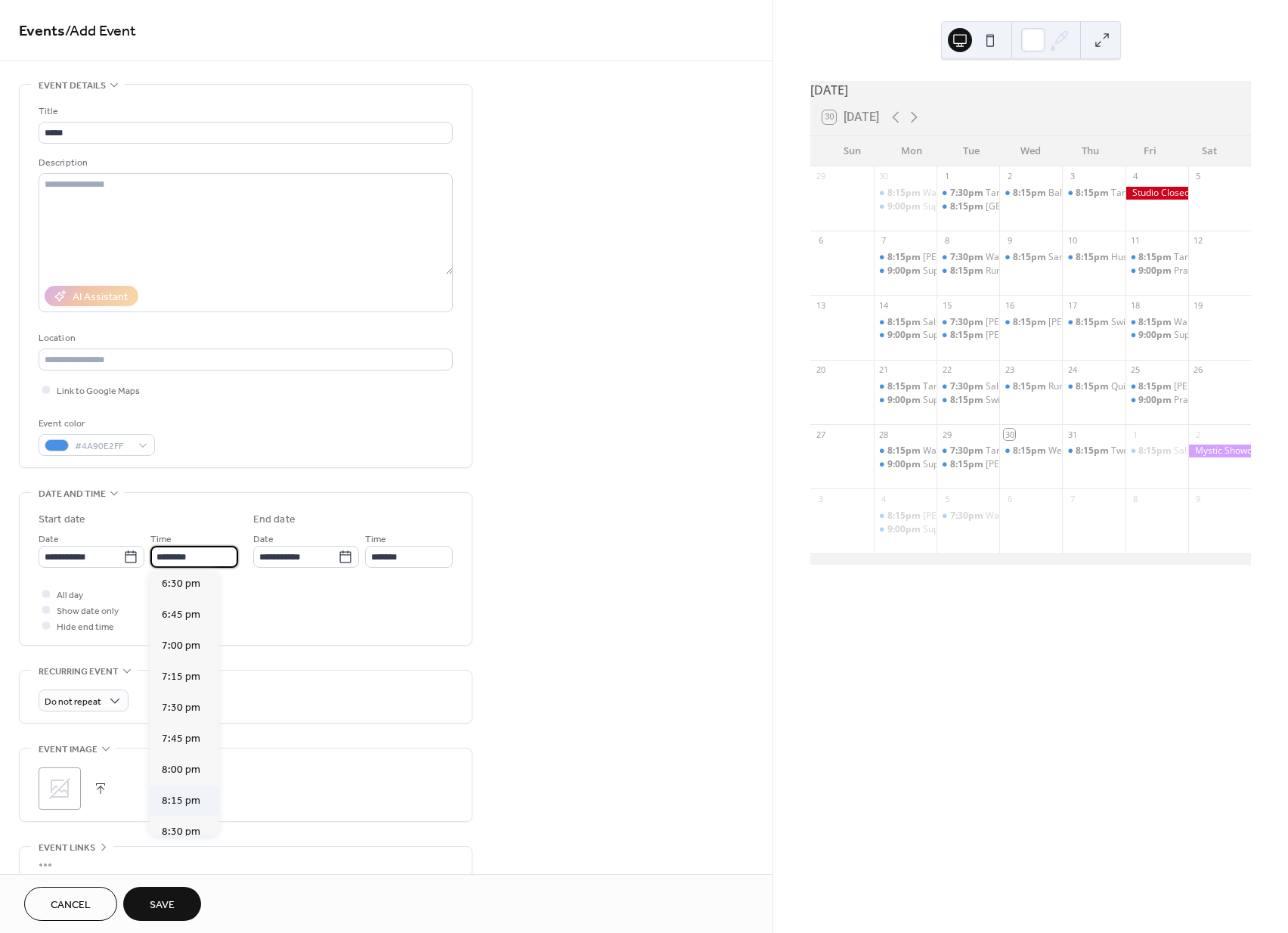 scroll, scrollTop: 2350, scrollLeft: 0, axis: vertical 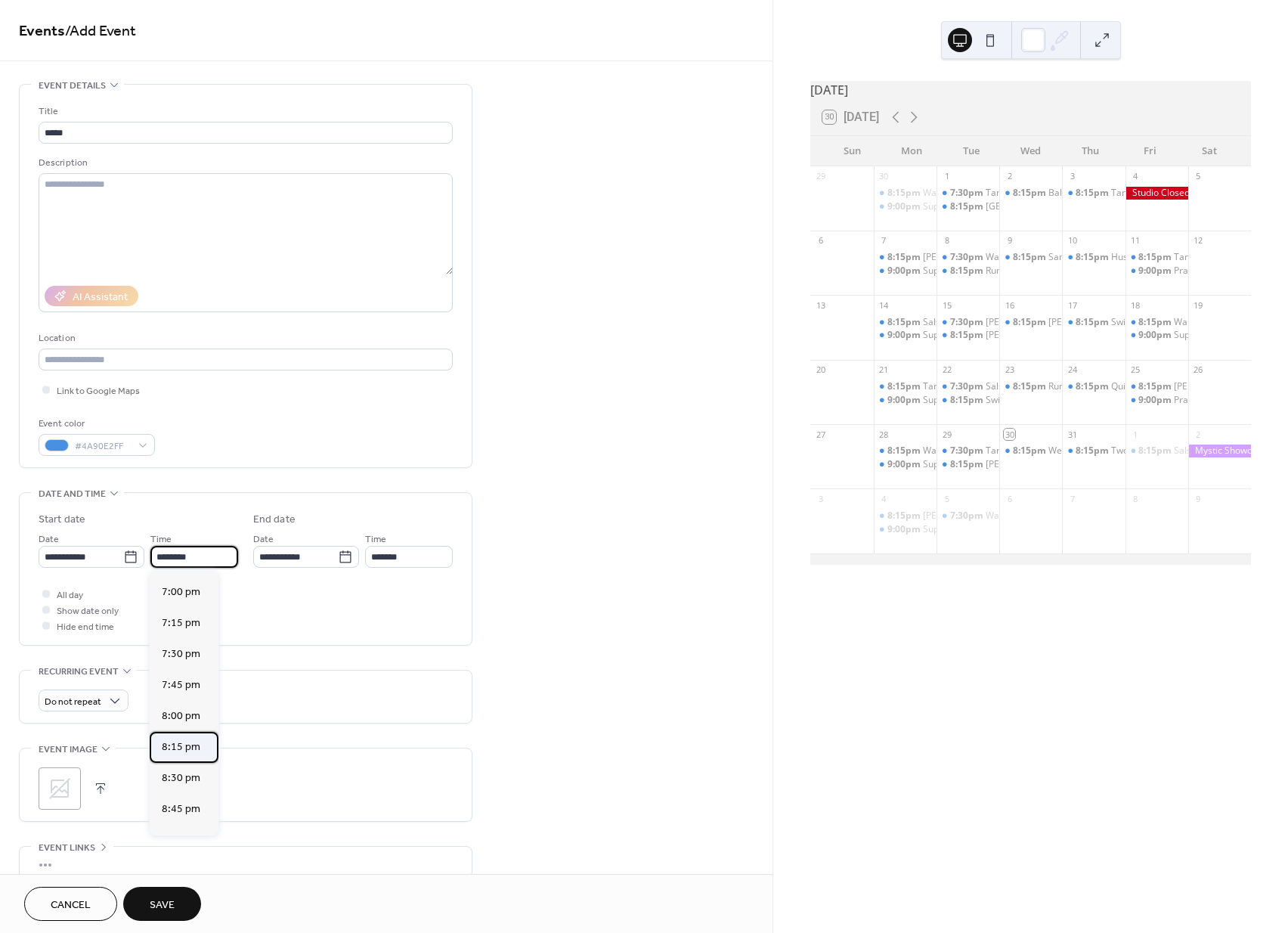 click on "8:15 pm" at bounding box center (181, 747) 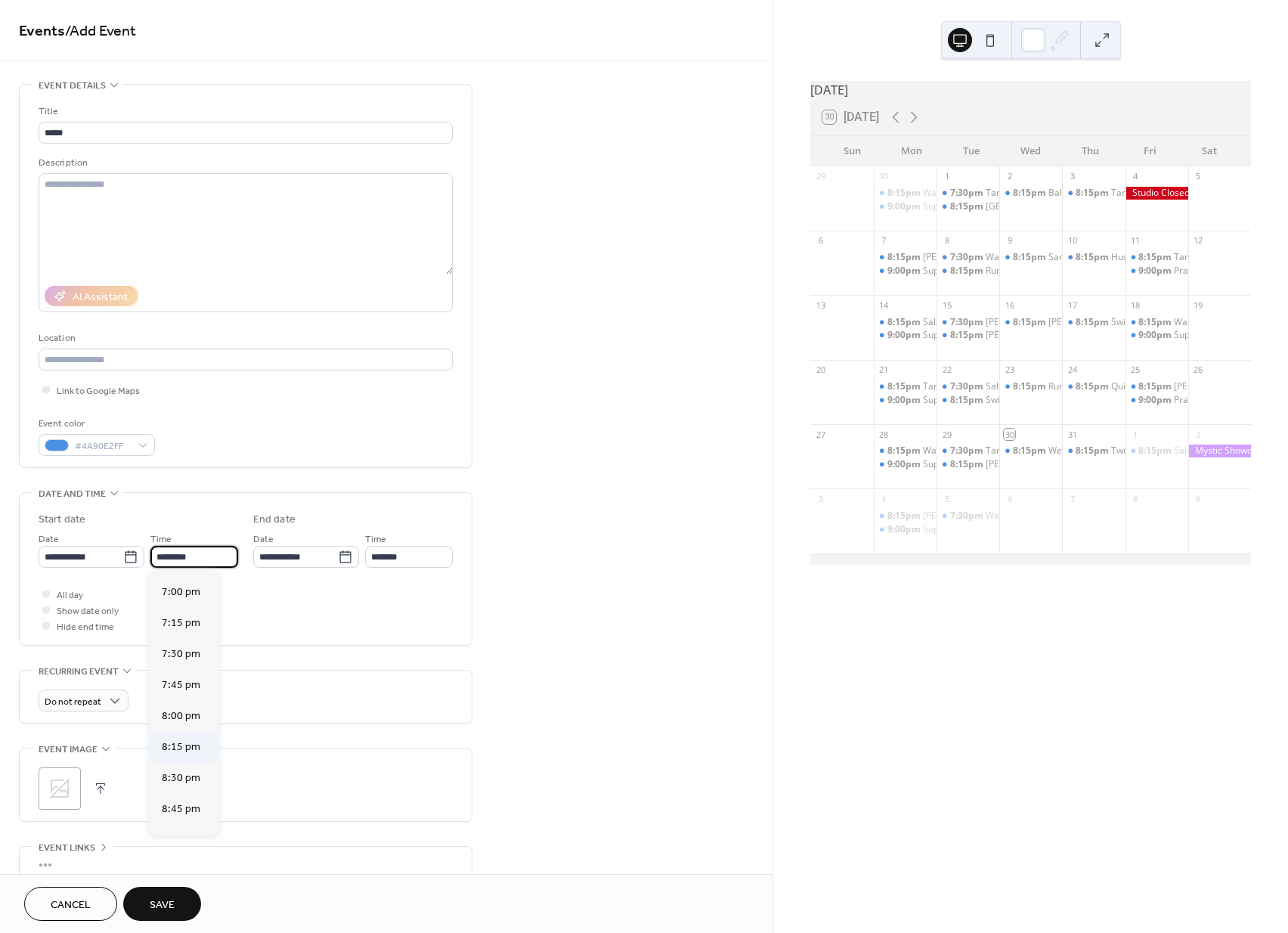 type on "*******" 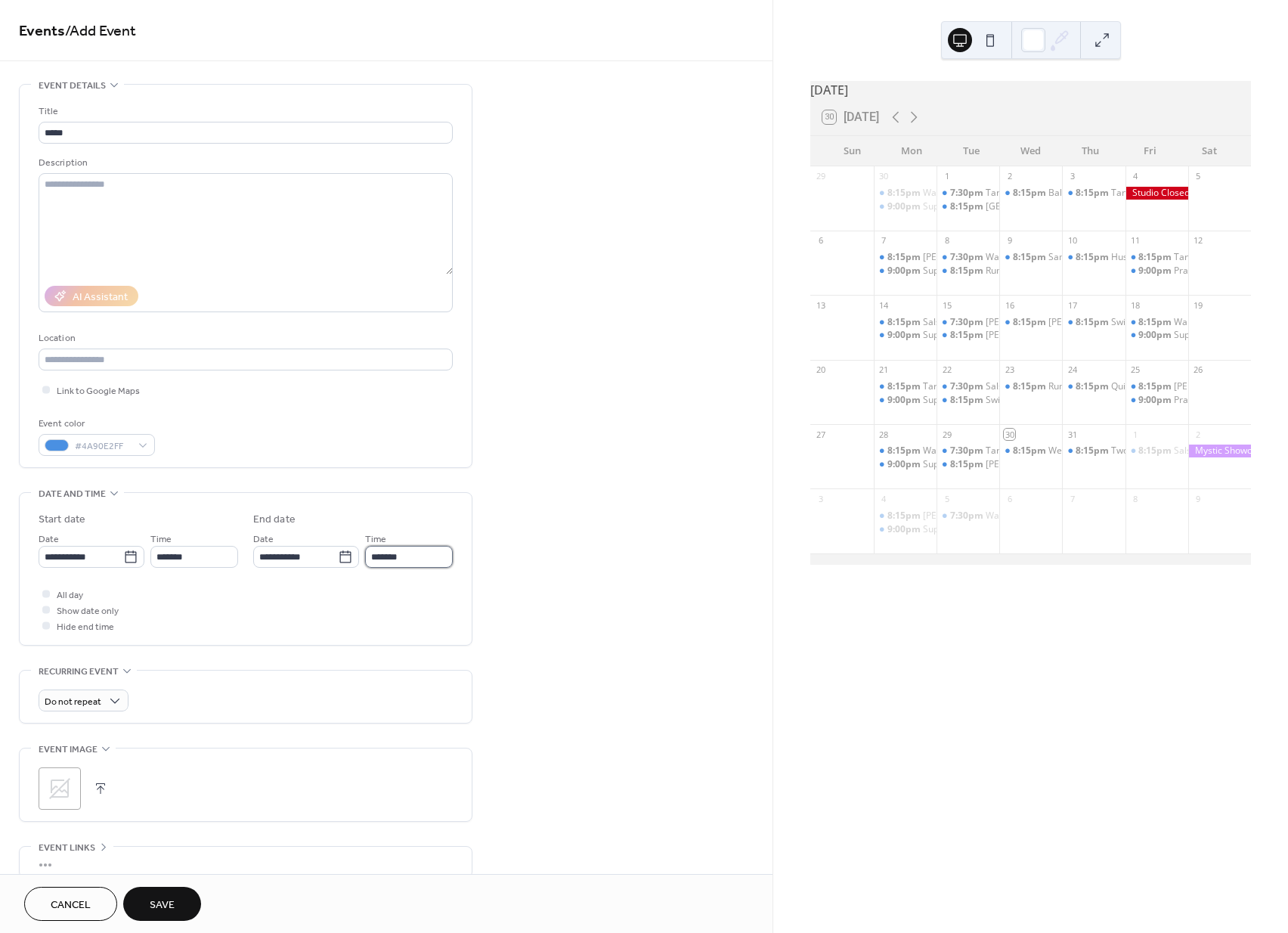 click on "*******" at bounding box center (409, 556) 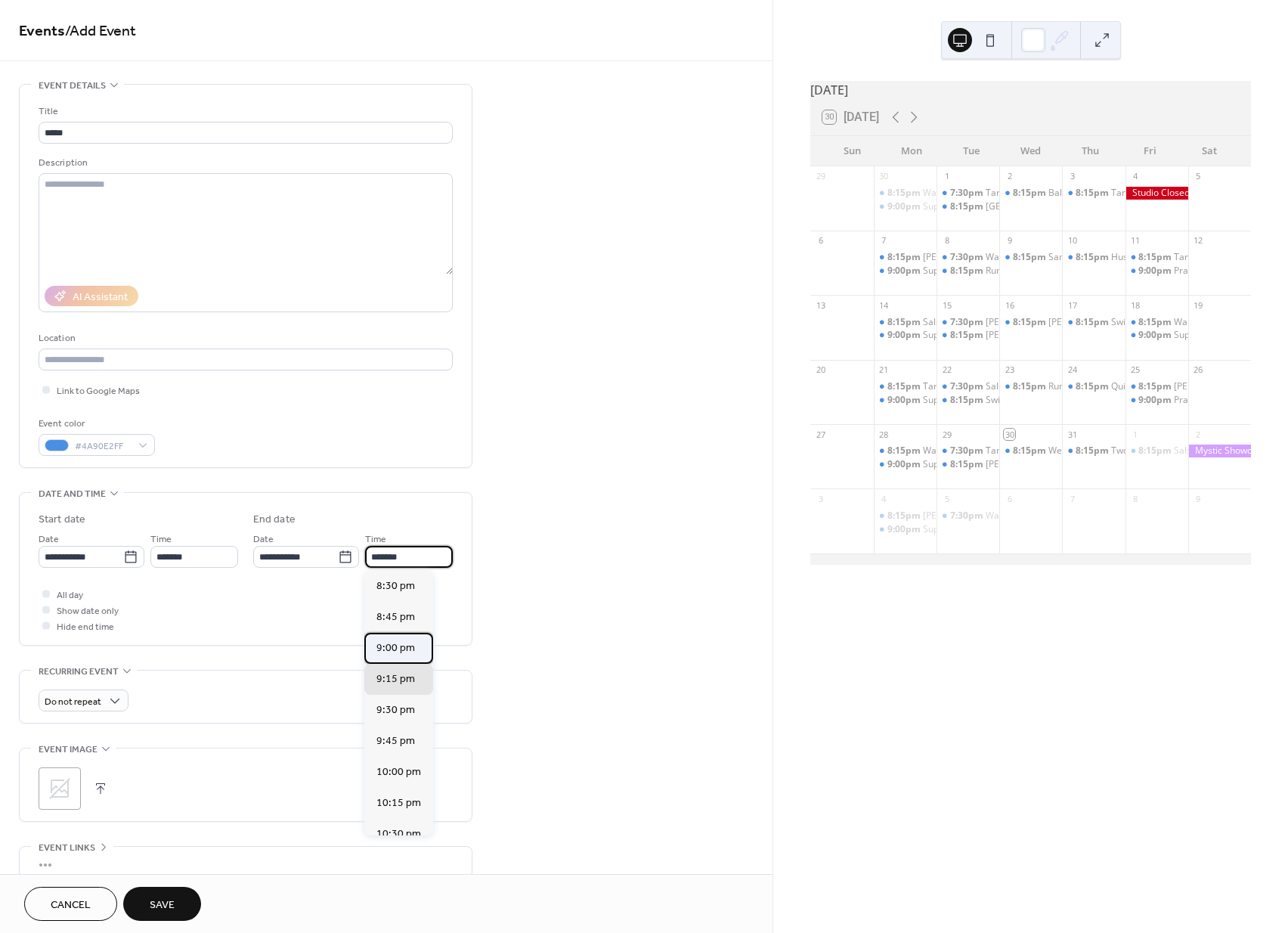 click on "9:00 pm" at bounding box center (395, 648) 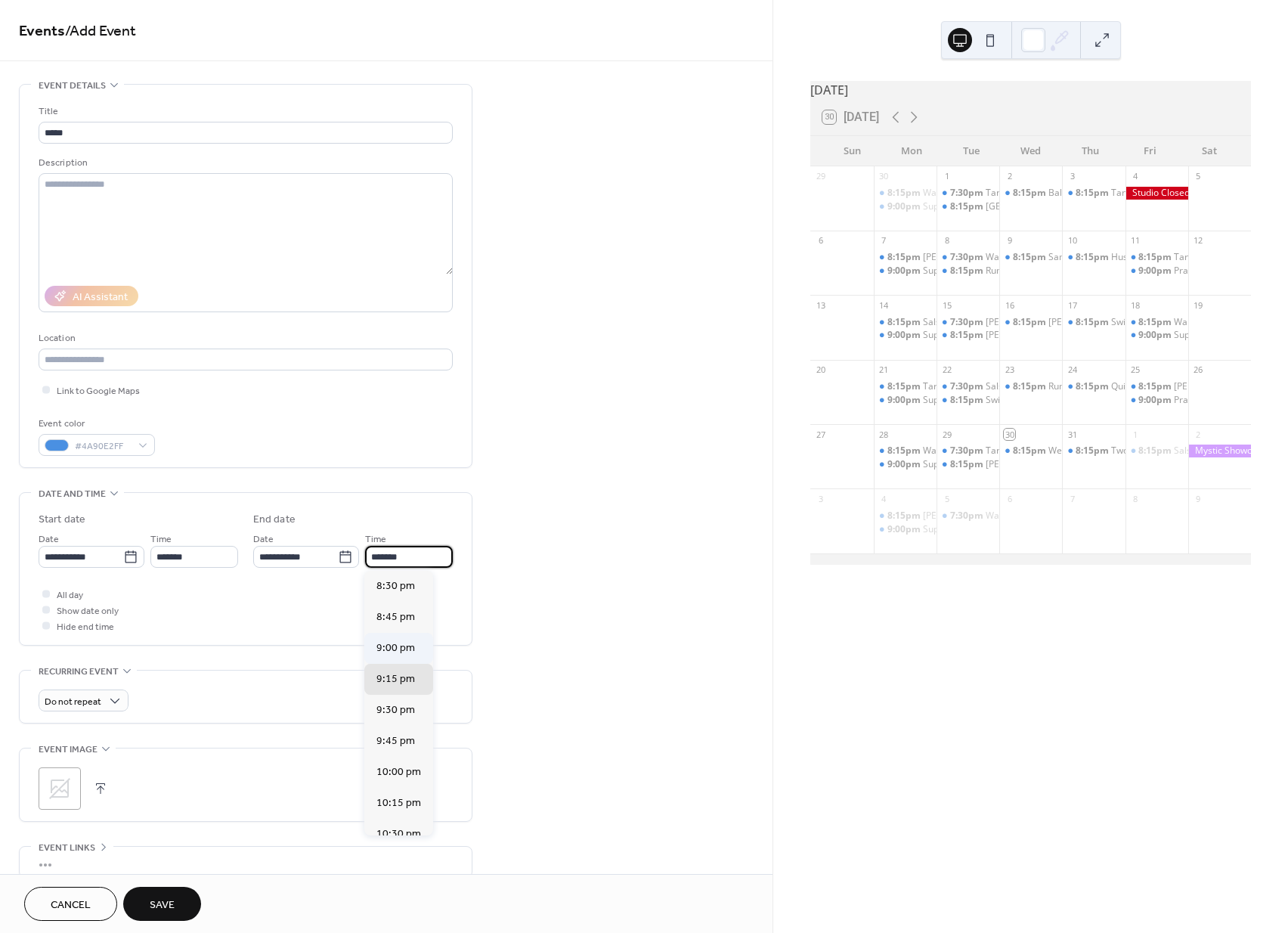 type on "*******" 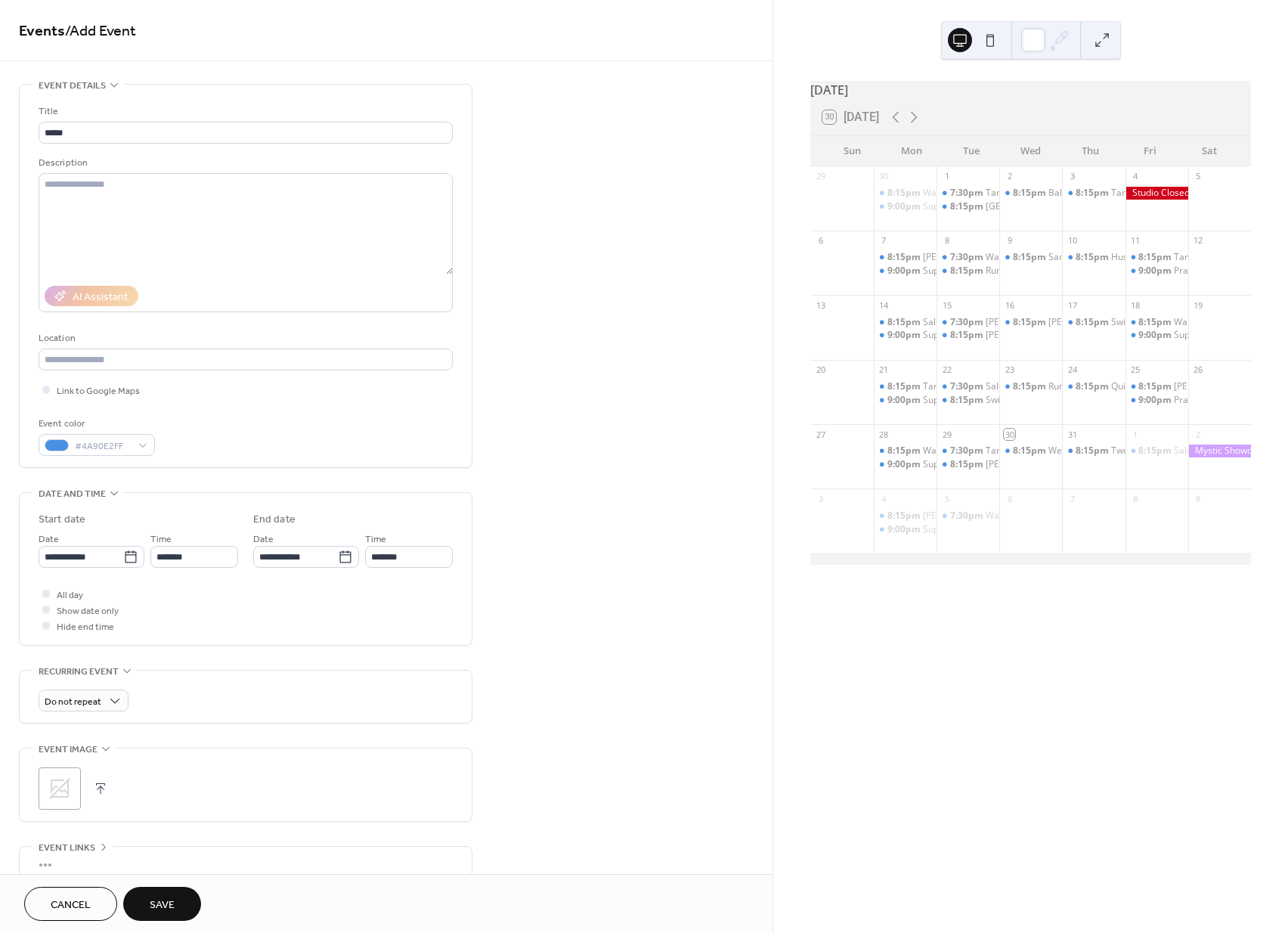 click on "**********" at bounding box center [386, 544] 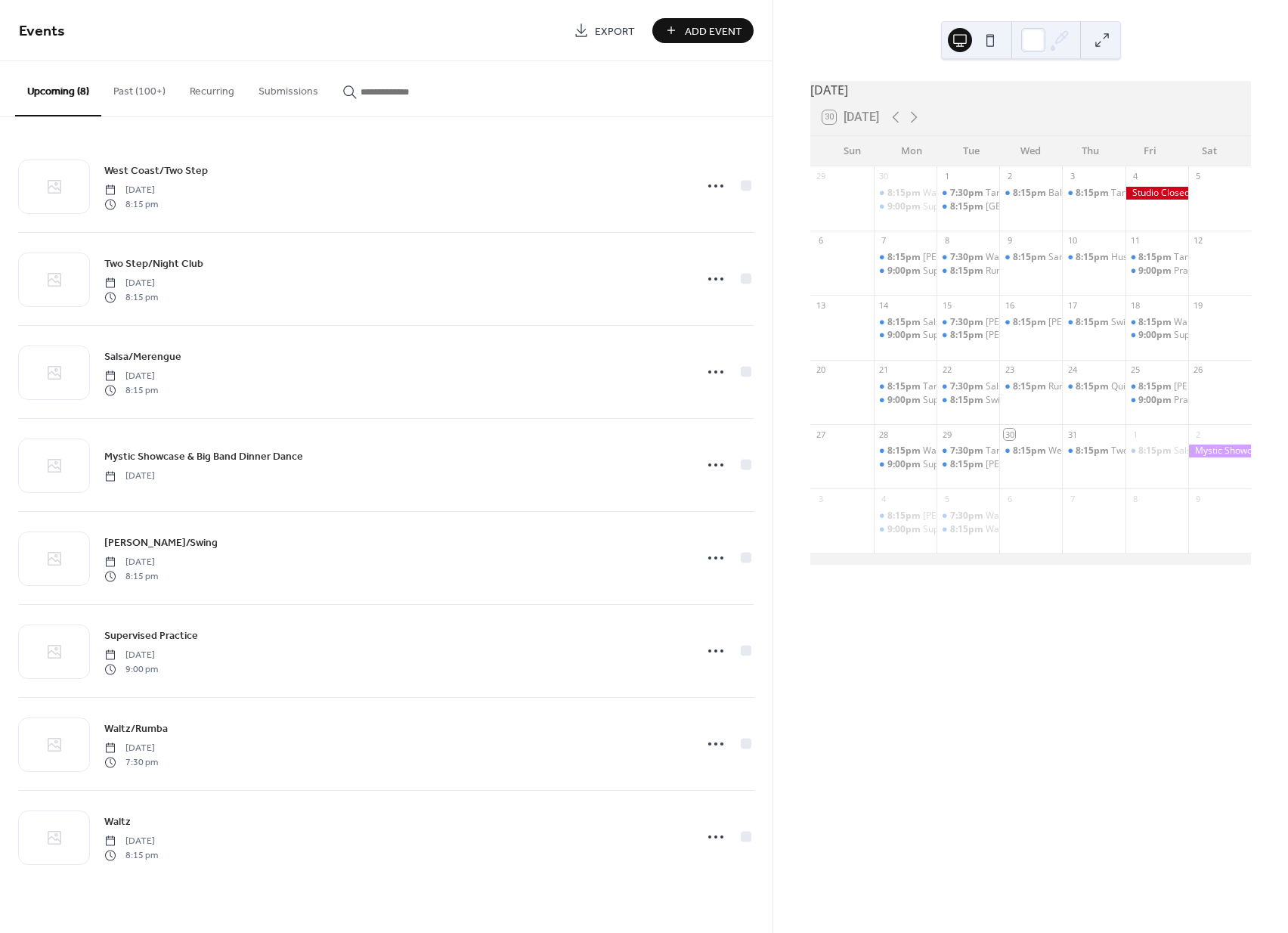 click on "Add Event" at bounding box center (714, 31) 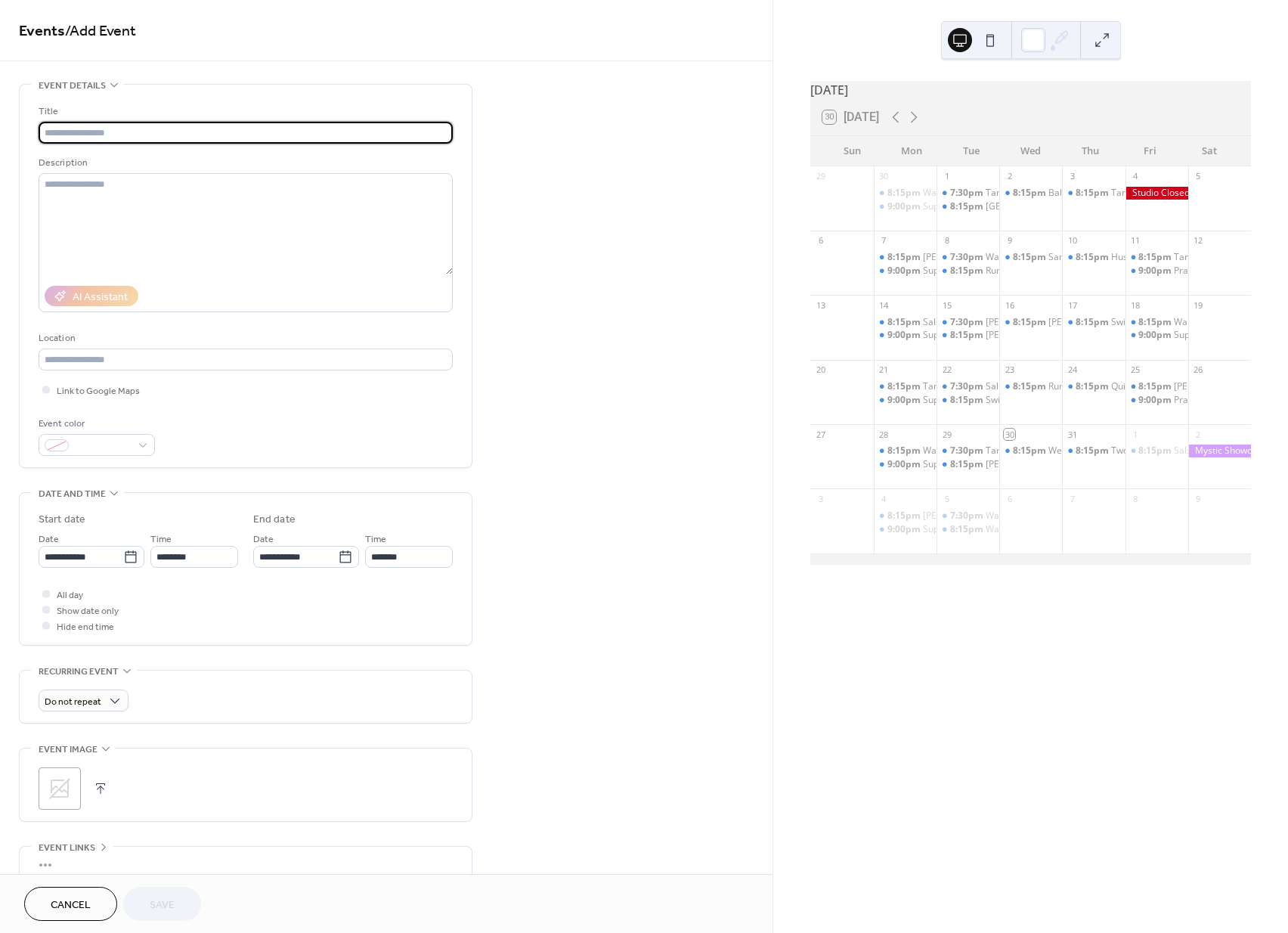 click at bounding box center [246, 132] 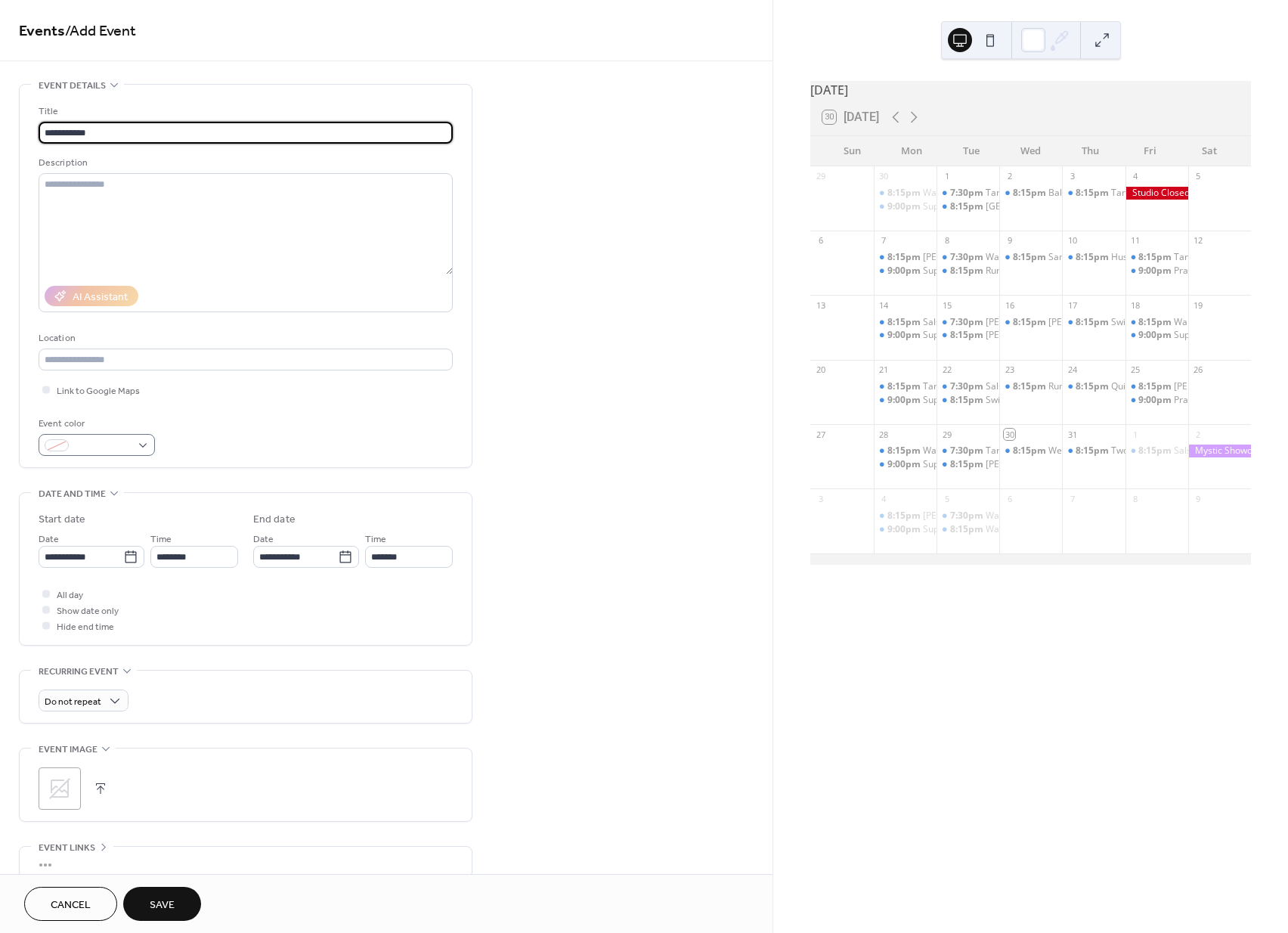 type on "**********" 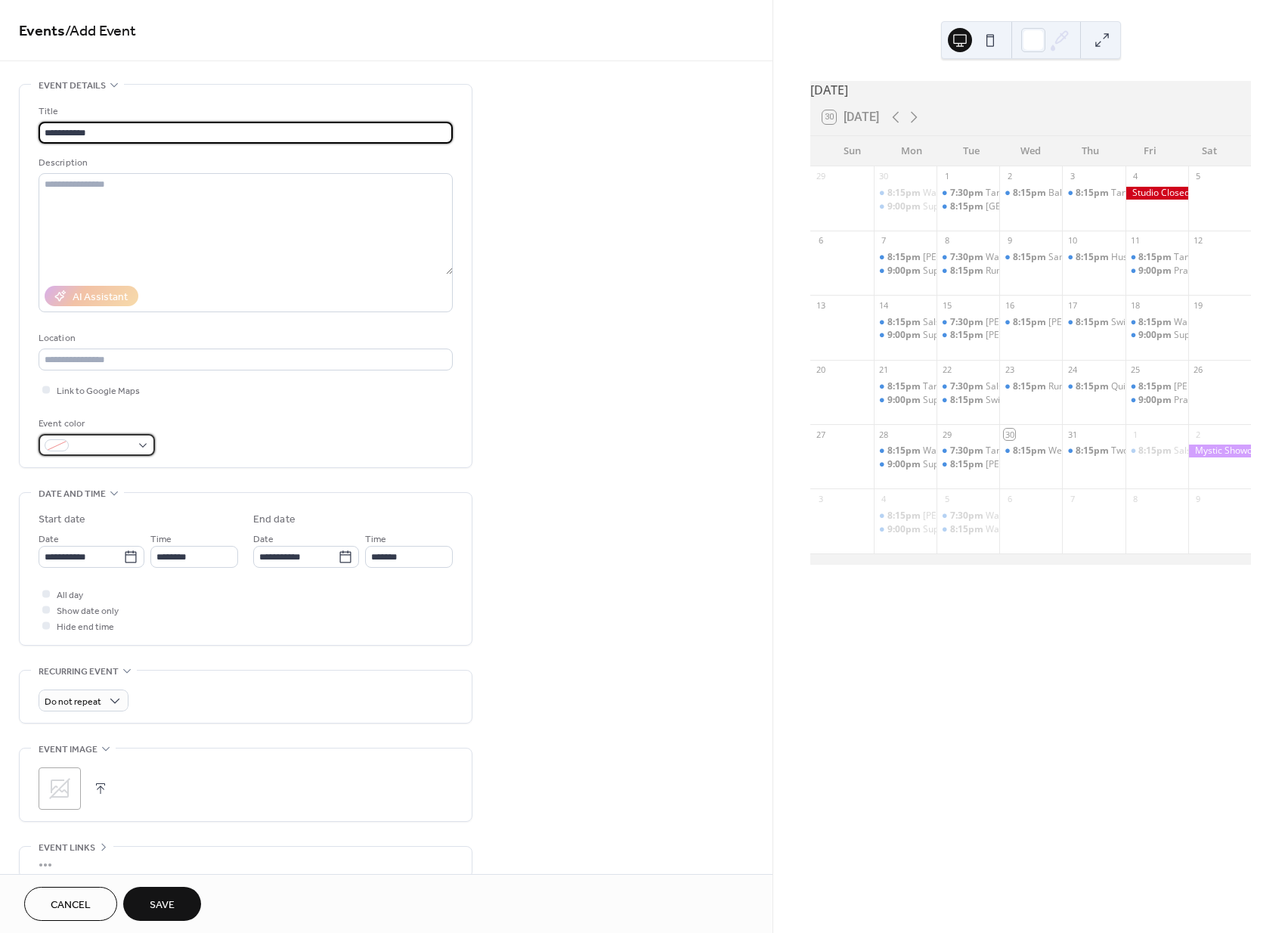 click at bounding box center (97, 445) 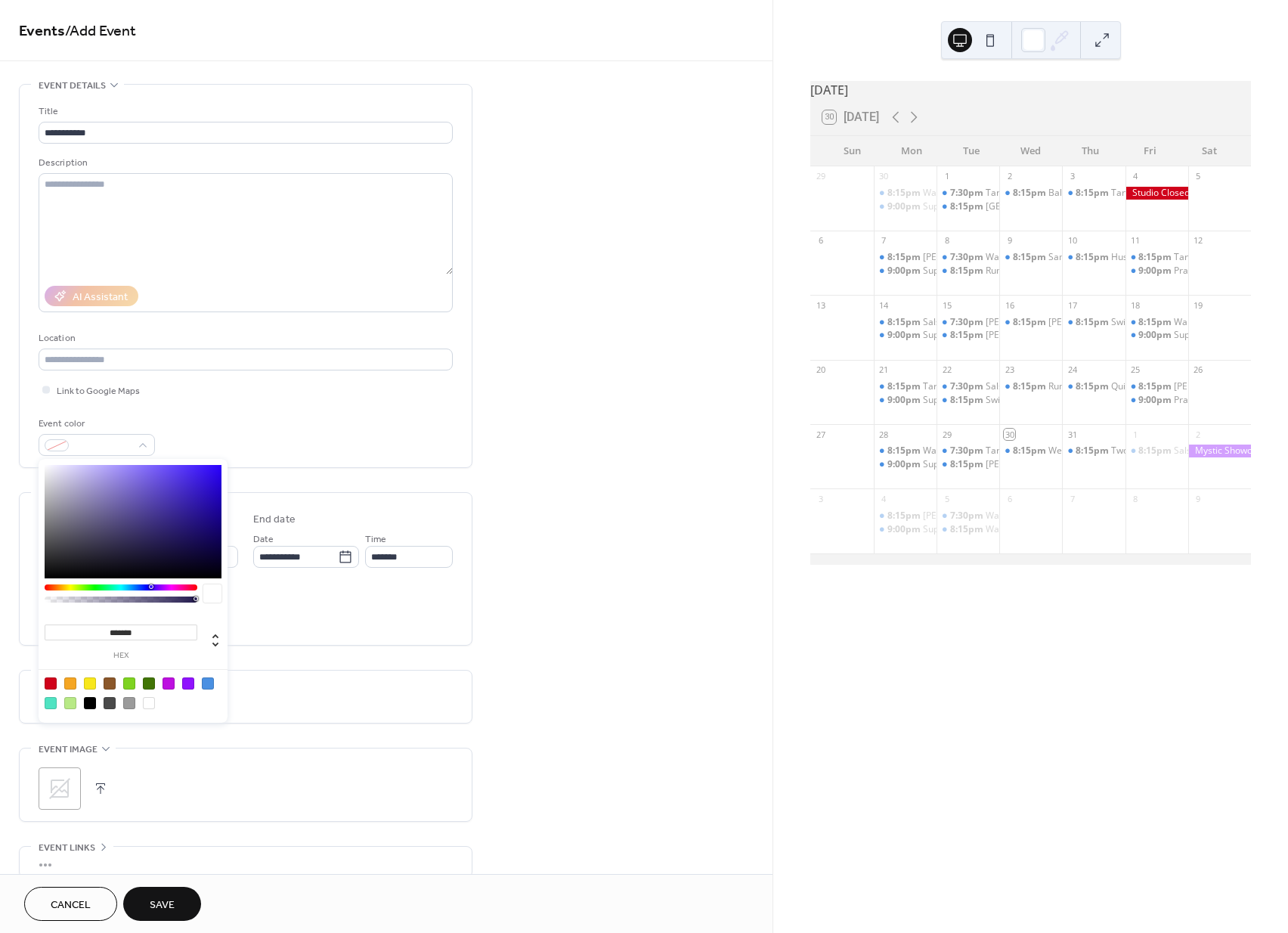 click at bounding box center (208, 683) 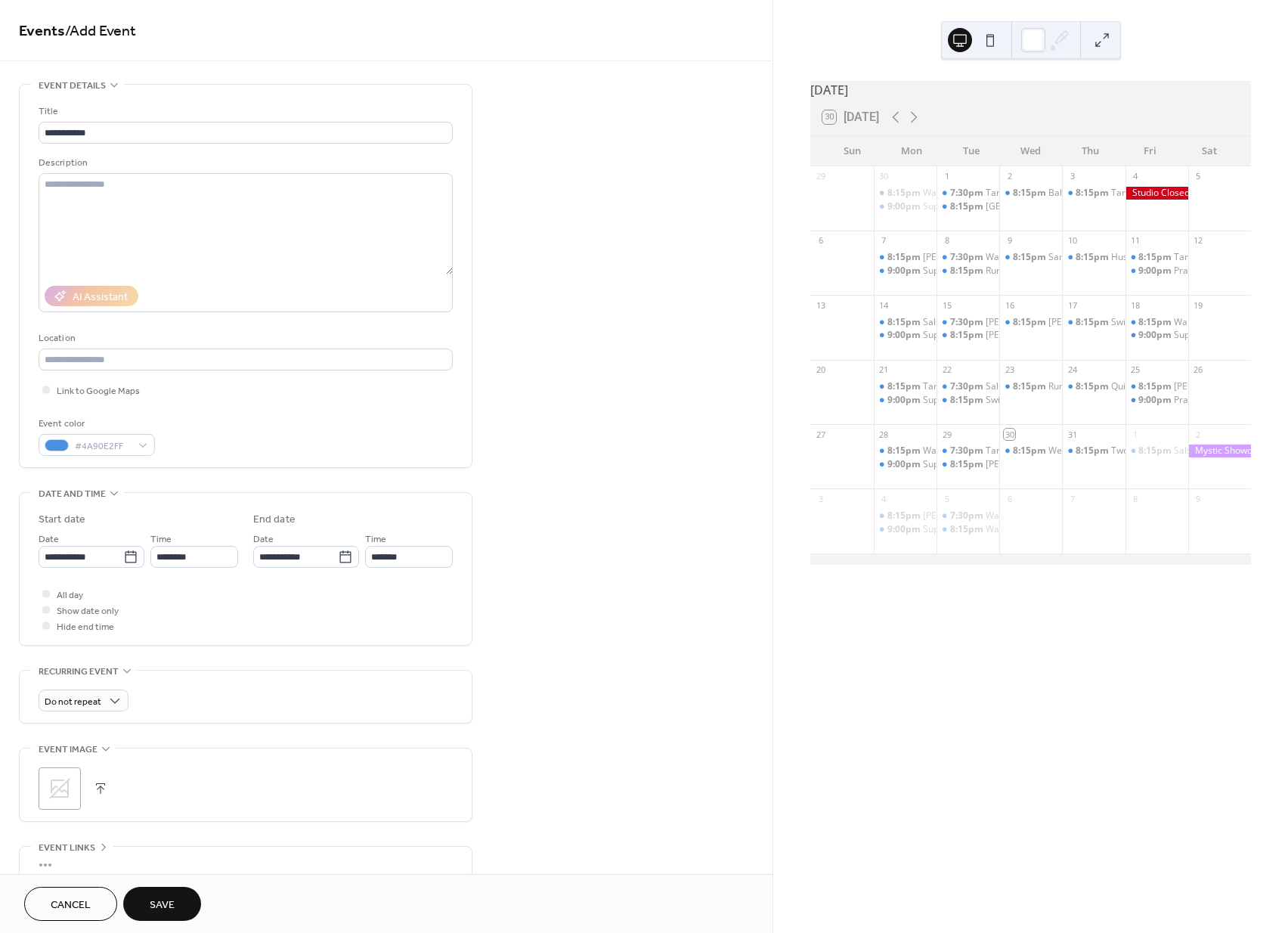 click on "**********" at bounding box center (386, 544) 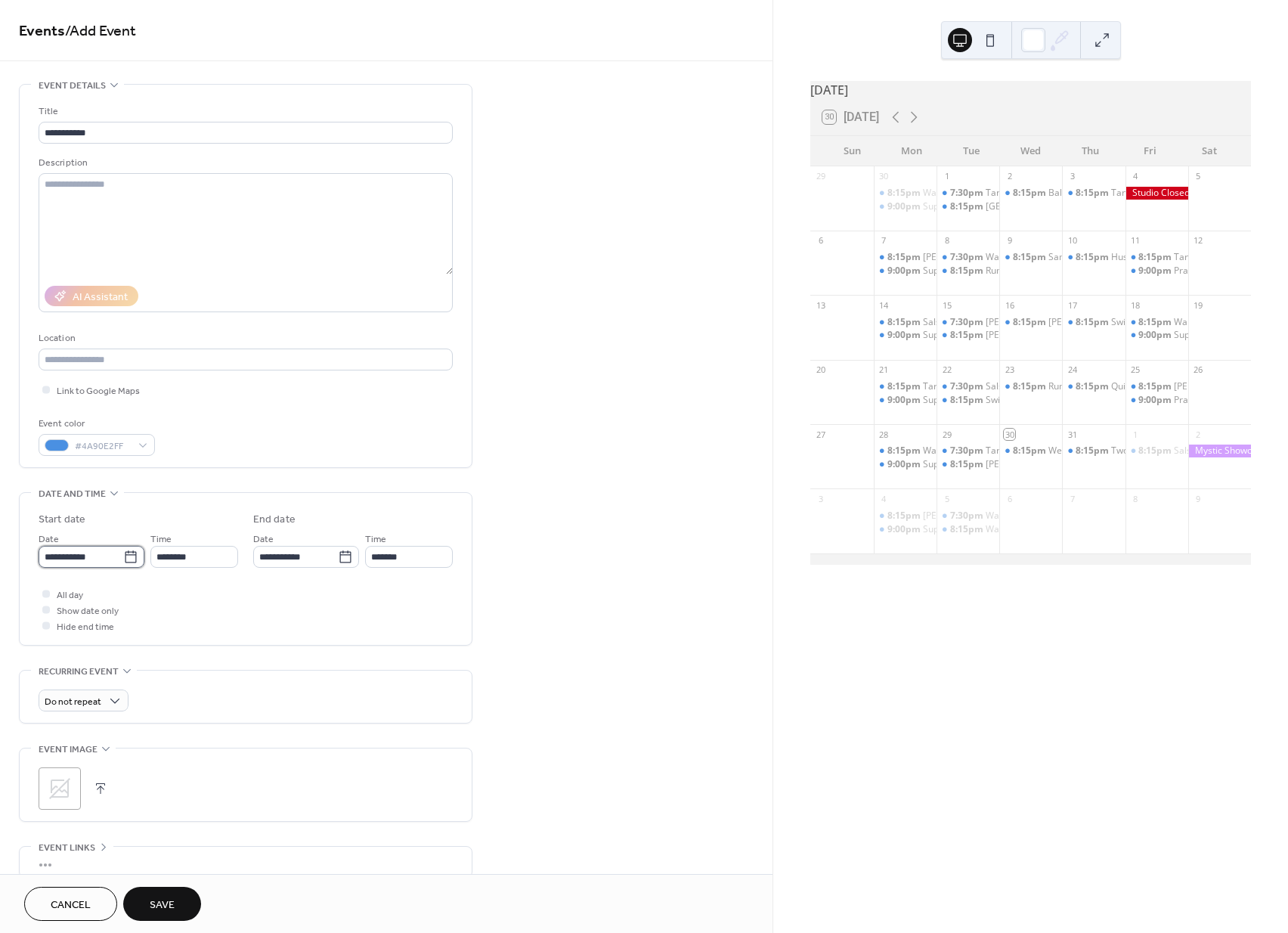 click on "**********" at bounding box center [81, 556] 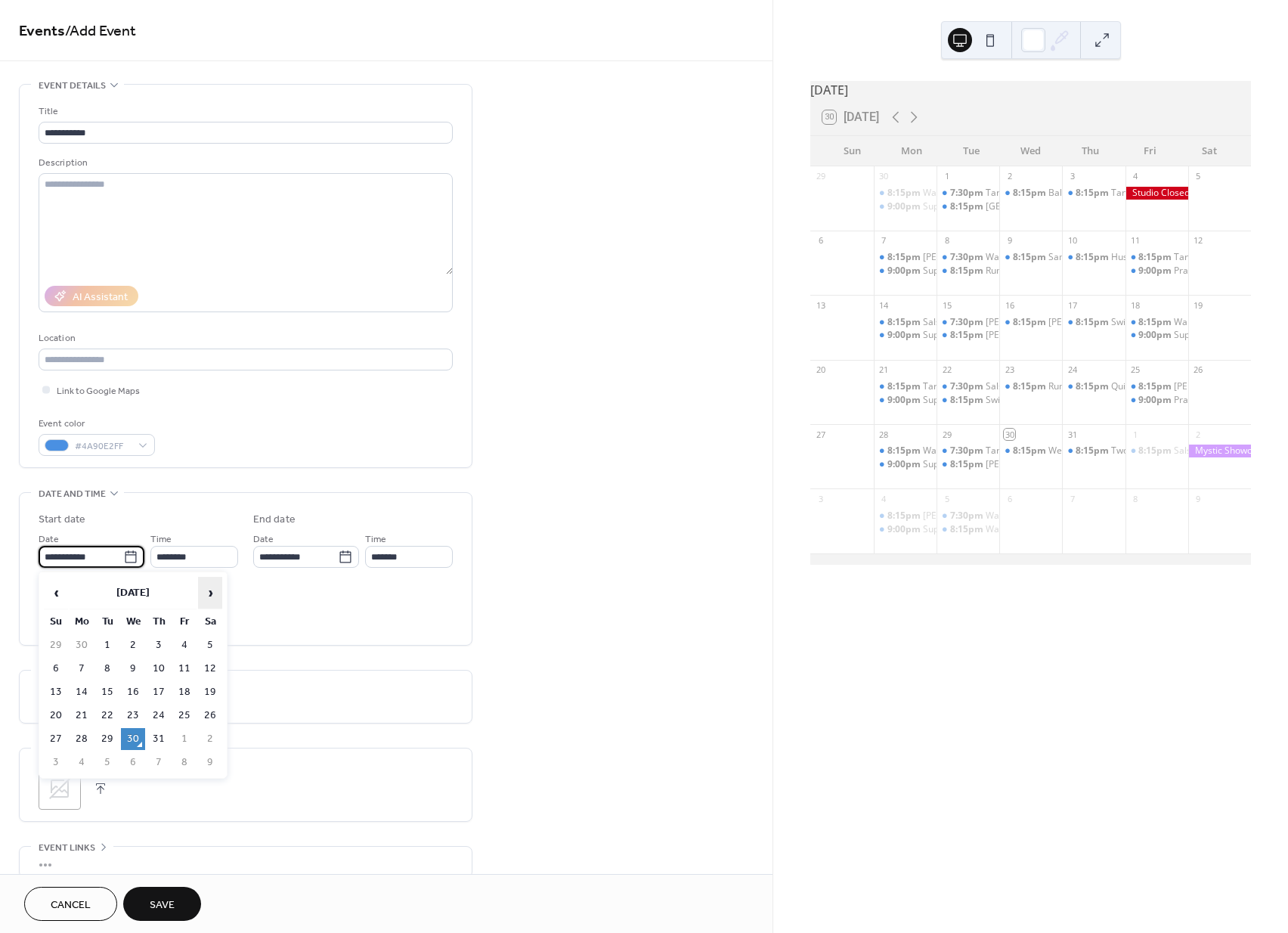 click on "›" at bounding box center [210, 593] 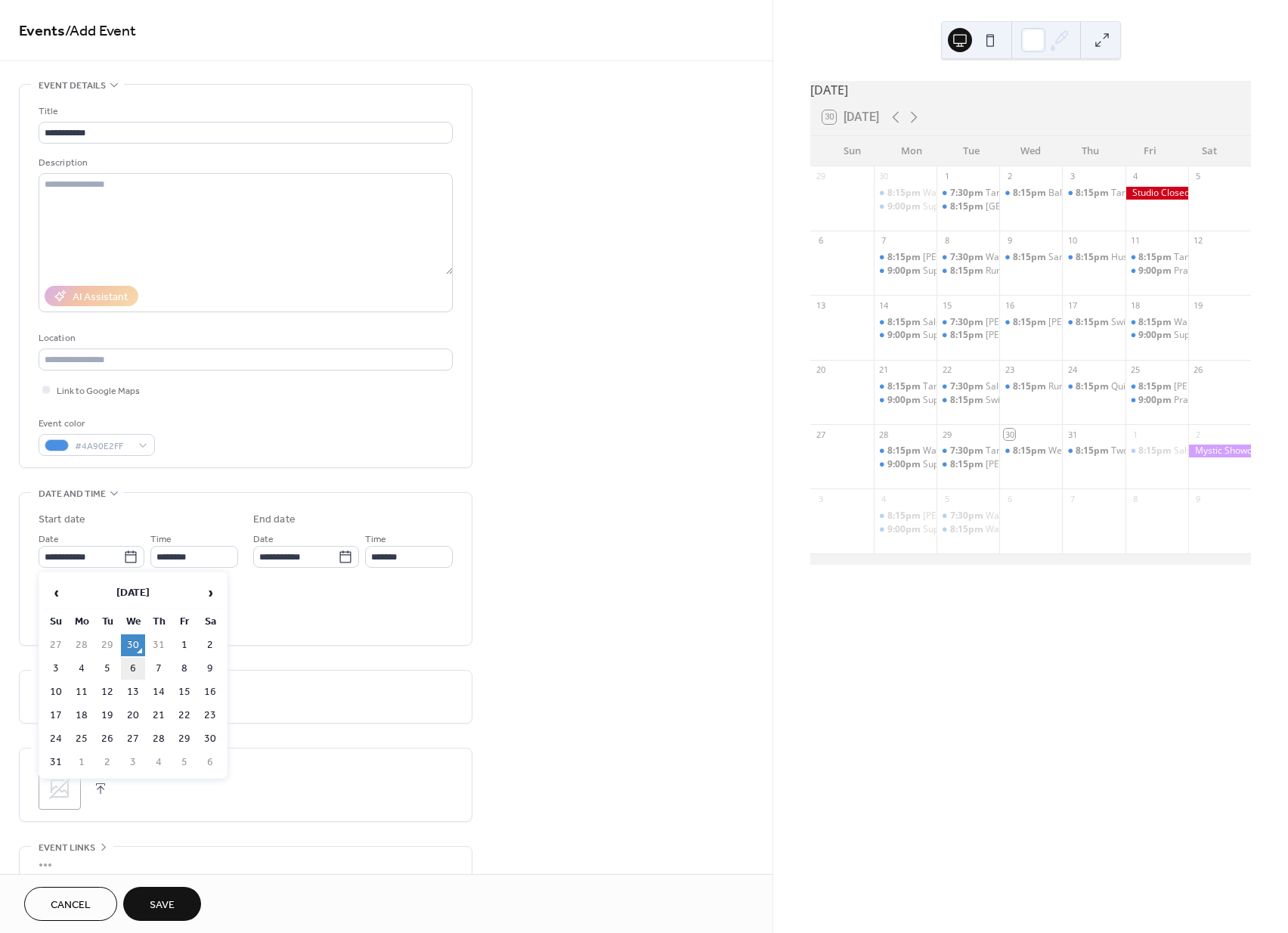 click on "6" at bounding box center (133, 668) 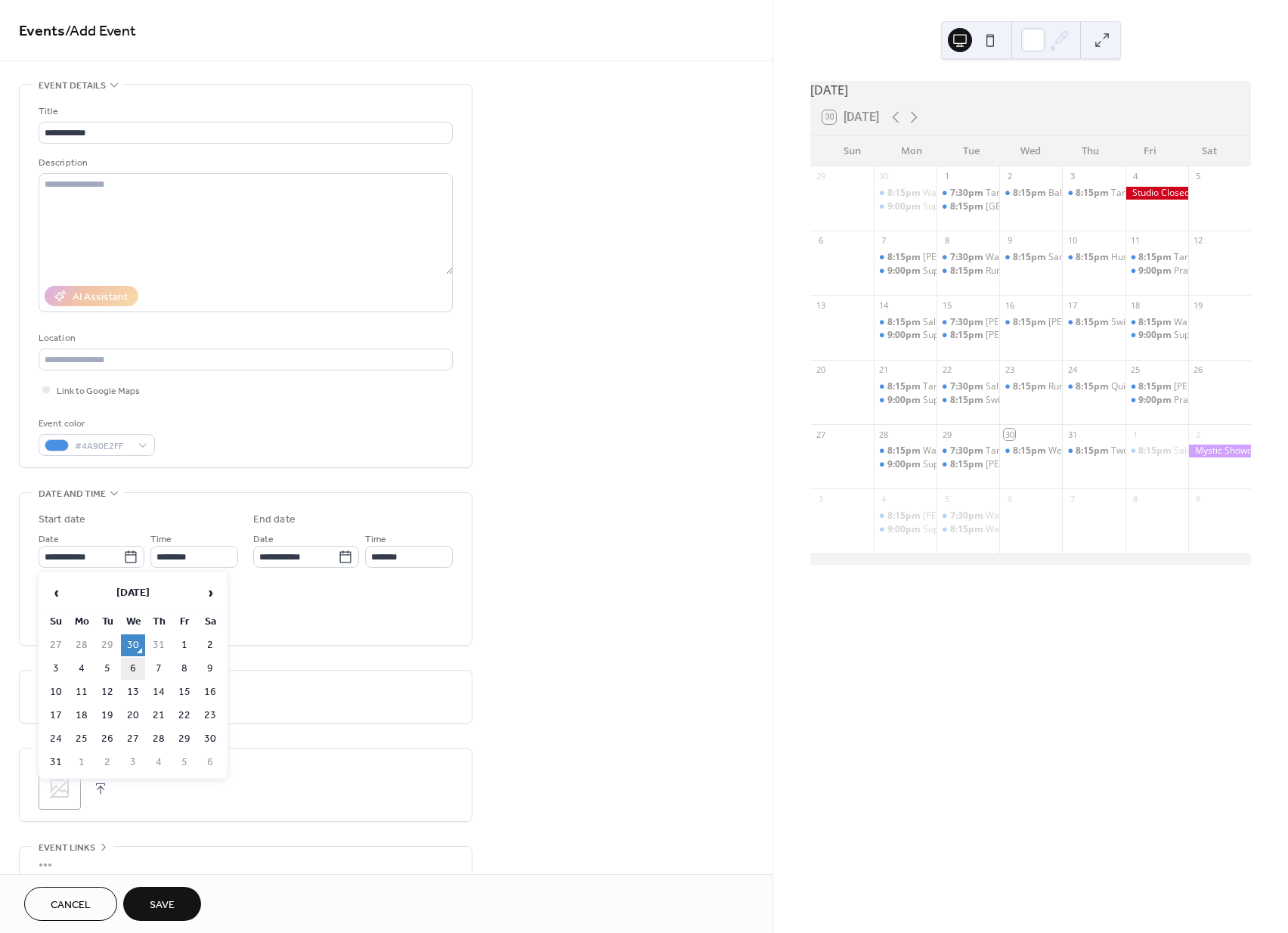 type on "**********" 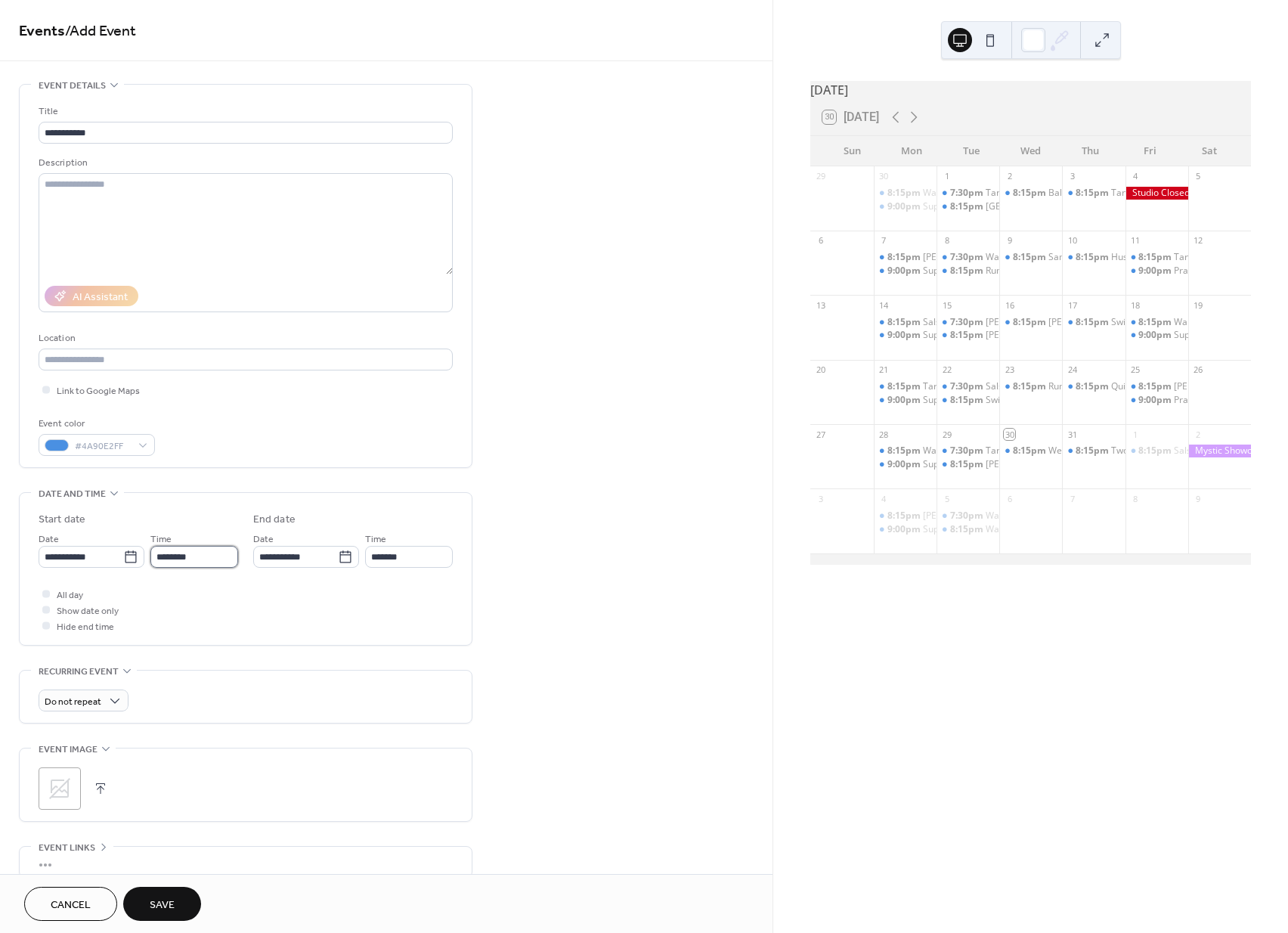 click on "********" at bounding box center (194, 556) 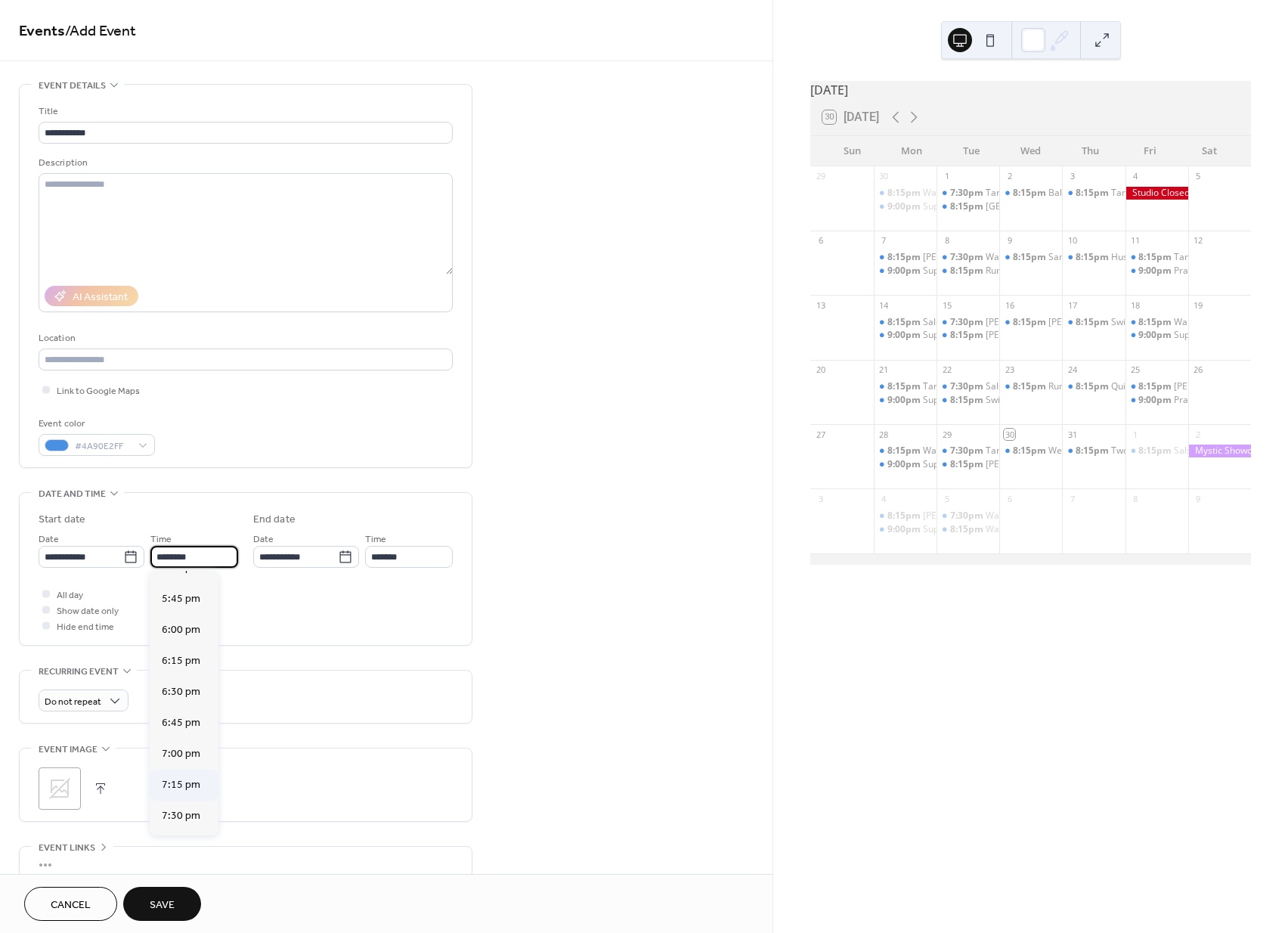 scroll, scrollTop: 2263, scrollLeft: 0, axis: vertical 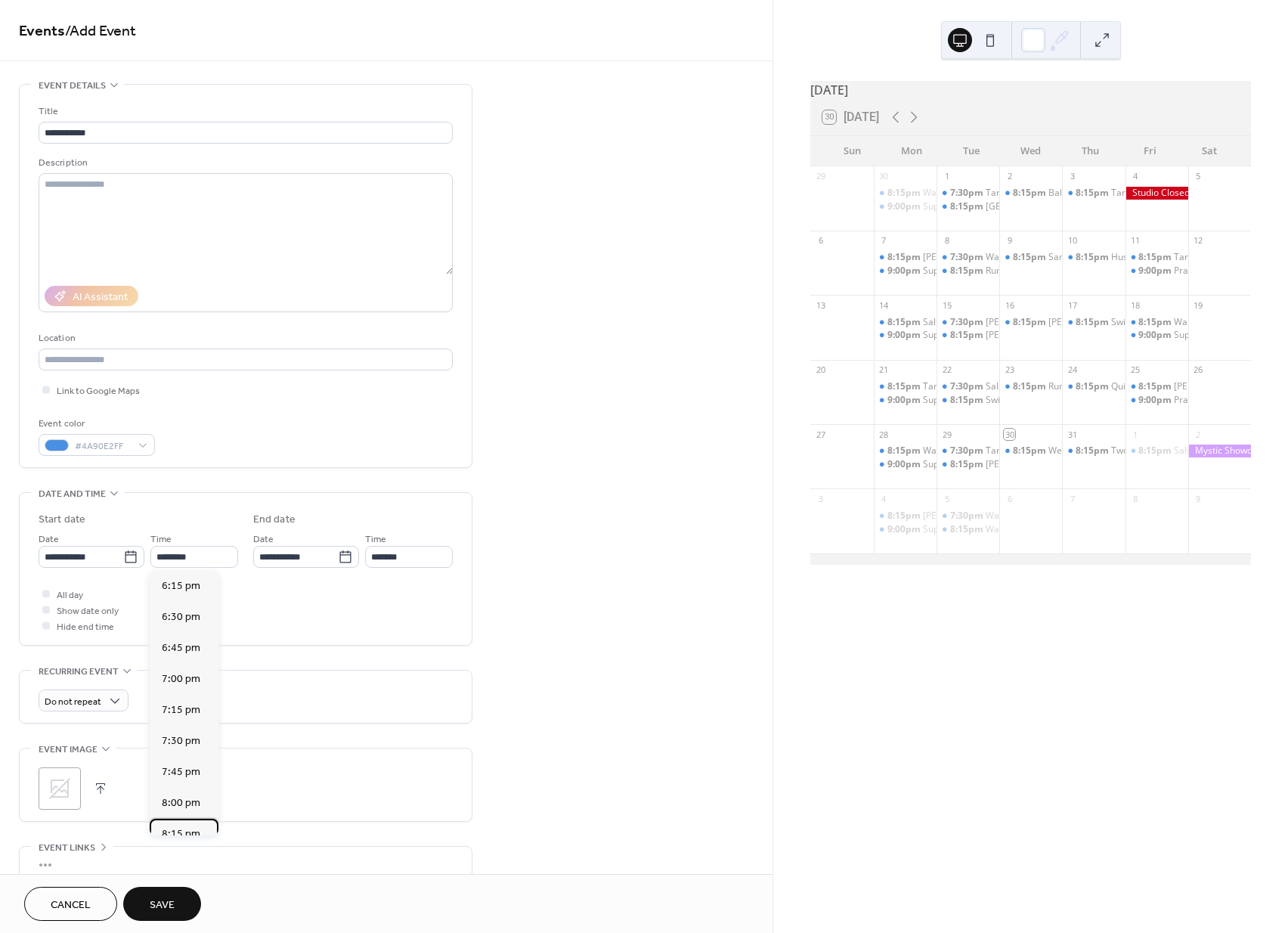 click on "8:15 pm" at bounding box center [181, 834] 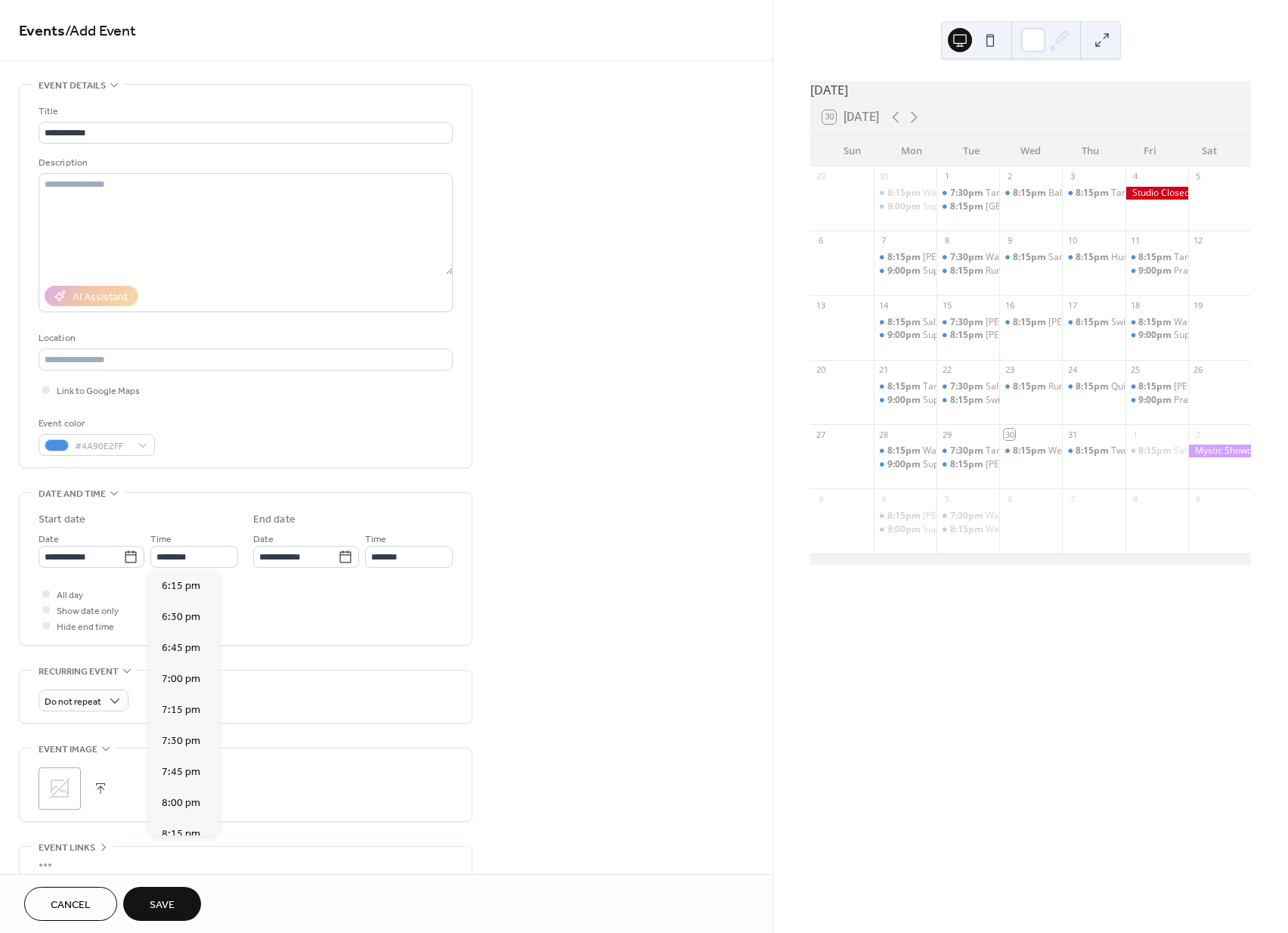 type on "*******" 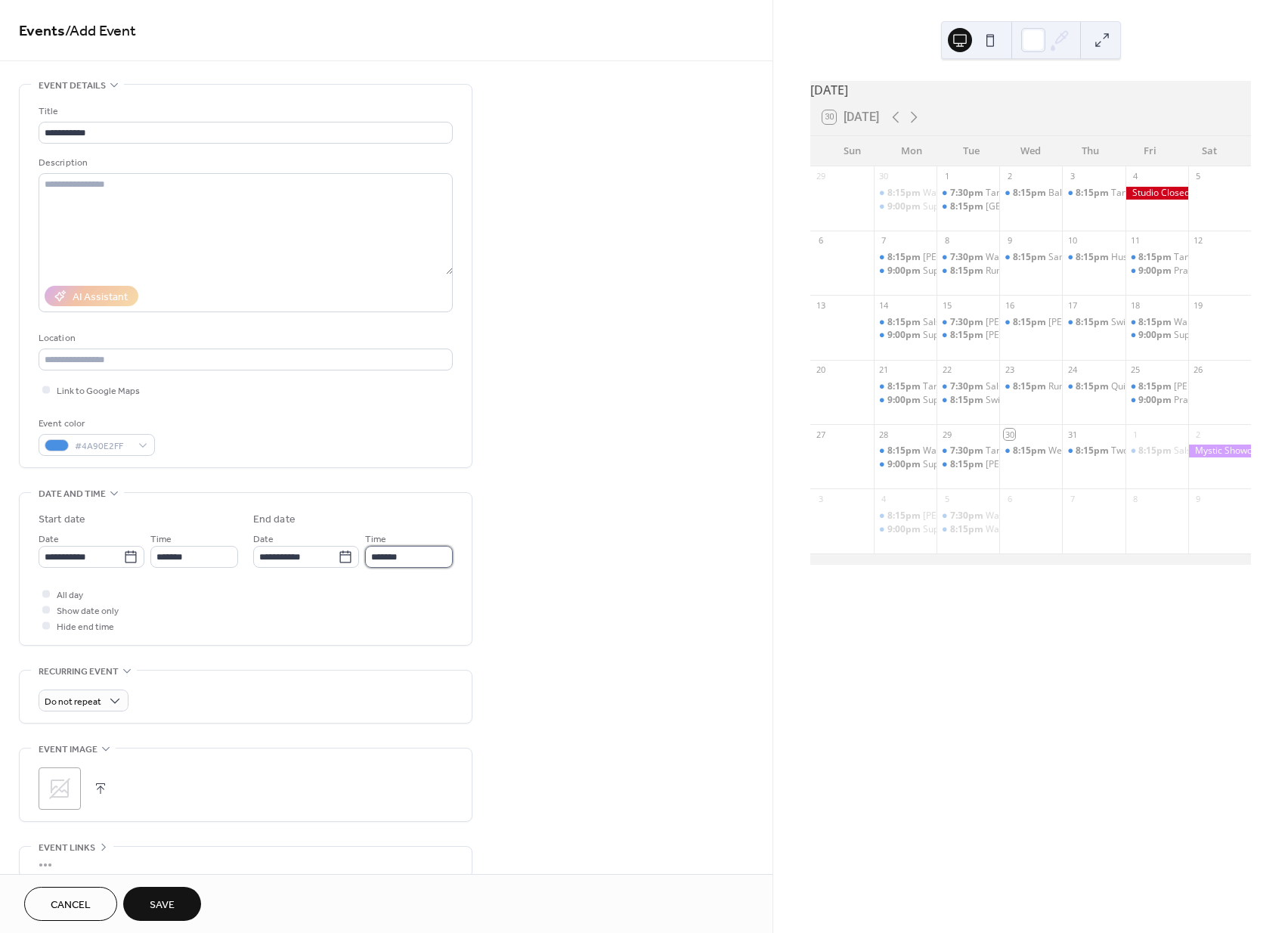 click on "*******" at bounding box center [409, 556] 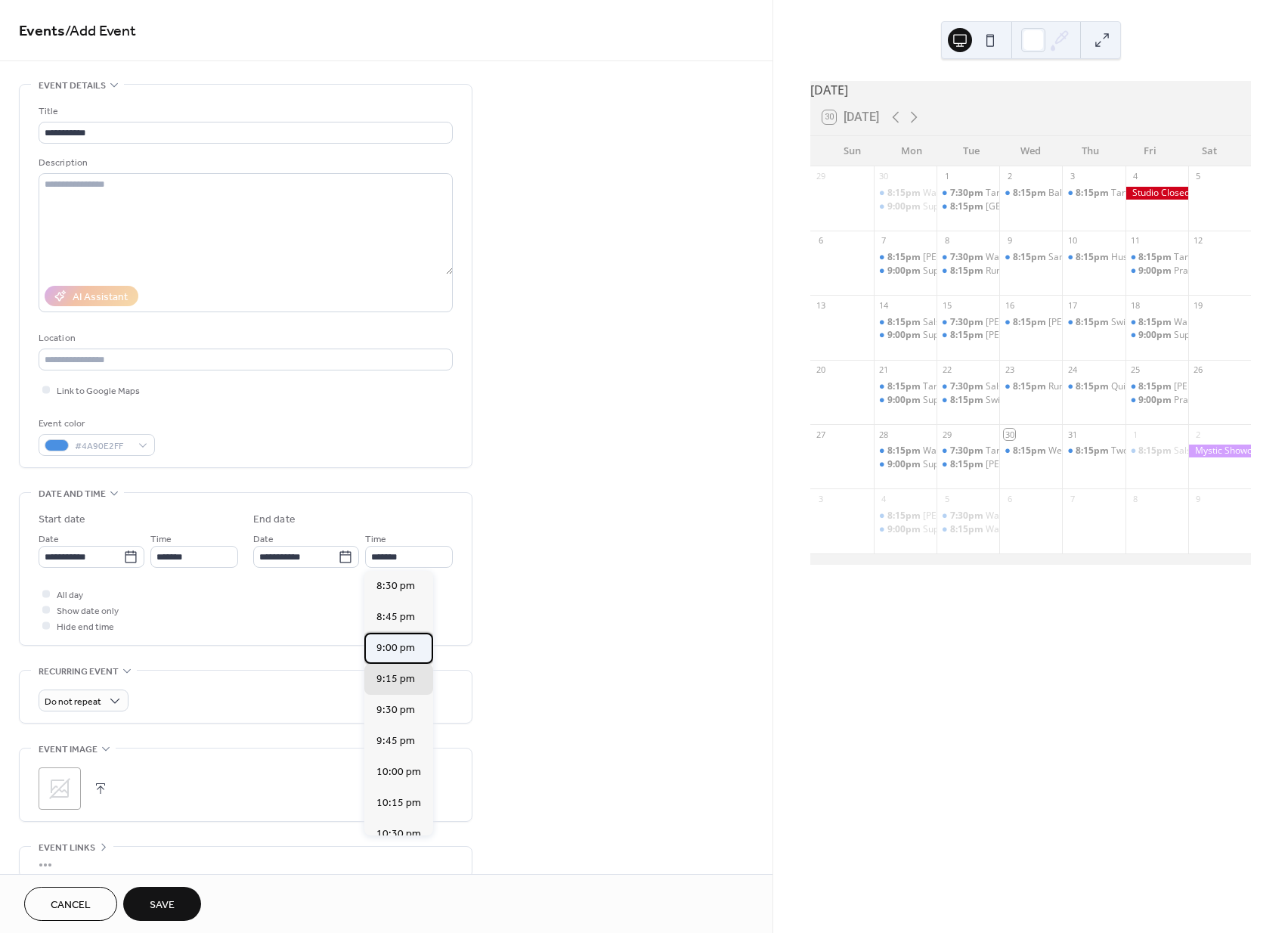 click on "9:00 pm" at bounding box center (395, 648) 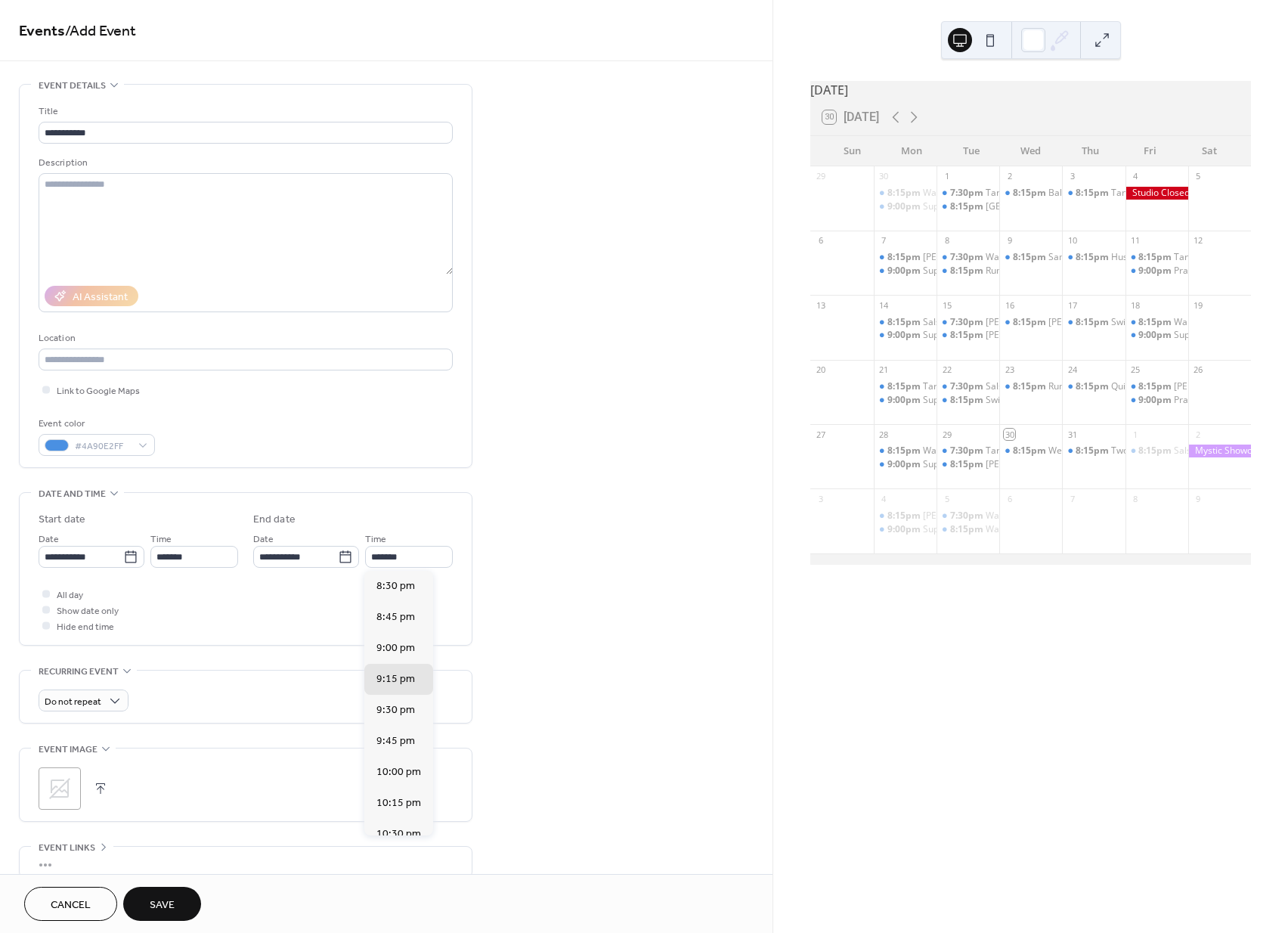 type on "*******" 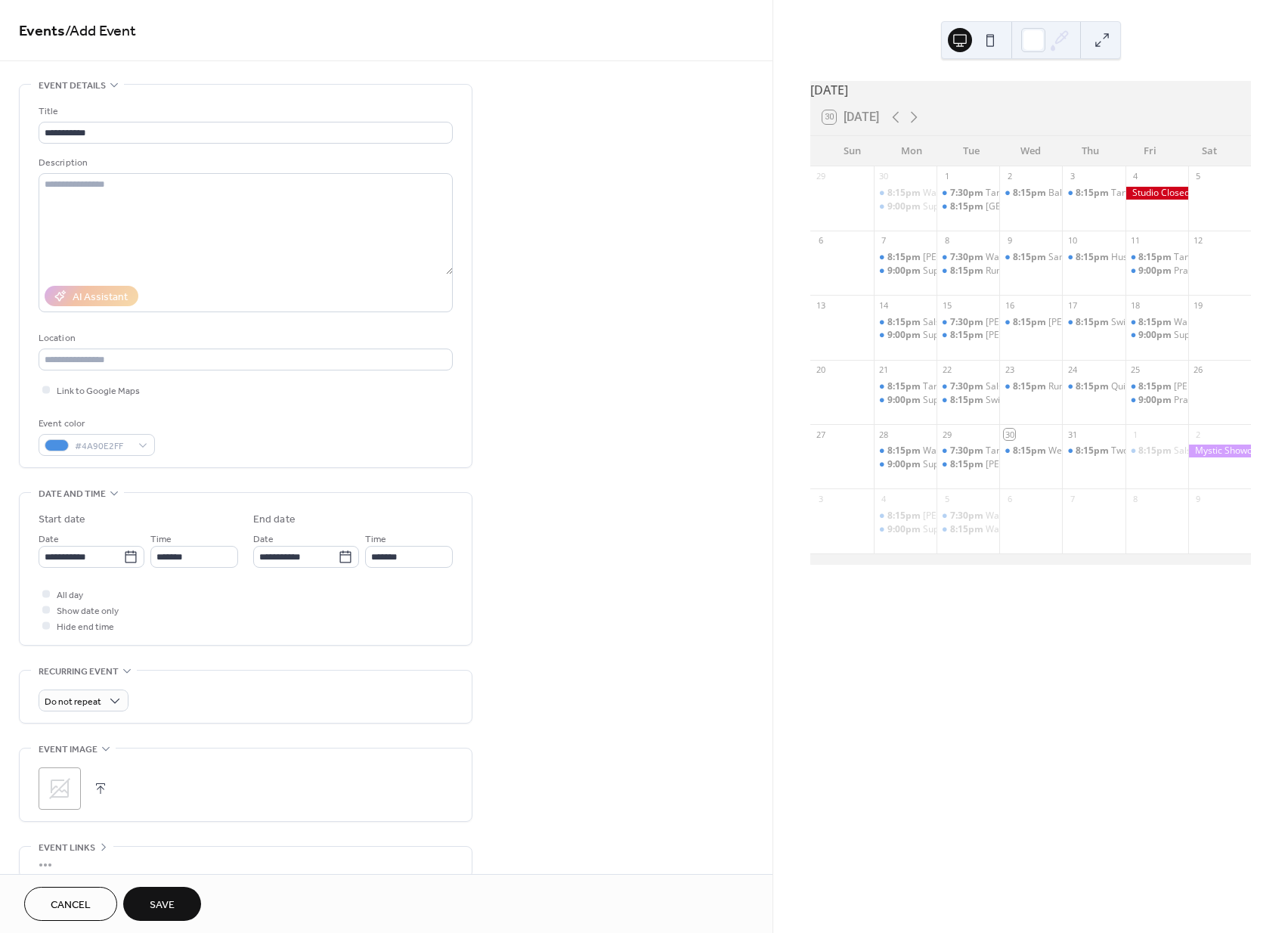 click on "Save" at bounding box center (162, 904) 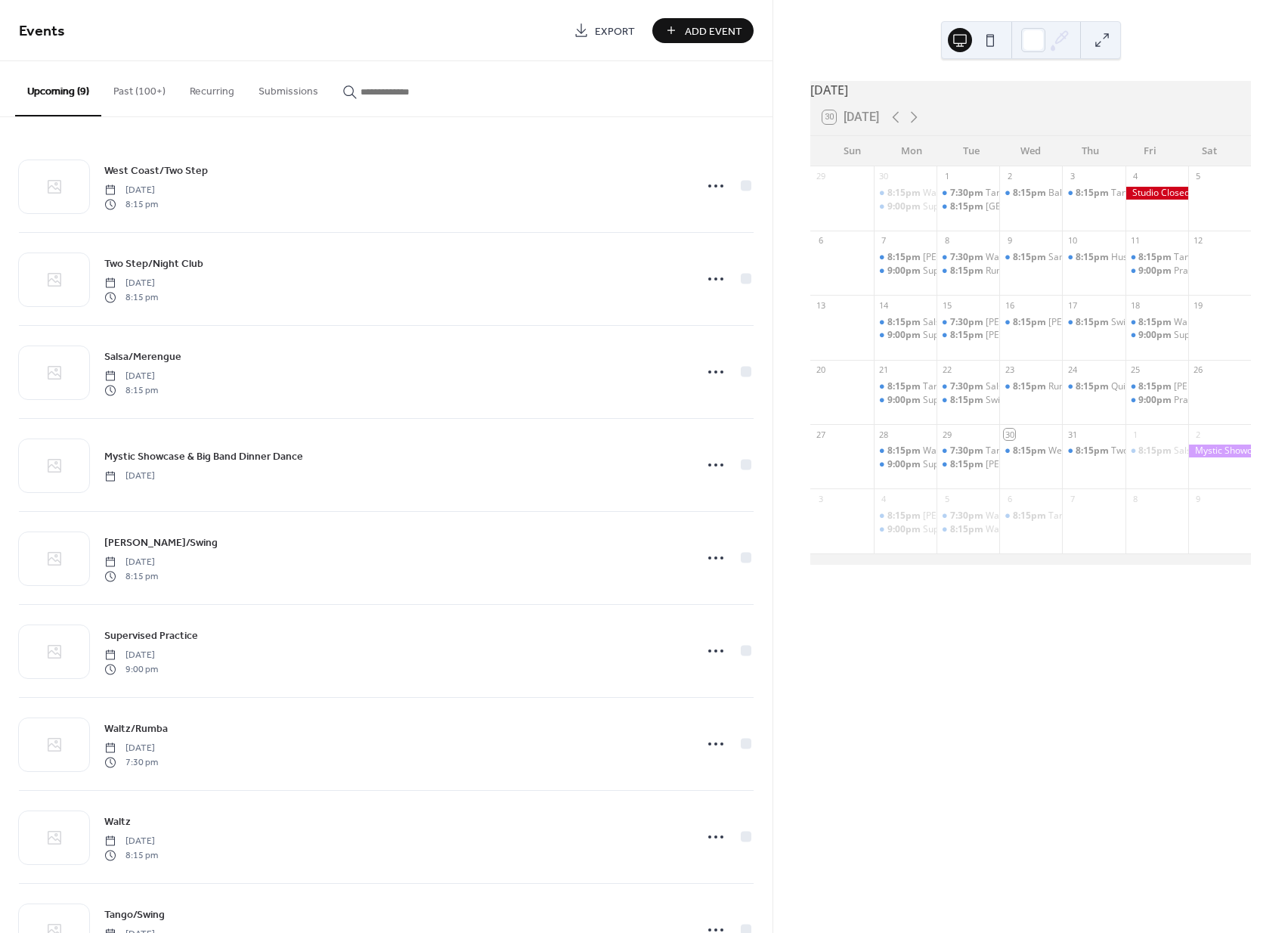 click on "Add Event" at bounding box center (714, 31) 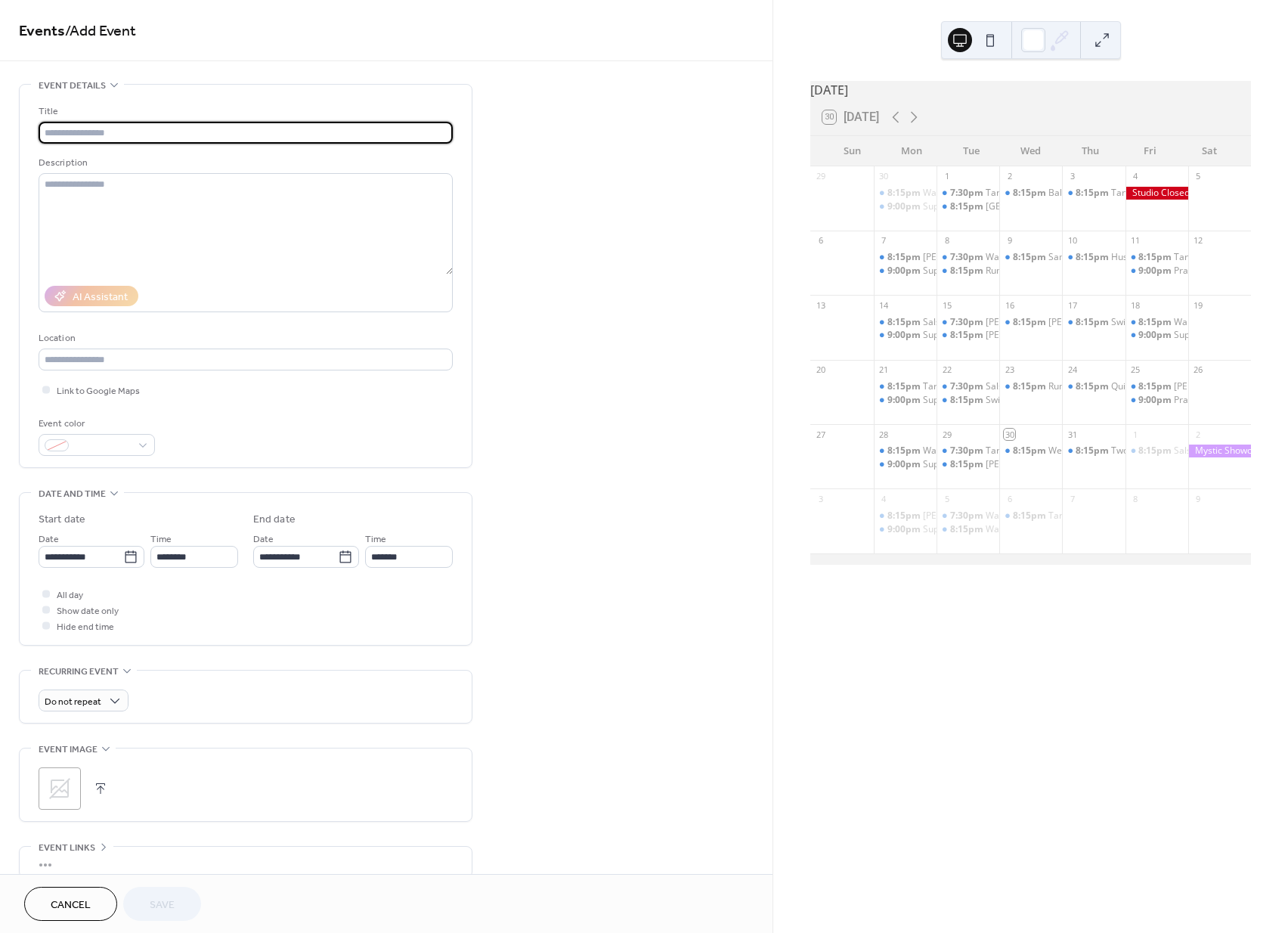 click at bounding box center [246, 132] 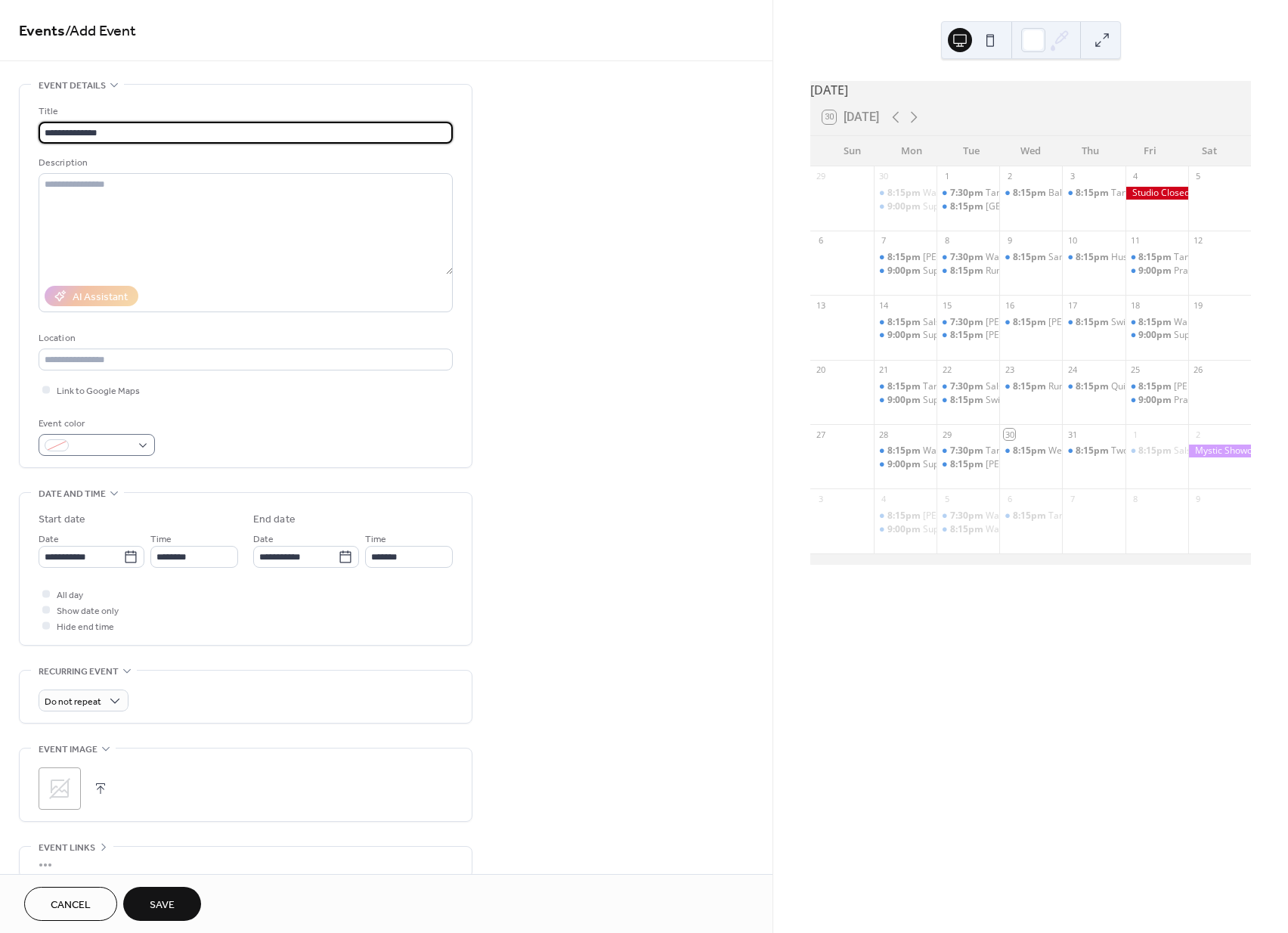 type on "**********" 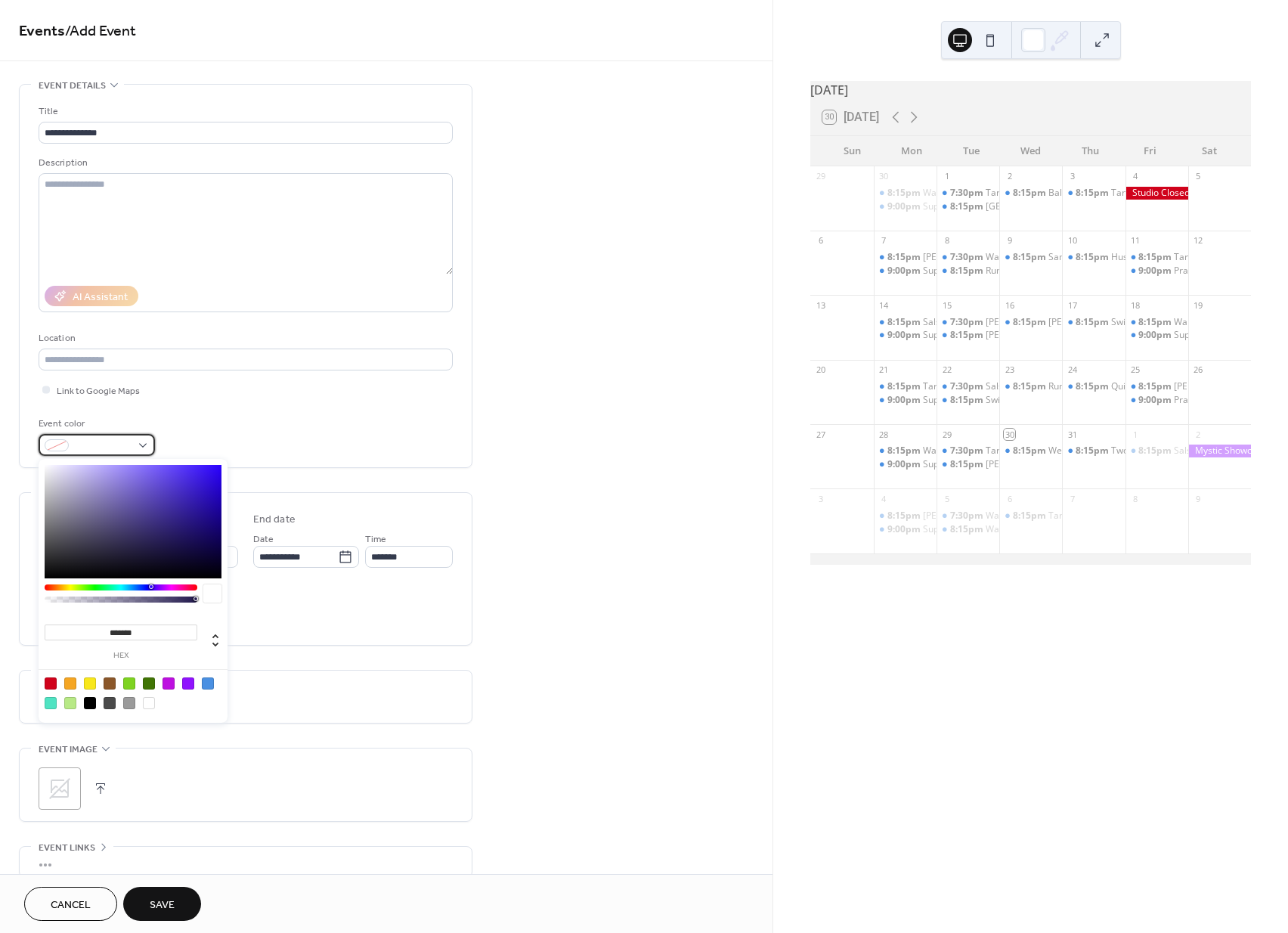 click at bounding box center [103, 446] 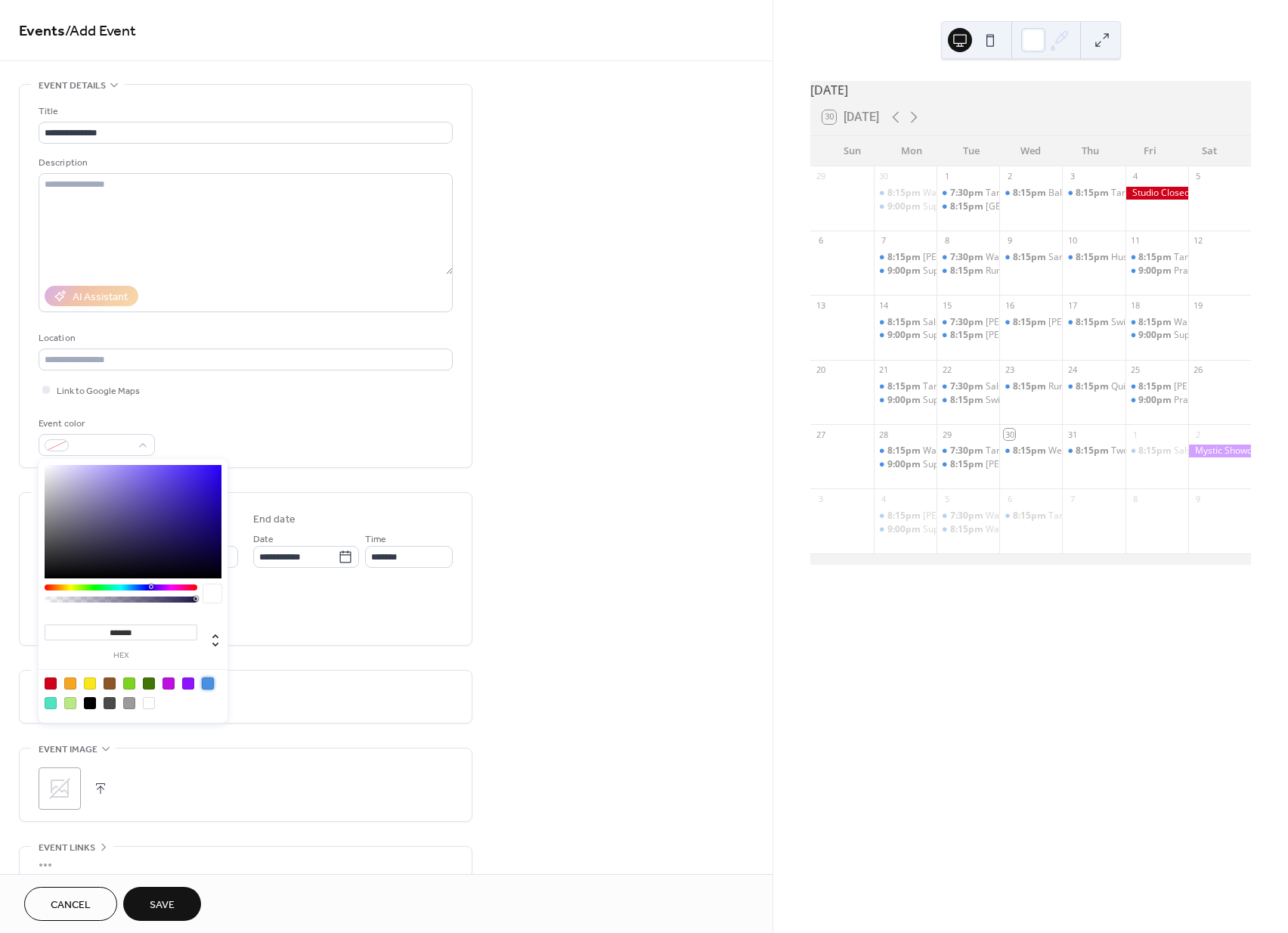 drag, startPoint x: 210, startPoint y: 685, endPoint x: 277, endPoint y: 653, distance: 74.2496 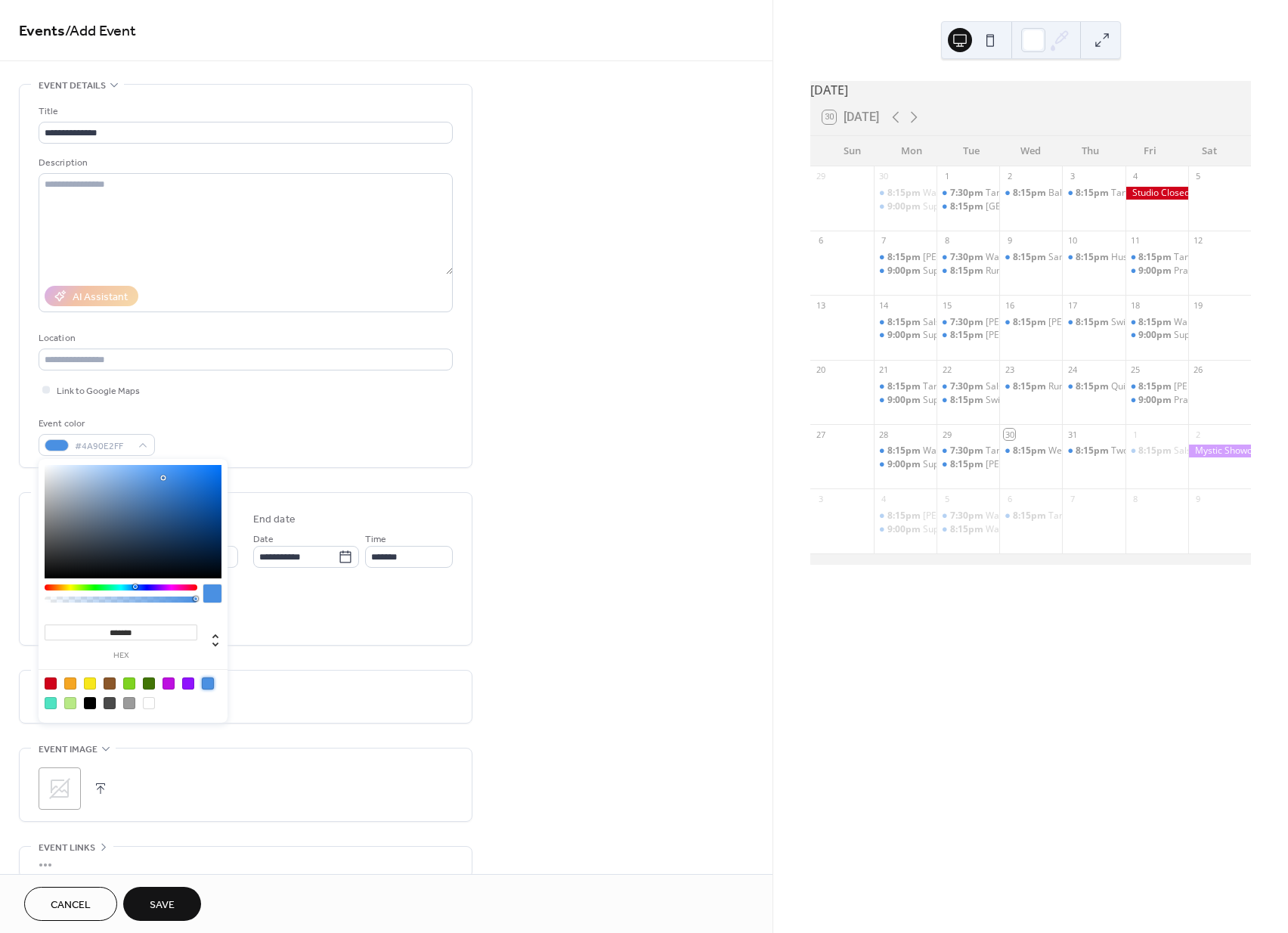 drag, startPoint x: 531, startPoint y: 573, endPoint x: 289, endPoint y: 583, distance: 242.20652 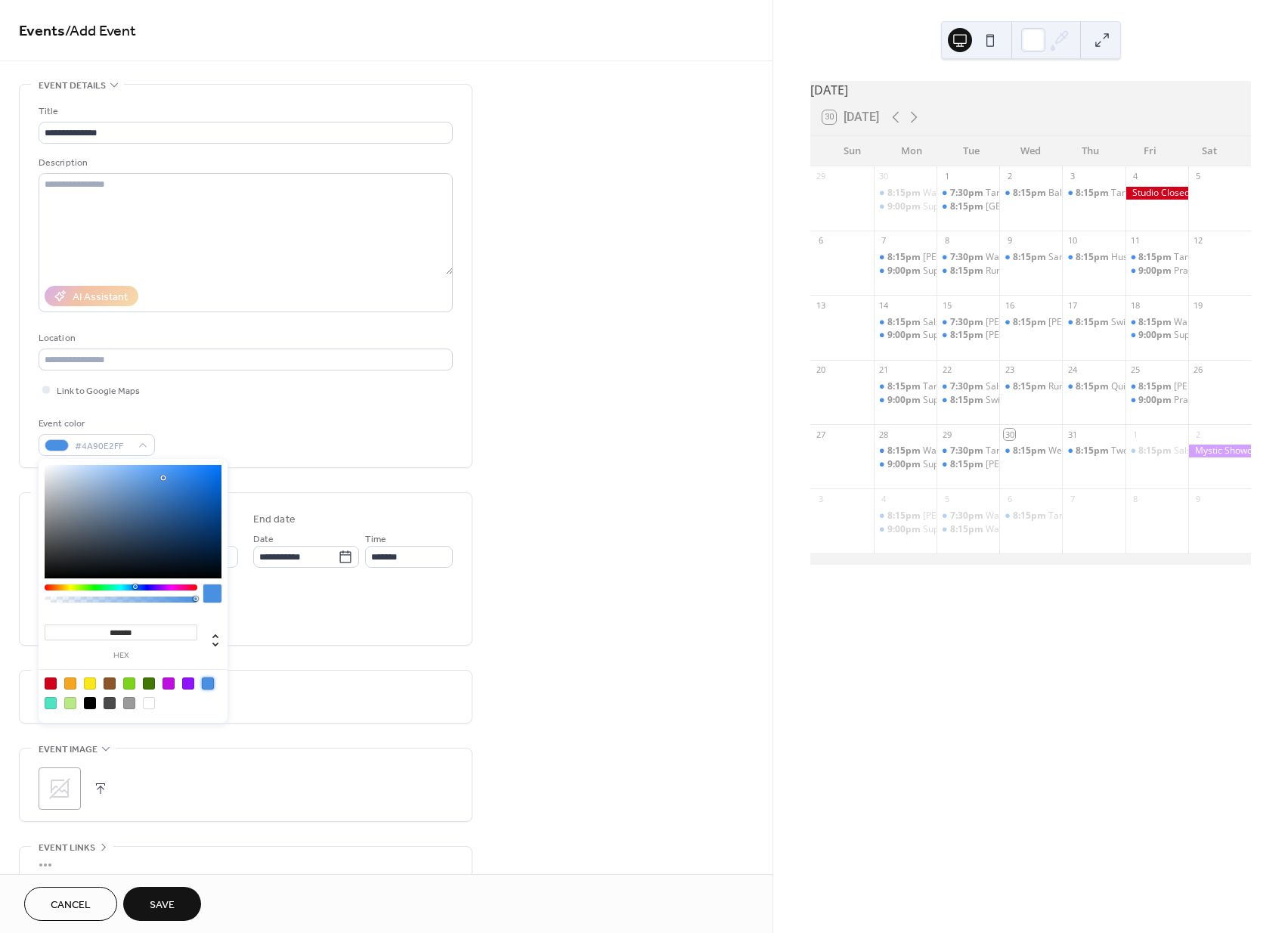 click on "**********" at bounding box center (386, 544) 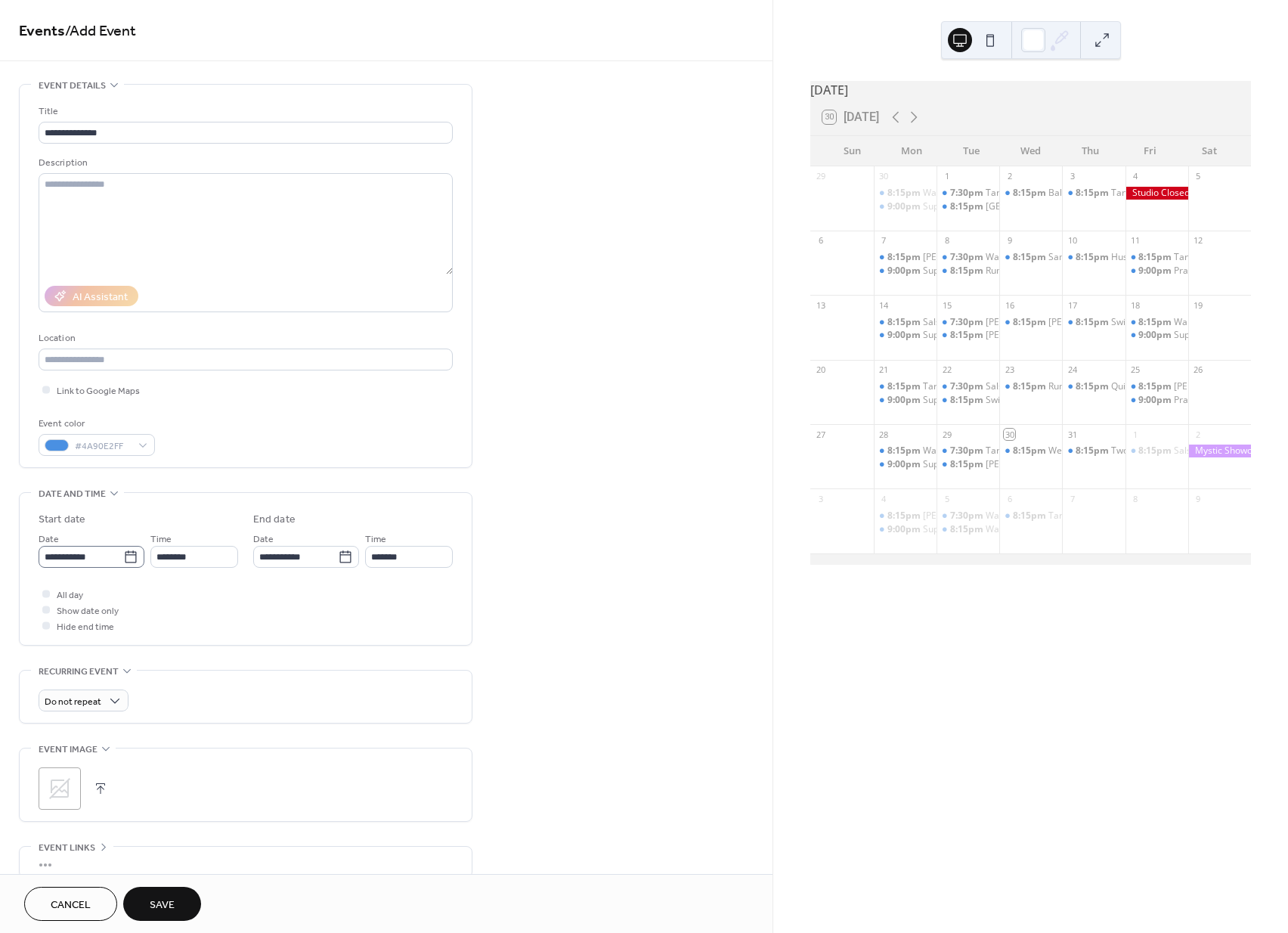 click 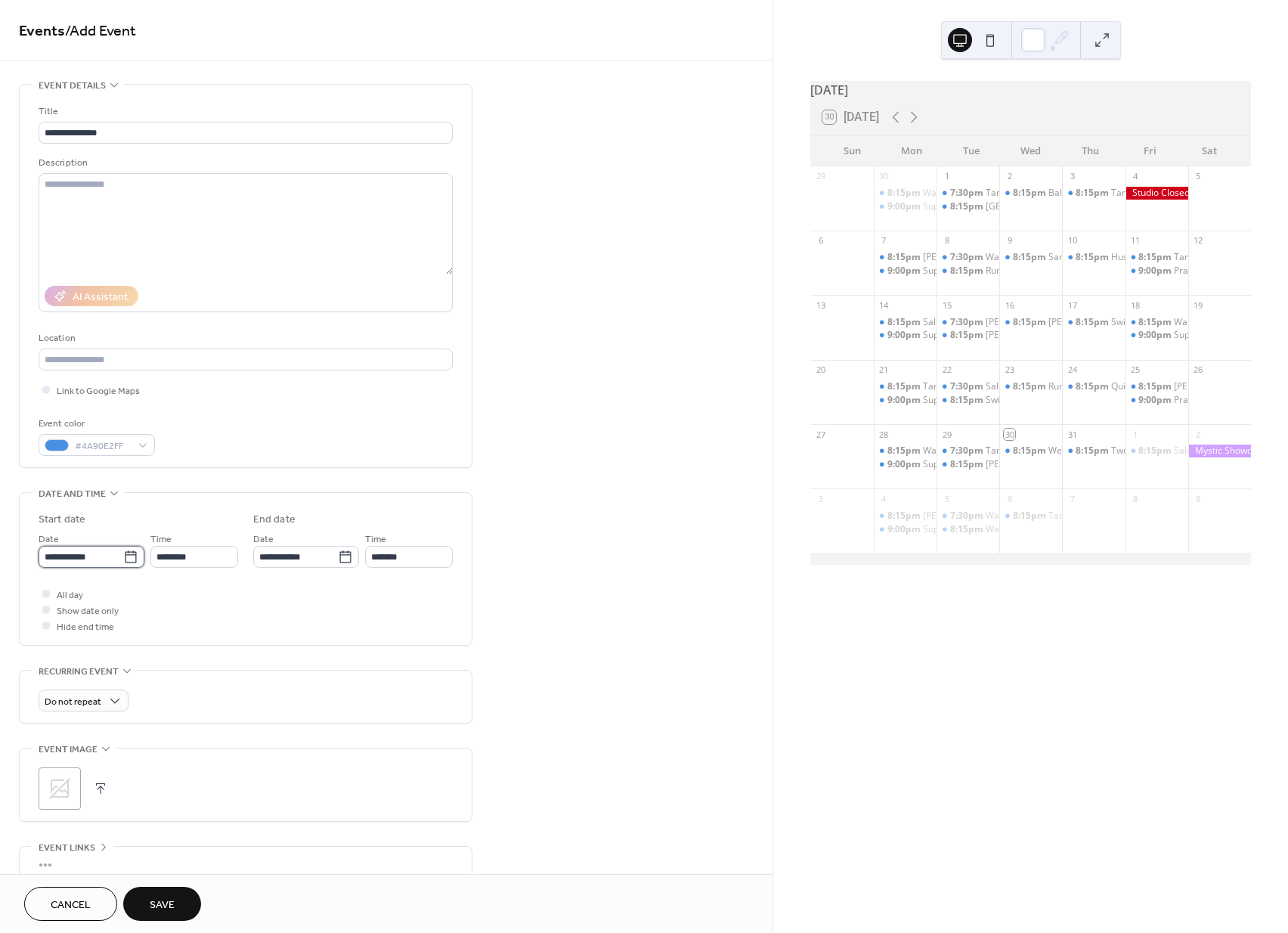 click on "**********" at bounding box center (81, 556) 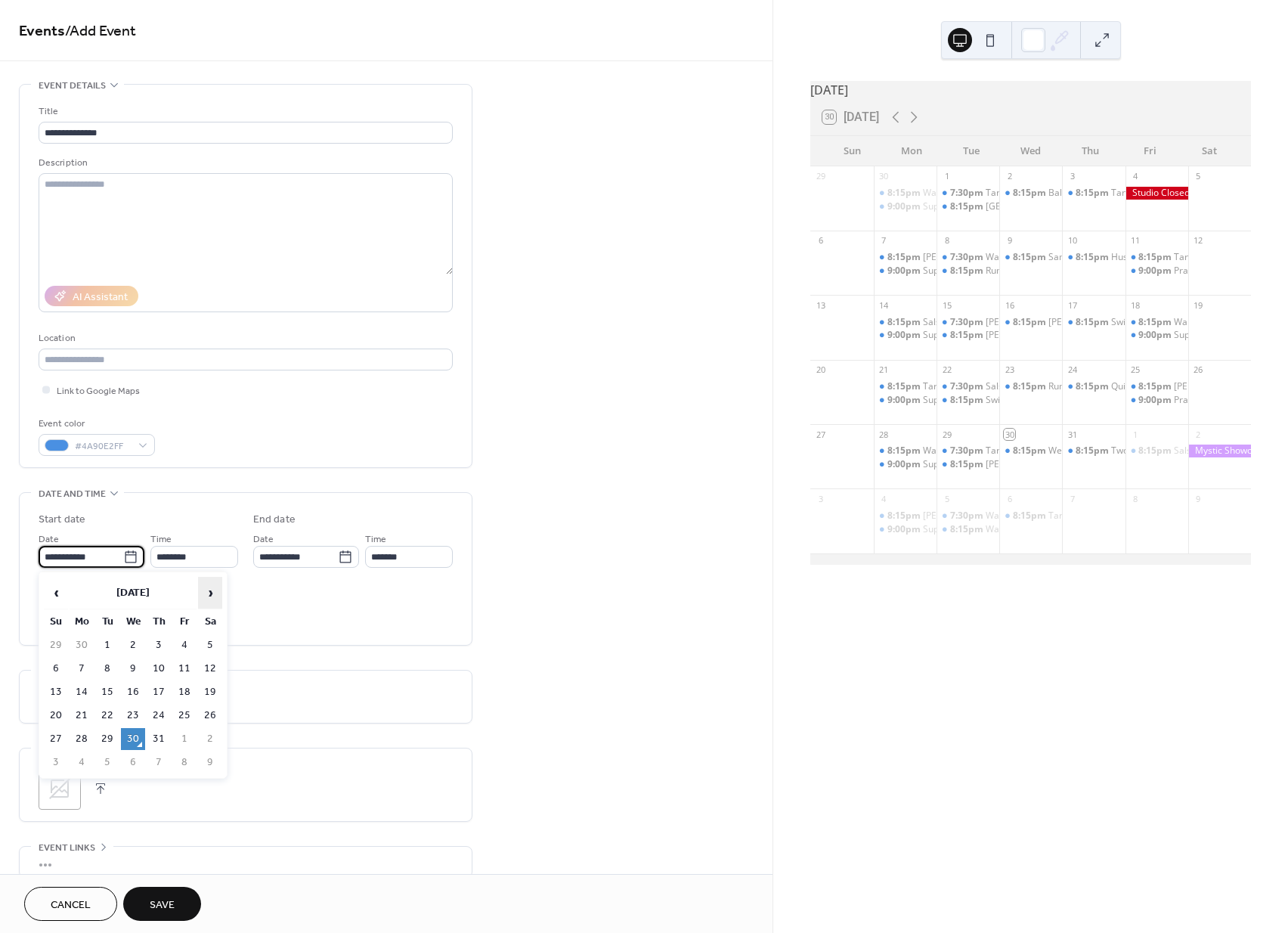 click on "›" at bounding box center (210, 593) 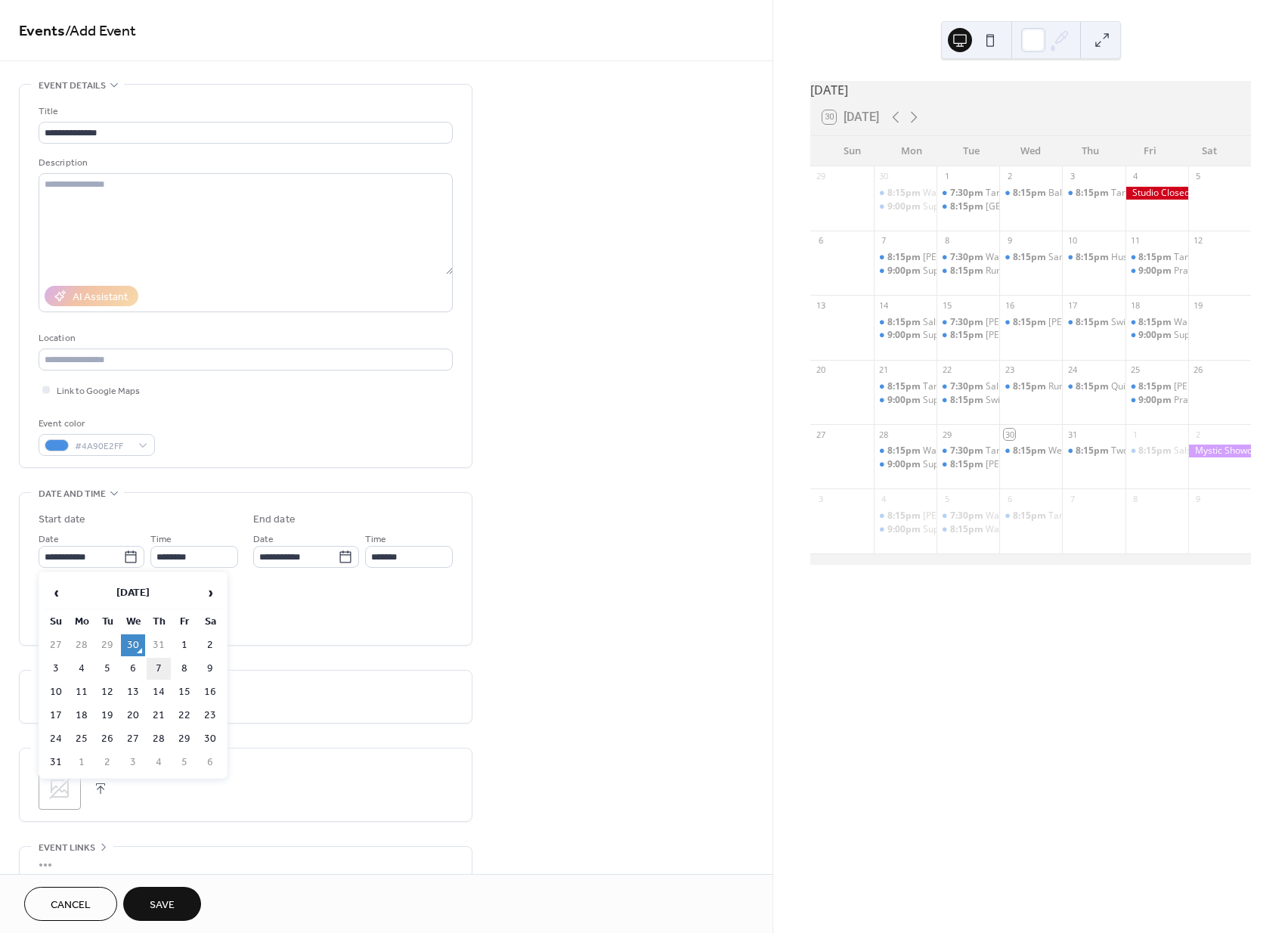 click on "7" at bounding box center (159, 668) 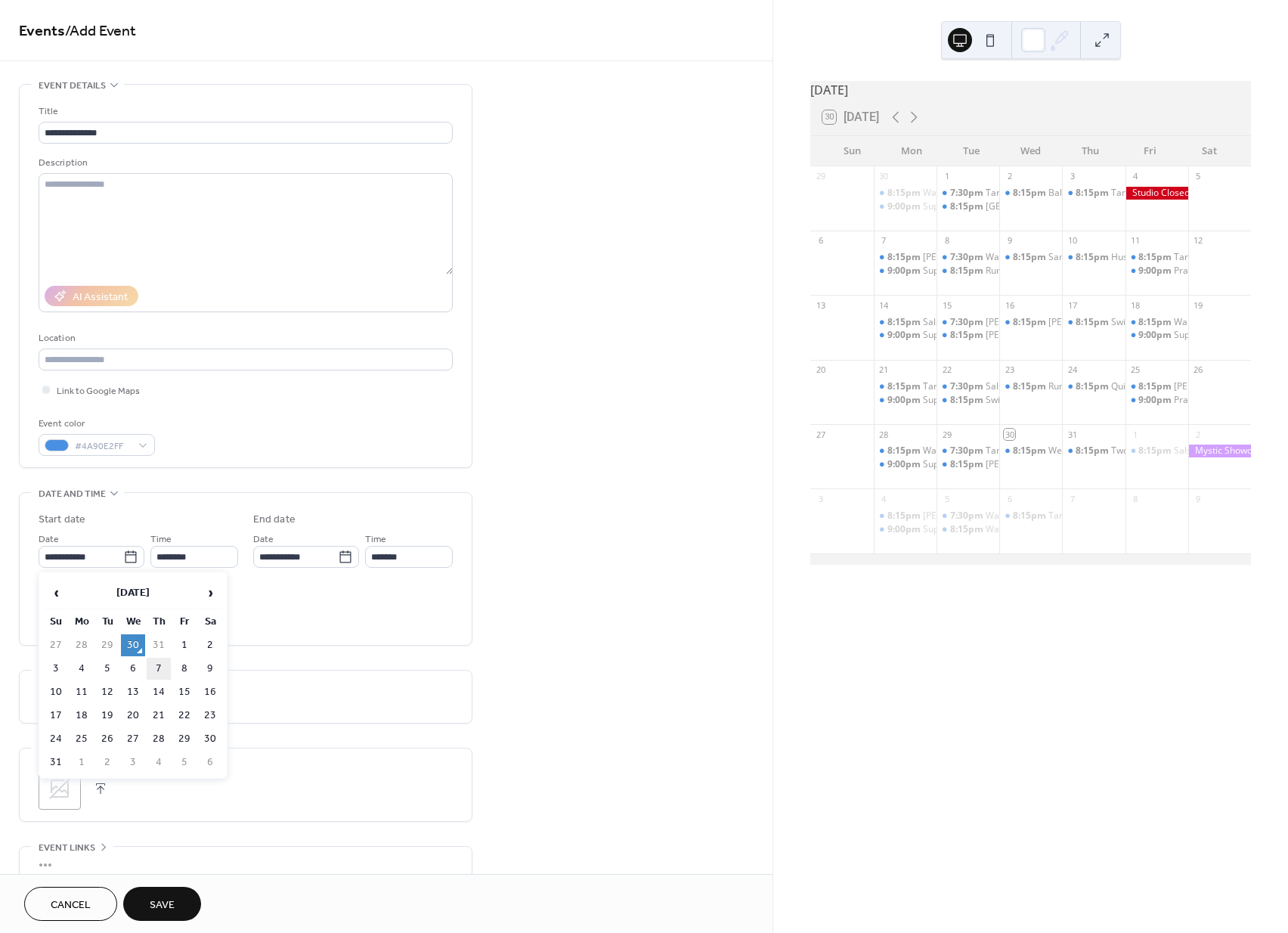 type on "**********" 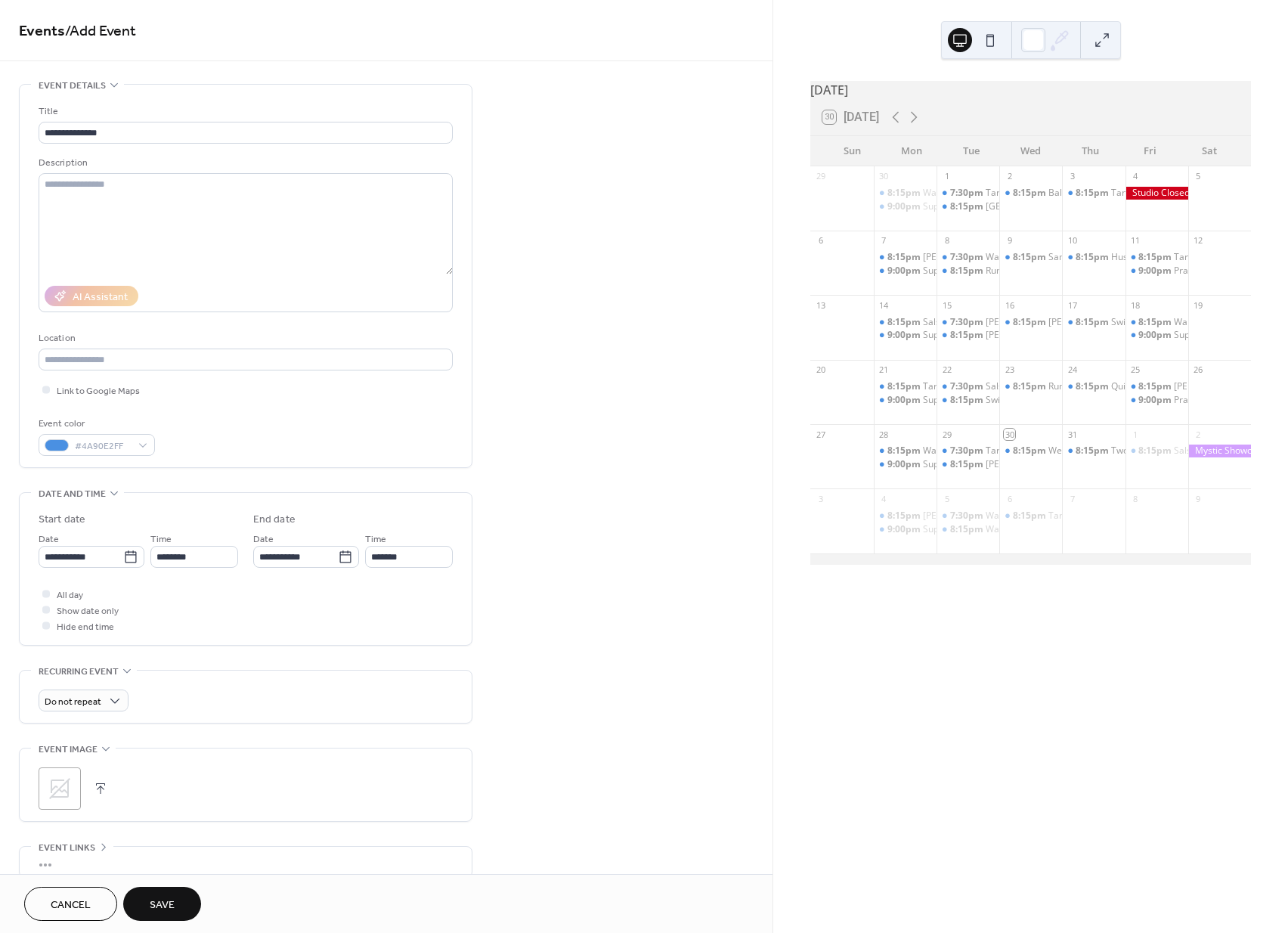 click on "**********" at bounding box center (246, 572) 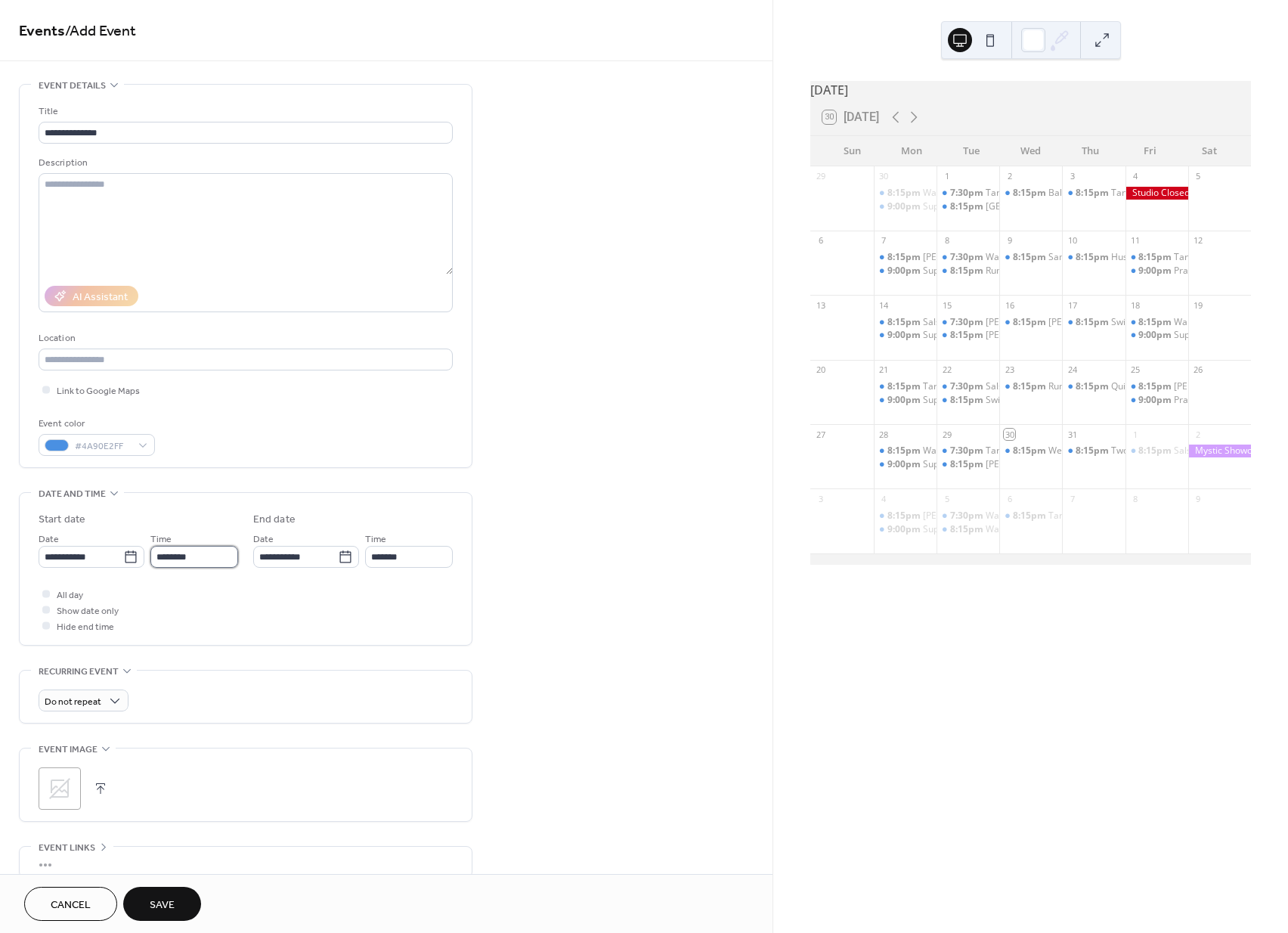 click on "********" at bounding box center (194, 556) 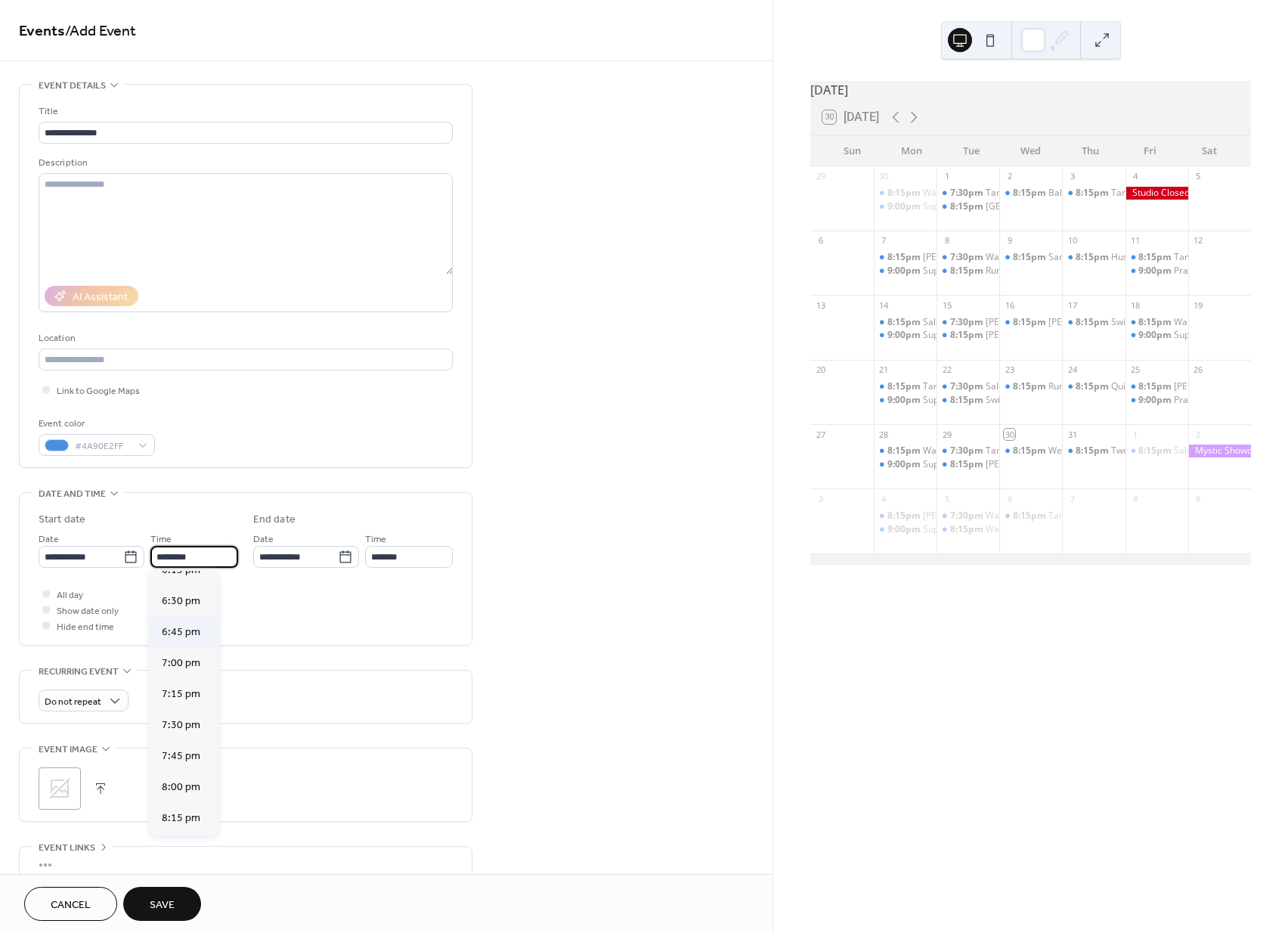 scroll, scrollTop: 2323, scrollLeft: 0, axis: vertical 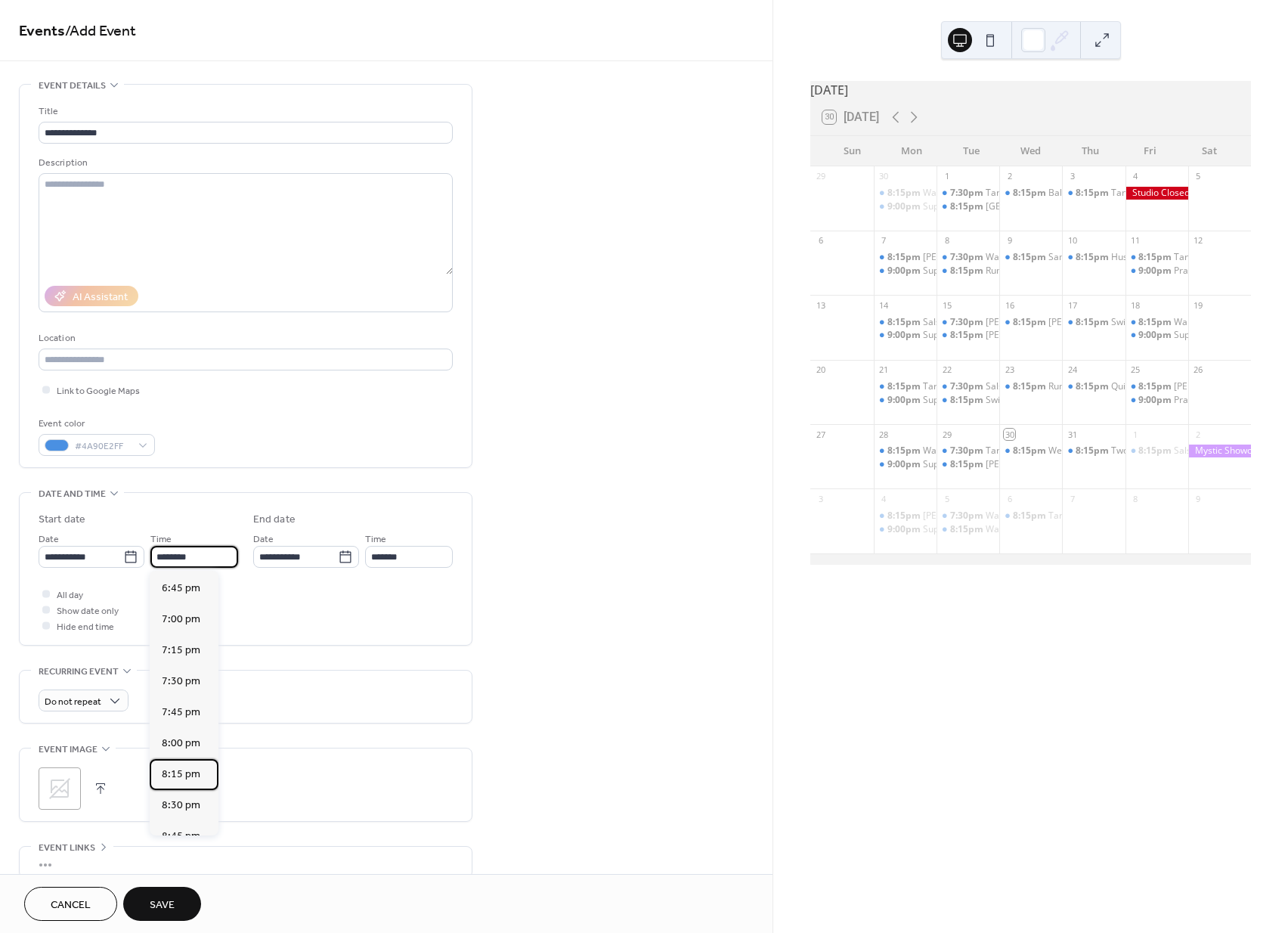click on "8:15 pm" at bounding box center [184, 774] 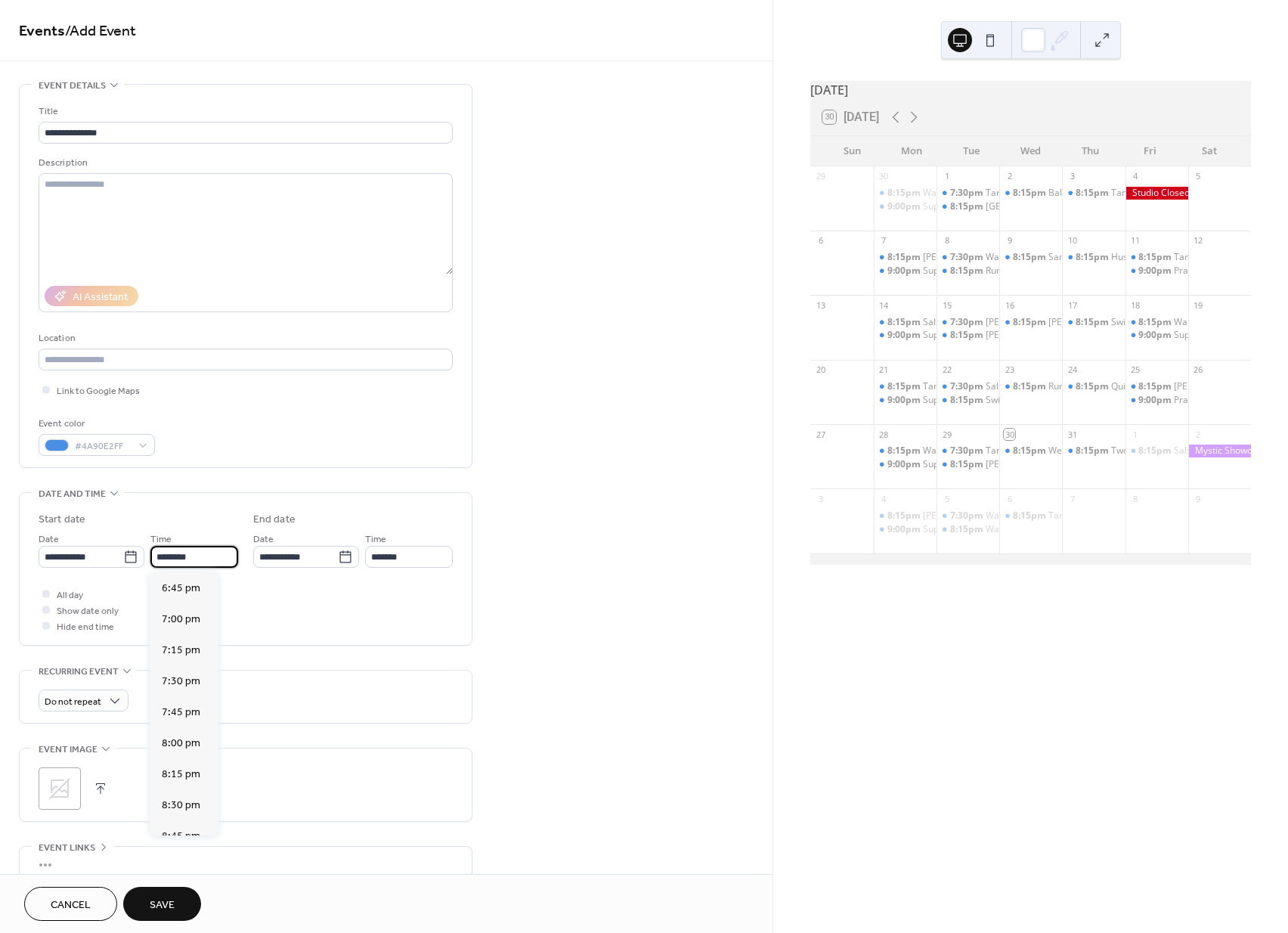 type on "*******" 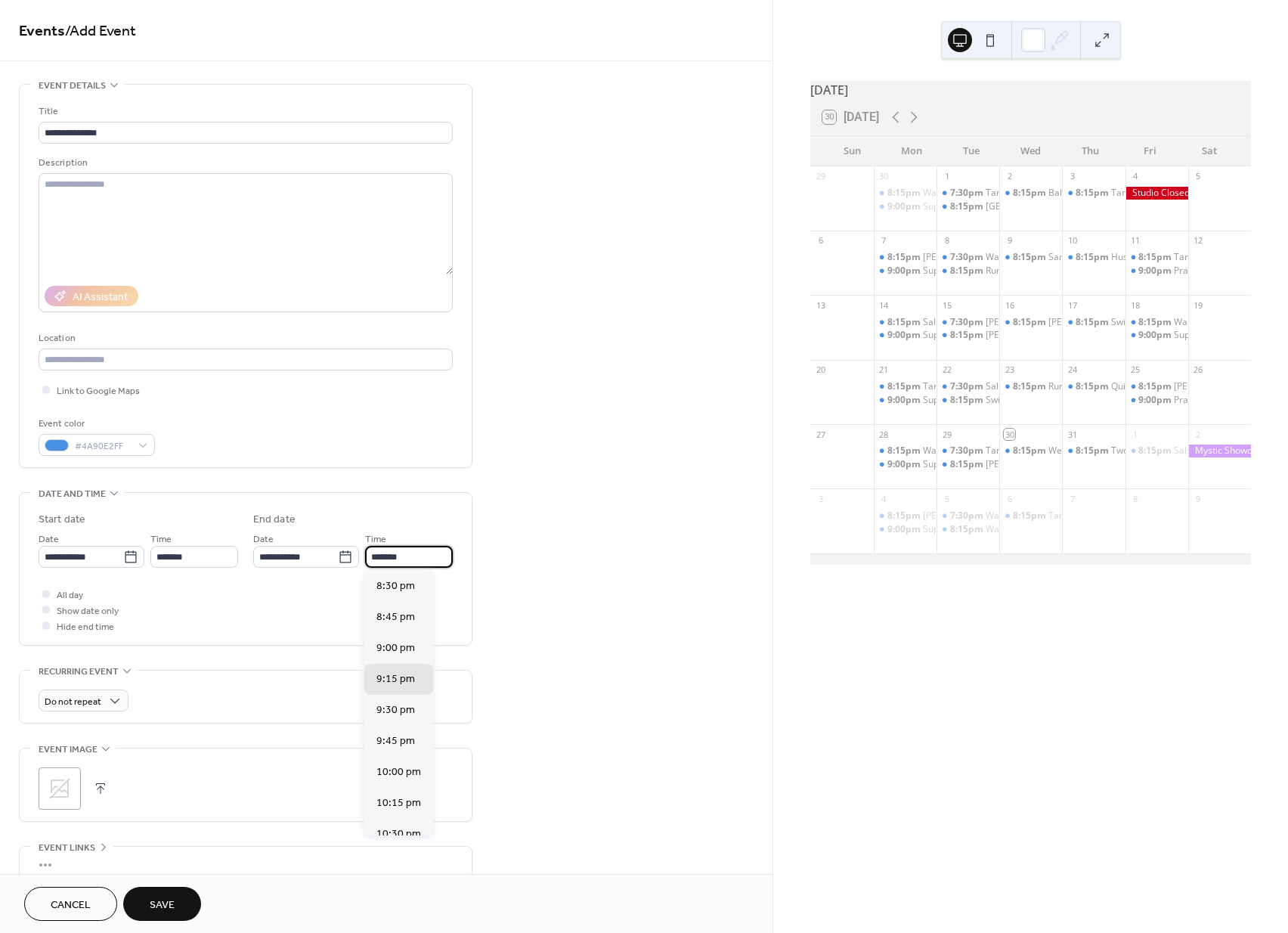 click on "*******" at bounding box center [409, 556] 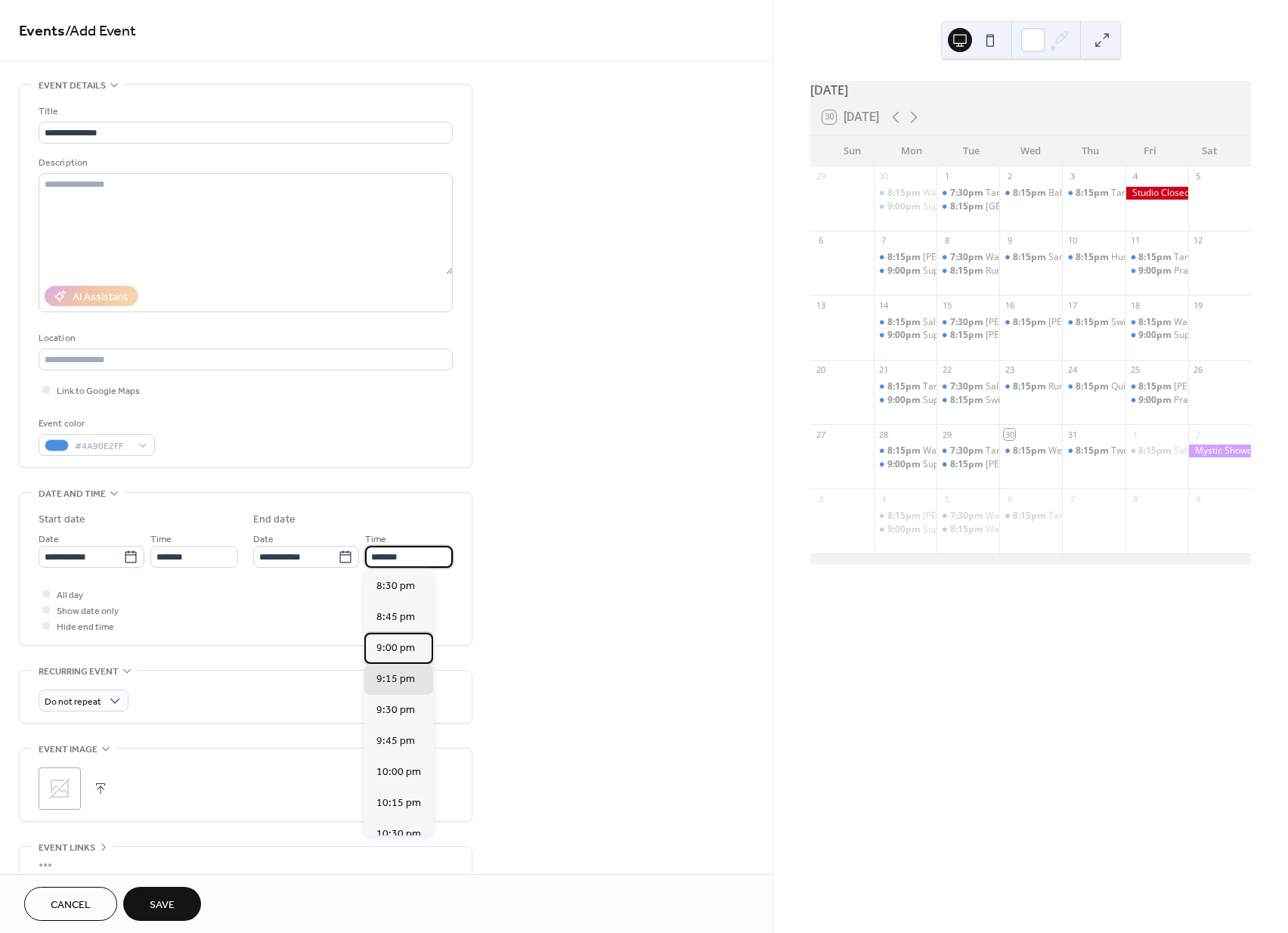 click on "9:00 pm" at bounding box center [395, 648] 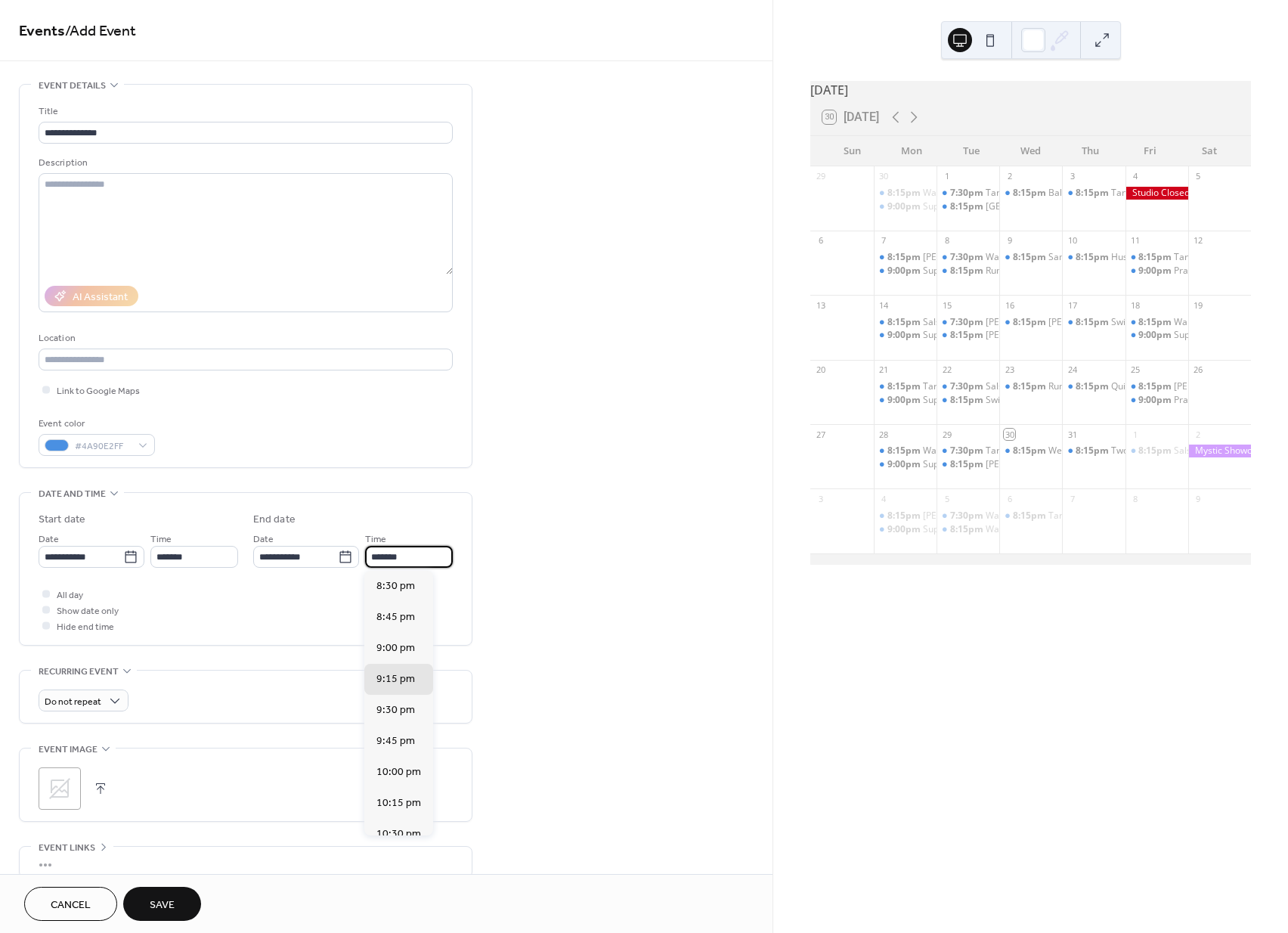 type on "*******" 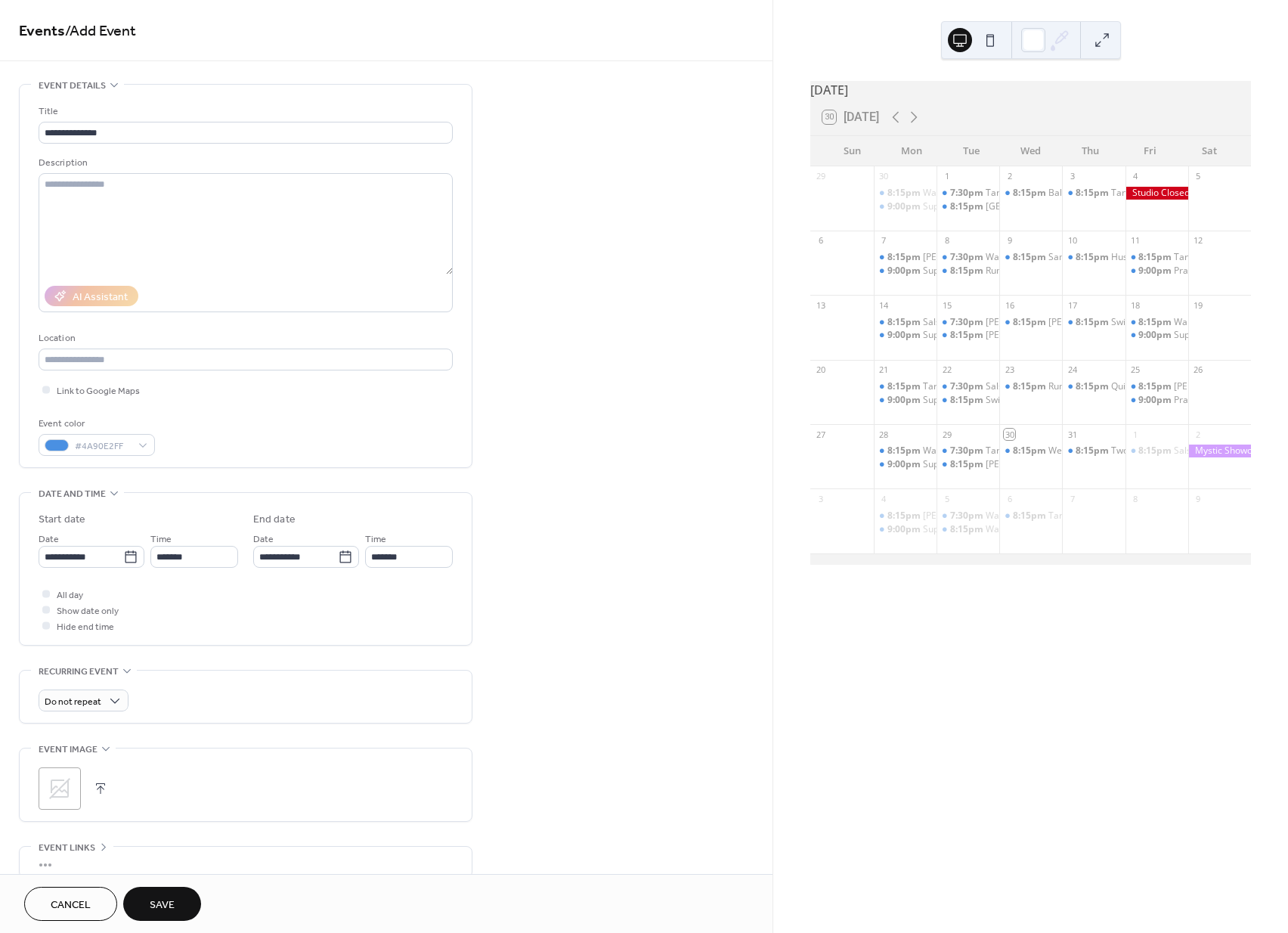 click on "**********" at bounding box center [386, 544] 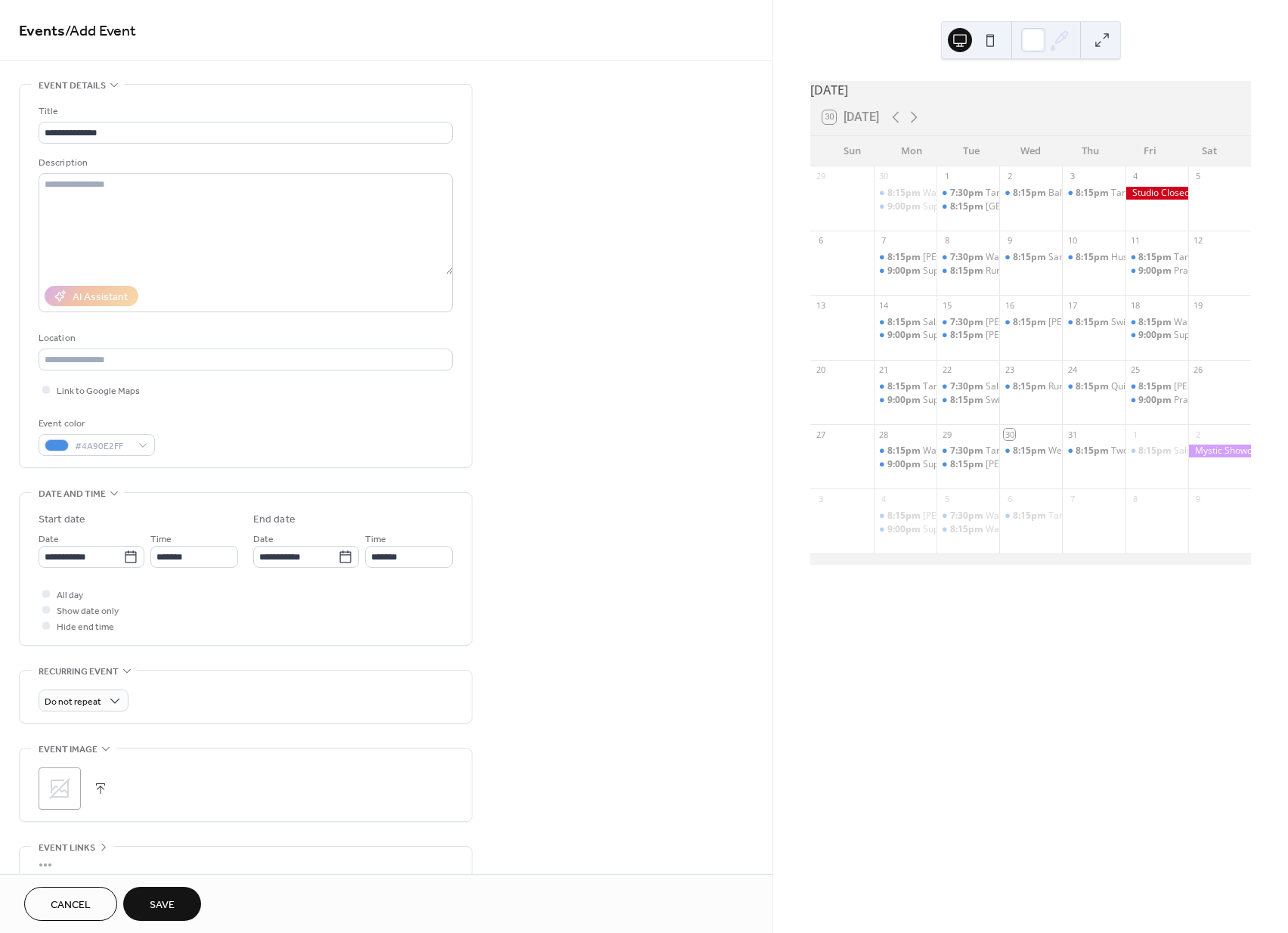 click on "Save" at bounding box center [162, 905] 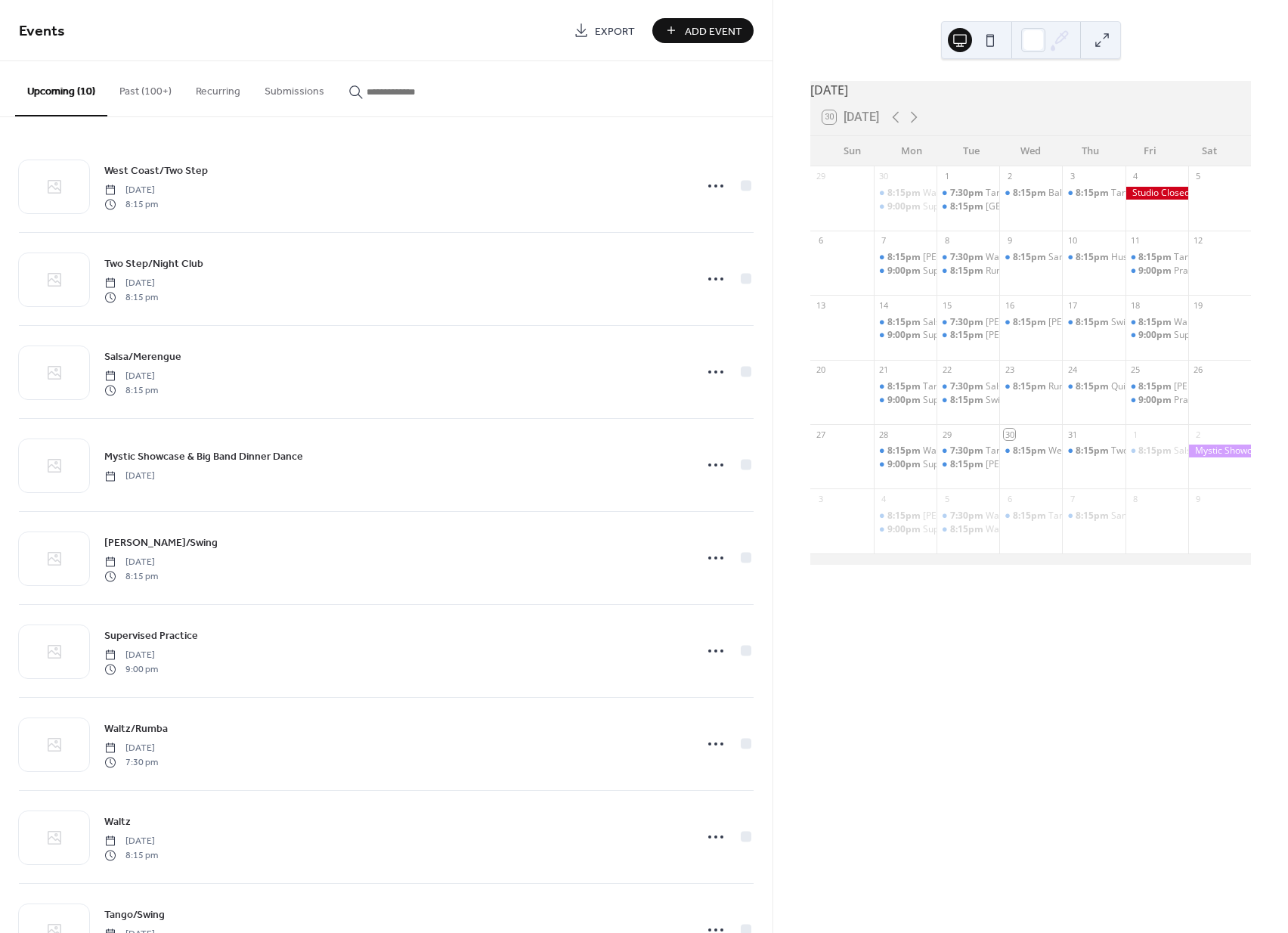 click on "Add Event" at bounding box center (714, 31) 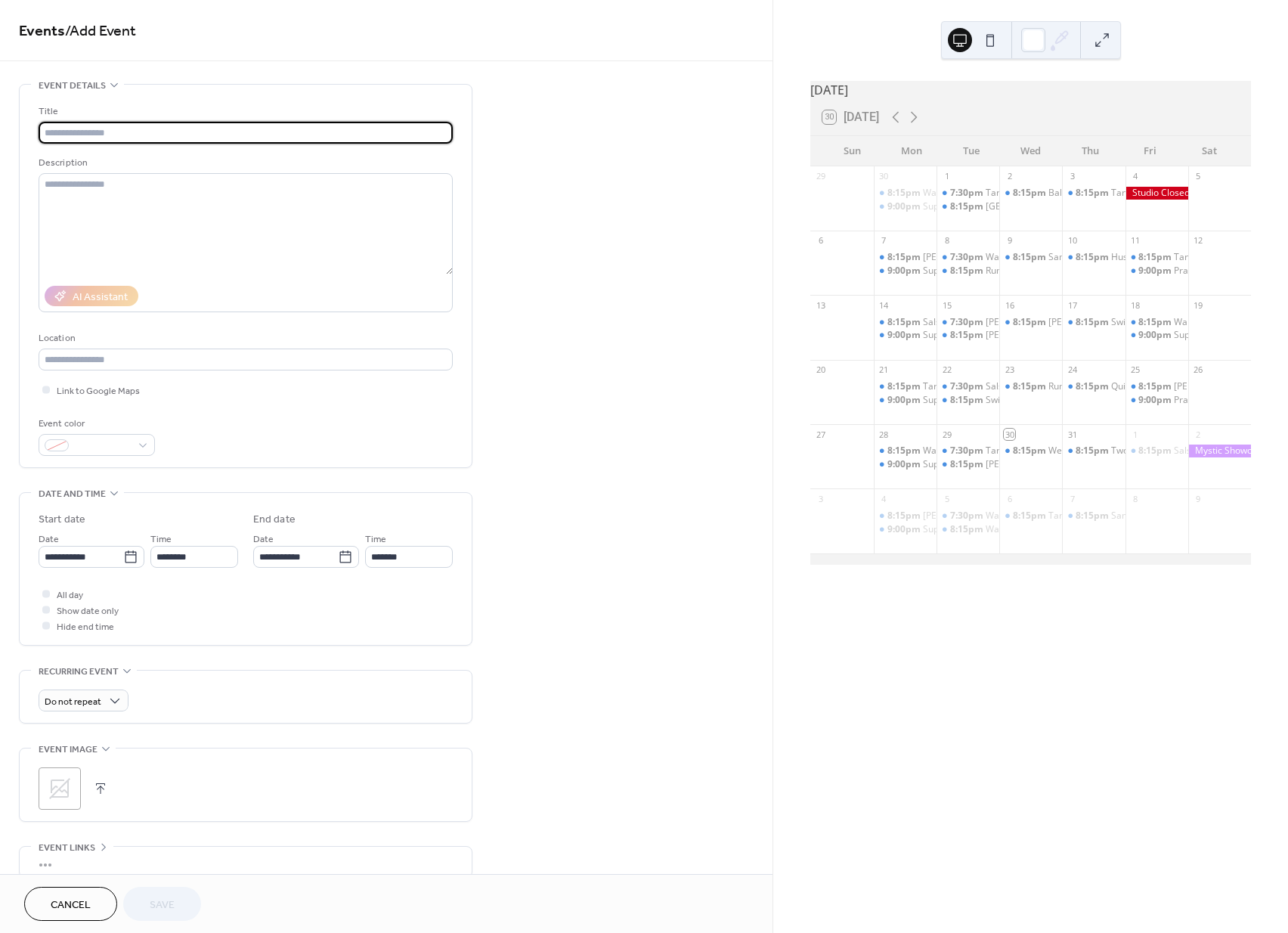 click at bounding box center [246, 132] 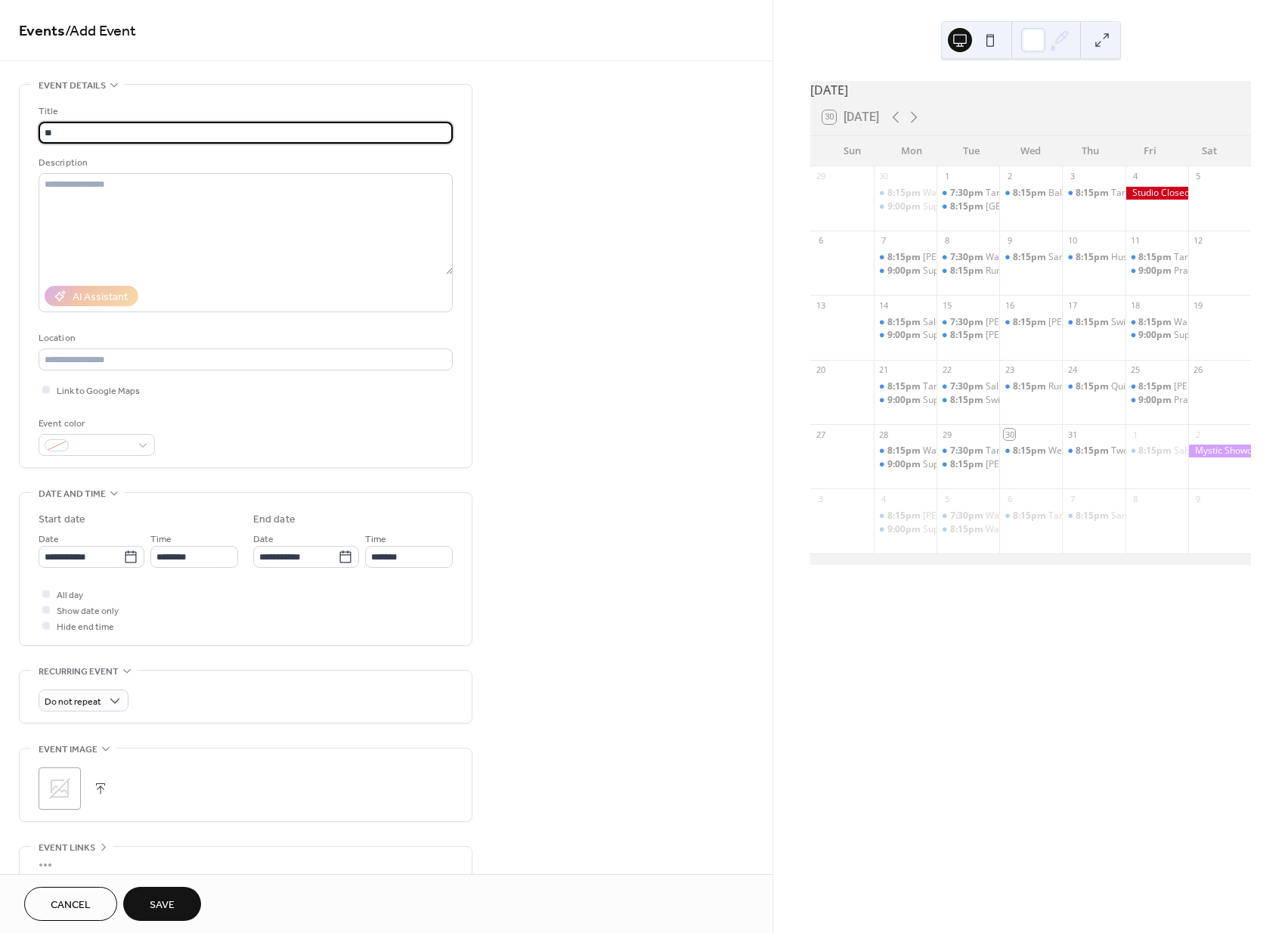 type on "*" 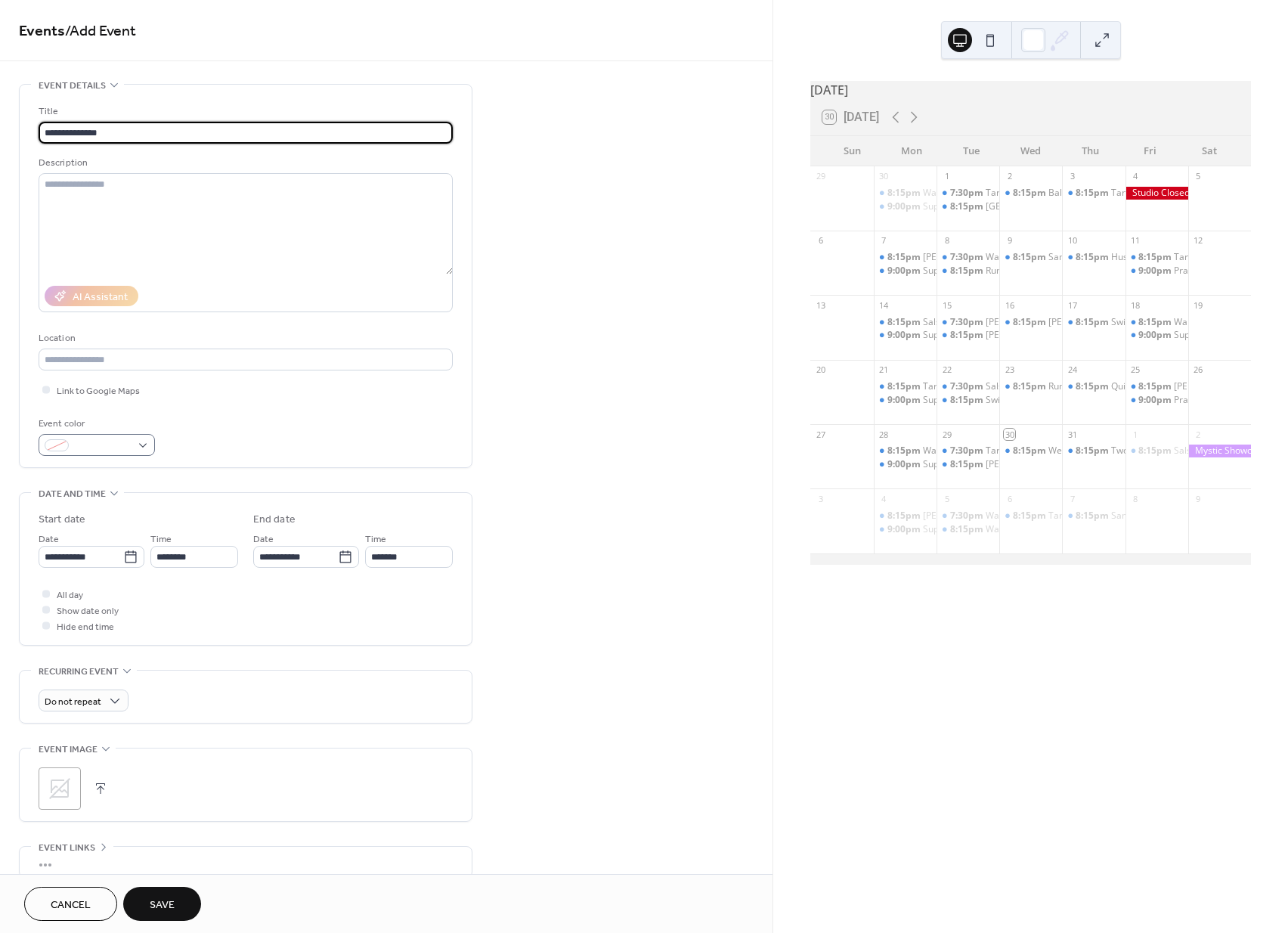 type on "**********" 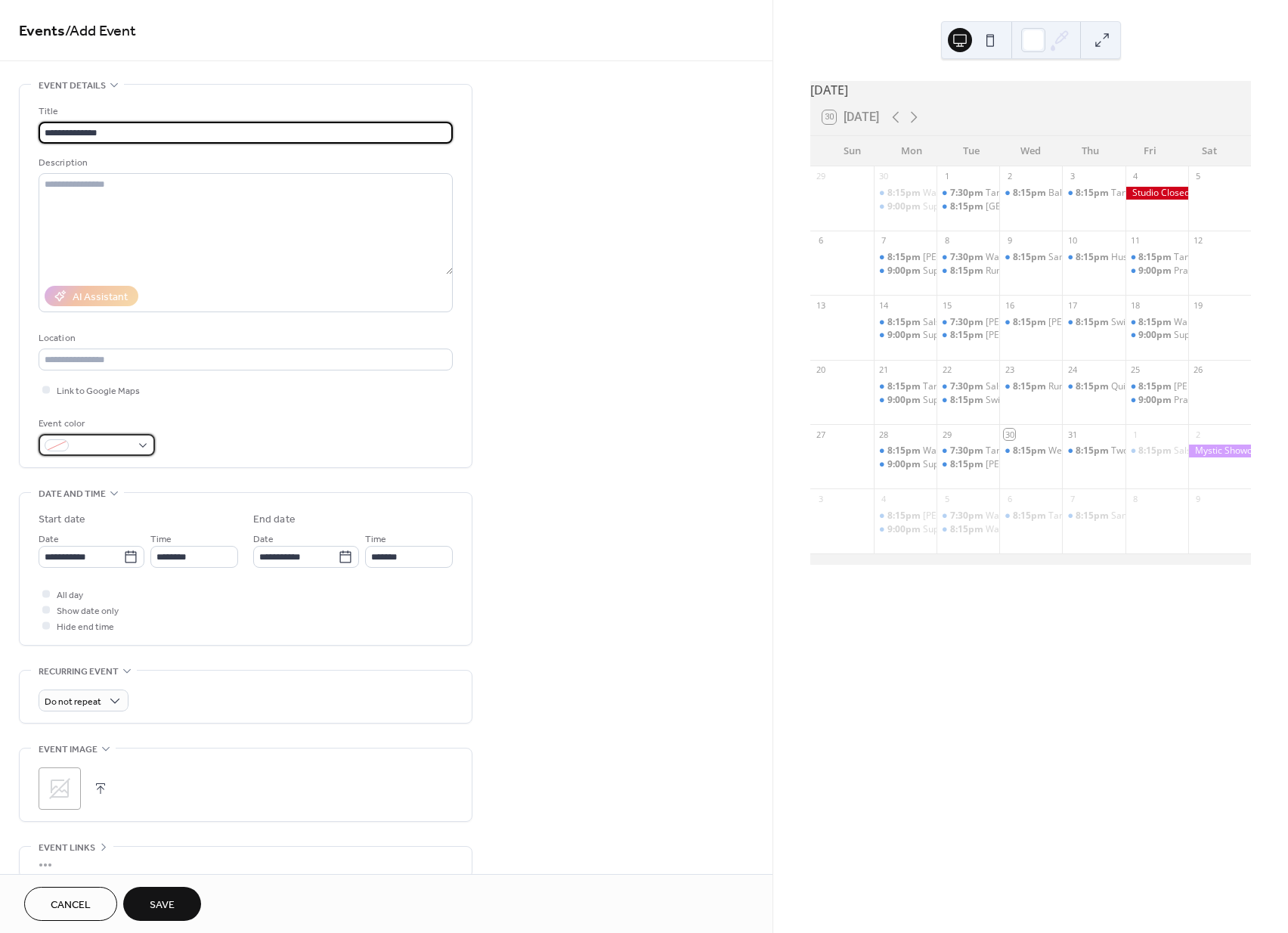 click at bounding box center [97, 445] 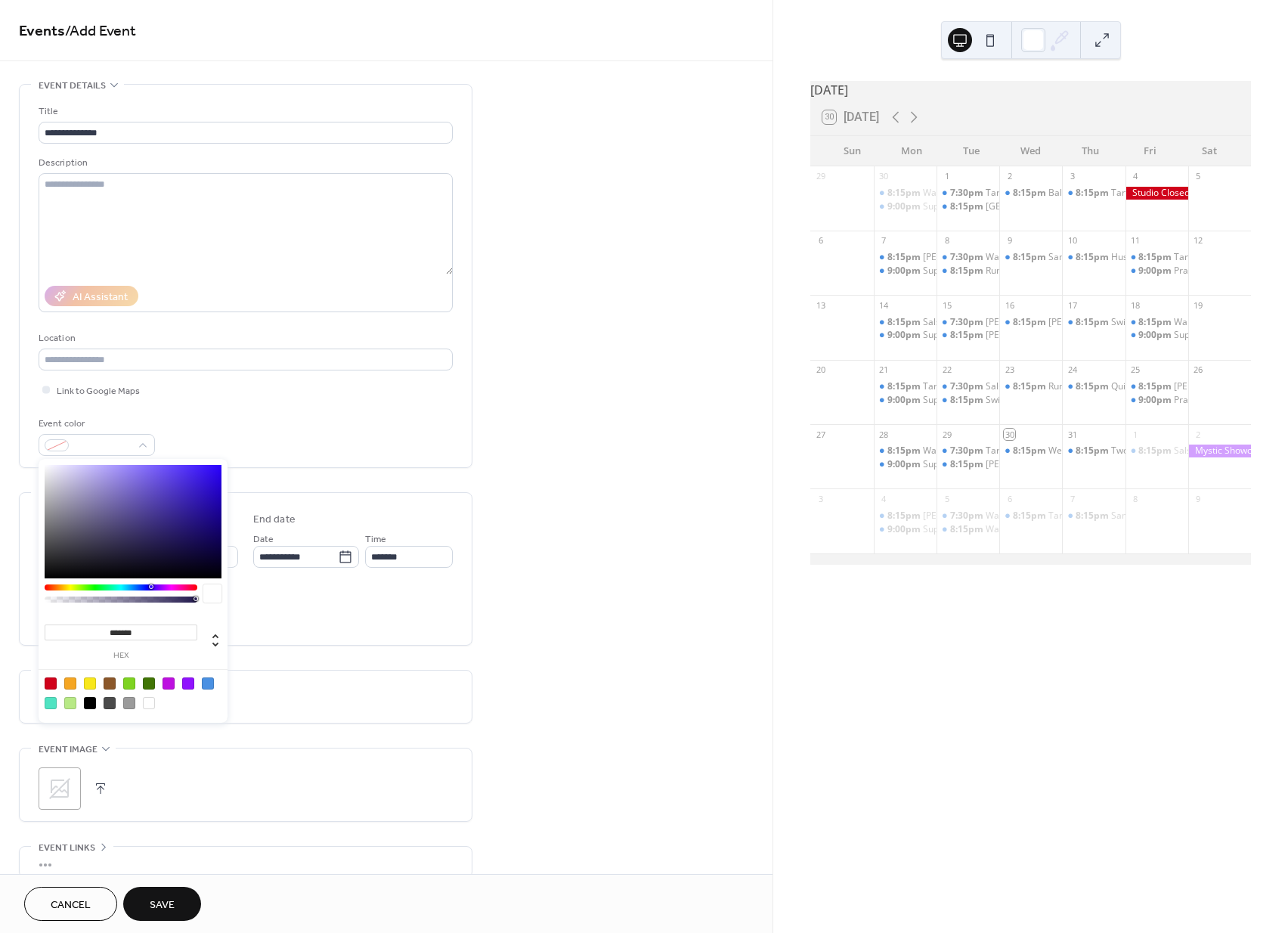 drag, startPoint x: 210, startPoint y: 683, endPoint x: 293, endPoint y: 654, distance: 87.92042 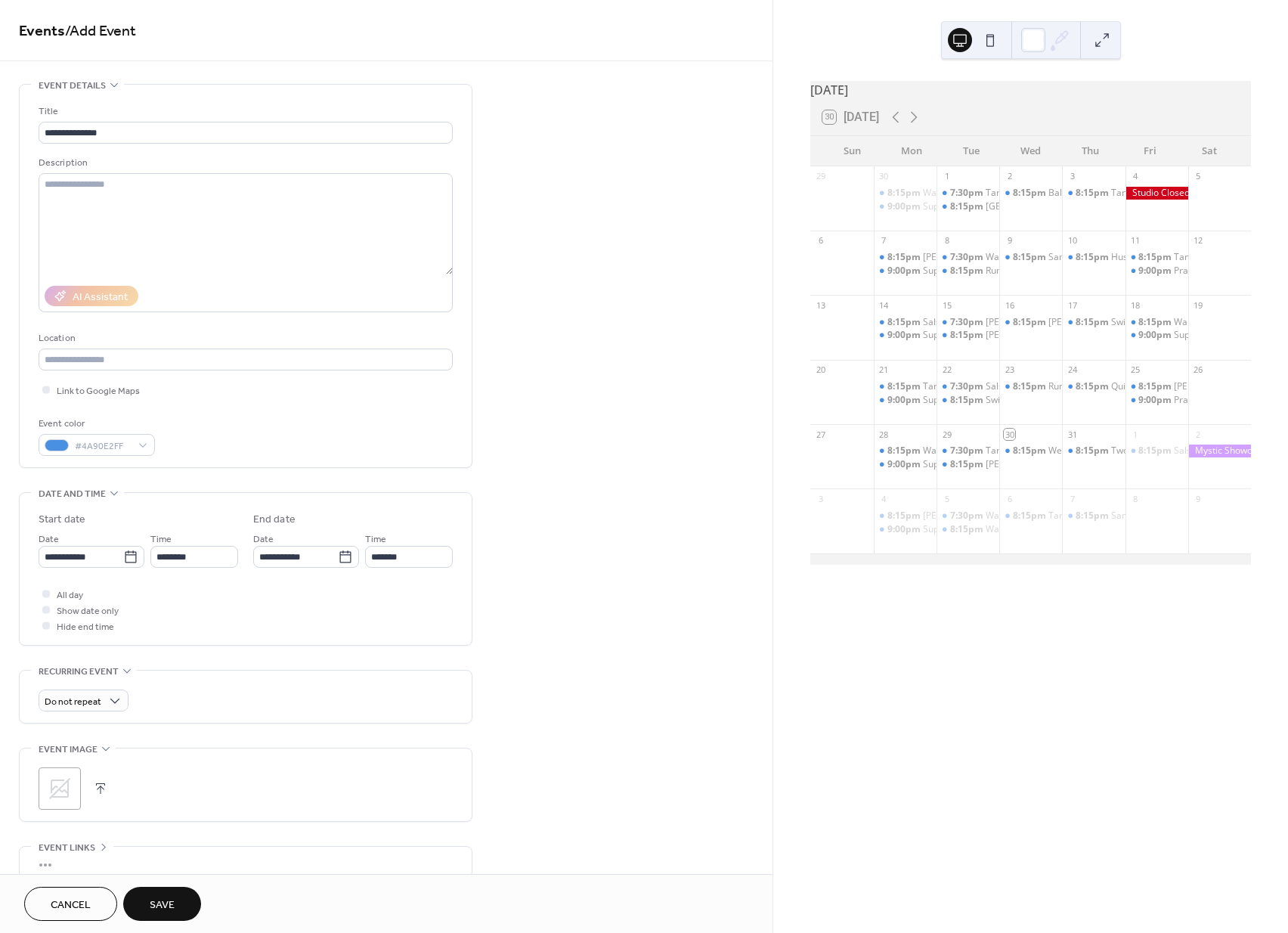 click on "**********" at bounding box center (386, 544) 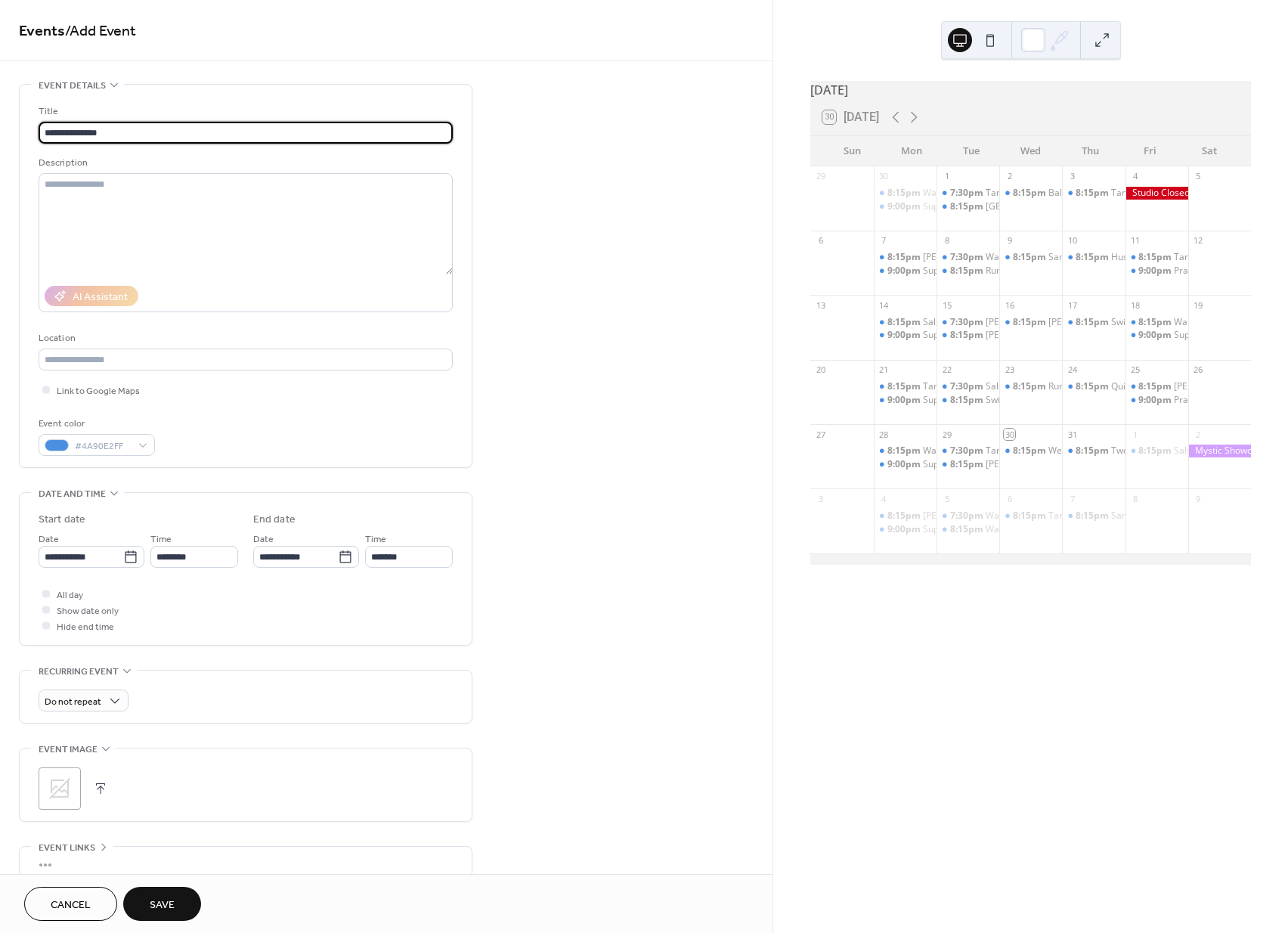 drag, startPoint x: 128, startPoint y: 131, endPoint x: 0, endPoint y: 126, distance: 128.09762 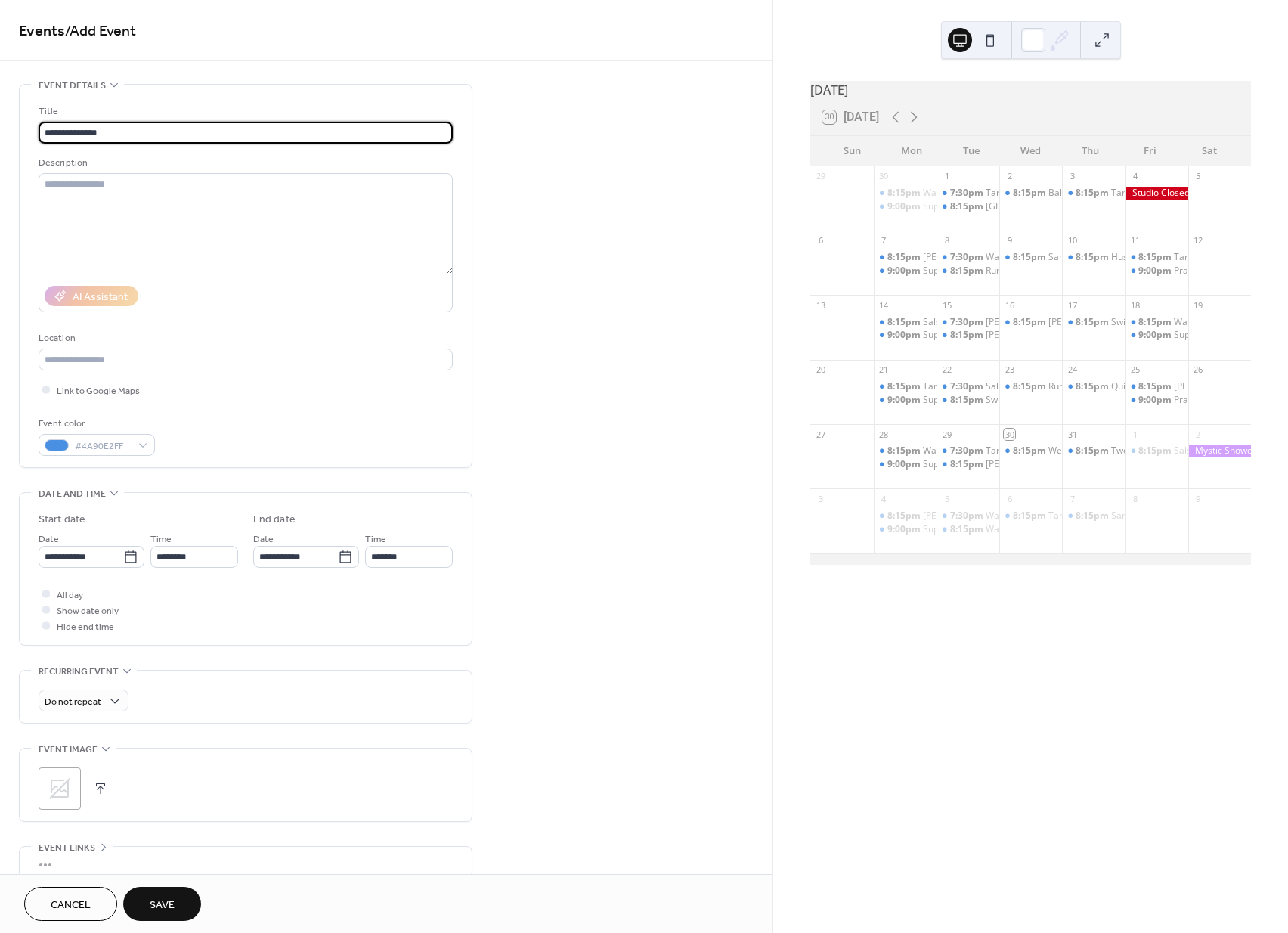 click on "**********" at bounding box center (386, 544) 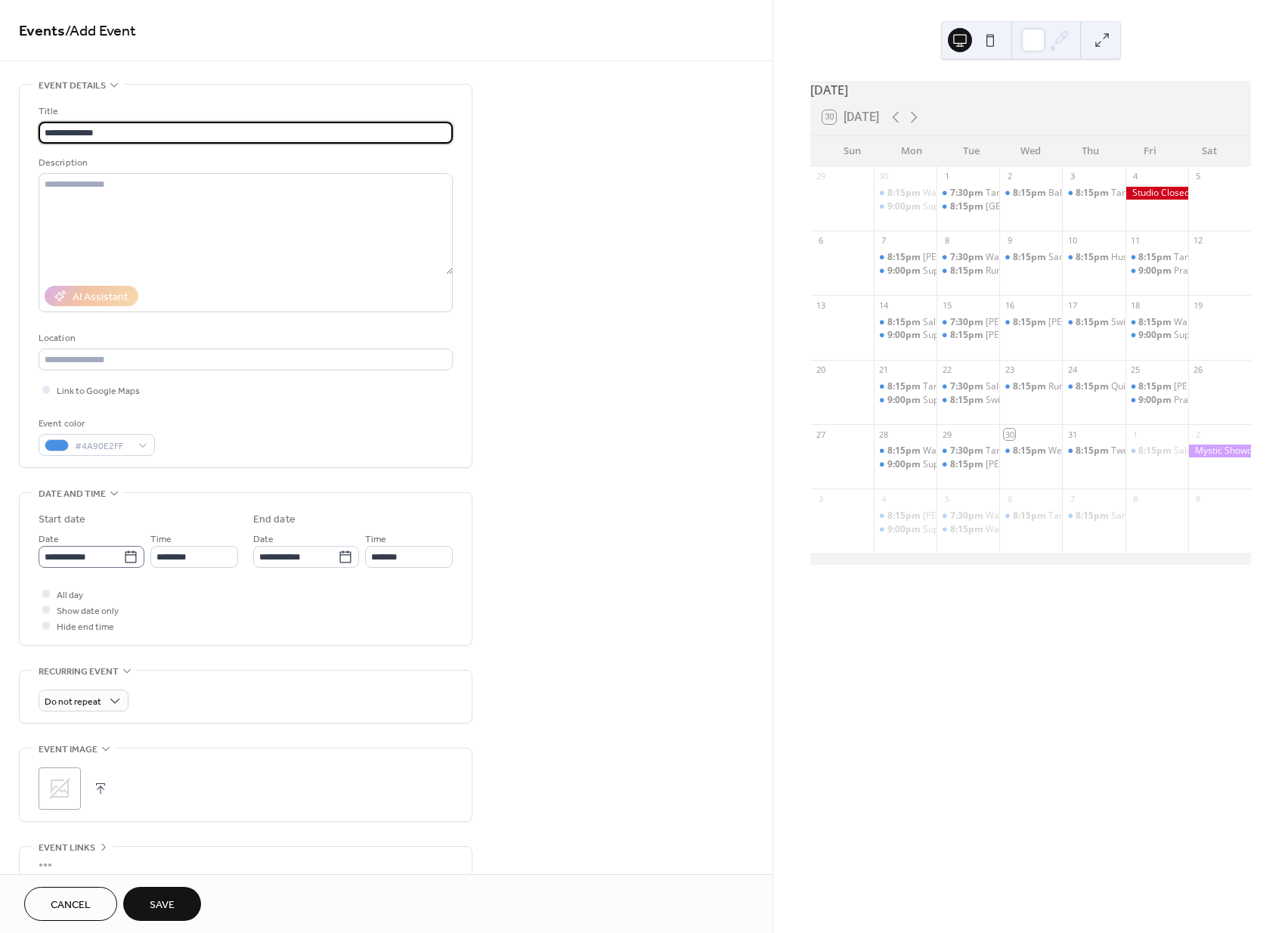 type on "**********" 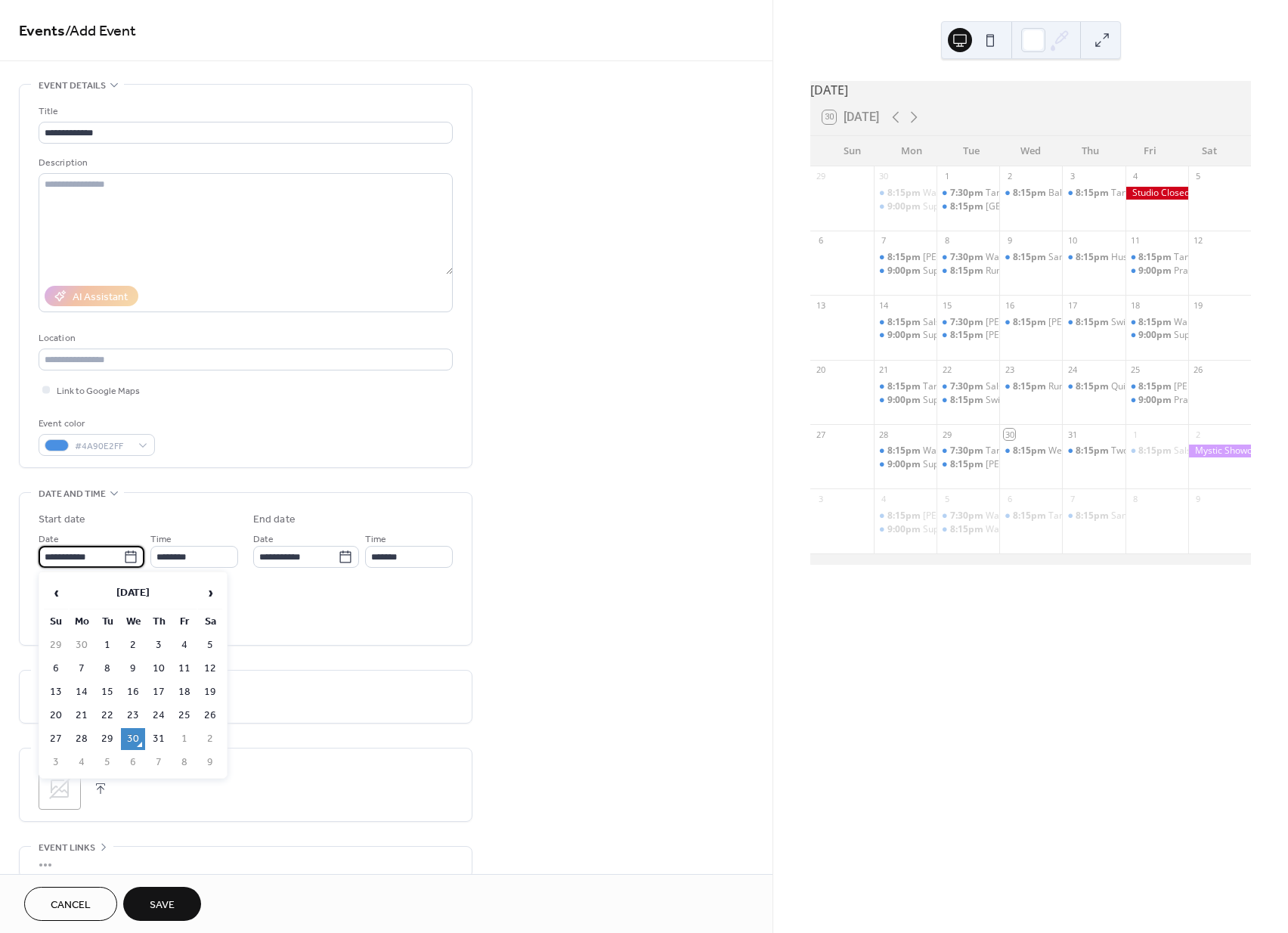 click on "**********" at bounding box center (81, 556) 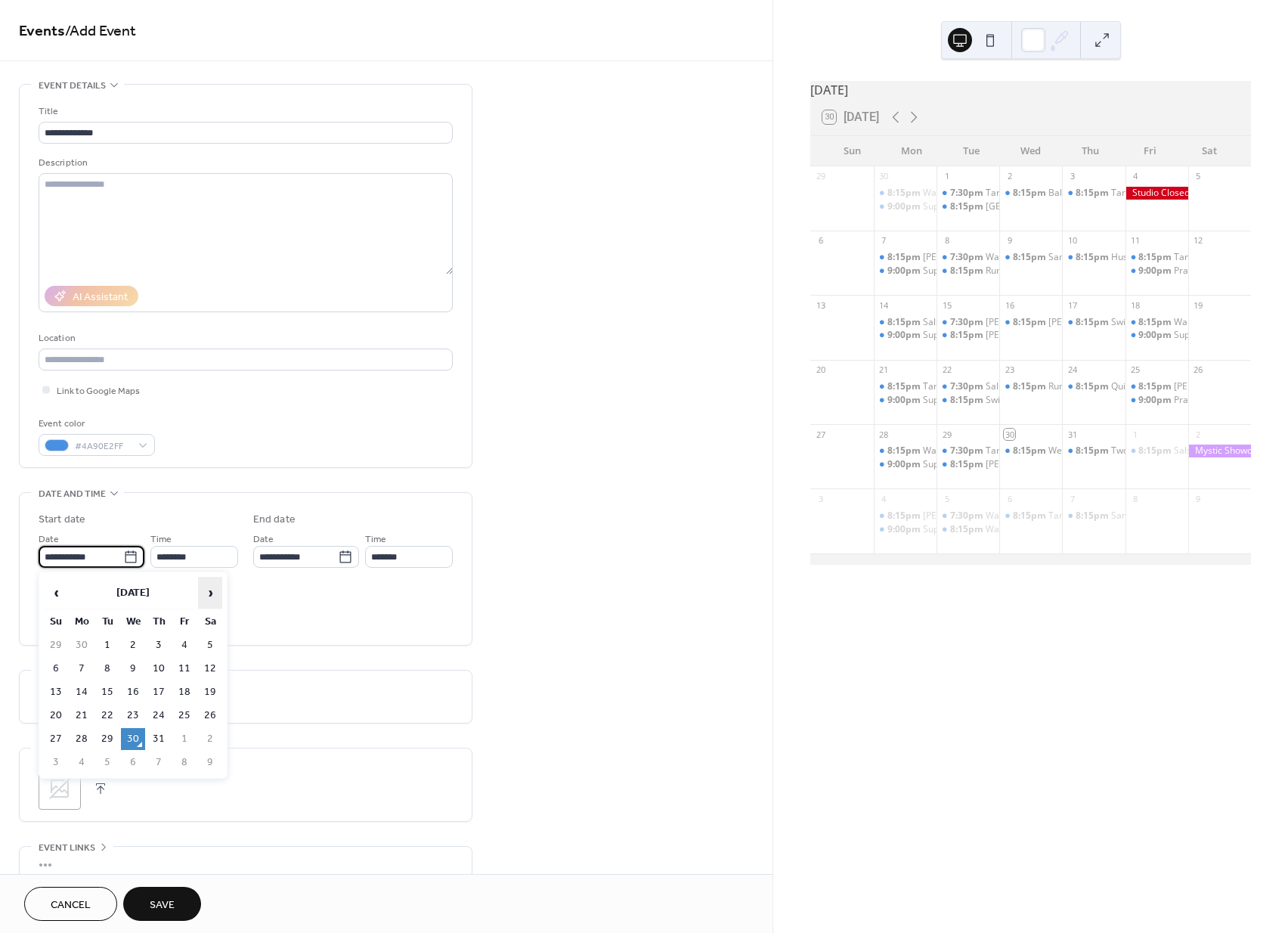 click on "›" at bounding box center (210, 593) 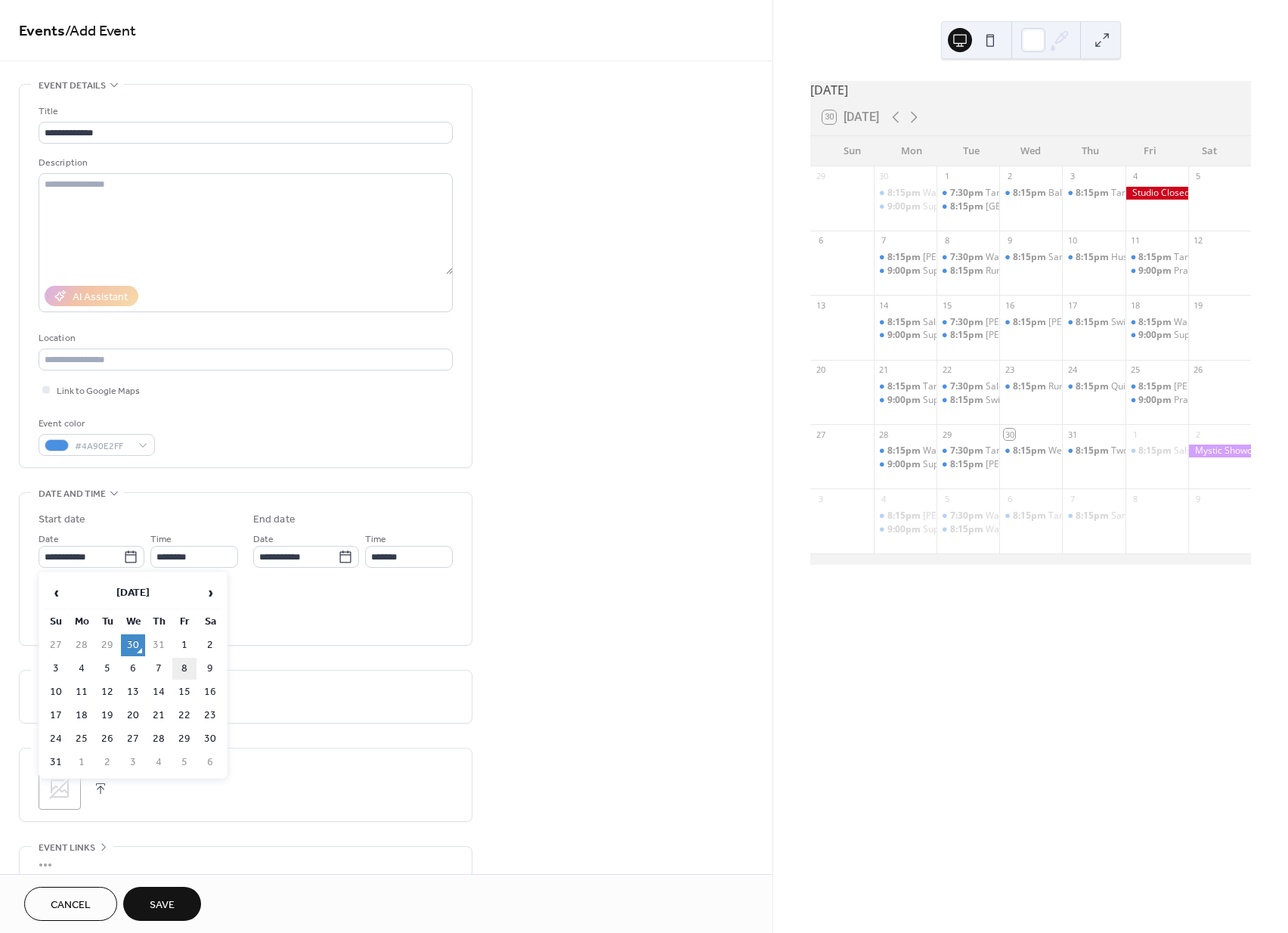 click on "8" at bounding box center (184, 668) 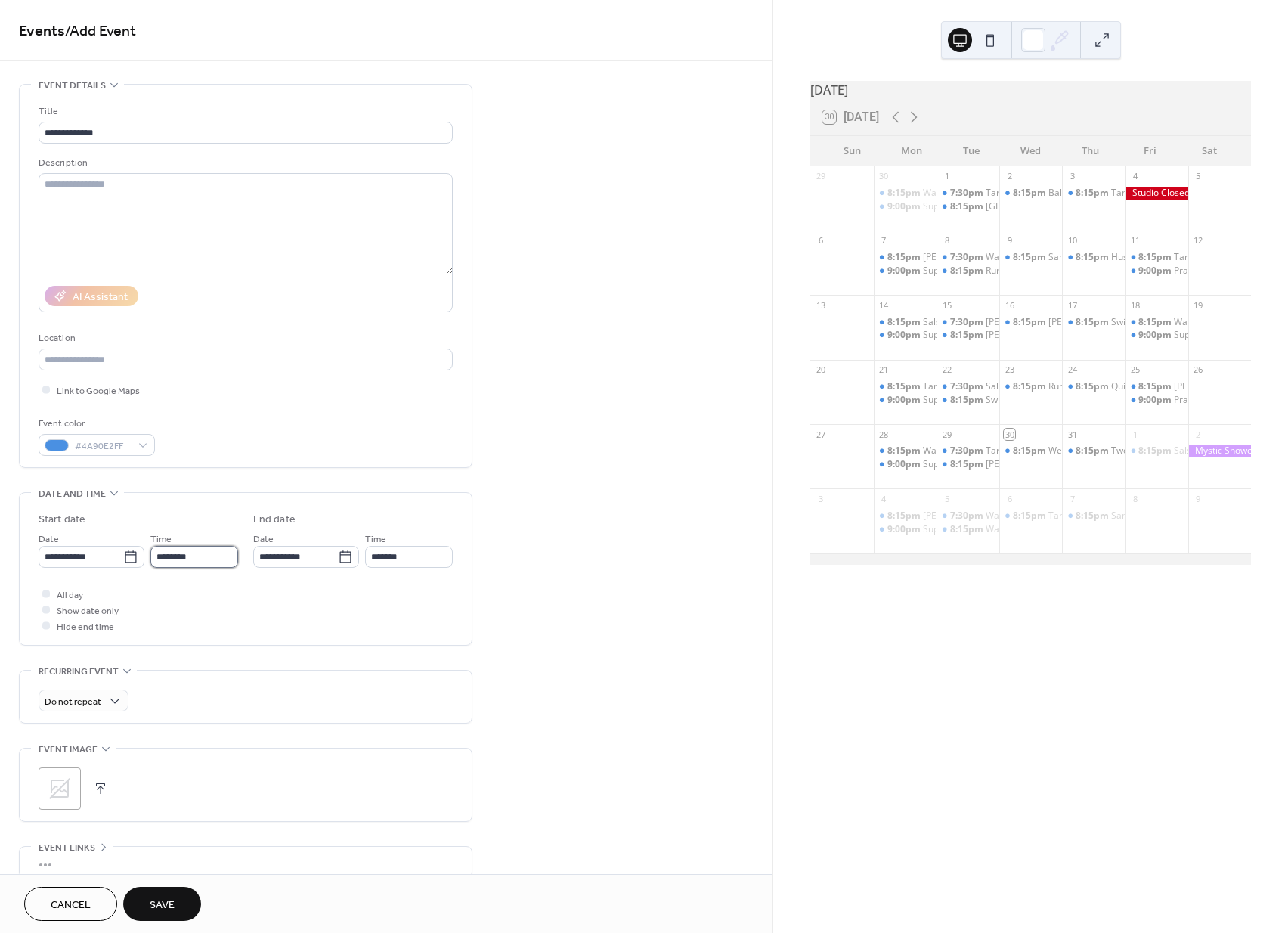 click on "********" at bounding box center (194, 556) 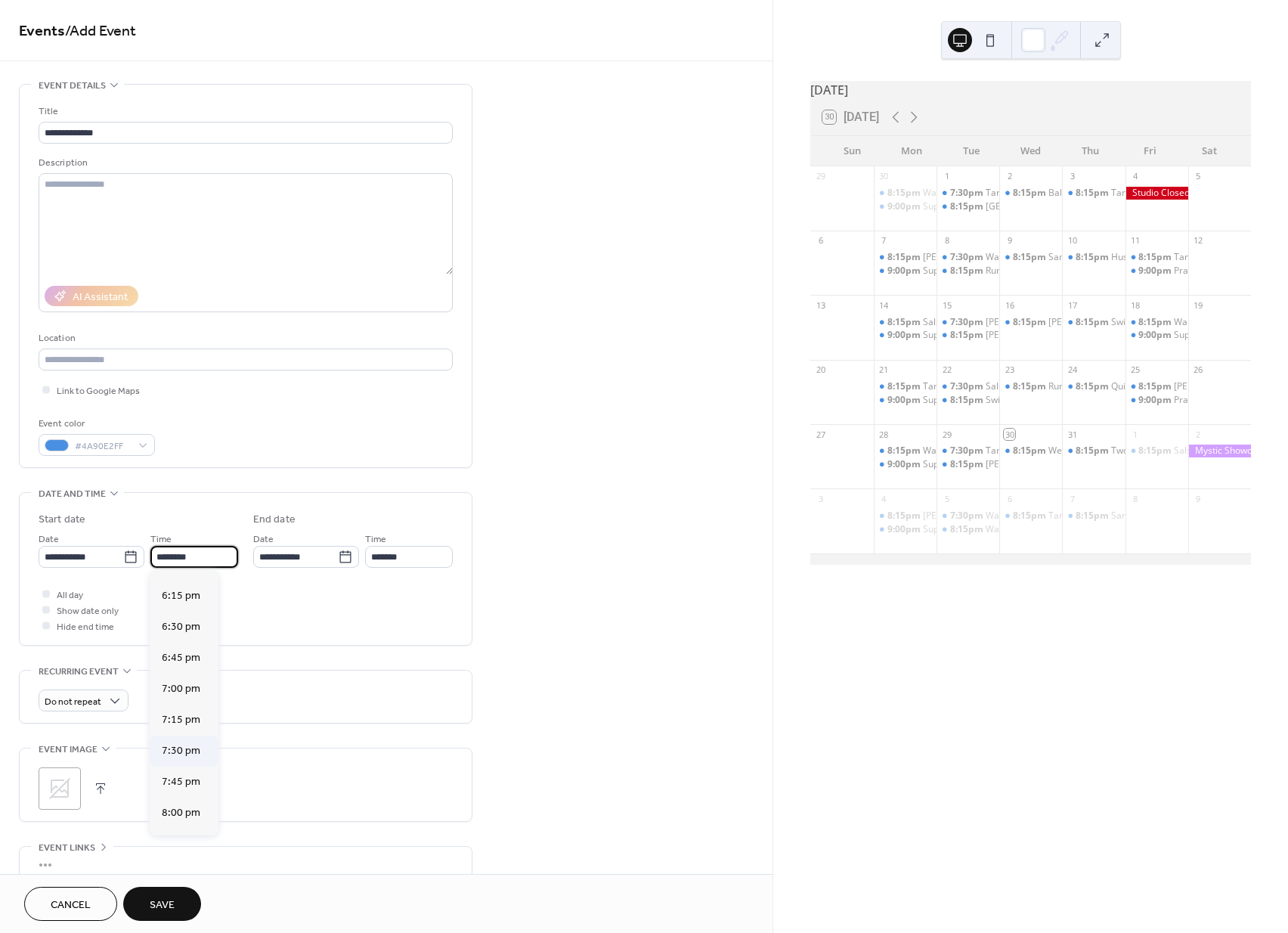scroll, scrollTop: 2261, scrollLeft: 0, axis: vertical 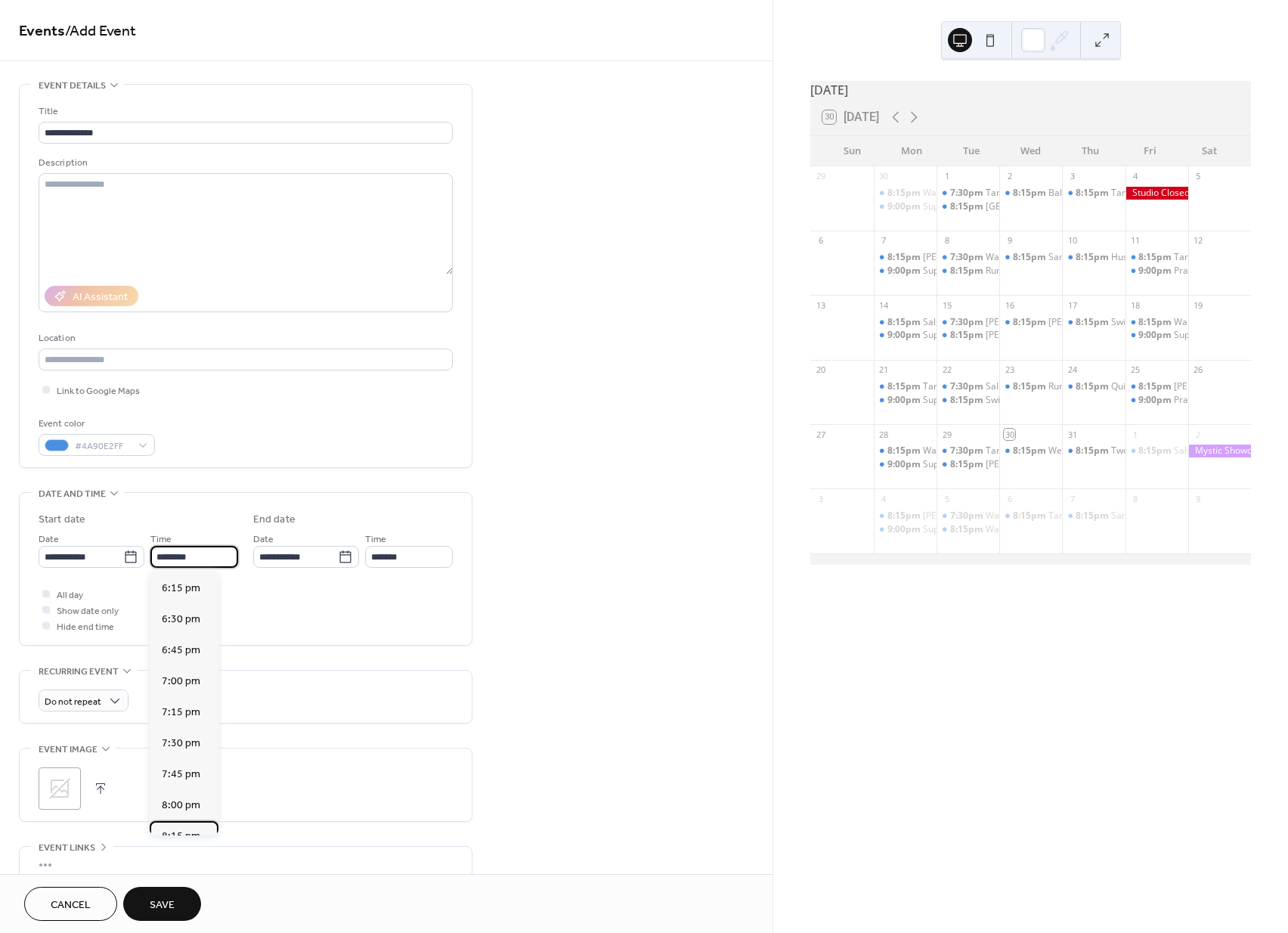 click on "8:15 pm" at bounding box center (181, 836) 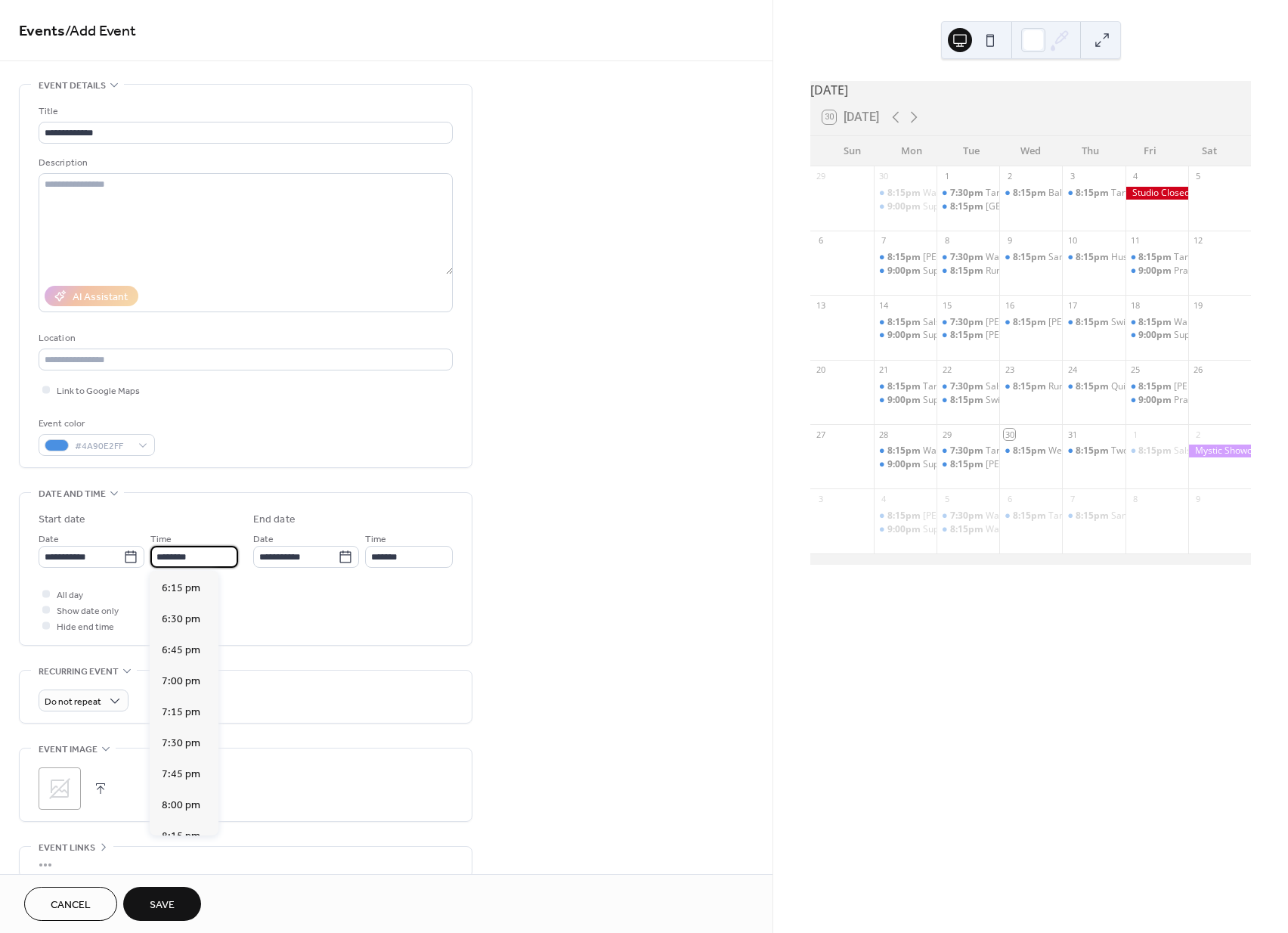 type on "*******" 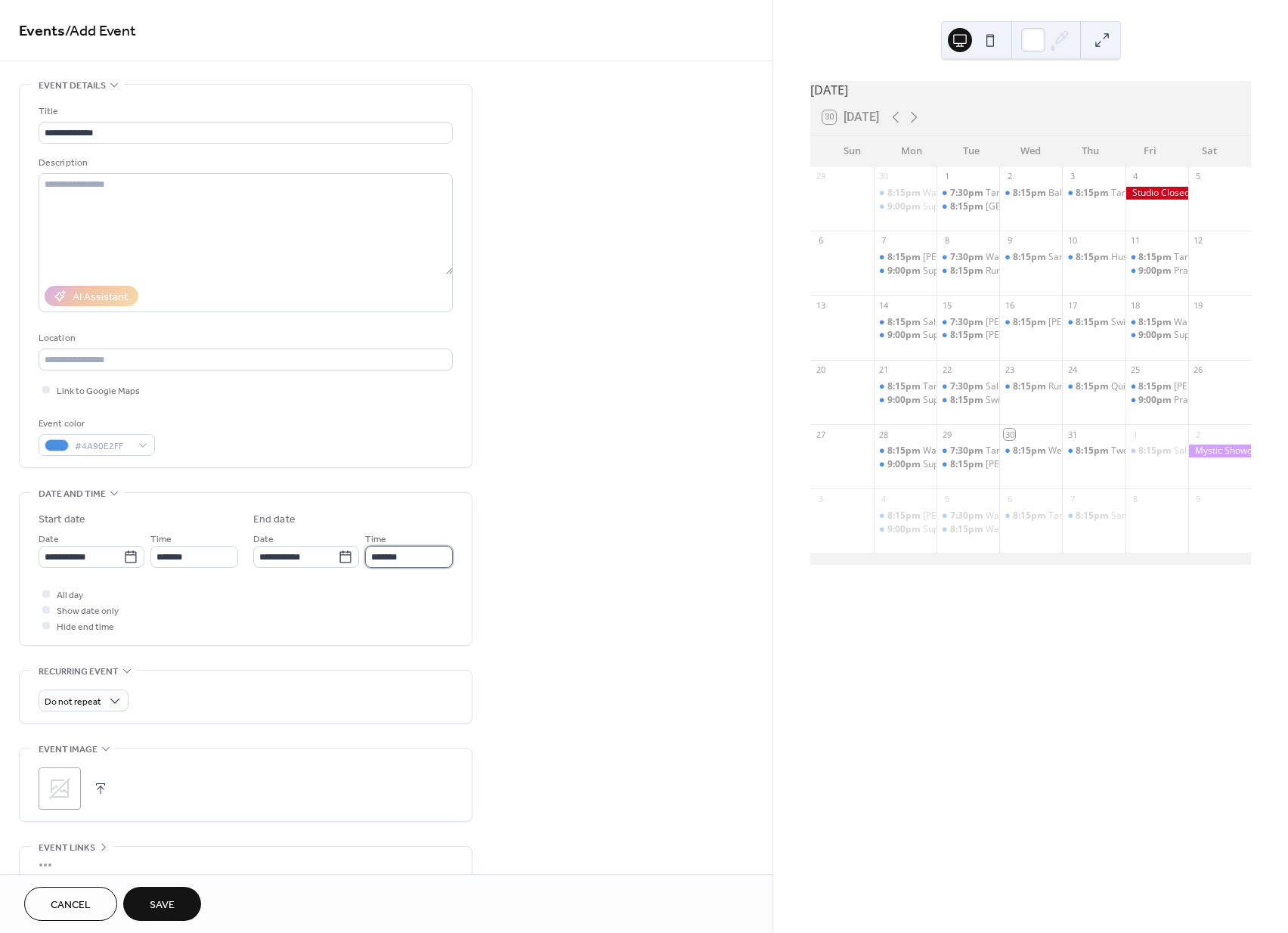 click on "*******" at bounding box center [409, 556] 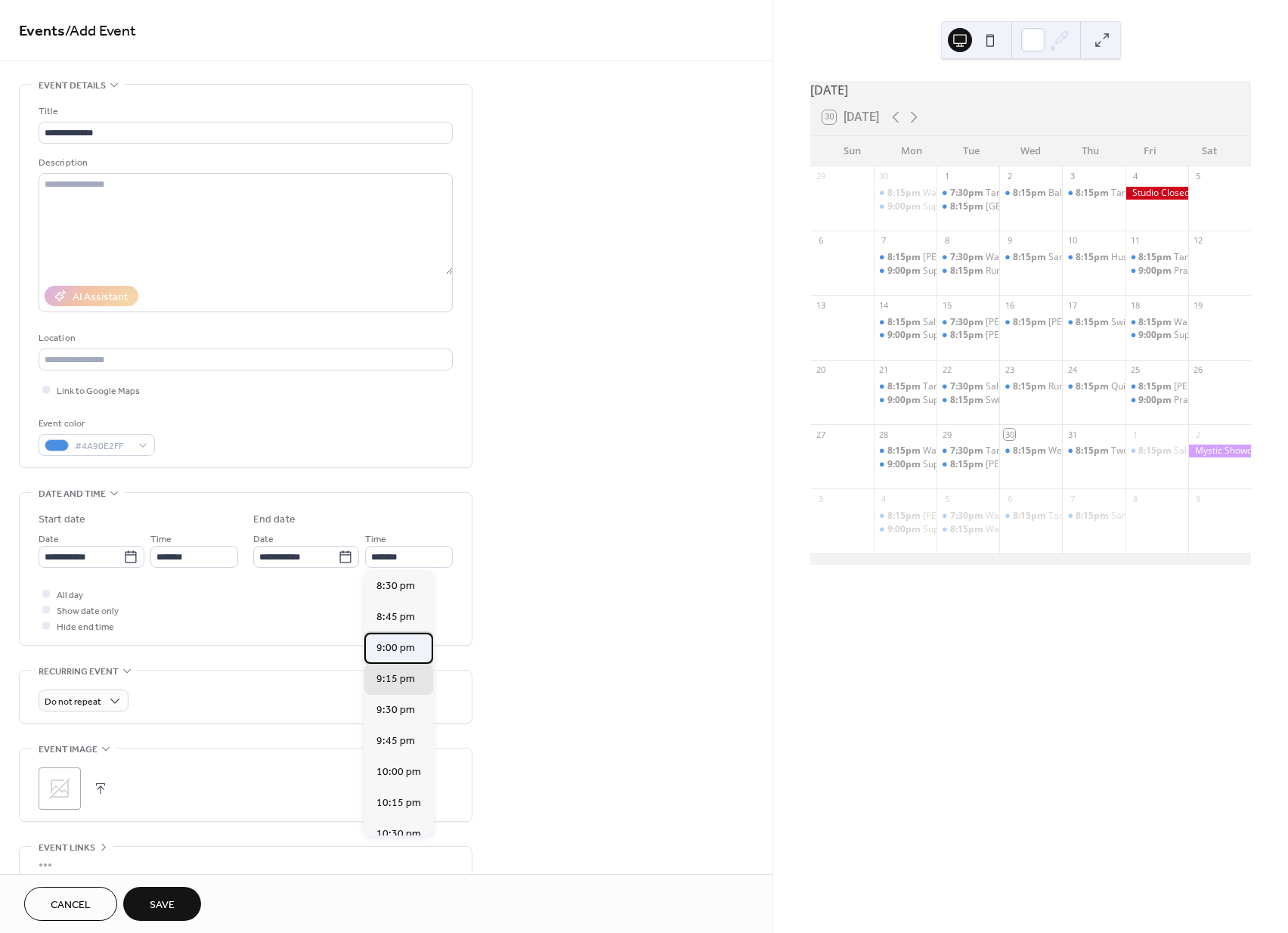 click on "9:00 pm" at bounding box center (395, 648) 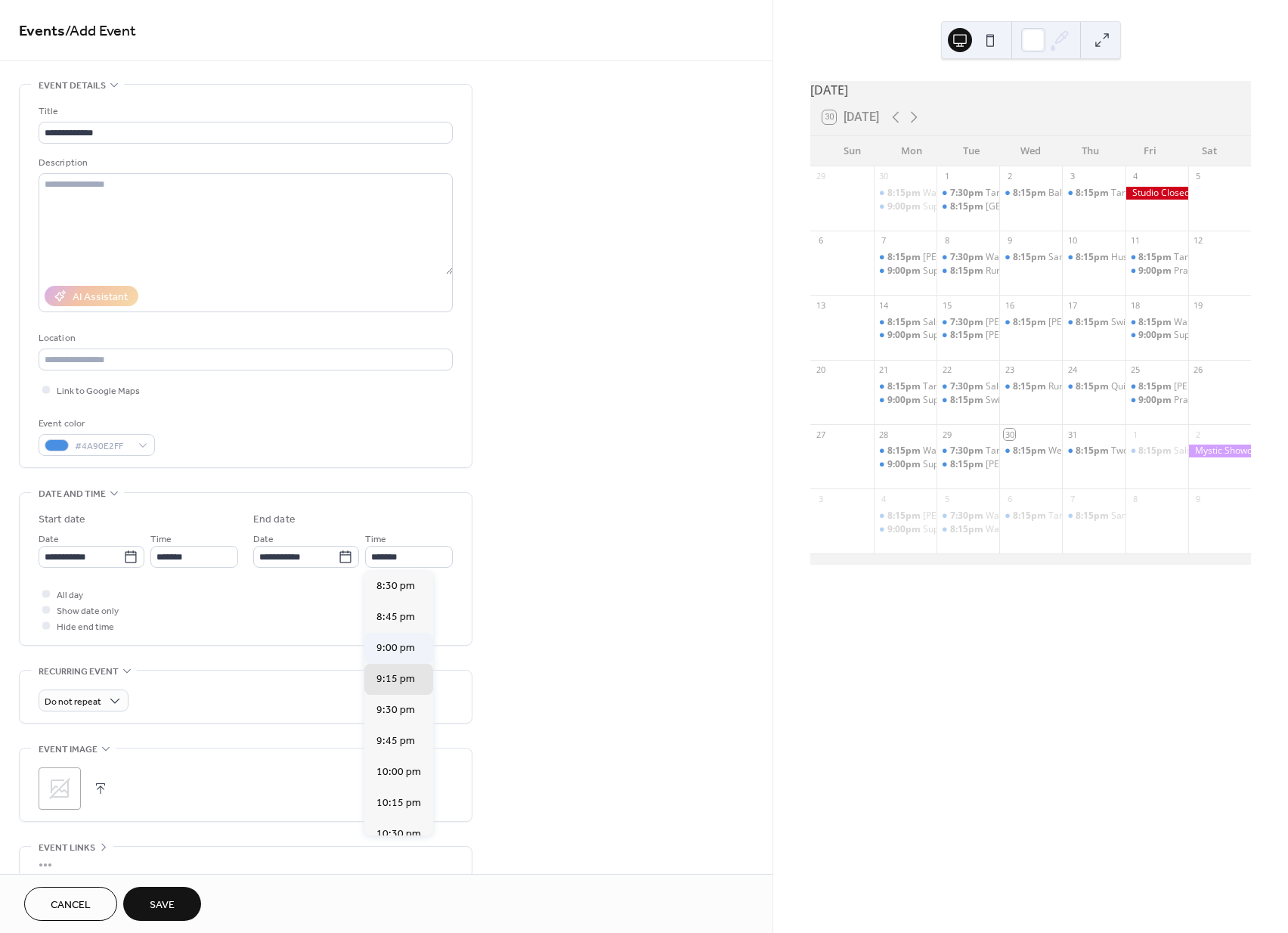 type on "*******" 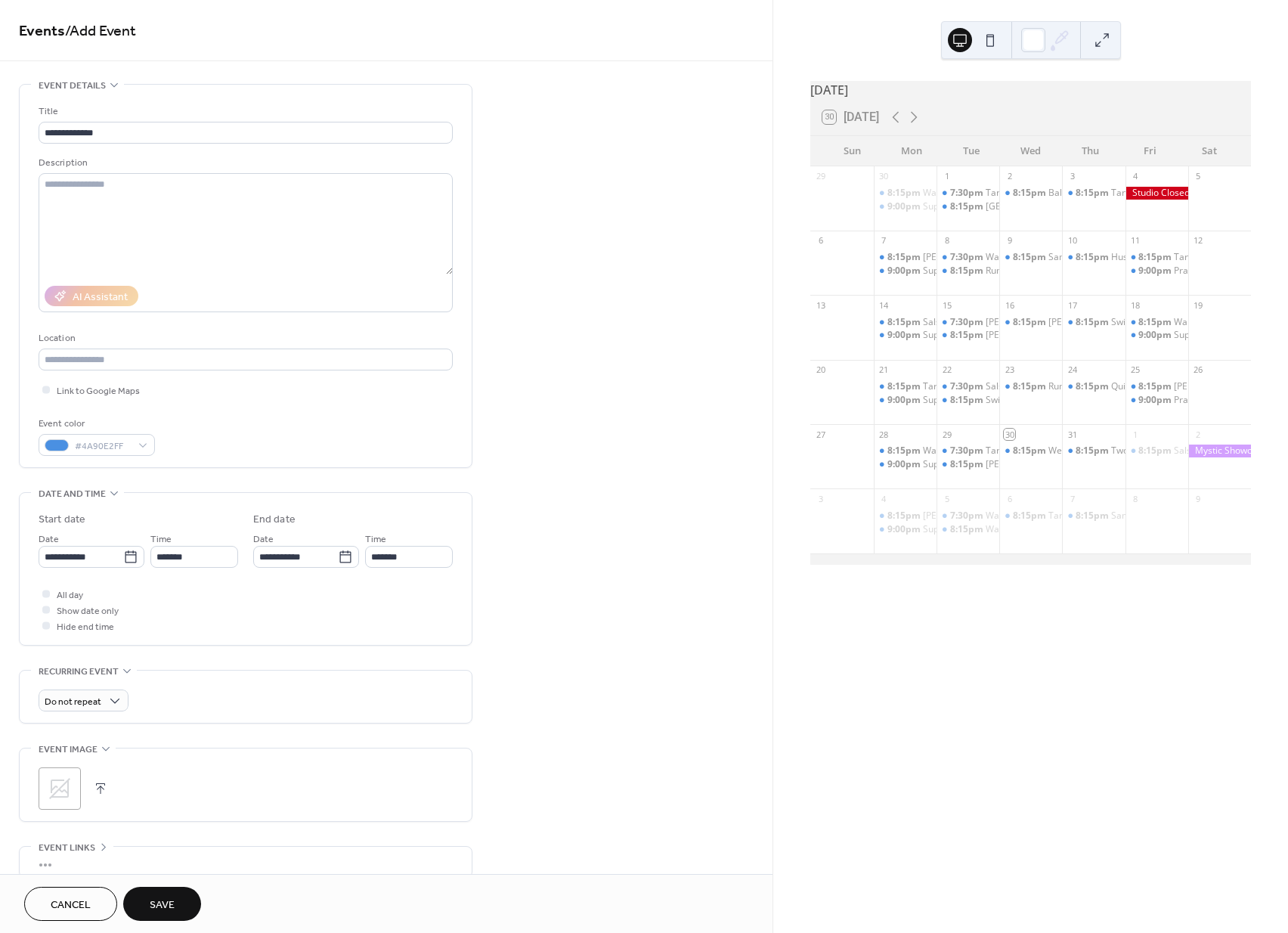 click on "Save" at bounding box center (162, 904) 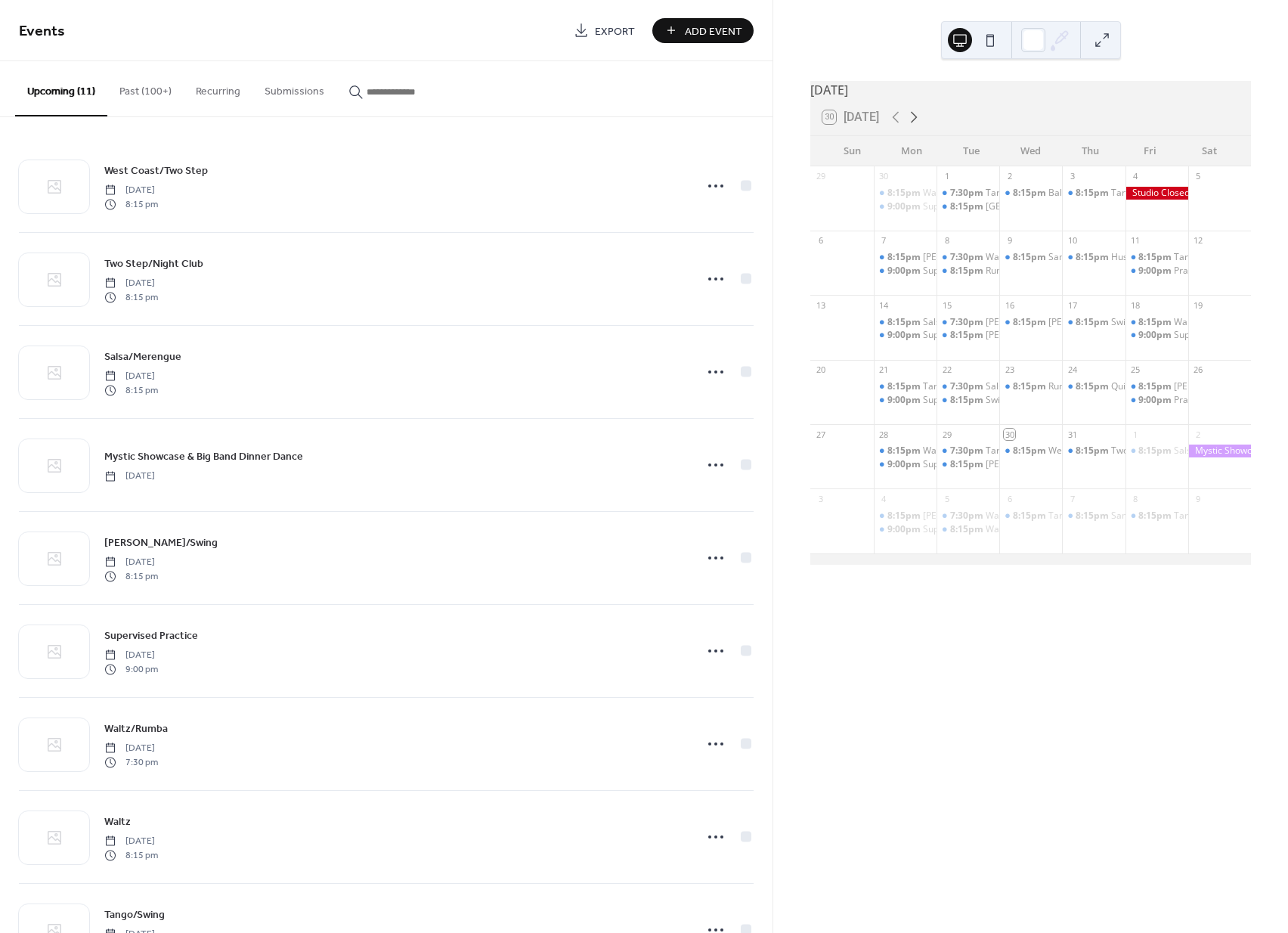 click 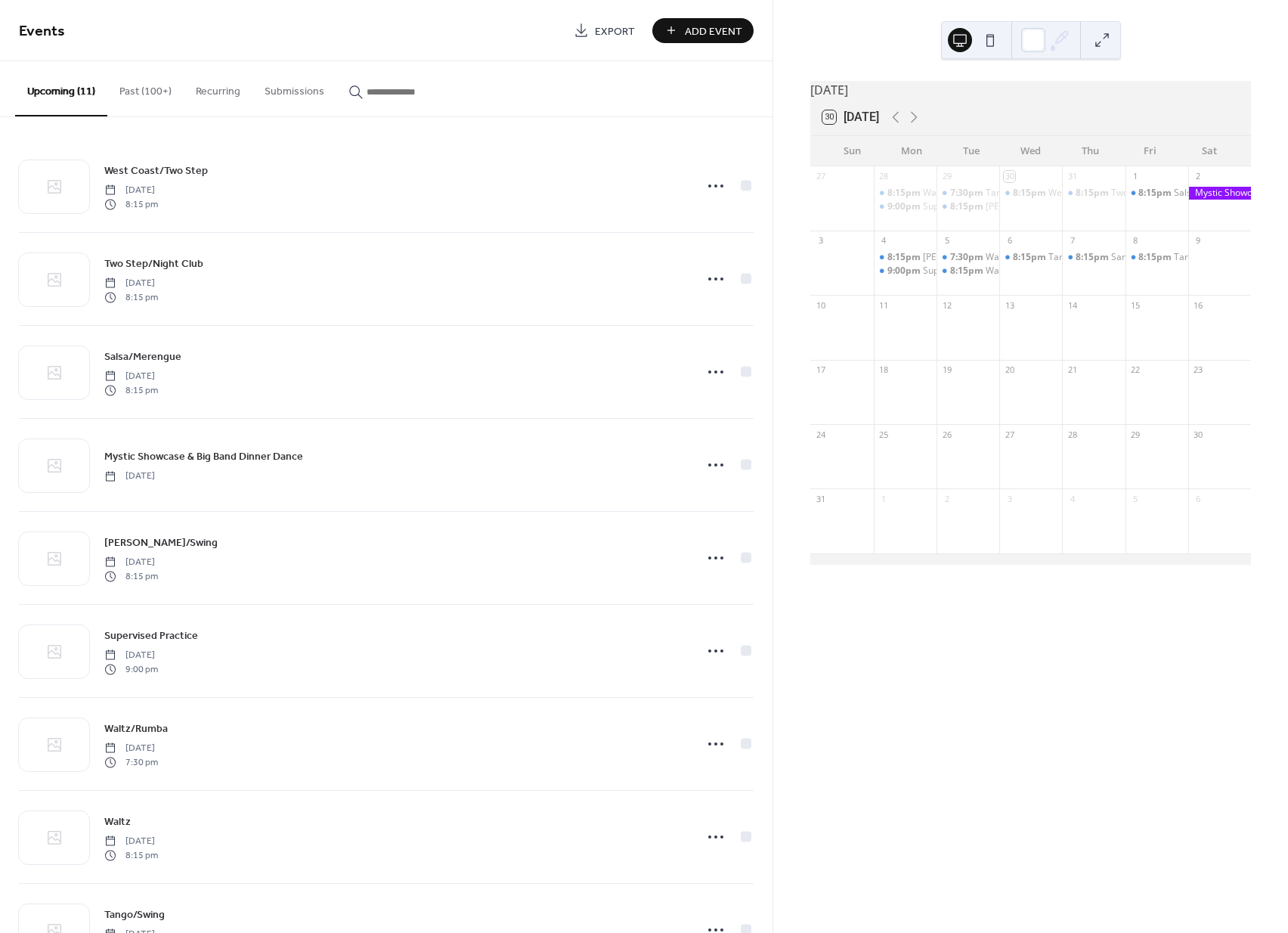 click on "Add Event" at bounding box center [714, 31] 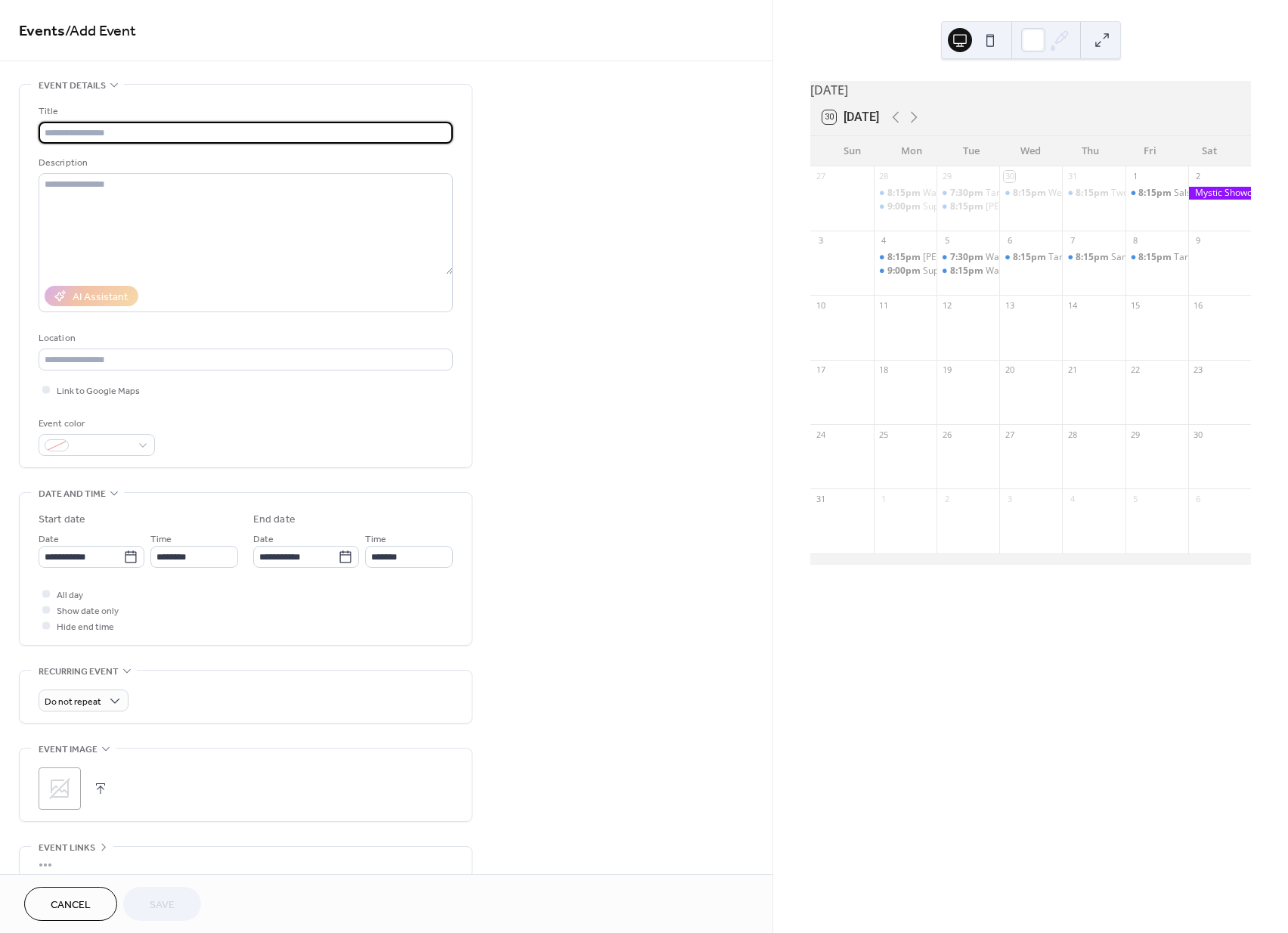 click at bounding box center (246, 132) 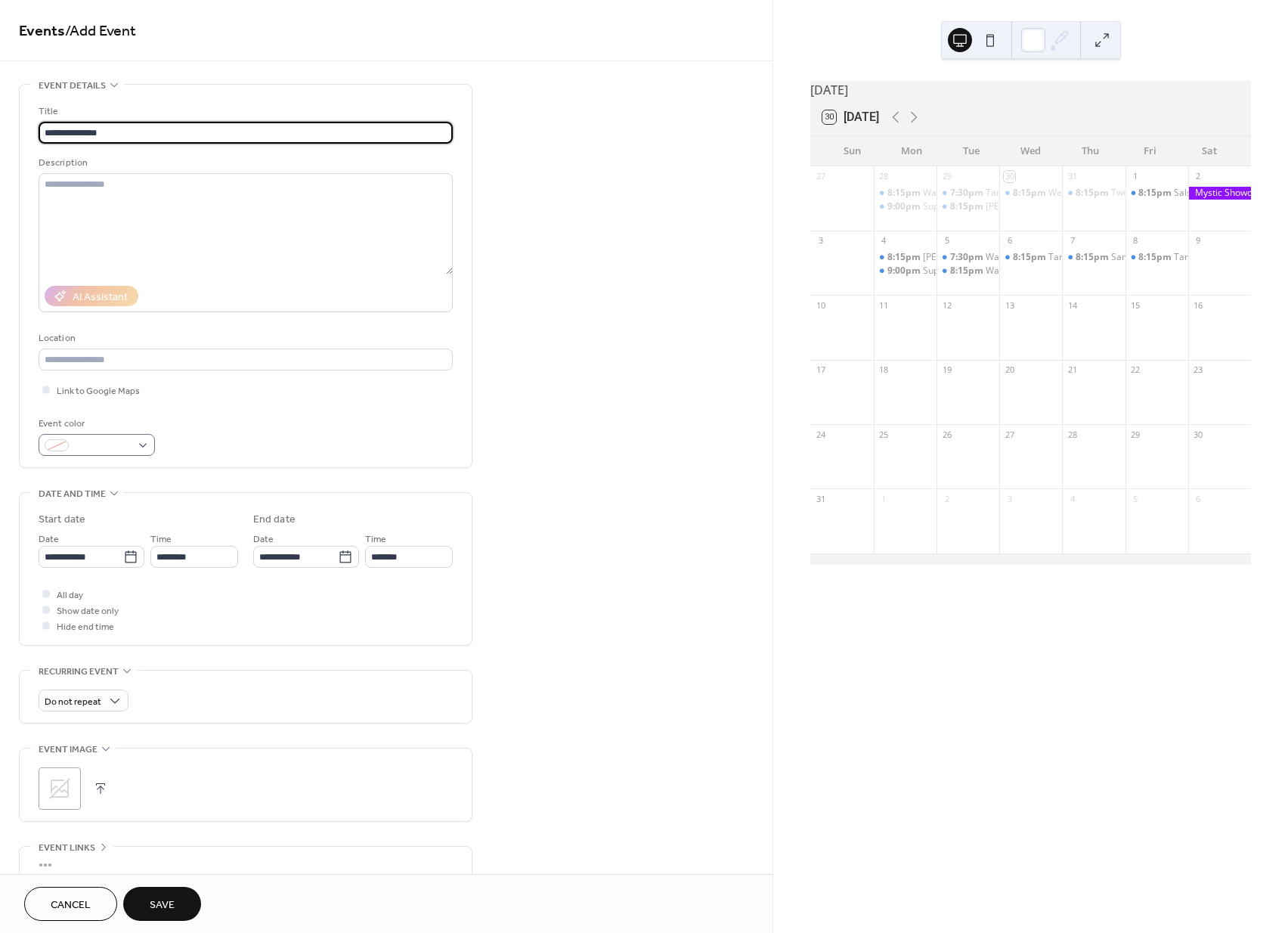 type on "**********" 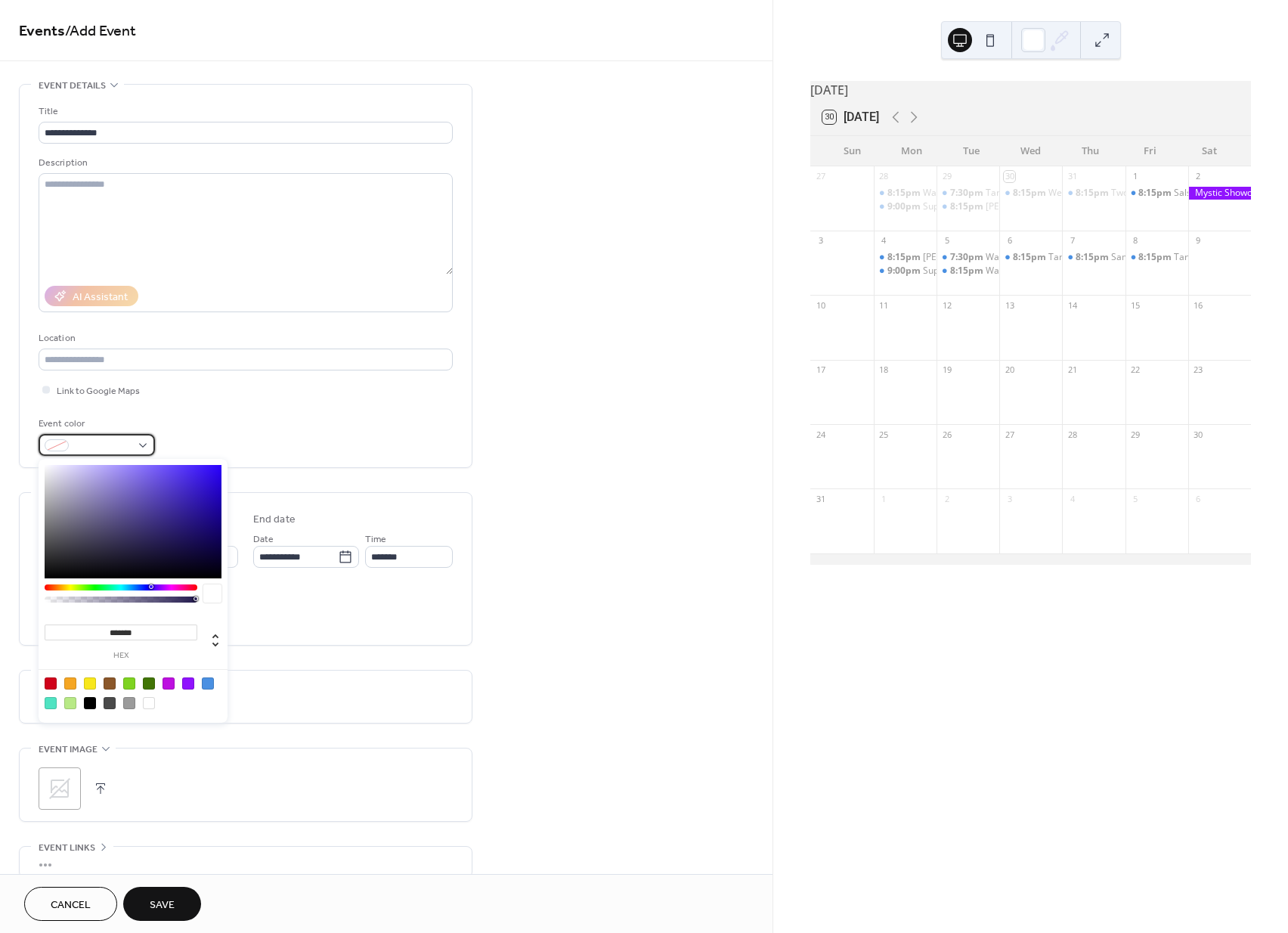 click at bounding box center (97, 445) 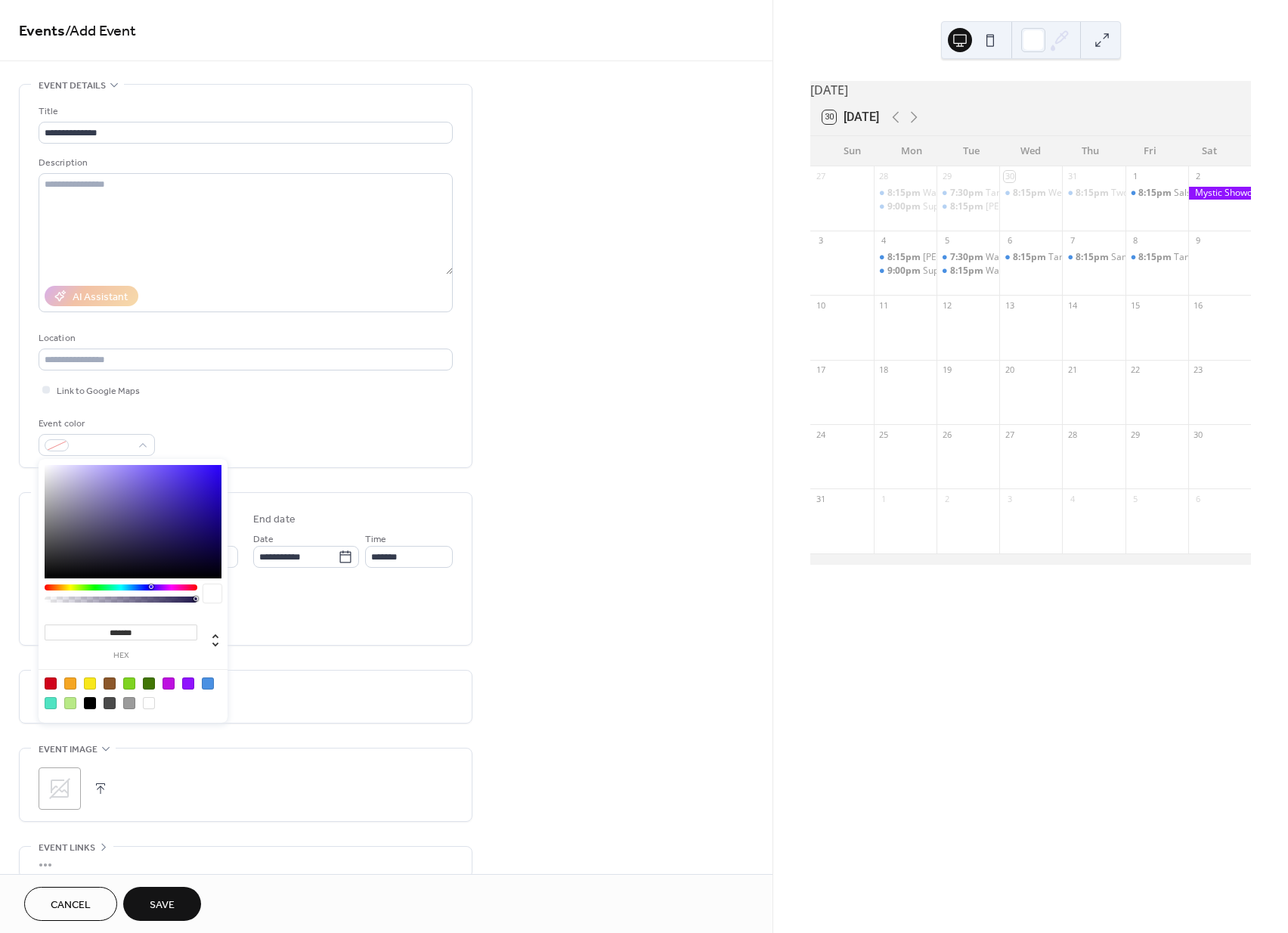click at bounding box center [208, 683] 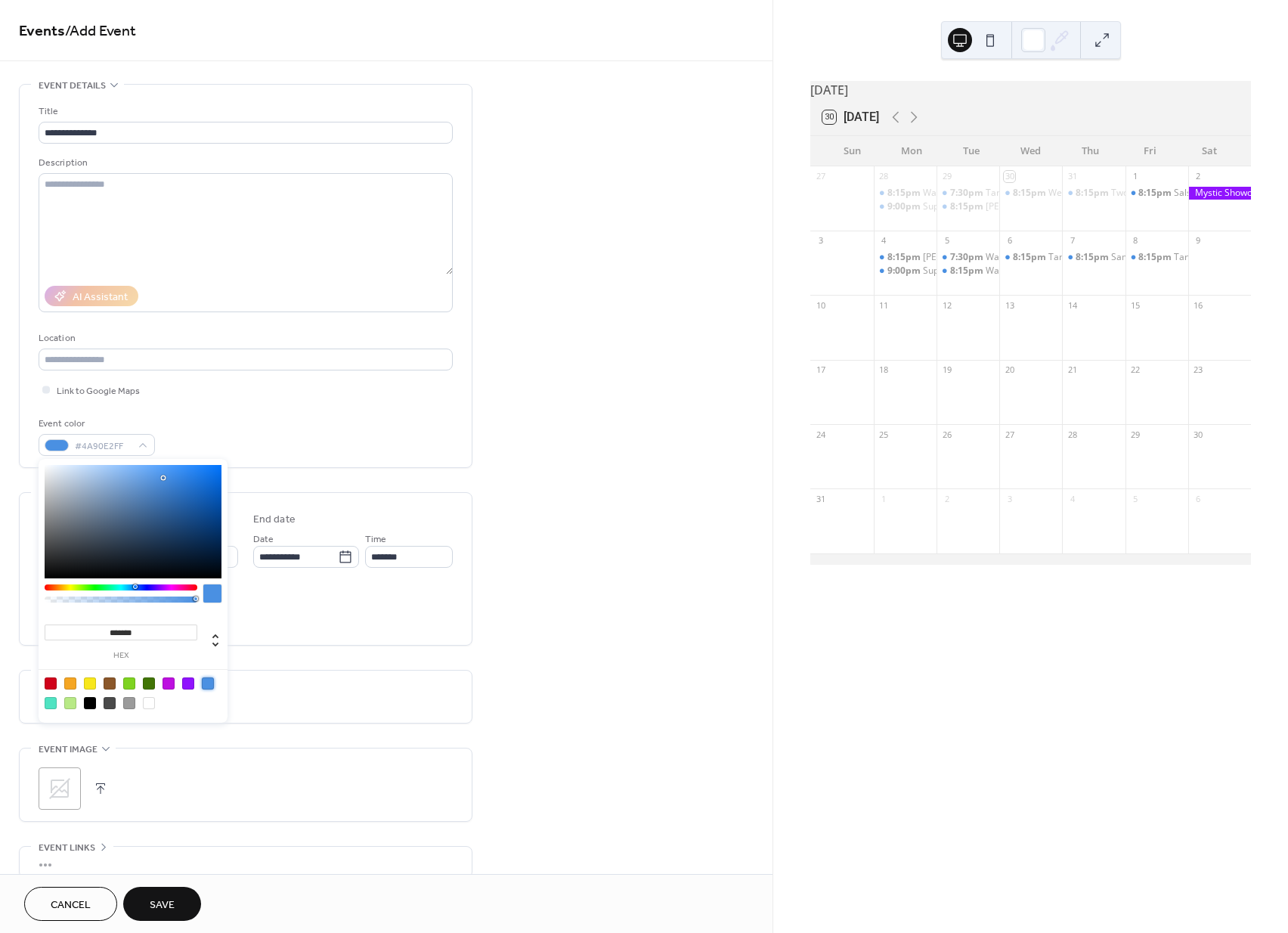 drag, startPoint x: 578, startPoint y: 596, endPoint x: 475, endPoint y: 590, distance: 103.17461 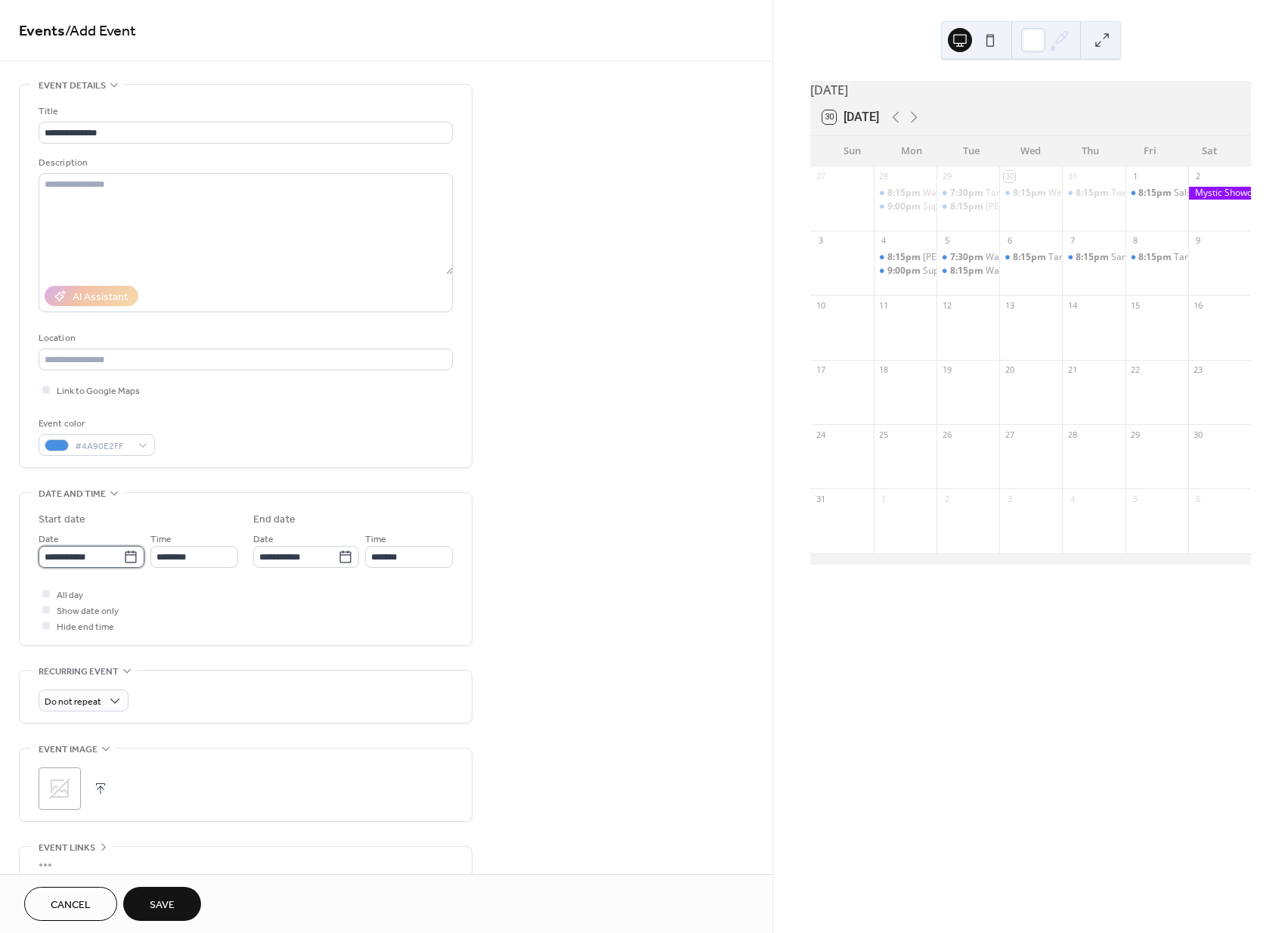 click on "**********" at bounding box center (81, 556) 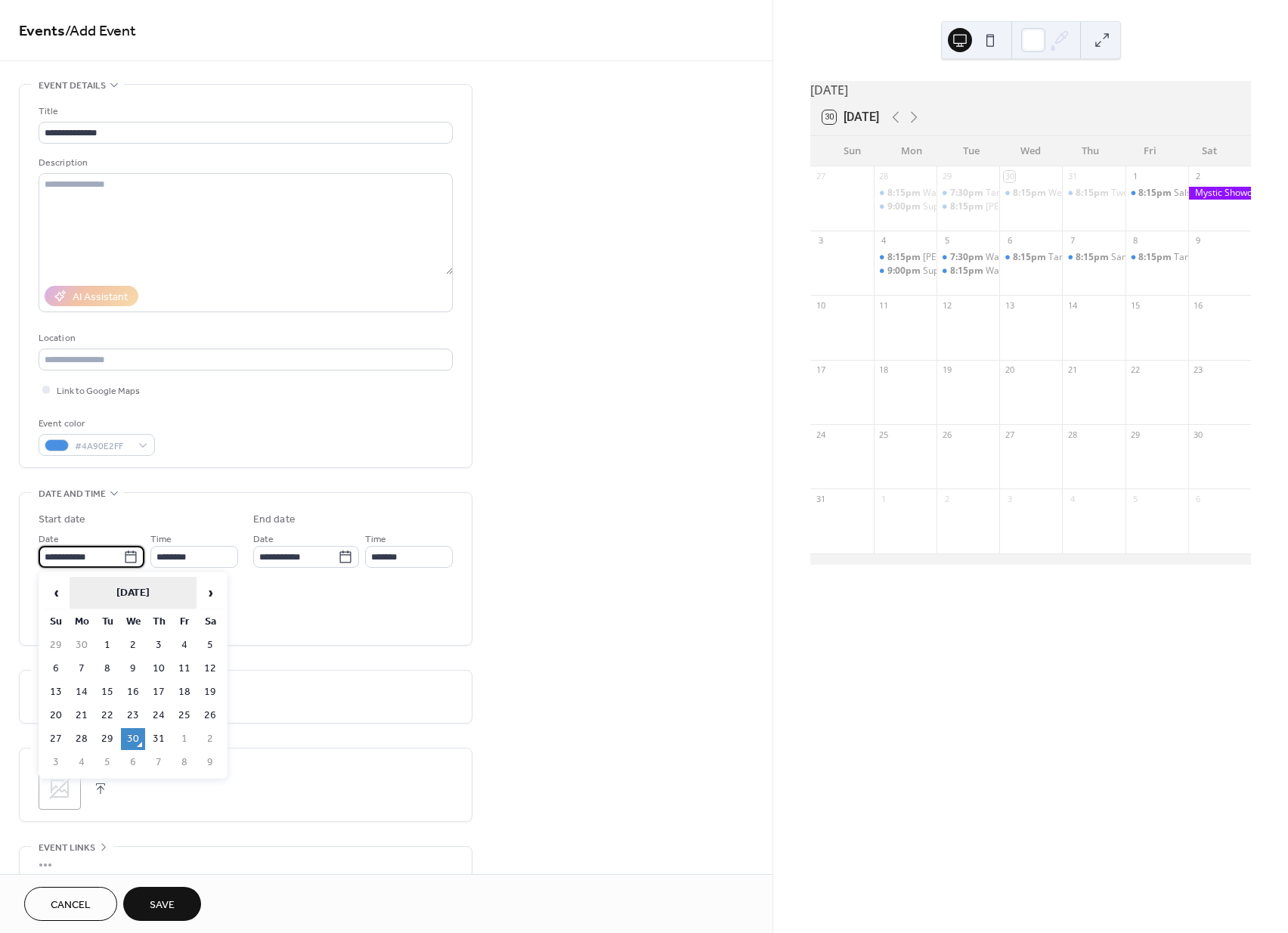 drag, startPoint x: 210, startPoint y: 586, endPoint x: 155, endPoint y: 585, distance: 55.00909 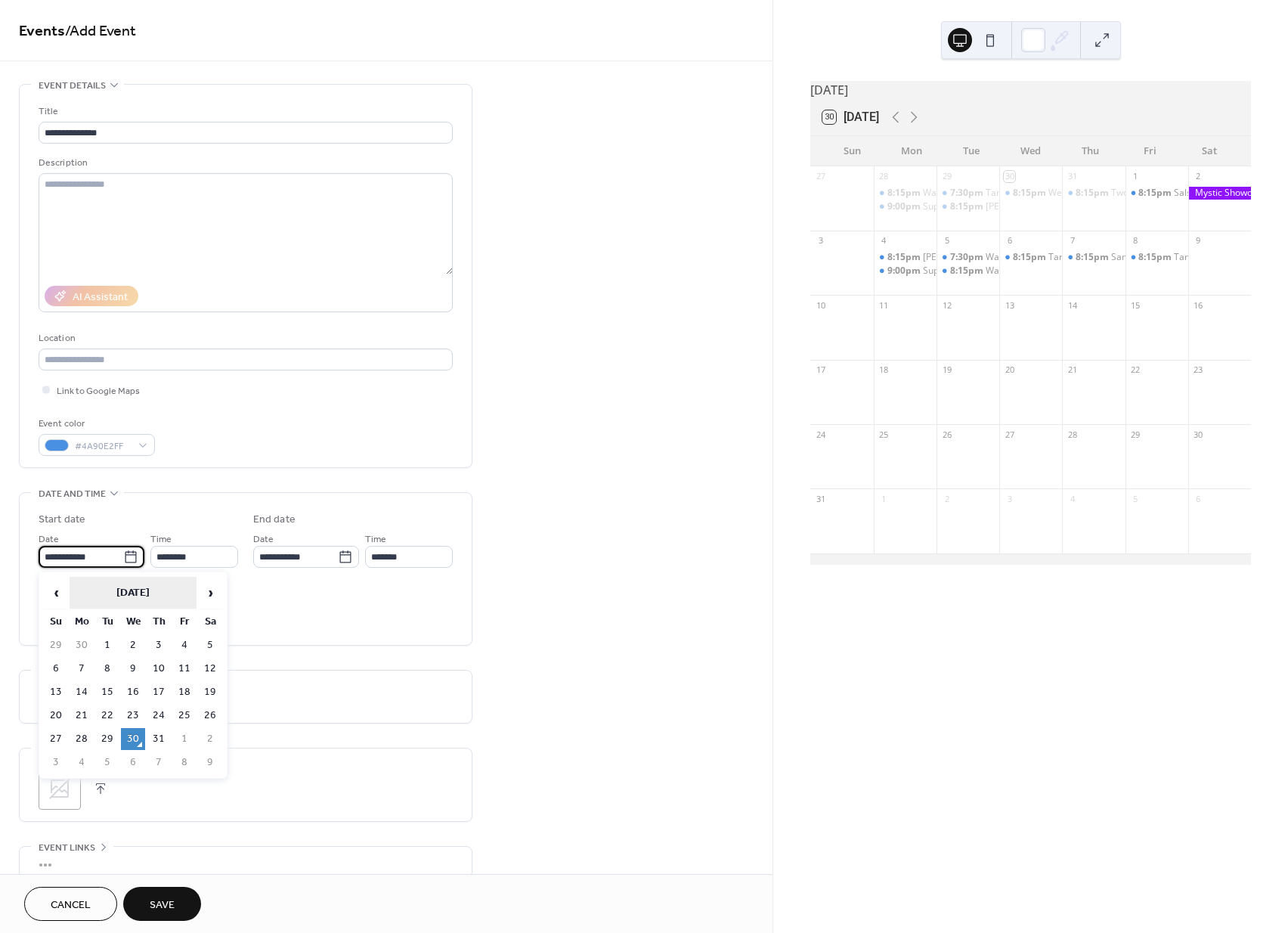 click on "›" at bounding box center (210, 593) 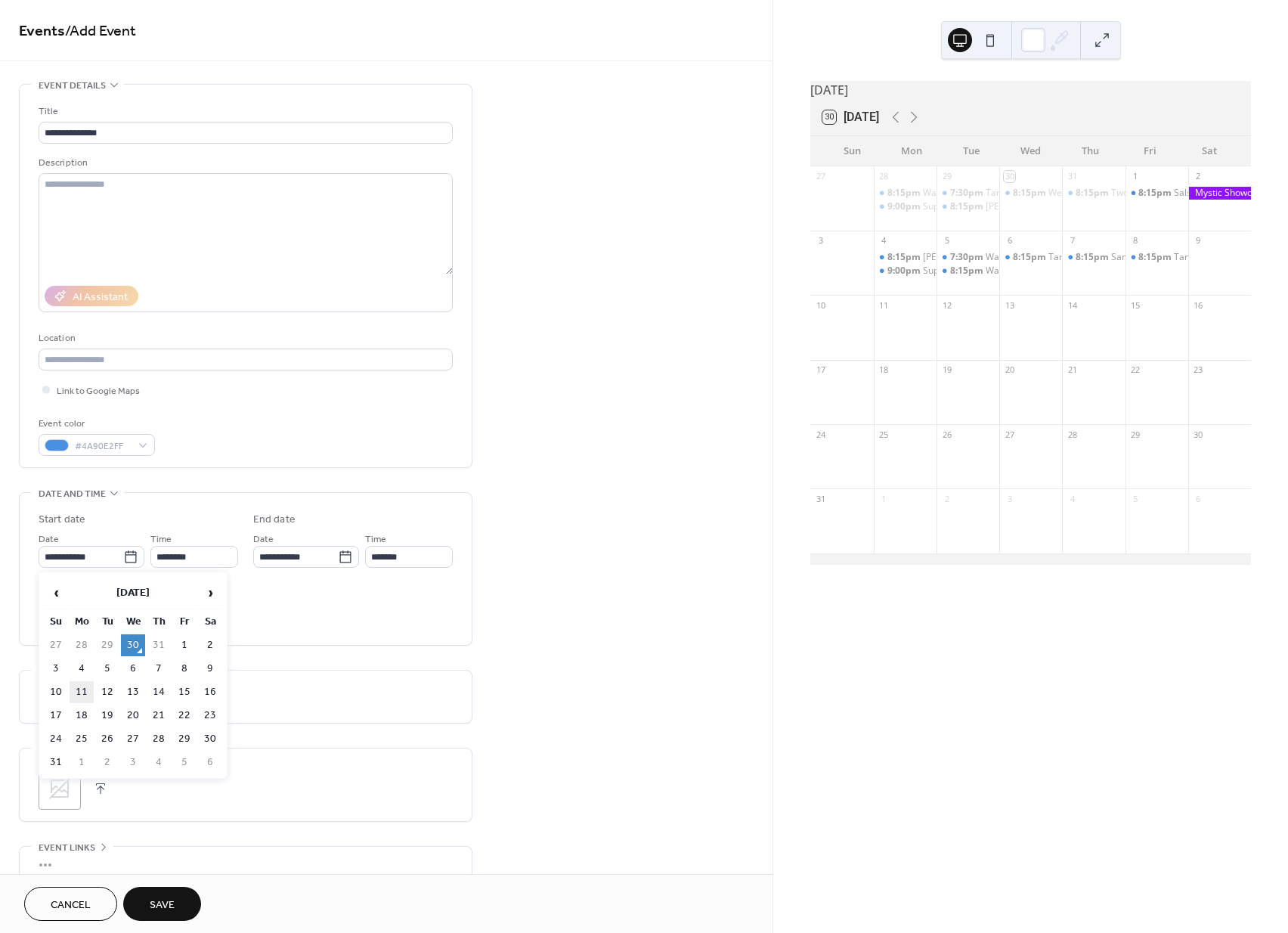click on "11" at bounding box center [82, 692] 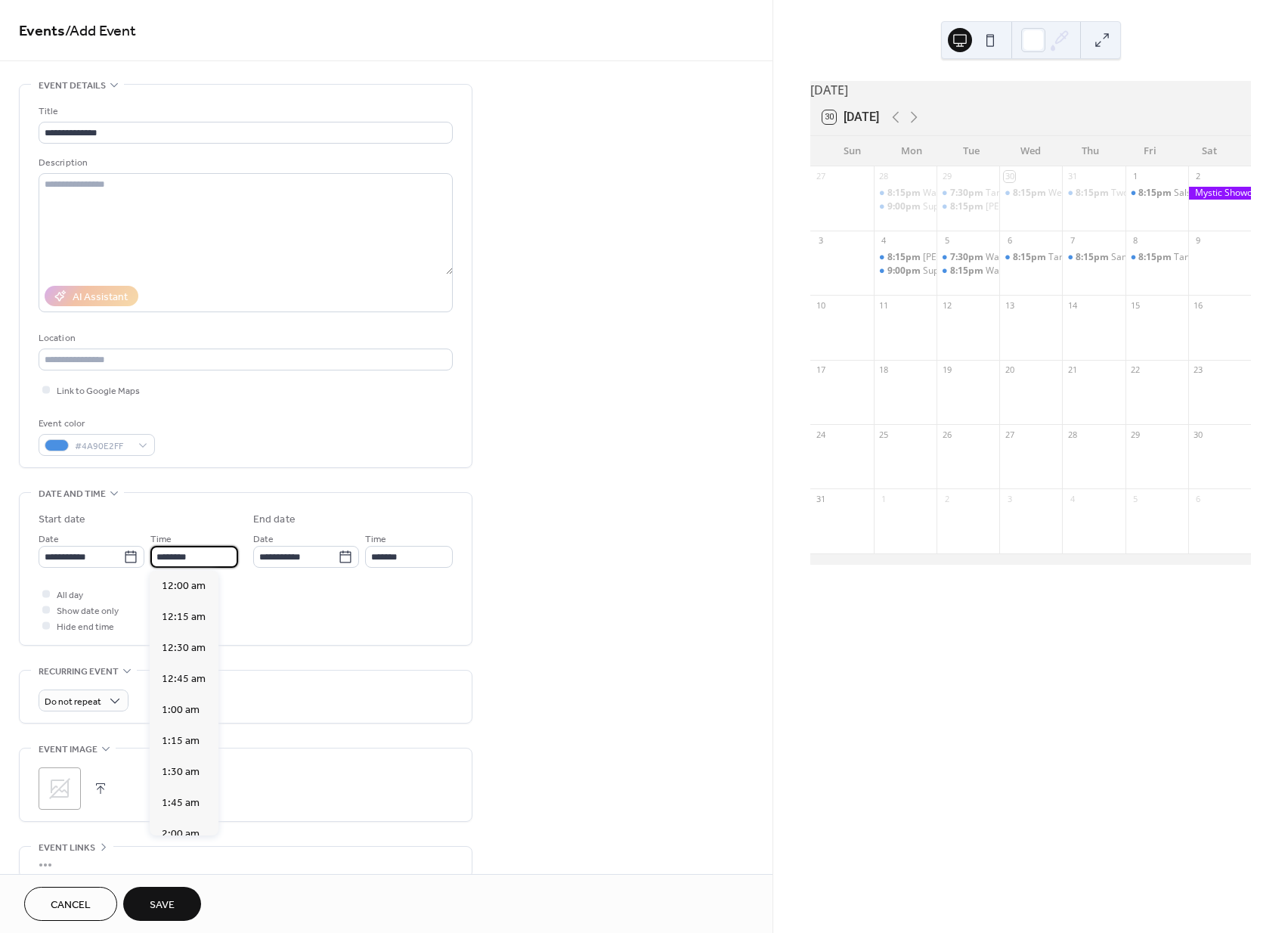 click on "********" at bounding box center (194, 556) 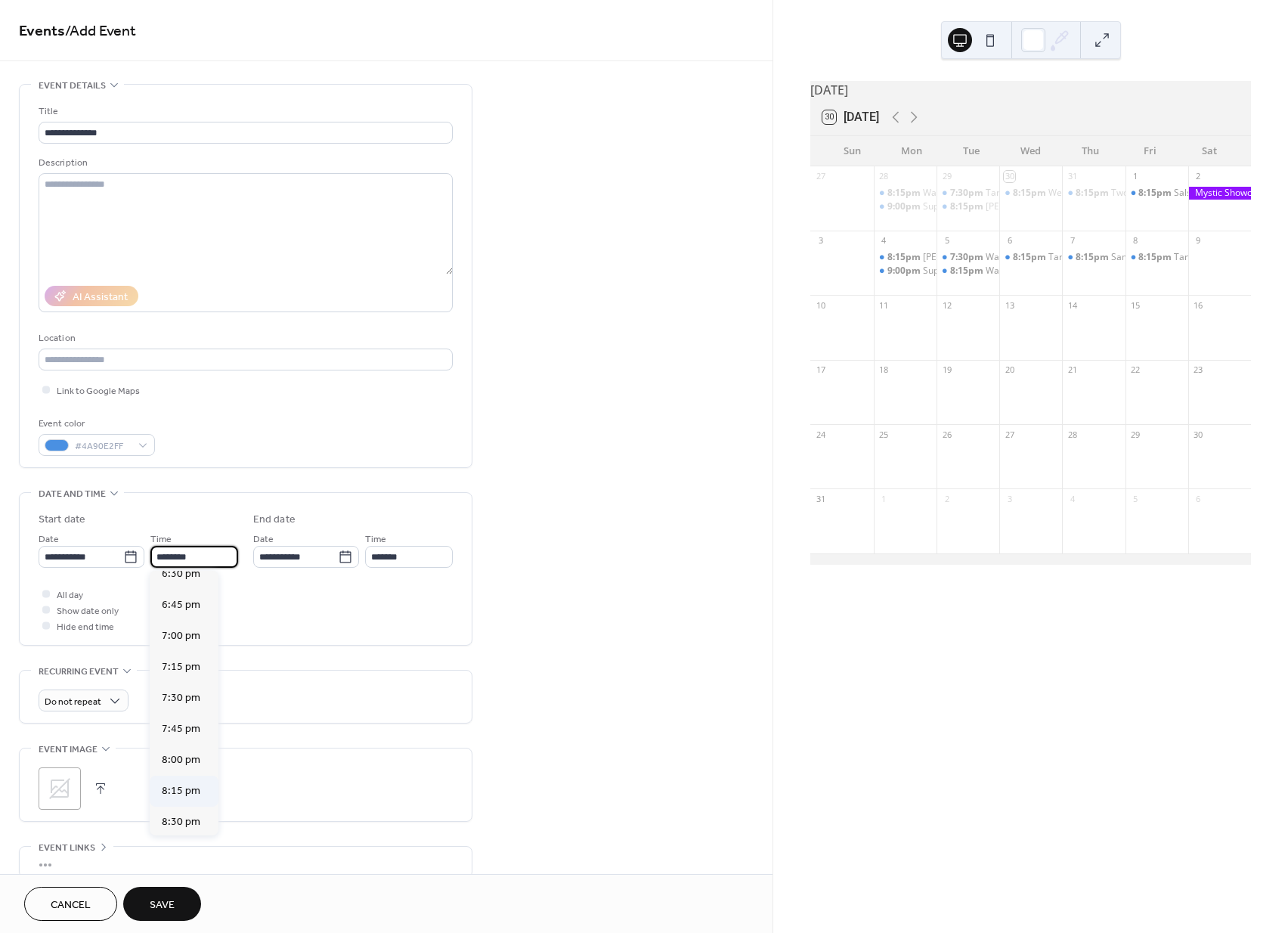 scroll, scrollTop: 2323, scrollLeft: 0, axis: vertical 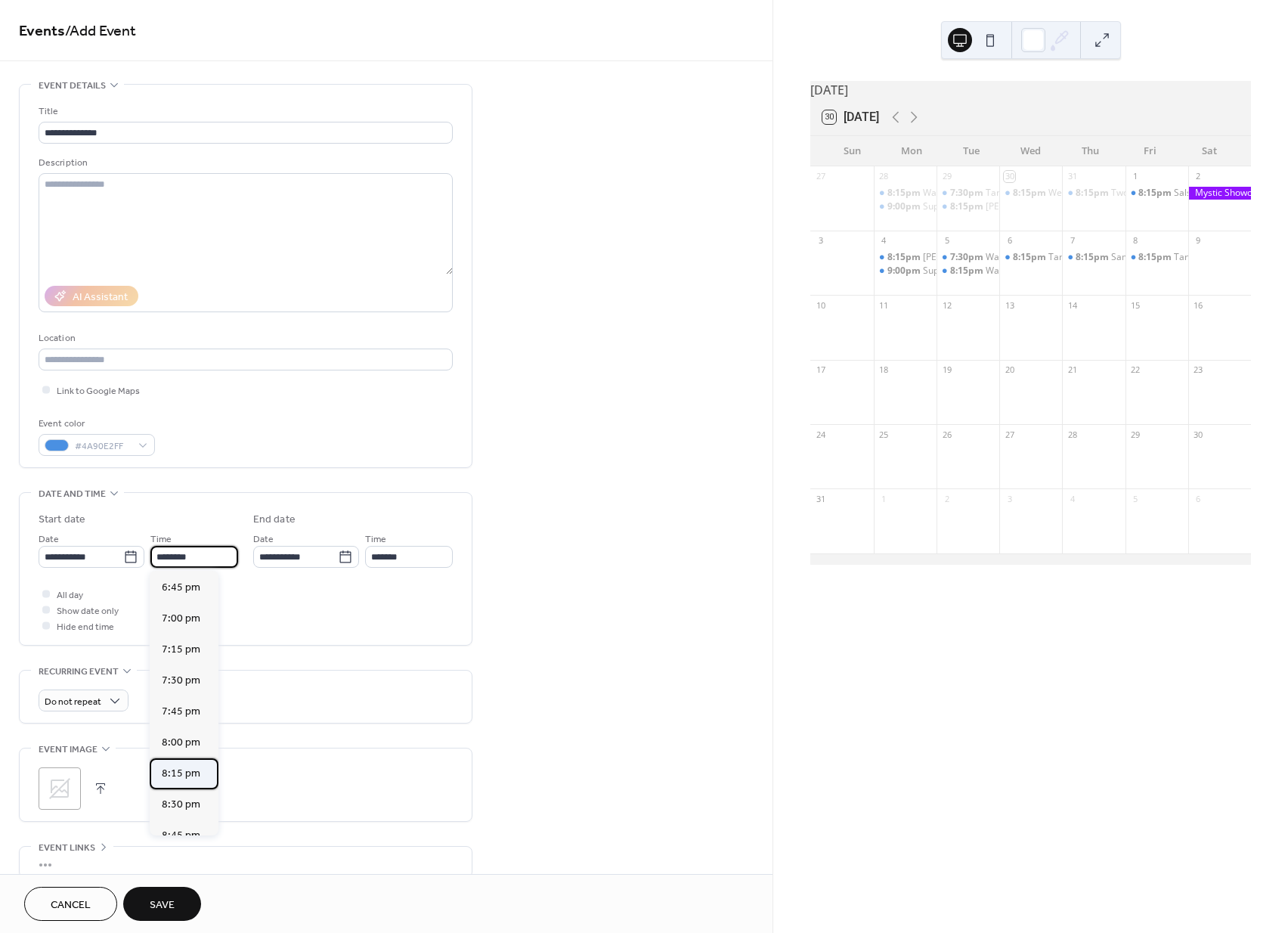 click on "8:15 pm" at bounding box center [181, 773] 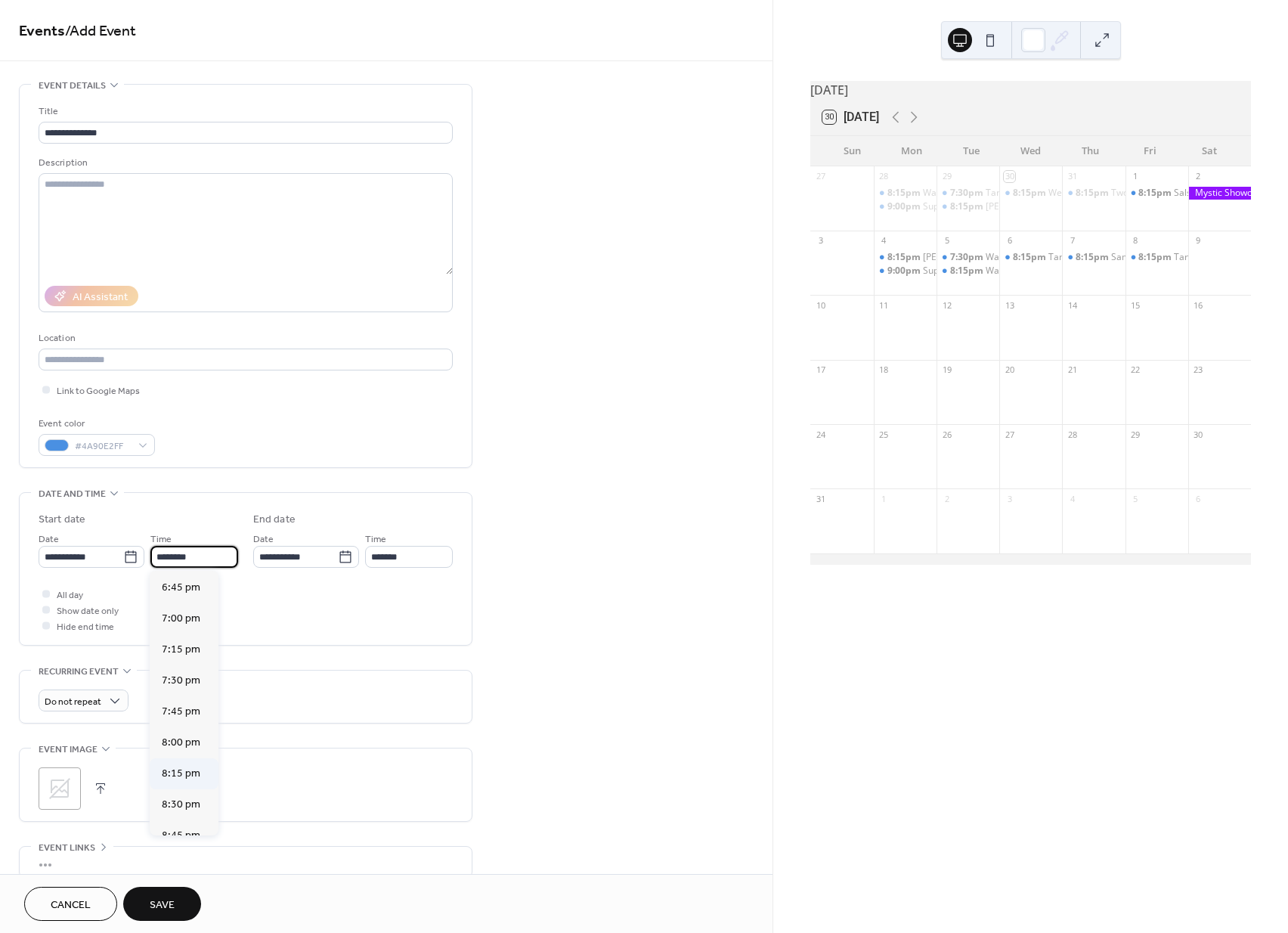 type on "*******" 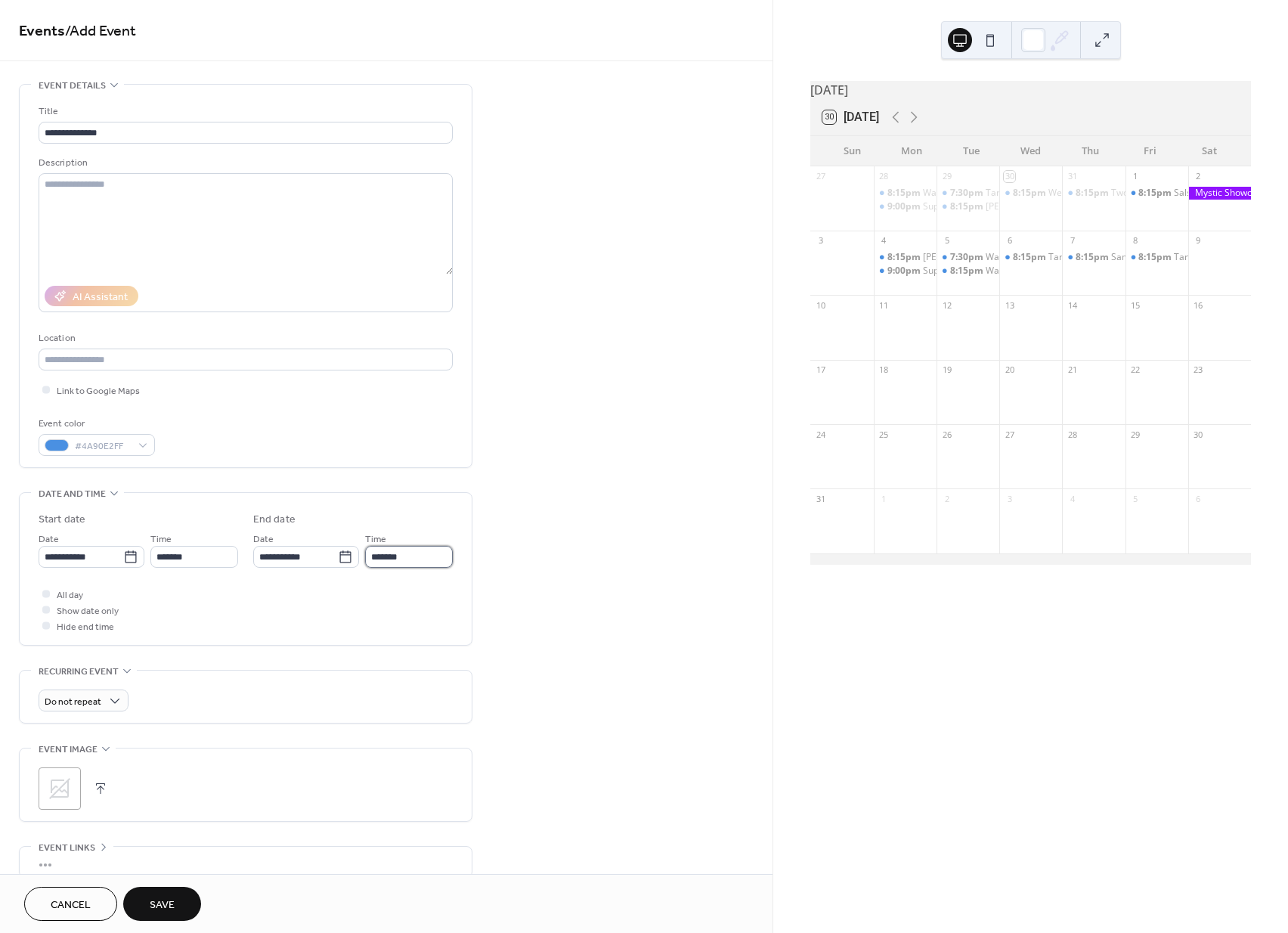 click on "*******" at bounding box center (409, 556) 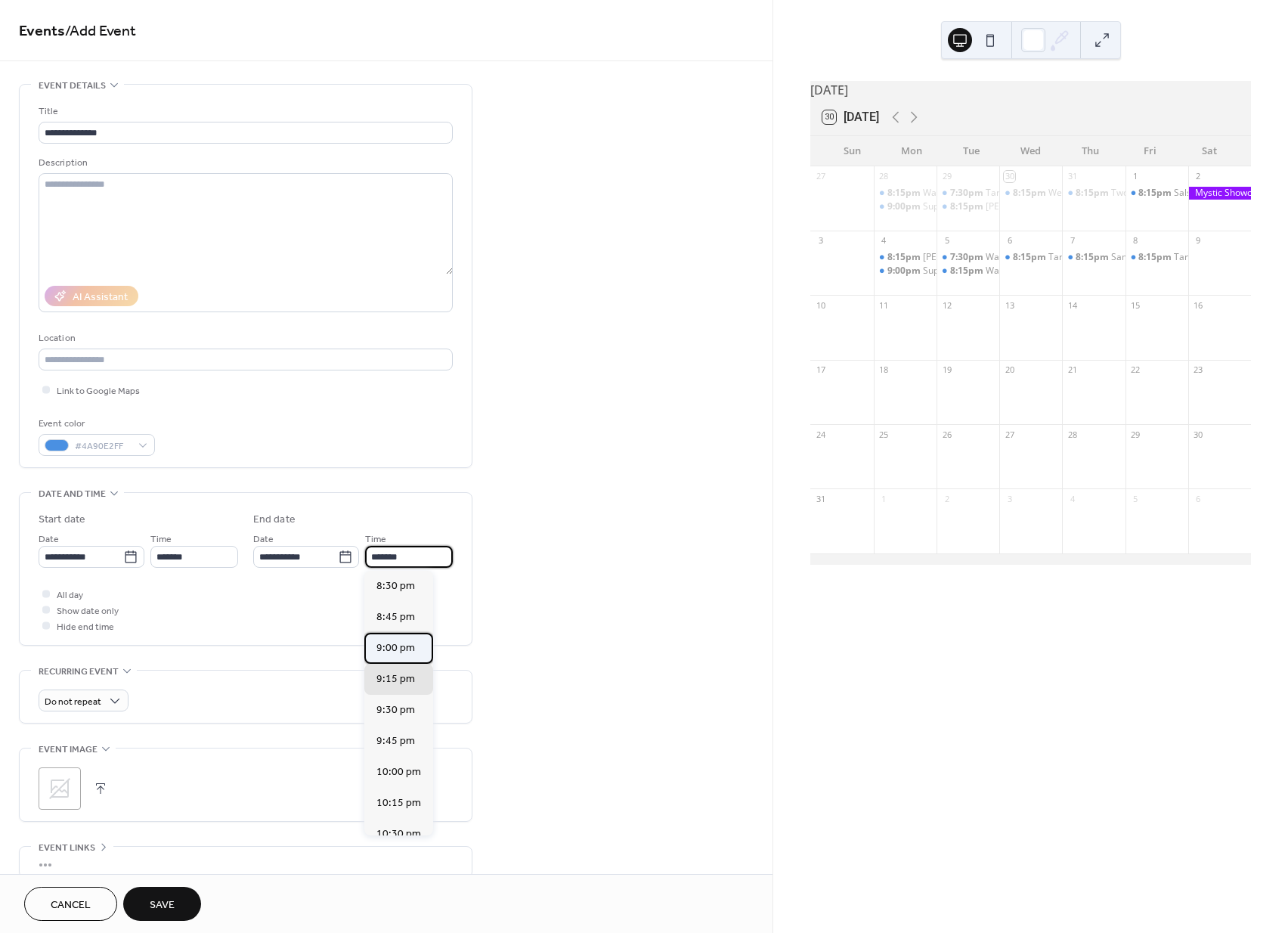 click on "9:00 pm" at bounding box center [395, 648] 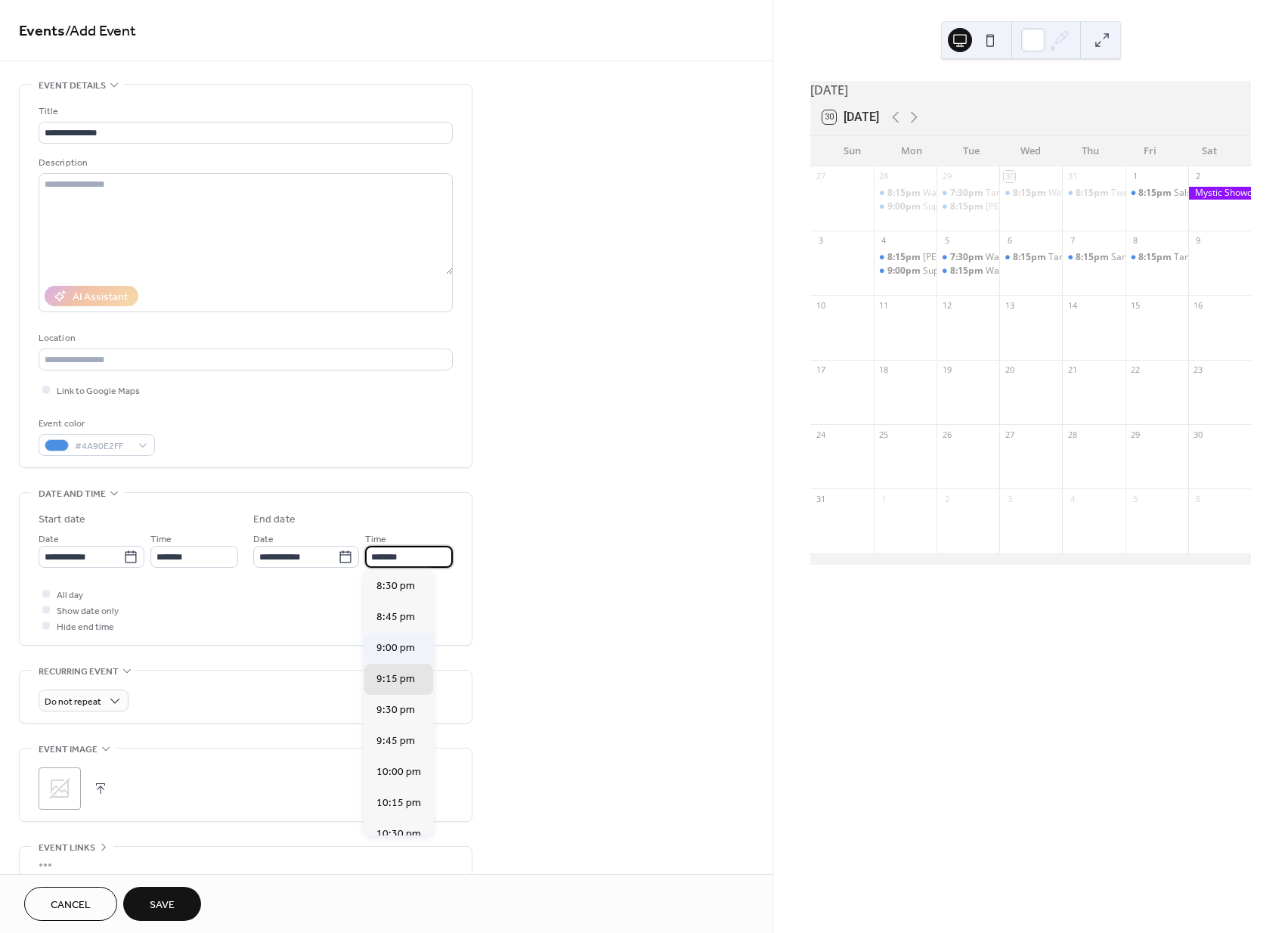 type on "*******" 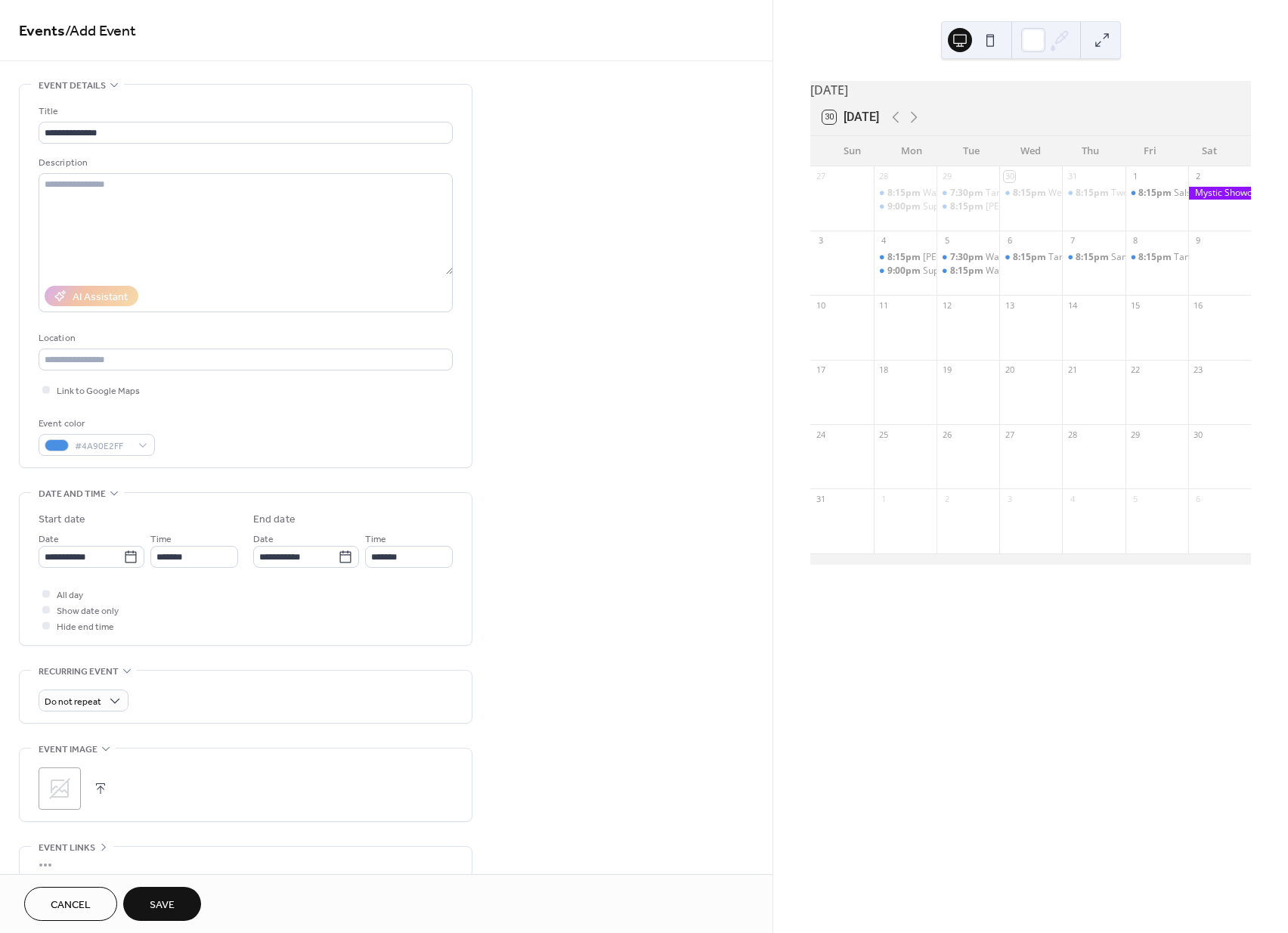 drag, startPoint x: 582, startPoint y: 628, endPoint x: 573, endPoint y: 630, distance: 9.219544 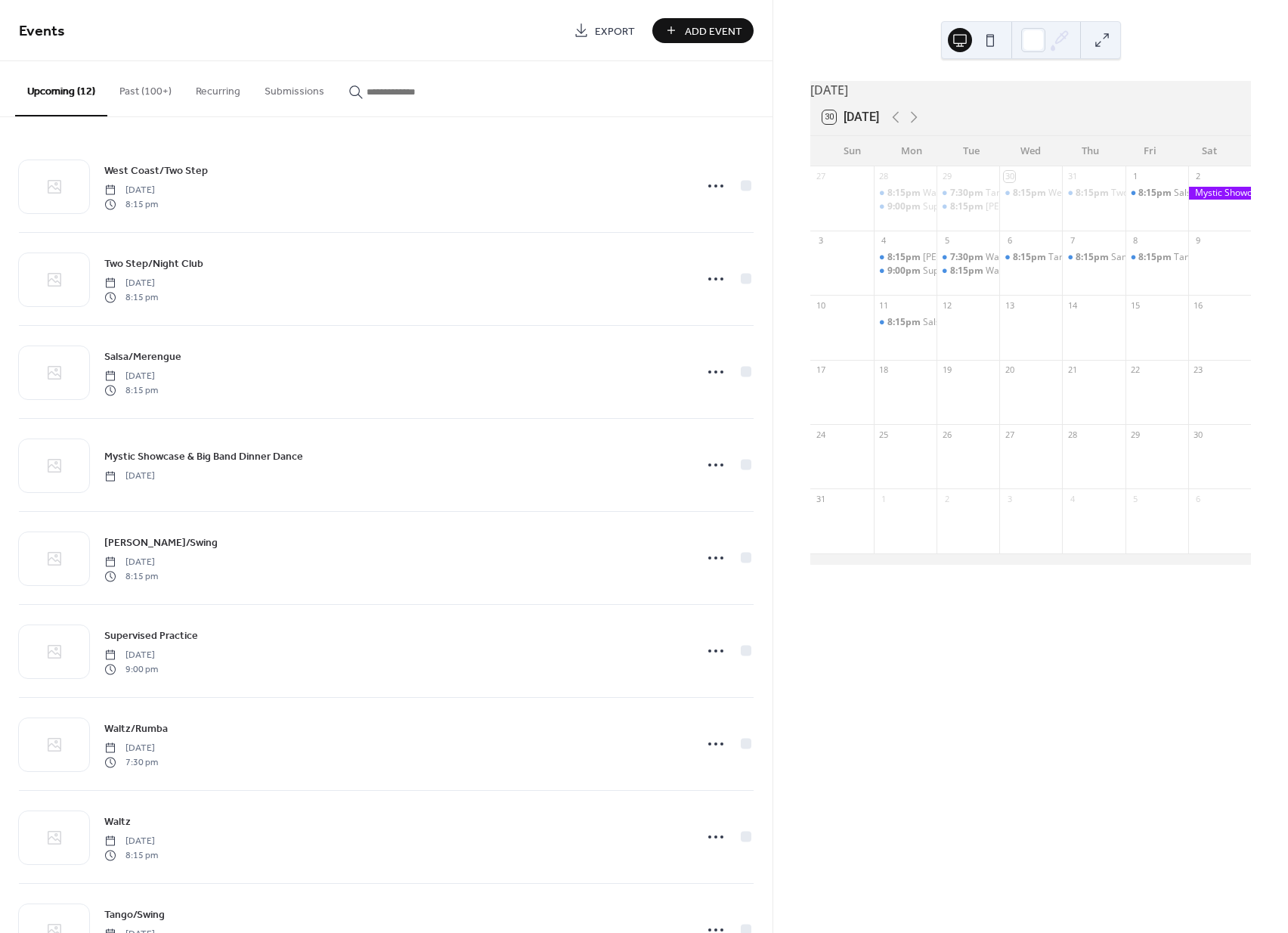 click on "Add Event" at bounding box center (714, 31) 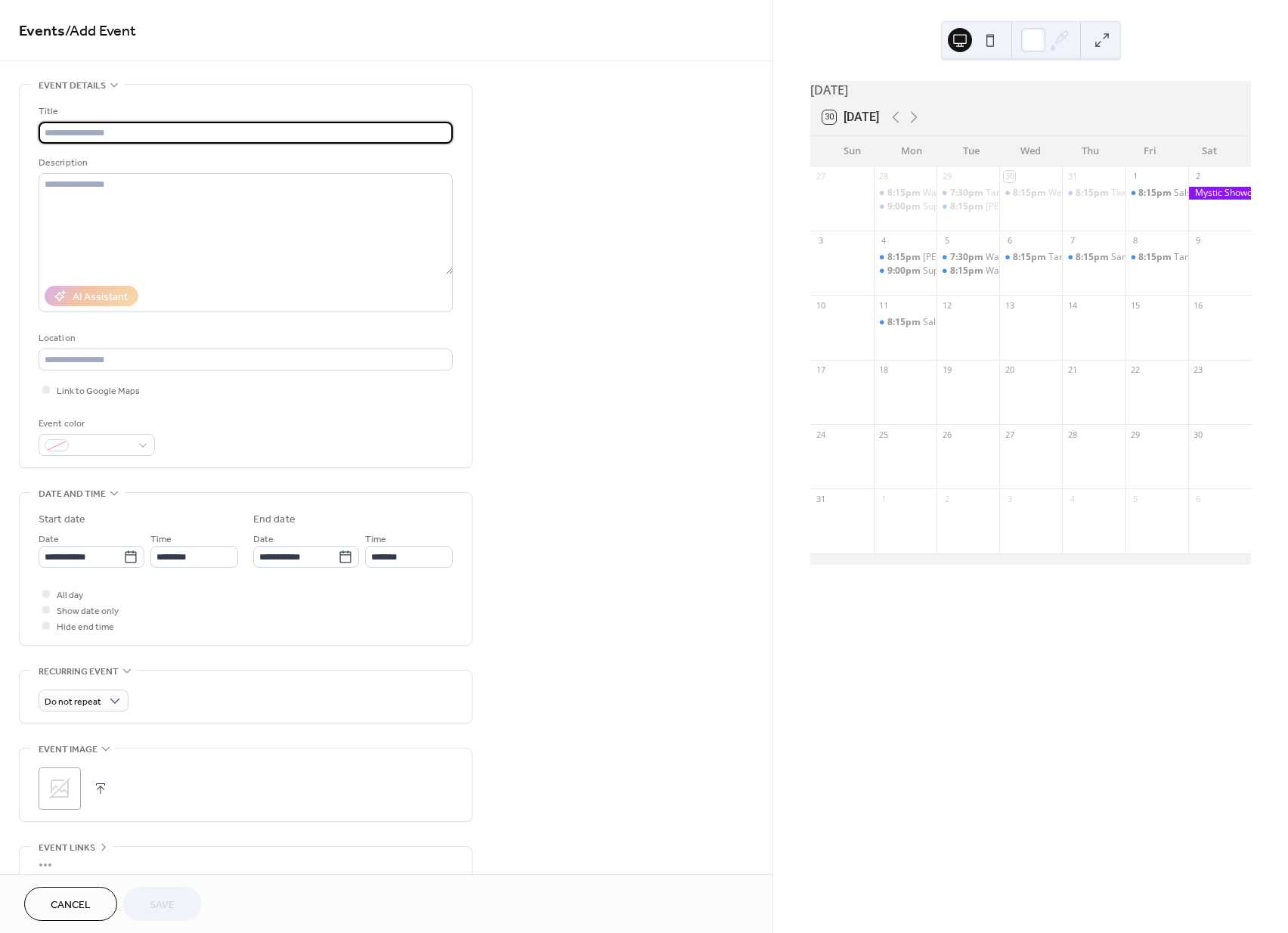 click at bounding box center (246, 132) 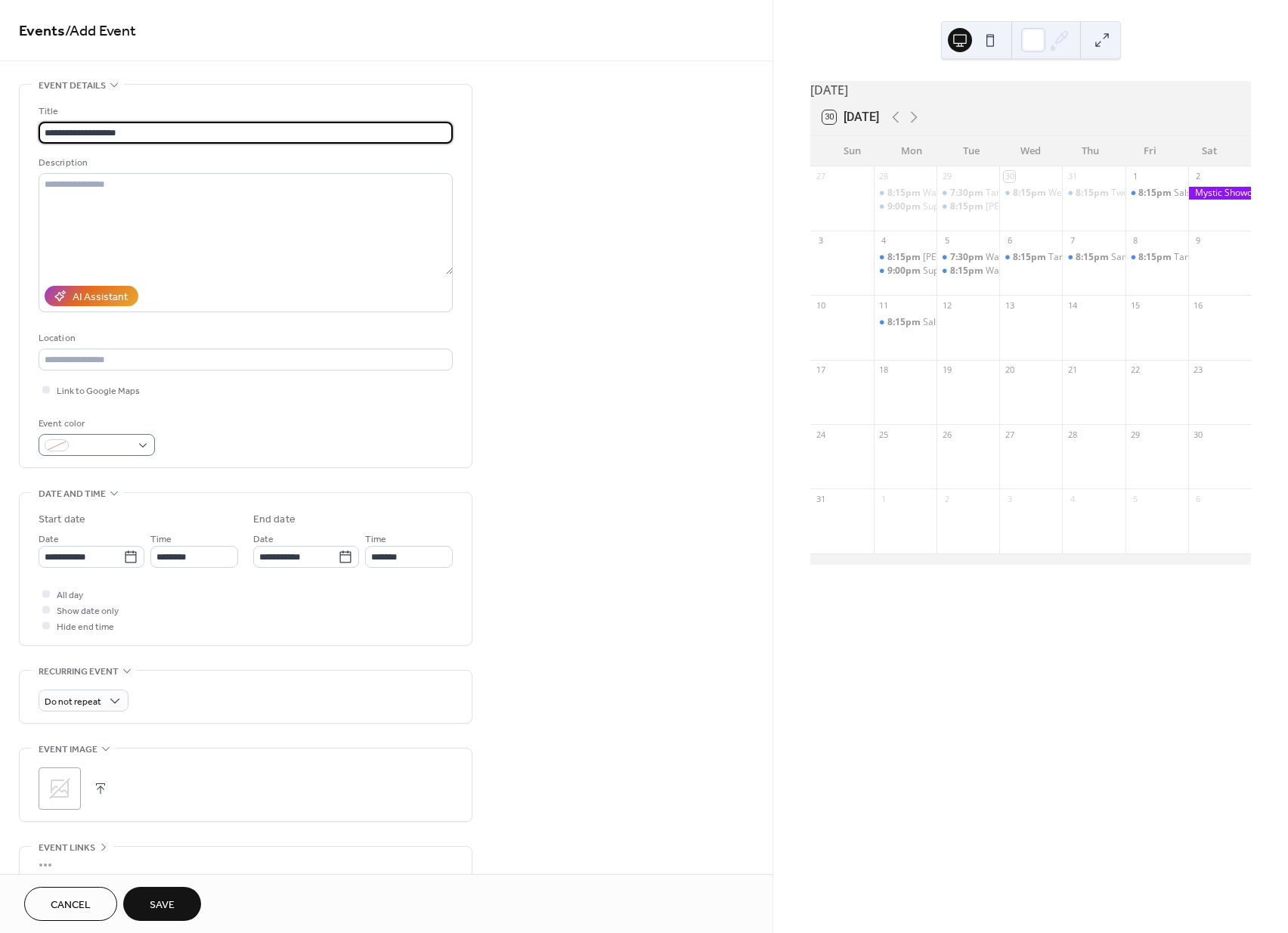 type on "**********" 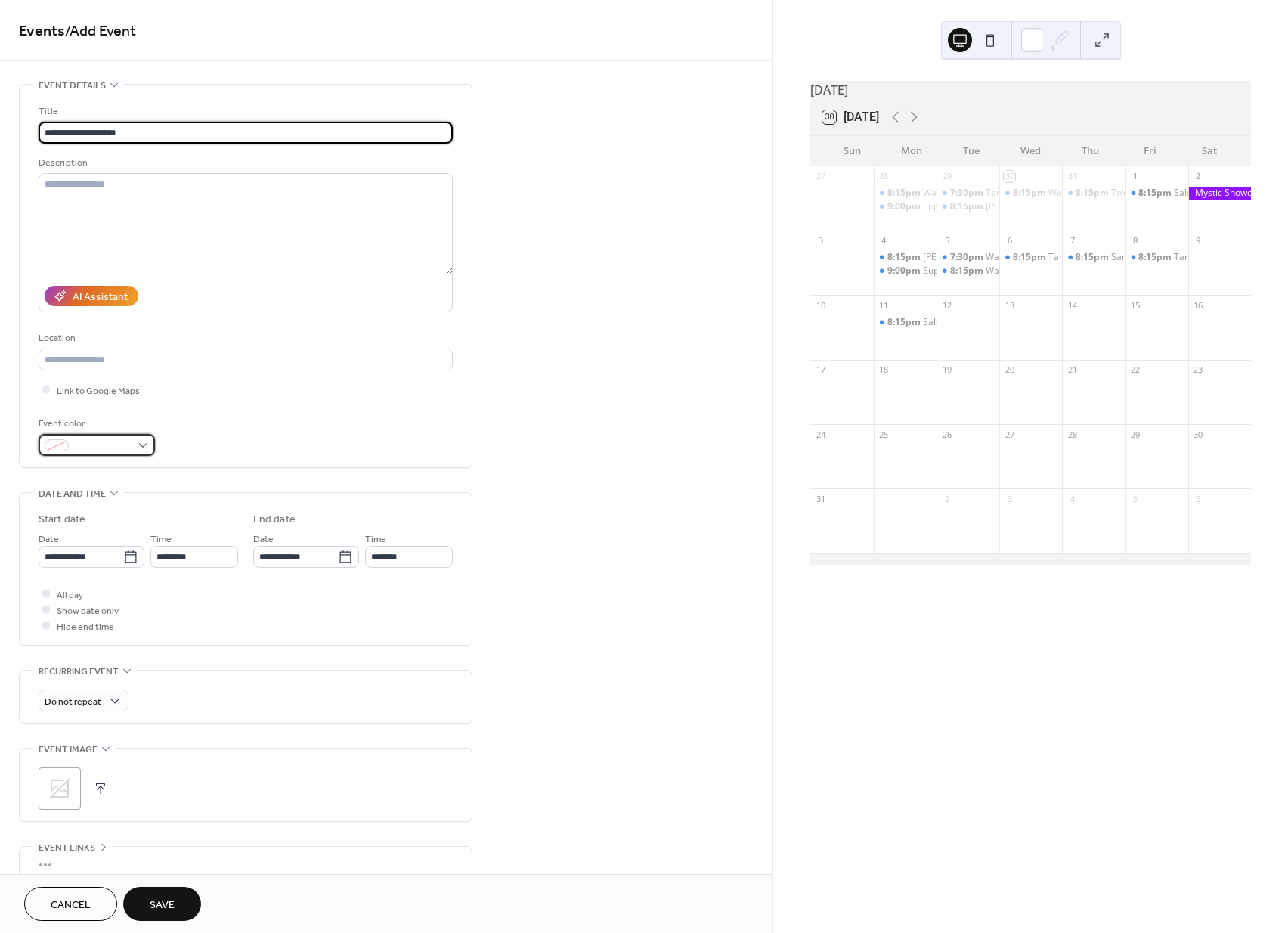 click at bounding box center [103, 446] 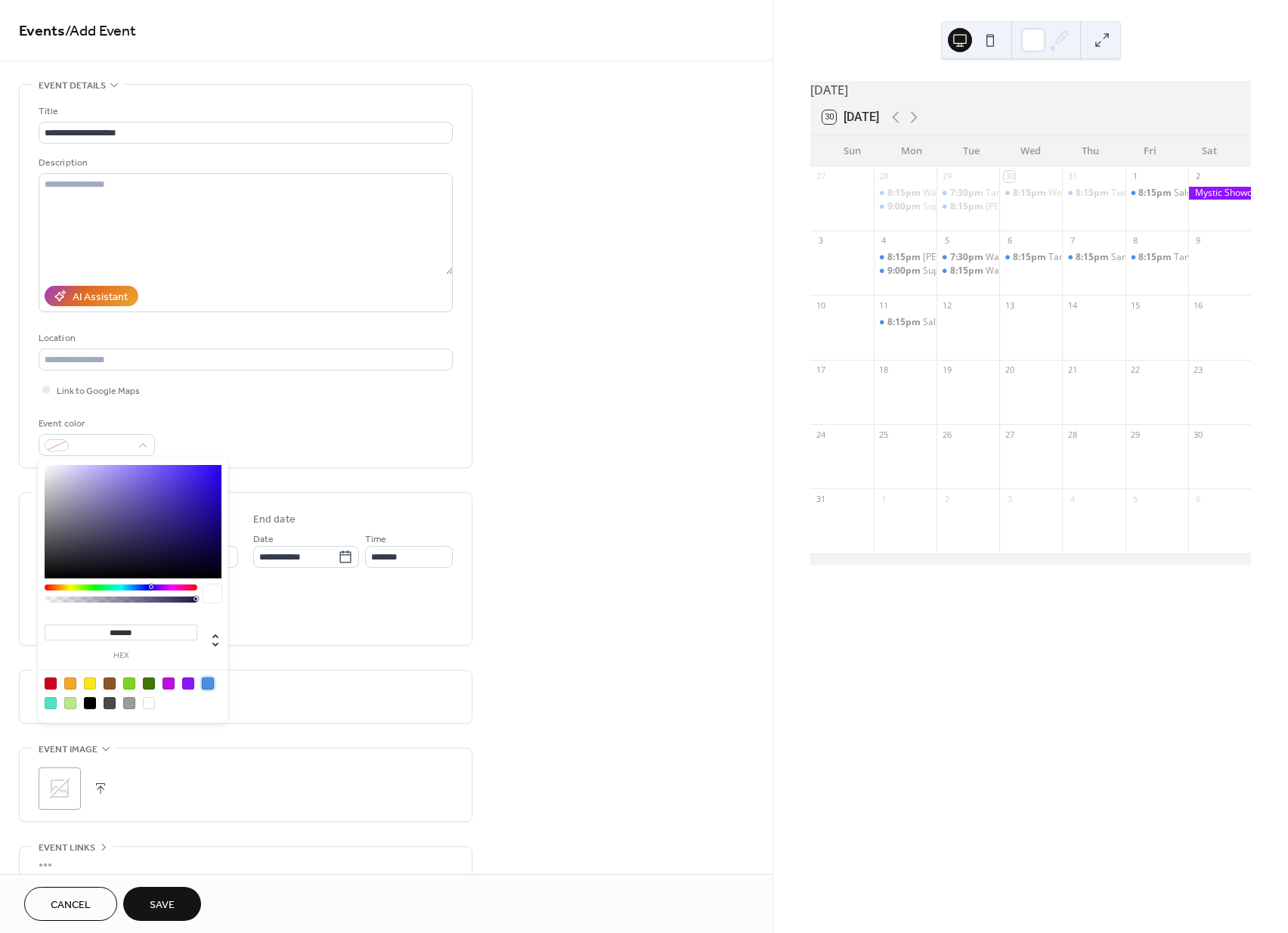 click at bounding box center [208, 683] 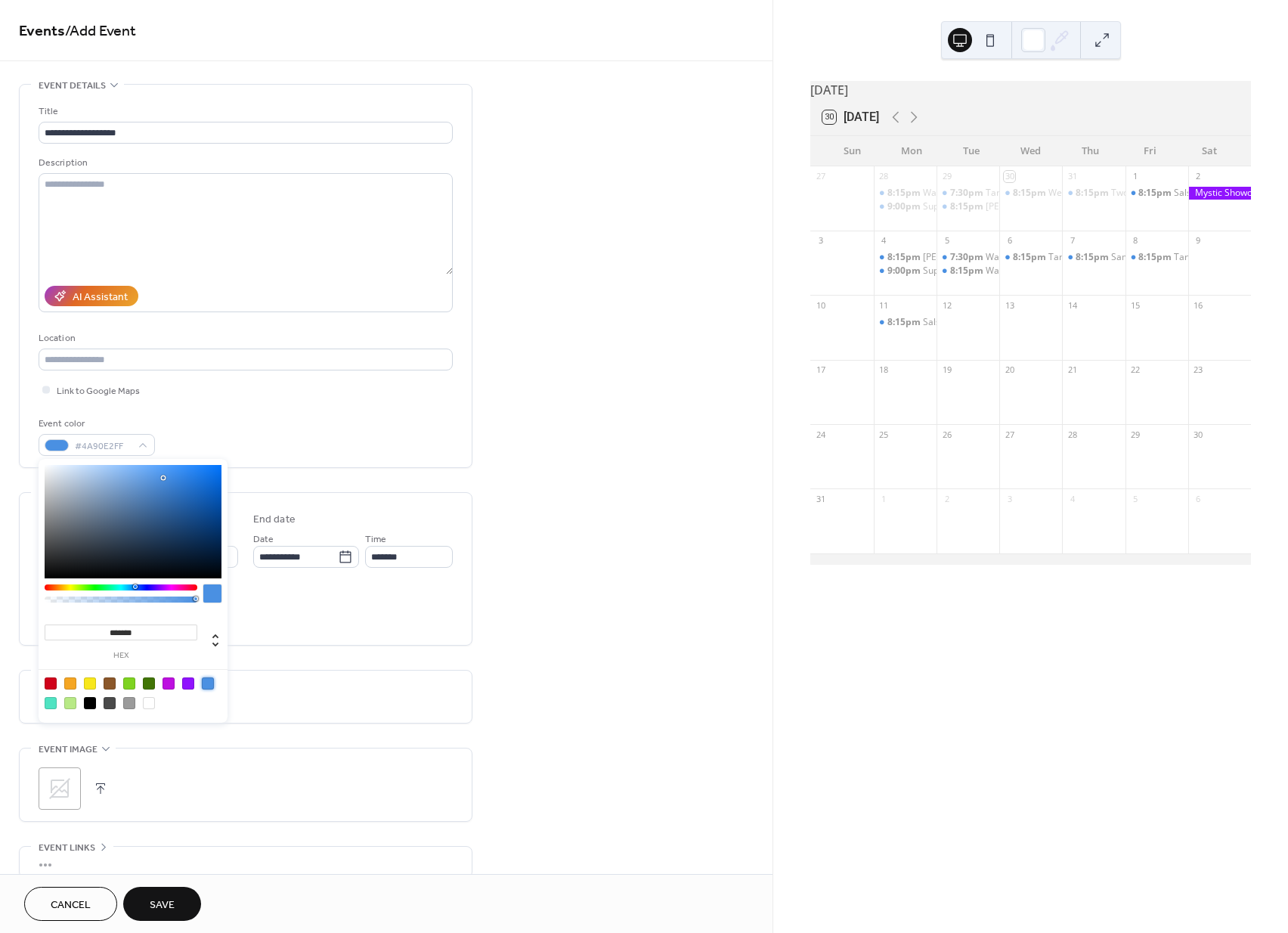 click on "**********" at bounding box center (246, 569) 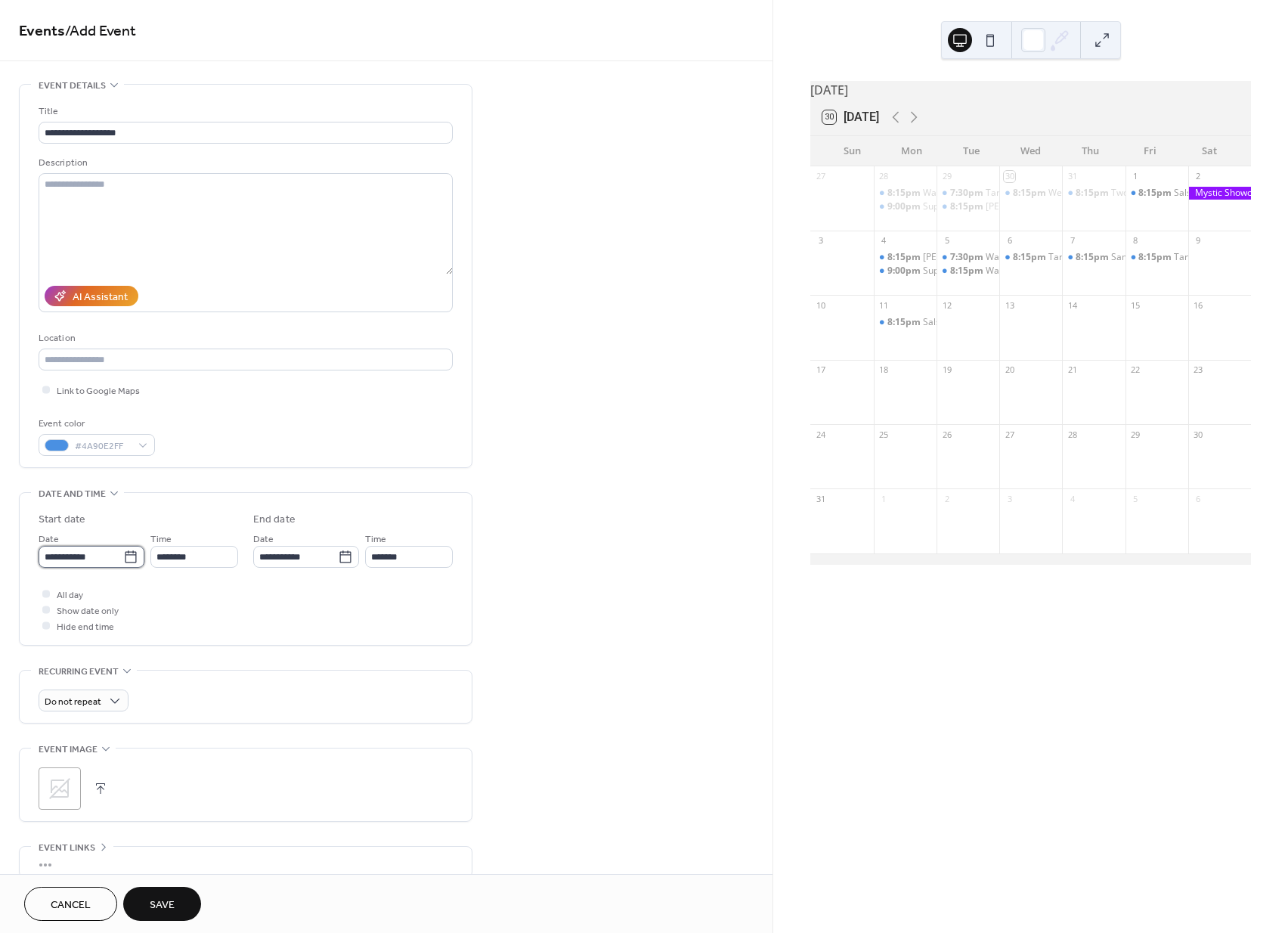 click on "**********" at bounding box center [81, 556] 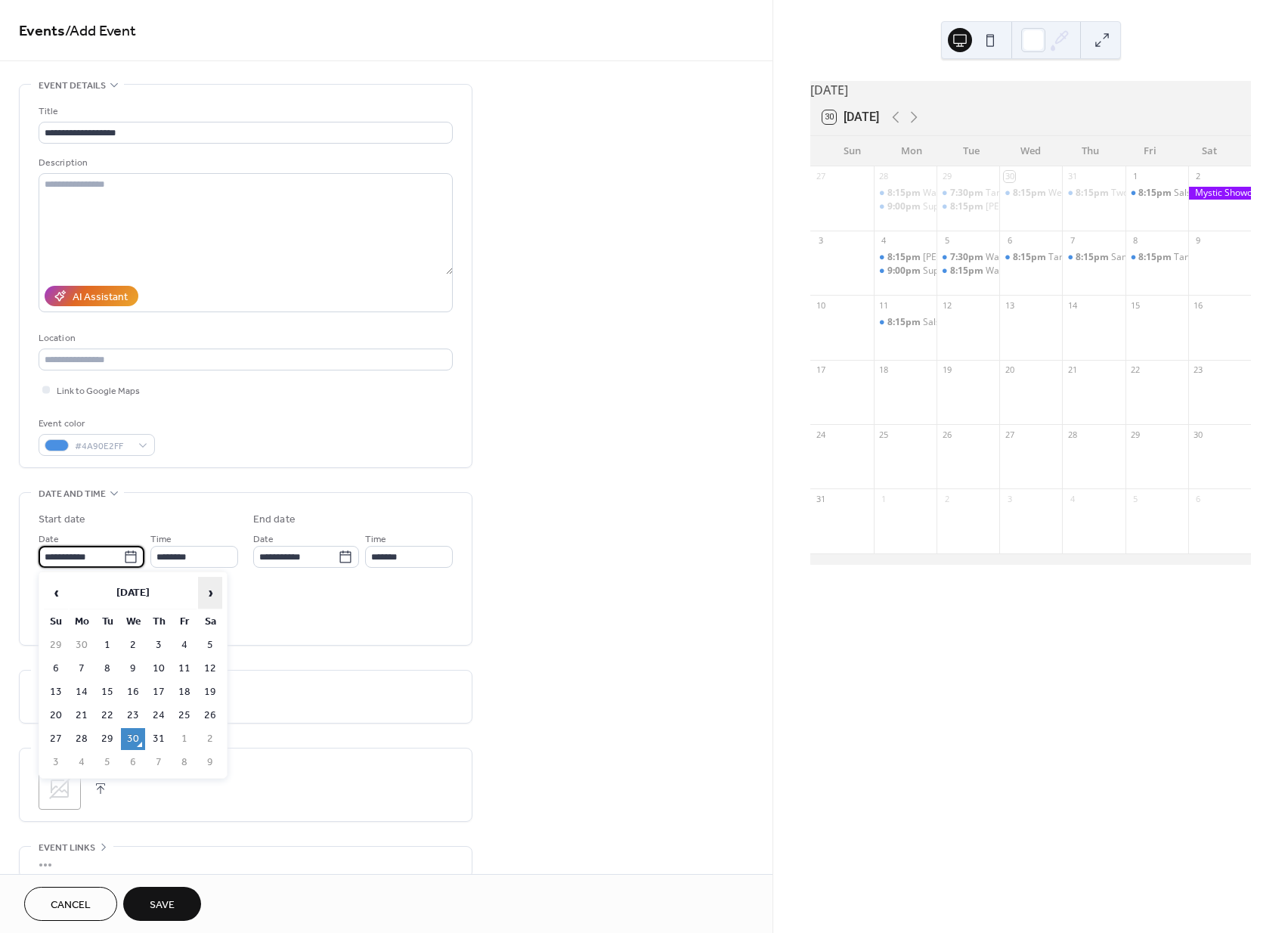 click on "›" at bounding box center (210, 593) 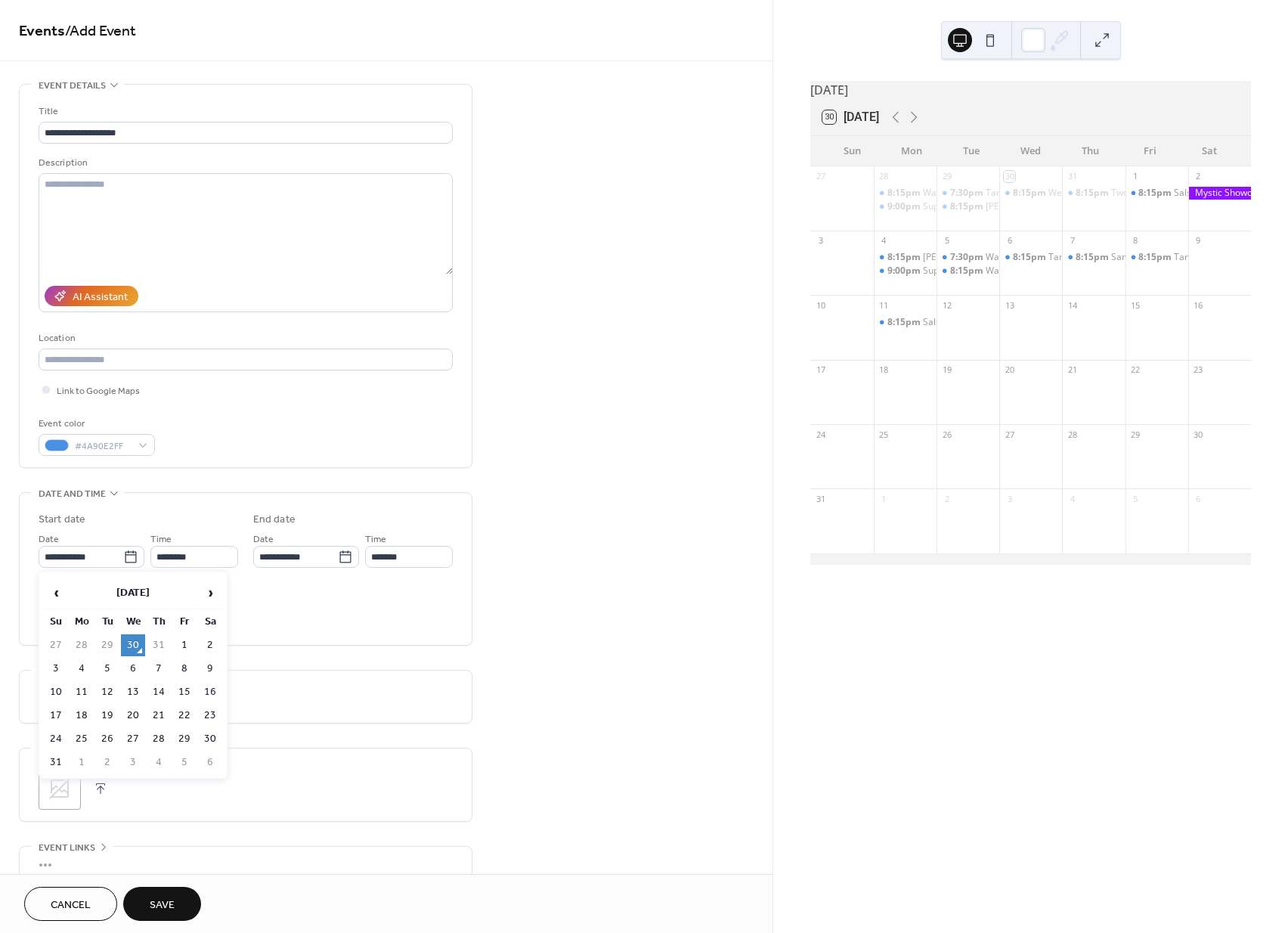 drag, startPoint x: 85, startPoint y: 692, endPoint x: 125, endPoint y: 681, distance: 41.4849 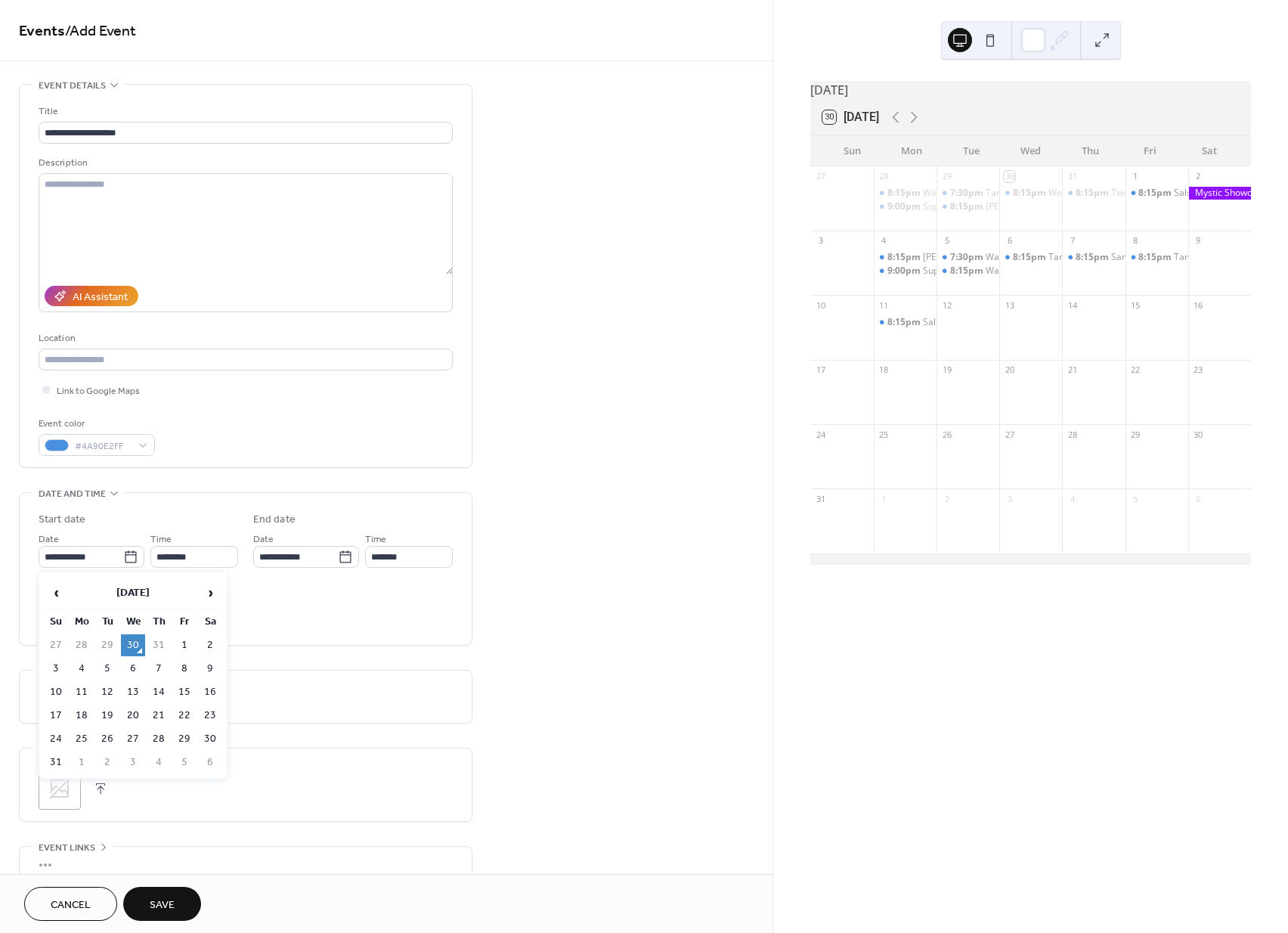 click on "11" at bounding box center (82, 692) 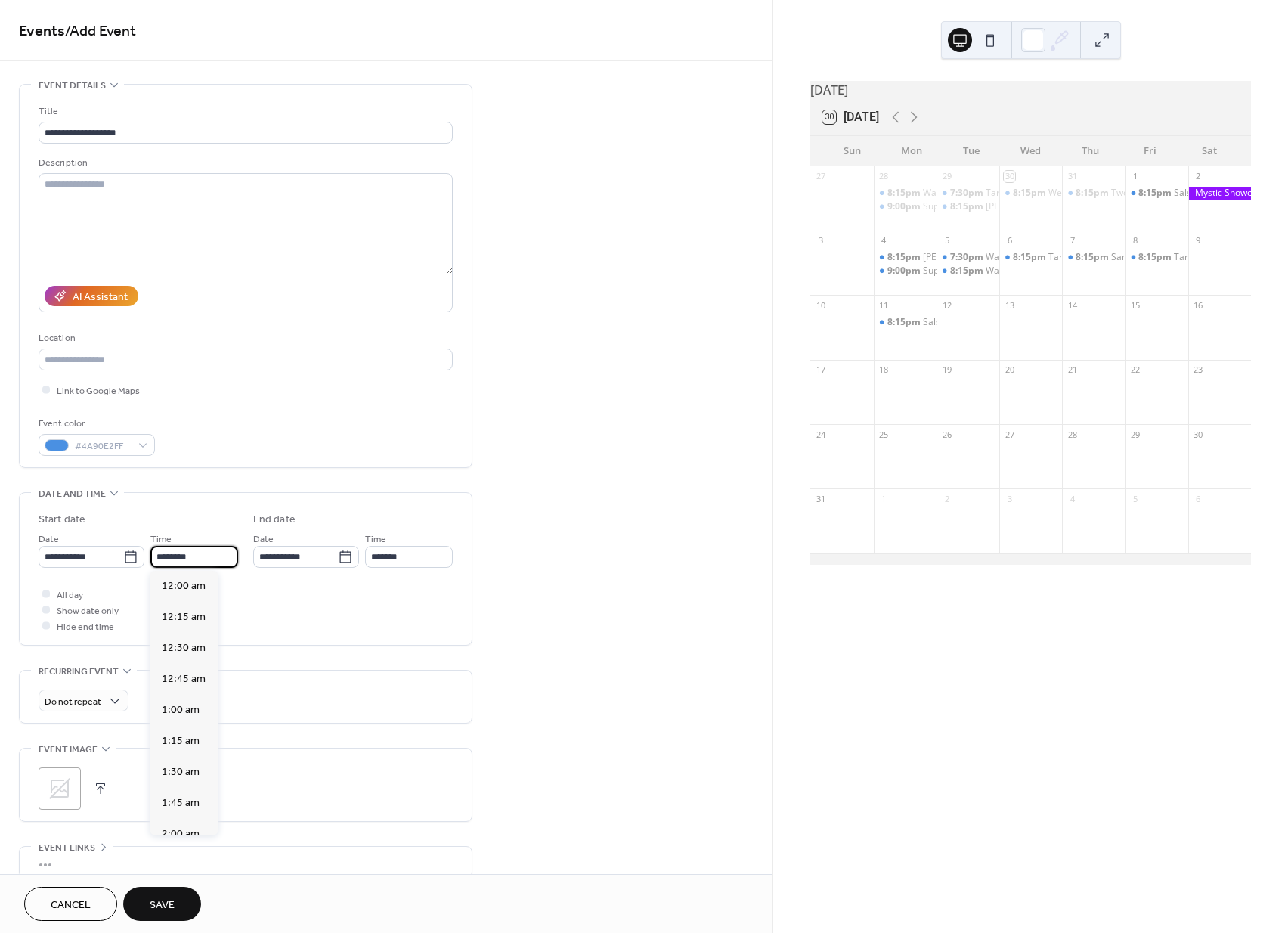 click on "********" at bounding box center [194, 556] 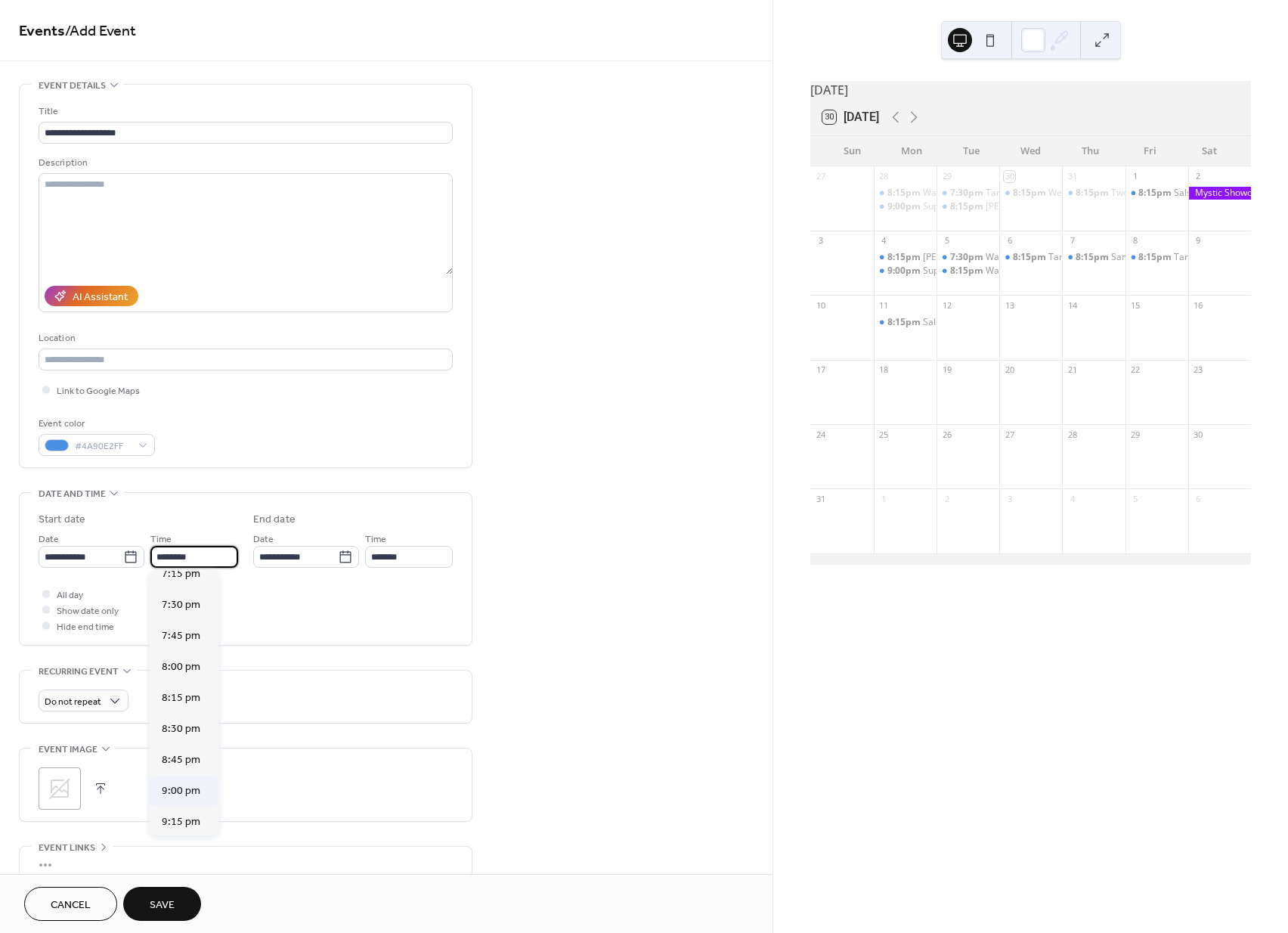 scroll, scrollTop: 2524, scrollLeft: 0, axis: vertical 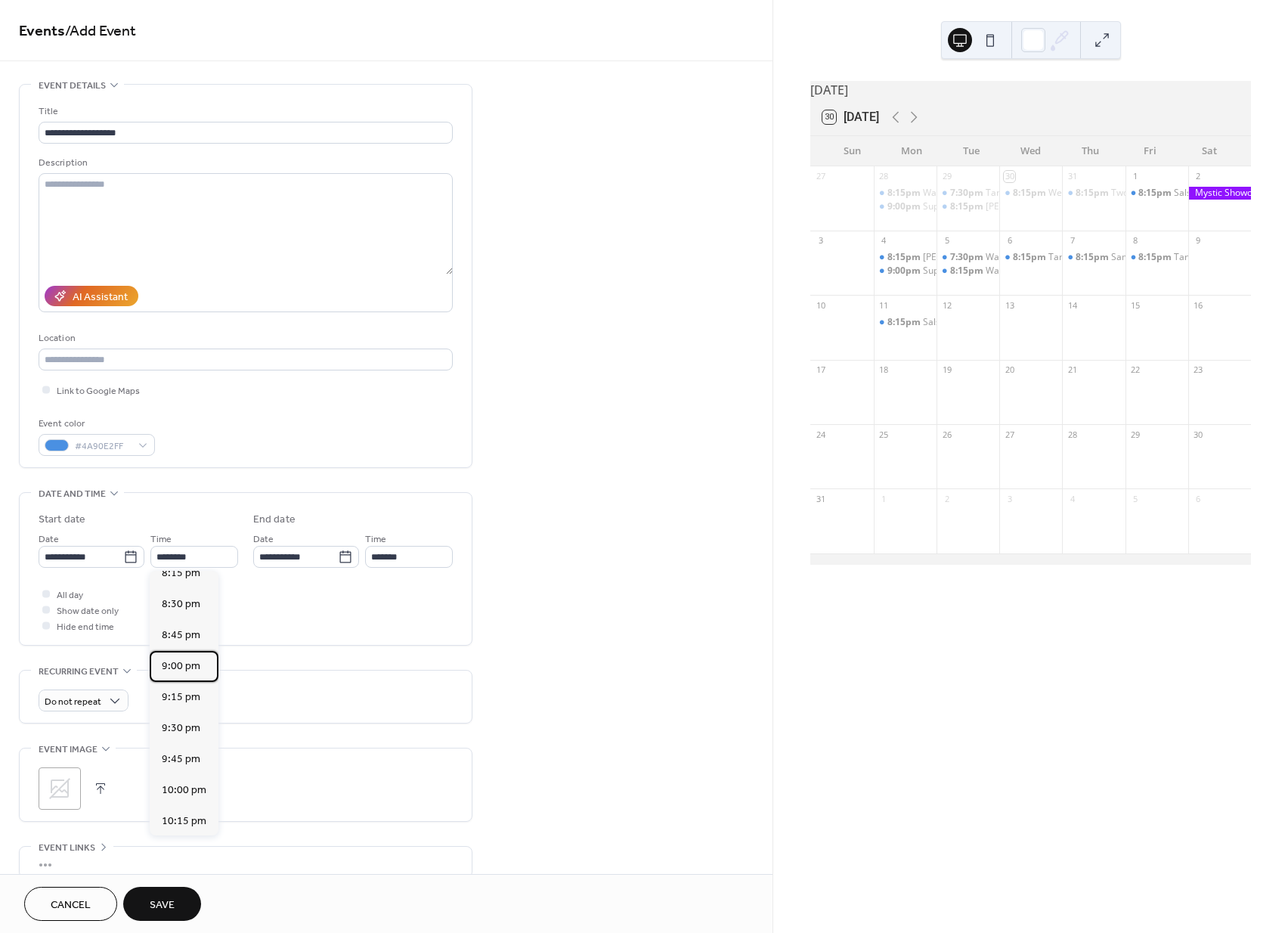 click on "9:00 pm" at bounding box center (181, 666) 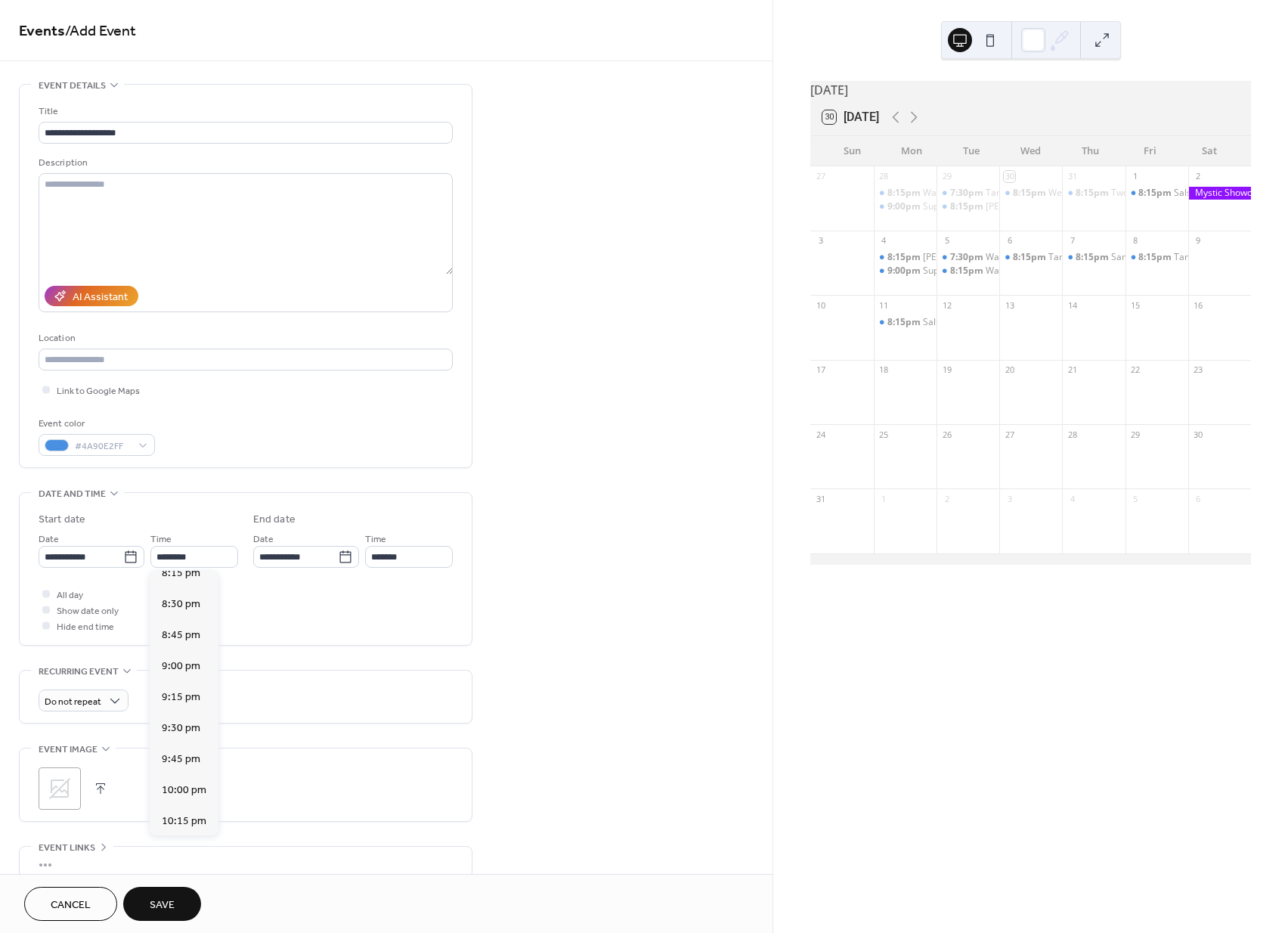 type on "*******" 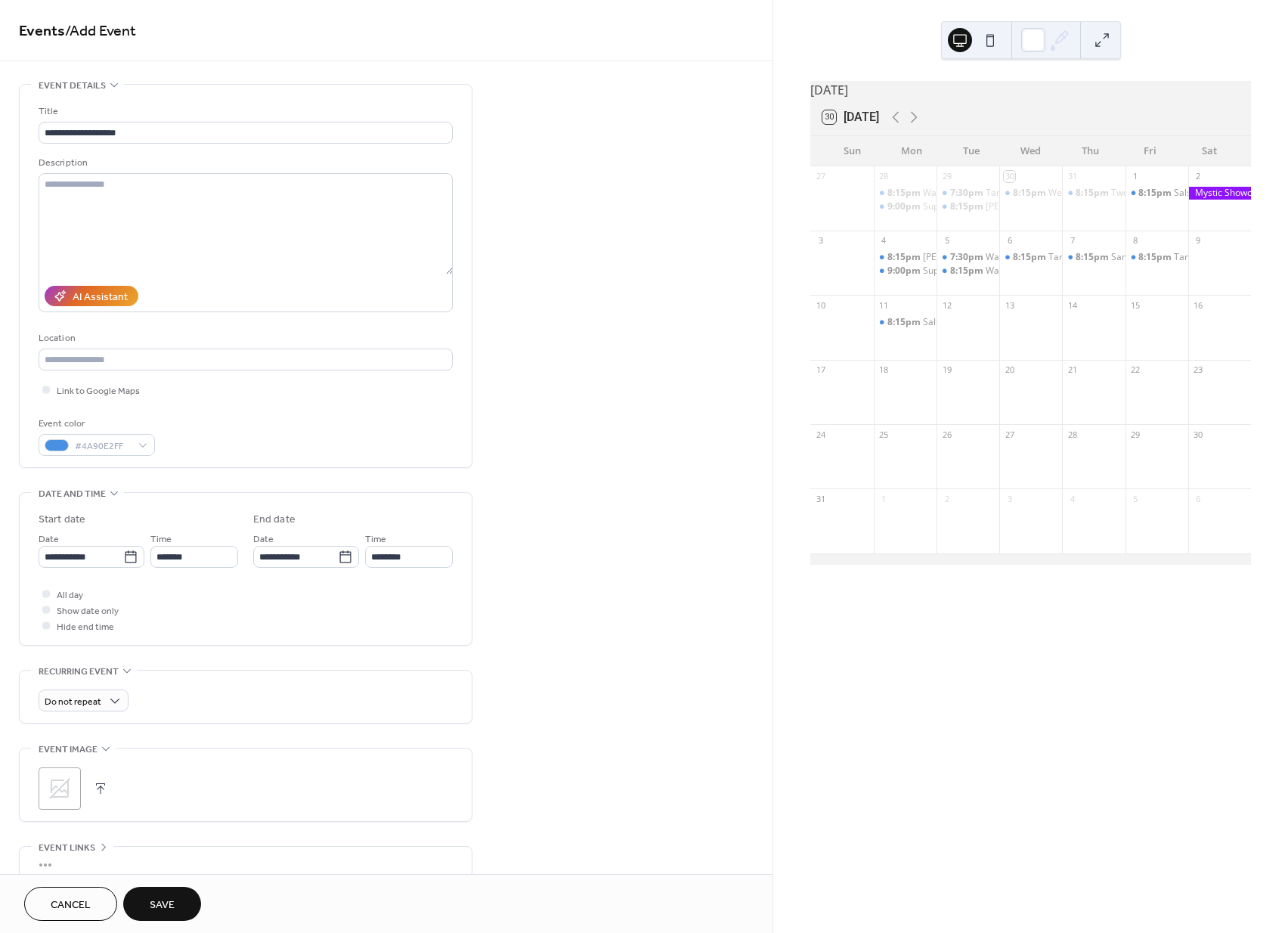 click on "**********" at bounding box center [386, 544] 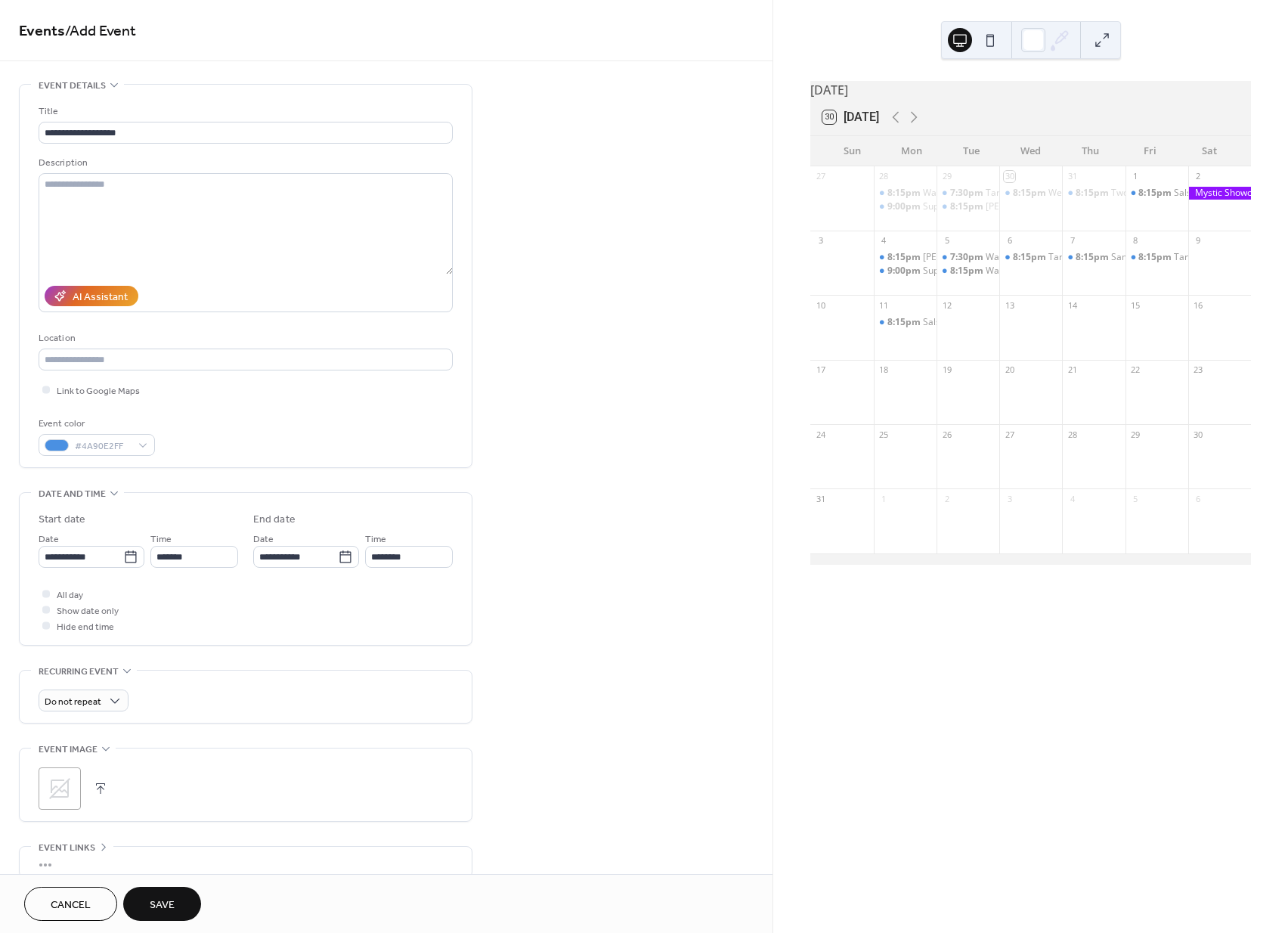 click on "Save" at bounding box center (162, 904) 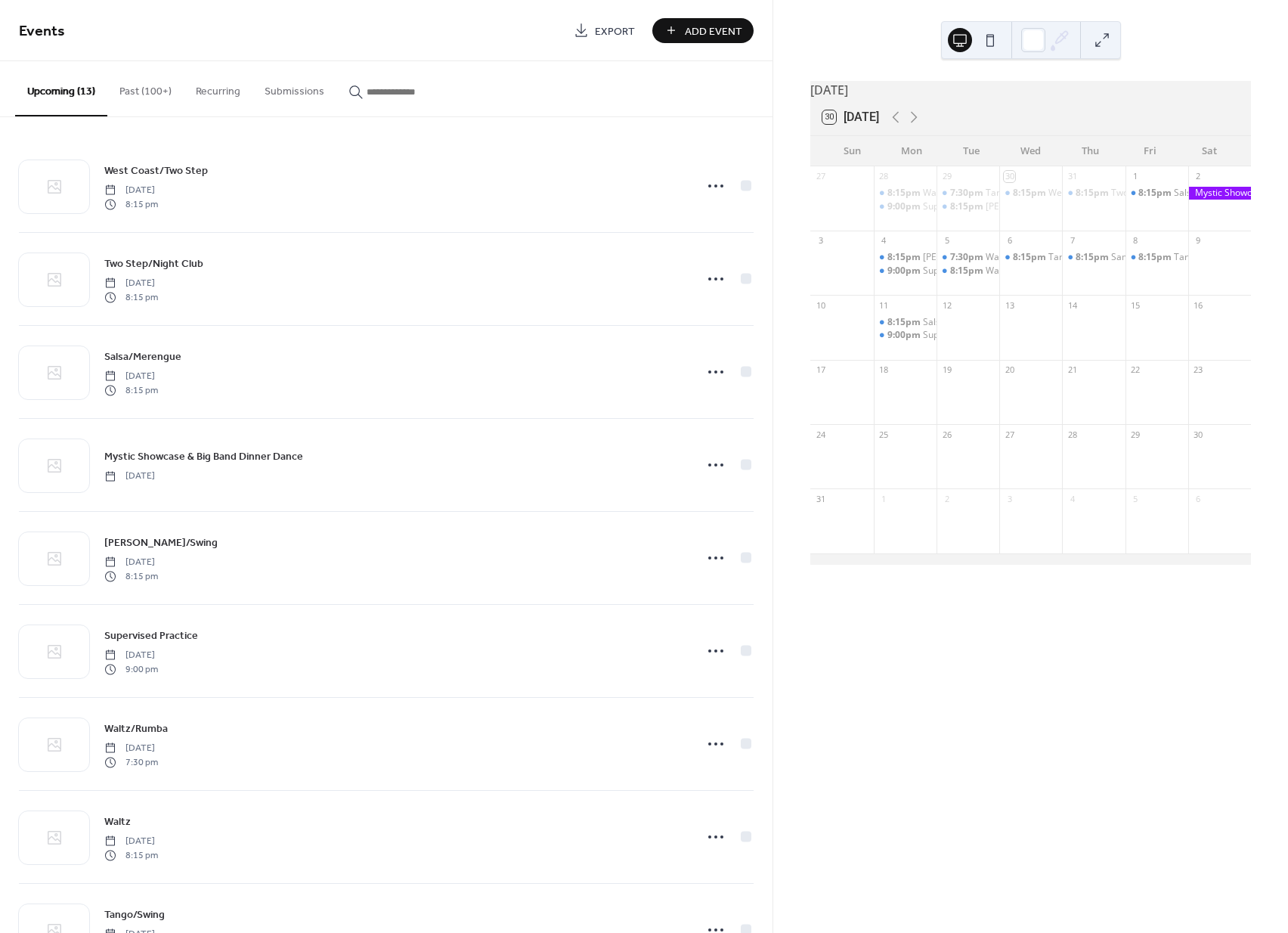 click on "Add Event" at bounding box center (714, 31) 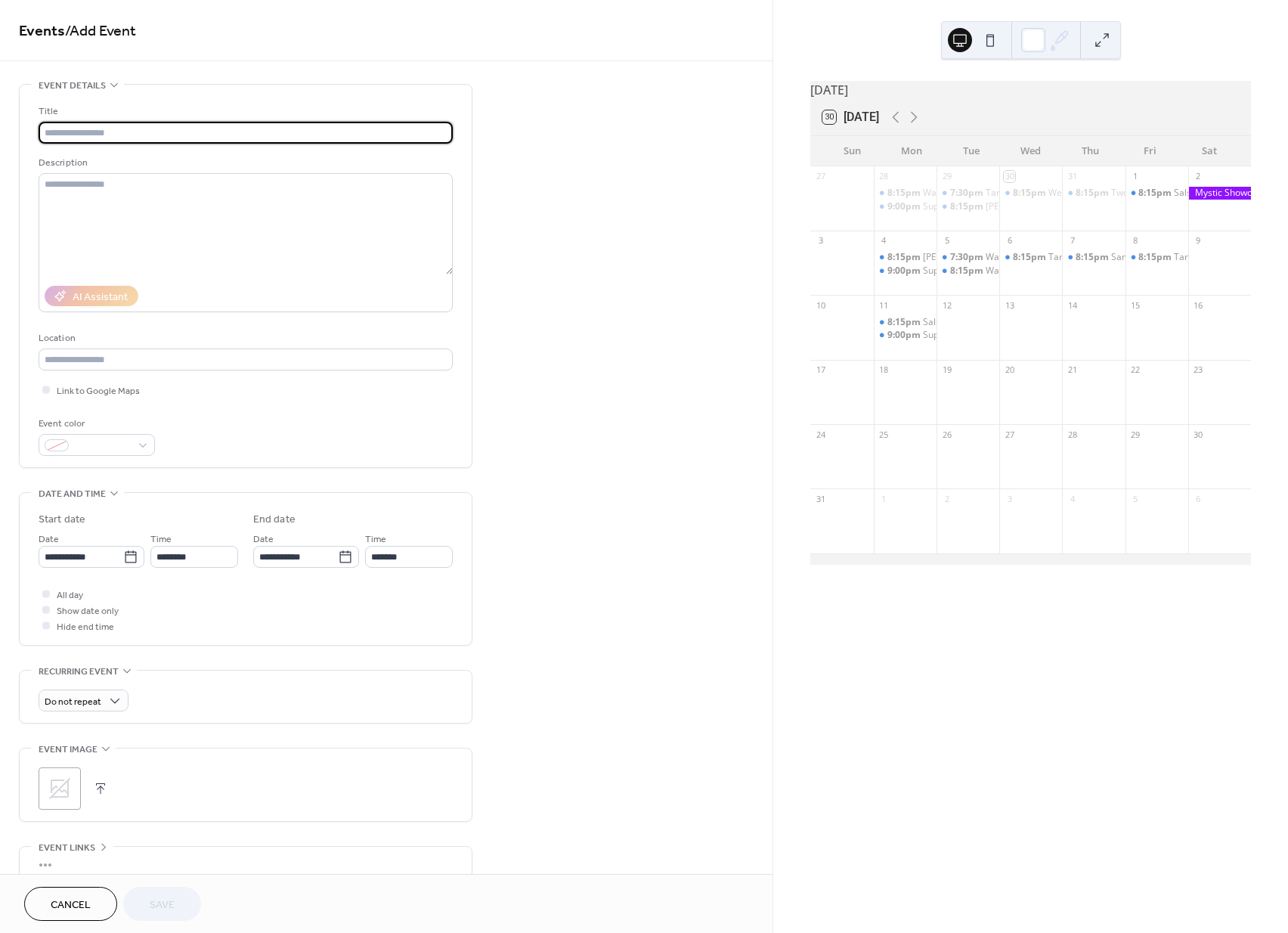 click at bounding box center [246, 132] 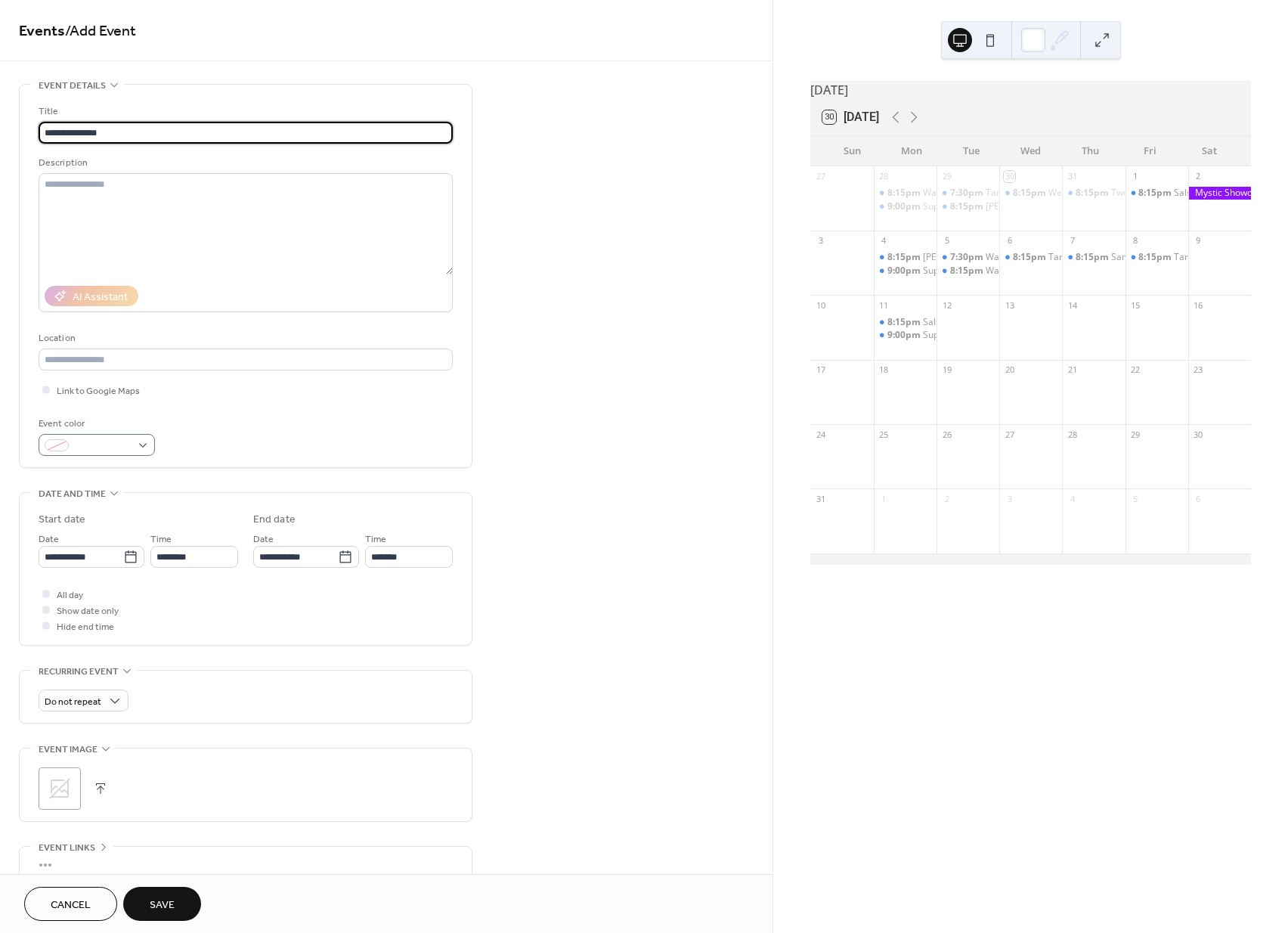 type on "**********" 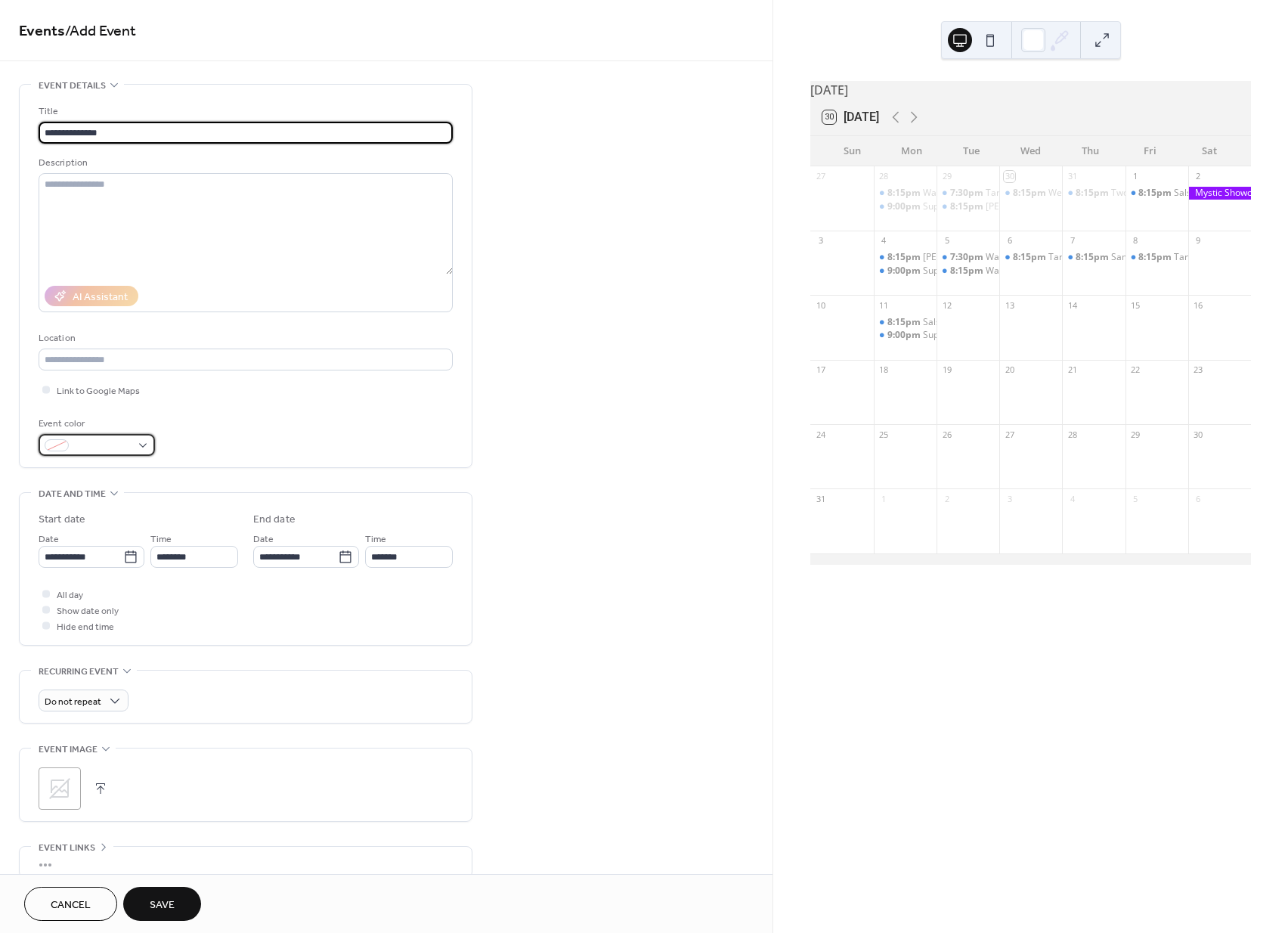 click at bounding box center (103, 446) 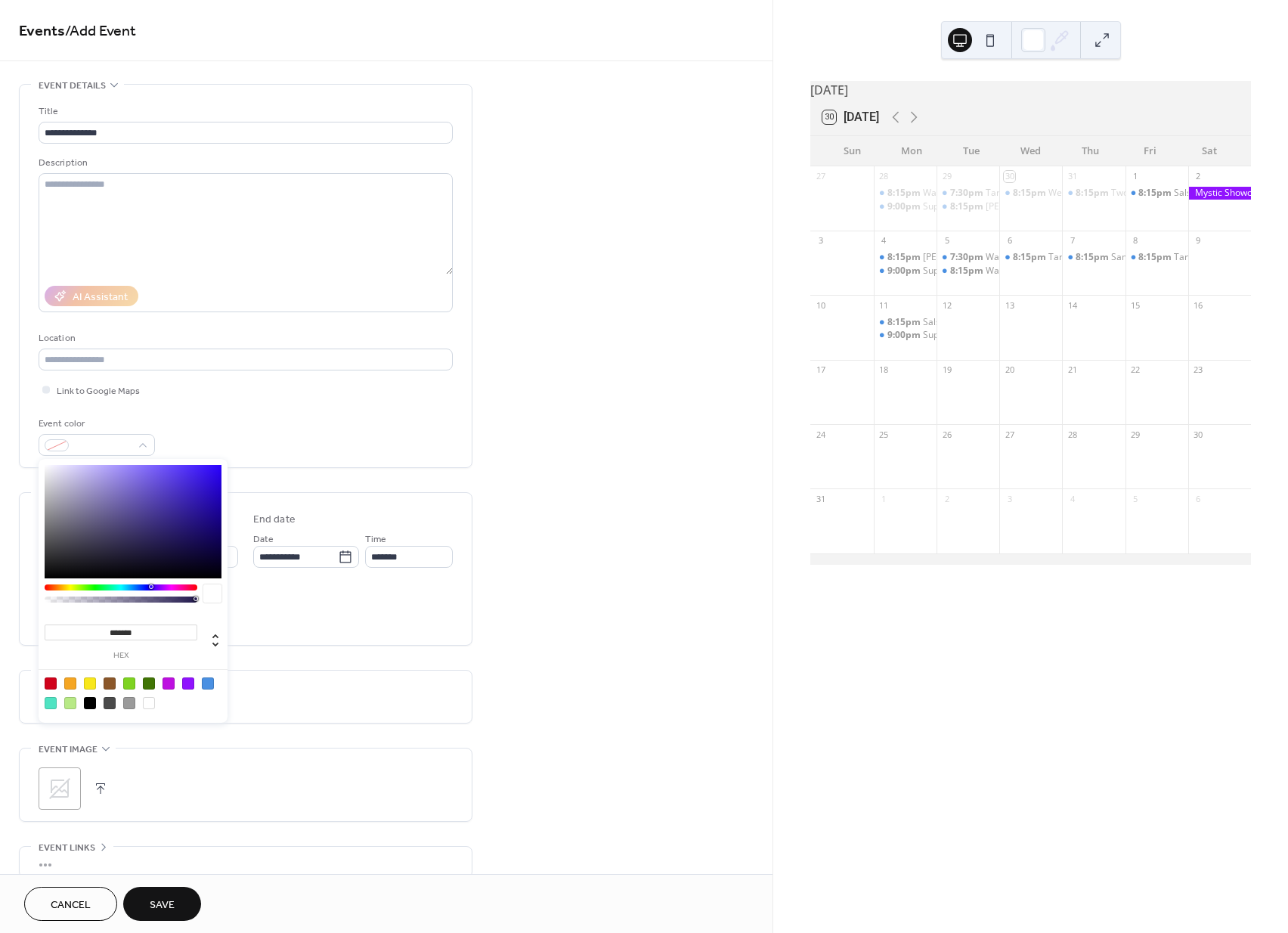 click at bounding box center [133, 693] 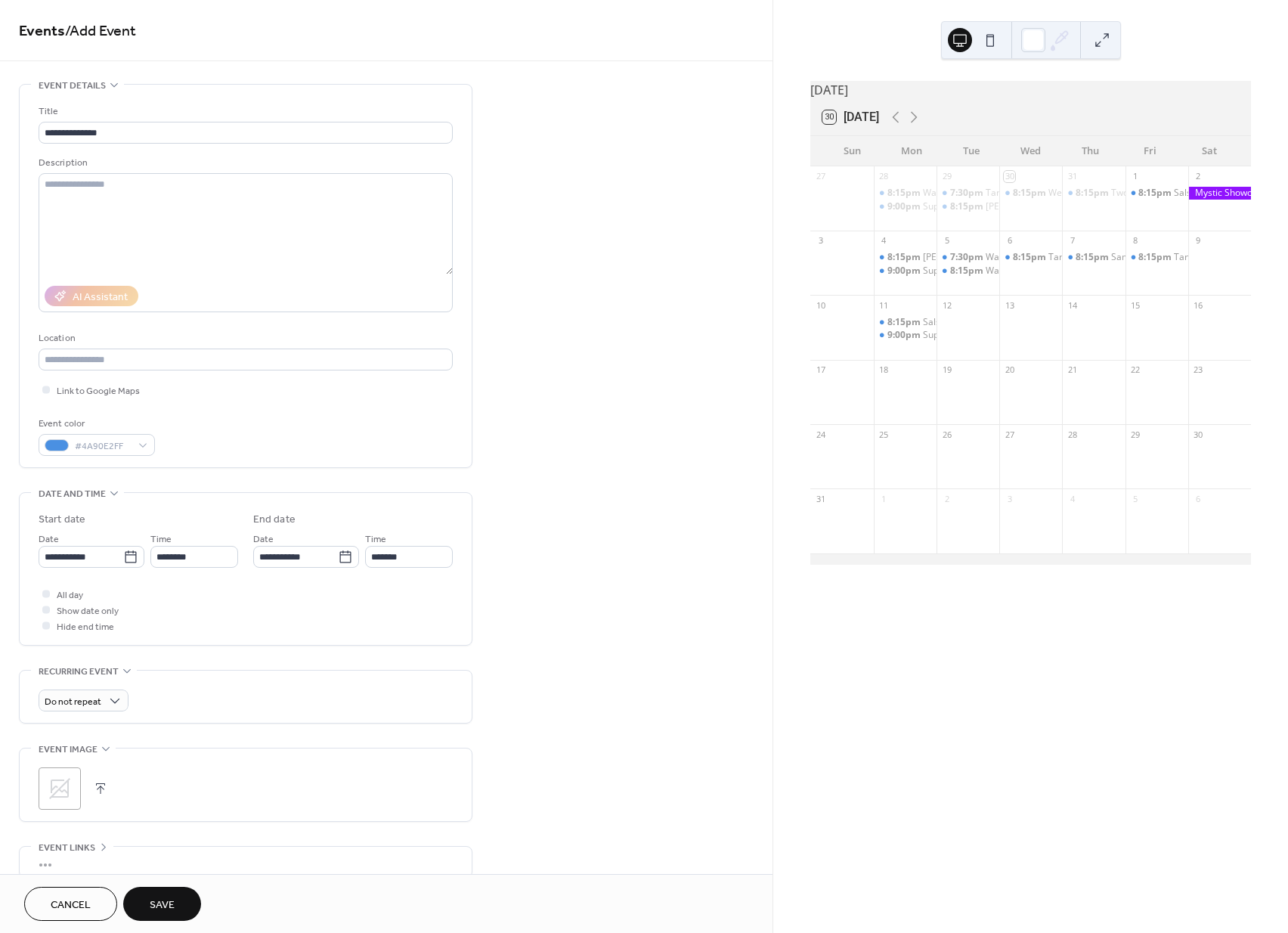 drag, startPoint x: 479, startPoint y: 588, endPoint x: 195, endPoint y: 587, distance: 284.00176 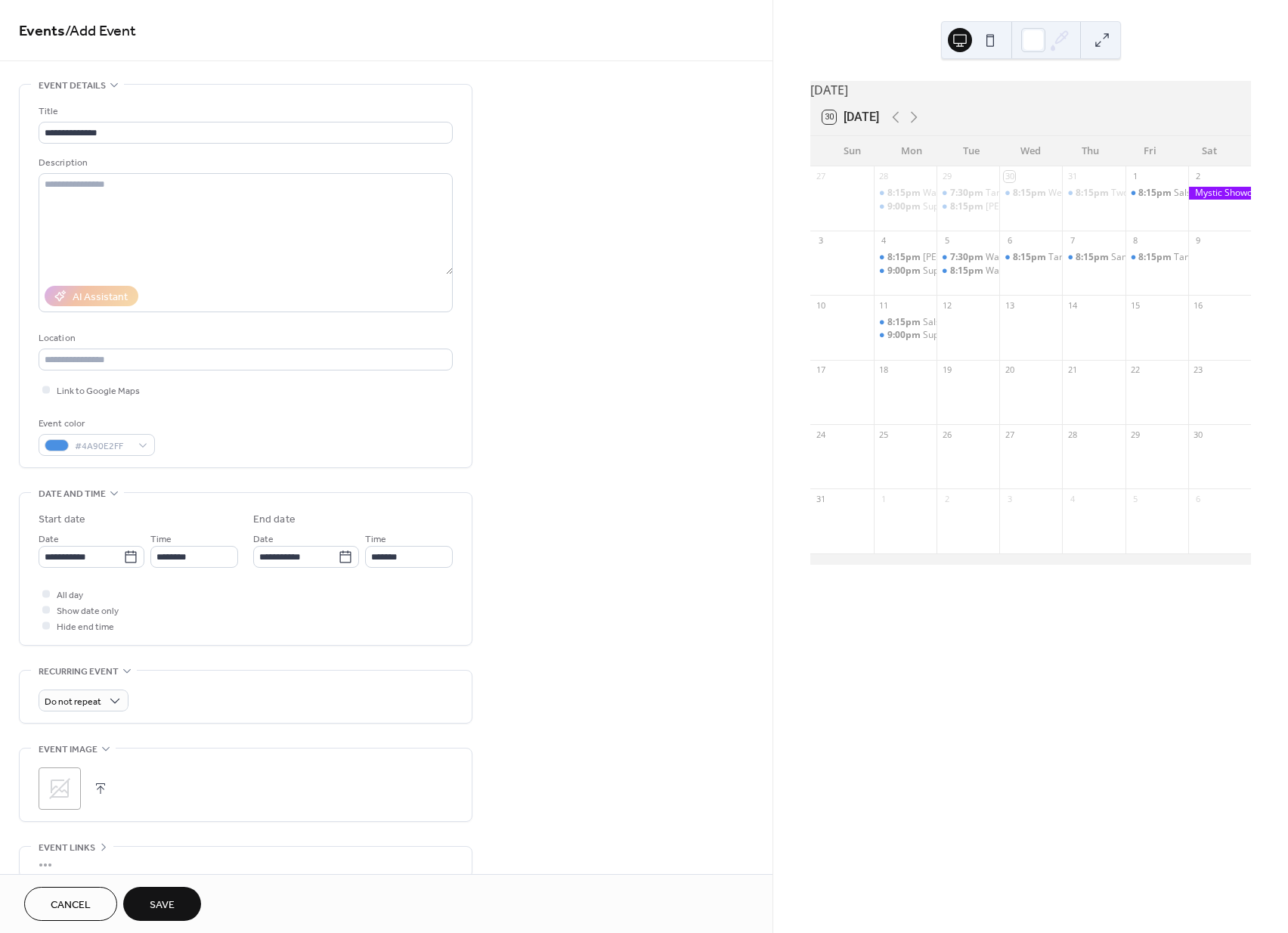 click on "**********" at bounding box center (386, 544) 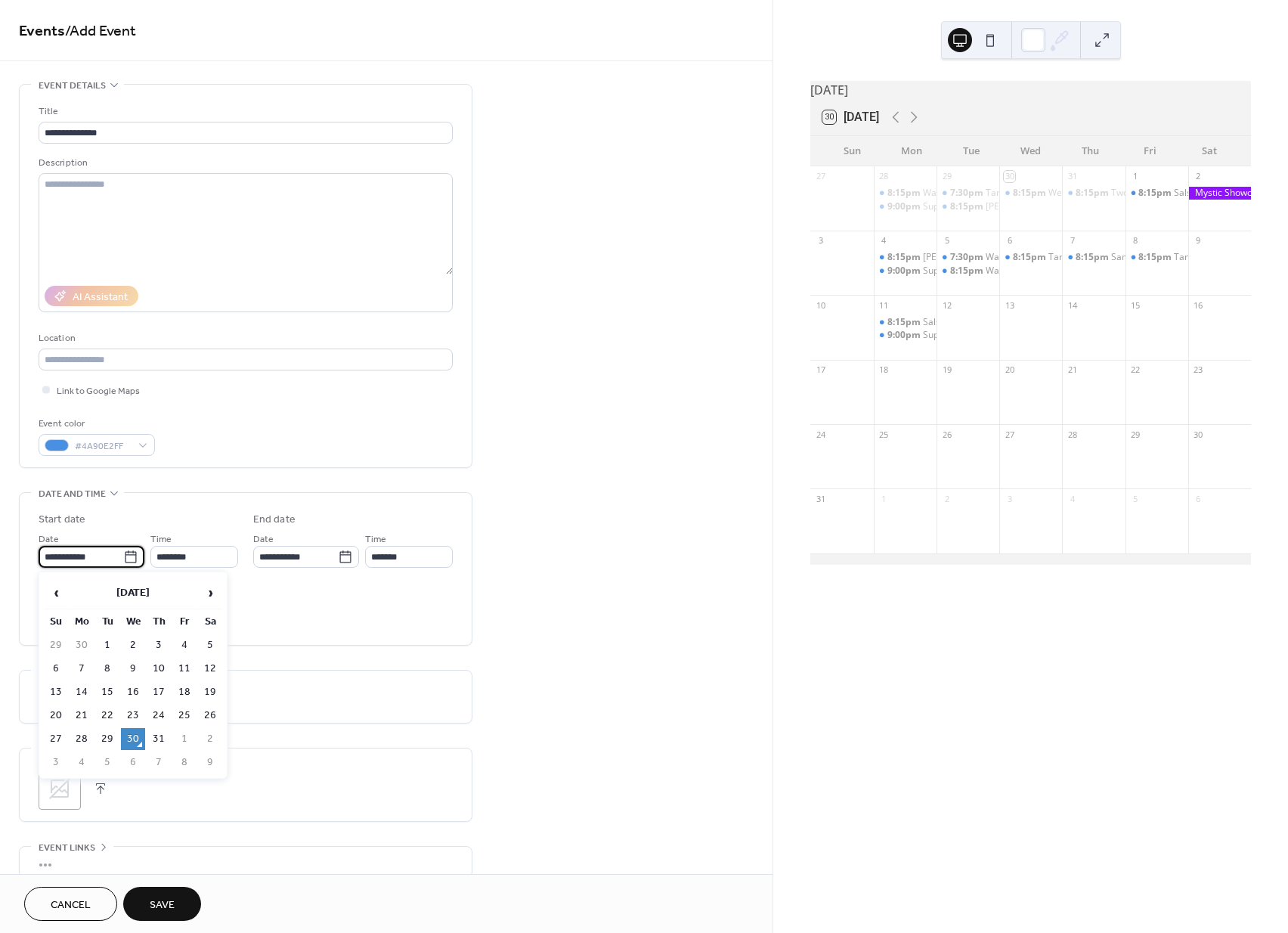 click on "**********" at bounding box center [81, 556] 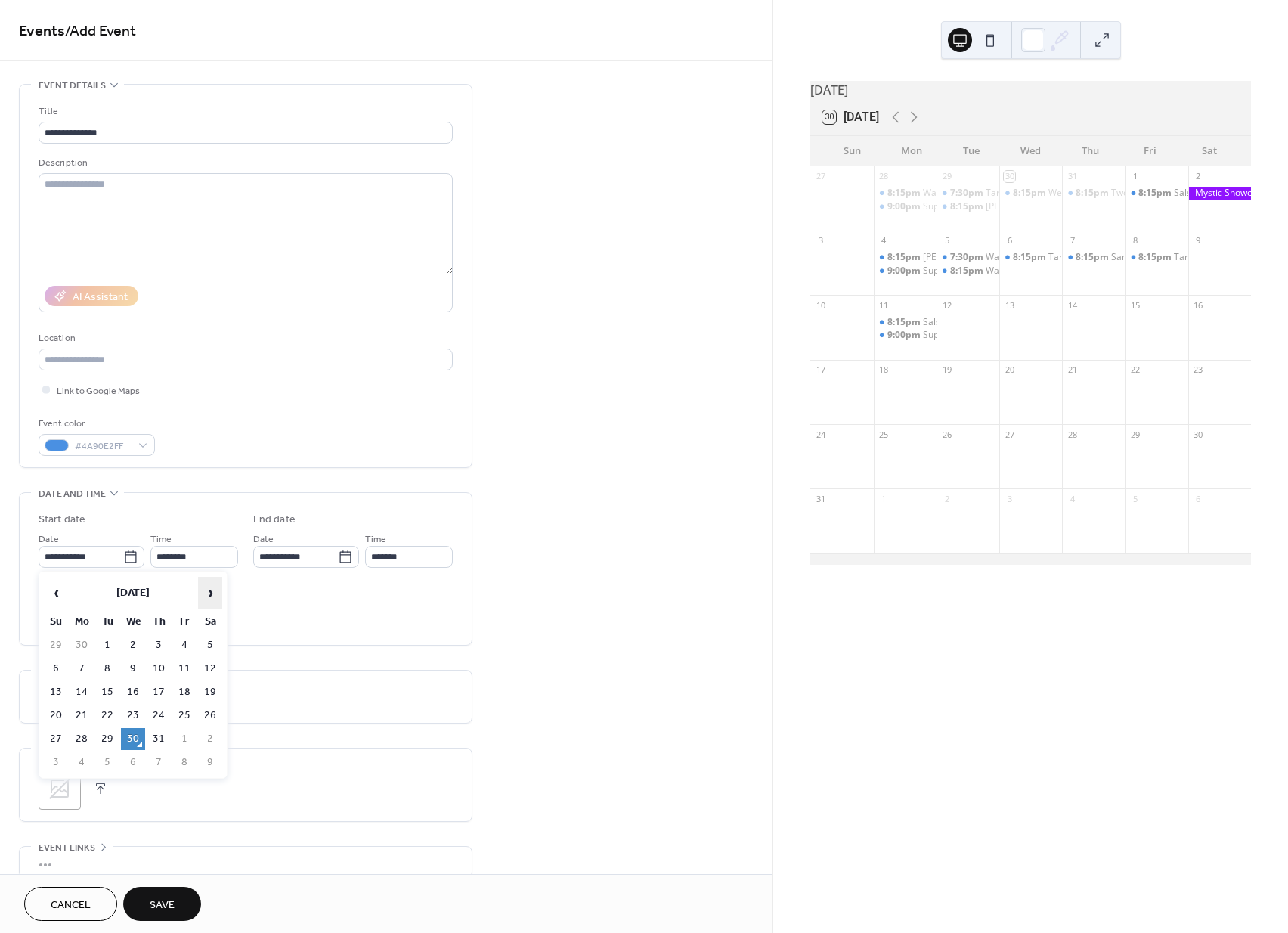 click on "›" at bounding box center (210, 593) 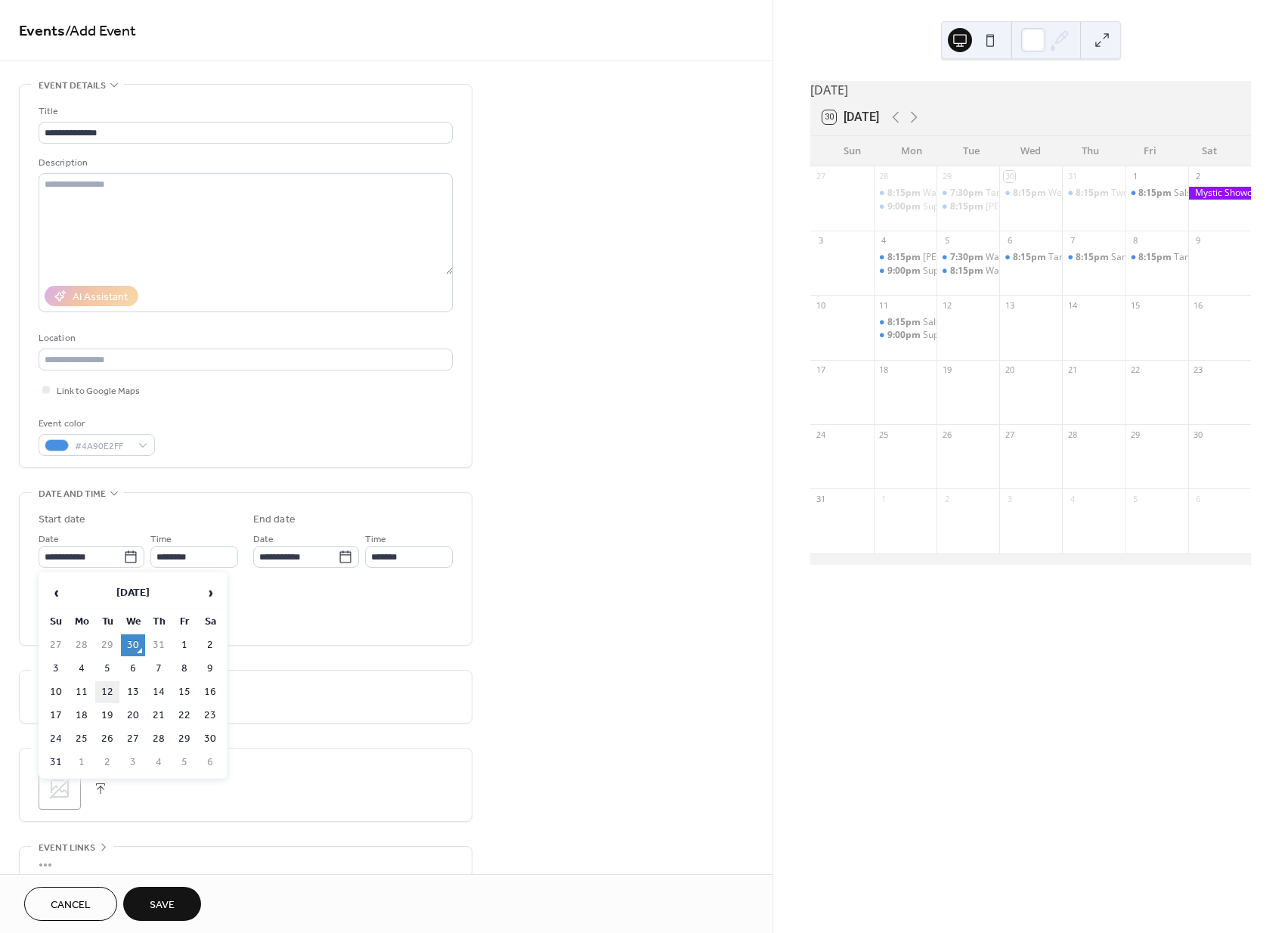 click on "12" at bounding box center [107, 692] 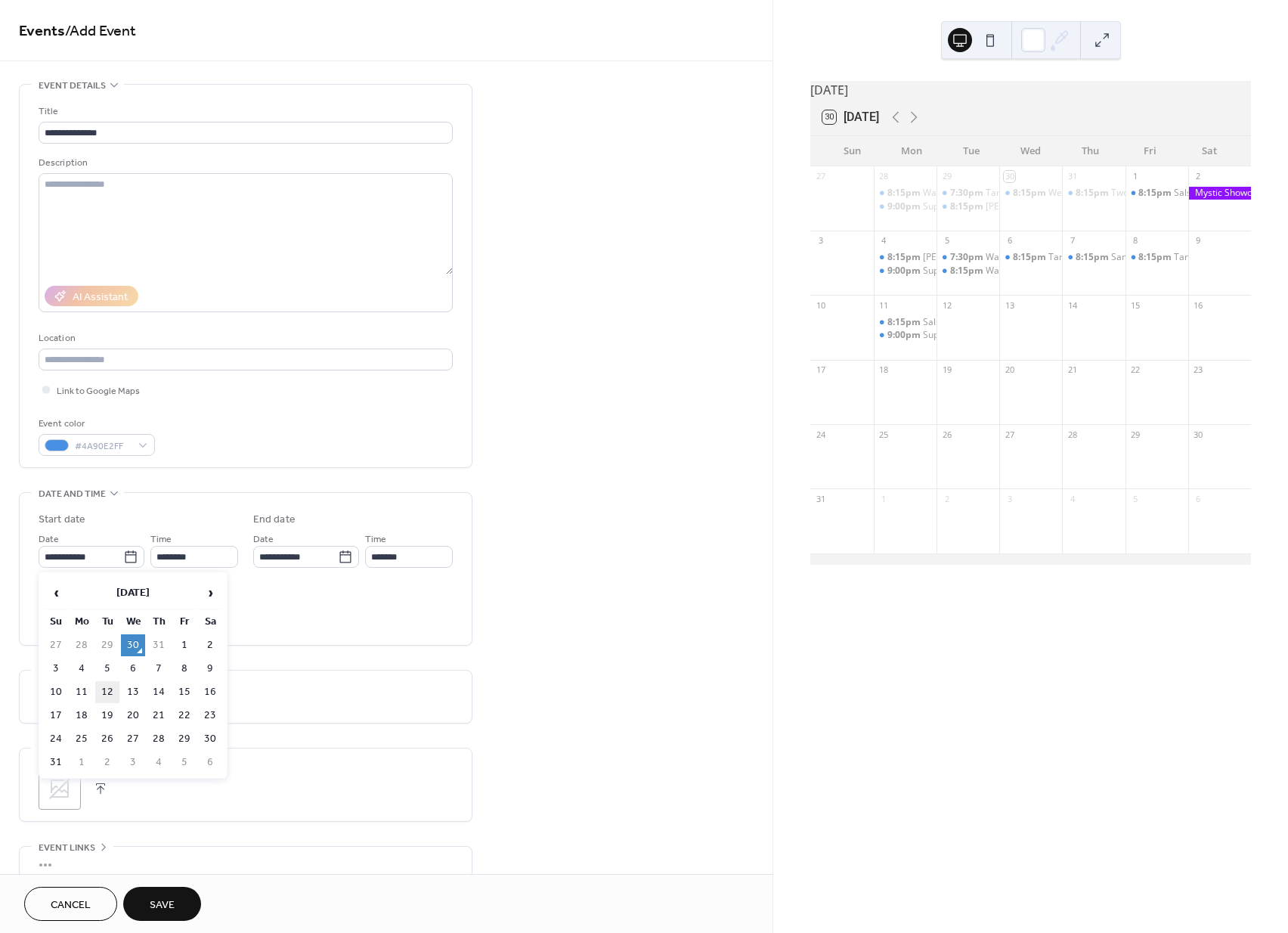 type on "**********" 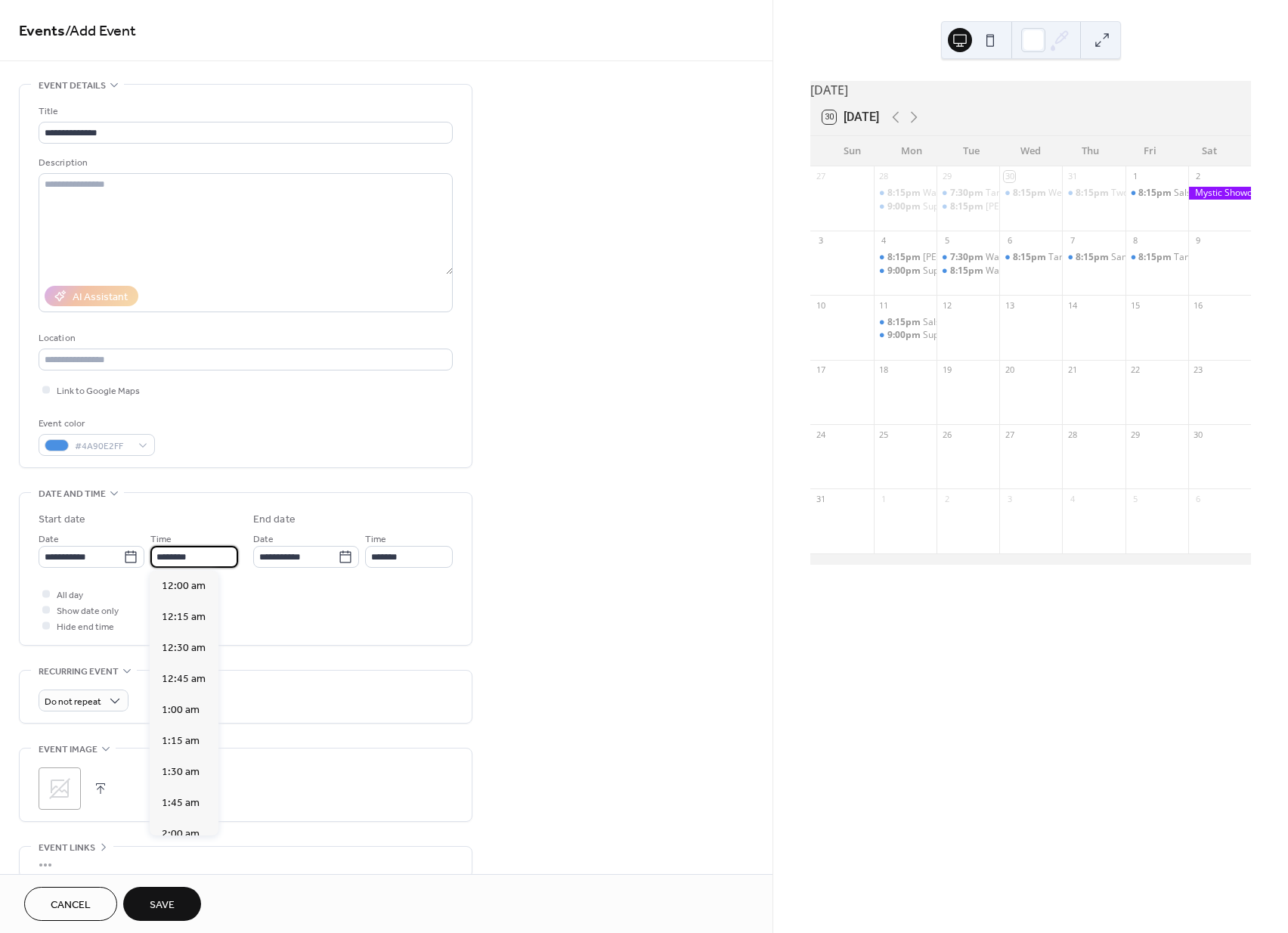 click on "********" at bounding box center [194, 556] 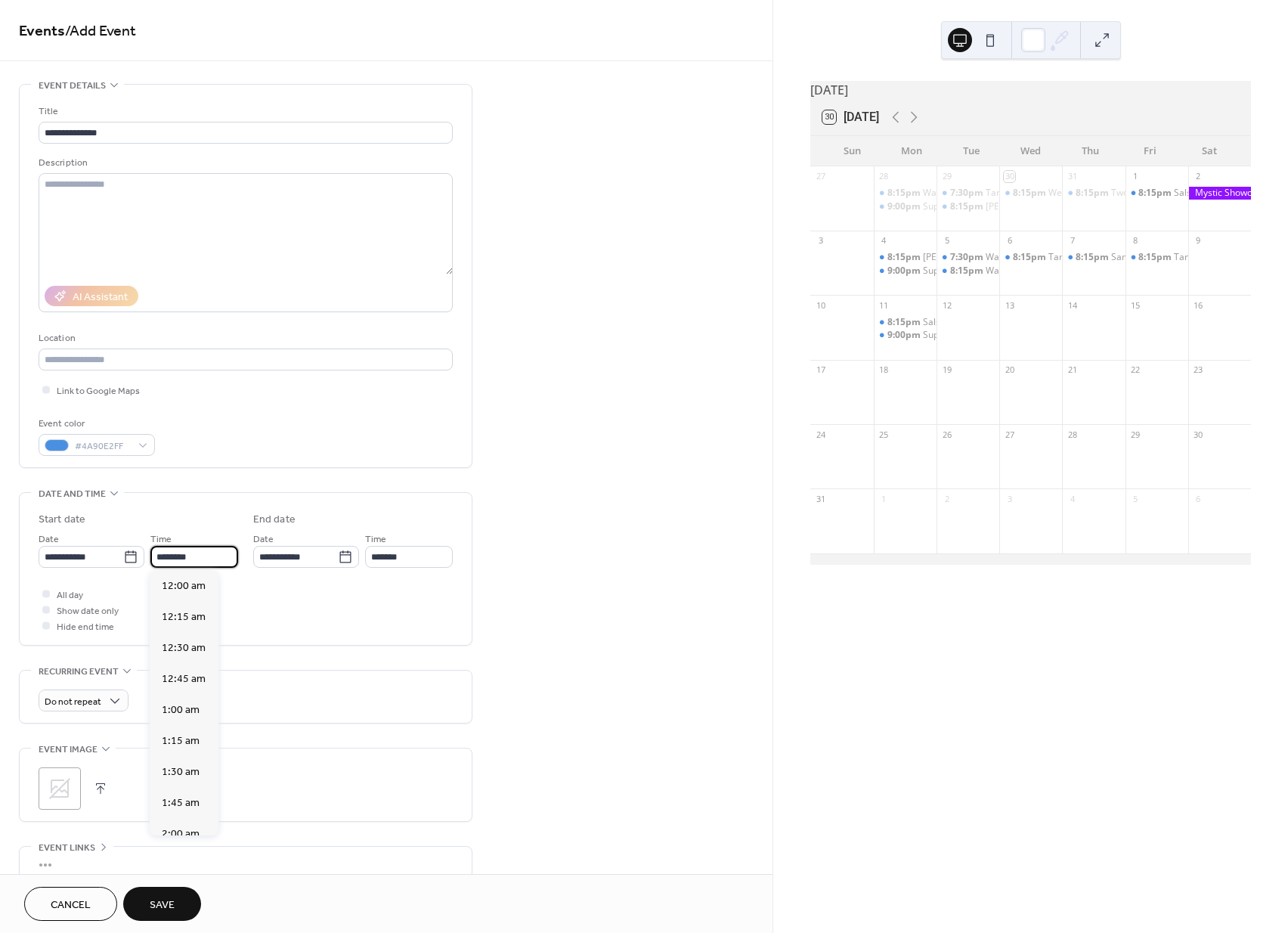 scroll, scrollTop: 1461, scrollLeft: 0, axis: vertical 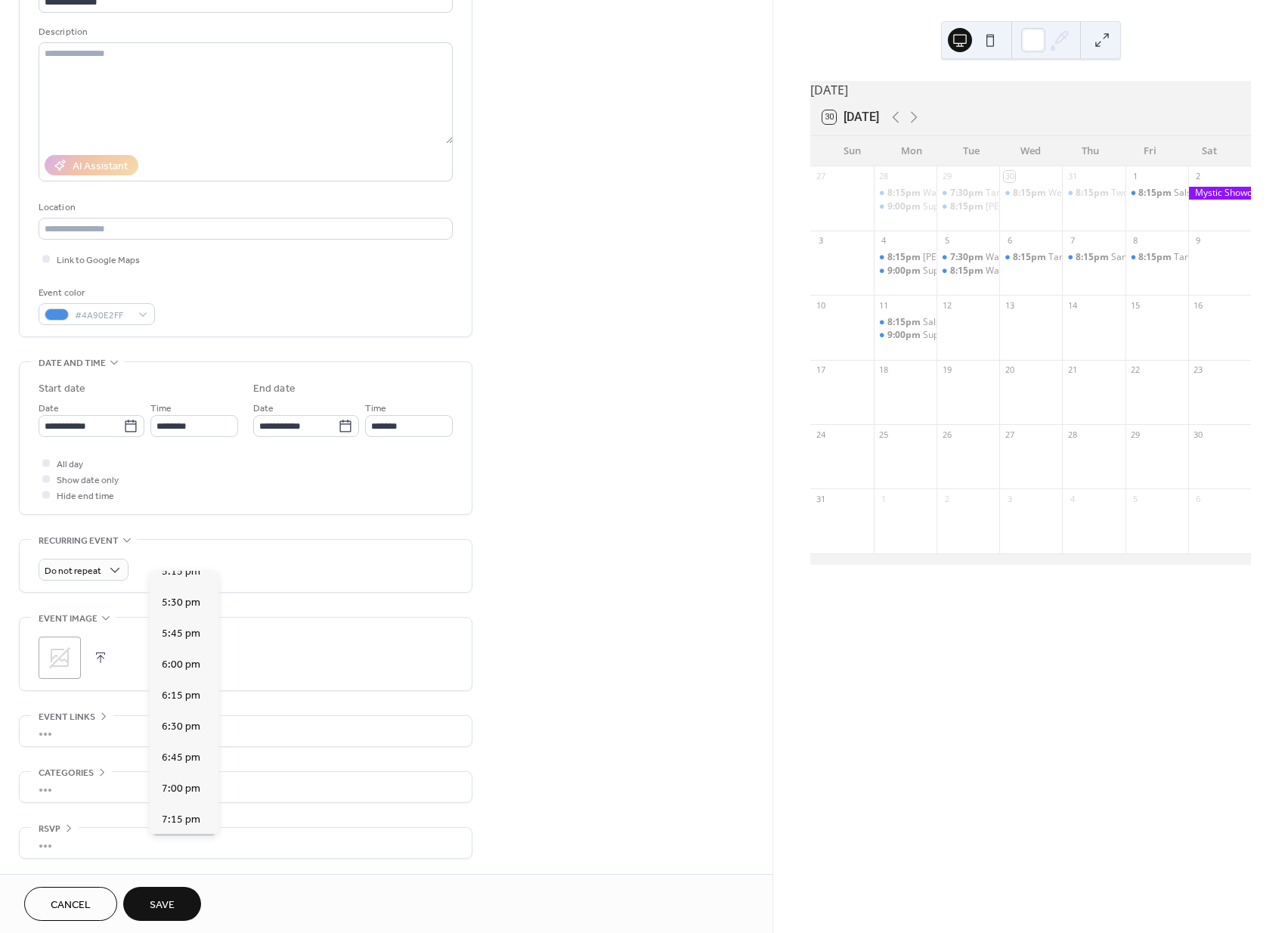click on "7:30 pm" at bounding box center [181, 851] 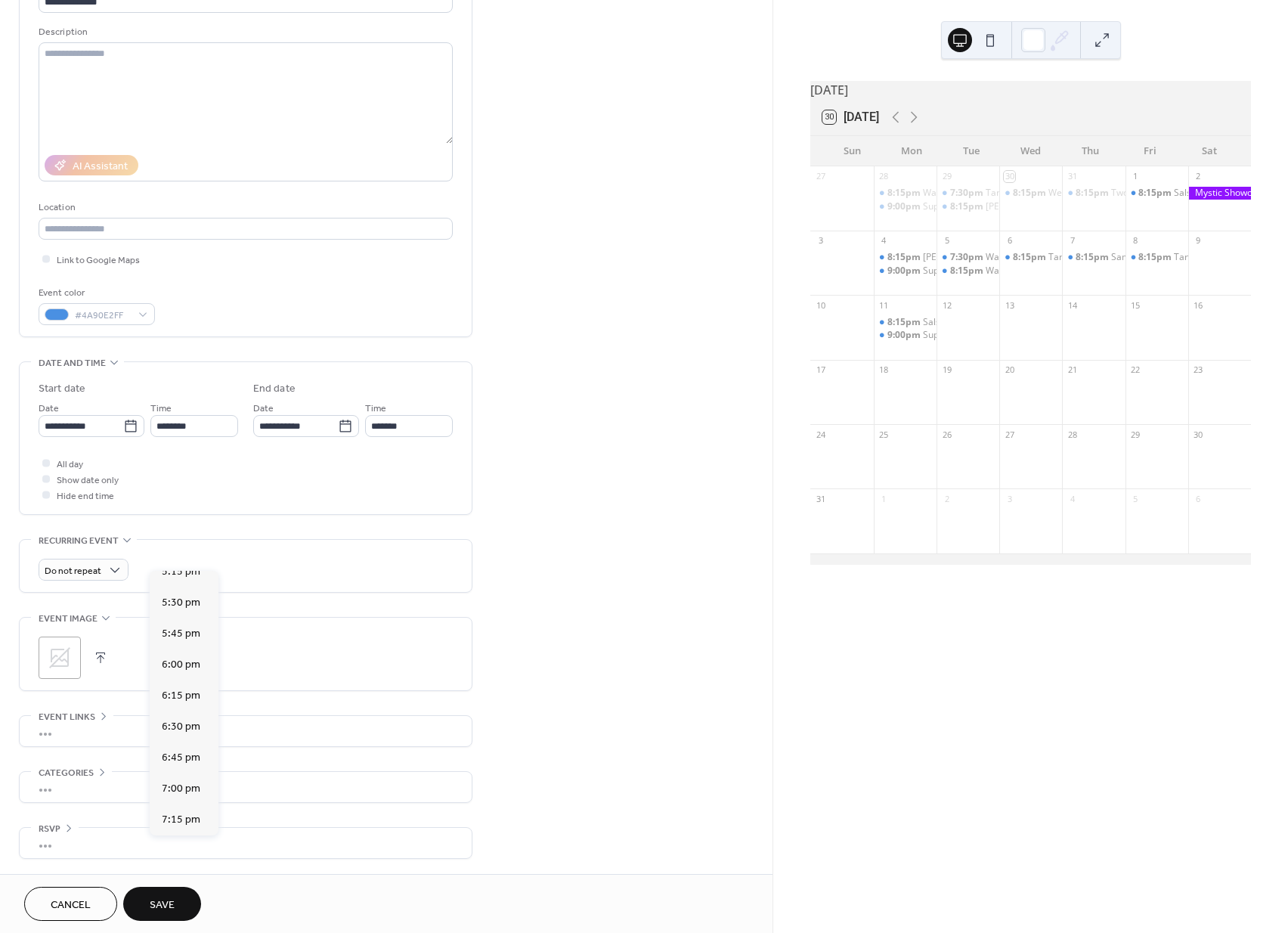type on "*******" 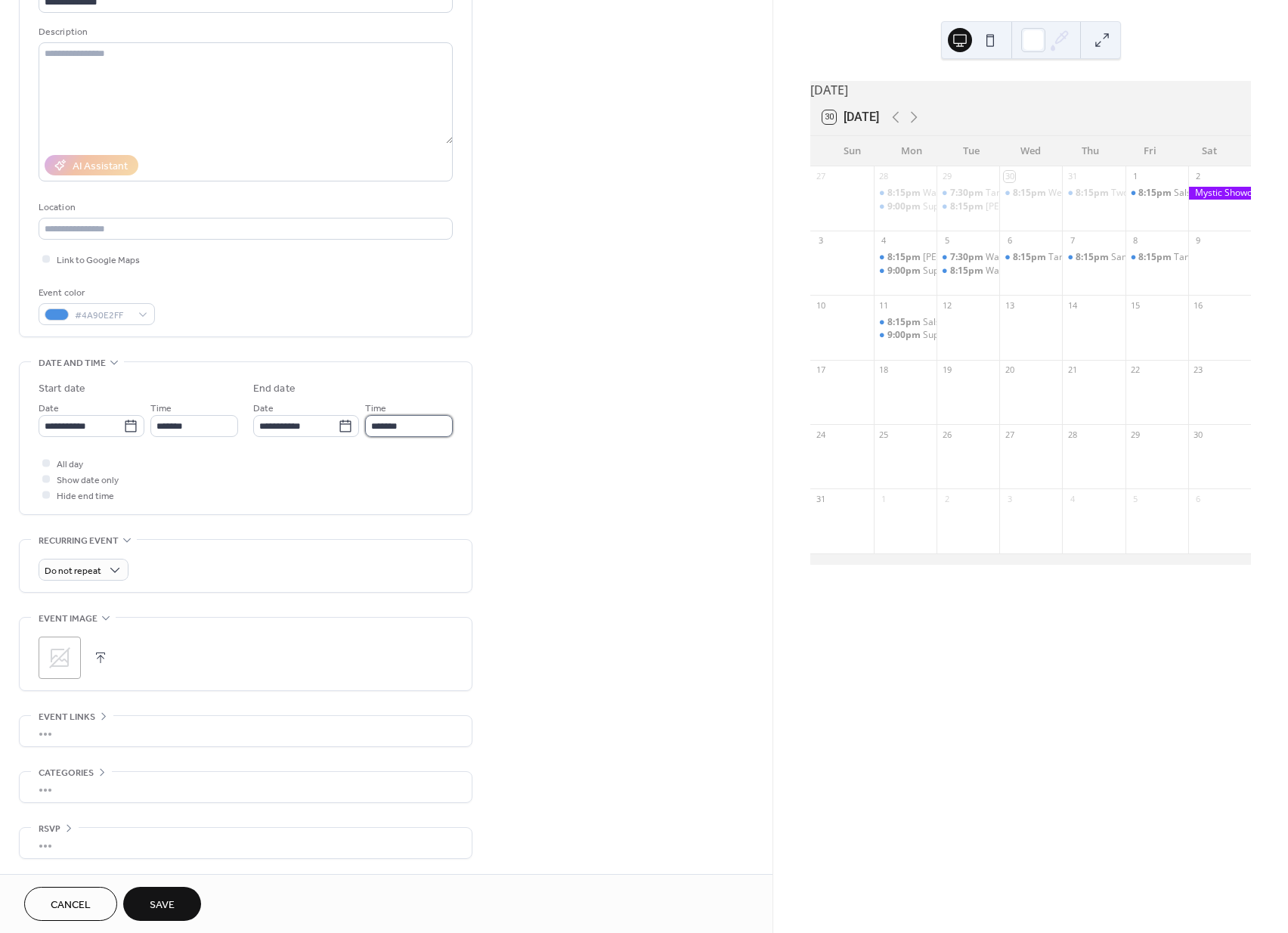 click on "*******" at bounding box center [409, 426] 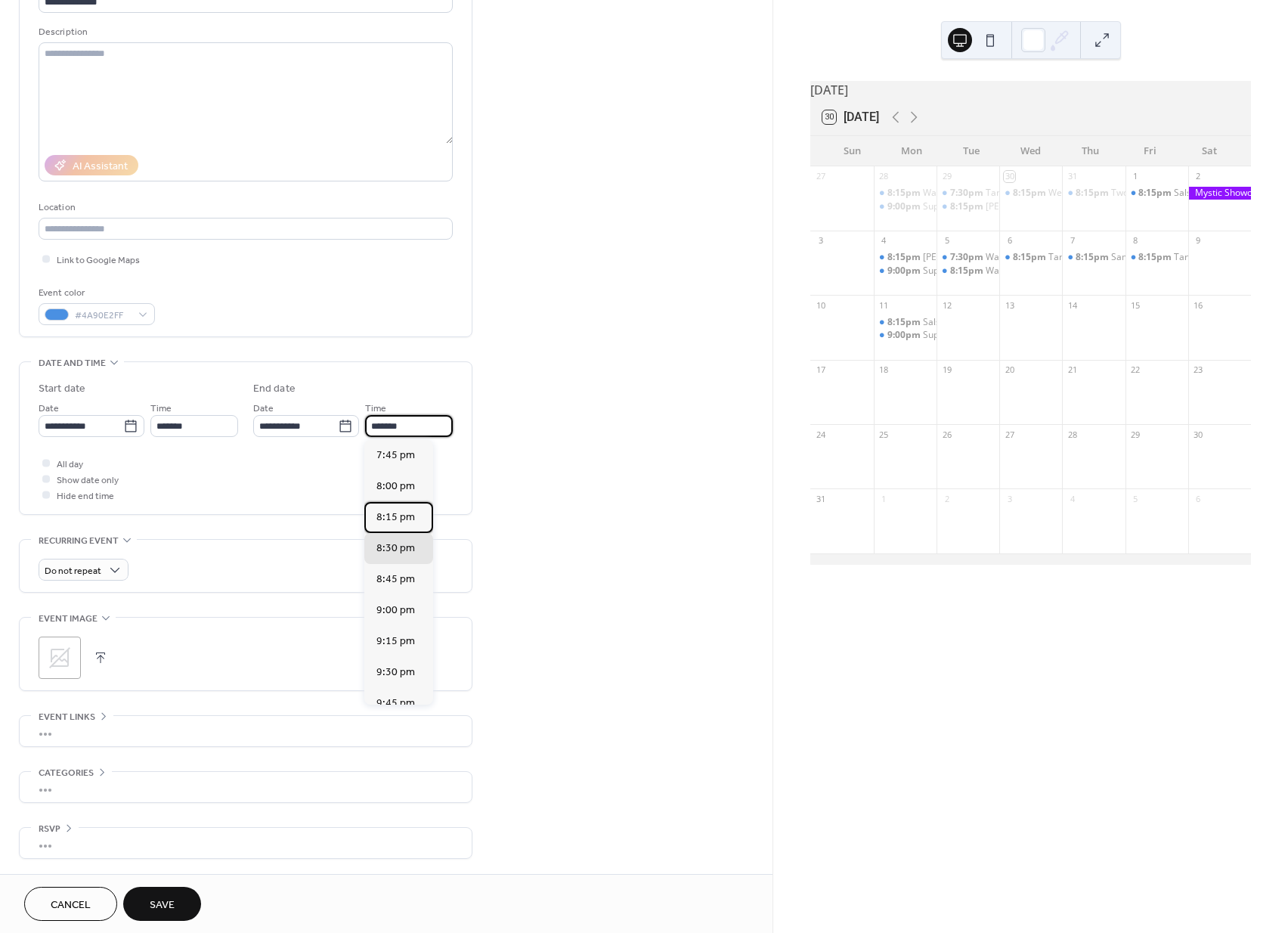 click on "8:15 pm" at bounding box center [398, 517] 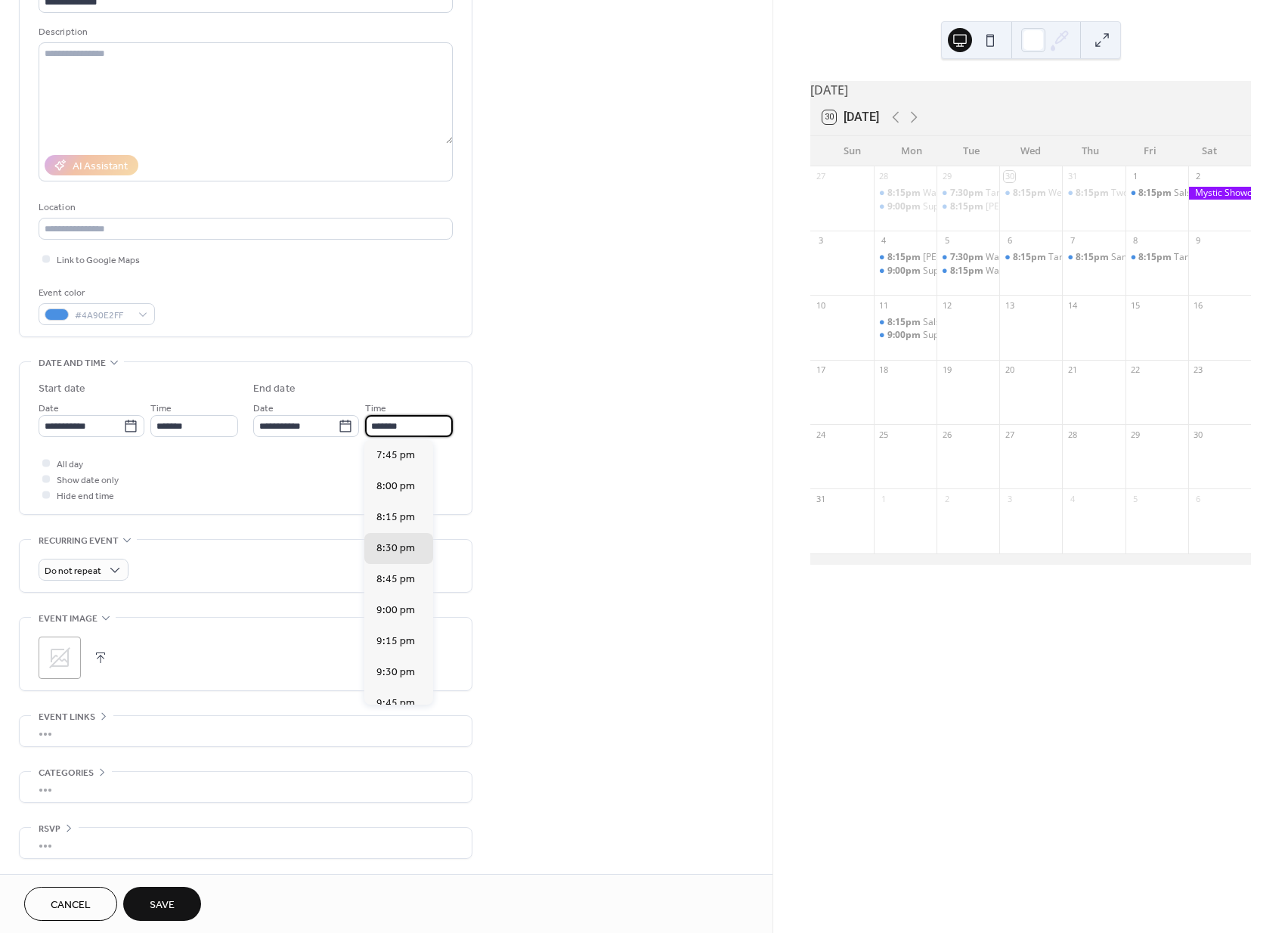 type on "*******" 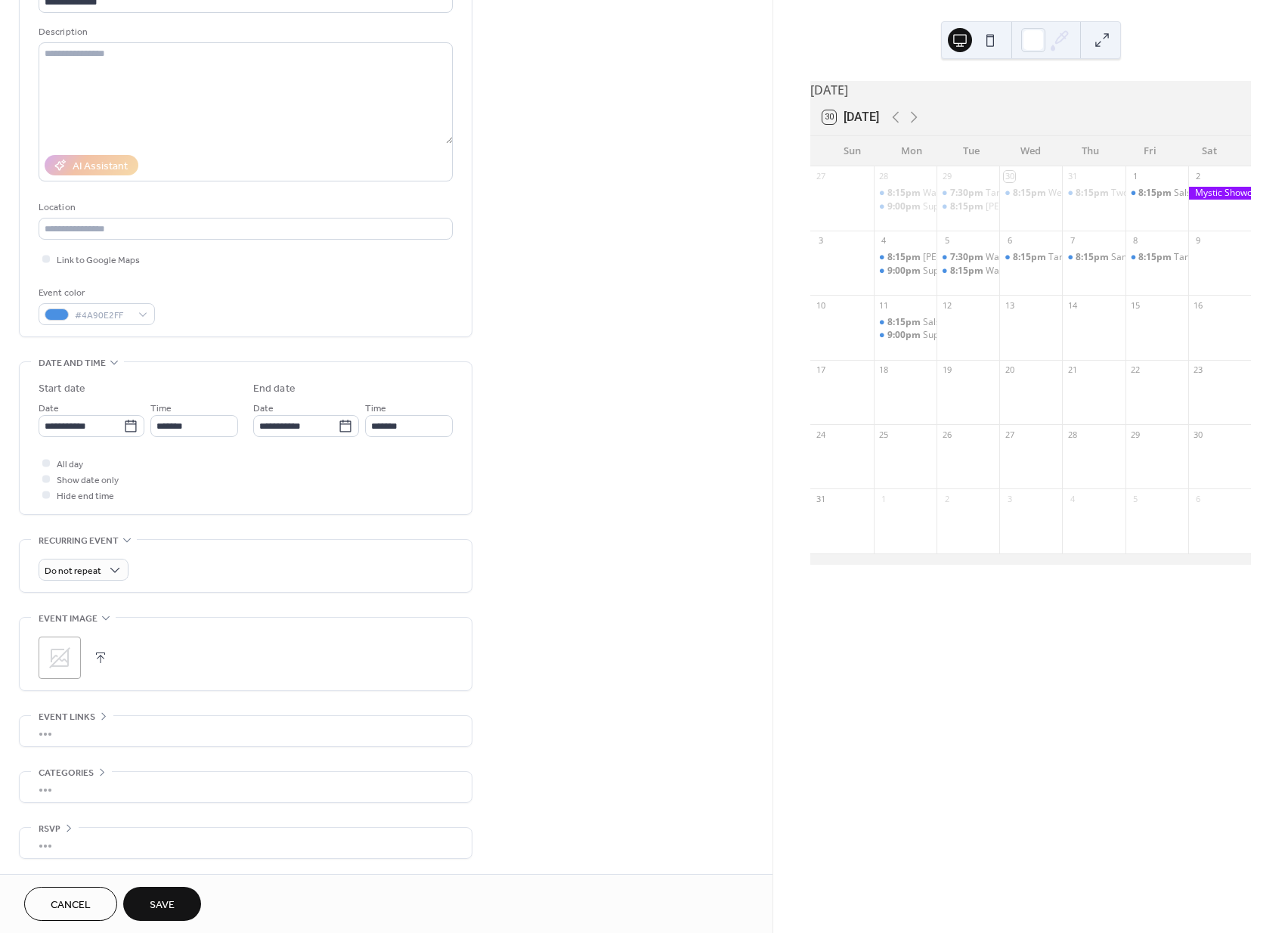 click on "Save" at bounding box center [162, 905] 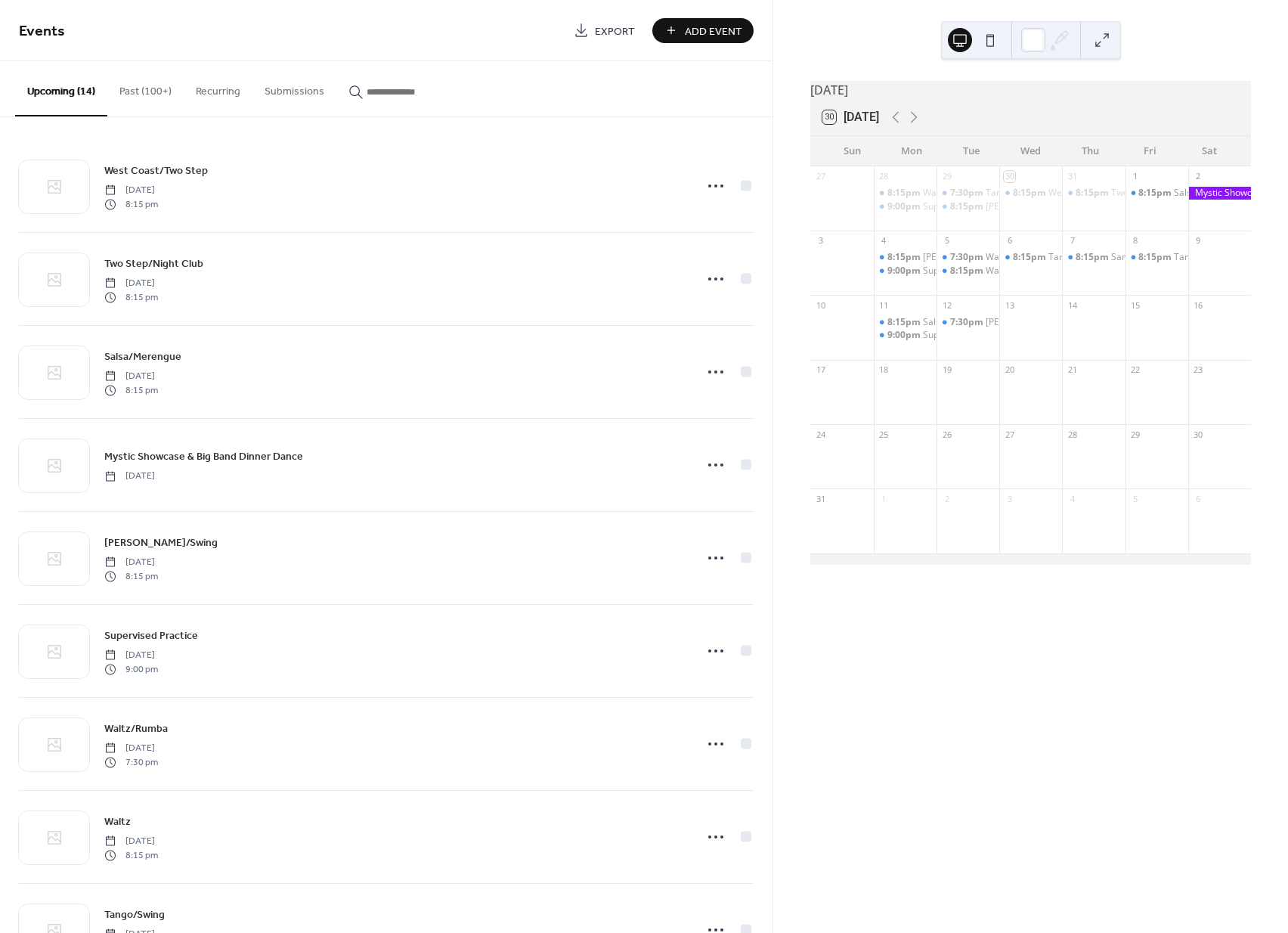 click on "Events Export Add Event" at bounding box center [386, 30] 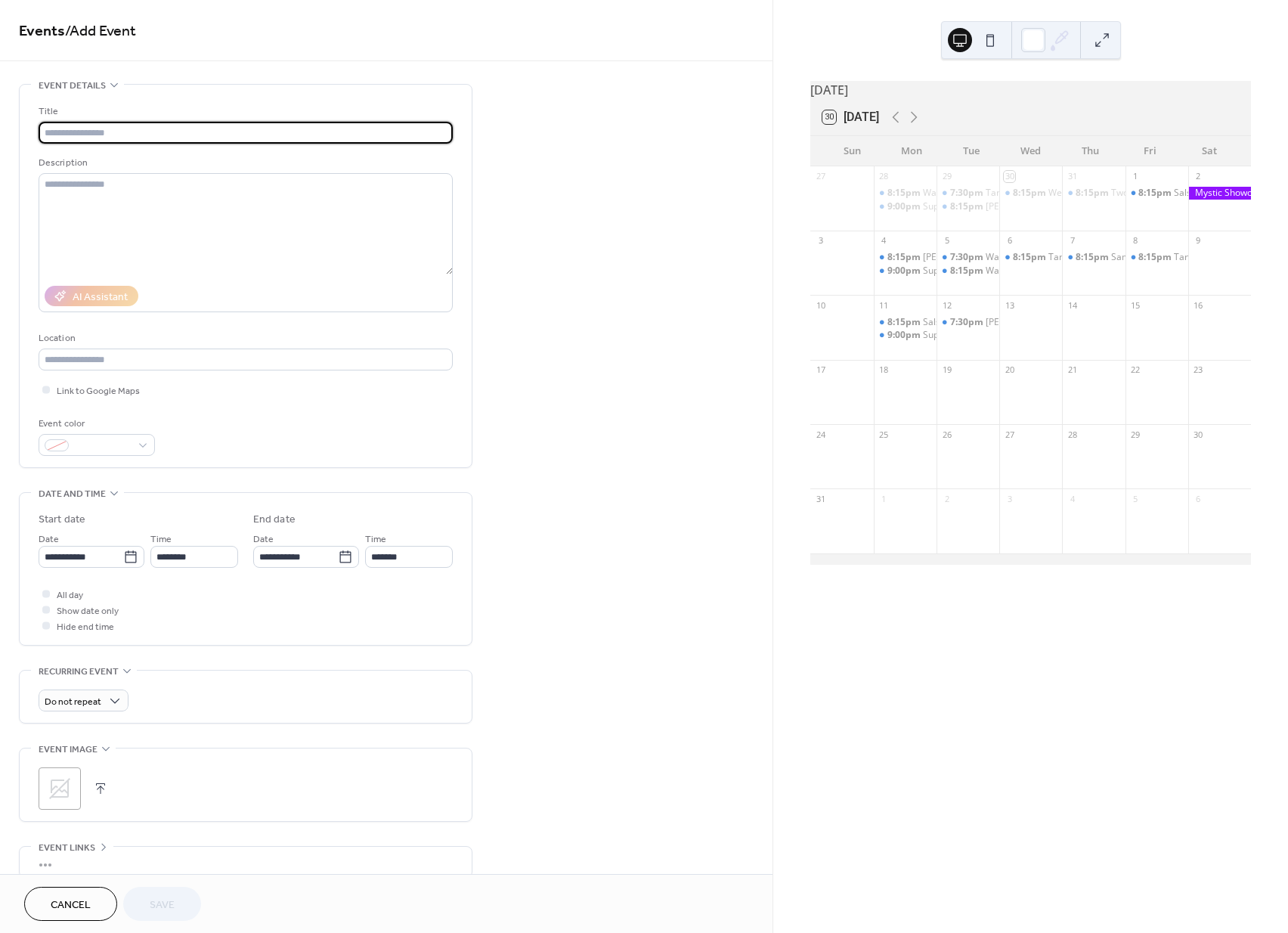click at bounding box center (246, 132) 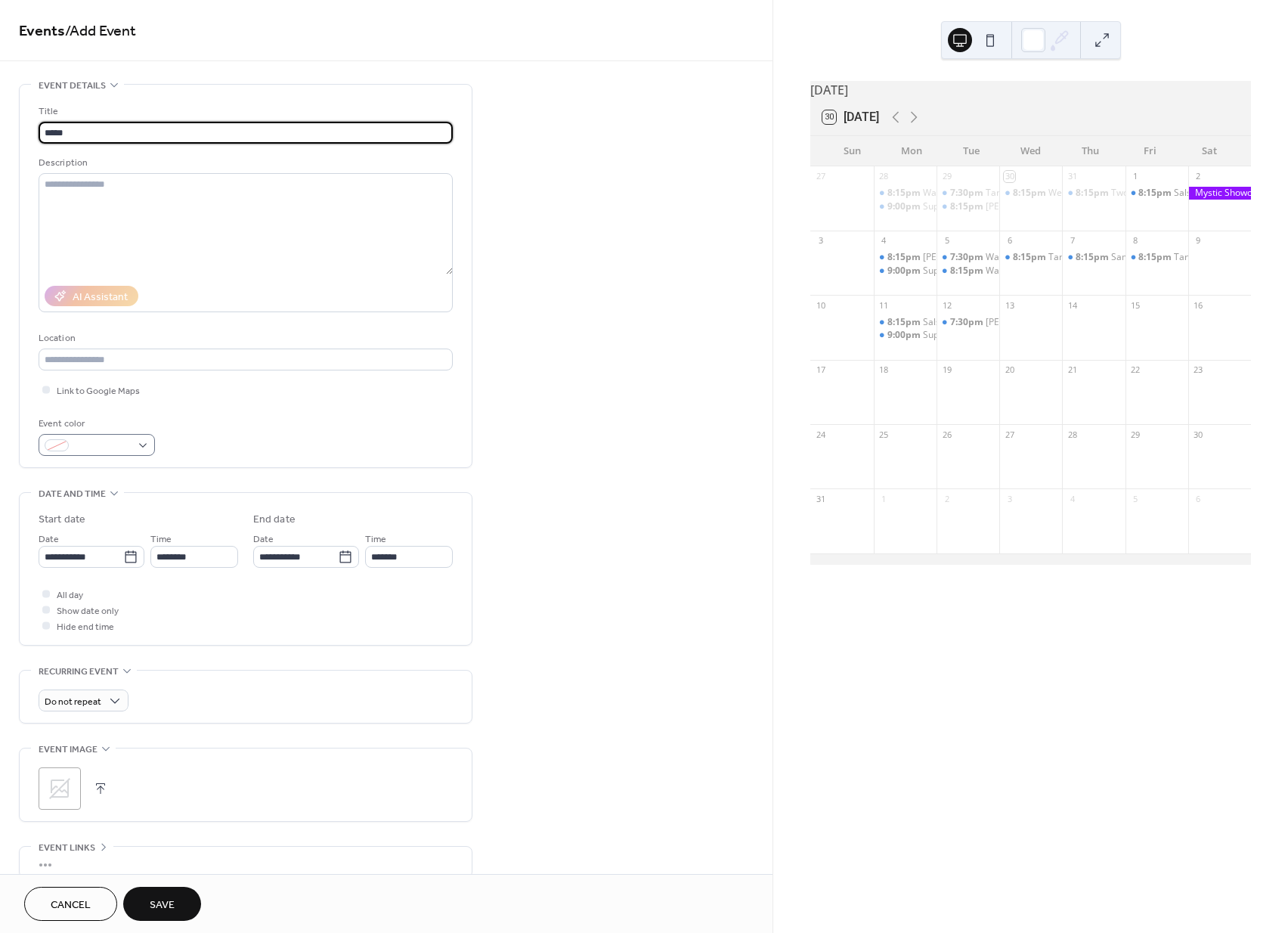 type on "*****" 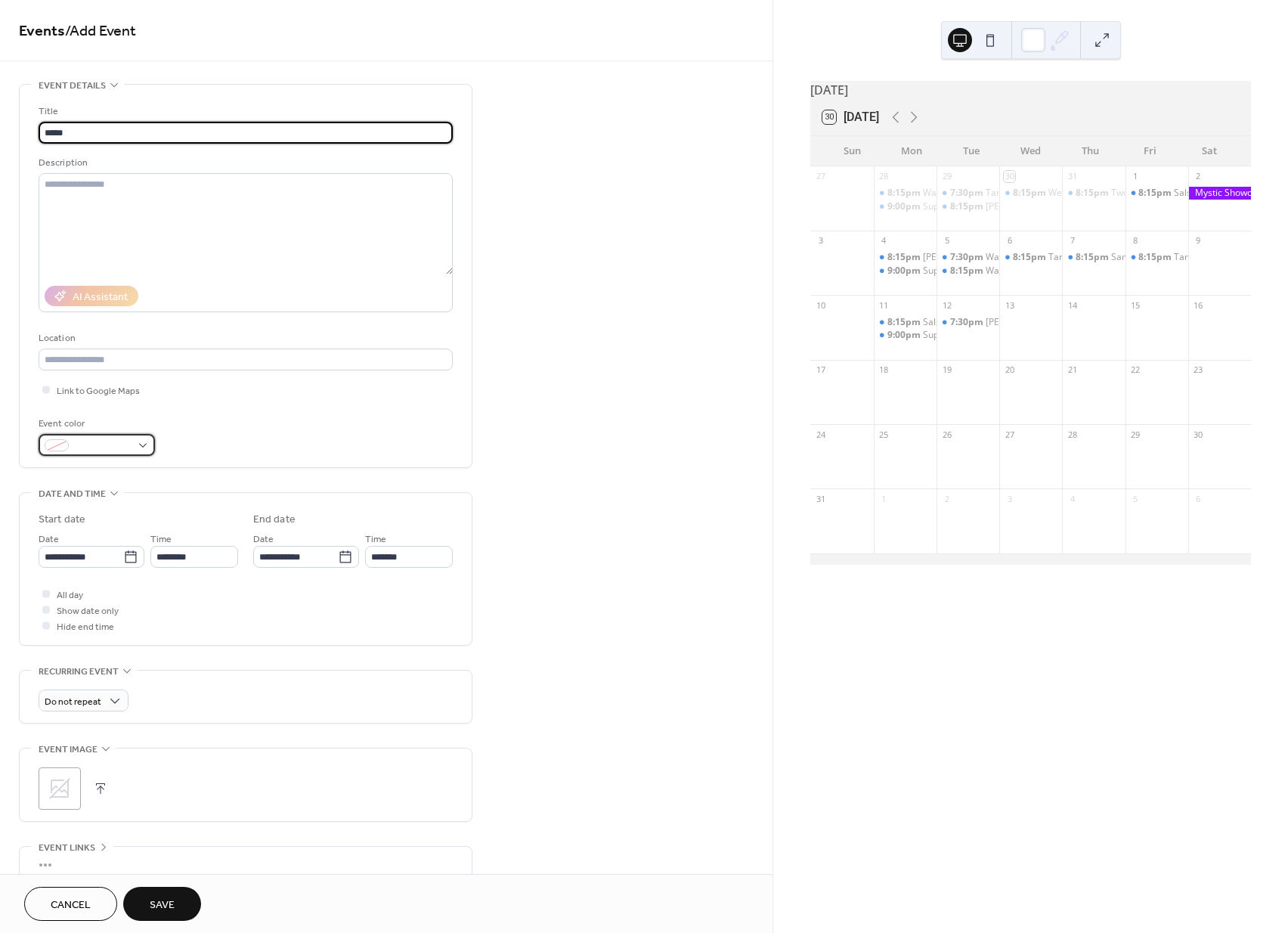 click at bounding box center [97, 445] 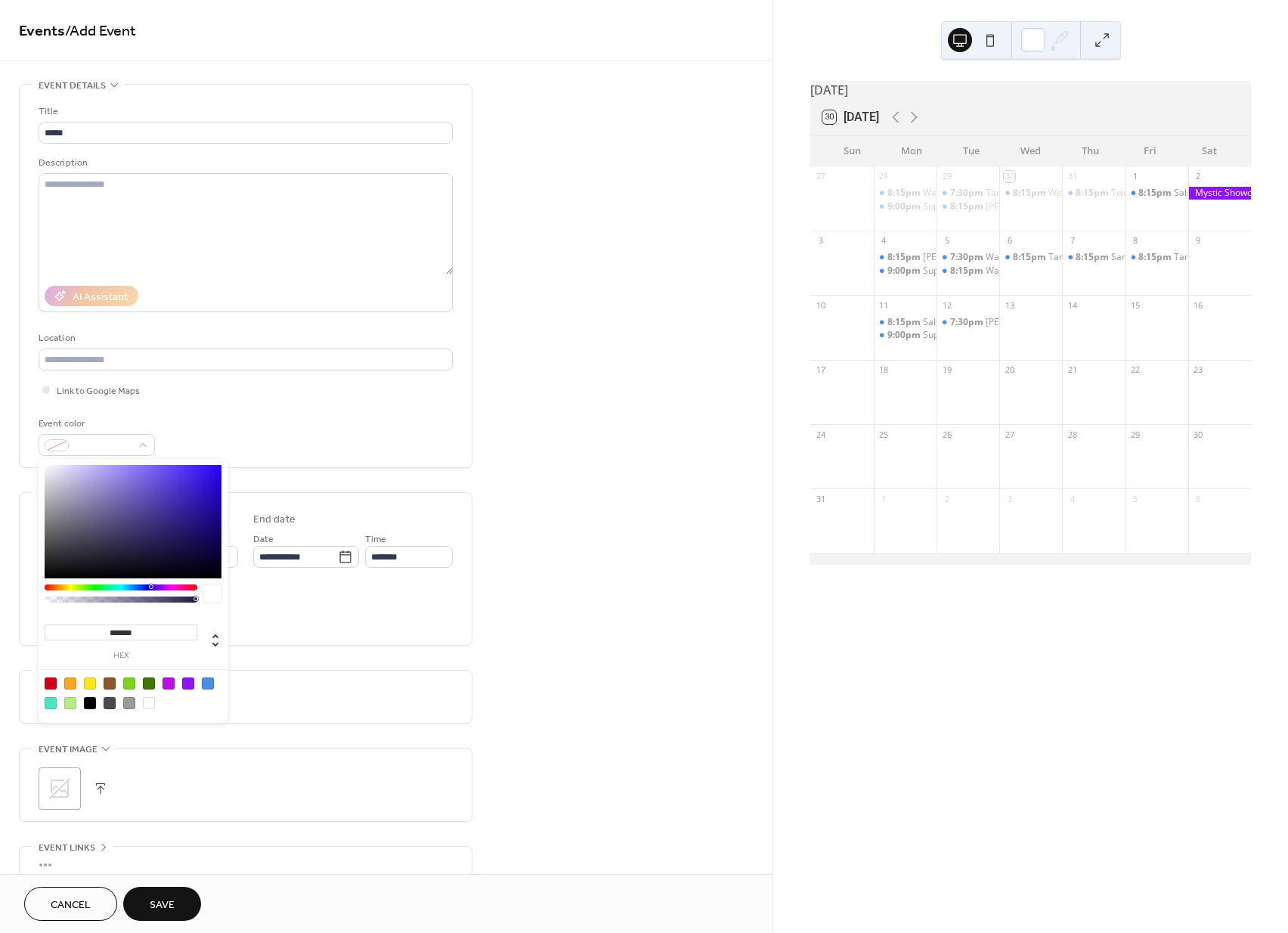 click at bounding box center [208, 683] 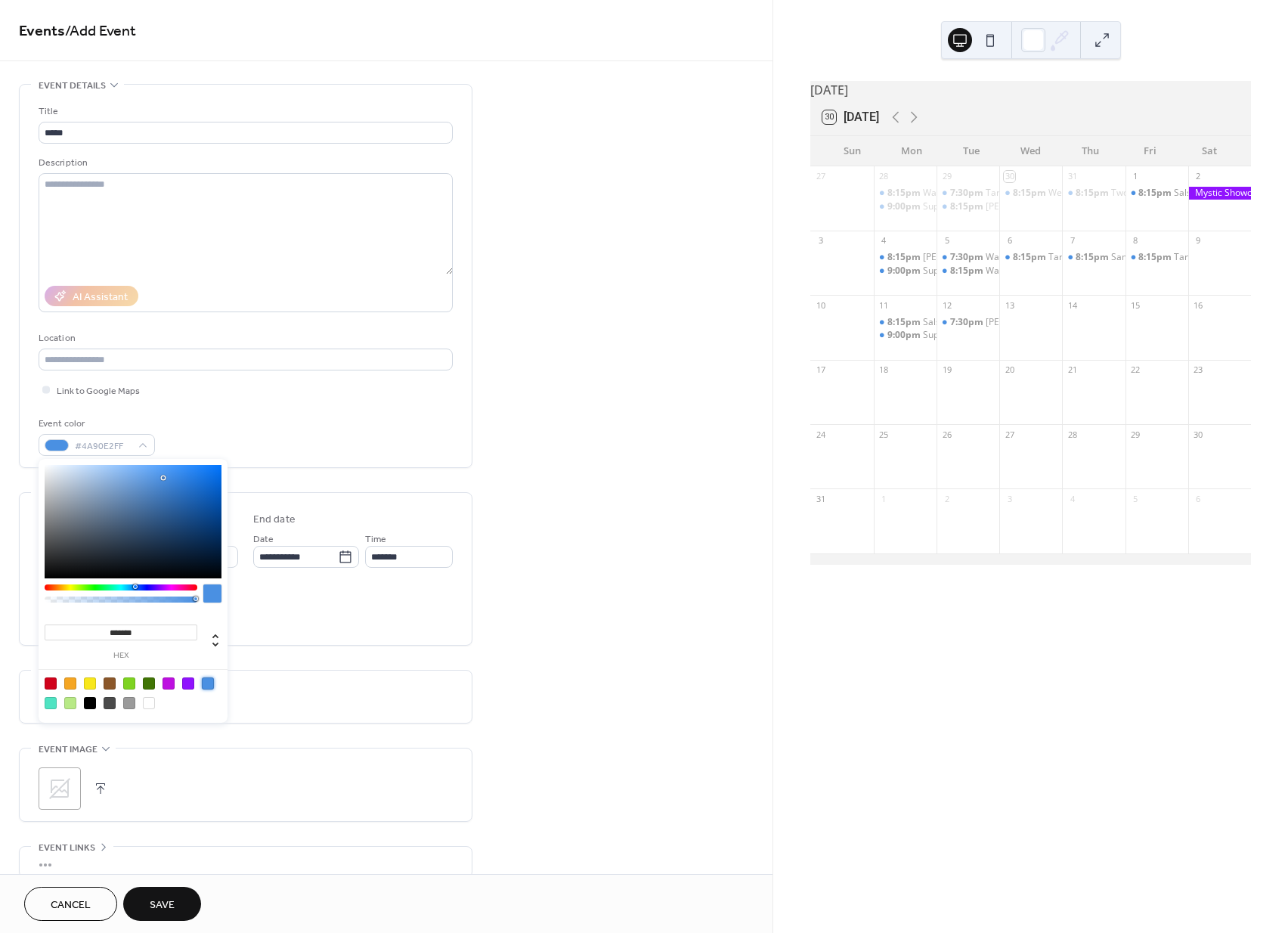 drag, startPoint x: 507, startPoint y: 594, endPoint x: 433, endPoint y: 579, distance: 75.504967 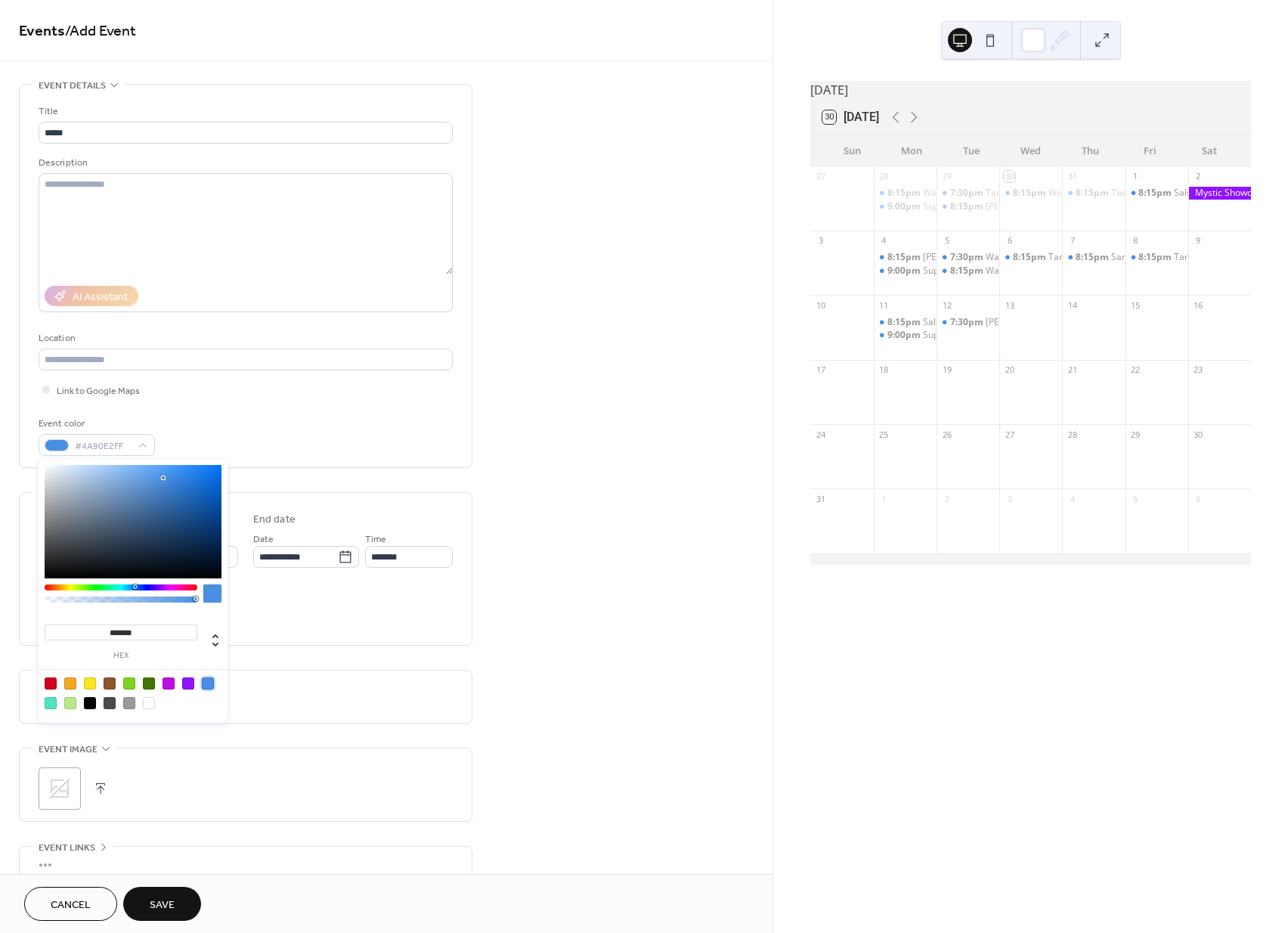 click on "**********" at bounding box center [386, 544] 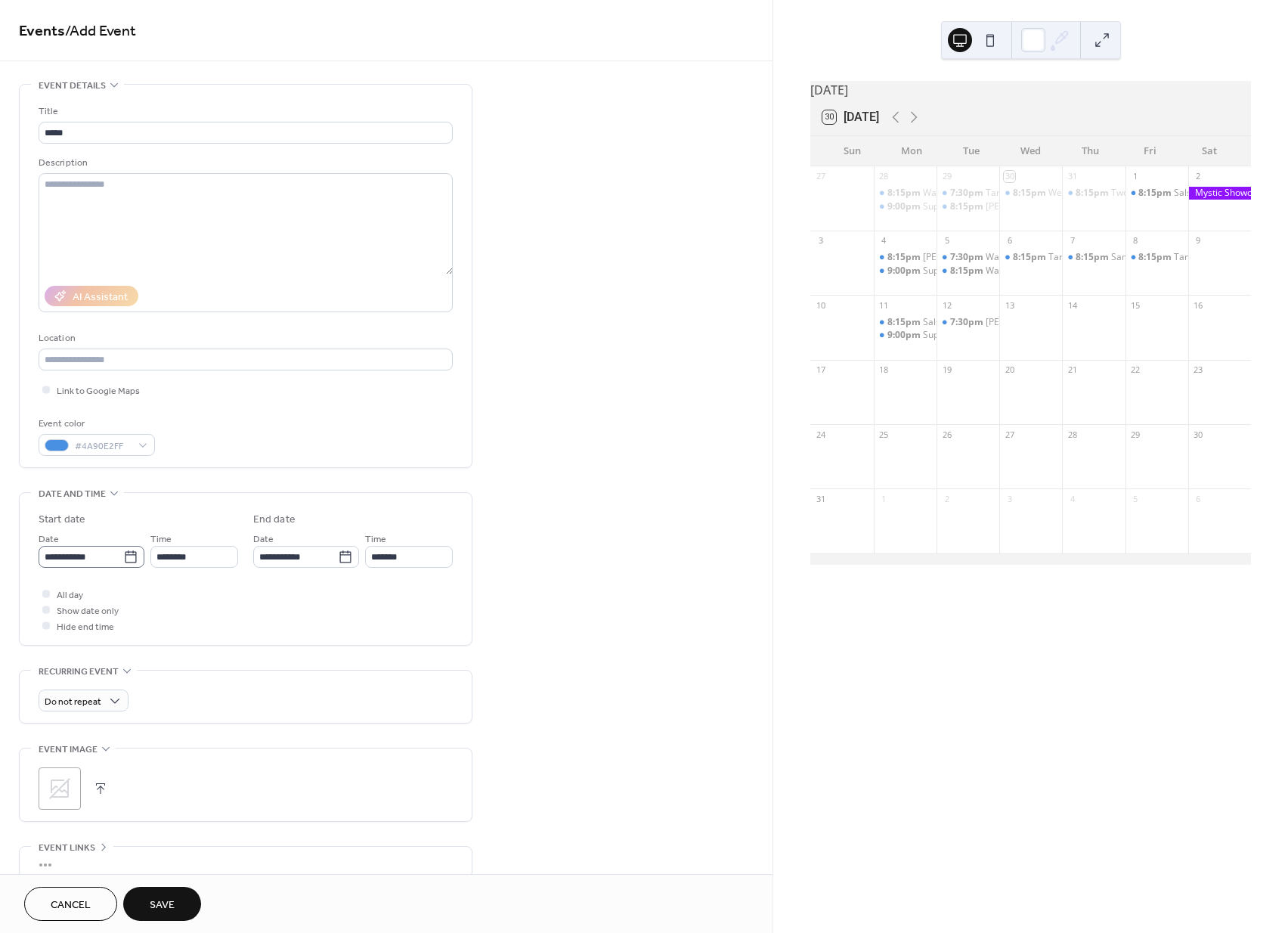 click 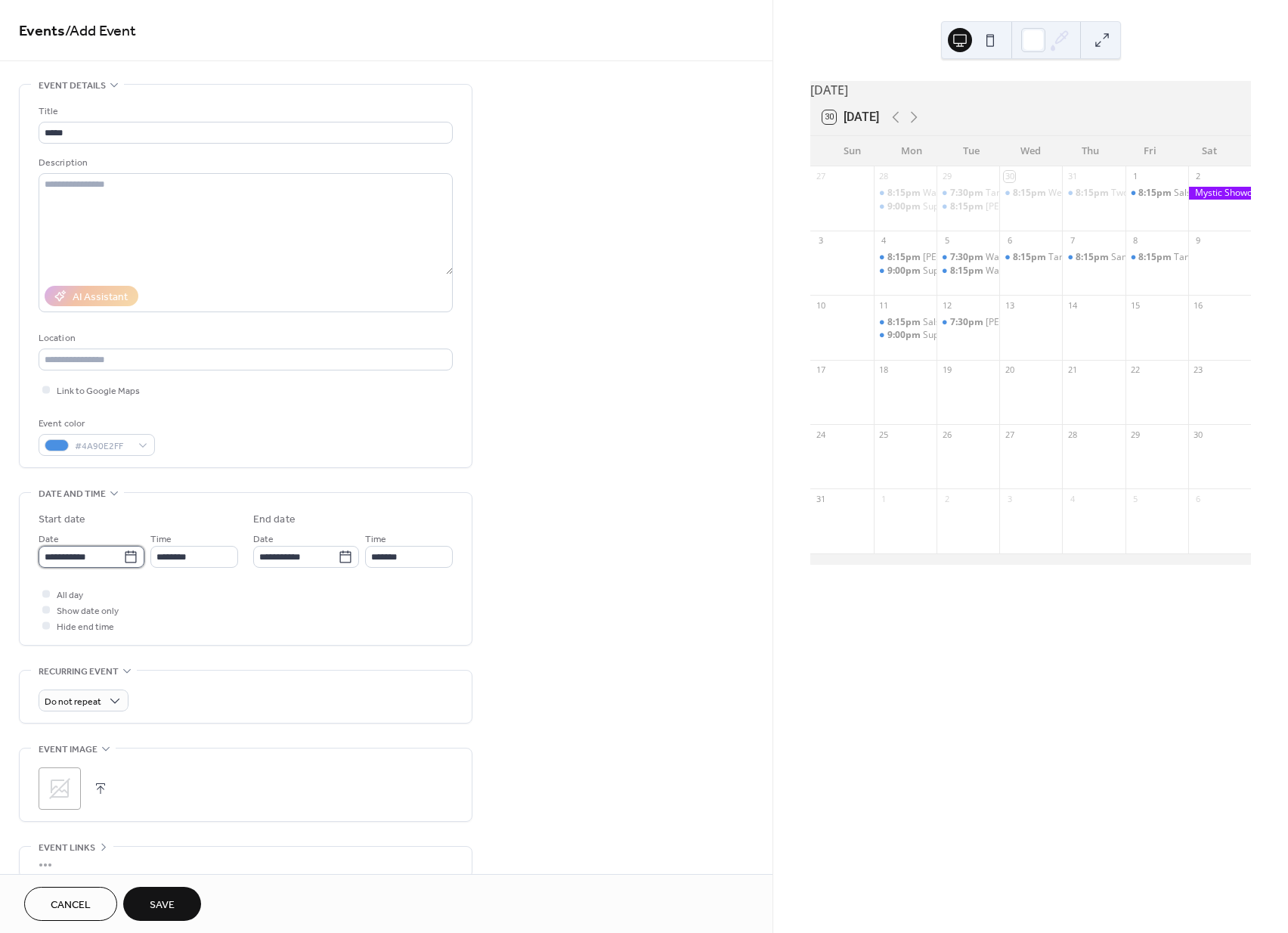 click on "**********" at bounding box center (81, 556) 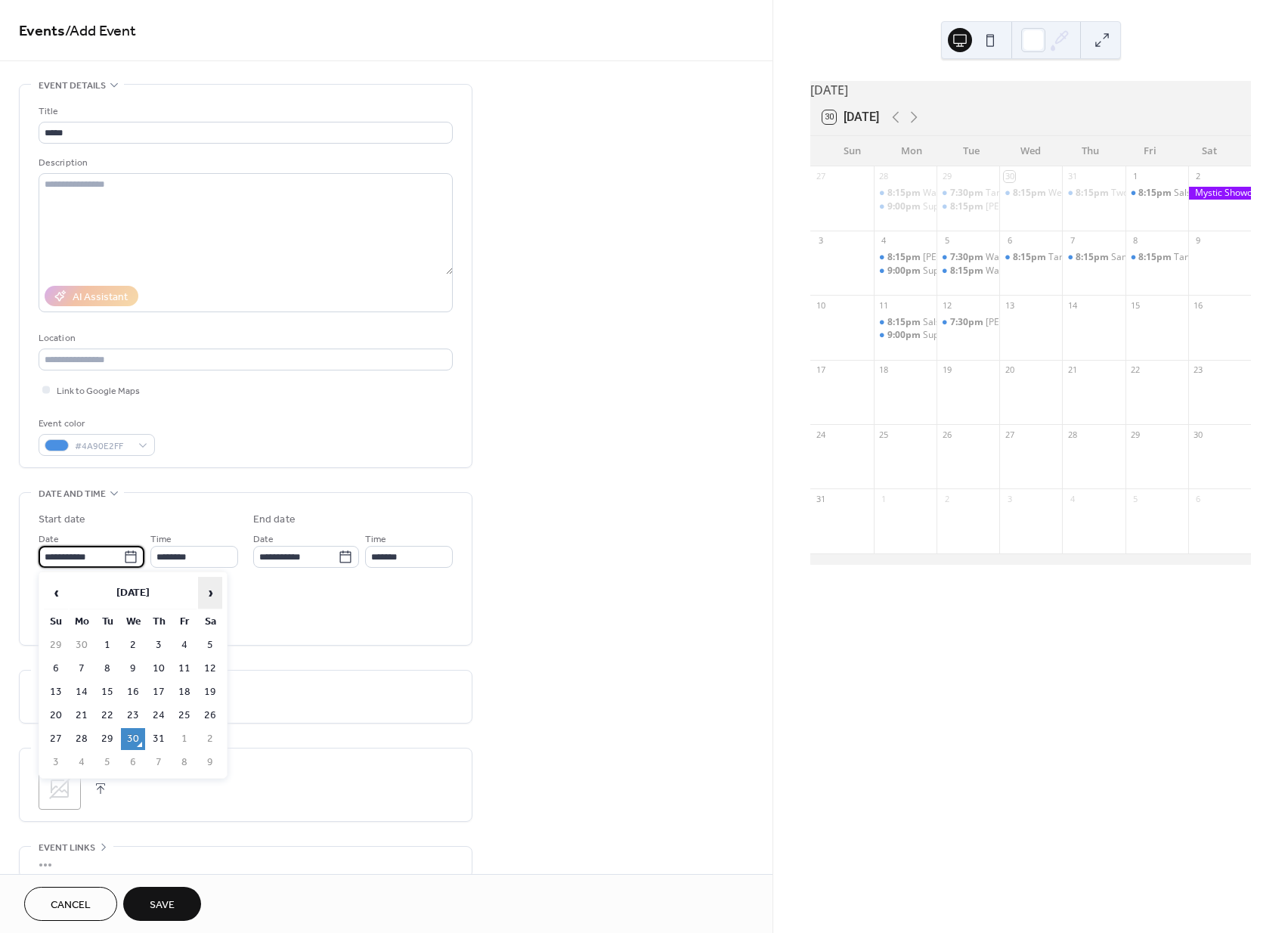 click on "›" at bounding box center [210, 593] 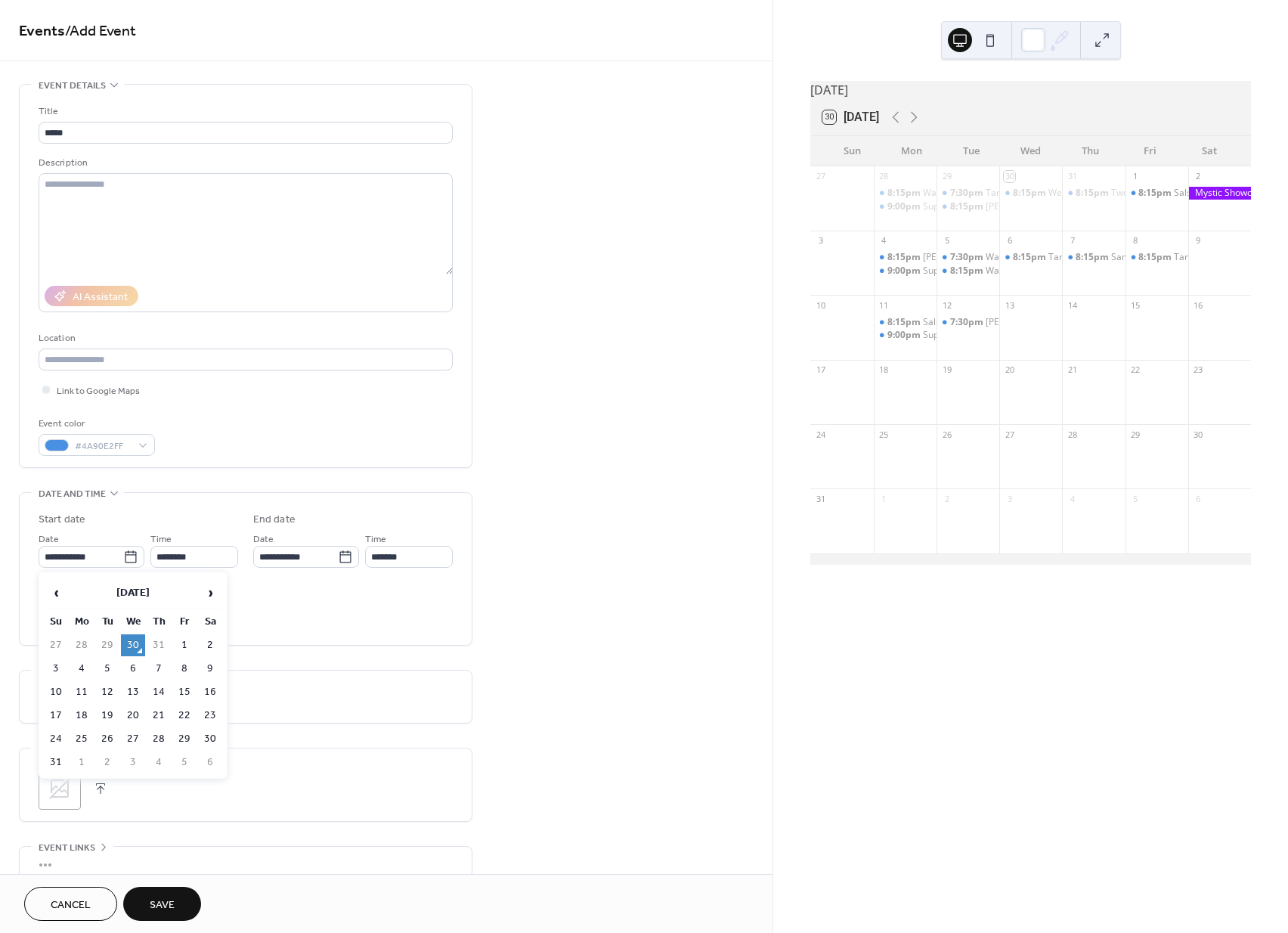 drag, startPoint x: 105, startPoint y: 691, endPoint x: 125, endPoint y: 683, distance: 21.540659 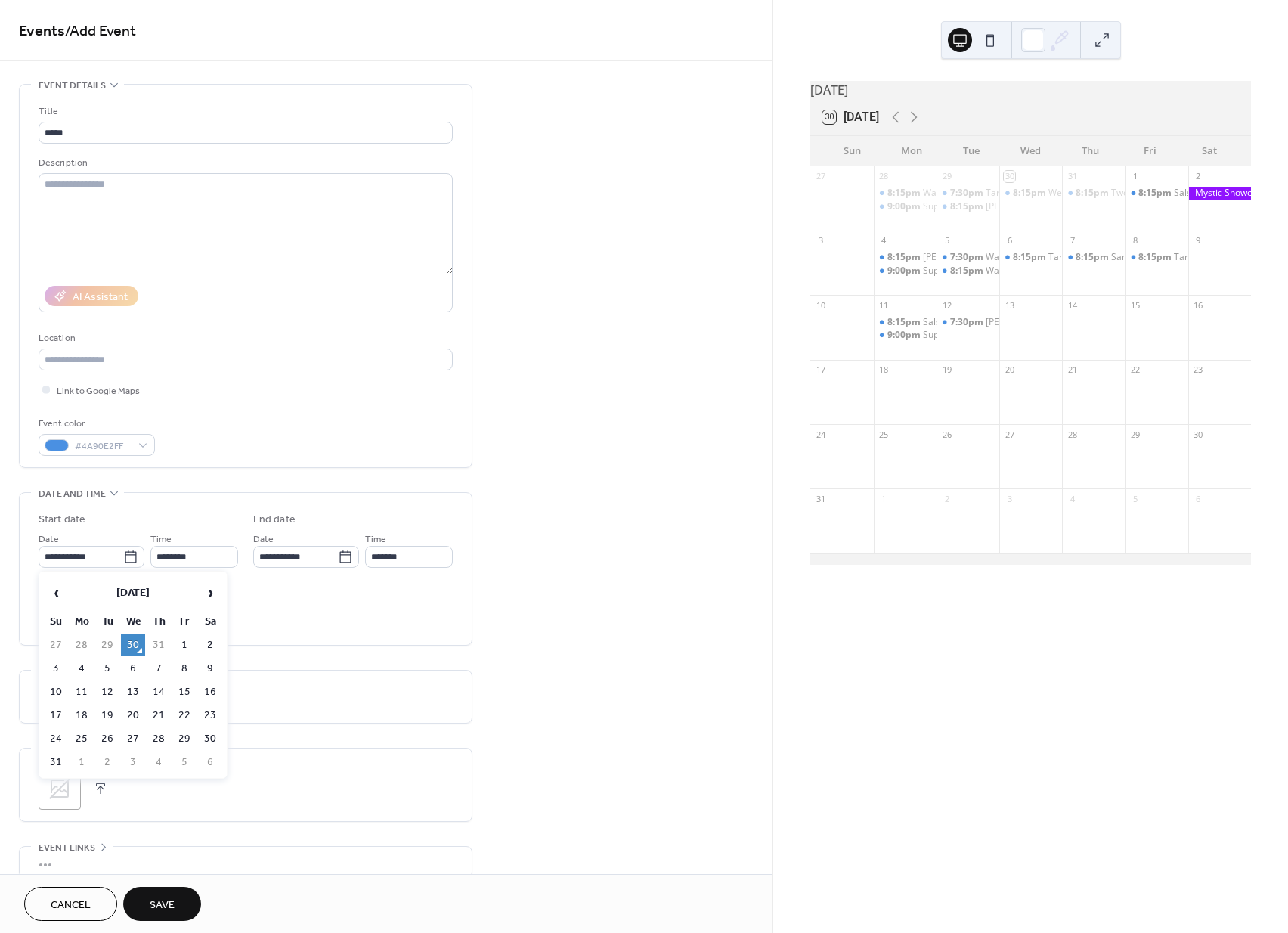 click on "12" at bounding box center (107, 692) 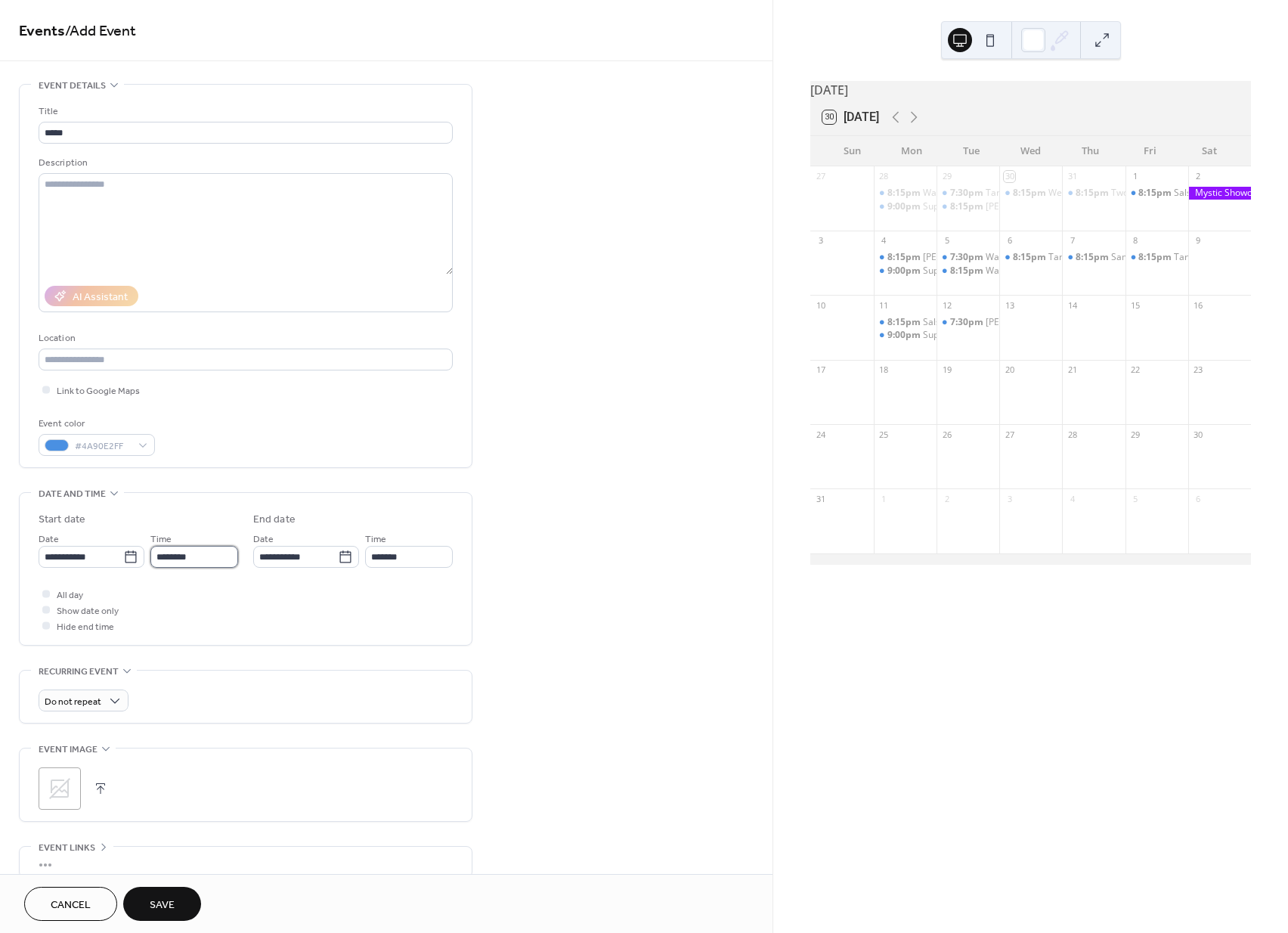 click on "********" at bounding box center (194, 556) 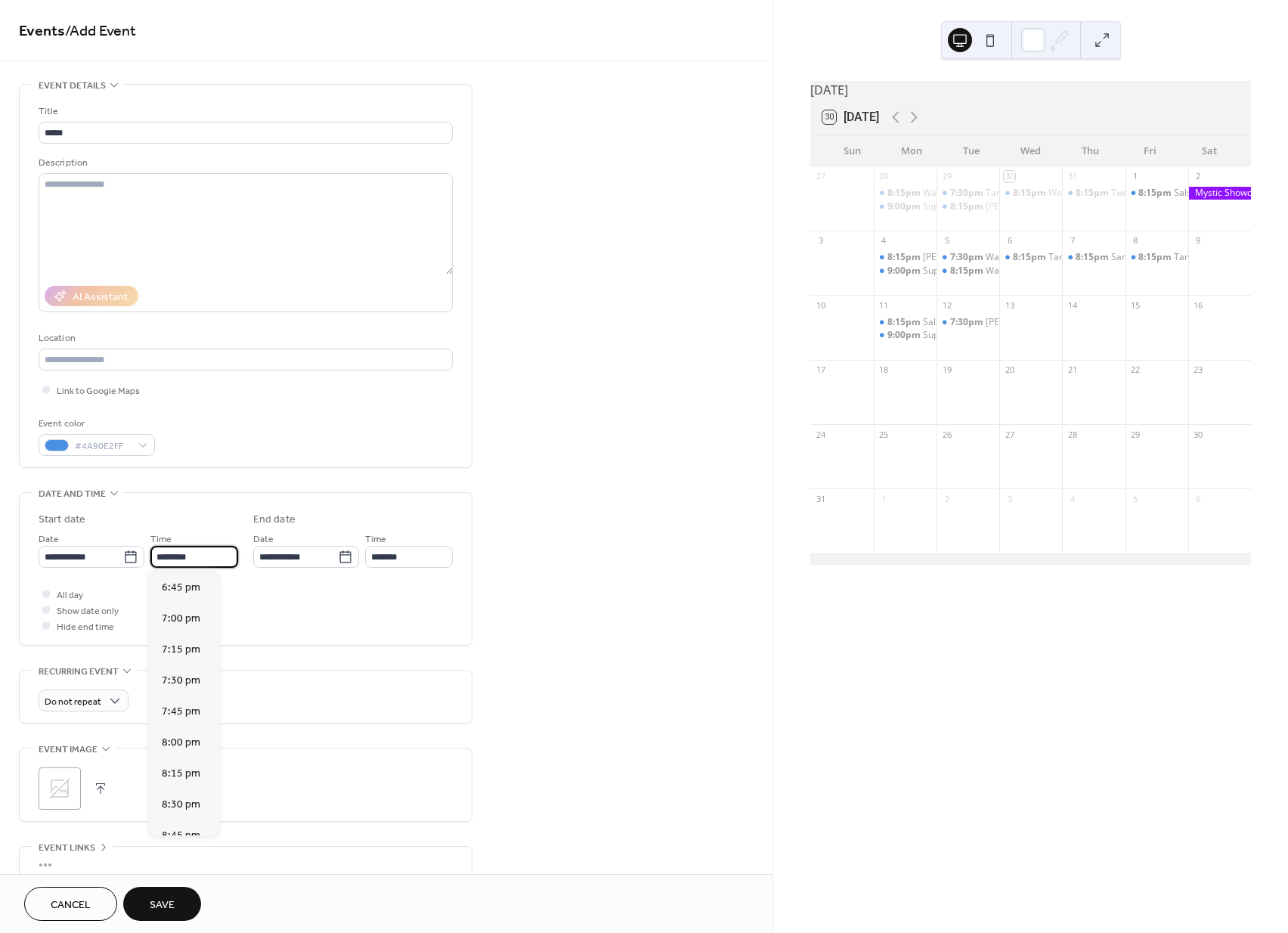 scroll, scrollTop: 2398, scrollLeft: 0, axis: vertical 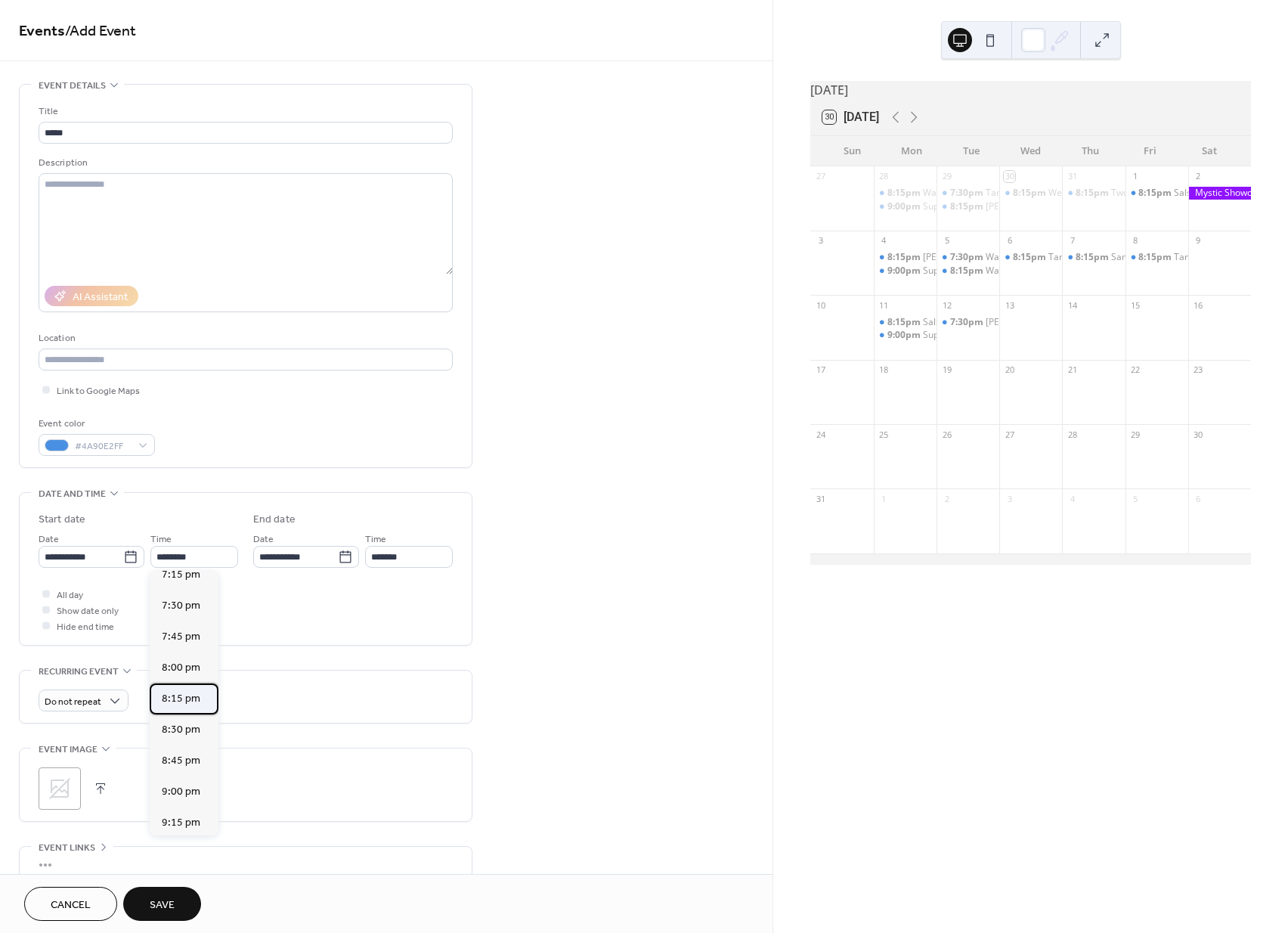 click on "8:15 pm" at bounding box center (181, 699) 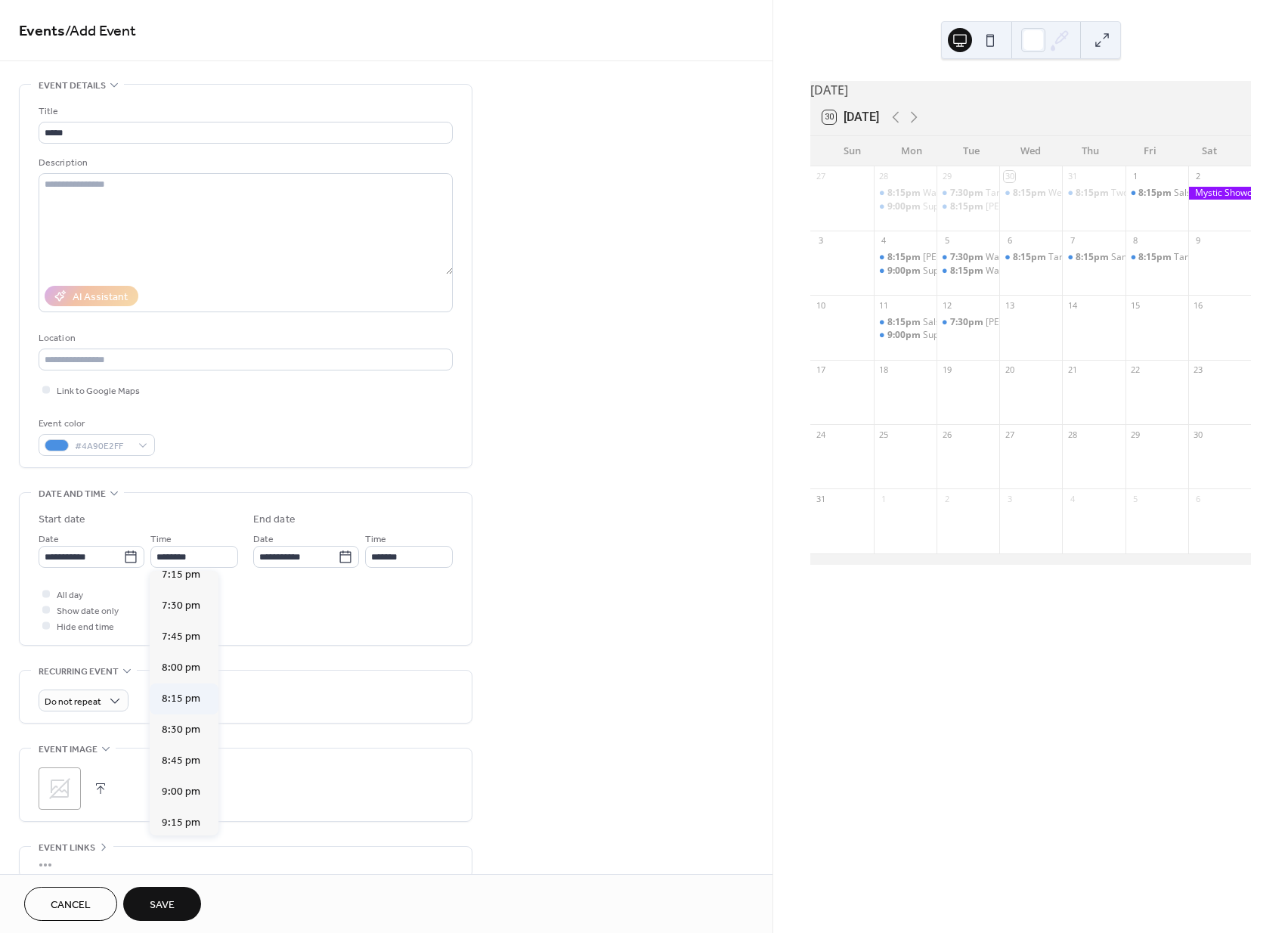 type on "*******" 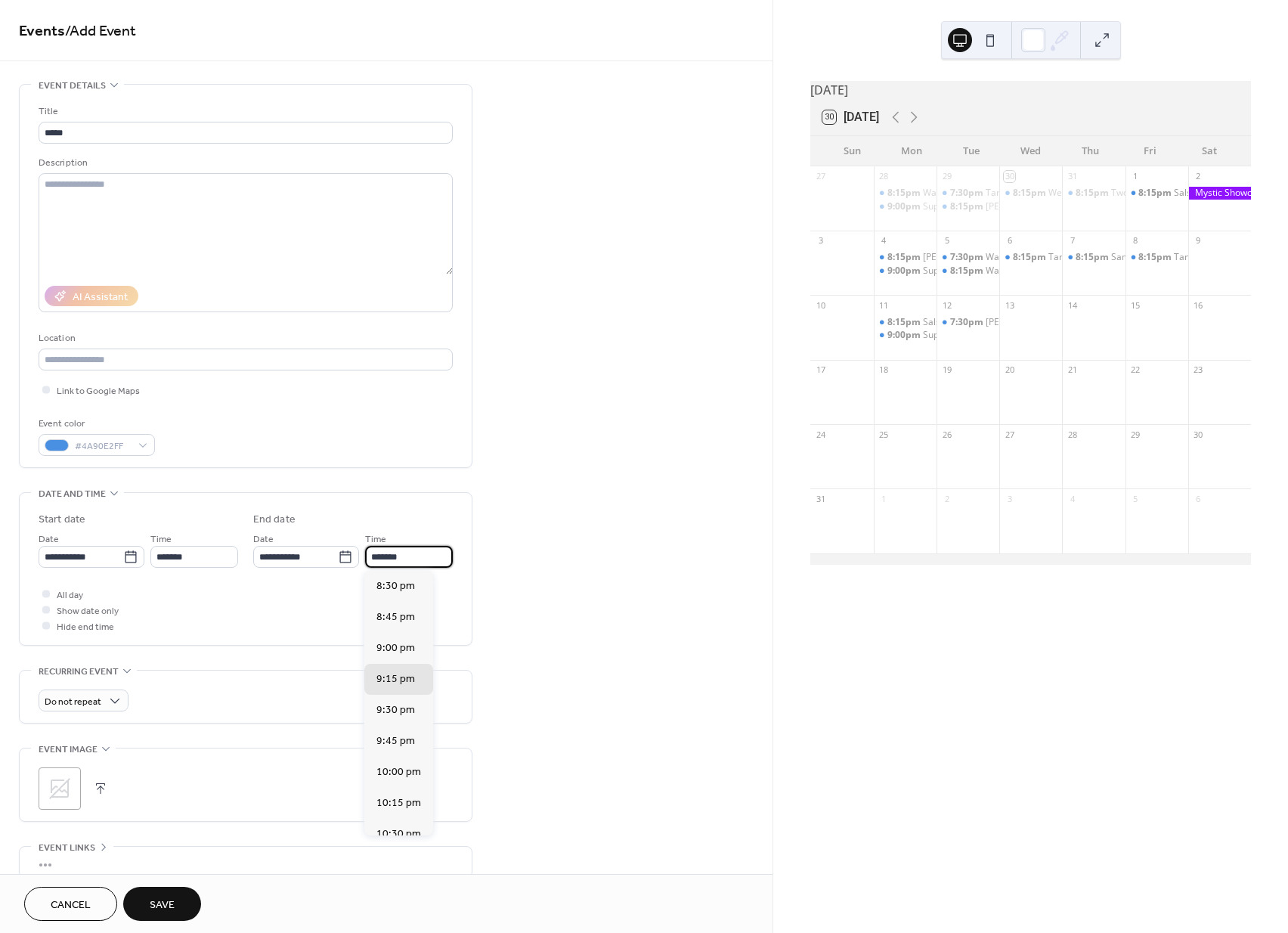 click on "*******" at bounding box center [409, 556] 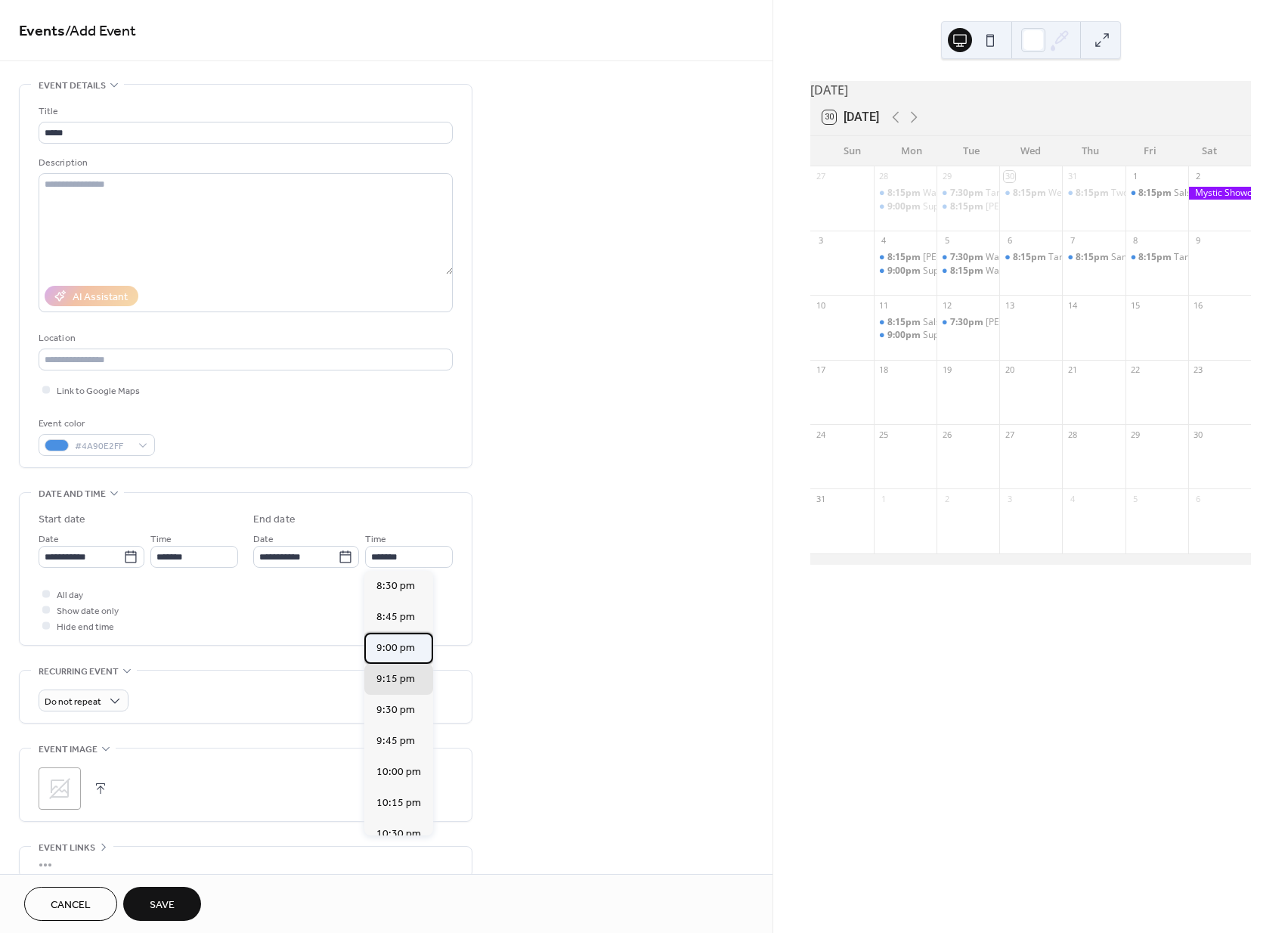 click on "9:00 pm" at bounding box center [395, 648] 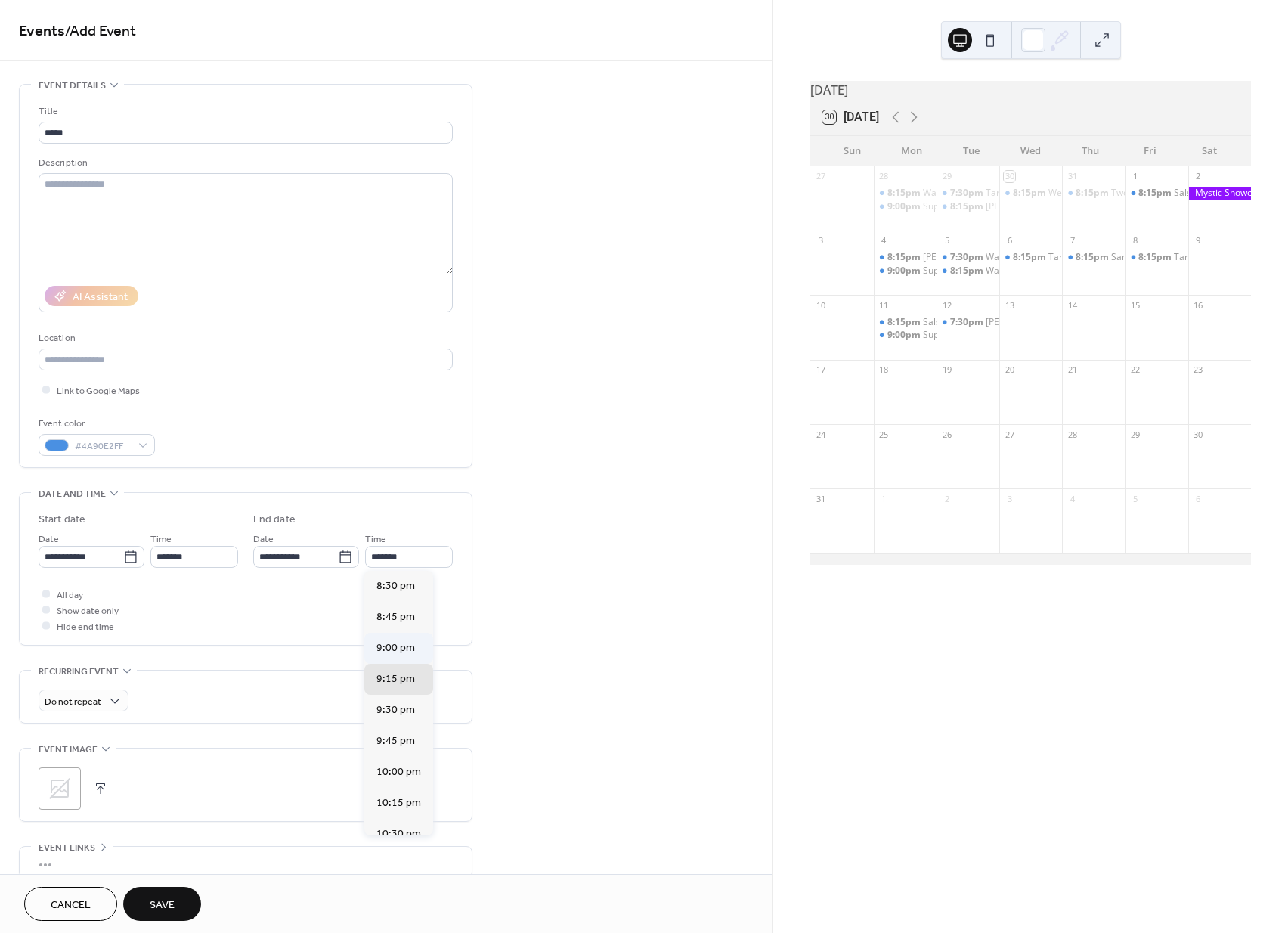 type on "*******" 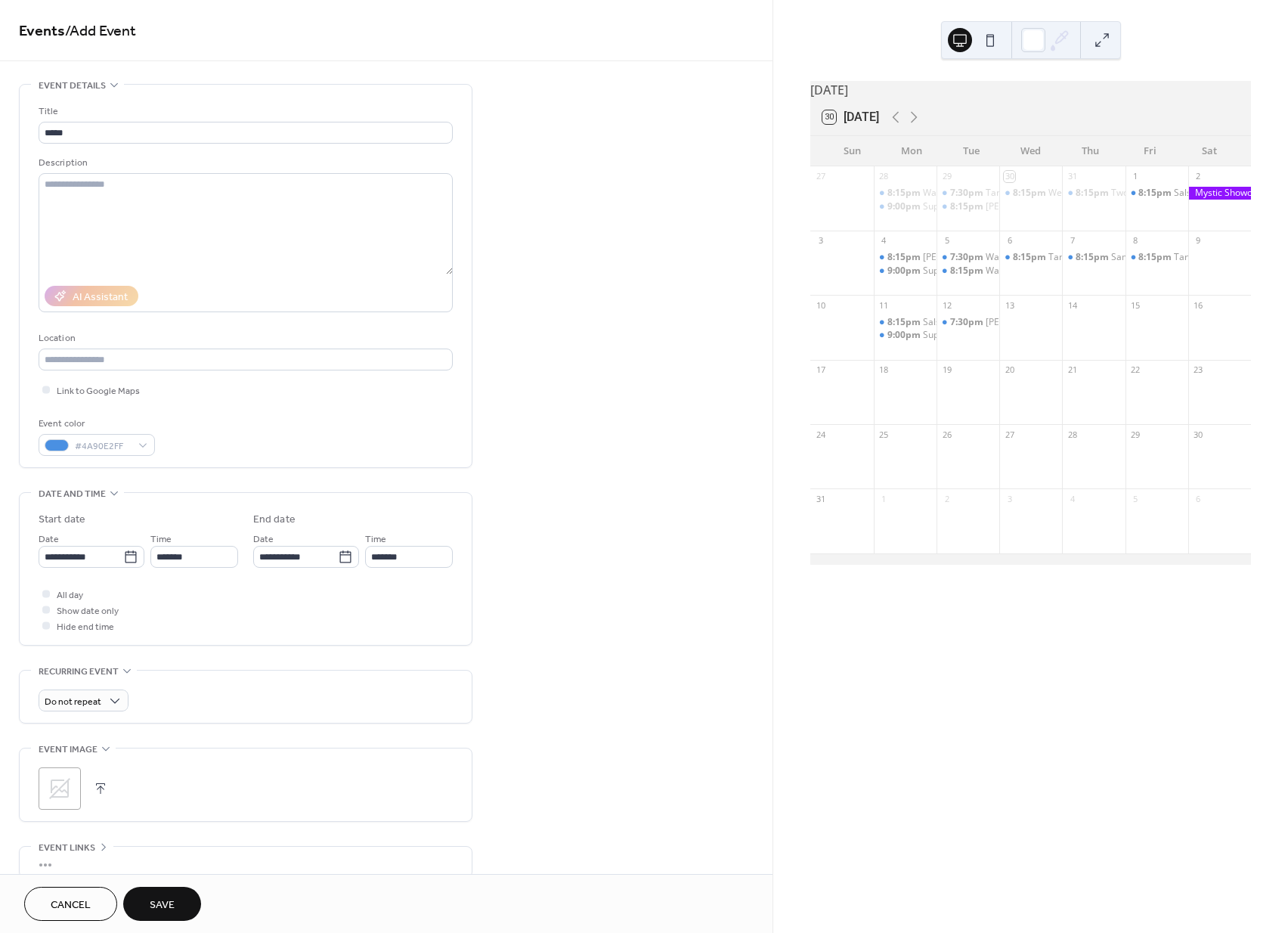 click on "**********" at bounding box center [386, 544] 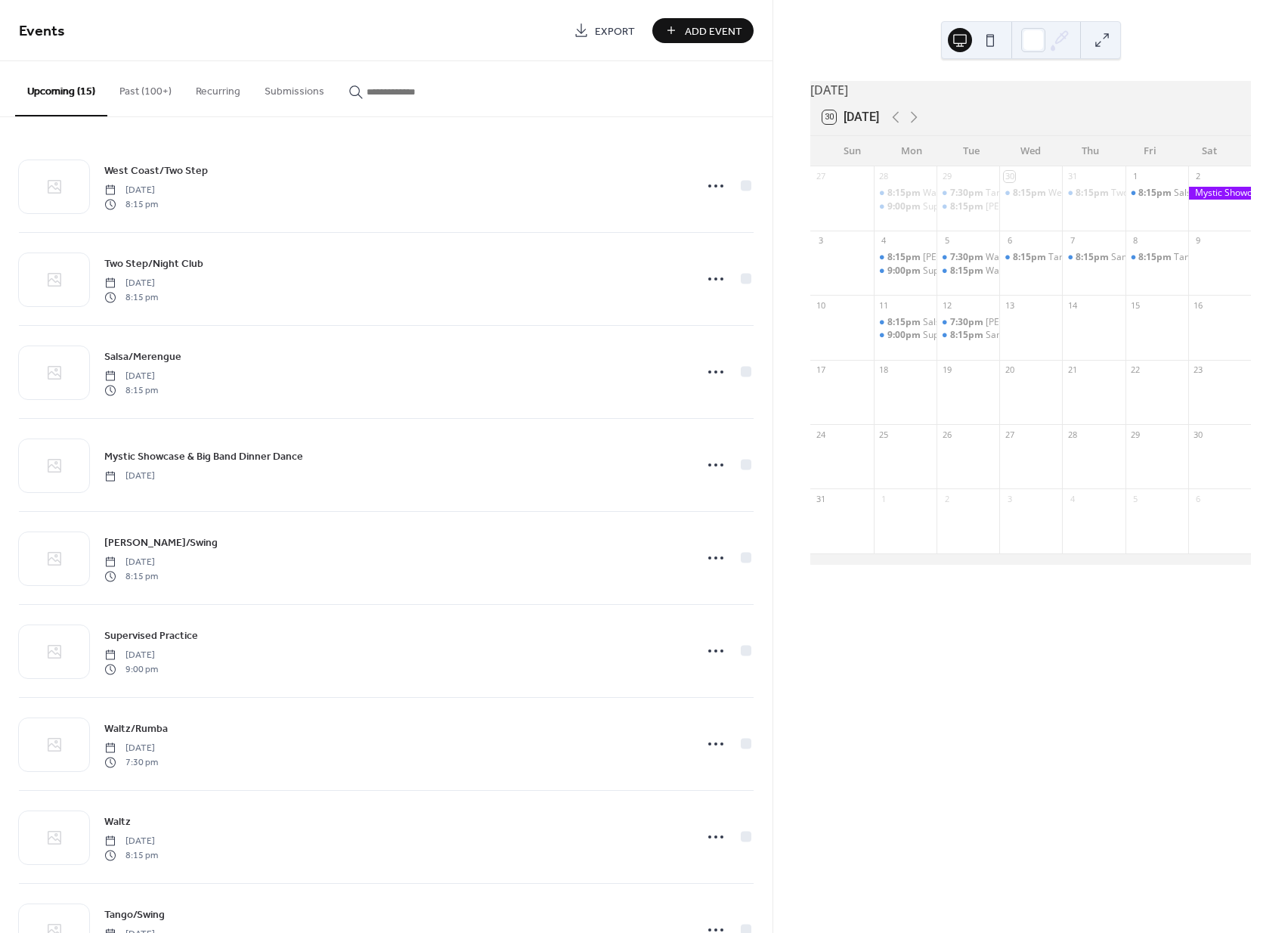 click on "Add Event" at bounding box center [714, 31] 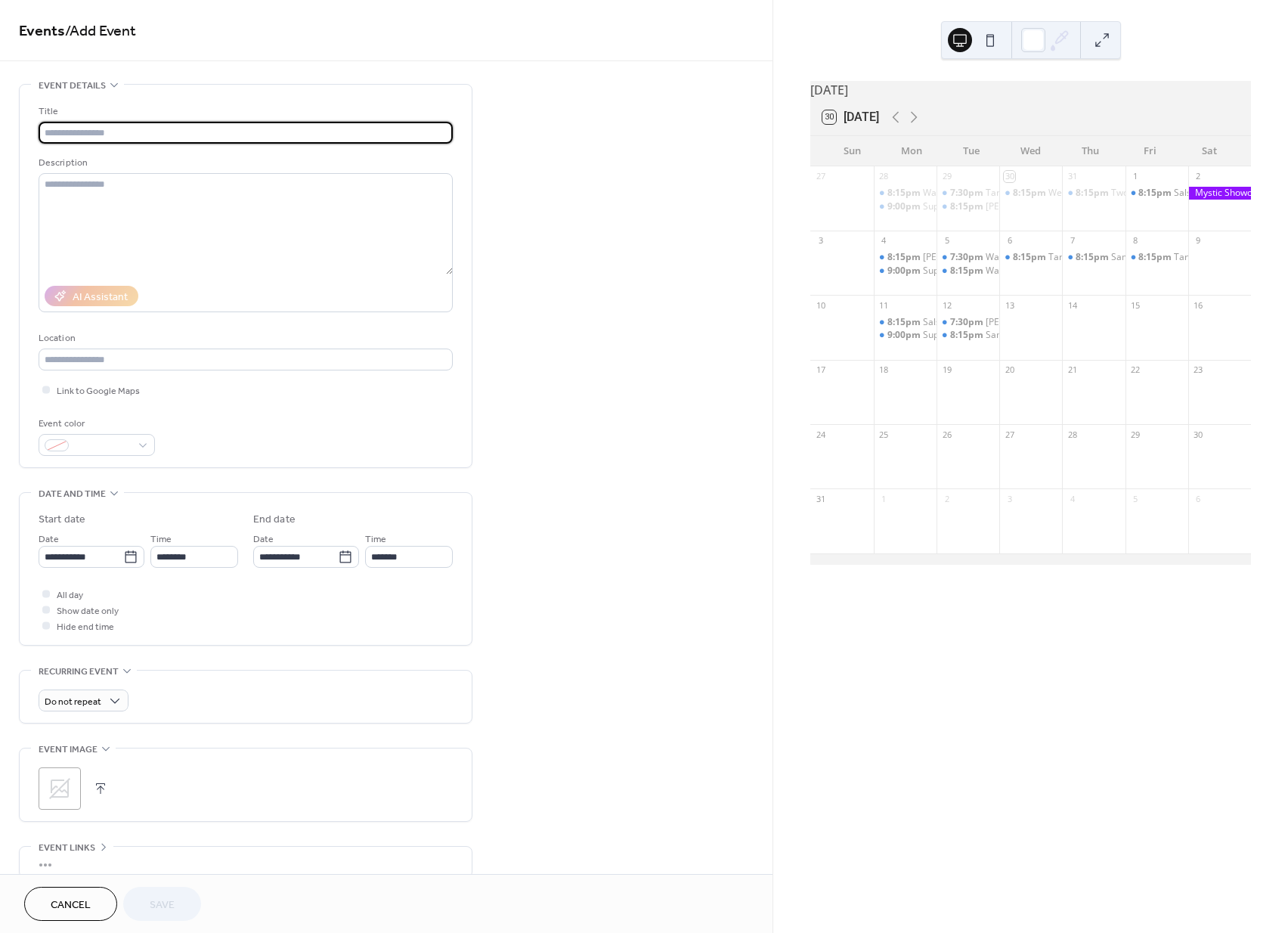 click at bounding box center (246, 132) 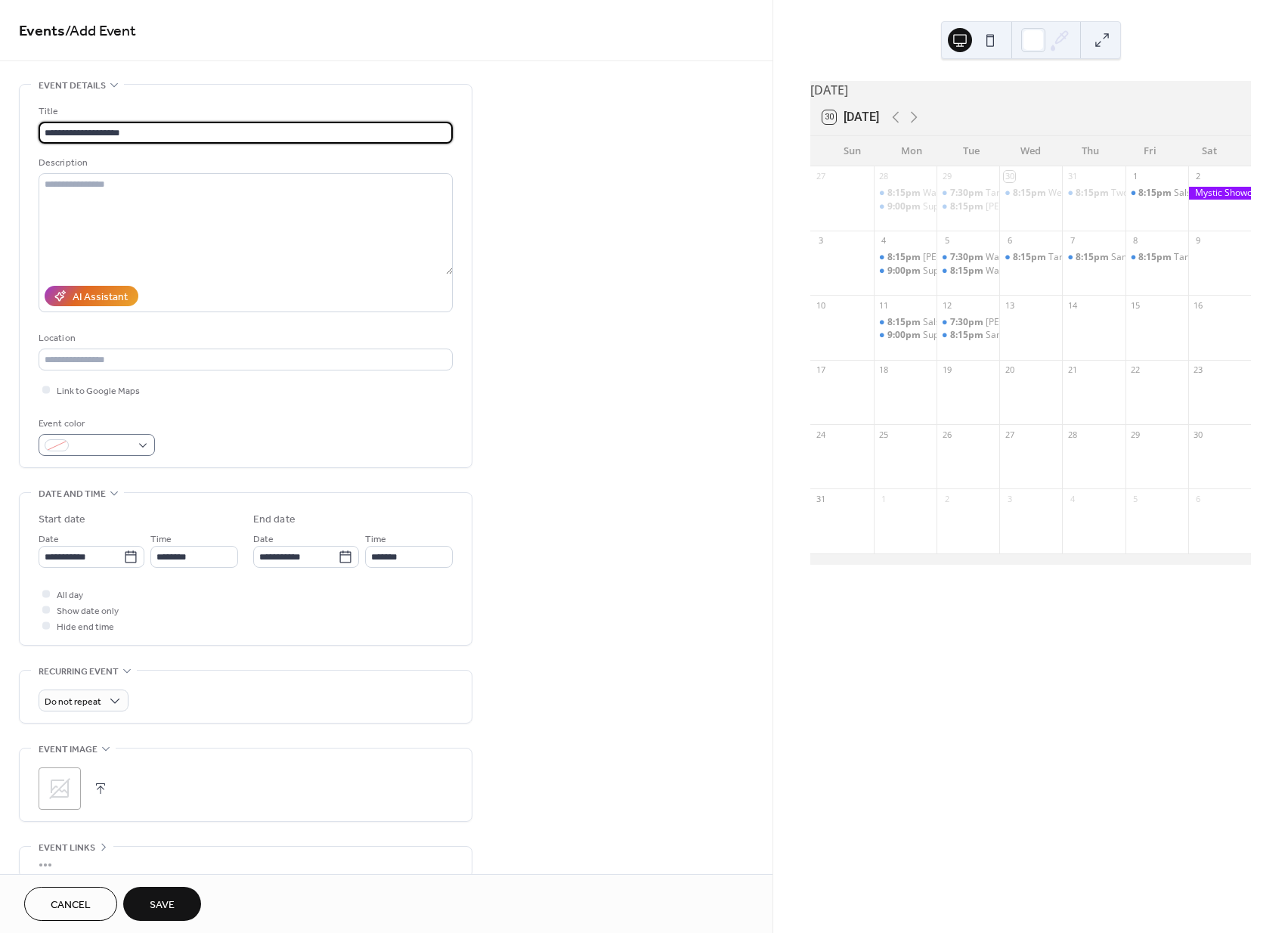 type on "**********" 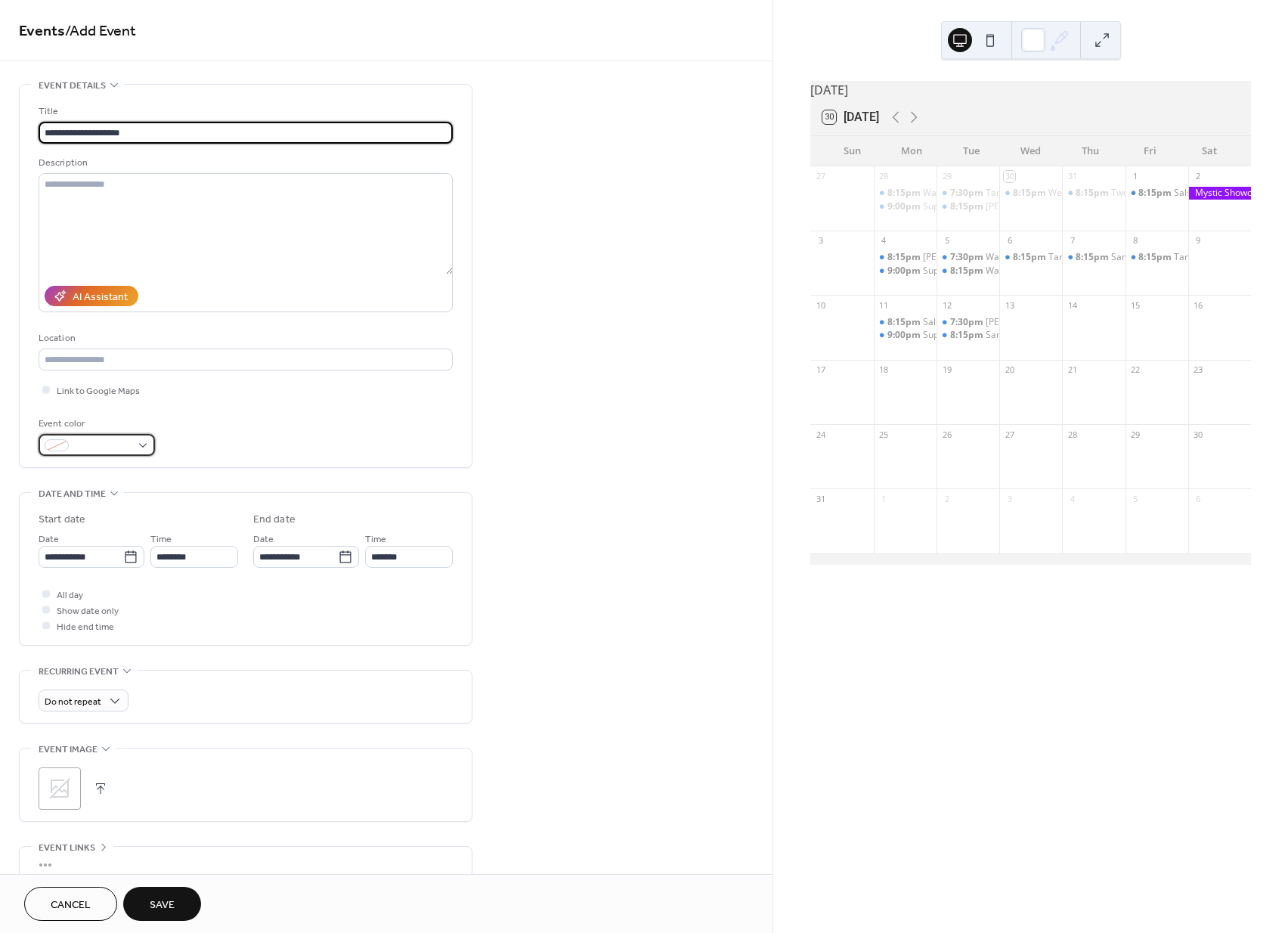click at bounding box center (103, 446) 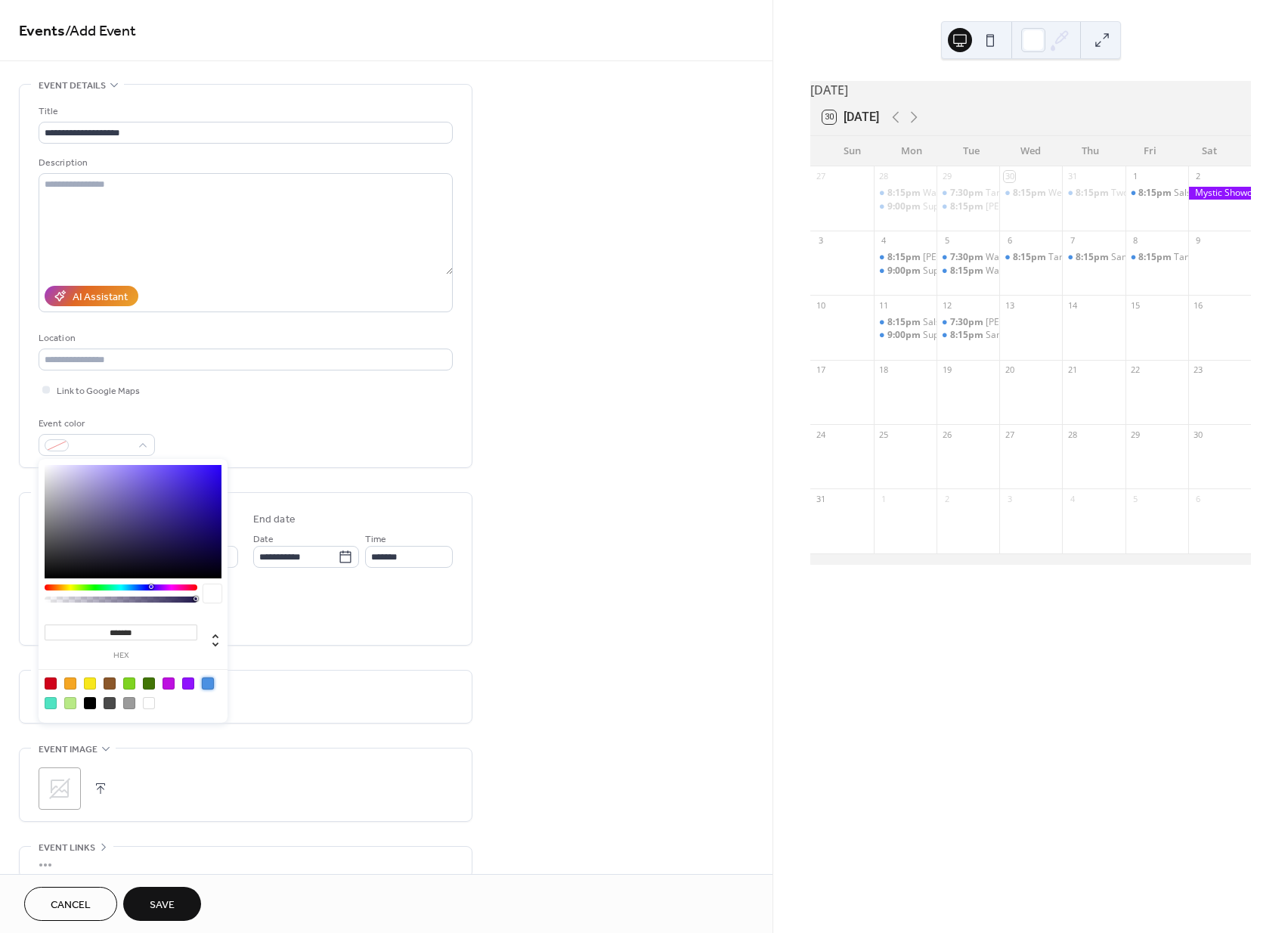 drag, startPoint x: 205, startPoint y: 683, endPoint x: 212, endPoint y: 681, distance: 7.28011 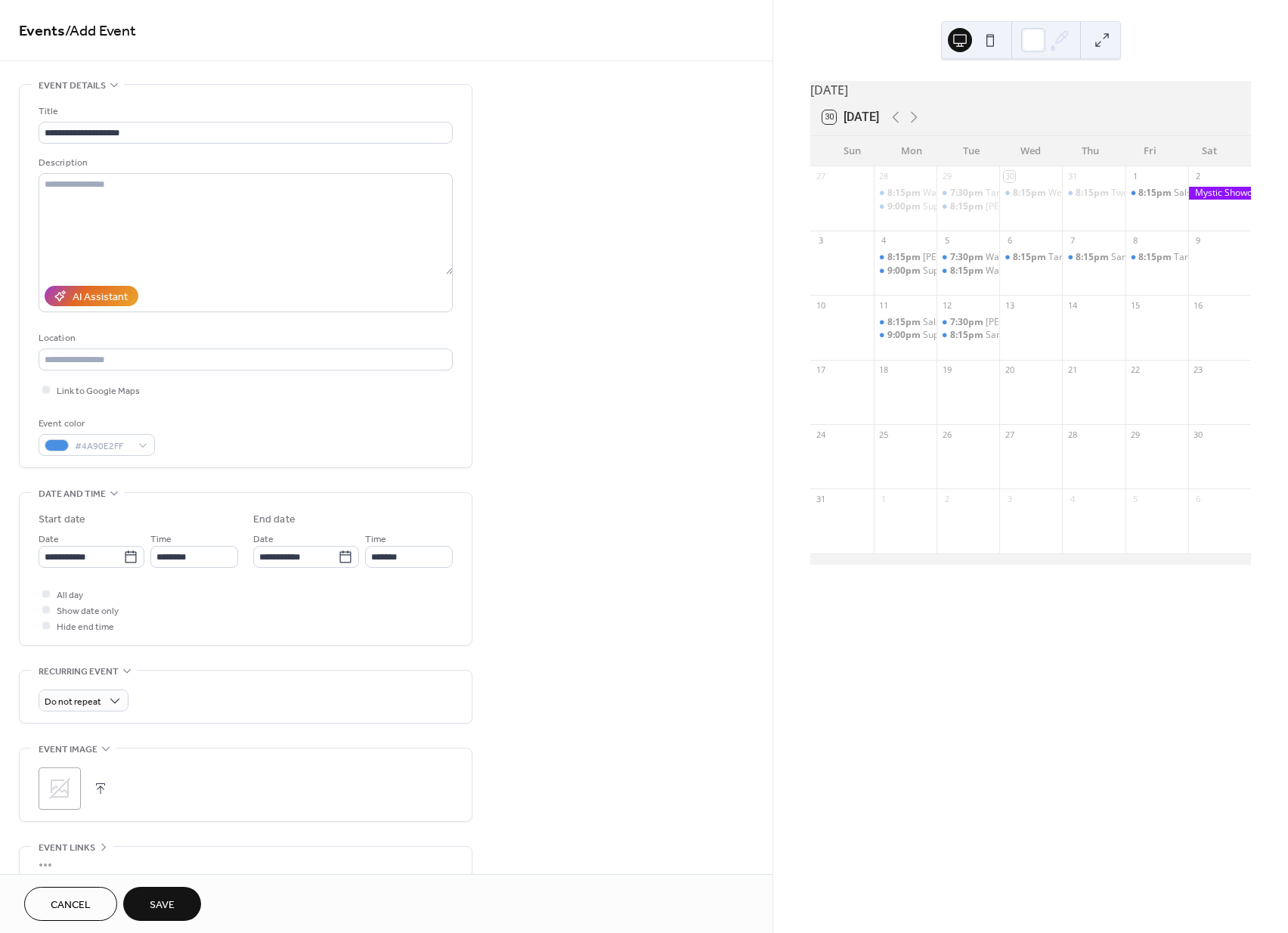 drag, startPoint x: 535, startPoint y: 574, endPoint x: 313, endPoint y: 576, distance: 222.00901 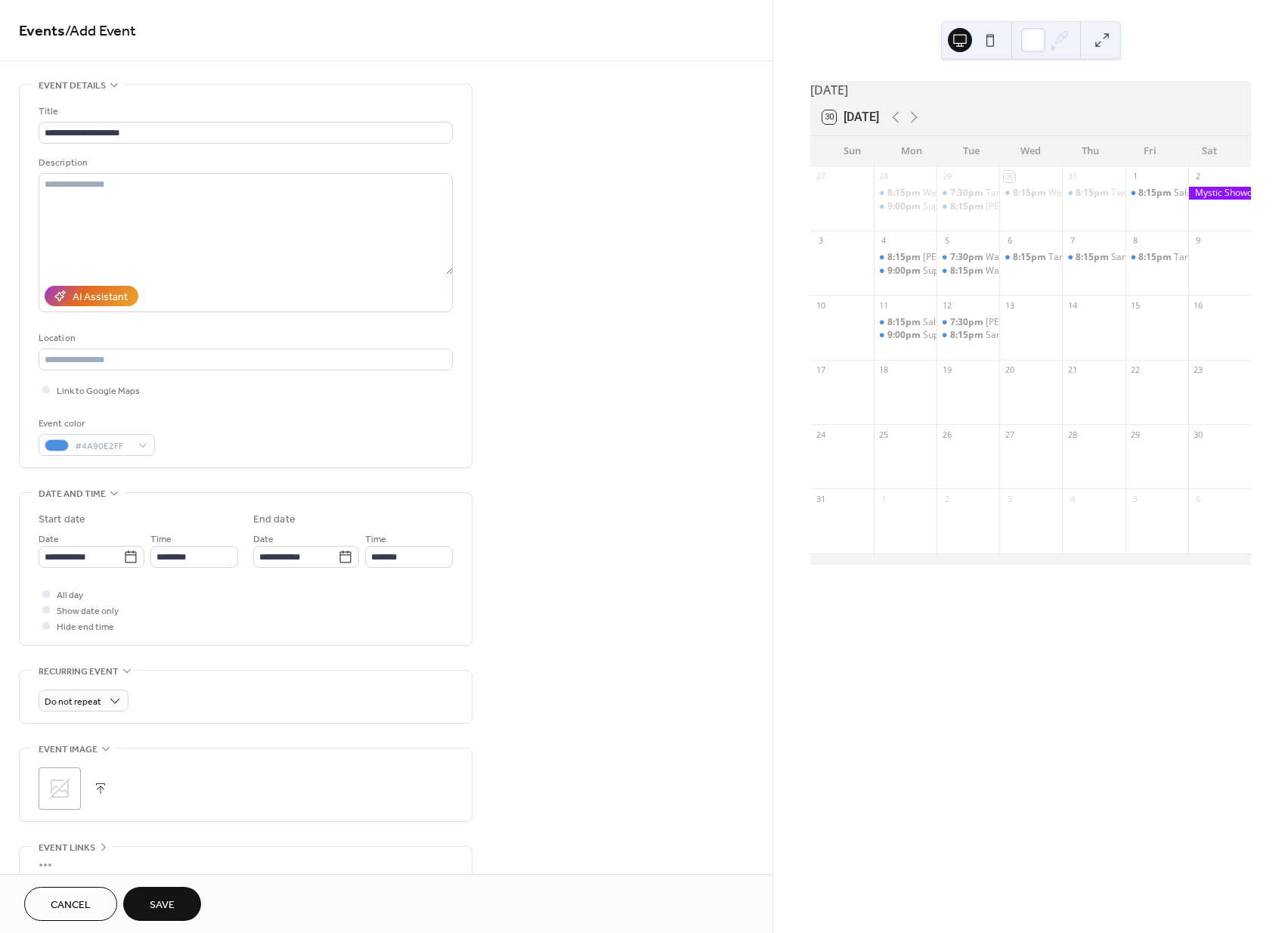 click on "**********" at bounding box center [386, 544] 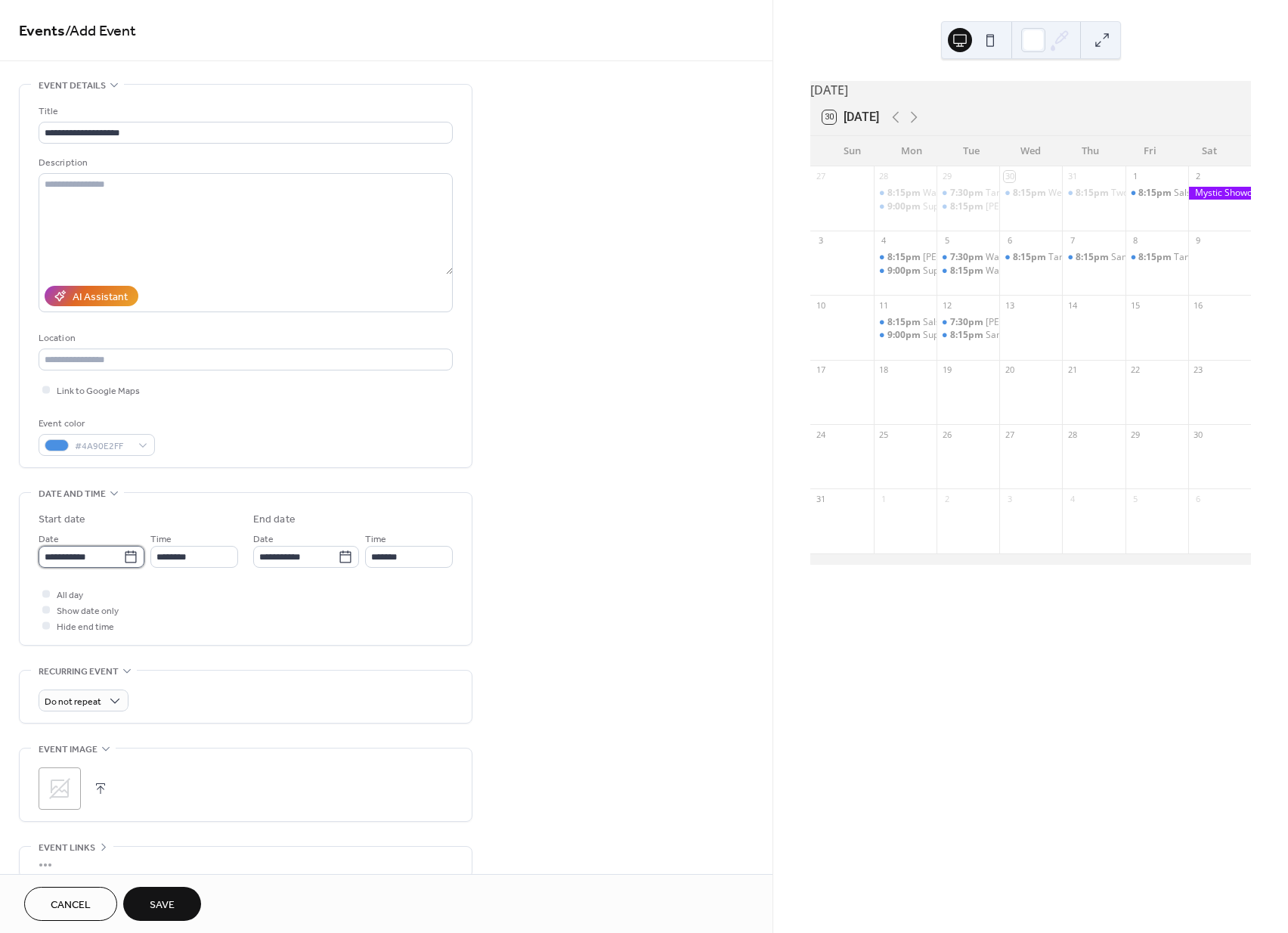 click on "**********" at bounding box center [81, 556] 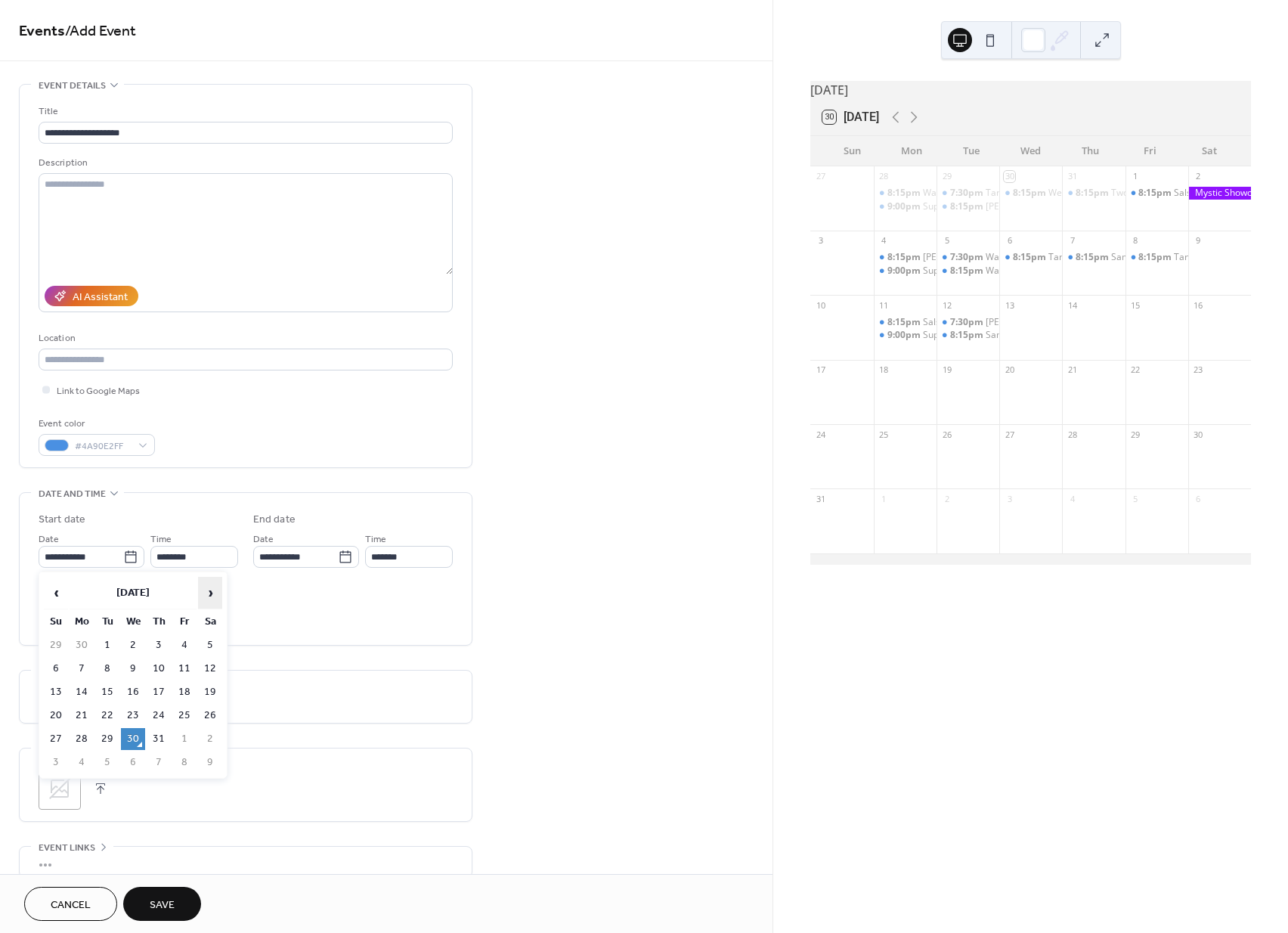 click on "›" at bounding box center [210, 593] 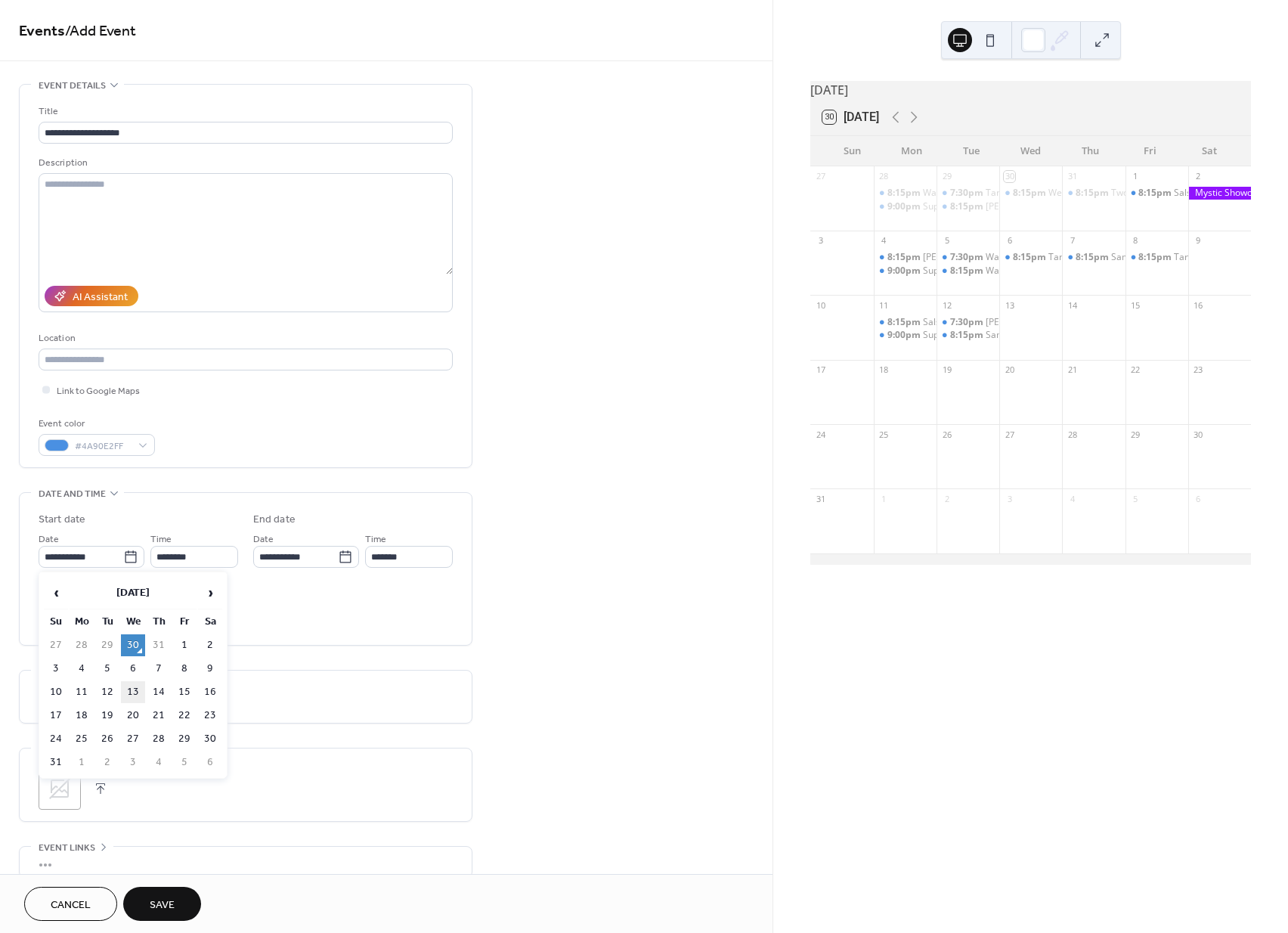 click on "13" at bounding box center [133, 692] 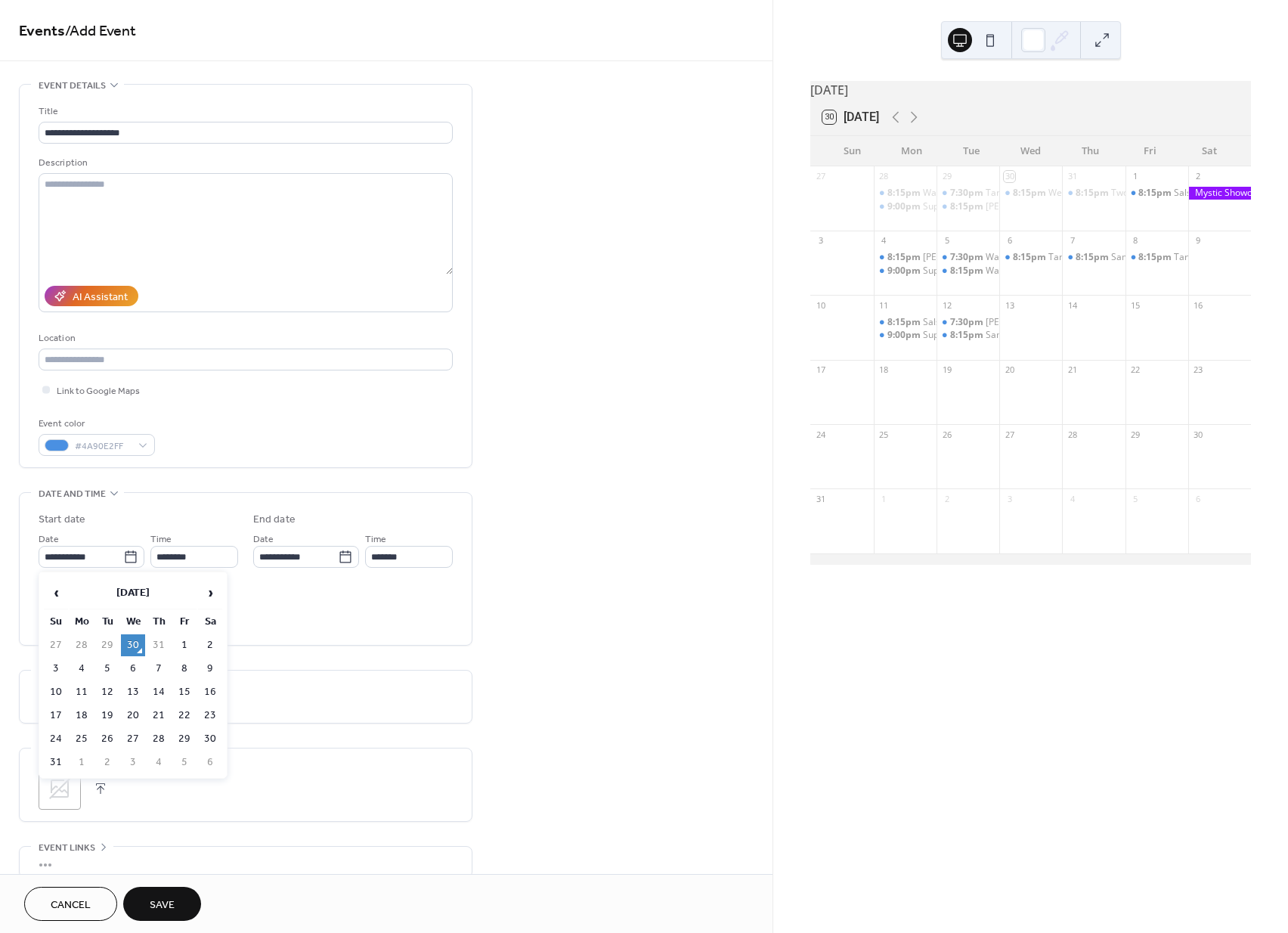type on "**********" 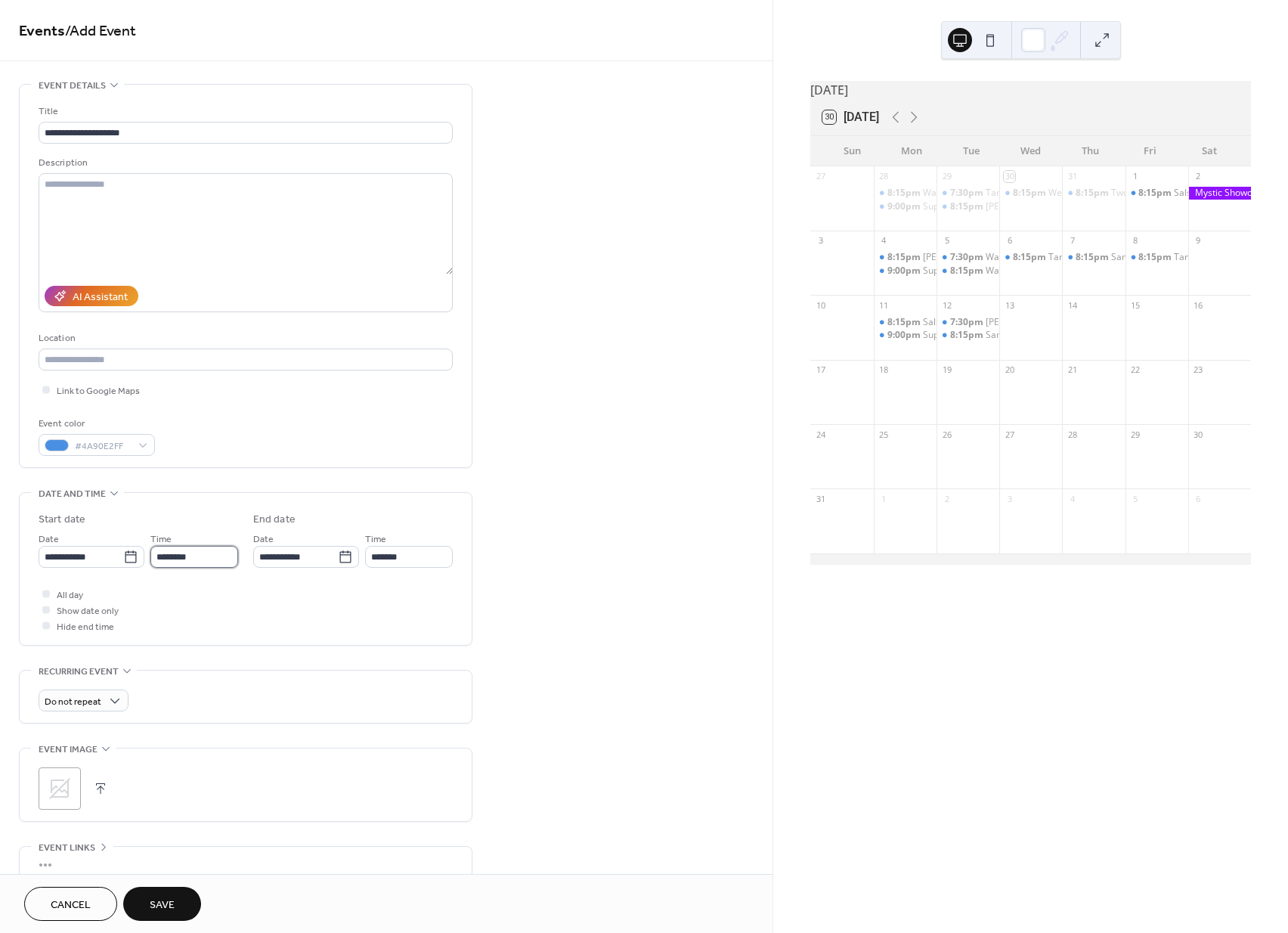 click on "********" at bounding box center [194, 556] 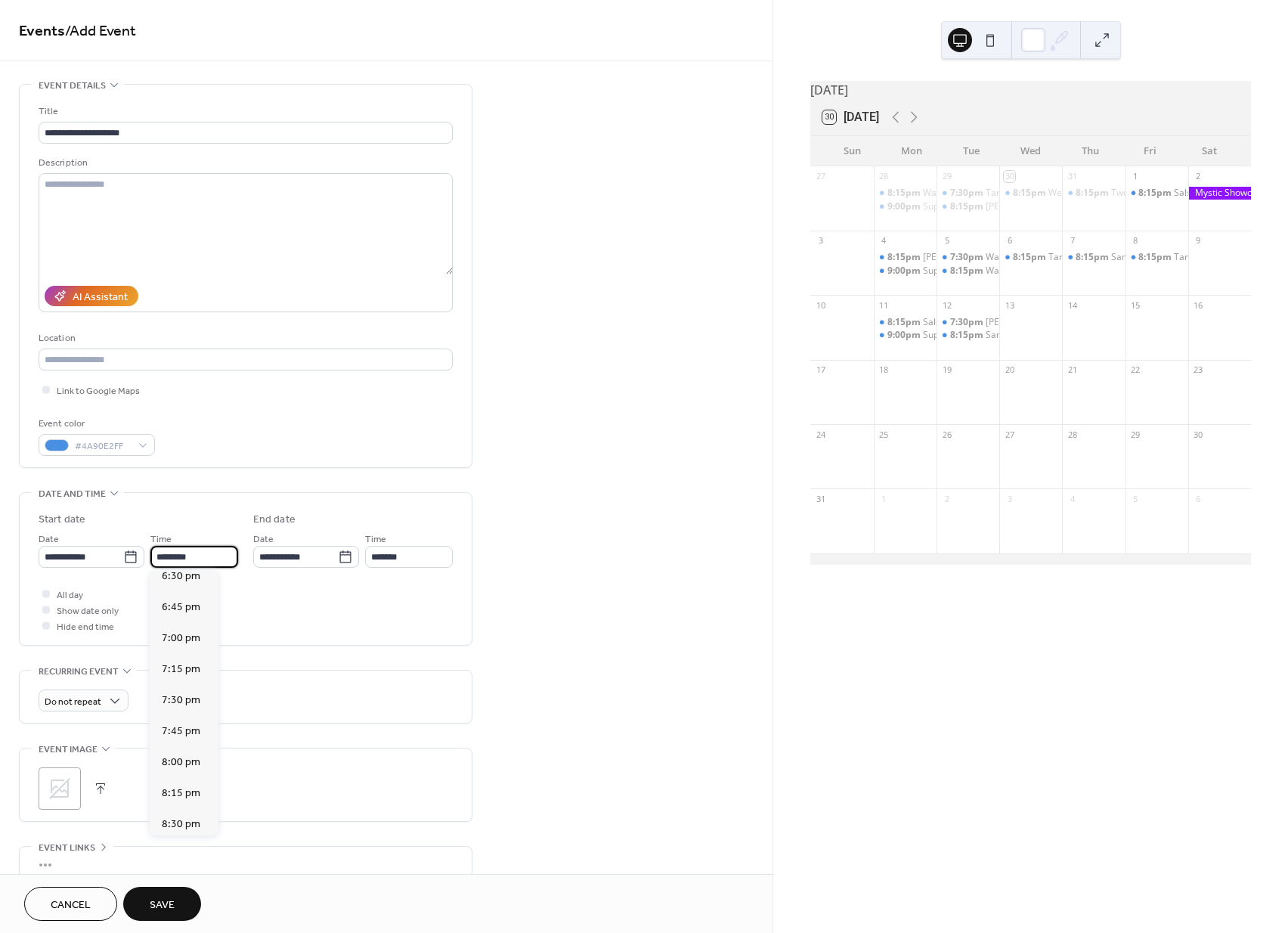 scroll, scrollTop: 2360, scrollLeft: 0, axis: vertical 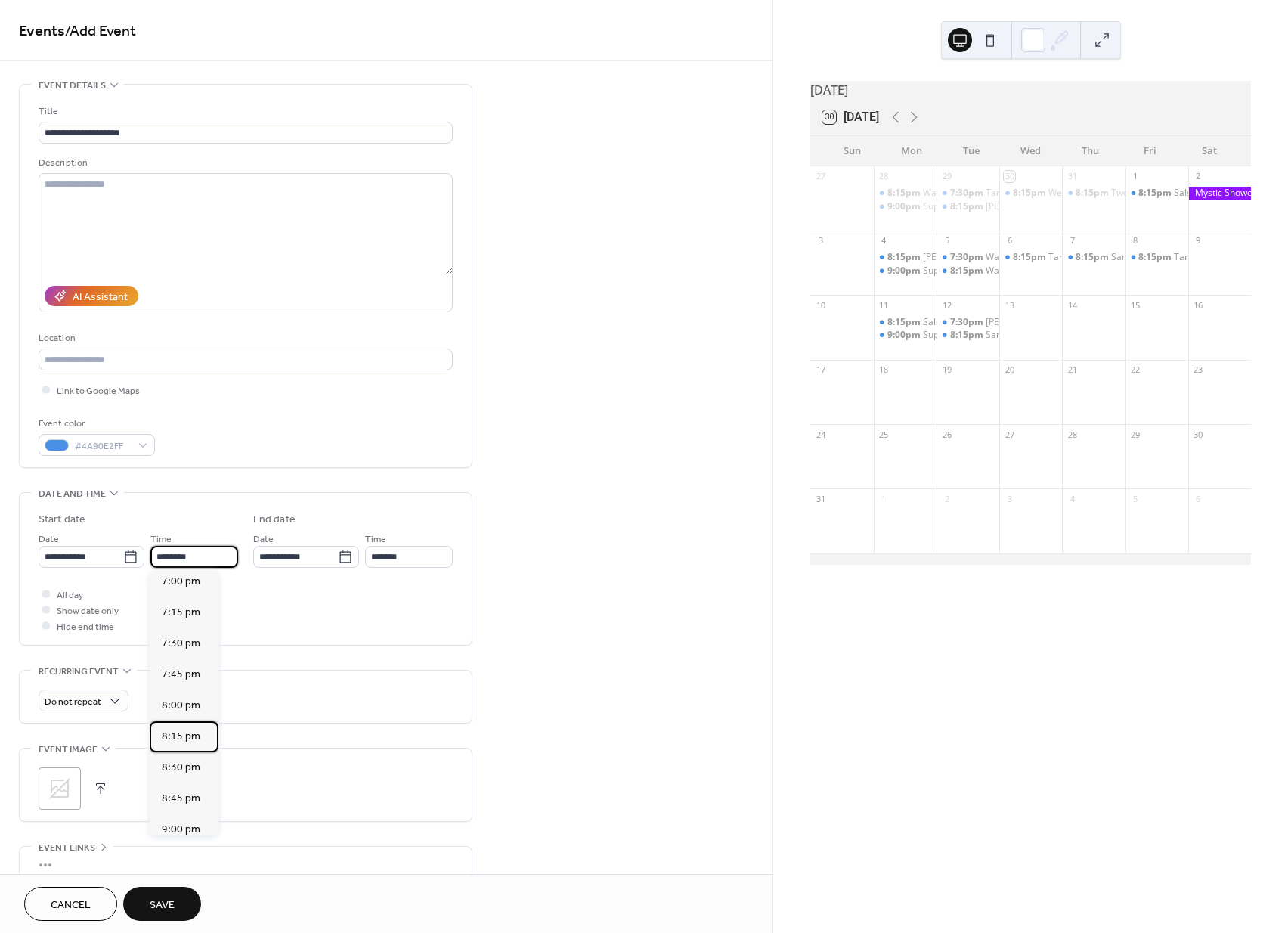 drag, startPoint x: 191, startPoint y: 694, endPoint x: 262, endPoint y: 665, distance: 76.6942 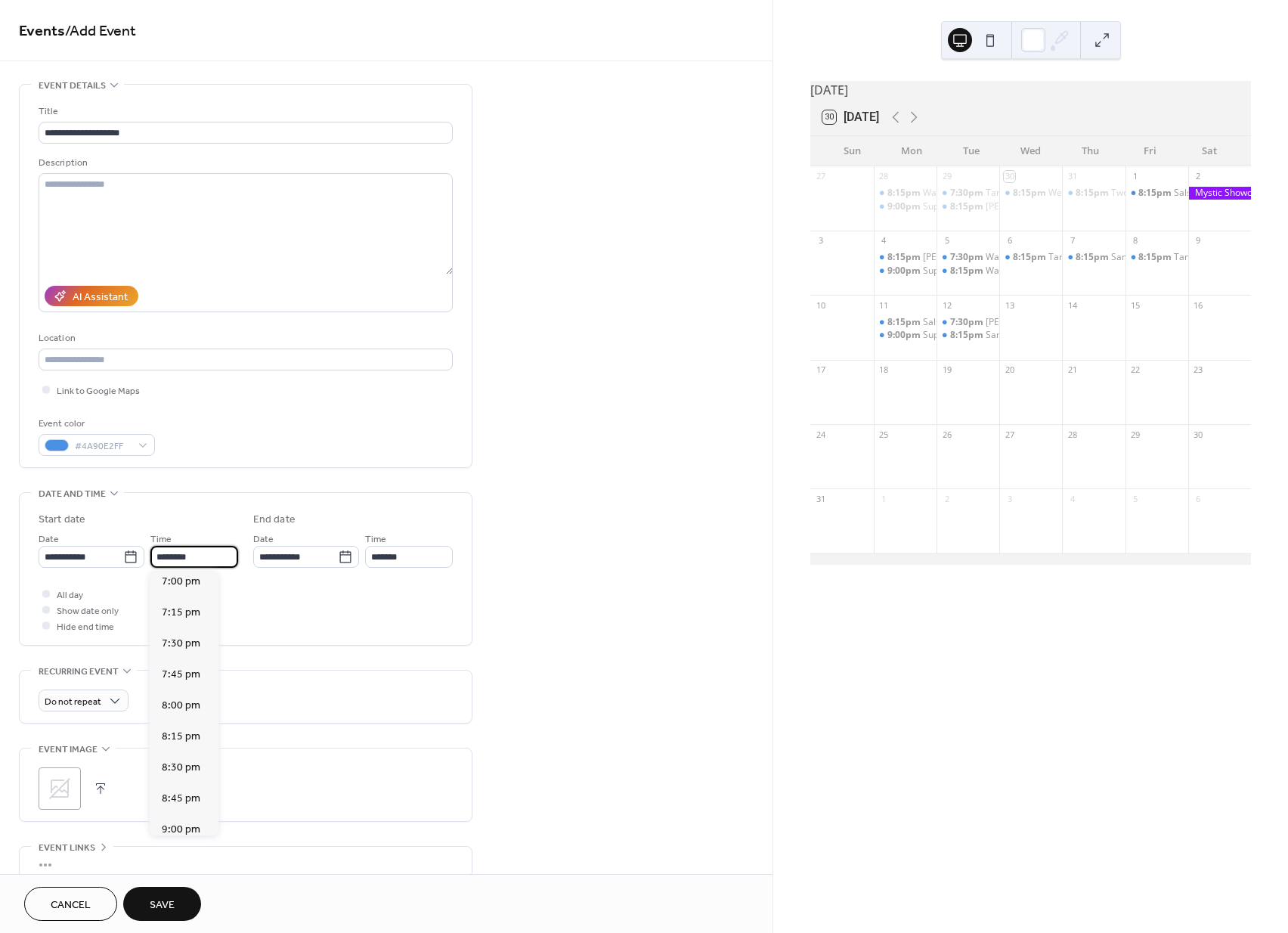 type on "*******" 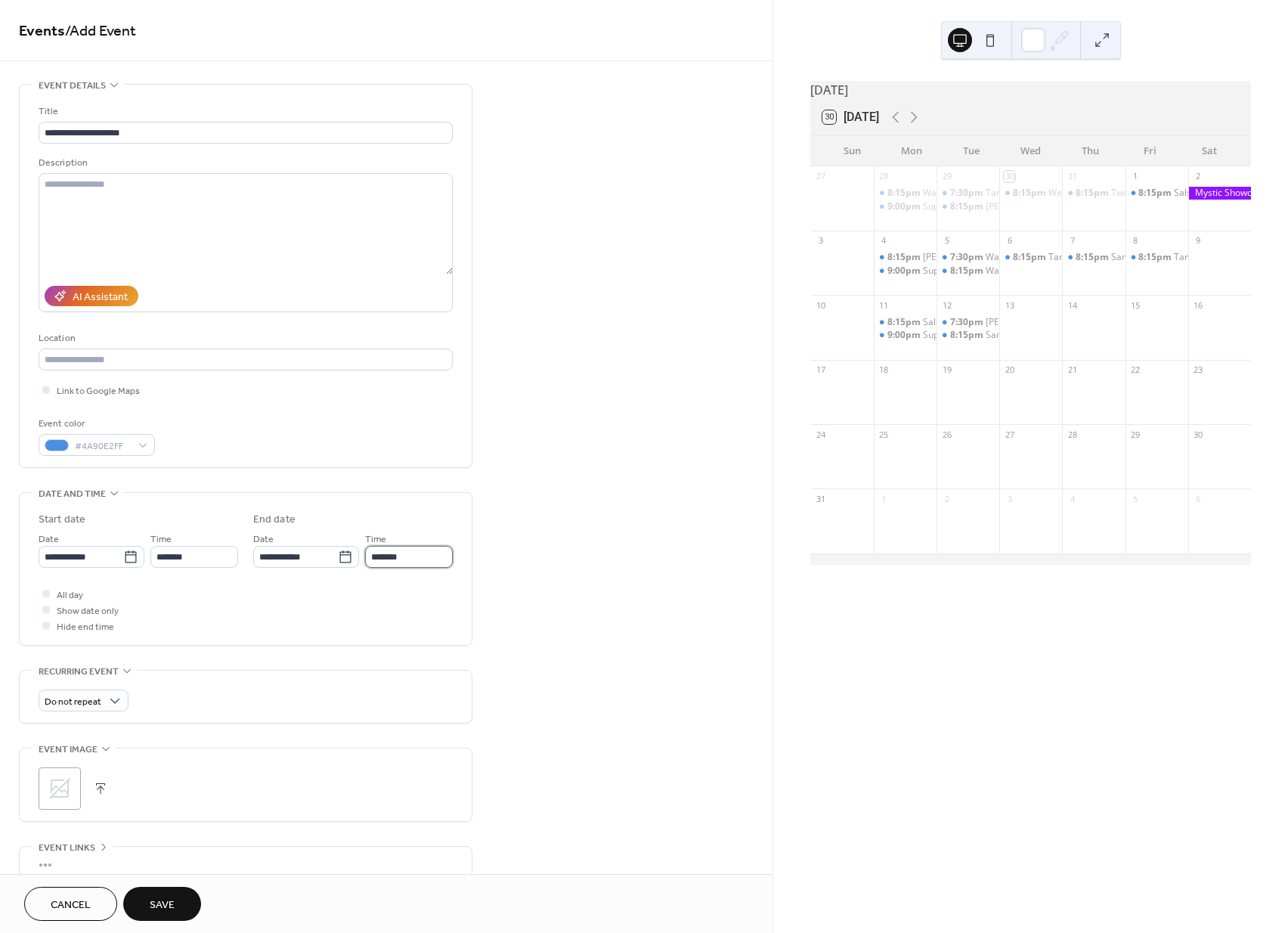 click on "*******" at bounding box center (409, 556) 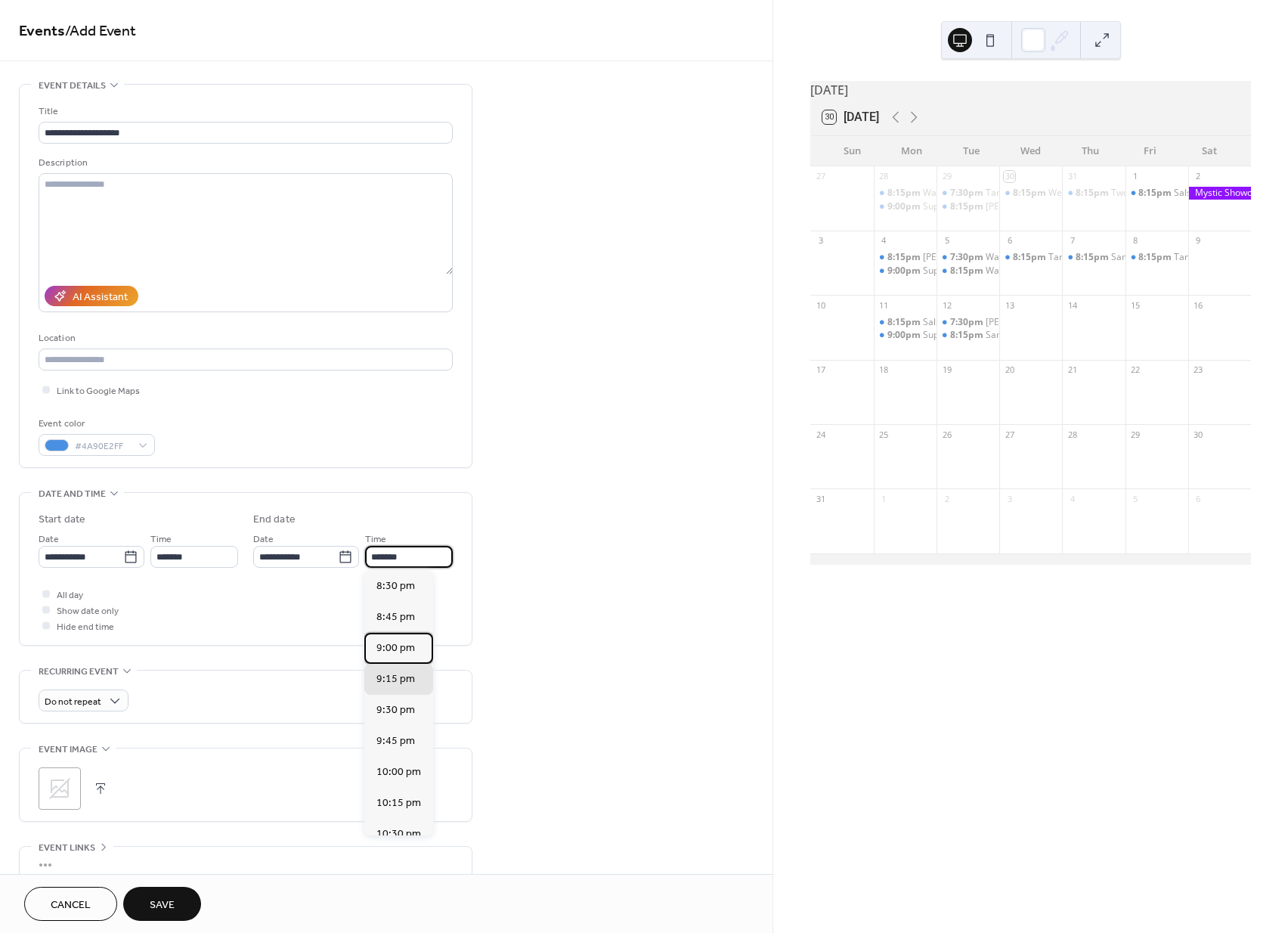 click on "9:00 pm" at bounding box center [395, 648] 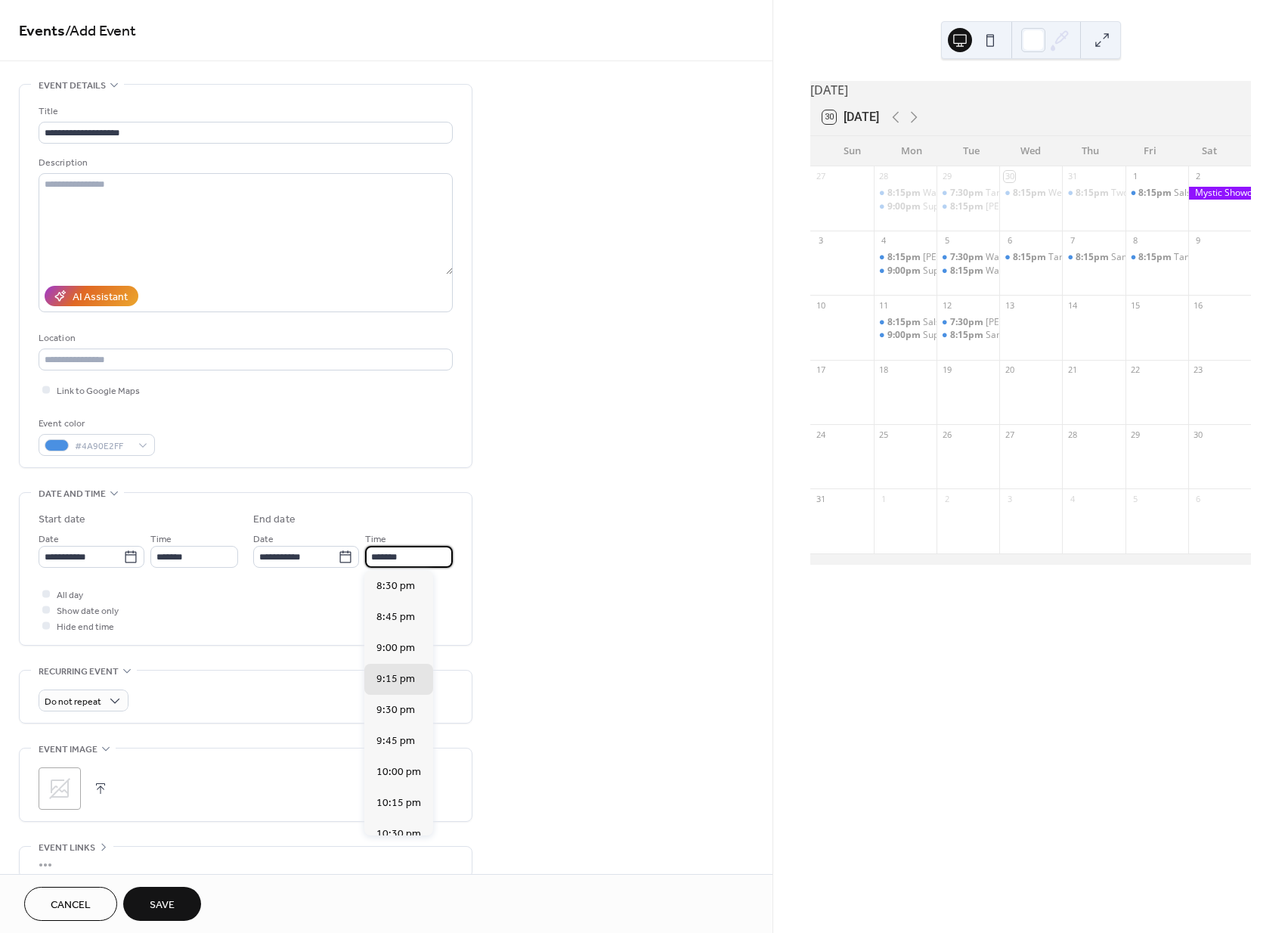 type on "*******" 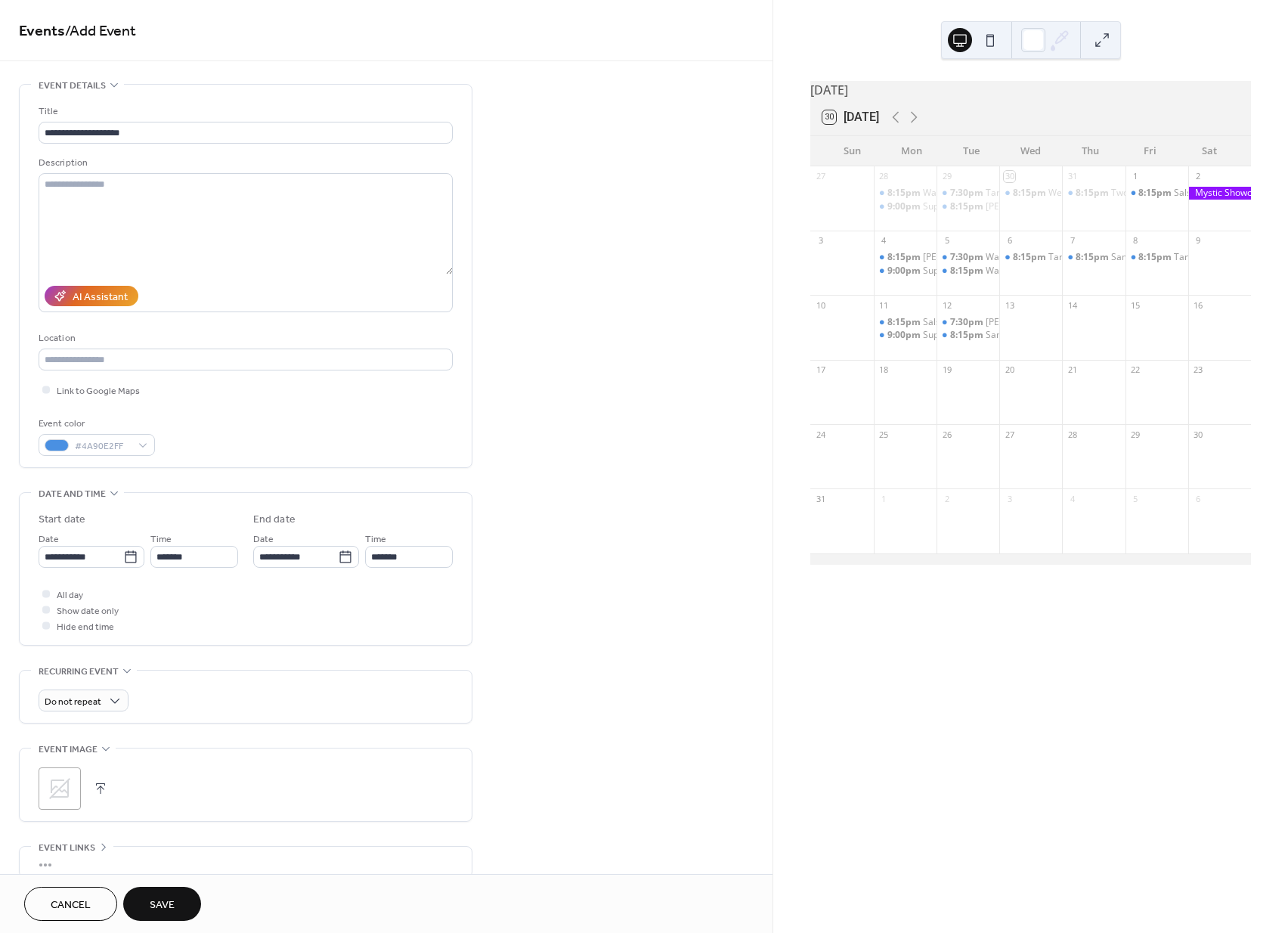click on "Save" at bounding box center [162, 904] 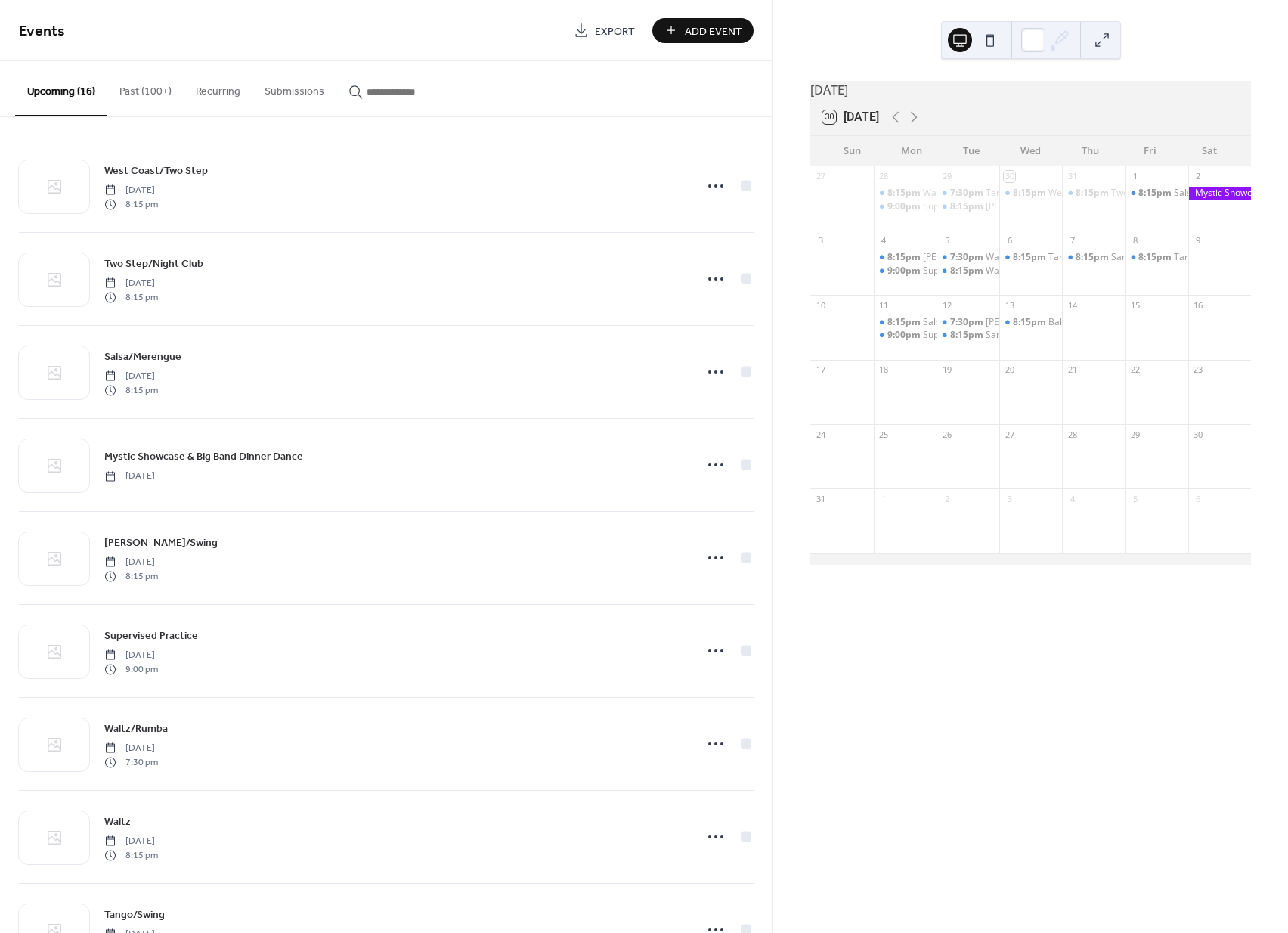 click on "Add Event" at bounding box center [714, 31] 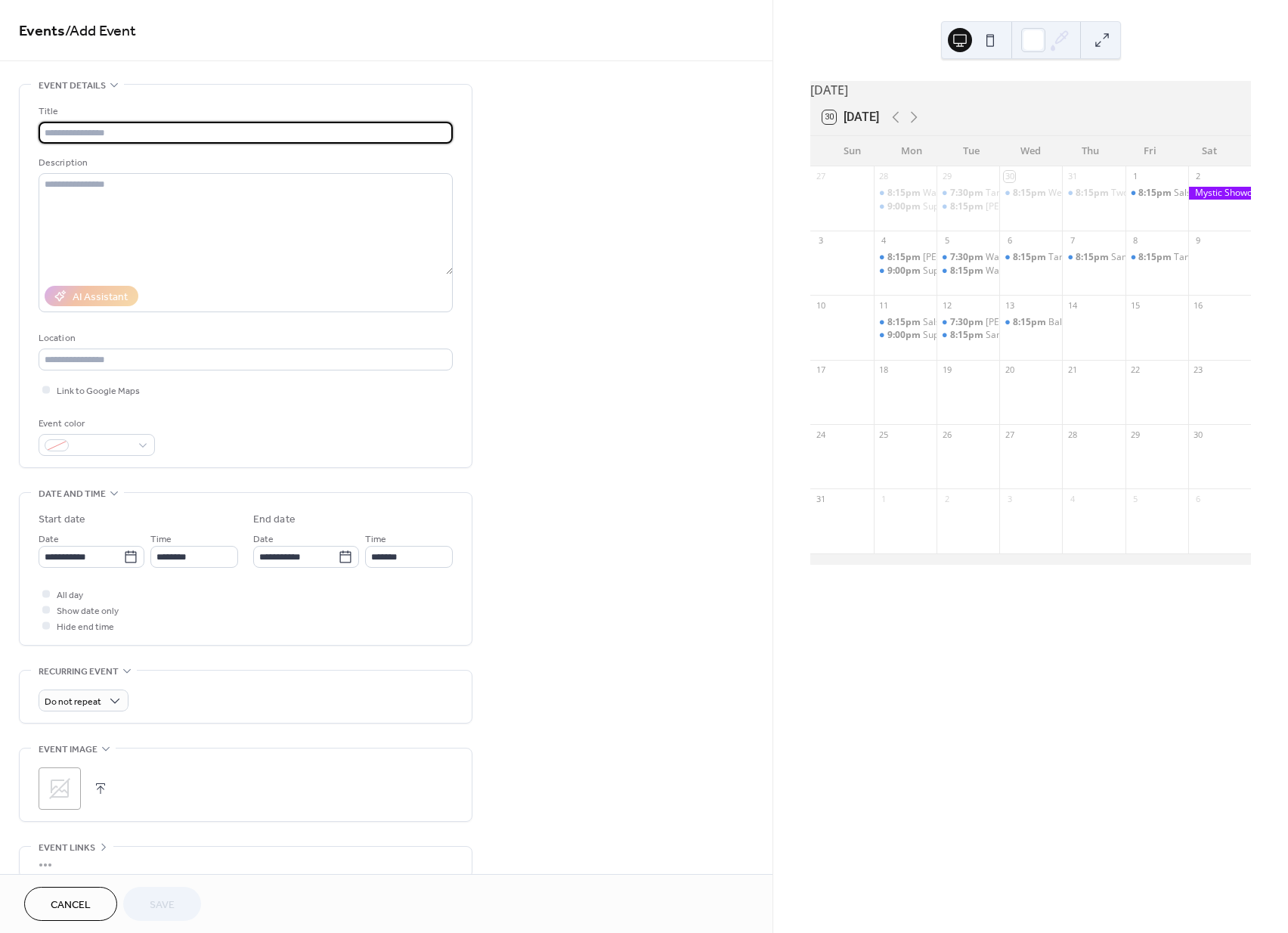 click at bounding box center [246, 132] 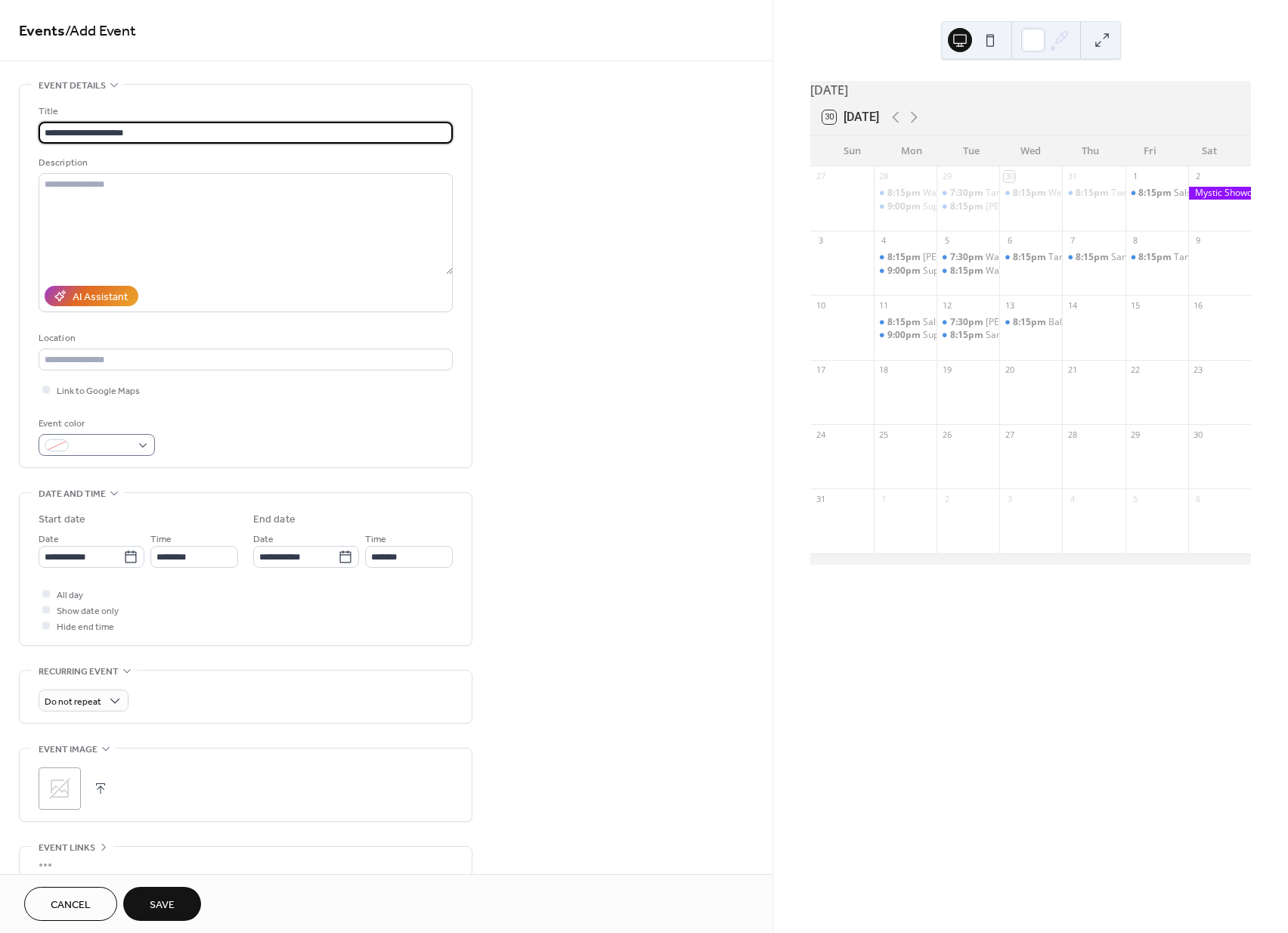 type on "**********" 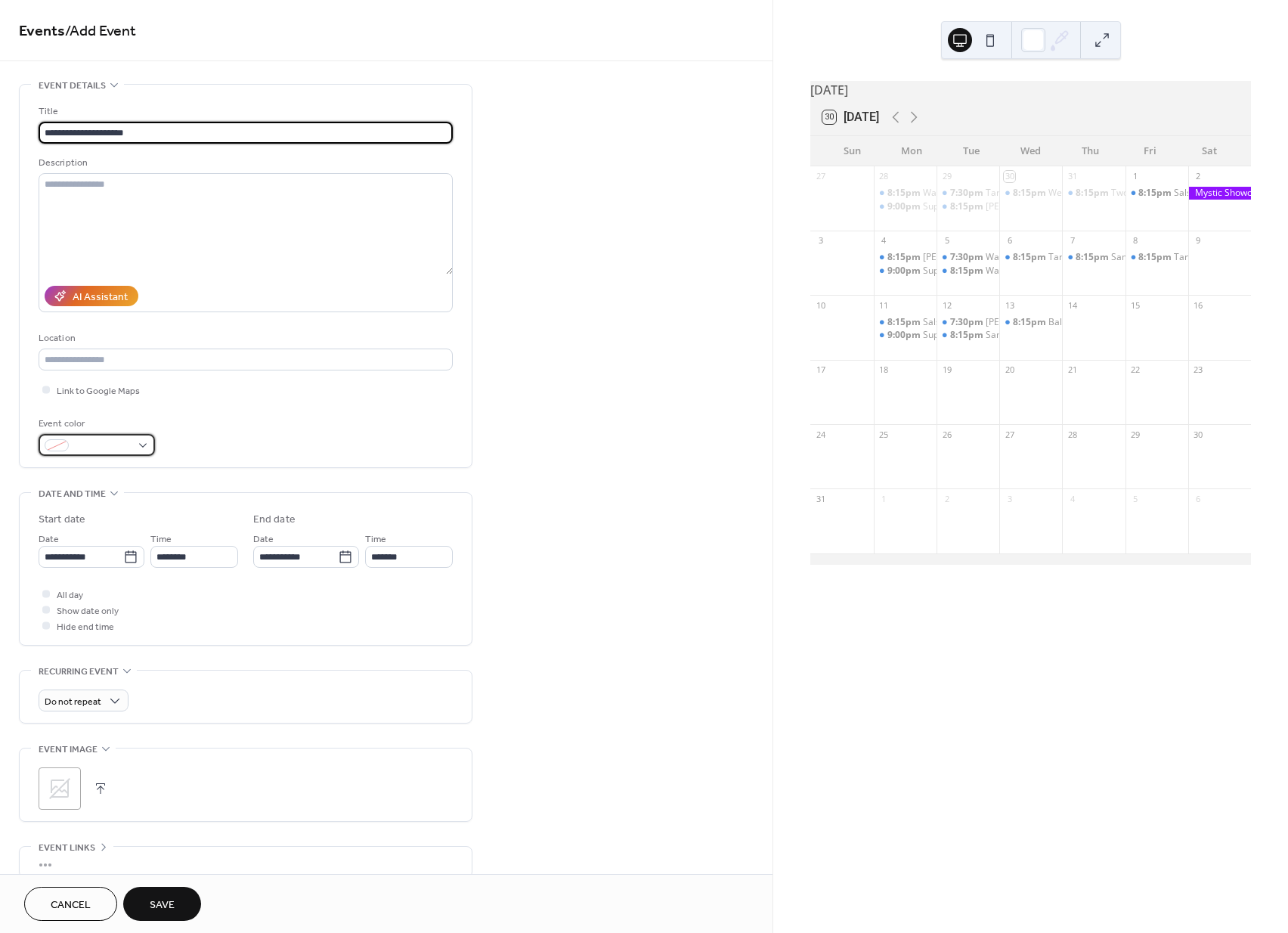 click at bounding box center (97, 445) 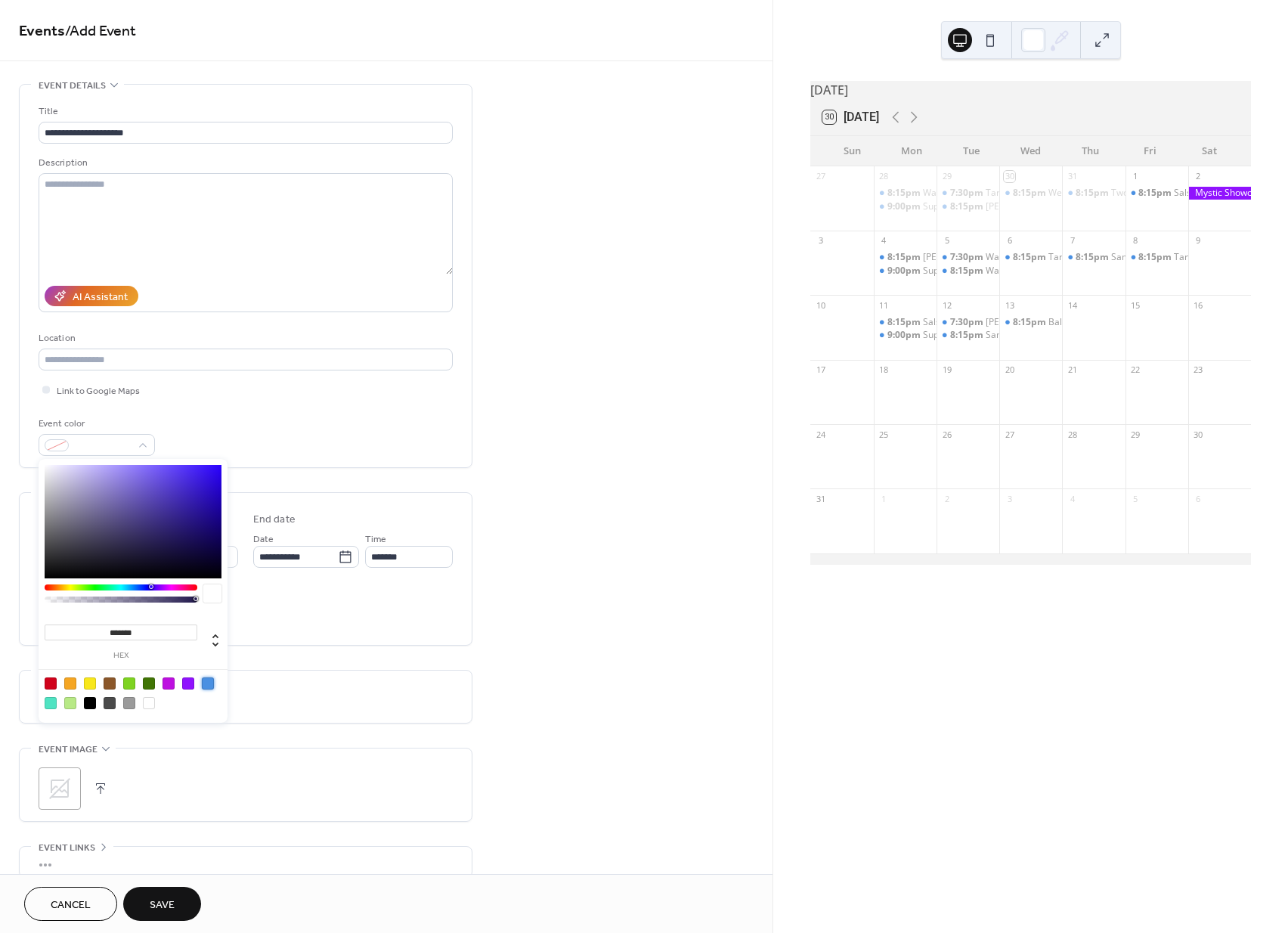 drag, startPoint x: 209, startPoint y: 683, endPoint x: 454, endPoint y: 636, distance: 249.4674 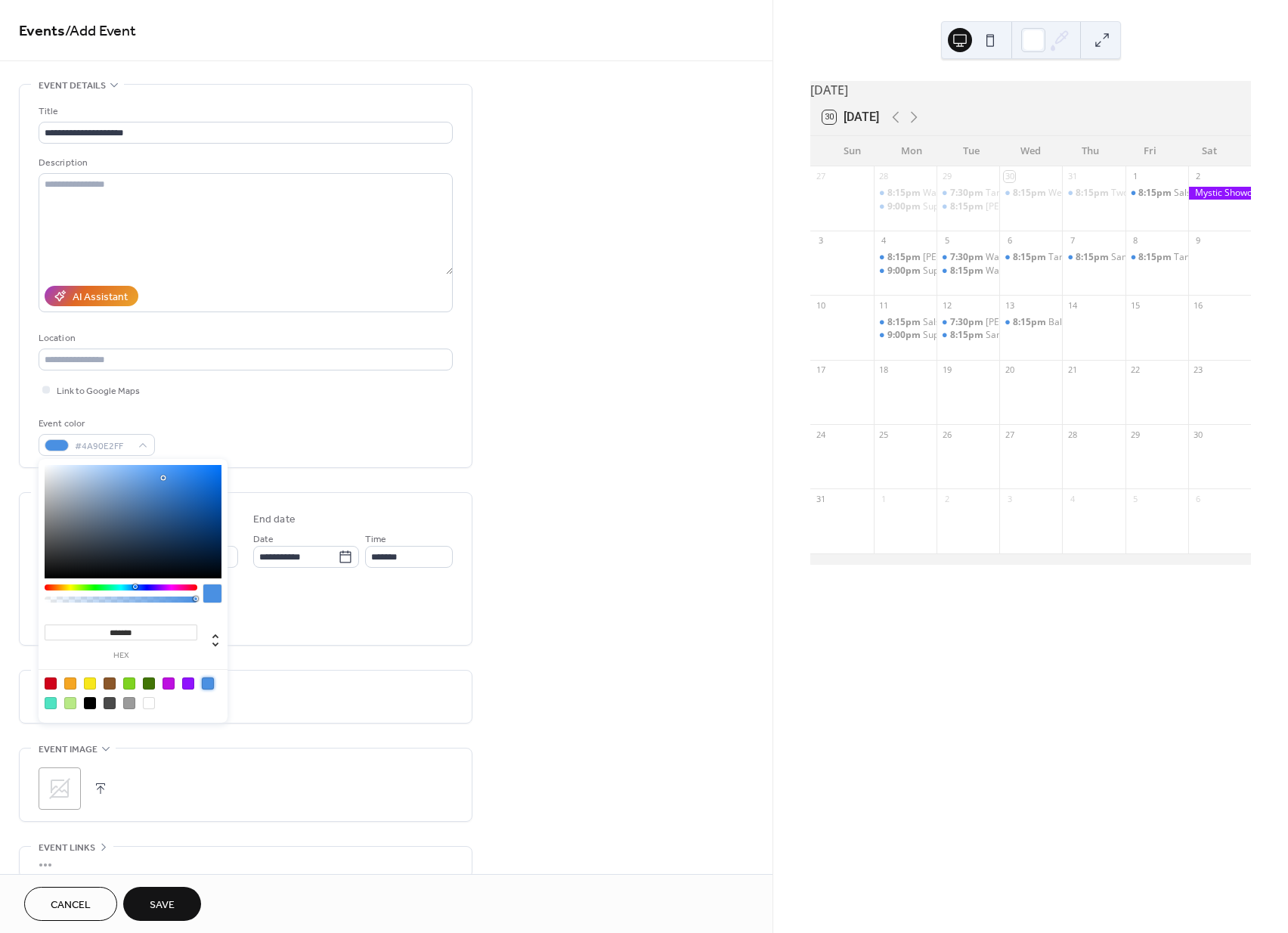 click on "**********" at bounding box center [386, 544] 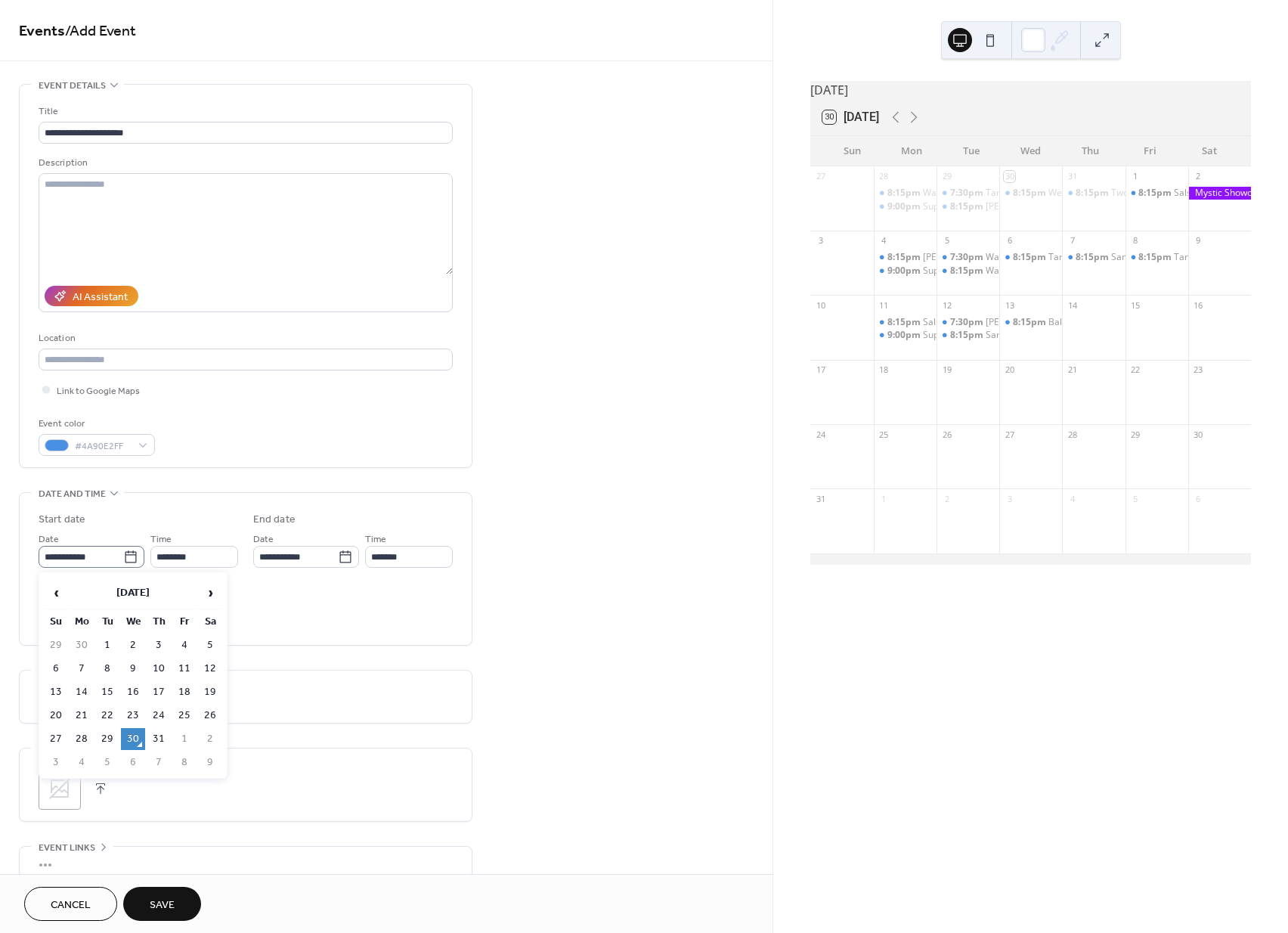 click on "**********" at bounding box center [91, 556] 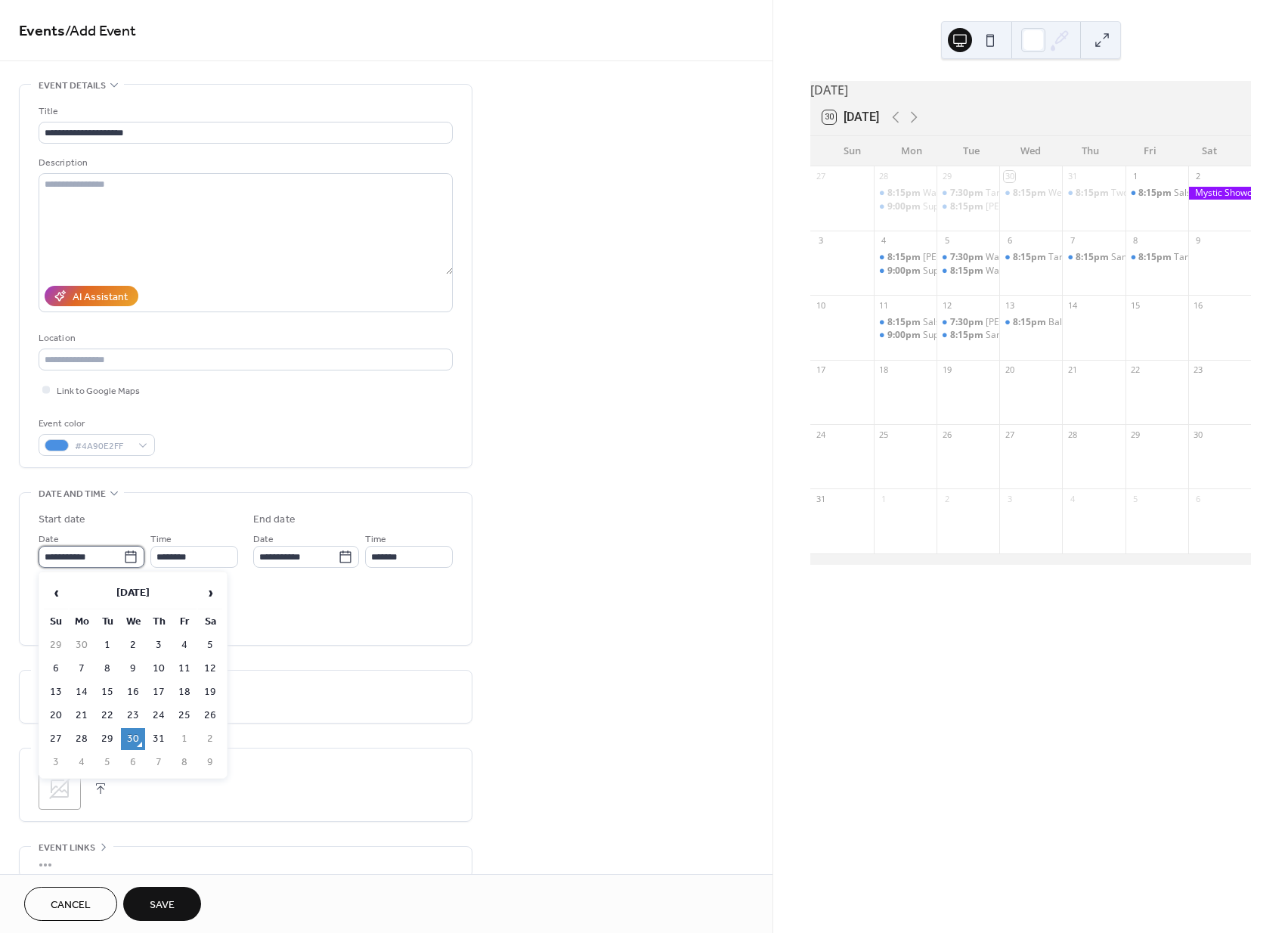click on "**********" at bounding box center (81, 556) 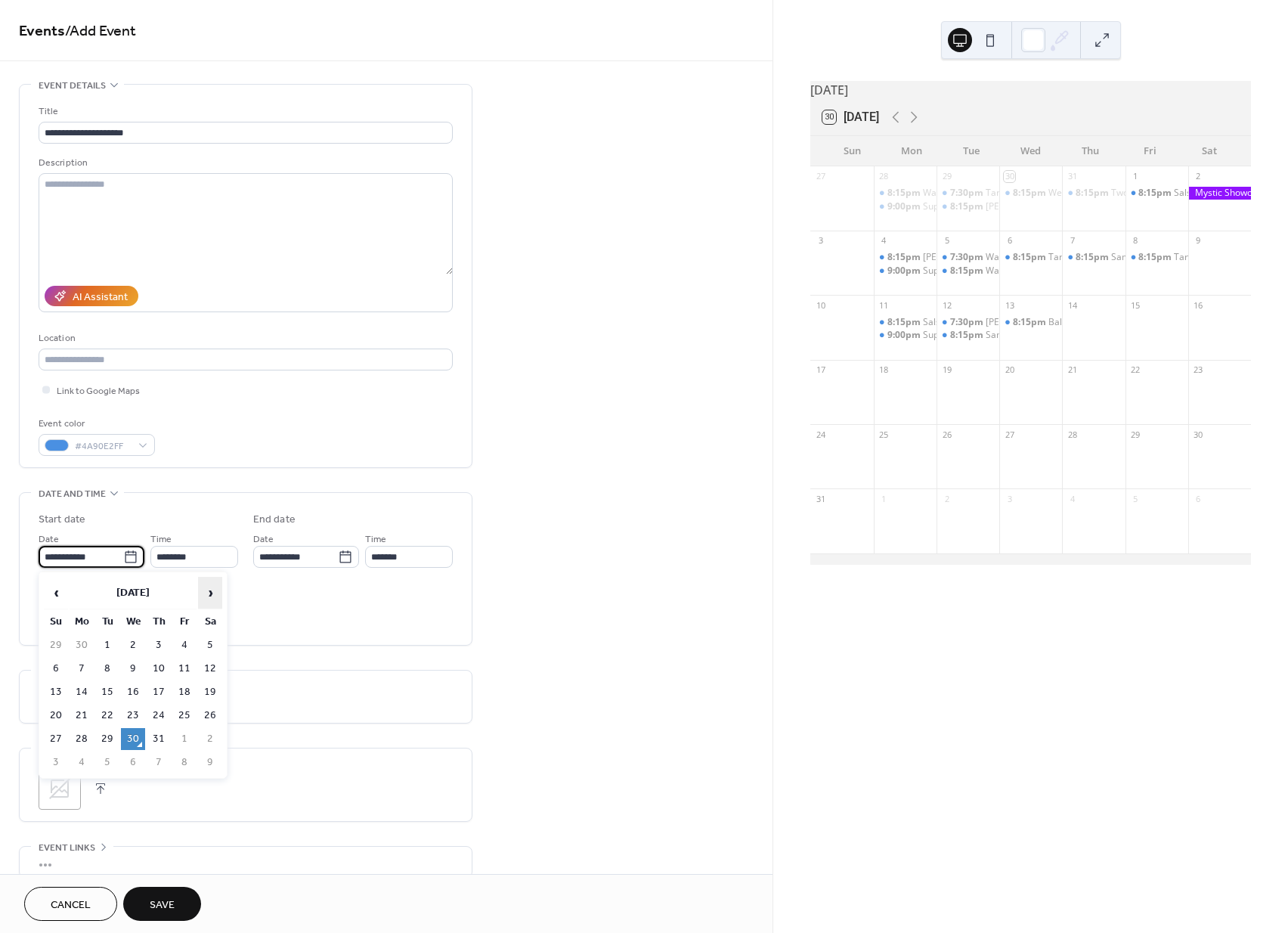 click on "›" at bounding box center [210, 593] 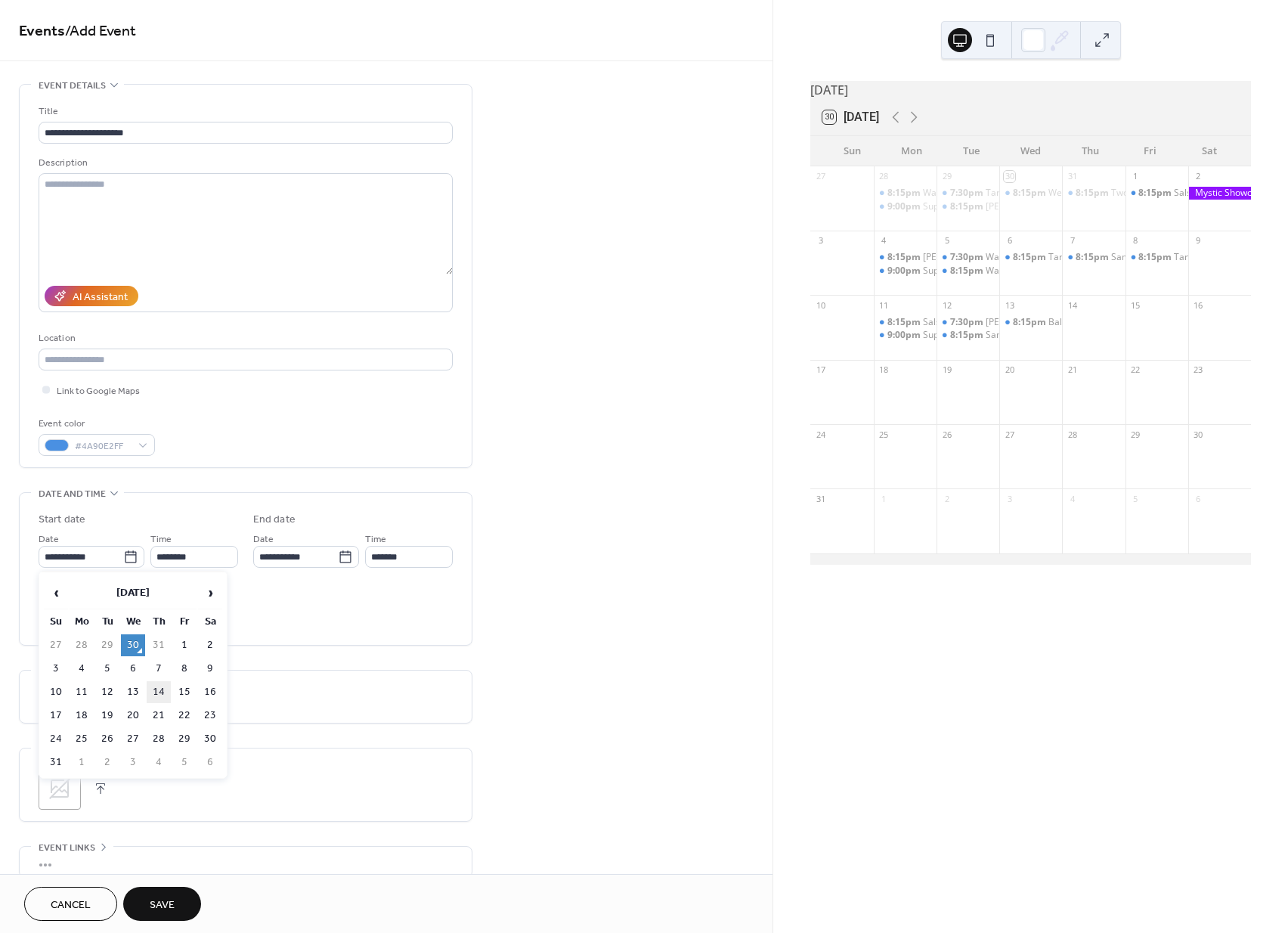click on "14" at bounding box center (159, 692) 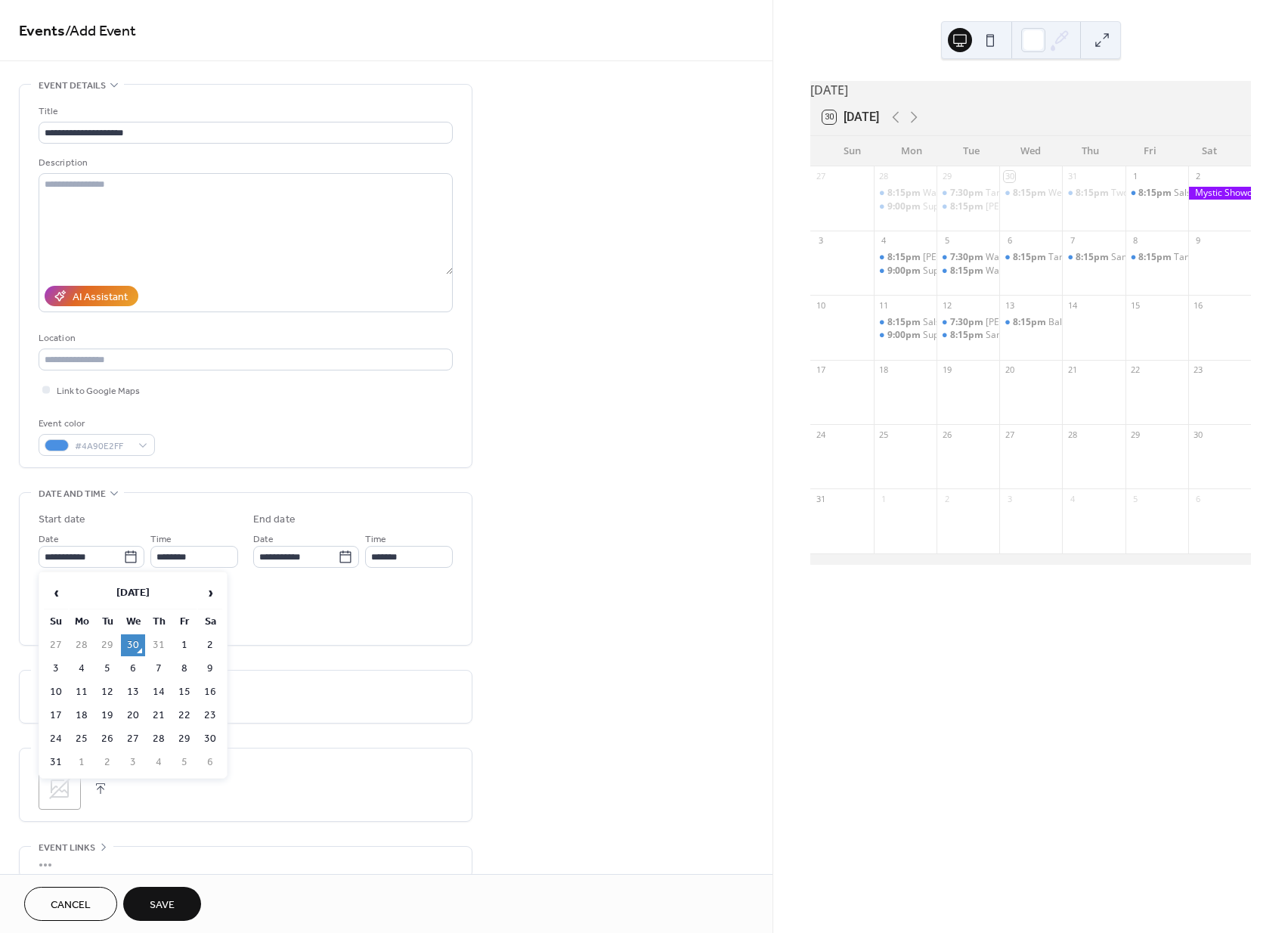 type on "**********" 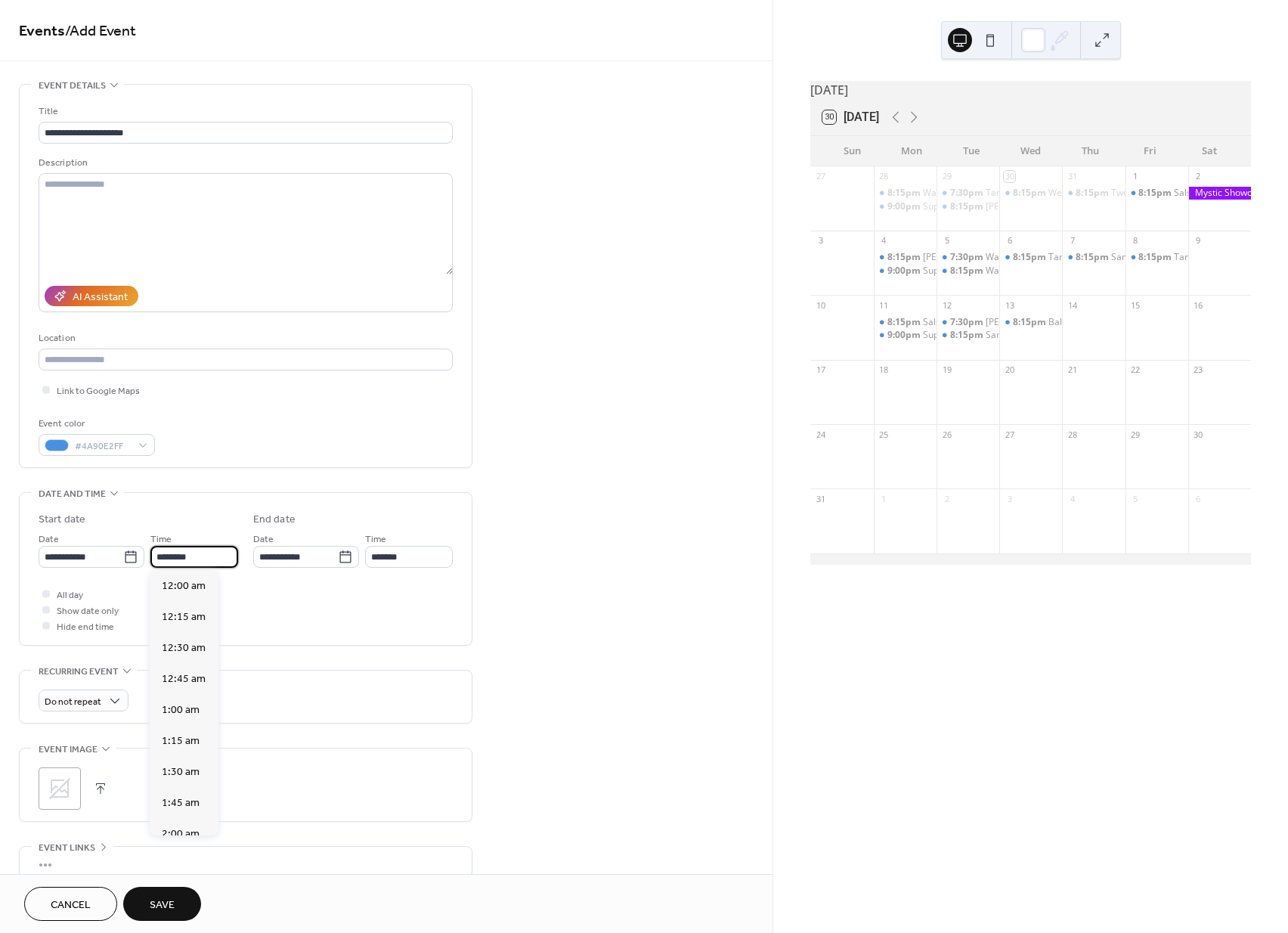 click on "********" at bounding box center (194, 556) 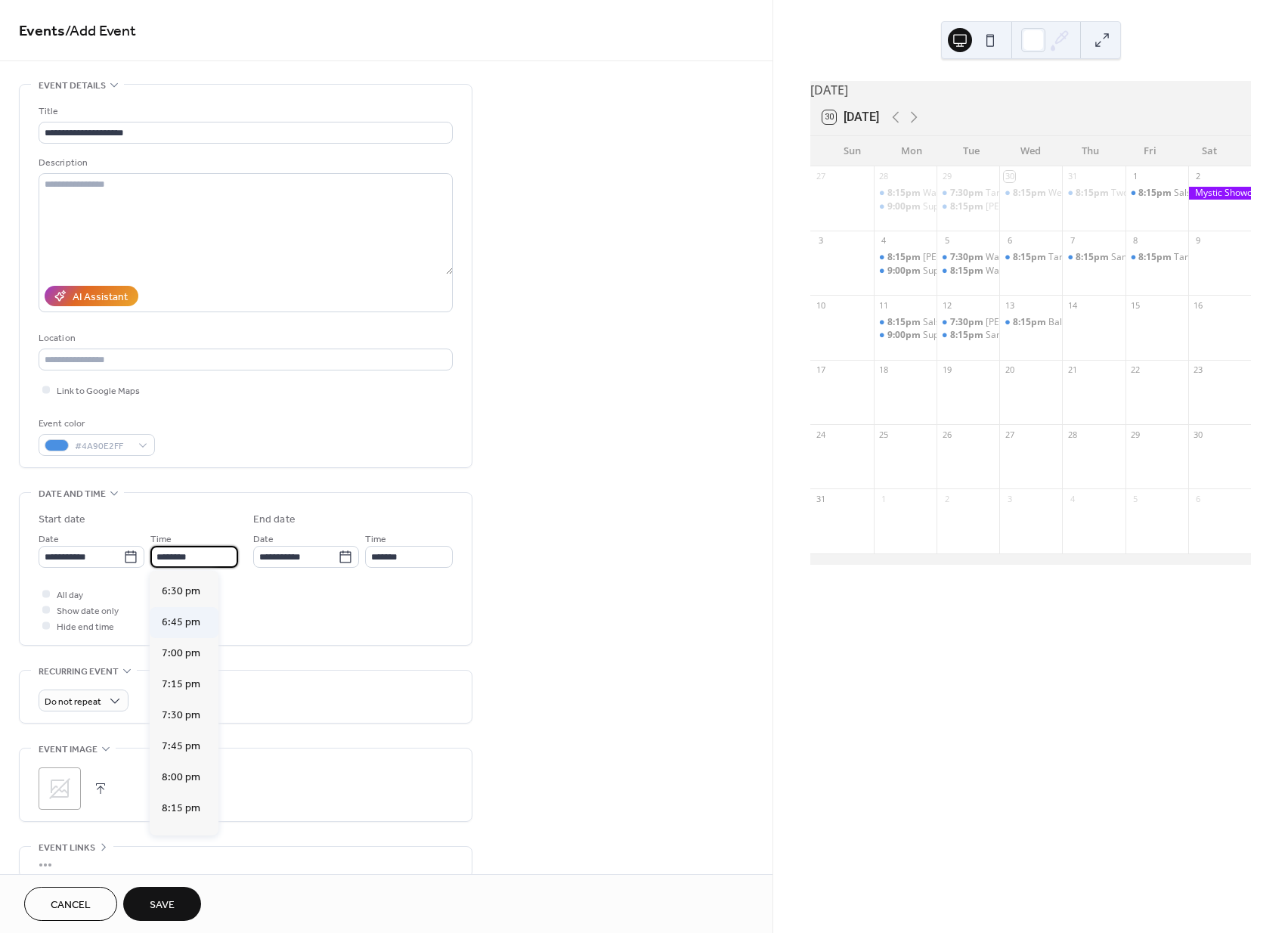scroll, scrollTop: 2295, scrollLeft: 0, axis: vertical 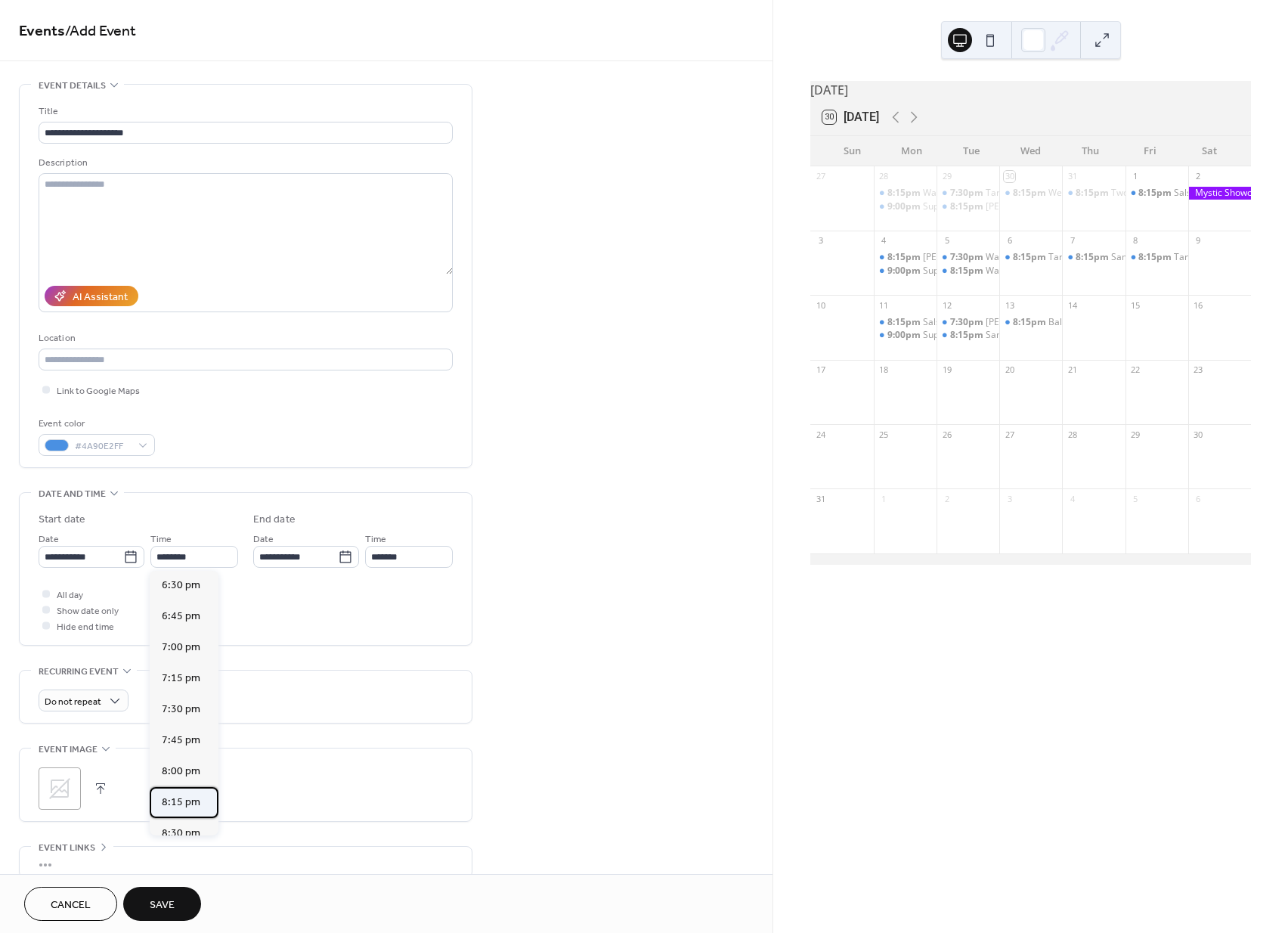 click on "8:15 pm" at bounding box center (181, 802) 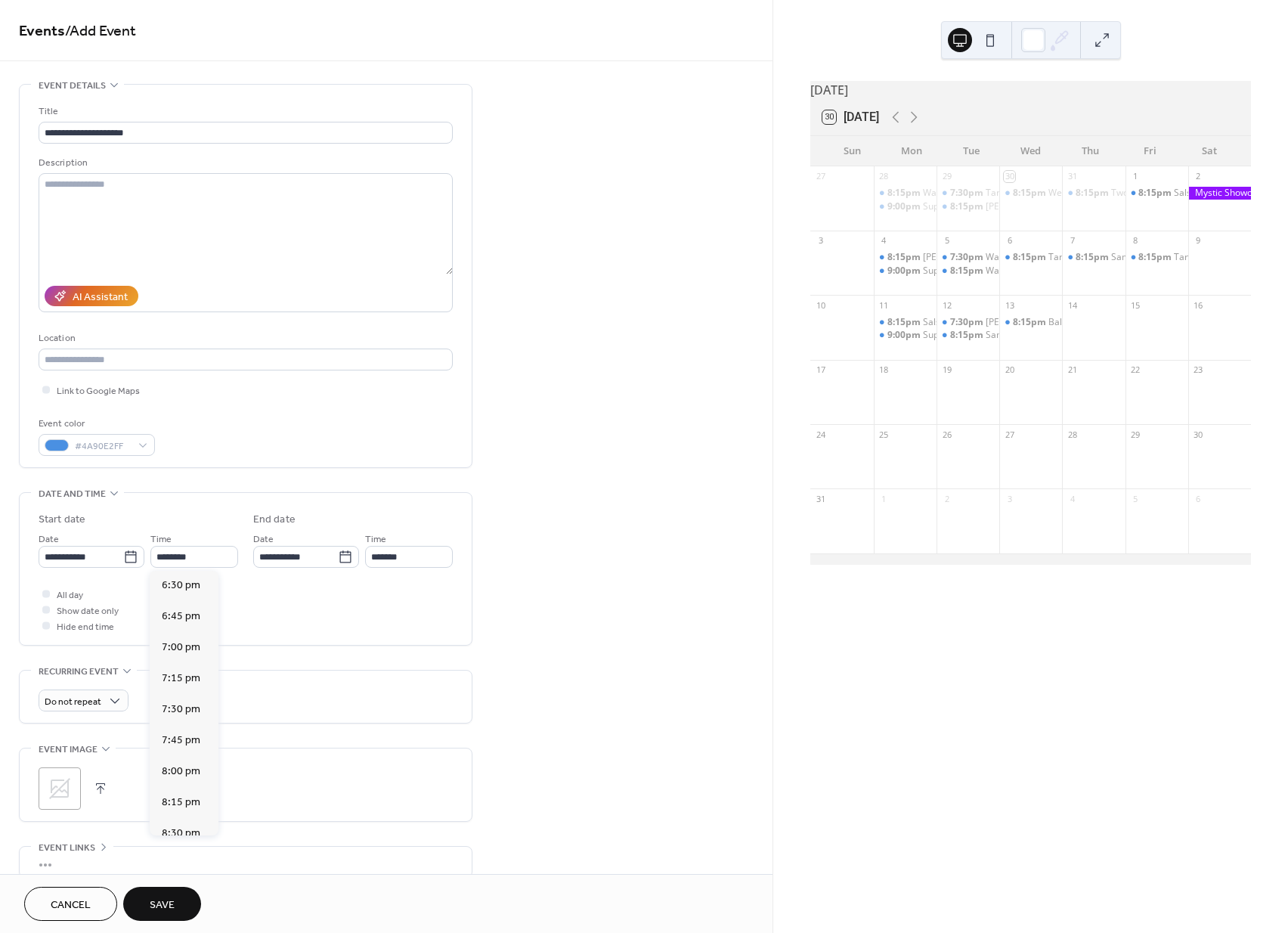 type on "*******" 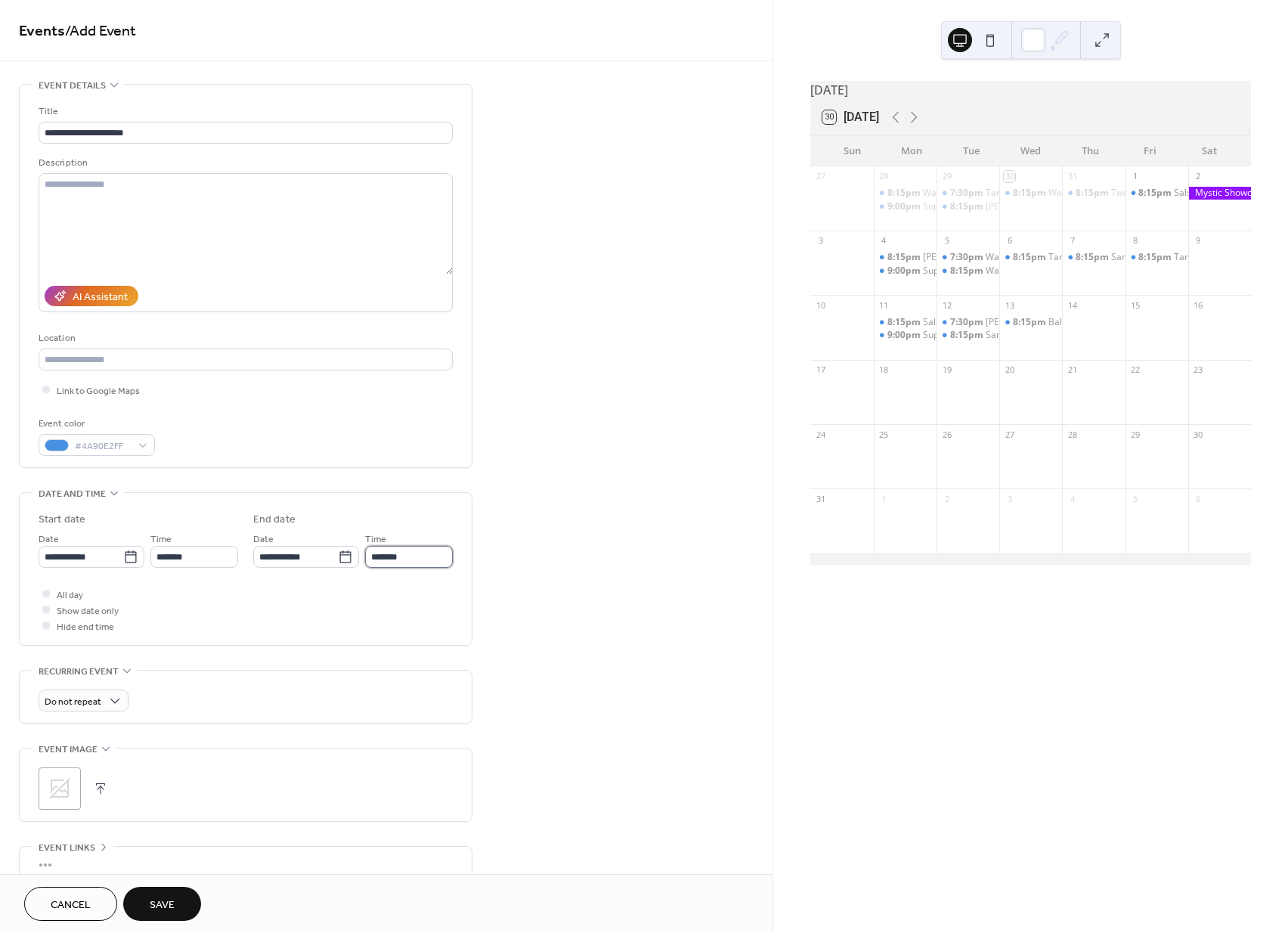 click on "*******" at bounding box center (409, 556) 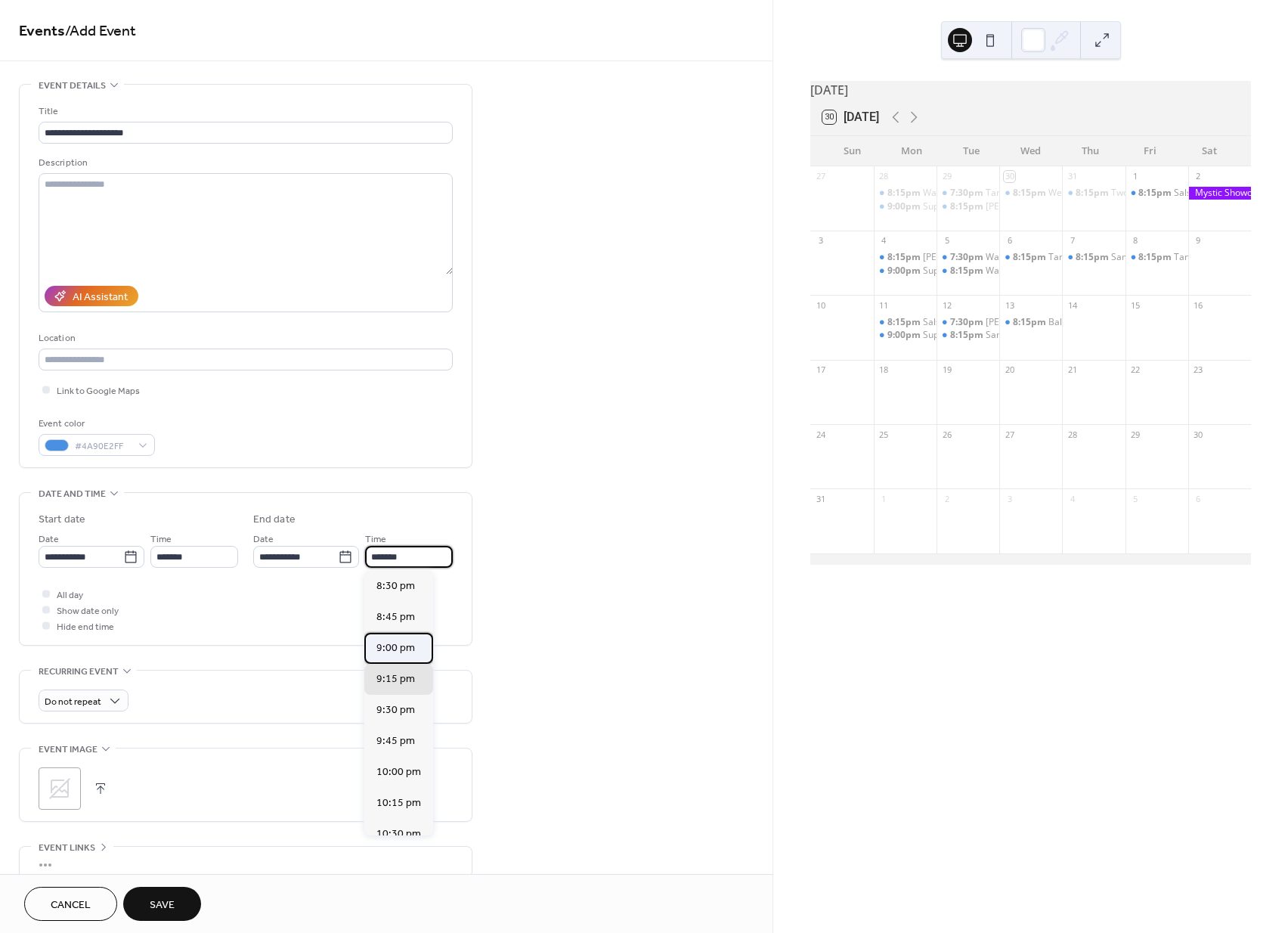 click on "9:00 pm" at bounding box center (395, 648) 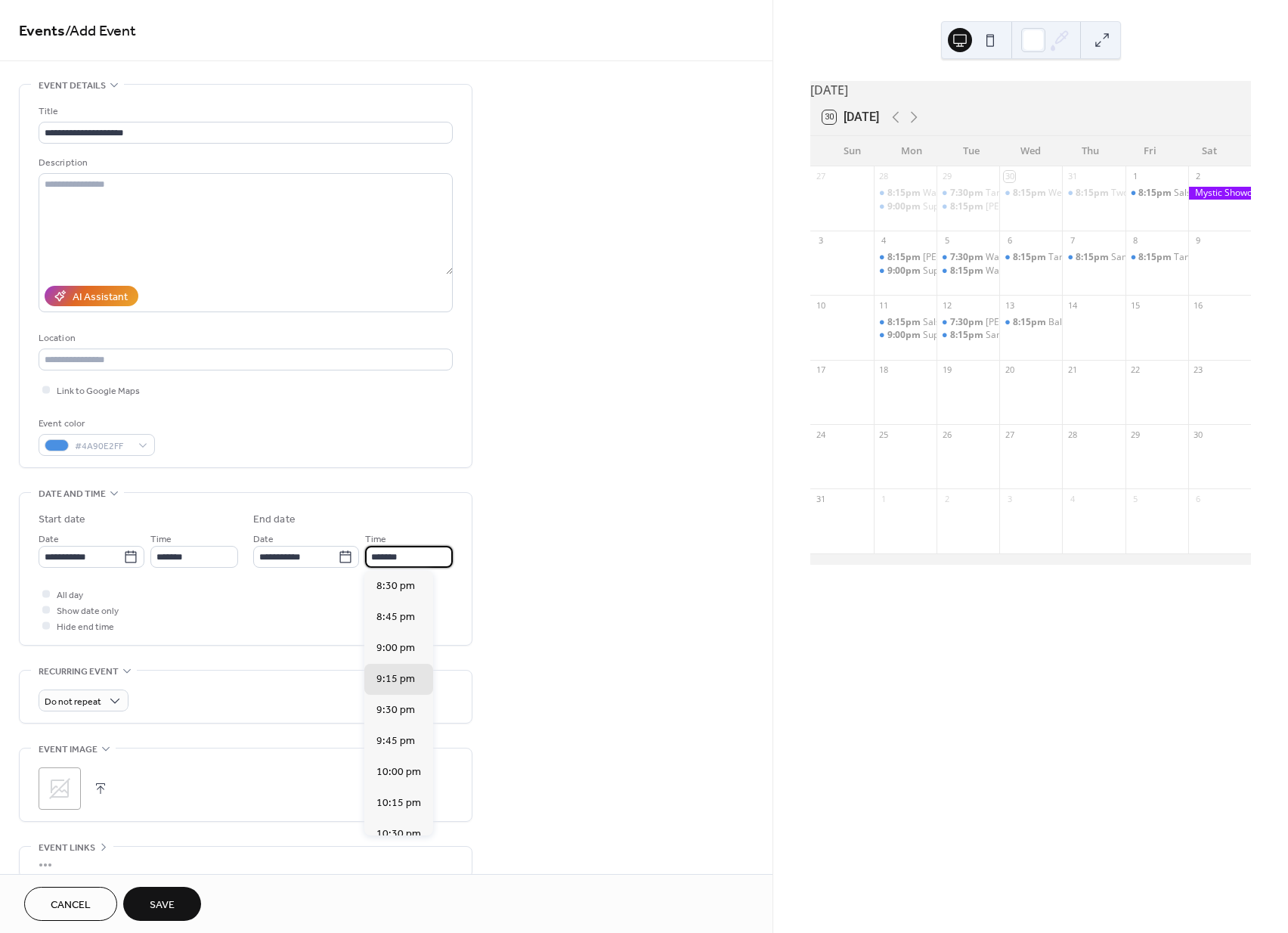 type on "*******" 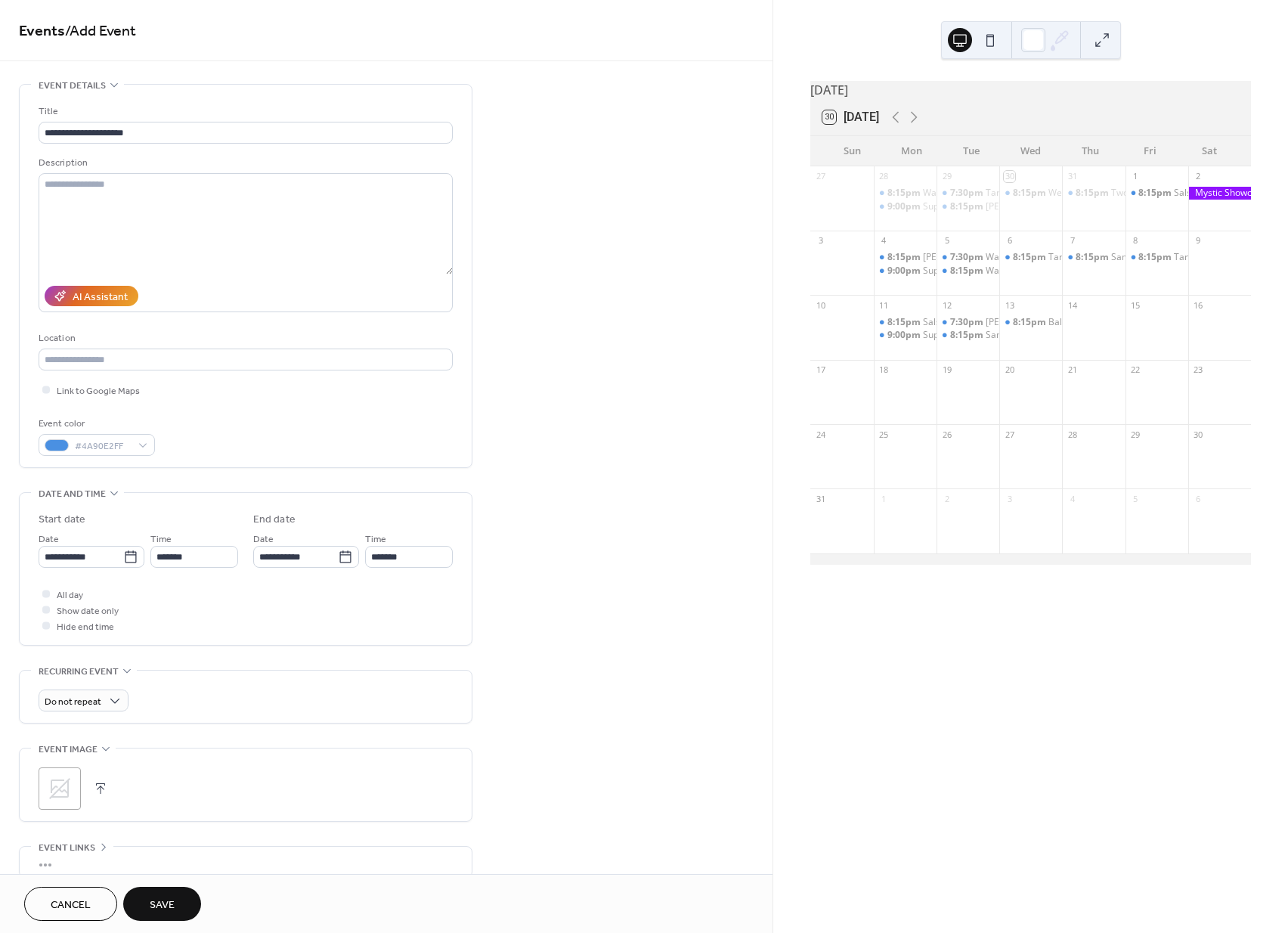 click on "Save" at bounding box center [162, 905] 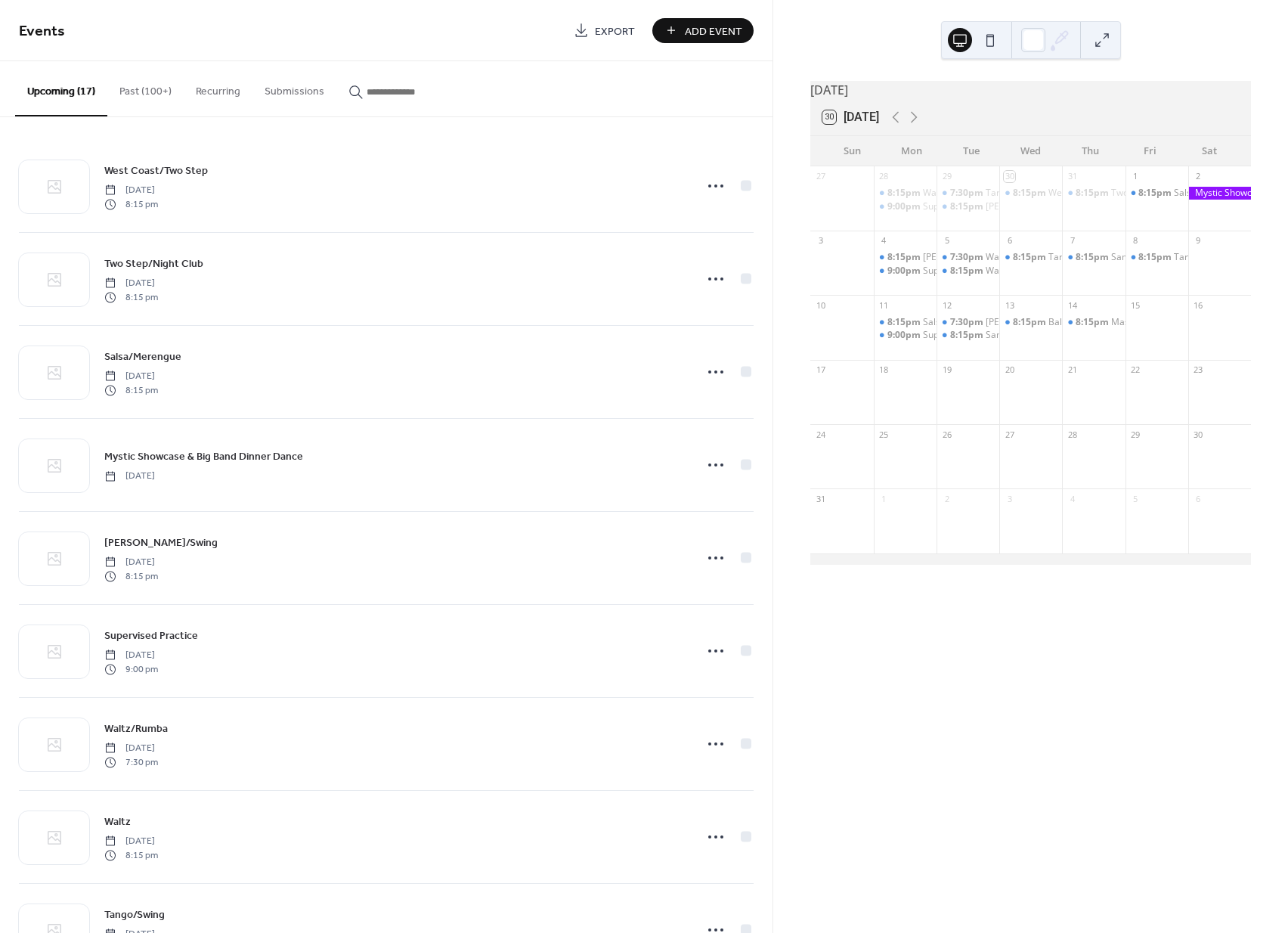 click on "Events Export Add Event" at bounding box center (386, 30) 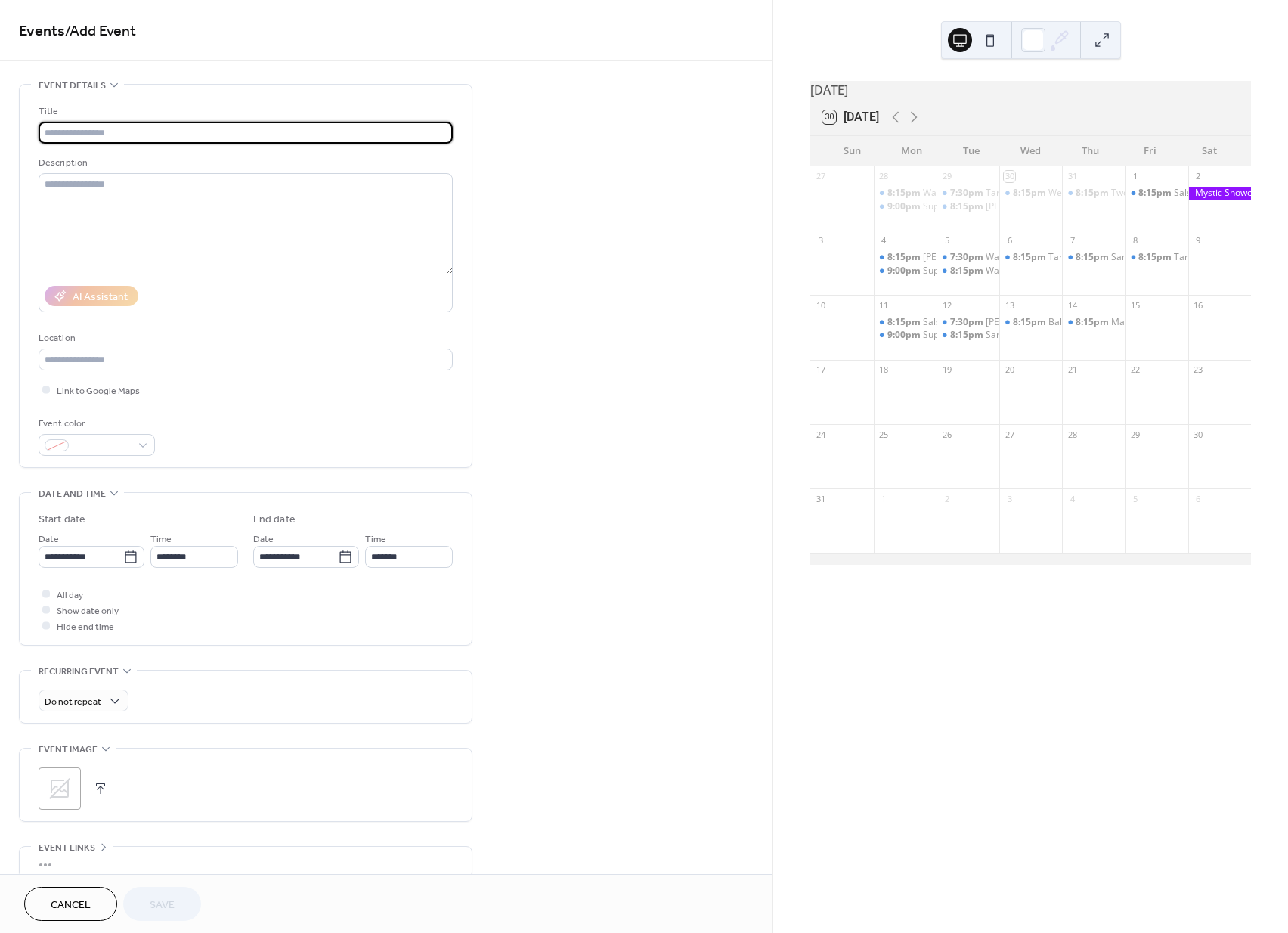 click at bounding box center [246, 132] 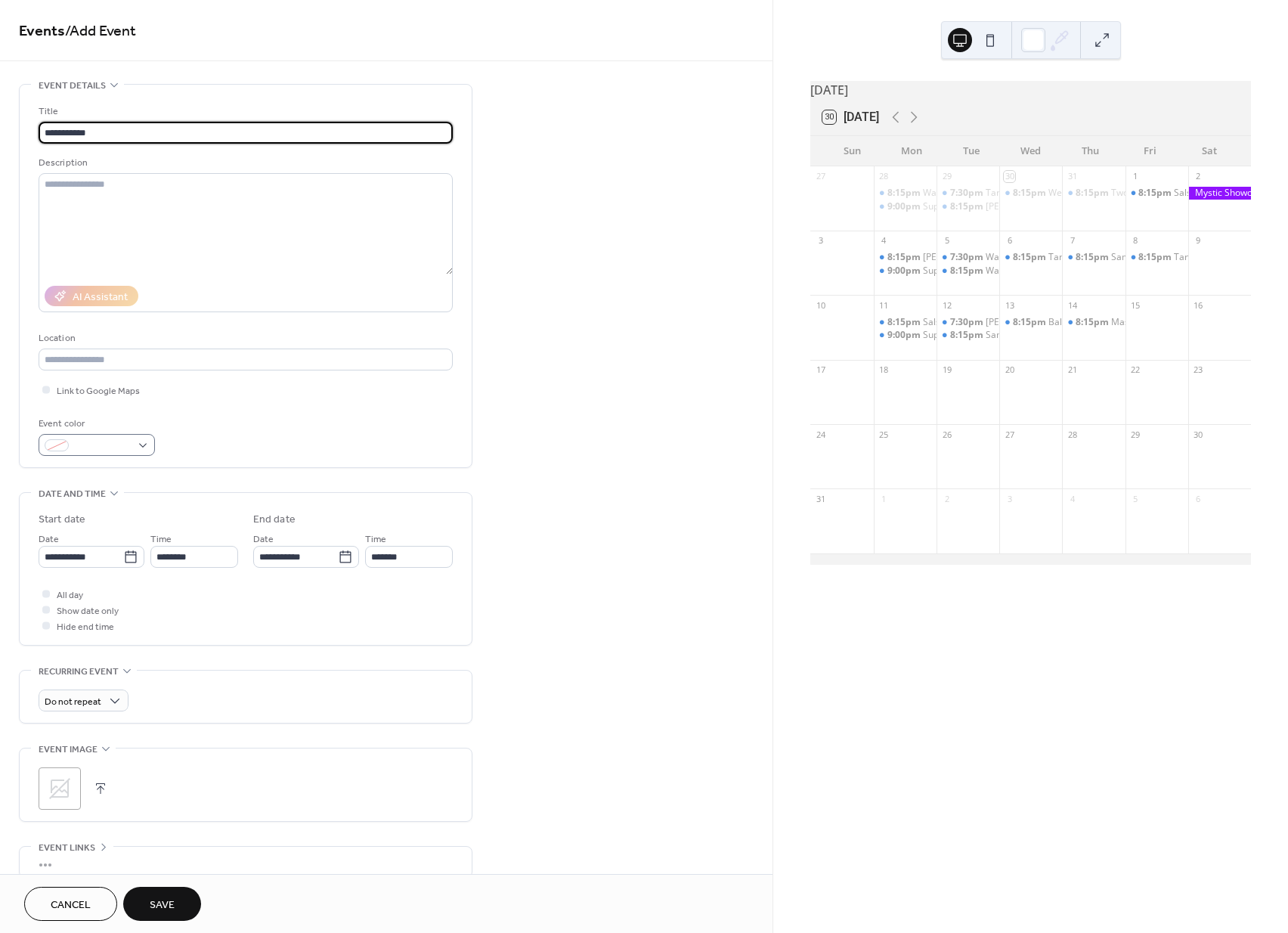 type on "**********" 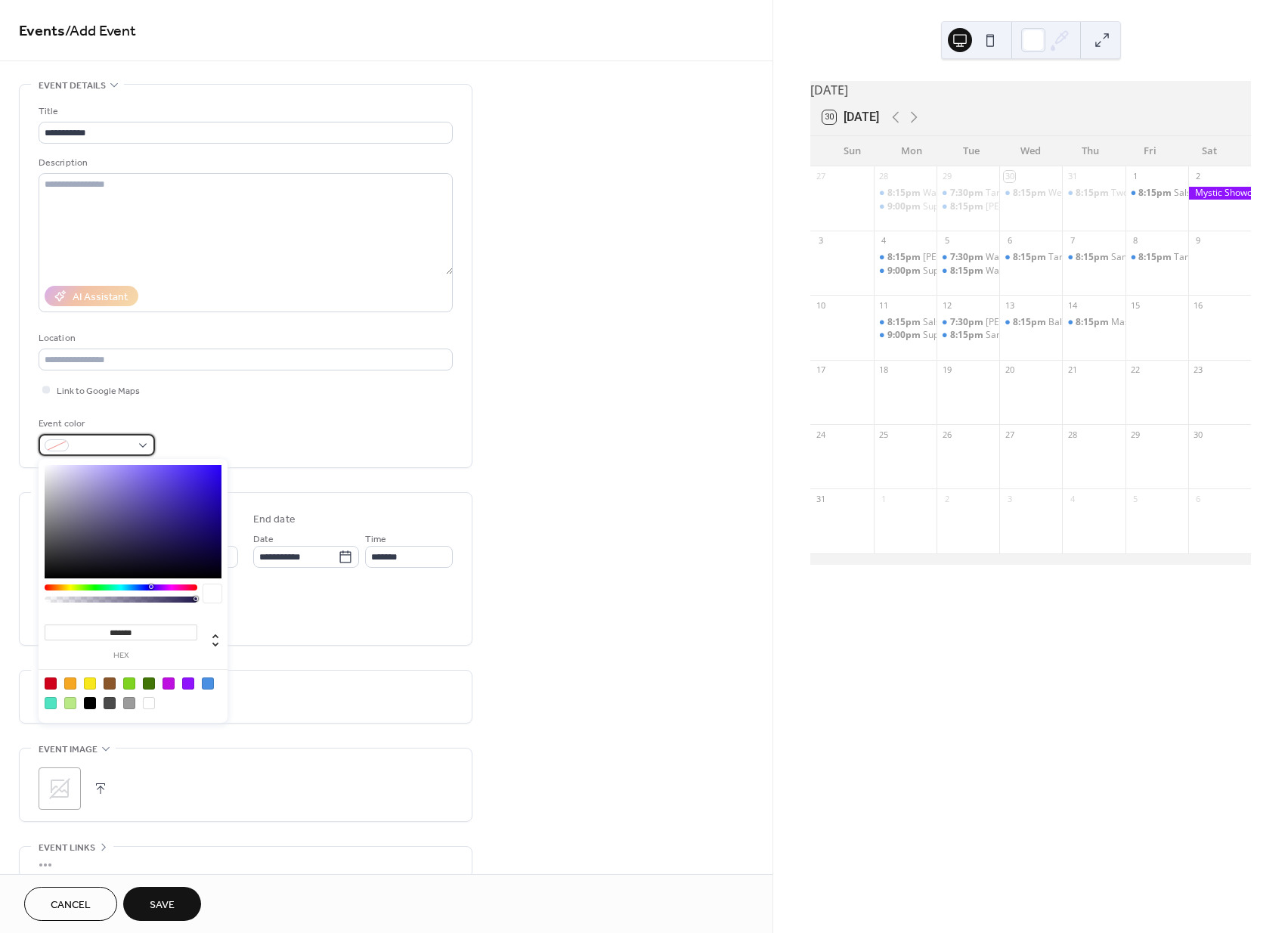 click at bounding box center (97, 445) 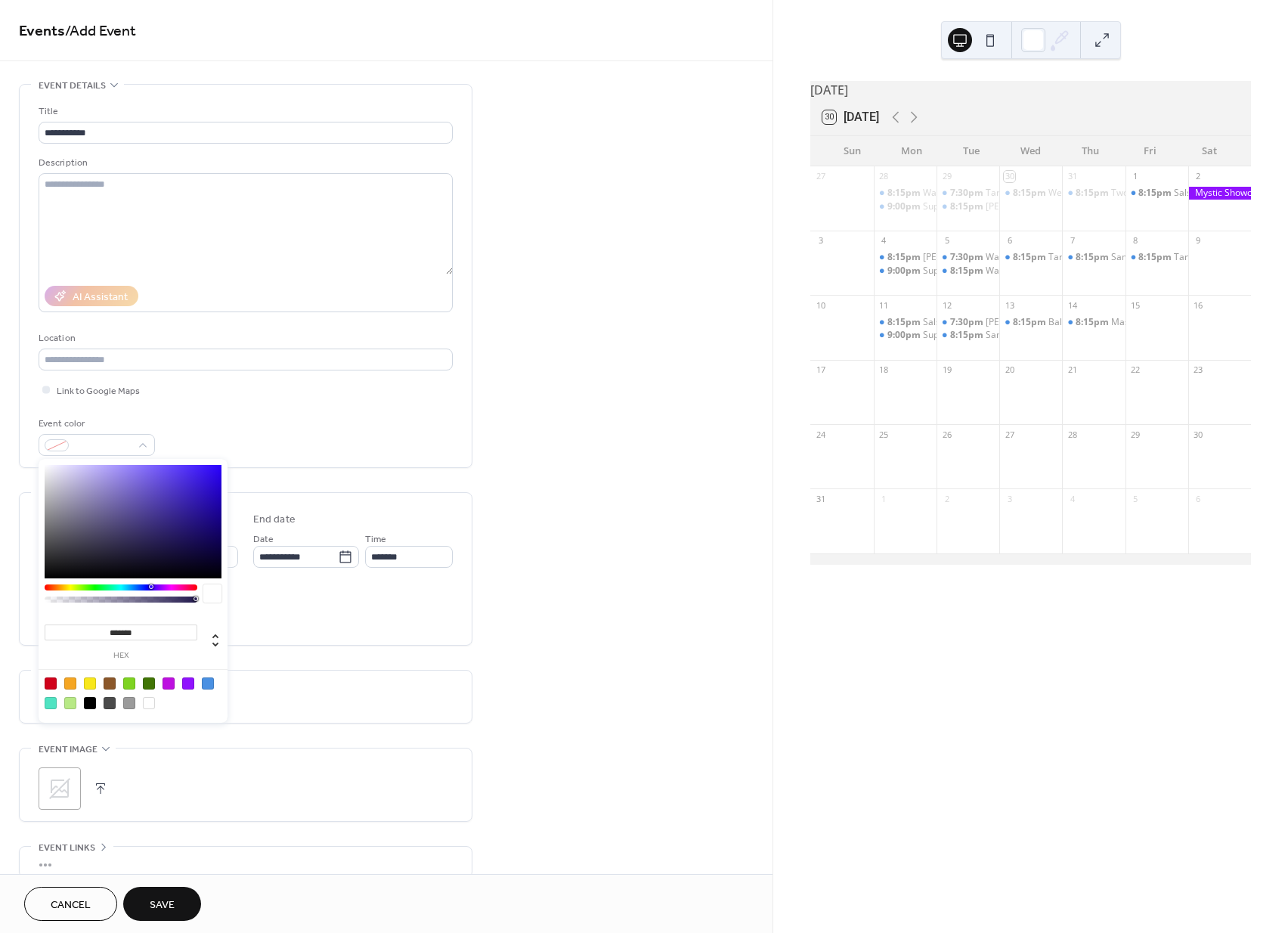 click at bounding box center [133, 693] 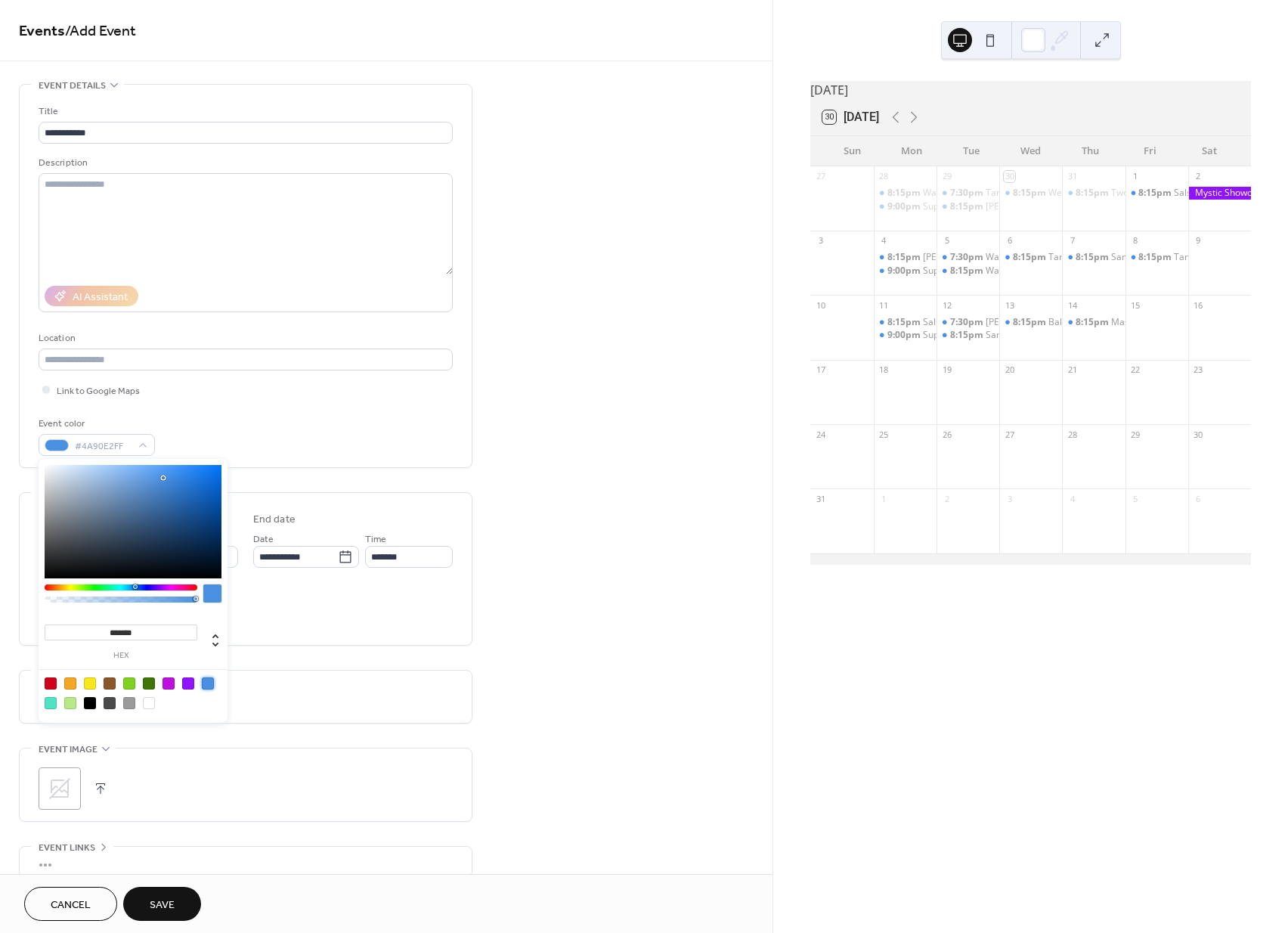 click on "**********" at bounding box center [386, 544] 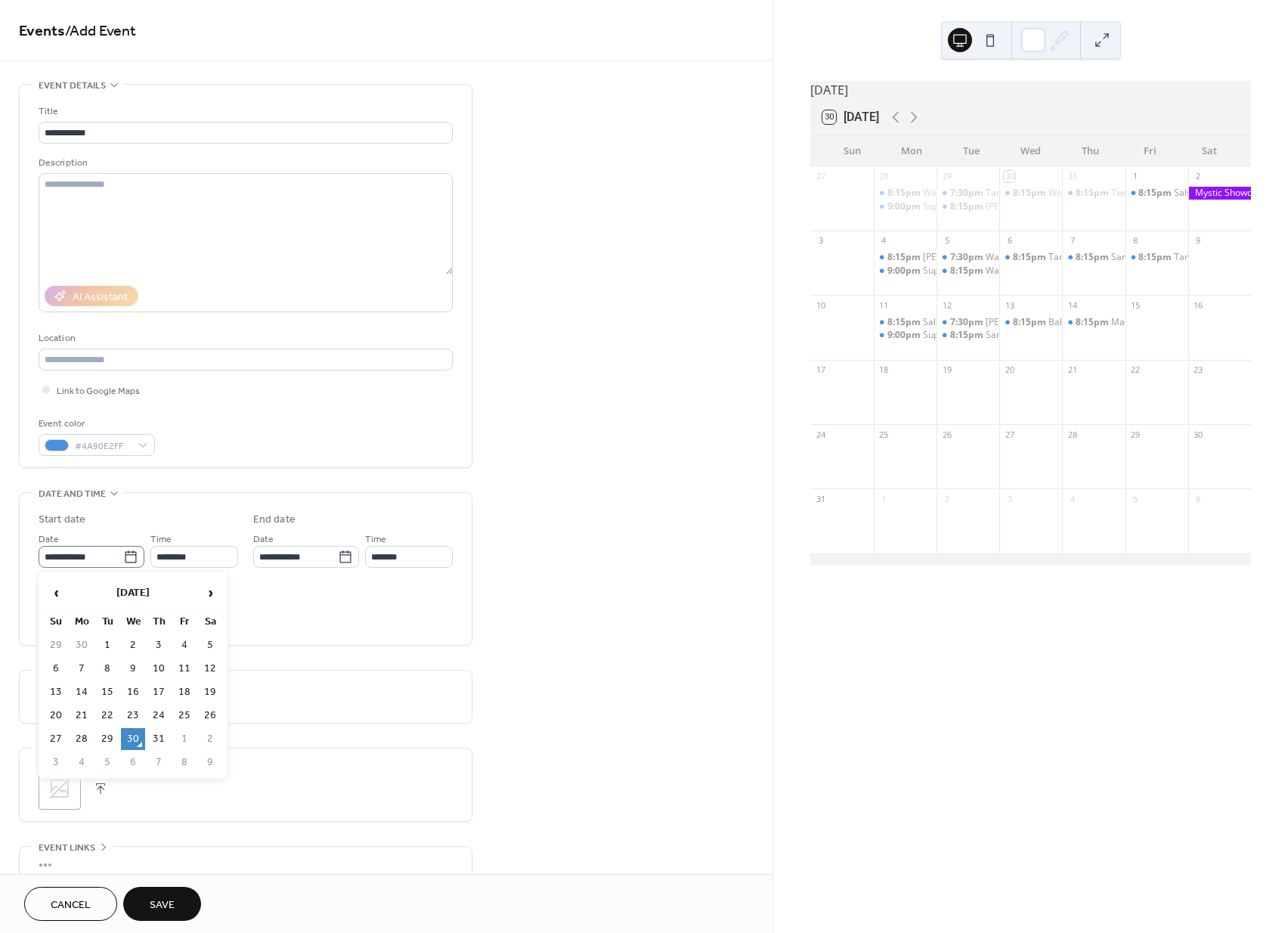 click 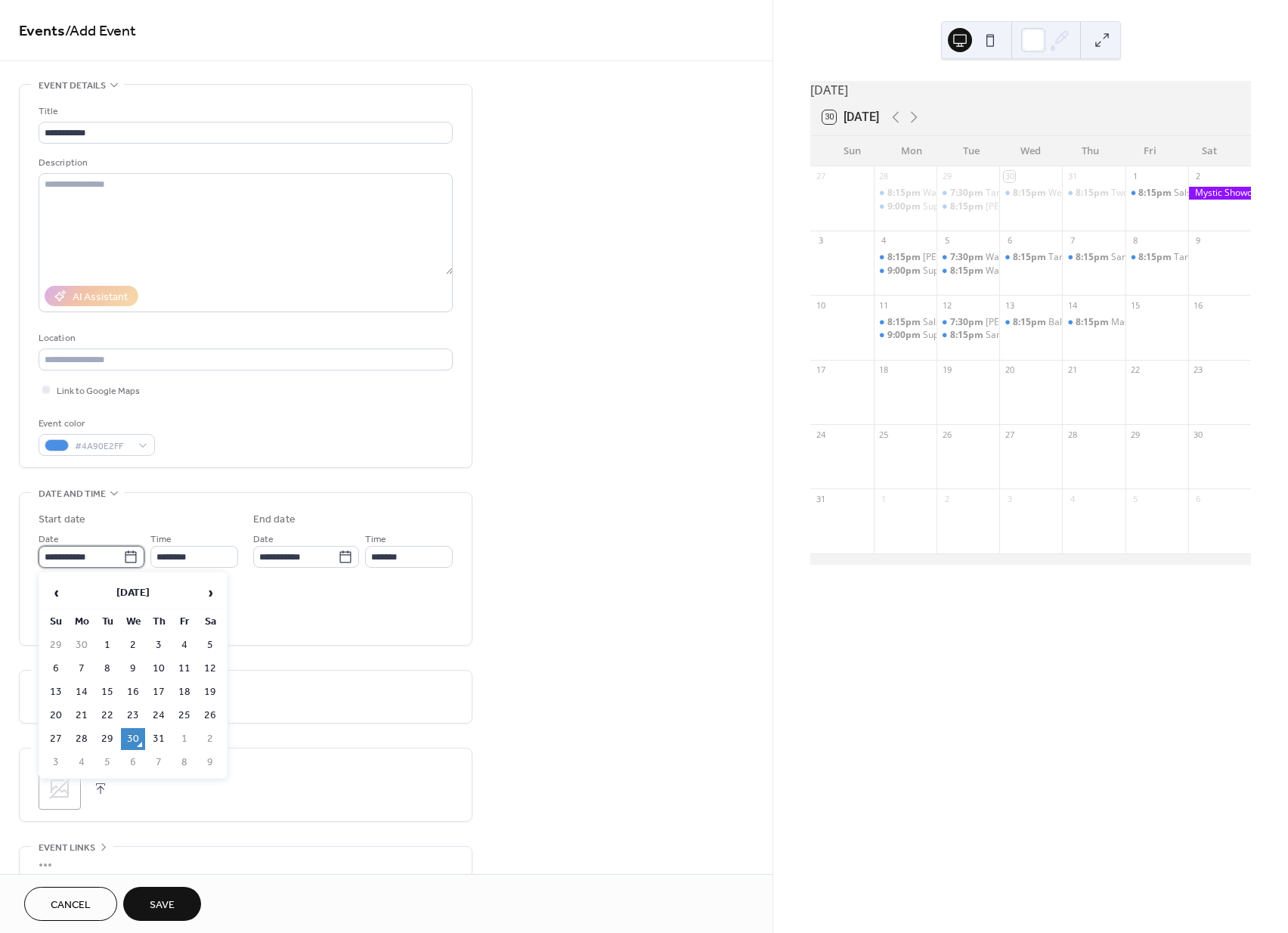click on "**********" at bounding box center [81, 556] 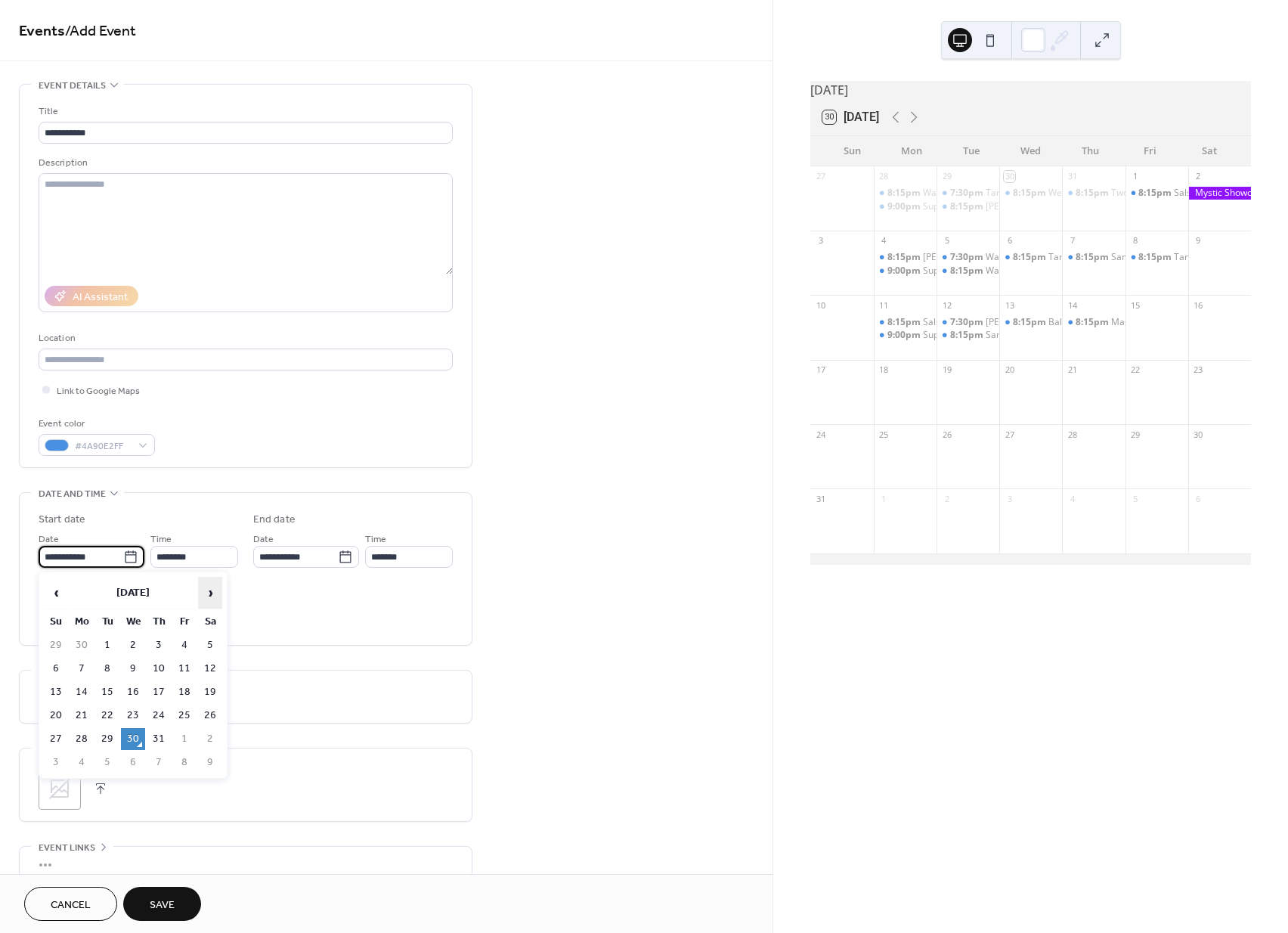 click on "›" at bounding box center [210, 593] 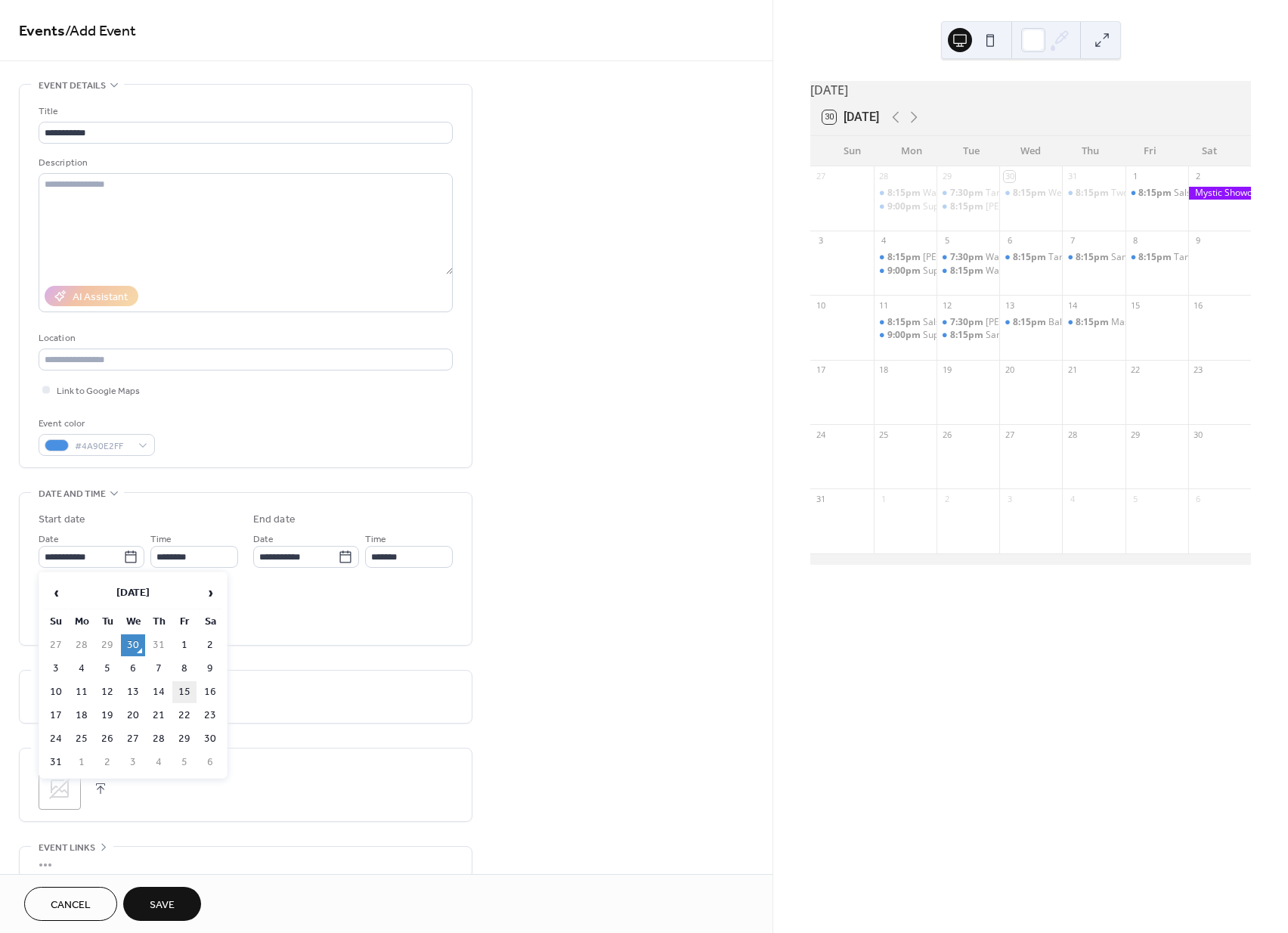 click on "15" at bounding box center (184, 692) 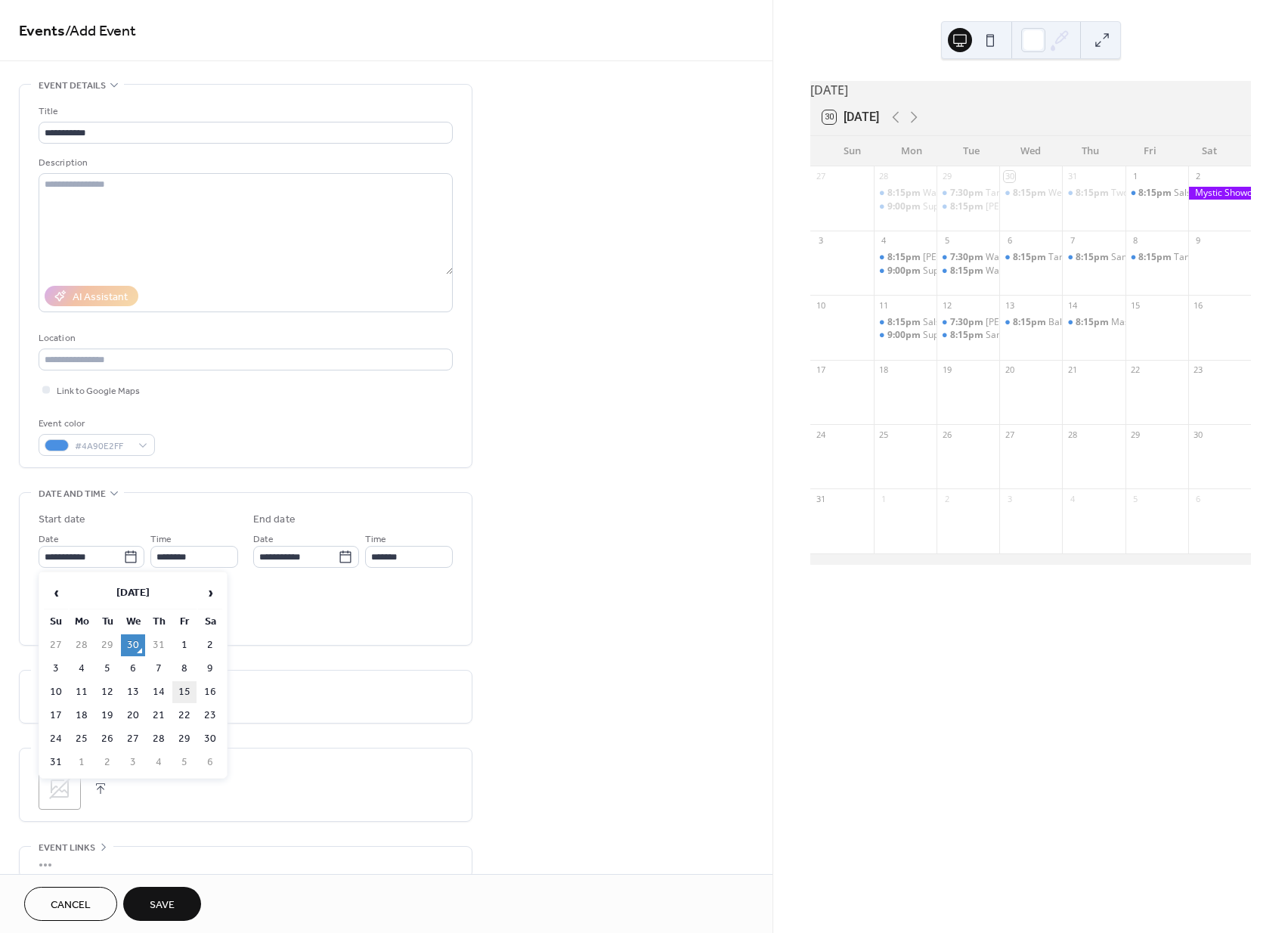 type on "**********" 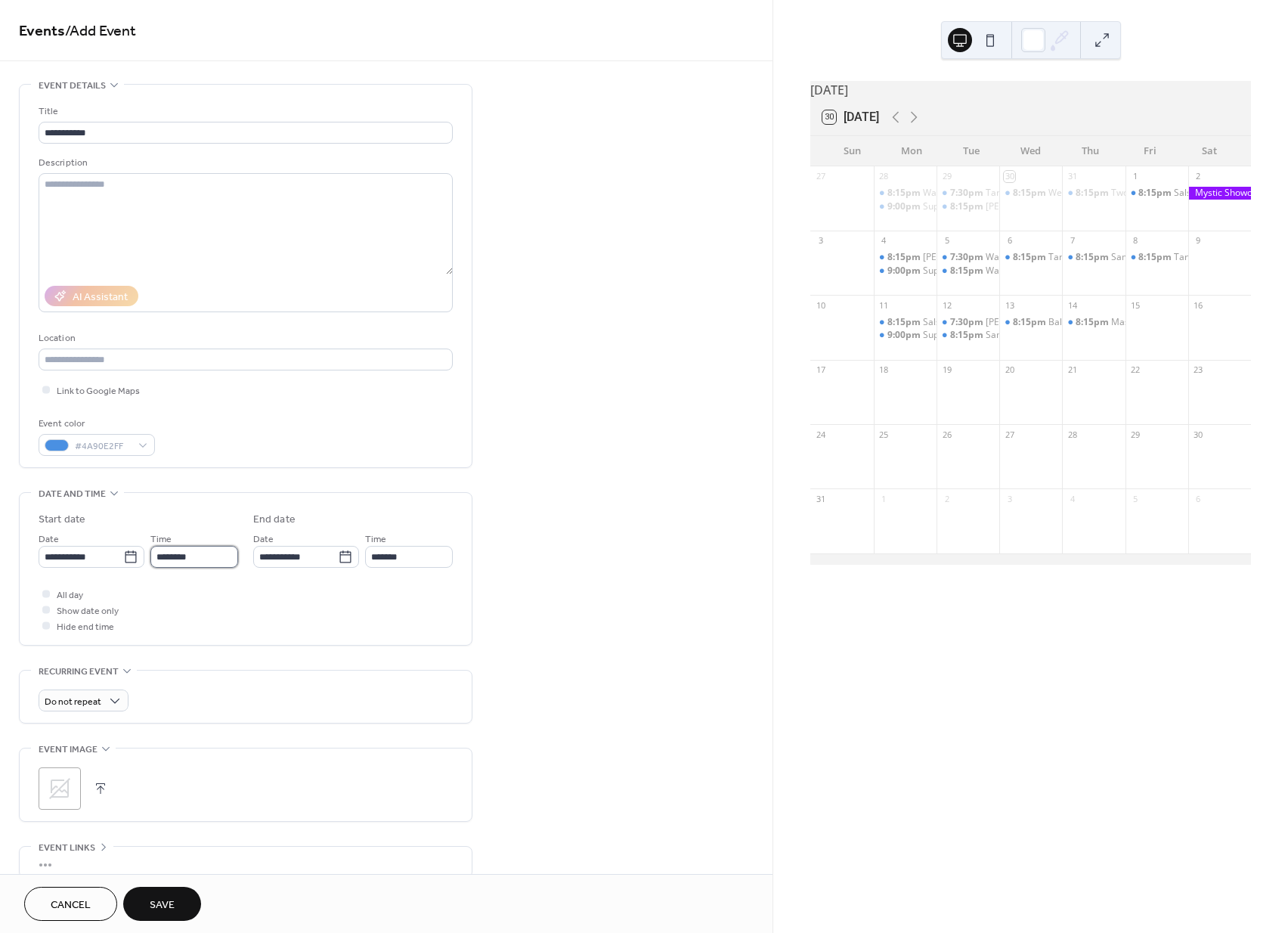click on "********" at bounding box center (194, 556) 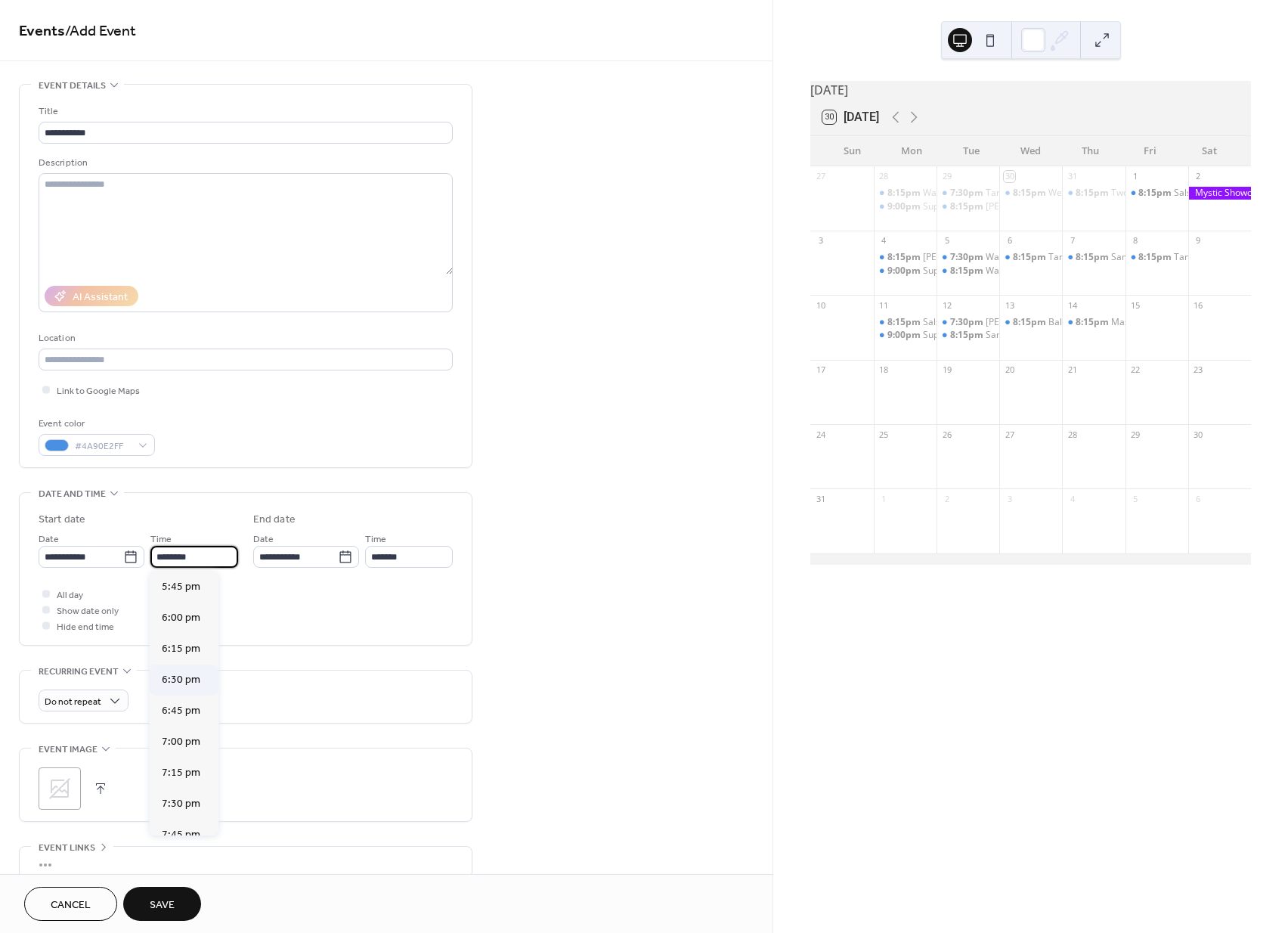 scroll, scrollTop: 2331, scrollLeft: 0, axis: vertical 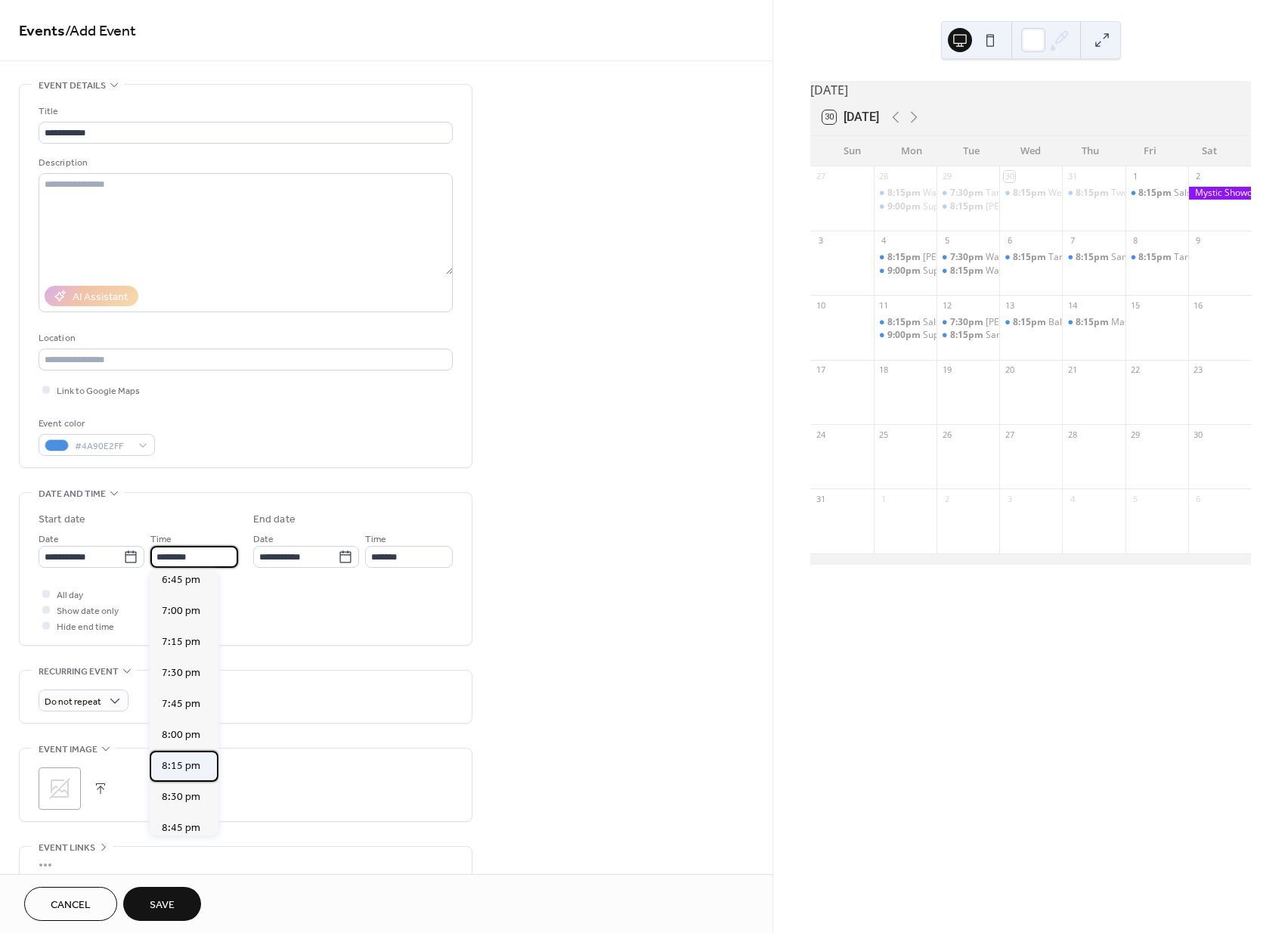 click on "8:15 pm" at bounding box center (184, 766) 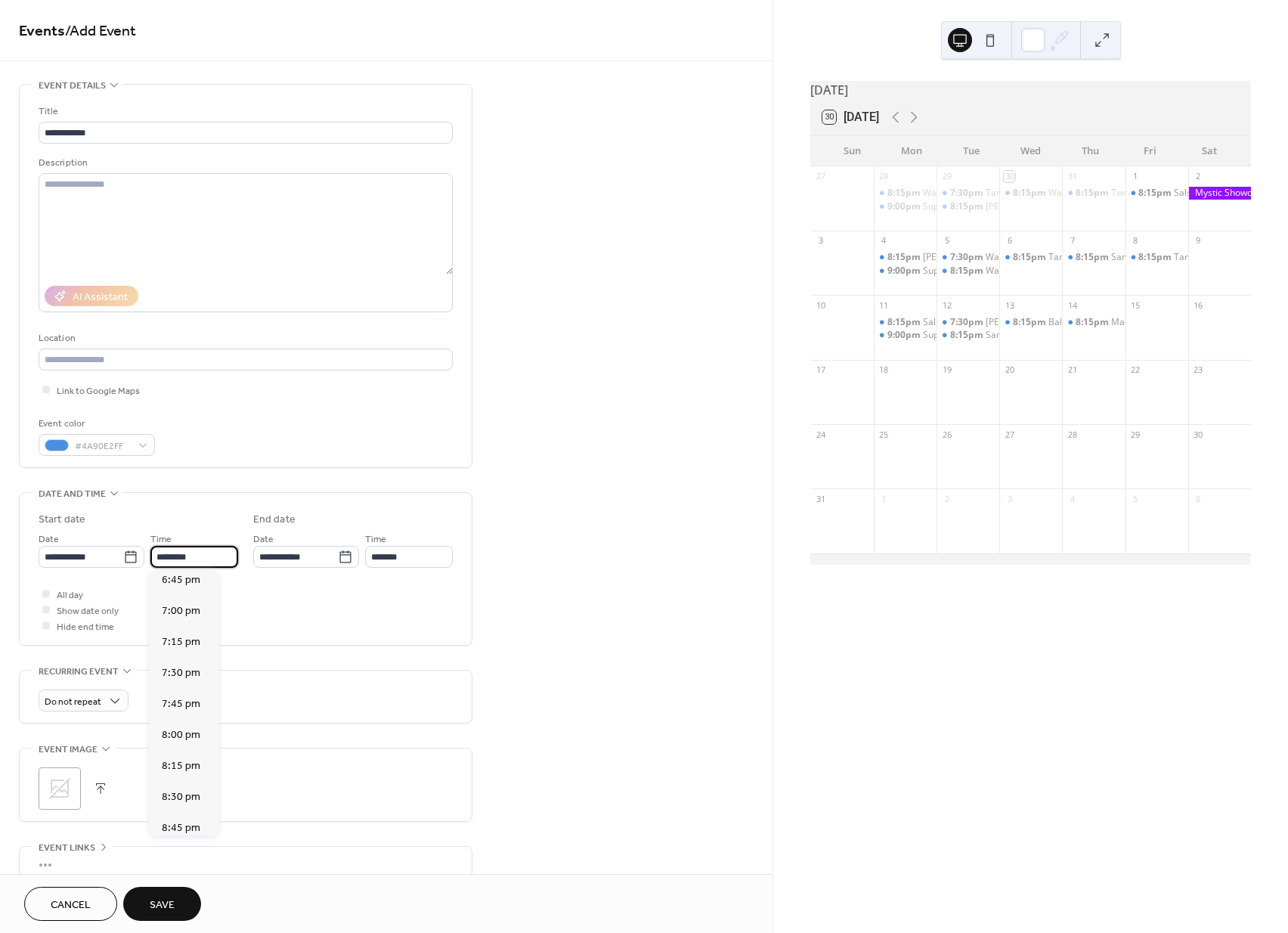 type on "*******" 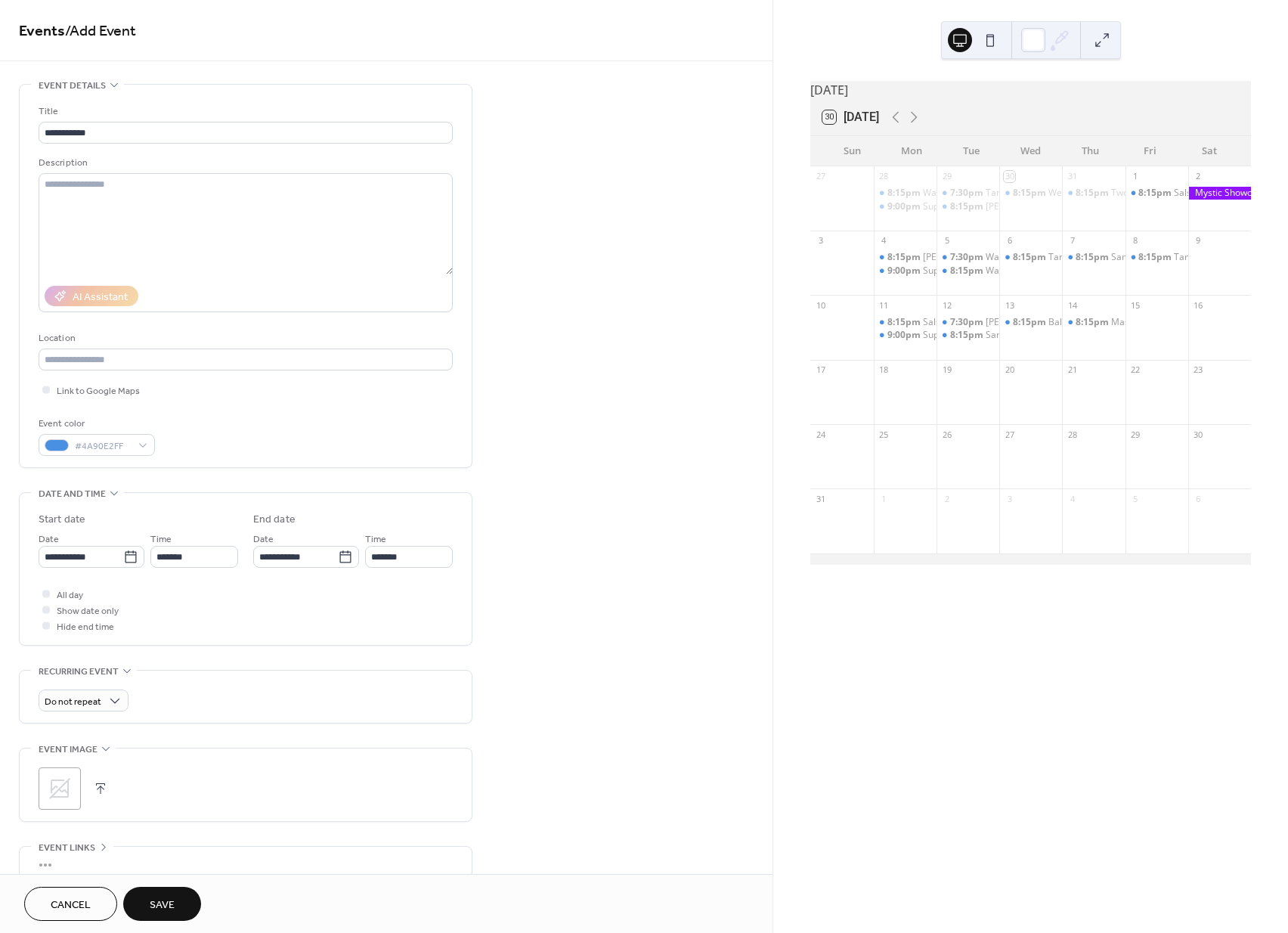 click on "**********" at bounding box center (246, 537) 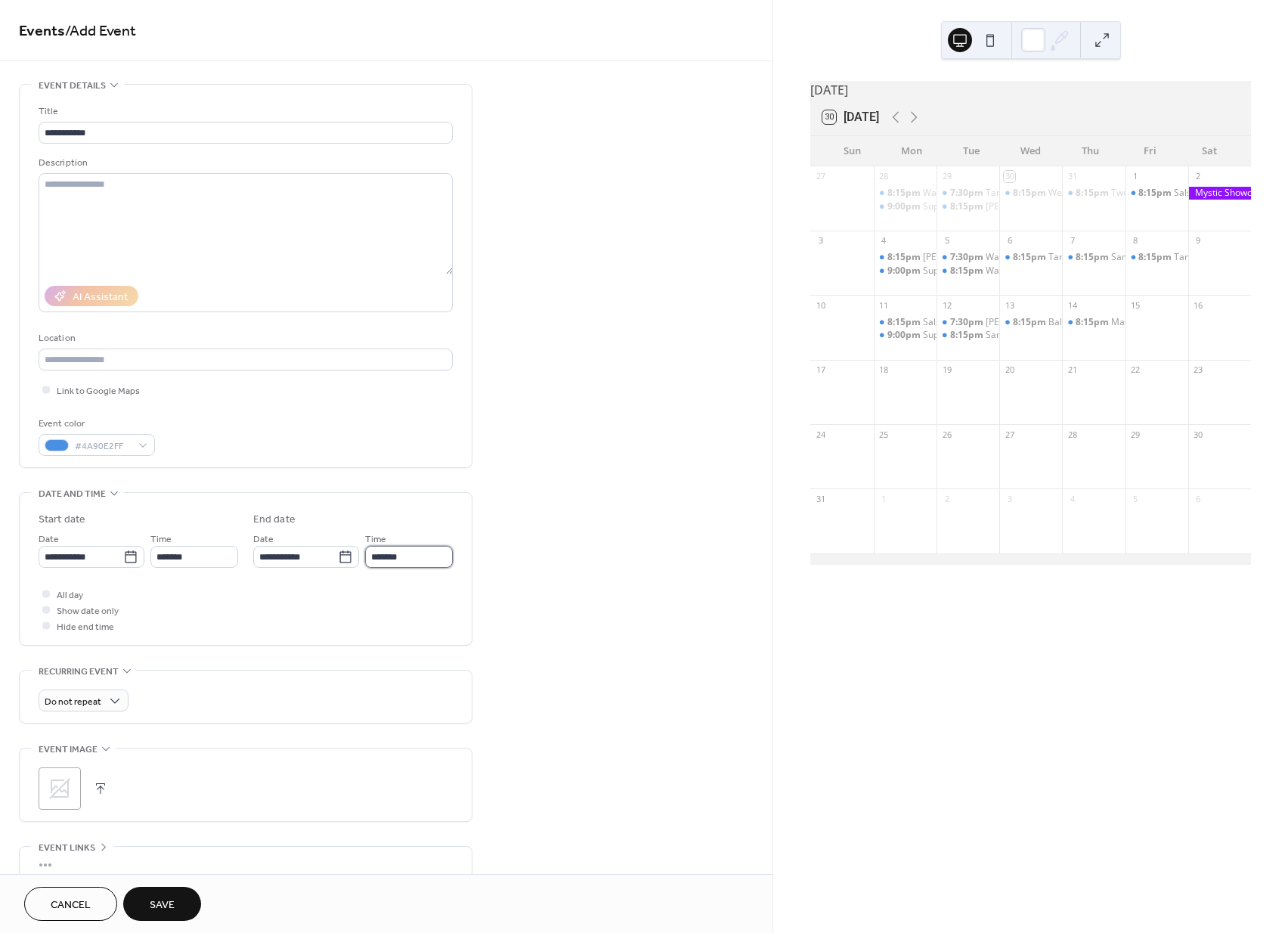 click on "*******" at bounding box center (409, 556) 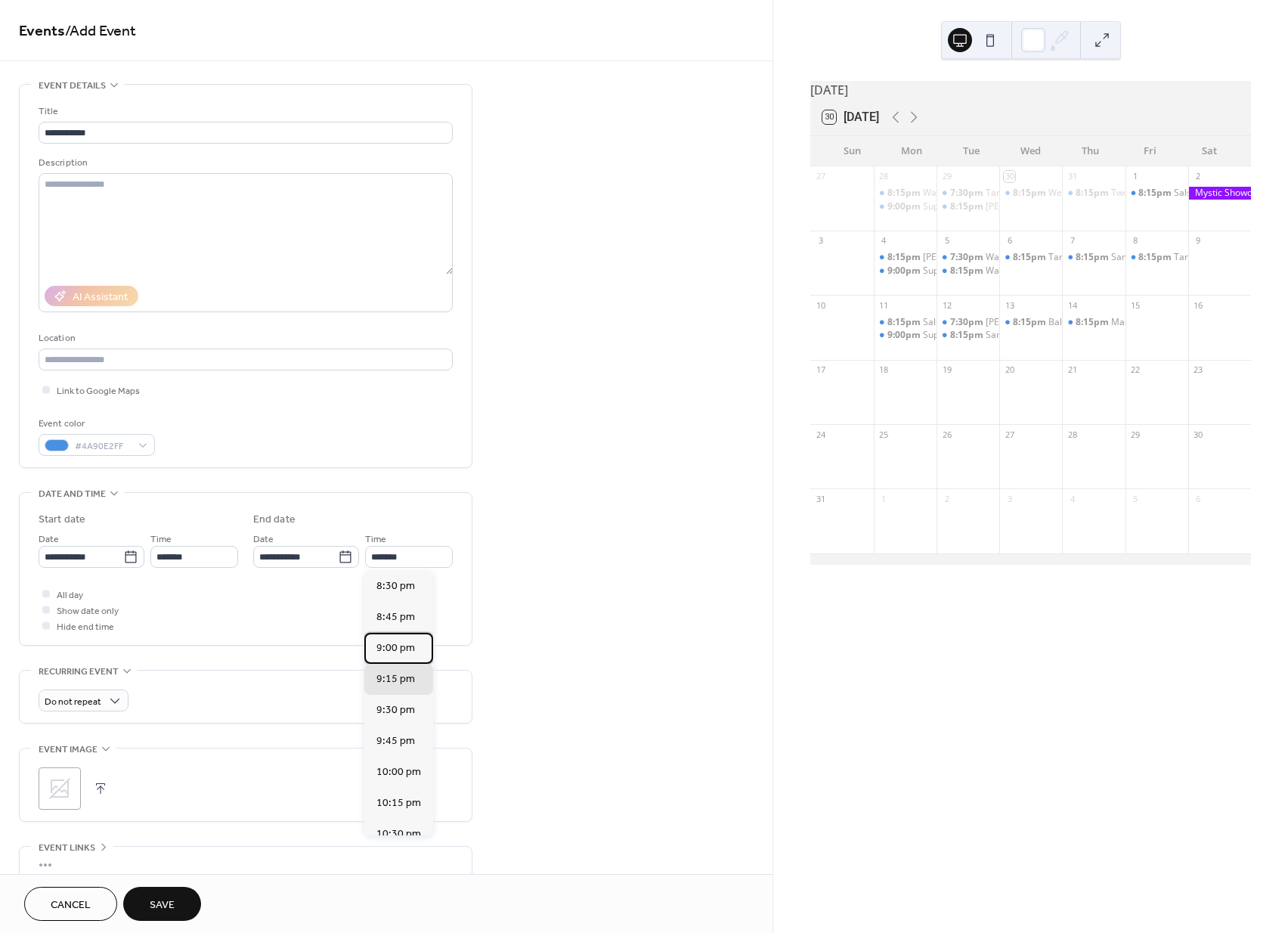 click on "9:00 pm" at bounding box center [395, 648] 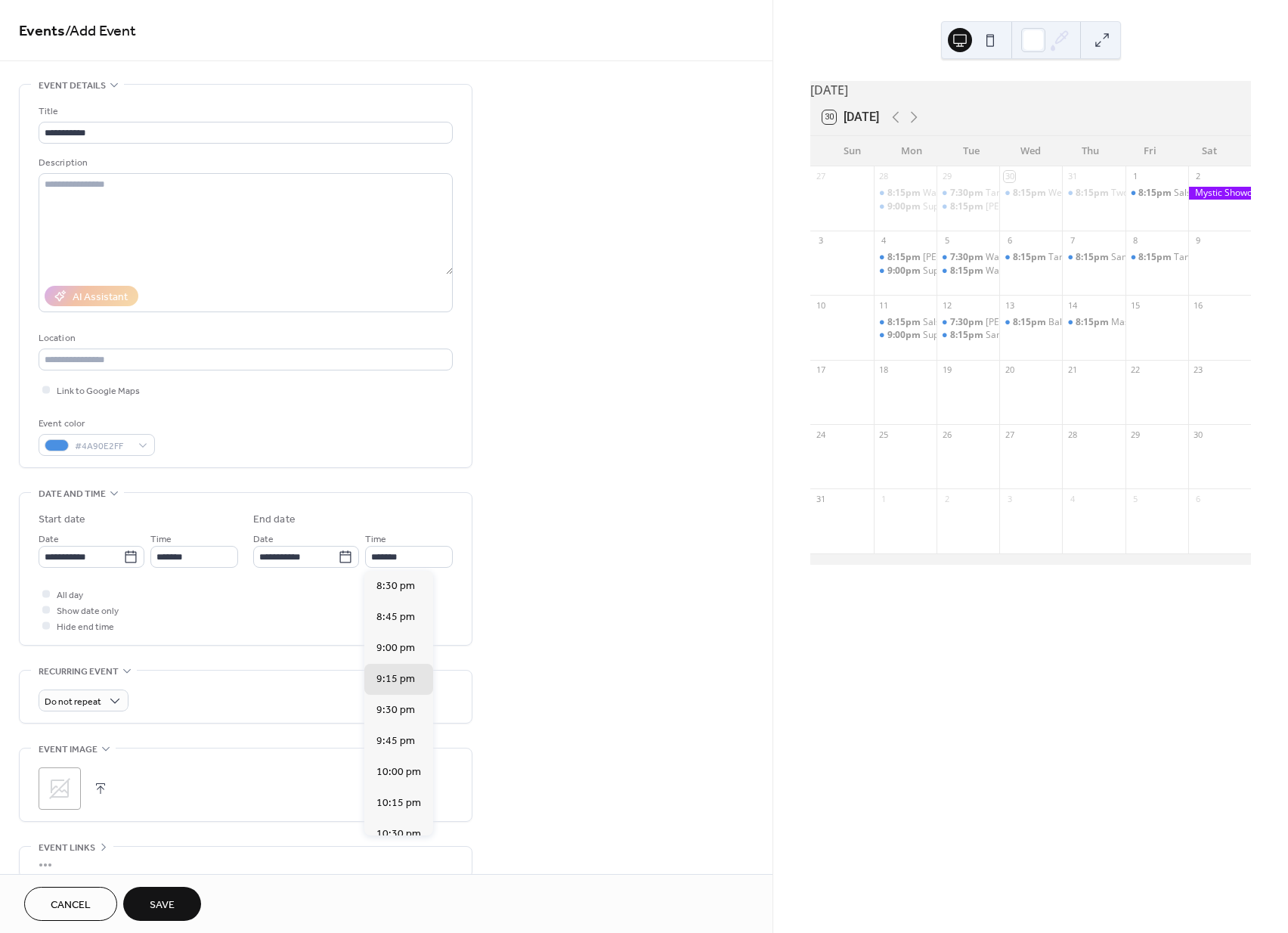 type on "*******" 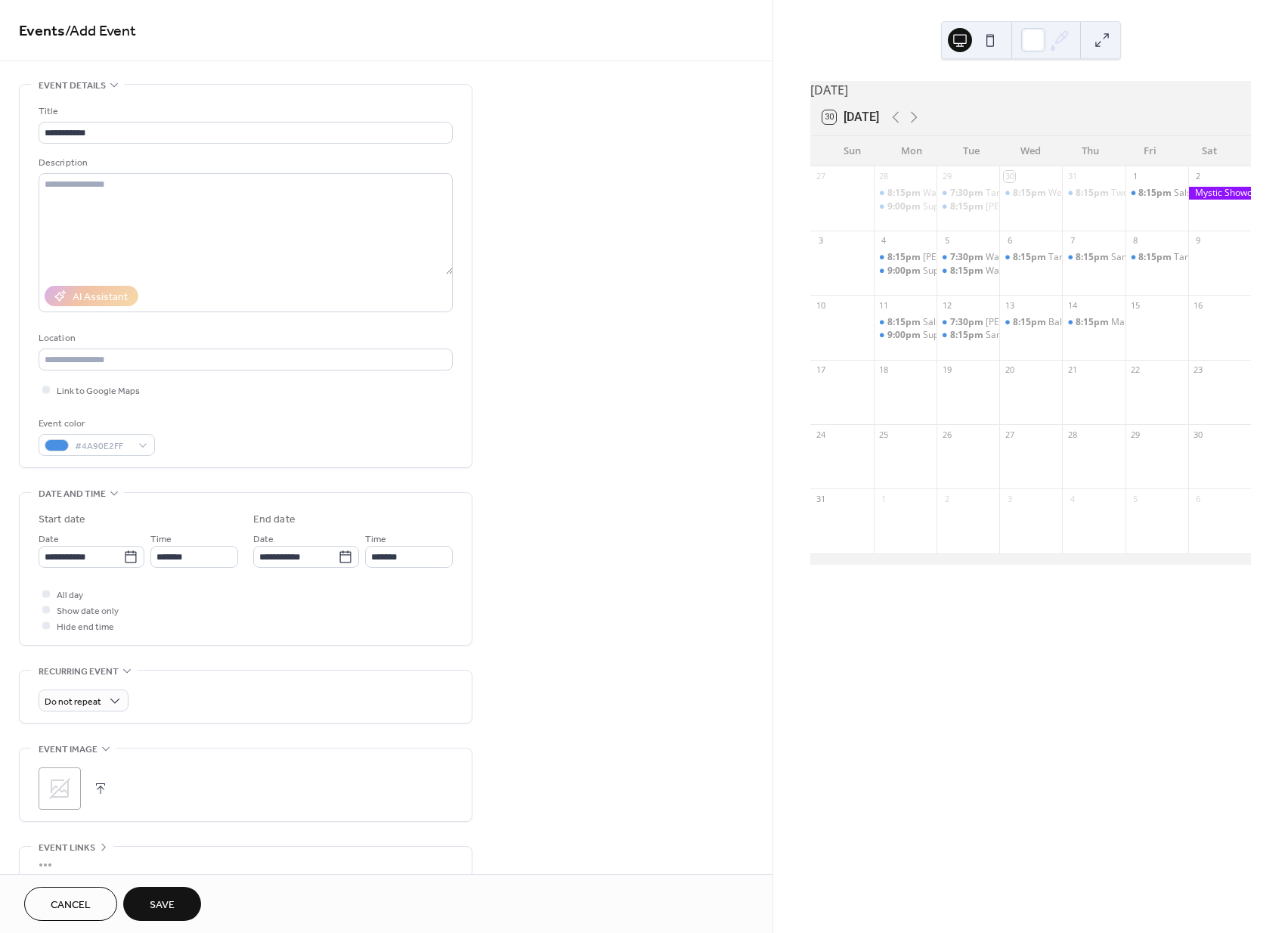 drag, startPoint x: 512, startPoint y: 653, endPoint x: 367, endPoint y: 793, distance: 201.5564 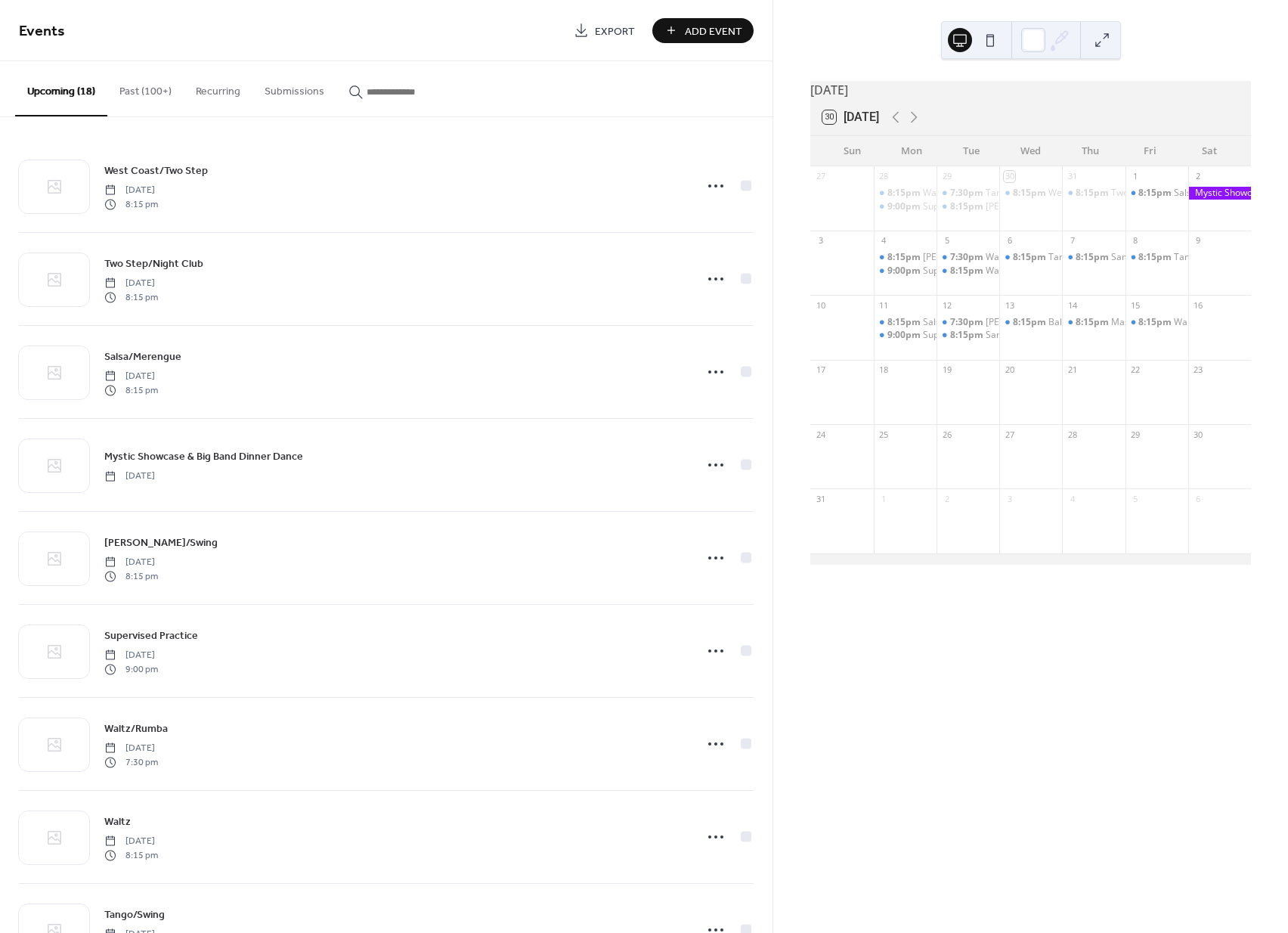 click on "Add Event" at bounding box center [714, 31] 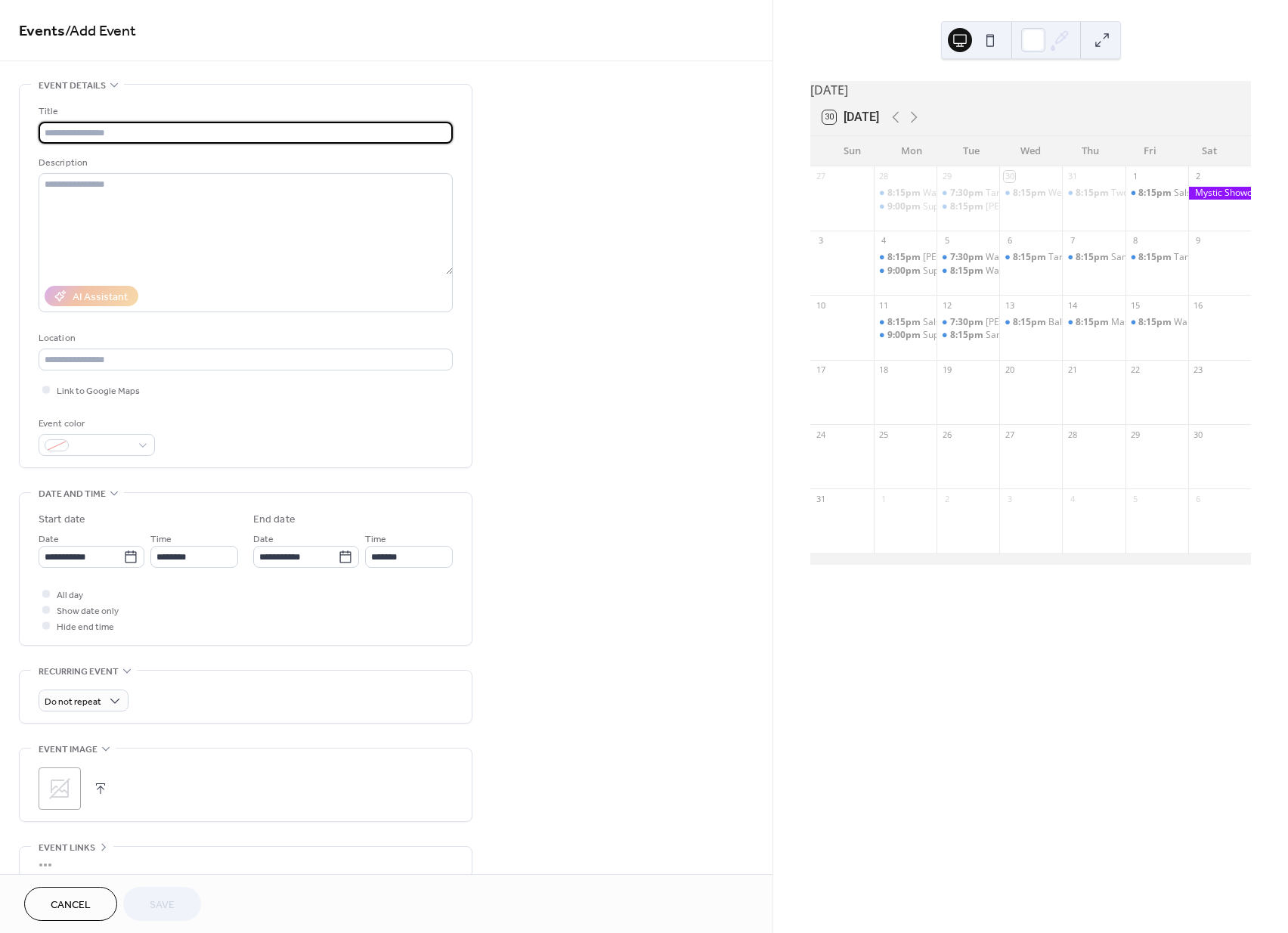 click at bounding box center (246, 132) 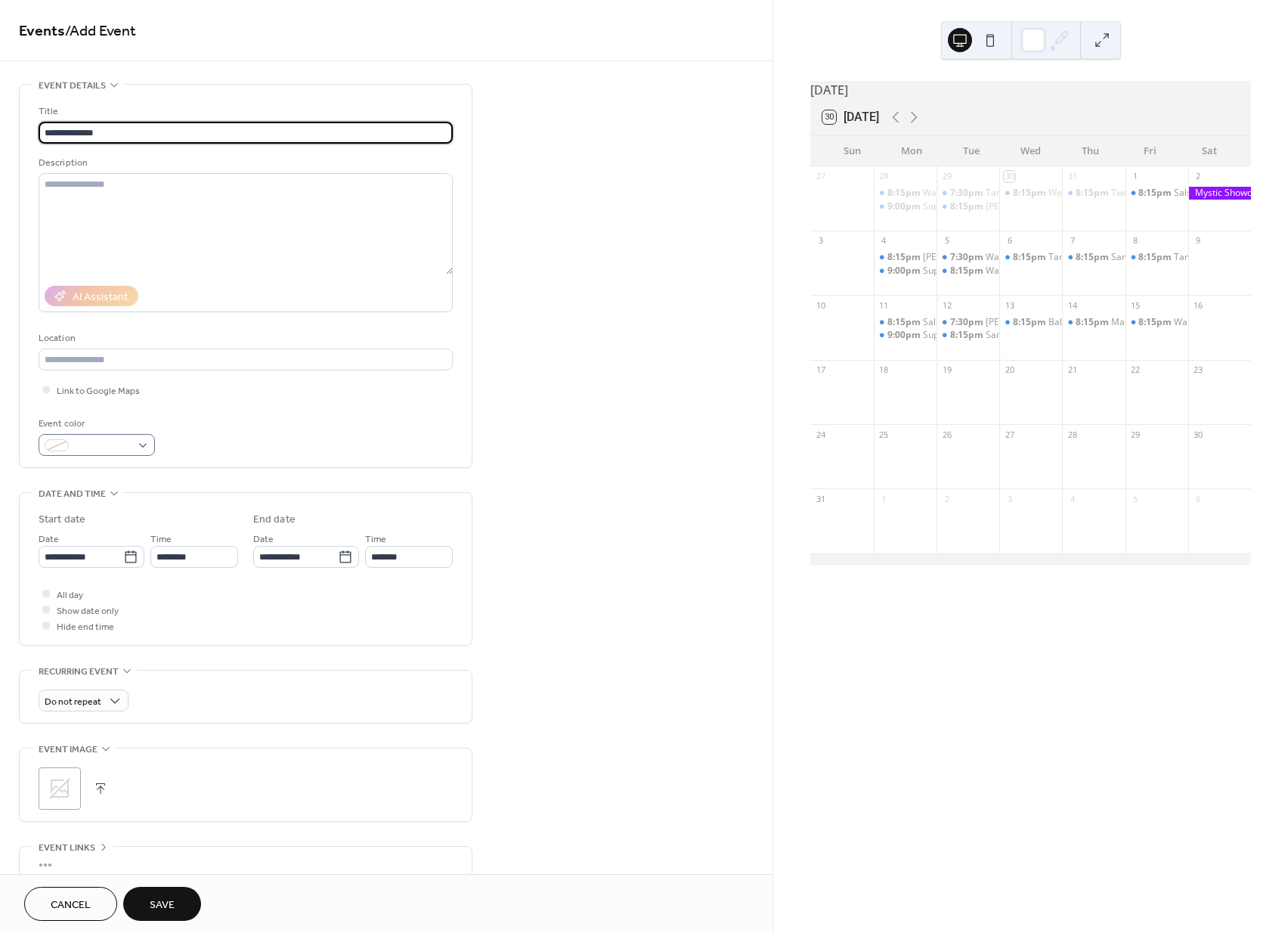type on "**********" 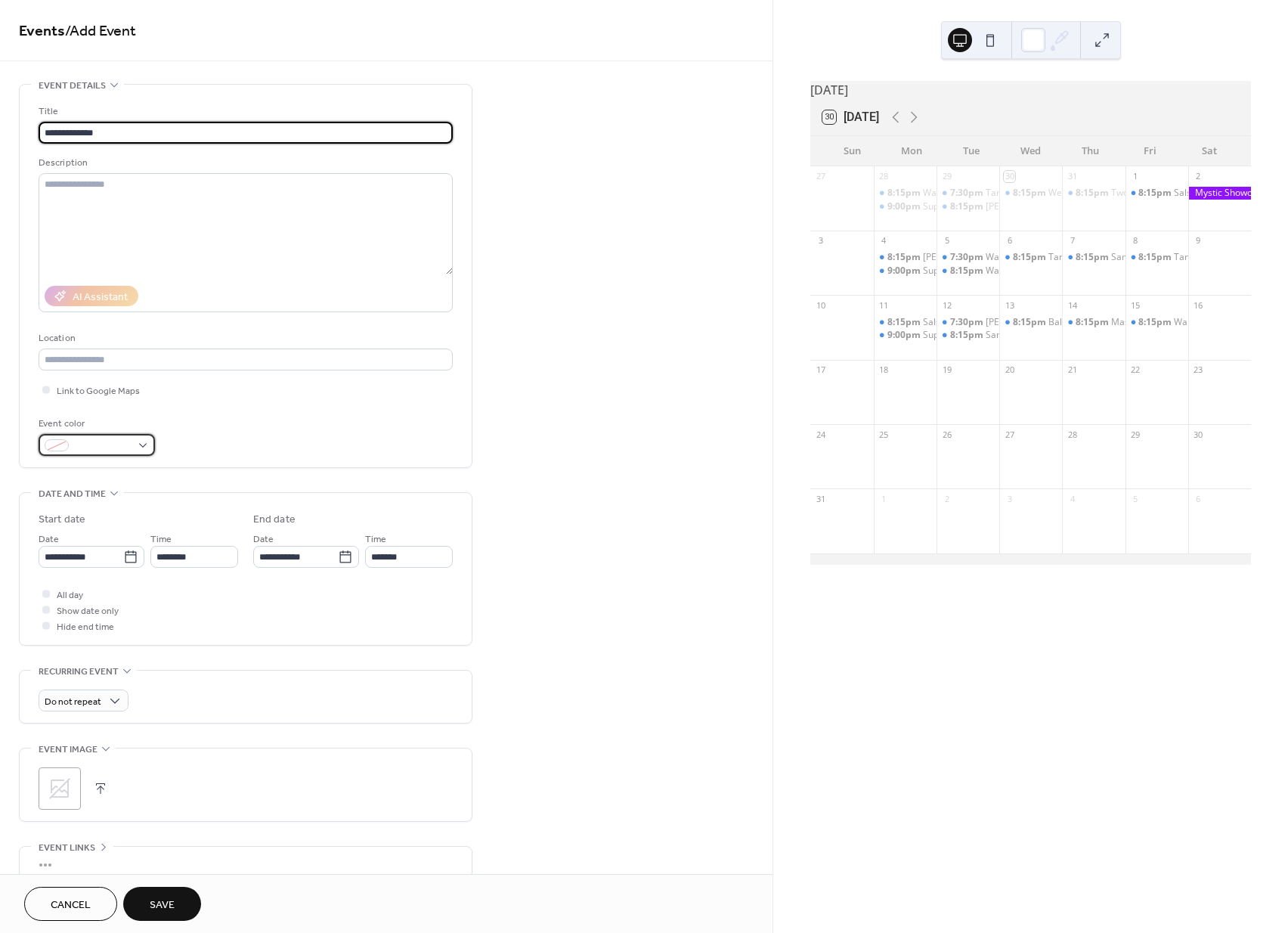 click at bounding box center (97, 445) 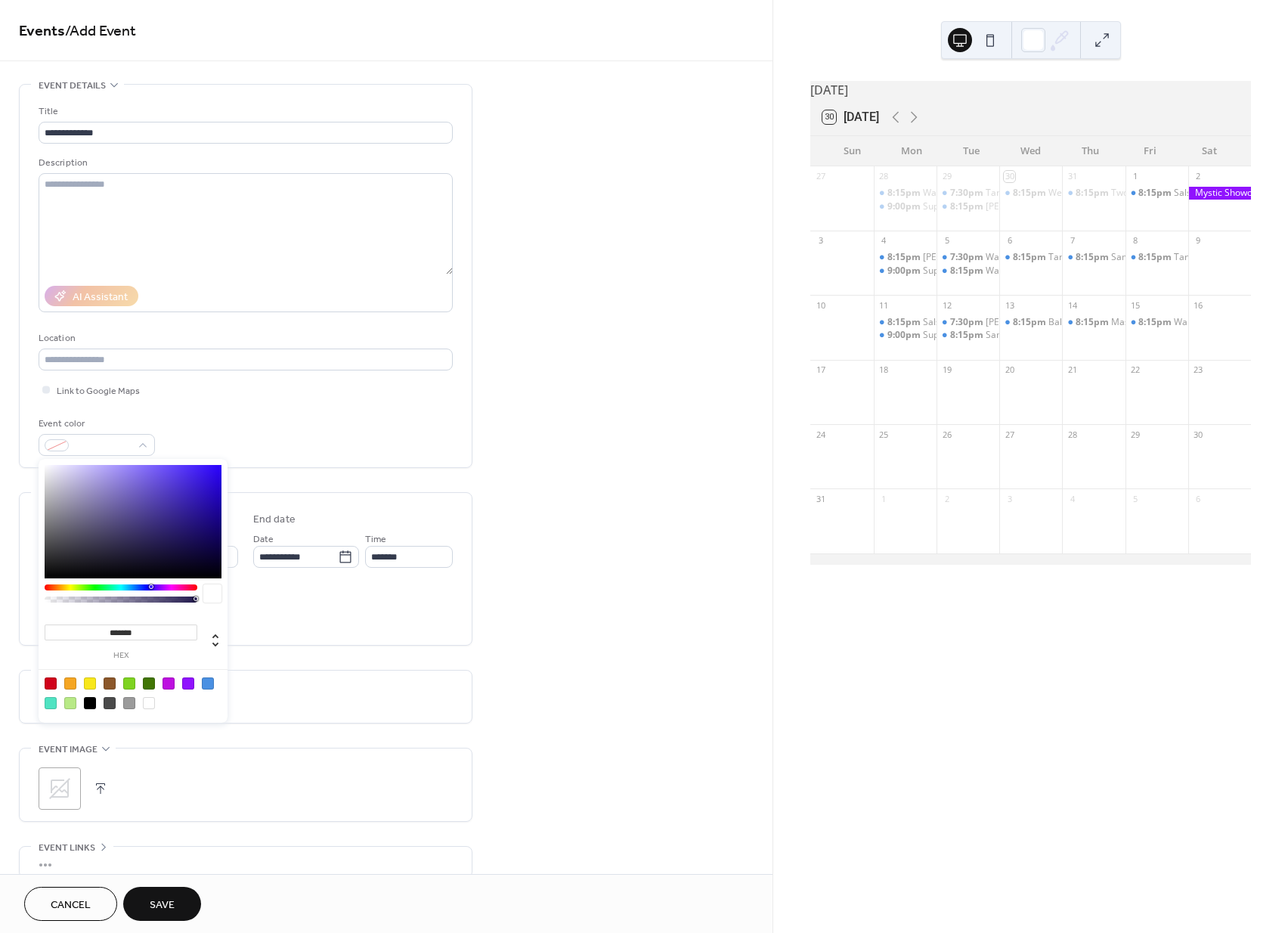 click at bounding box center (208, 683) 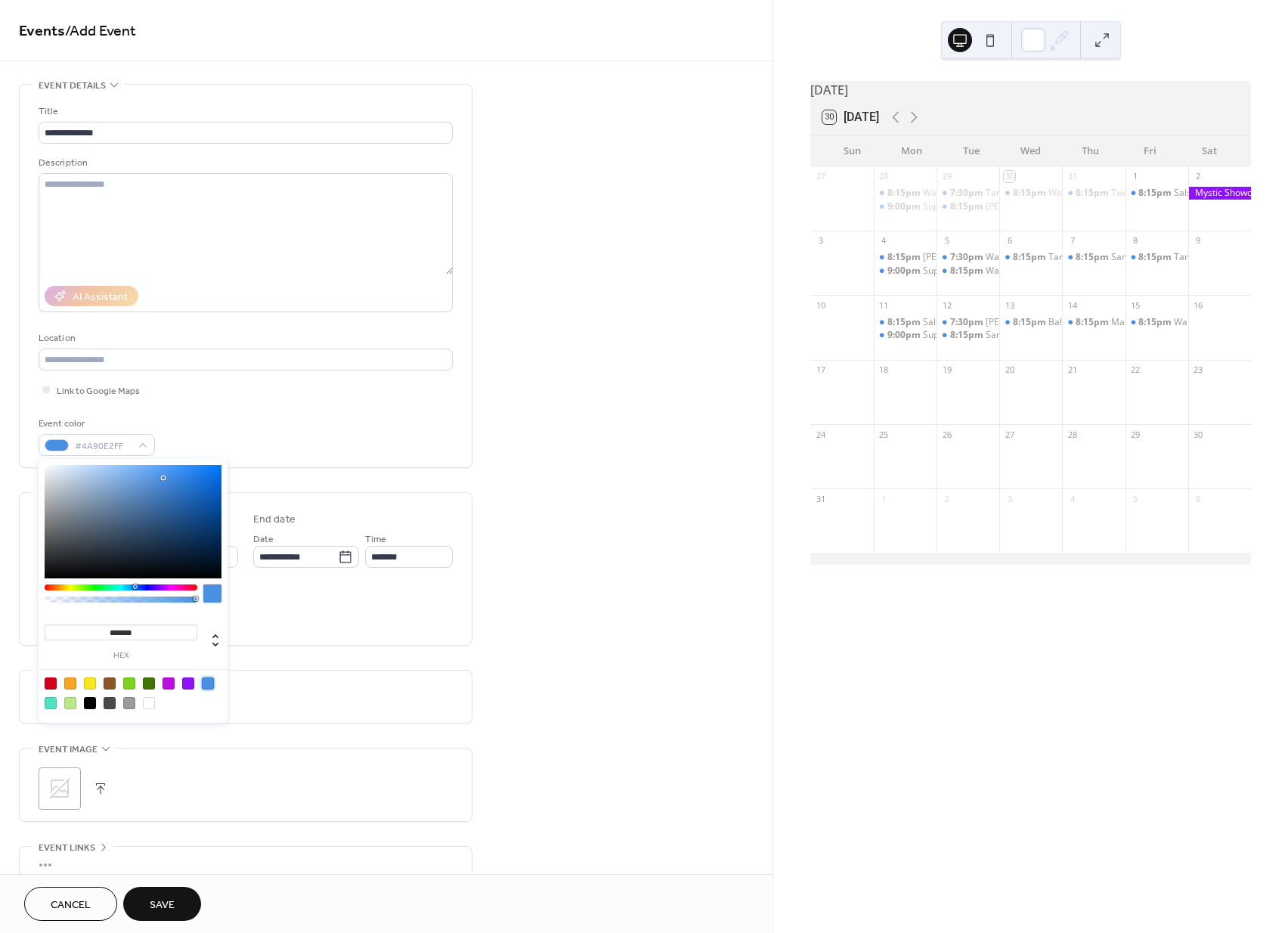 click on "**********" at bounding box center (386, 544) 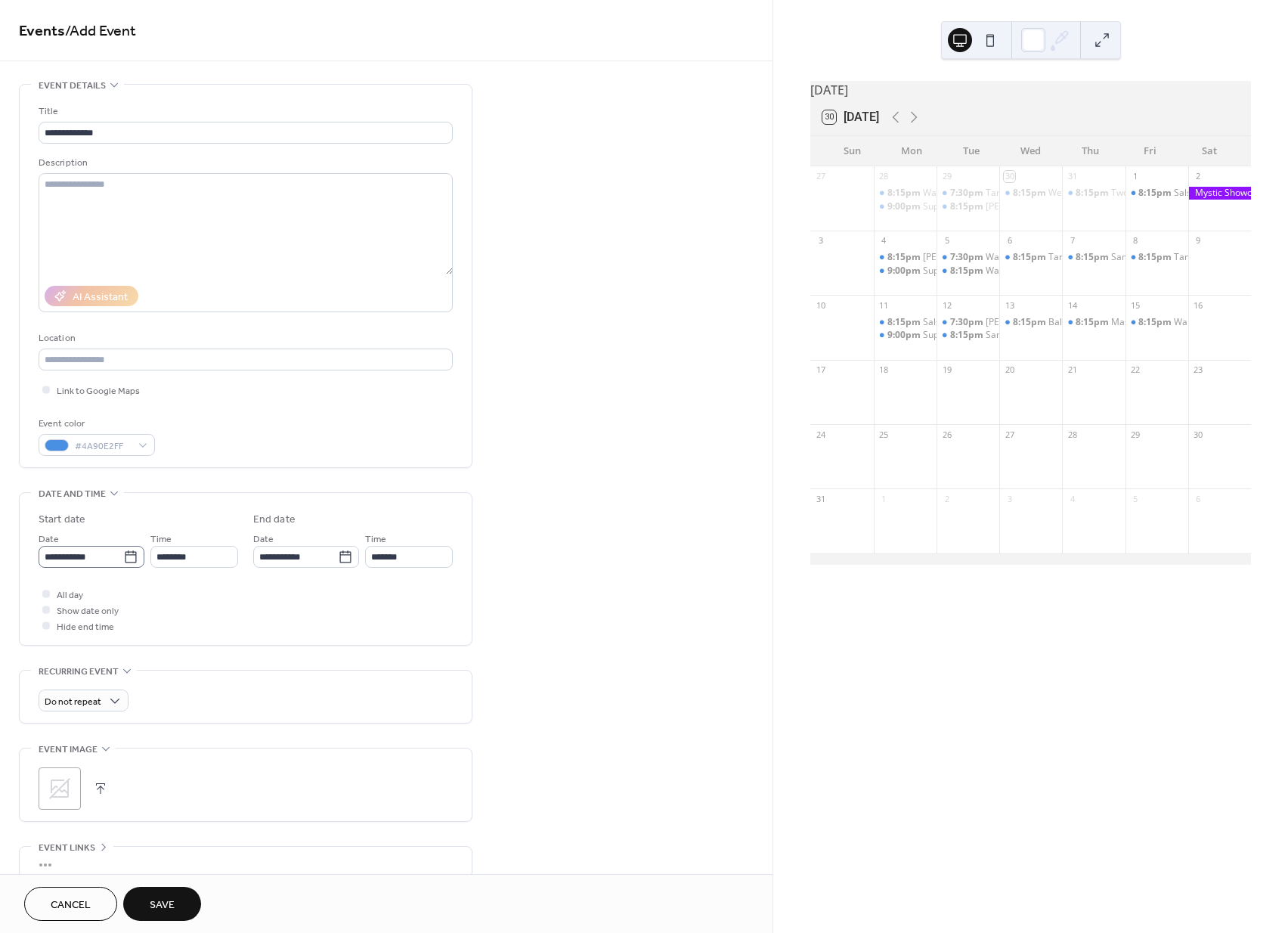click on "**********" at bounding box center [91, 556] 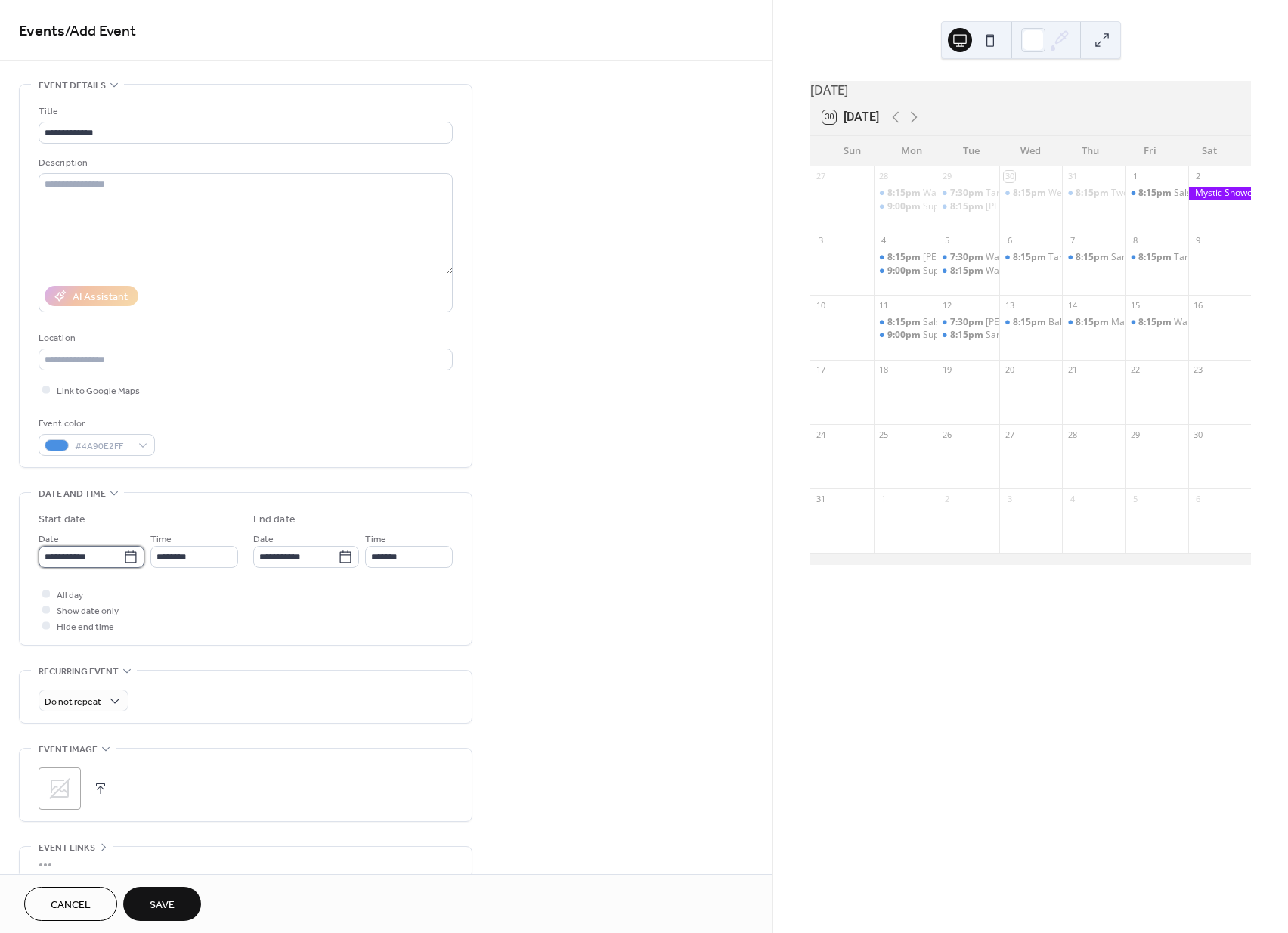 click on "**********" at bounding box center [81, 556] 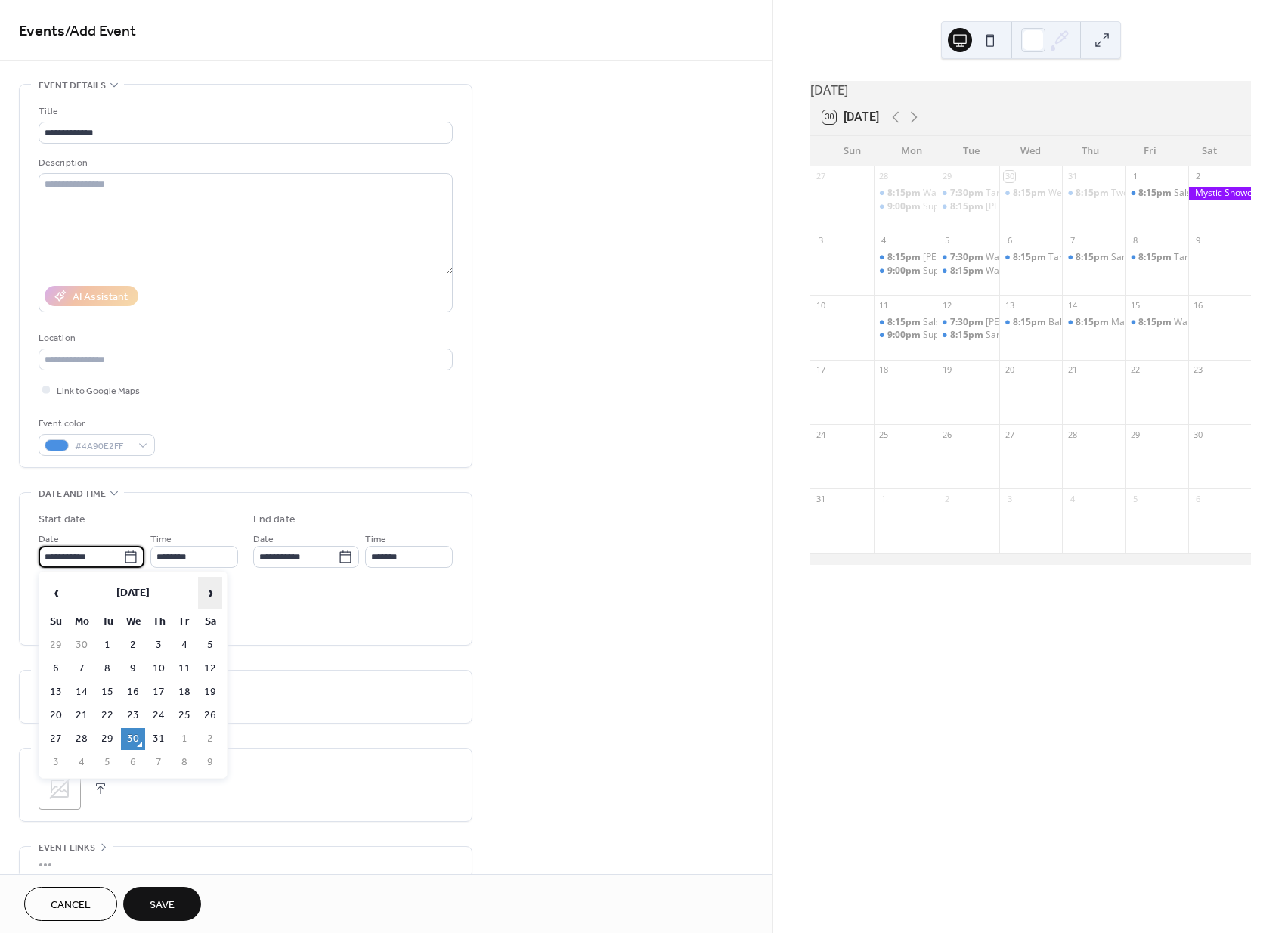 click on "›" at bounding box center (210, 593) 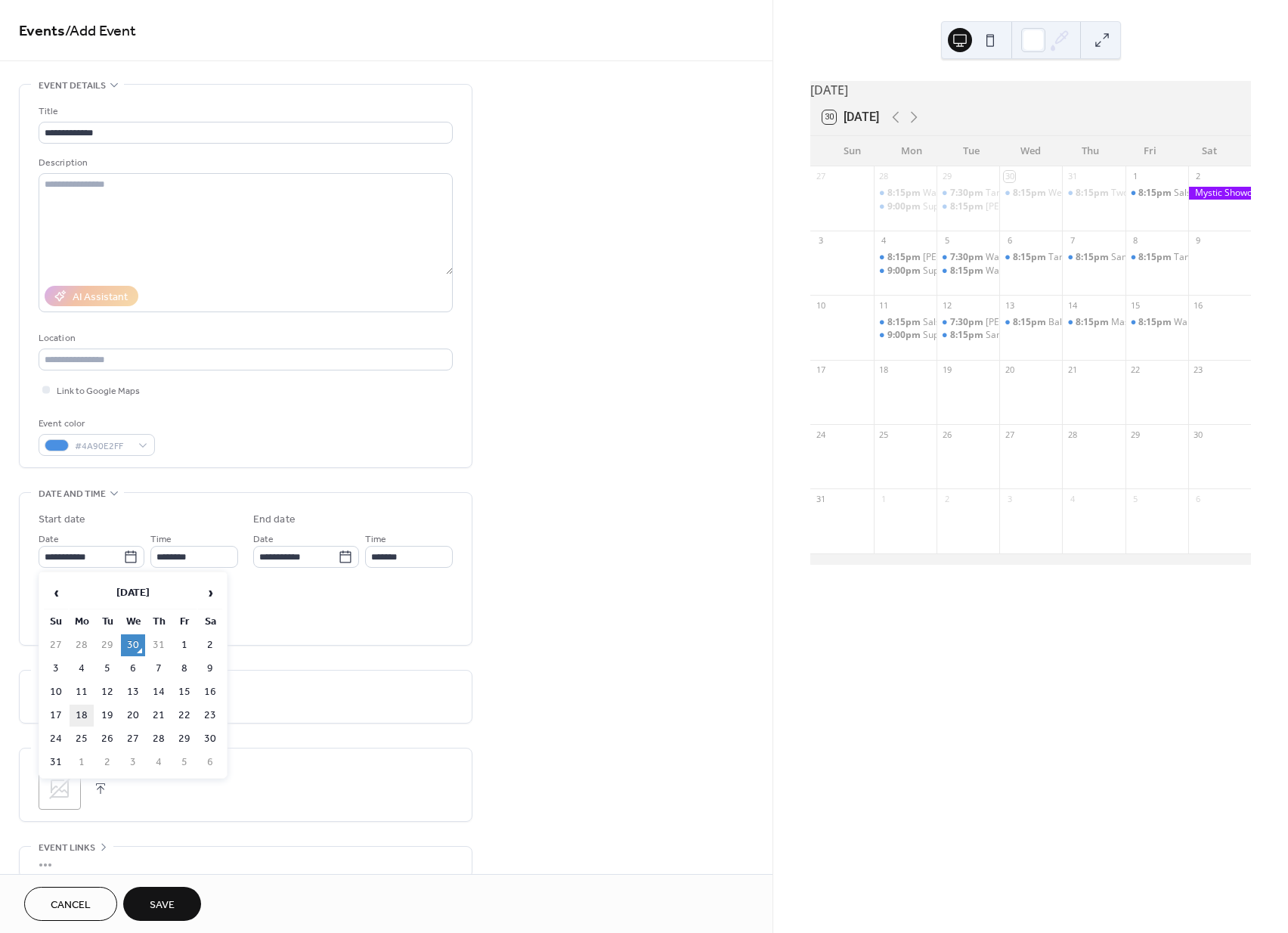 click on "18" at bounding box center [82, 715] 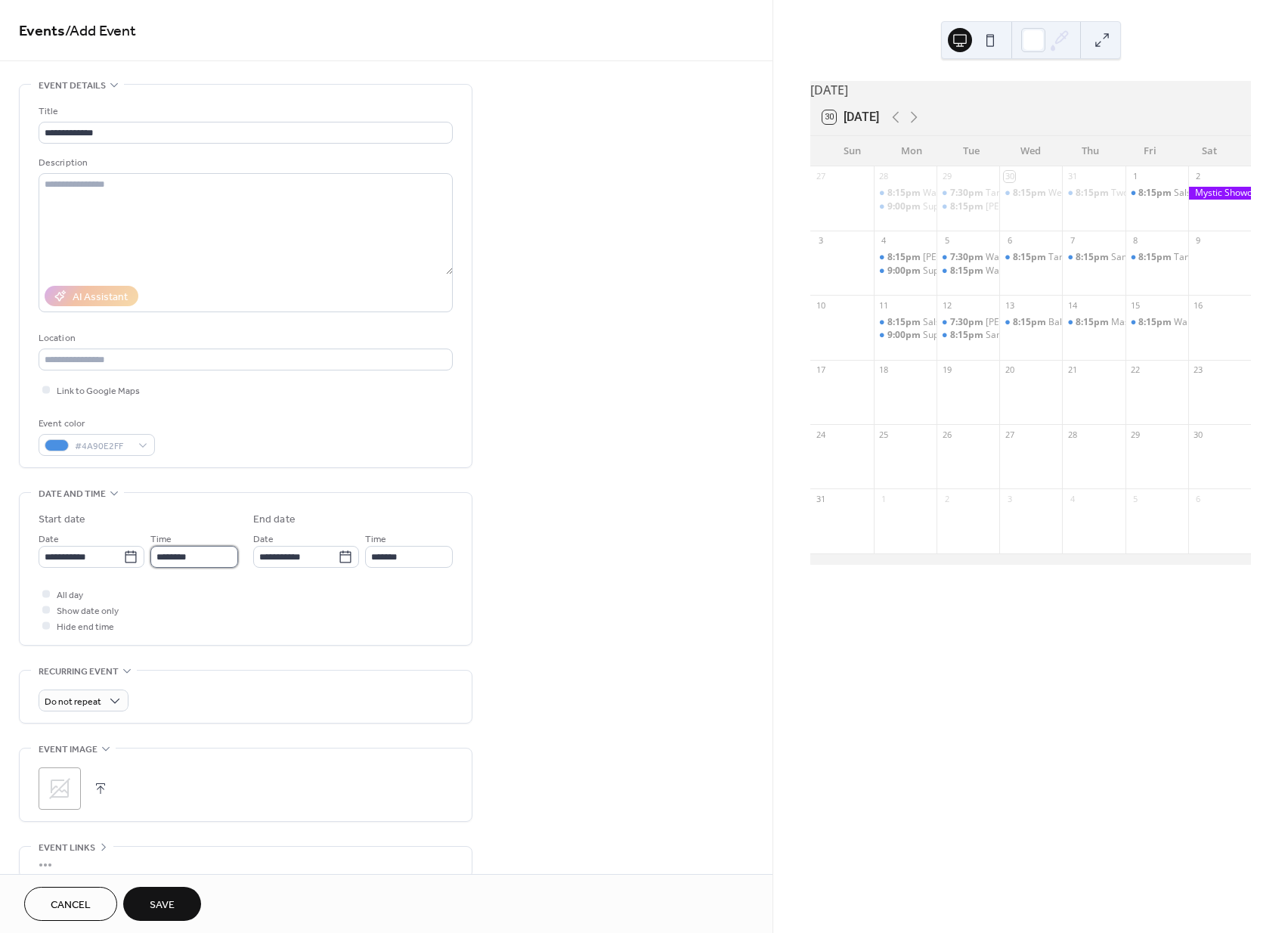 click on "********" at bounding box center (194, 556) 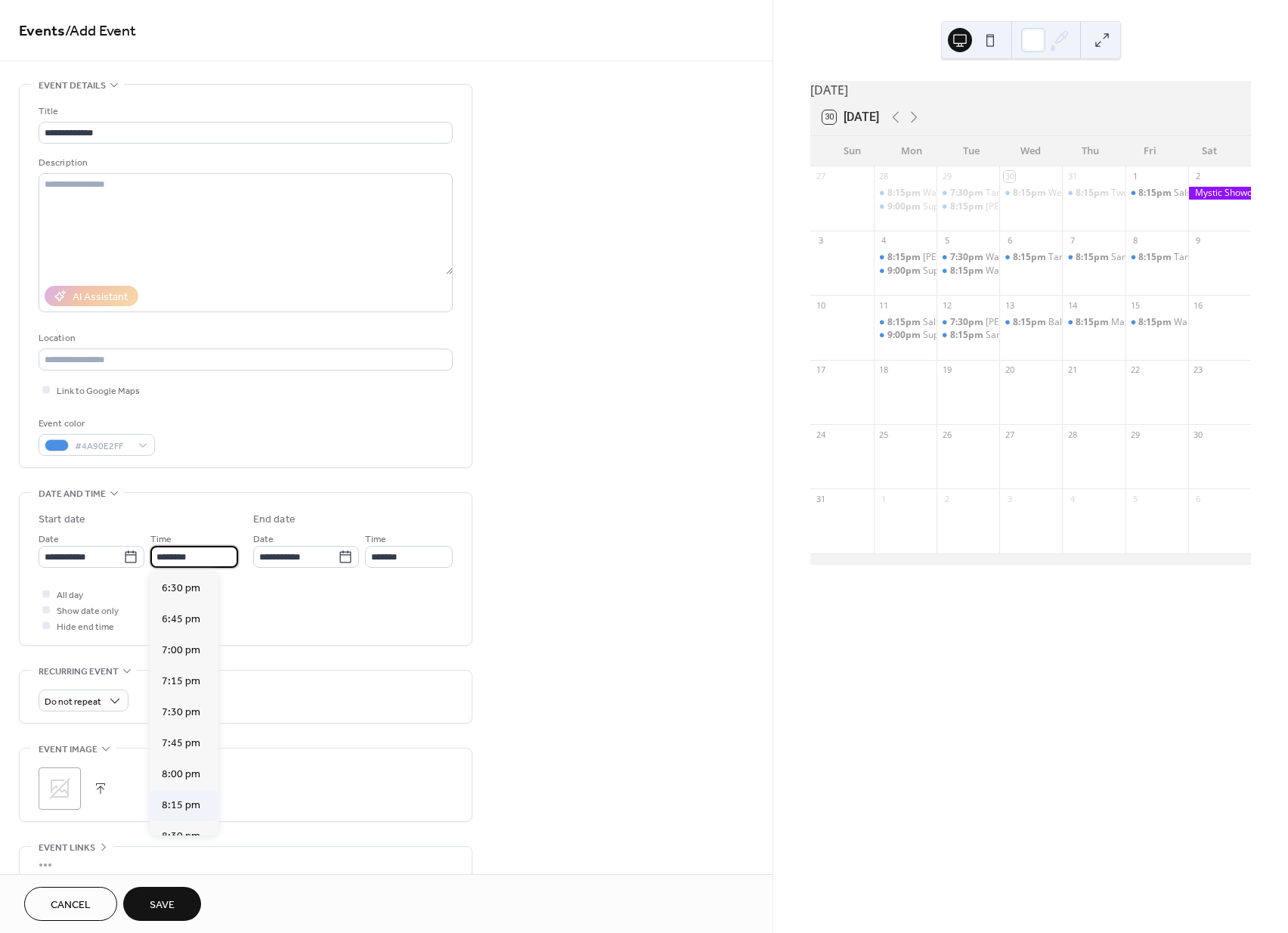 scroll, scrollTop: 2300, scrollLeft: 0, axis: vertical 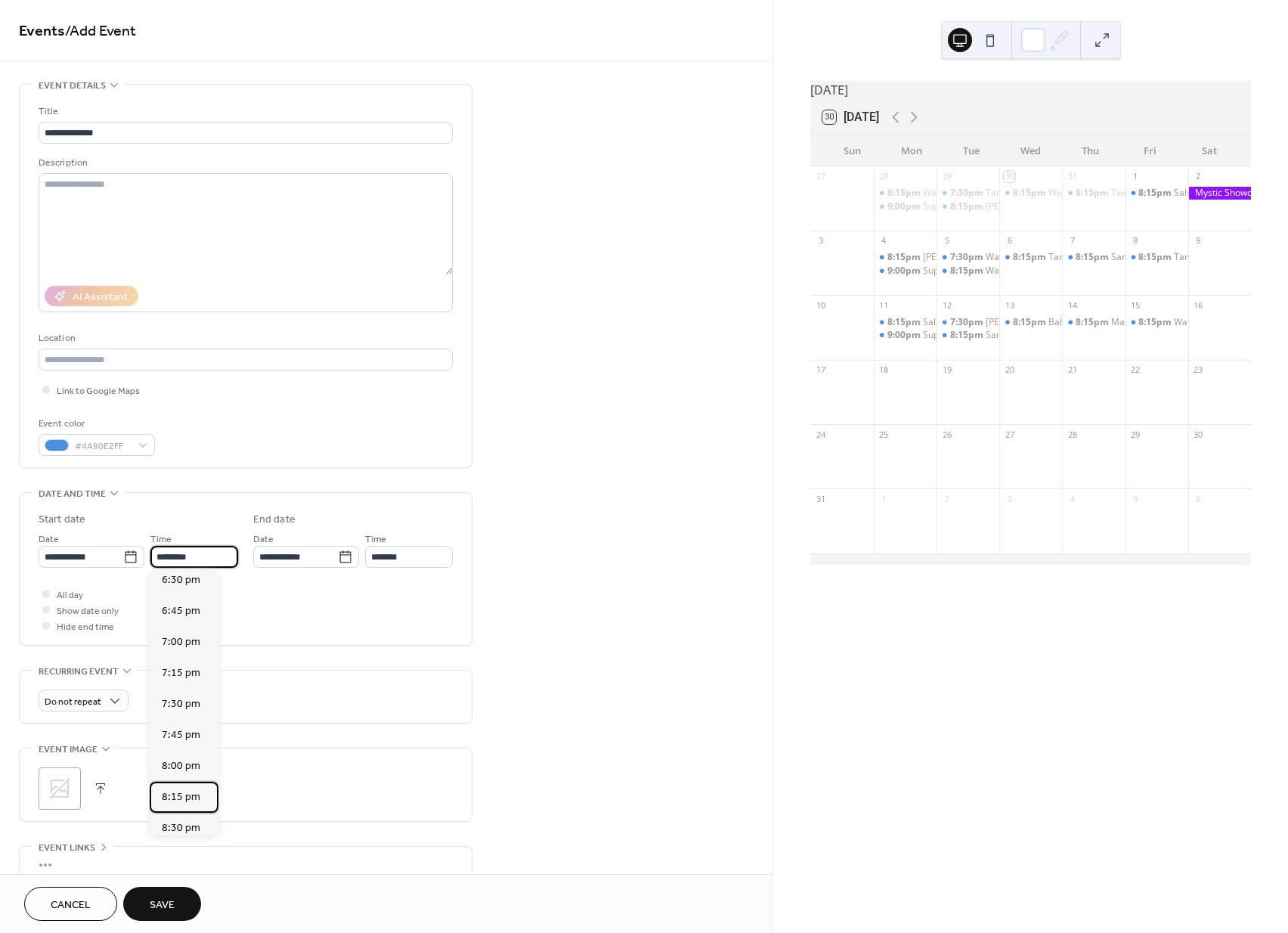 click on "8:15 pm" at bounding box center [181, 797] 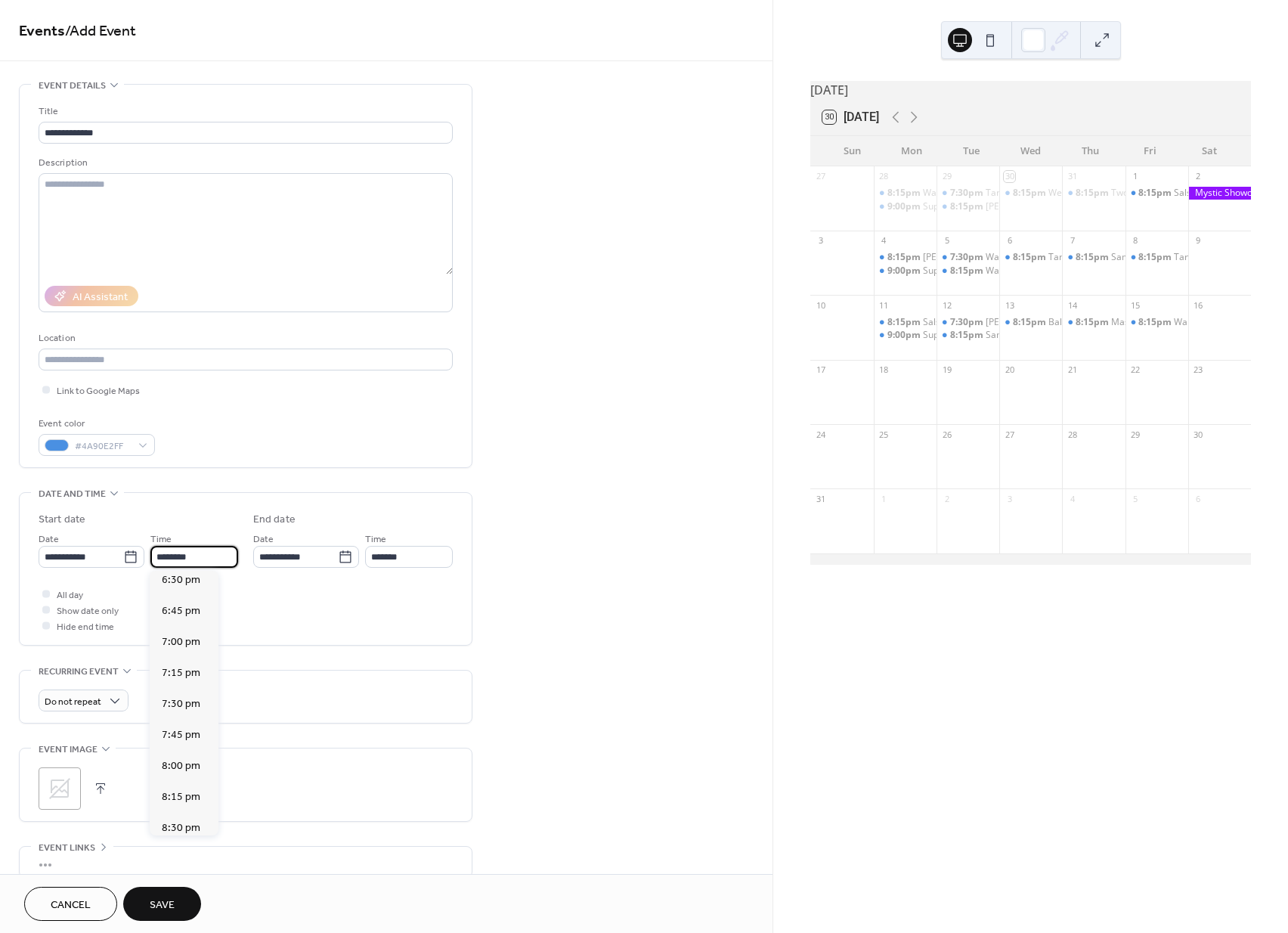 type on "*******" 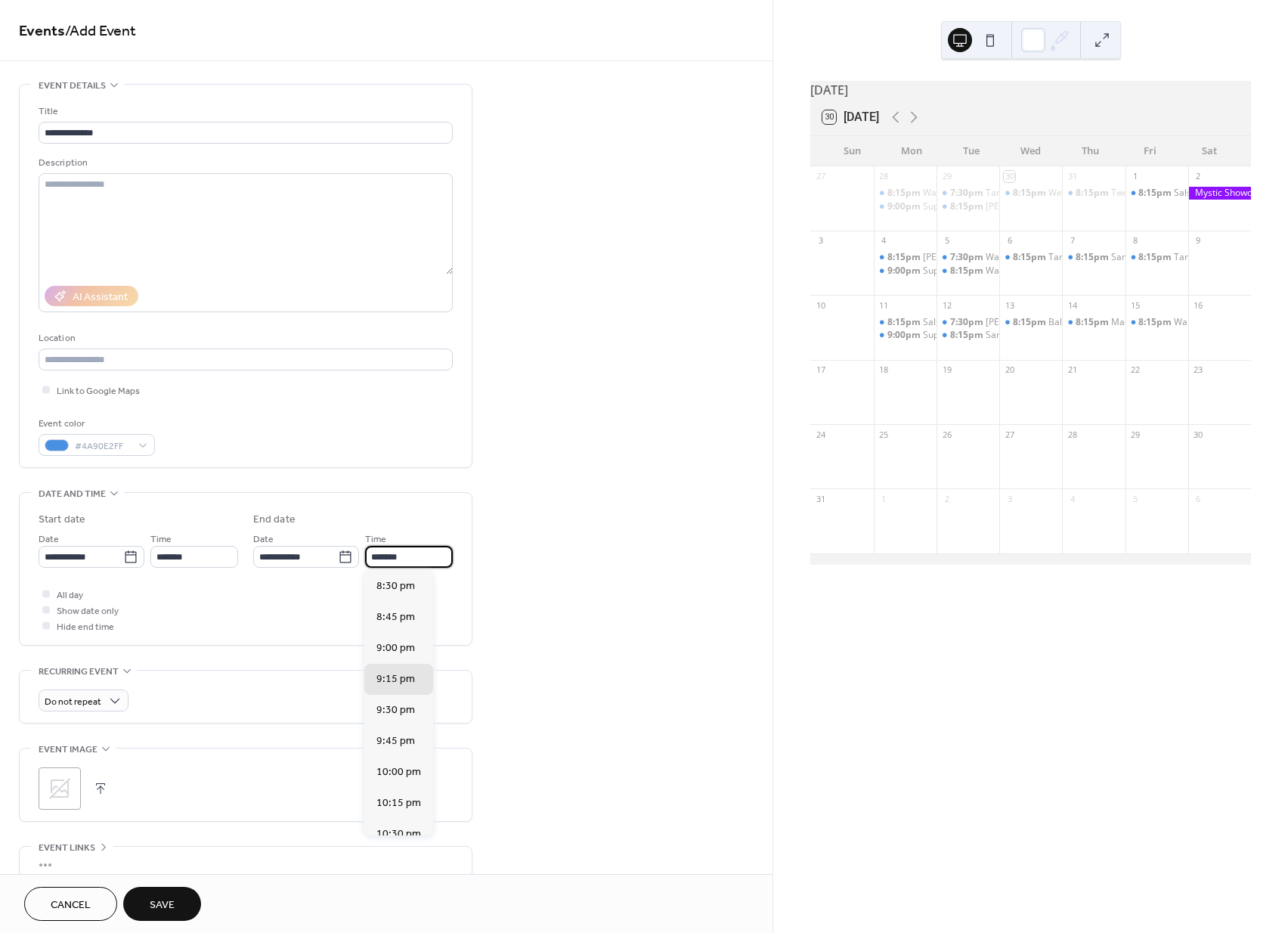 click on "*******" at bounding box center (409, 556) 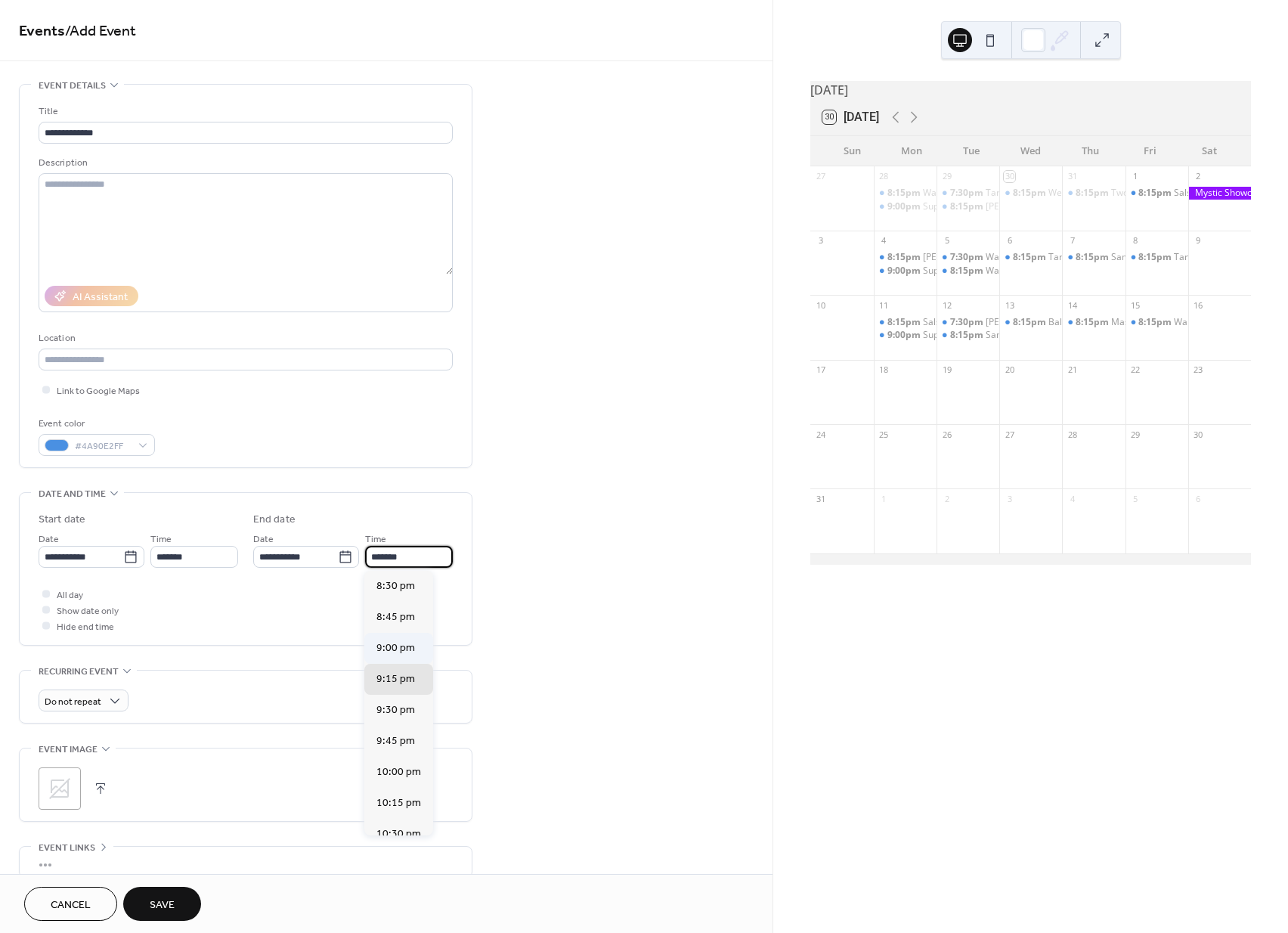 scroll, scrollTop: 1, scrollLeft: 0, axis: vertical 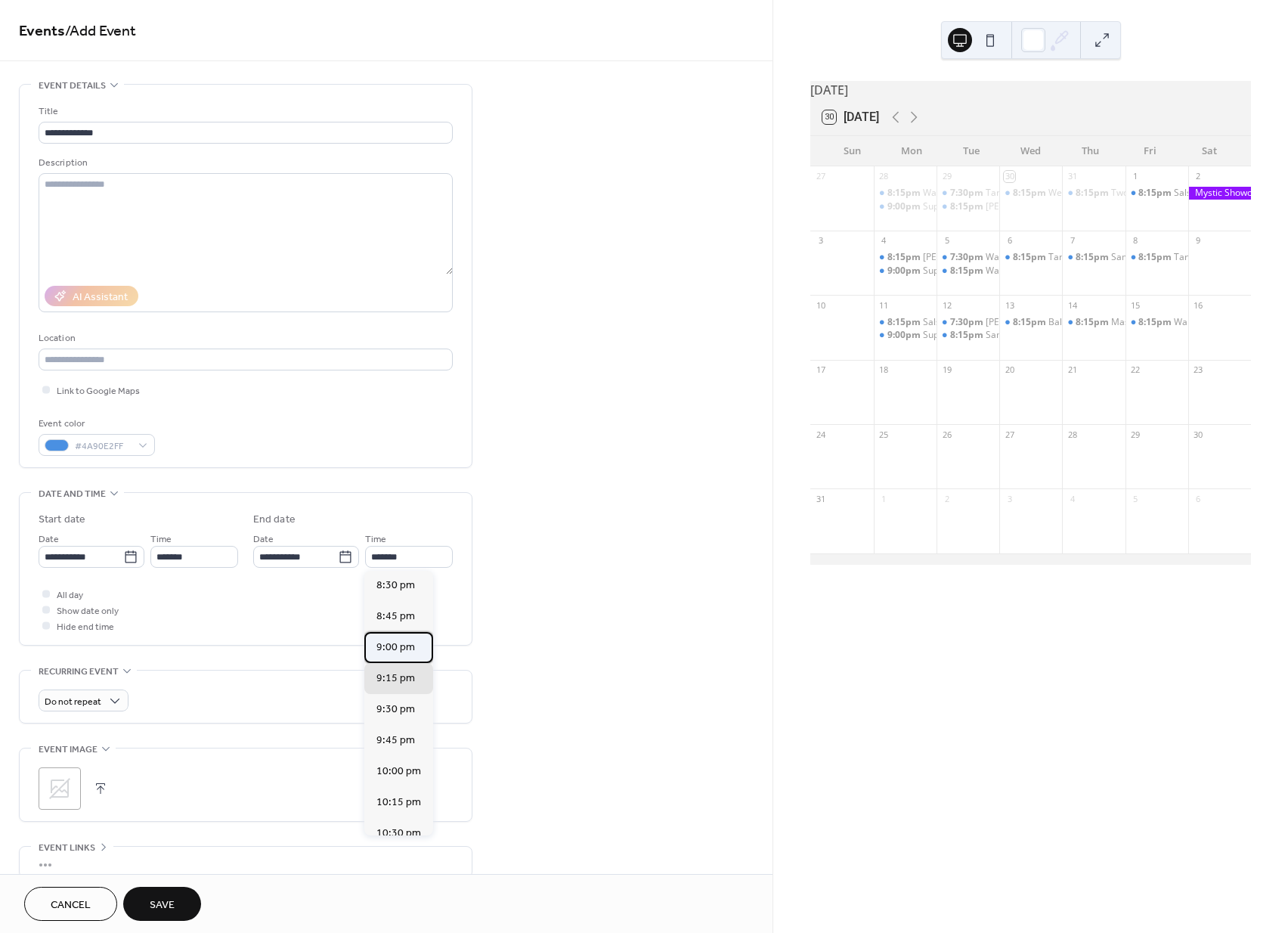 click on "9:00 pm" at bounding box center (395, 647) 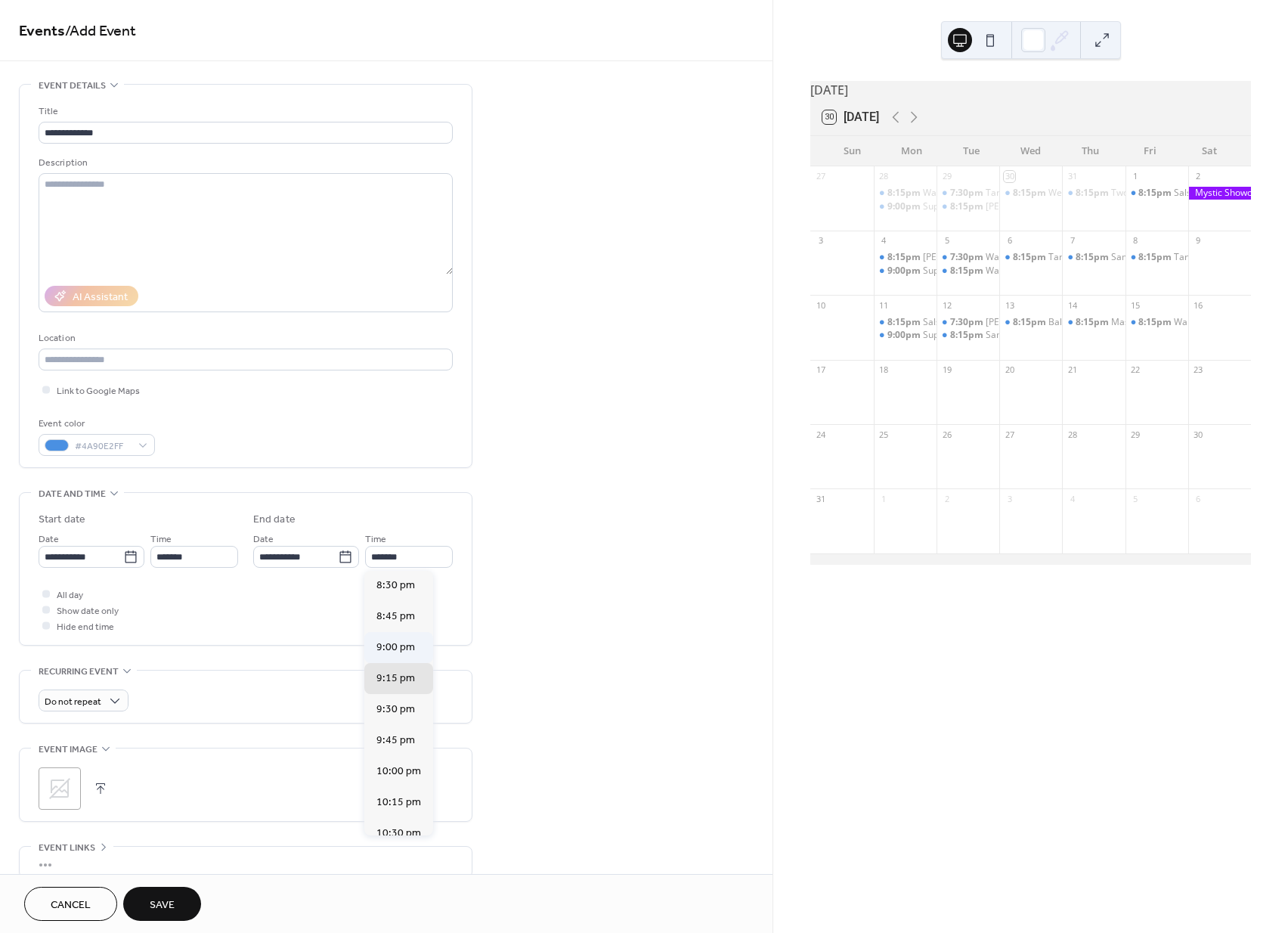 type on "*******" 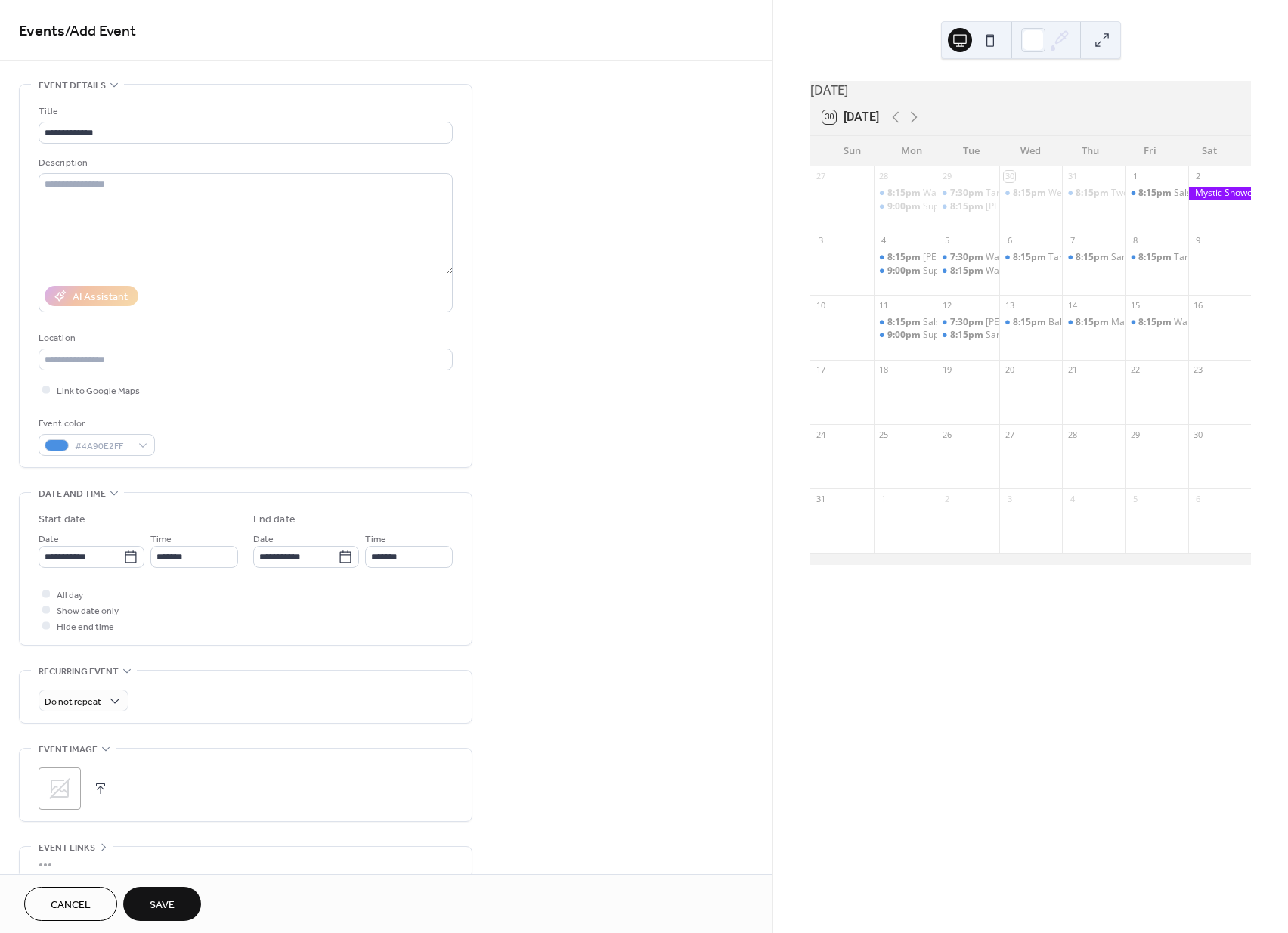 click on "Save" at bounding box center (162, 905) 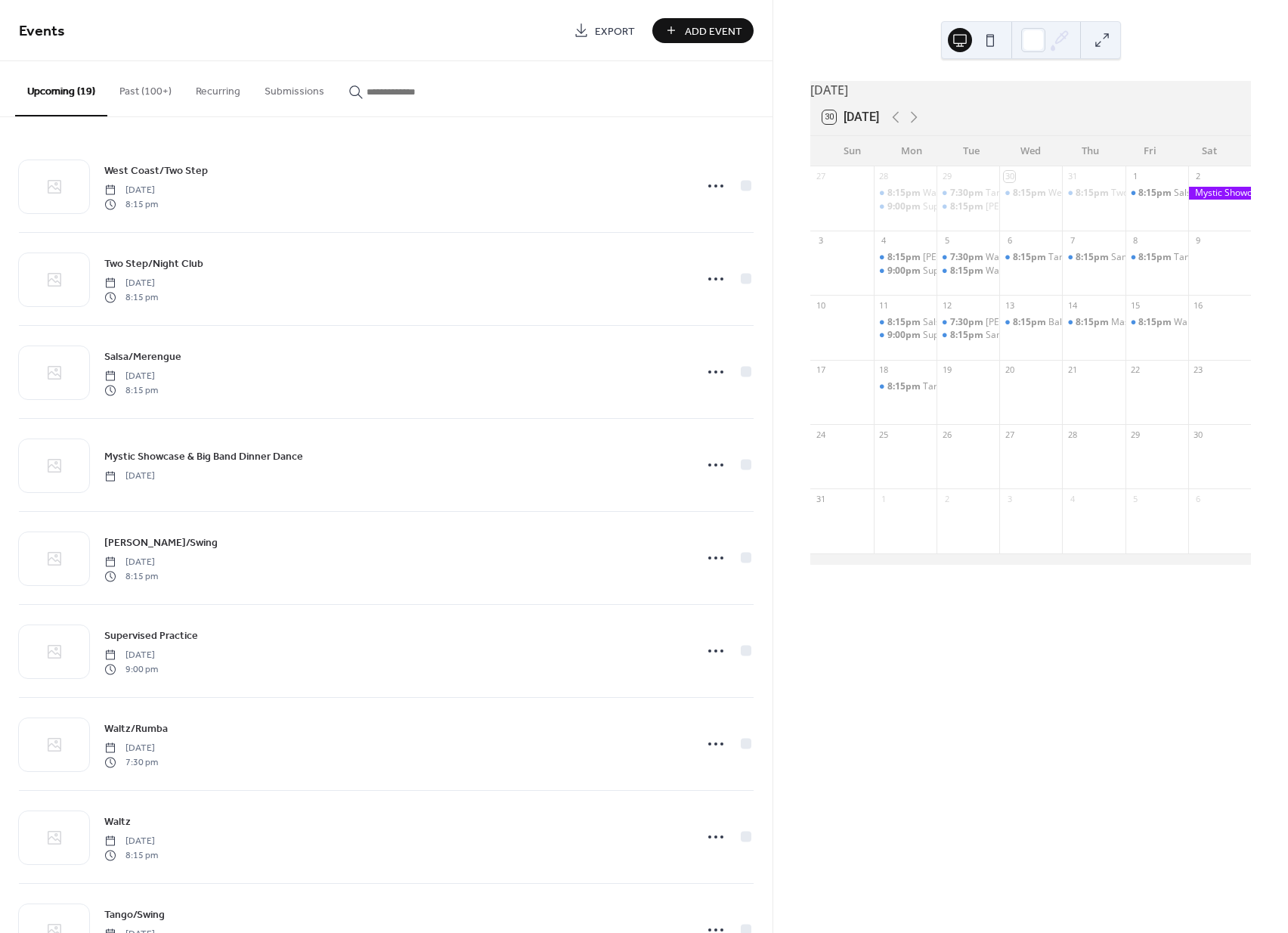 click on "Add Event" at bounding box center [714, 31] 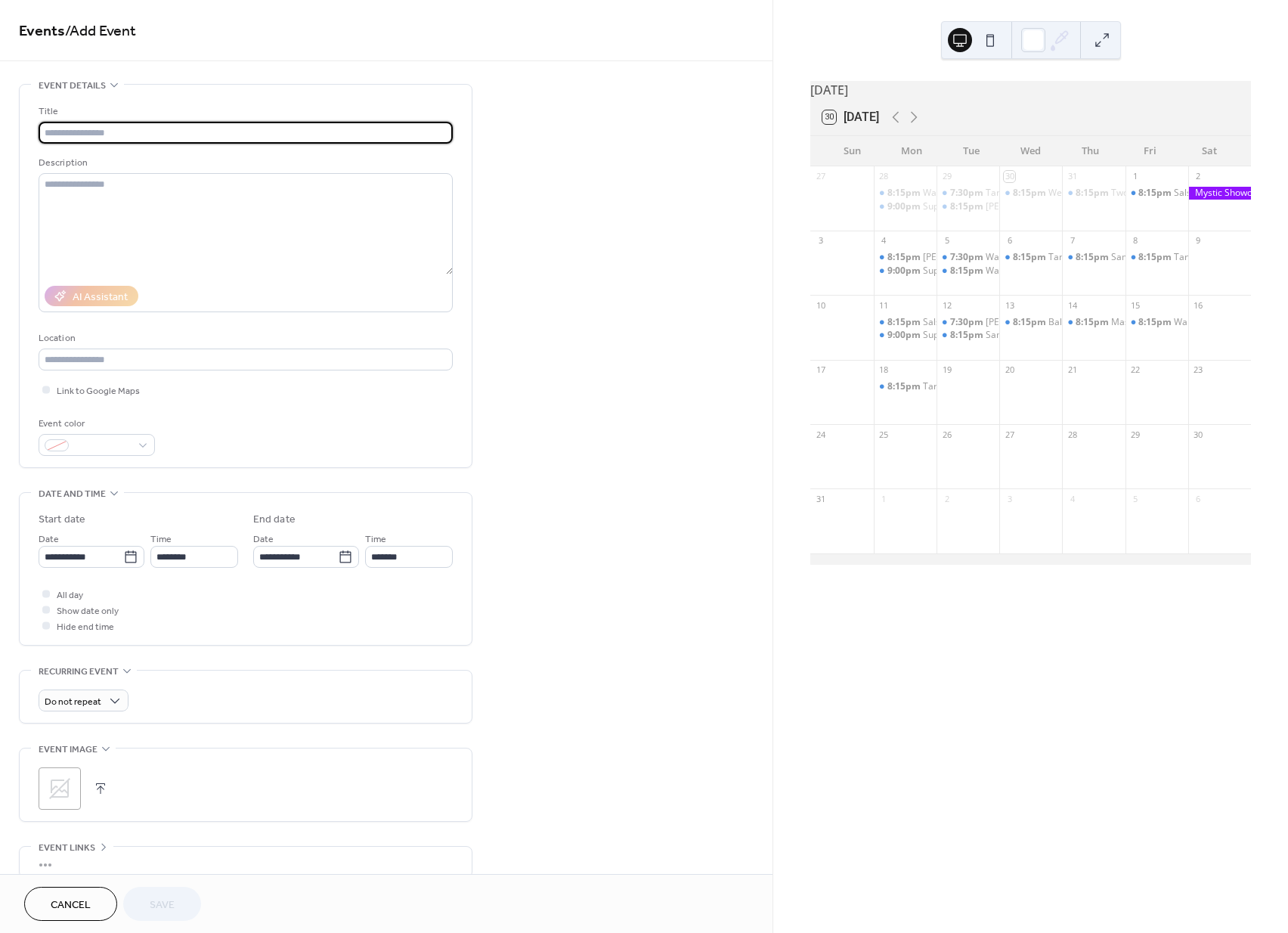 click at bounding box center (246, 132) 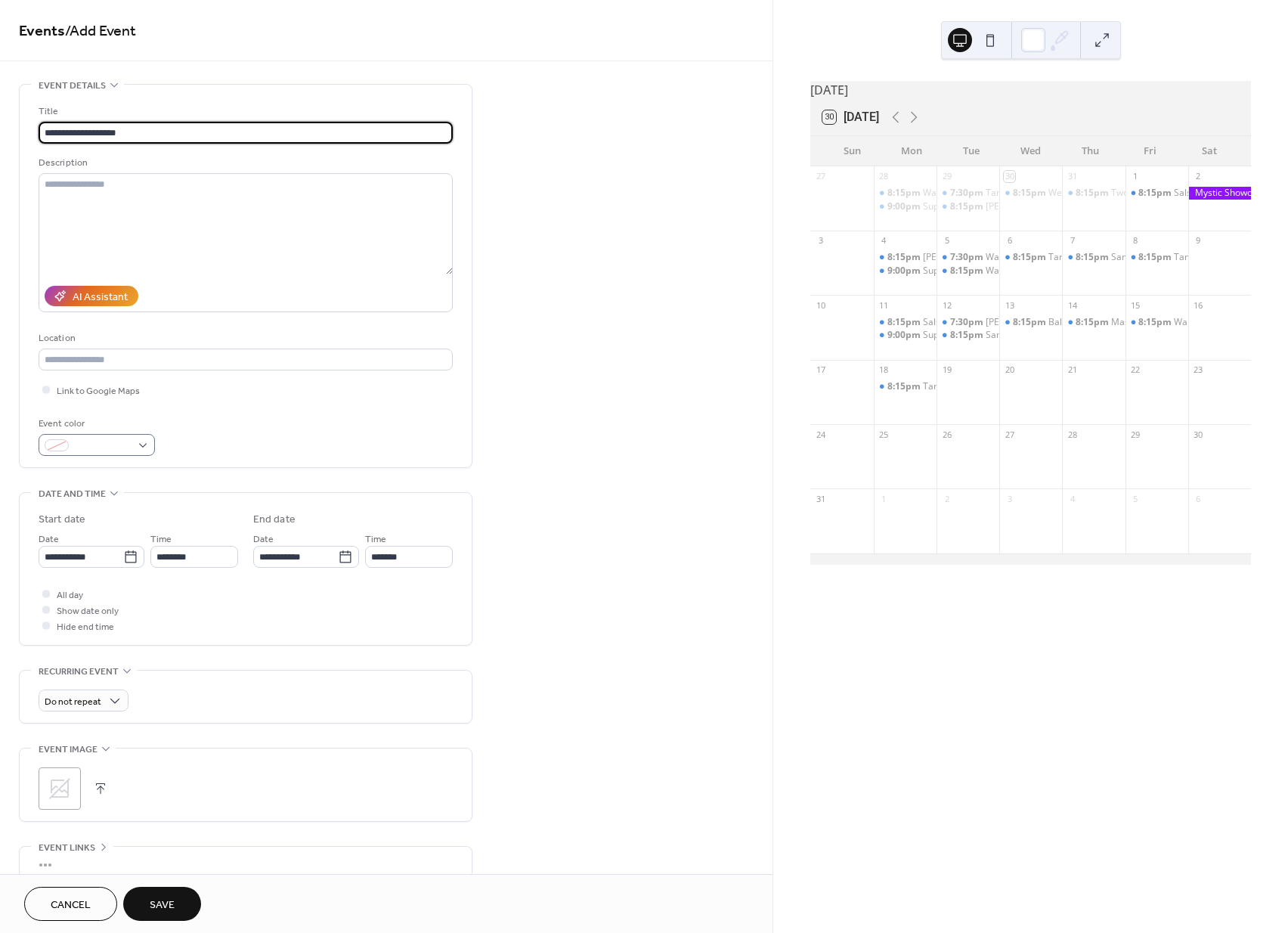 type on "**********" 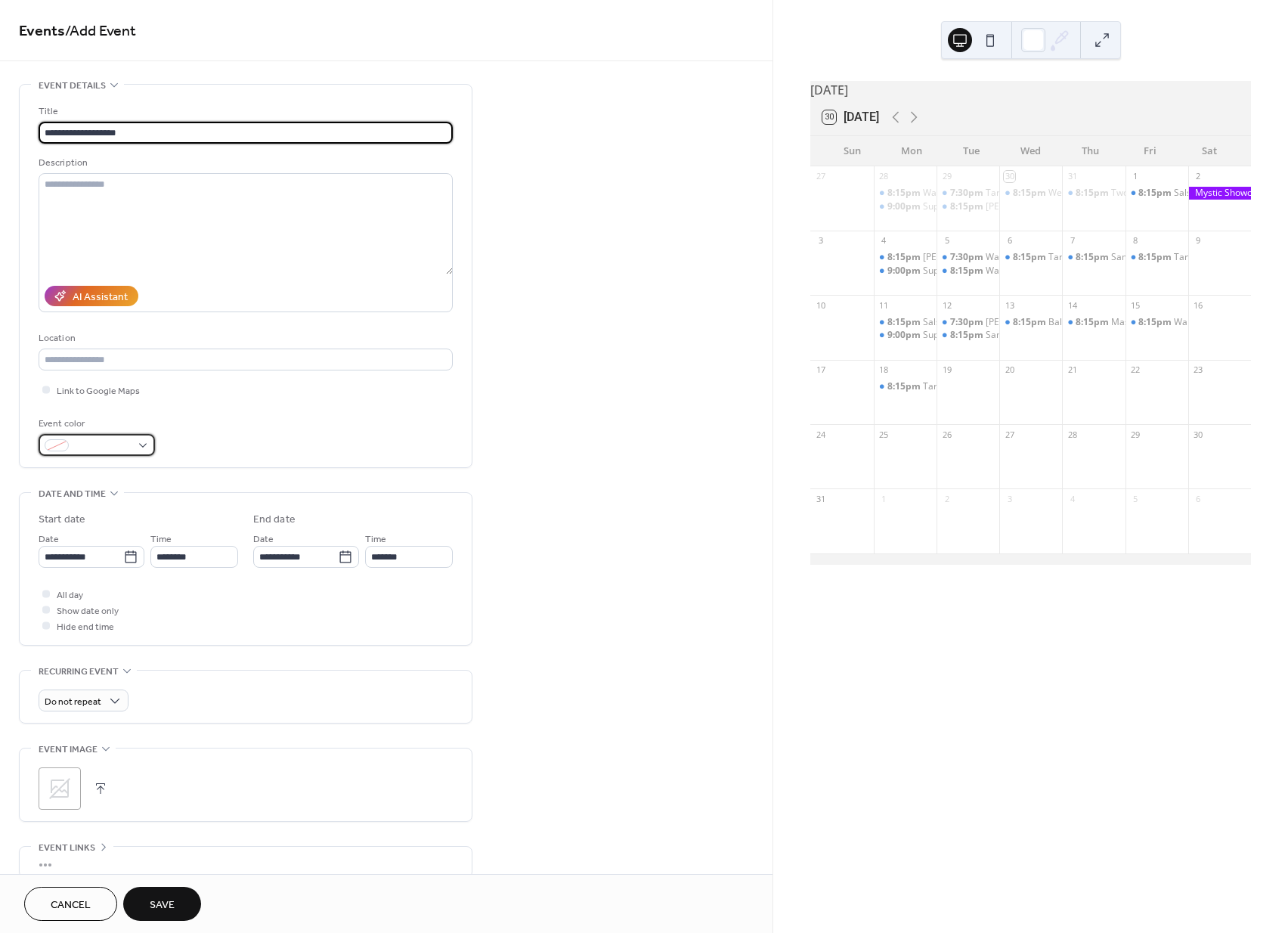 click at bounding box center (103, 446) 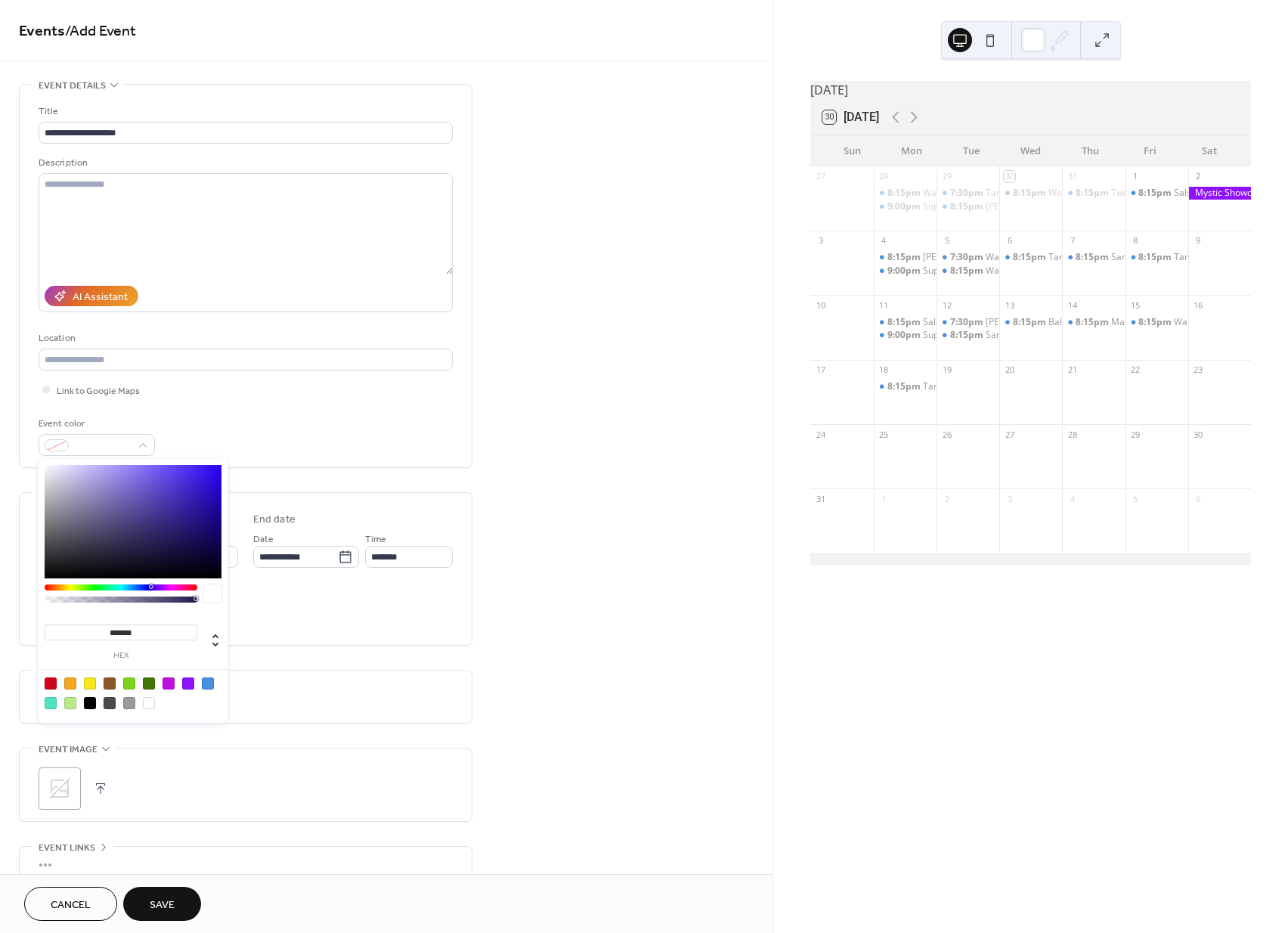 click at bounding box center [208, 683] 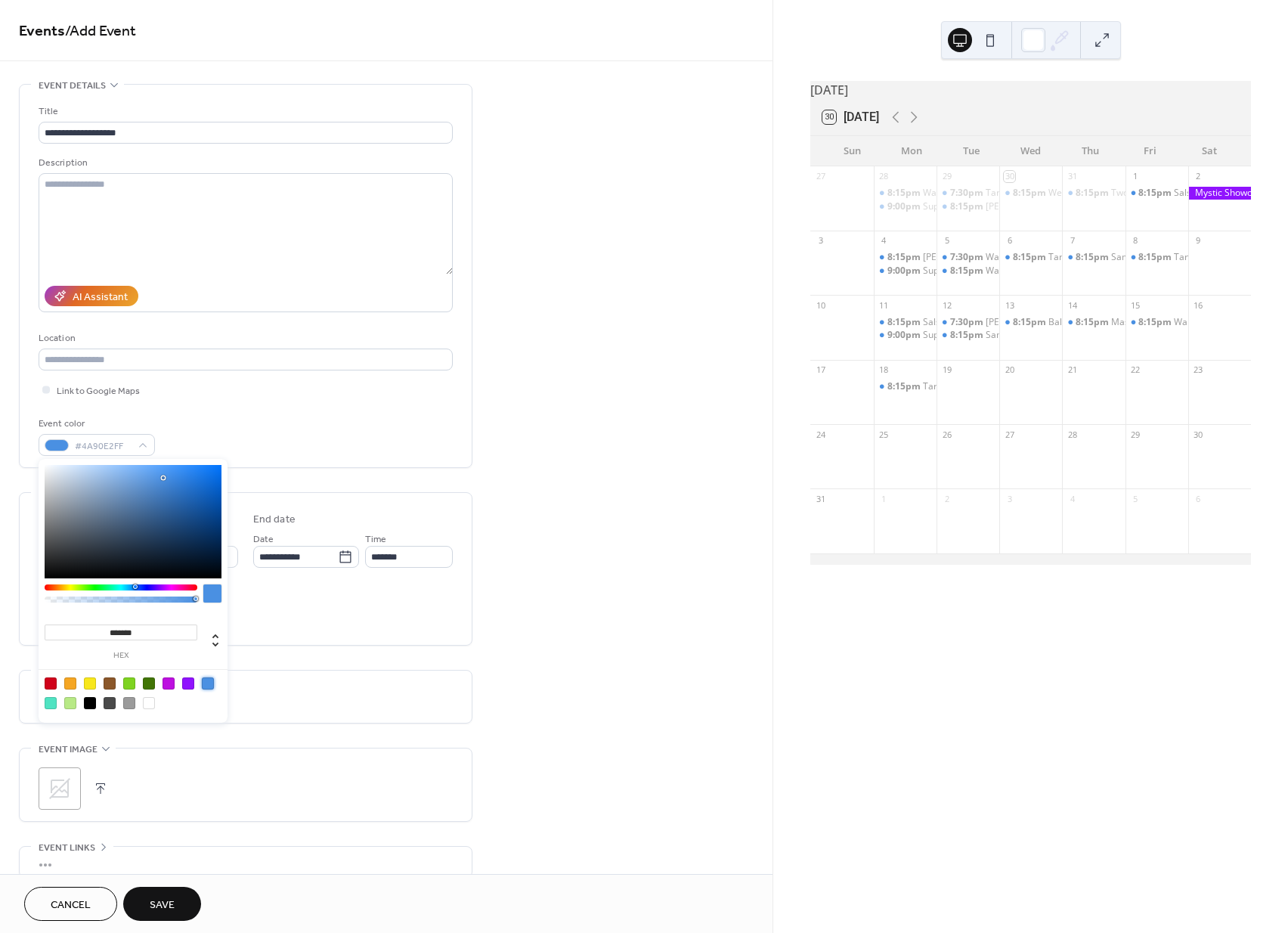 click on "**********" at bounding box center [386, 544] 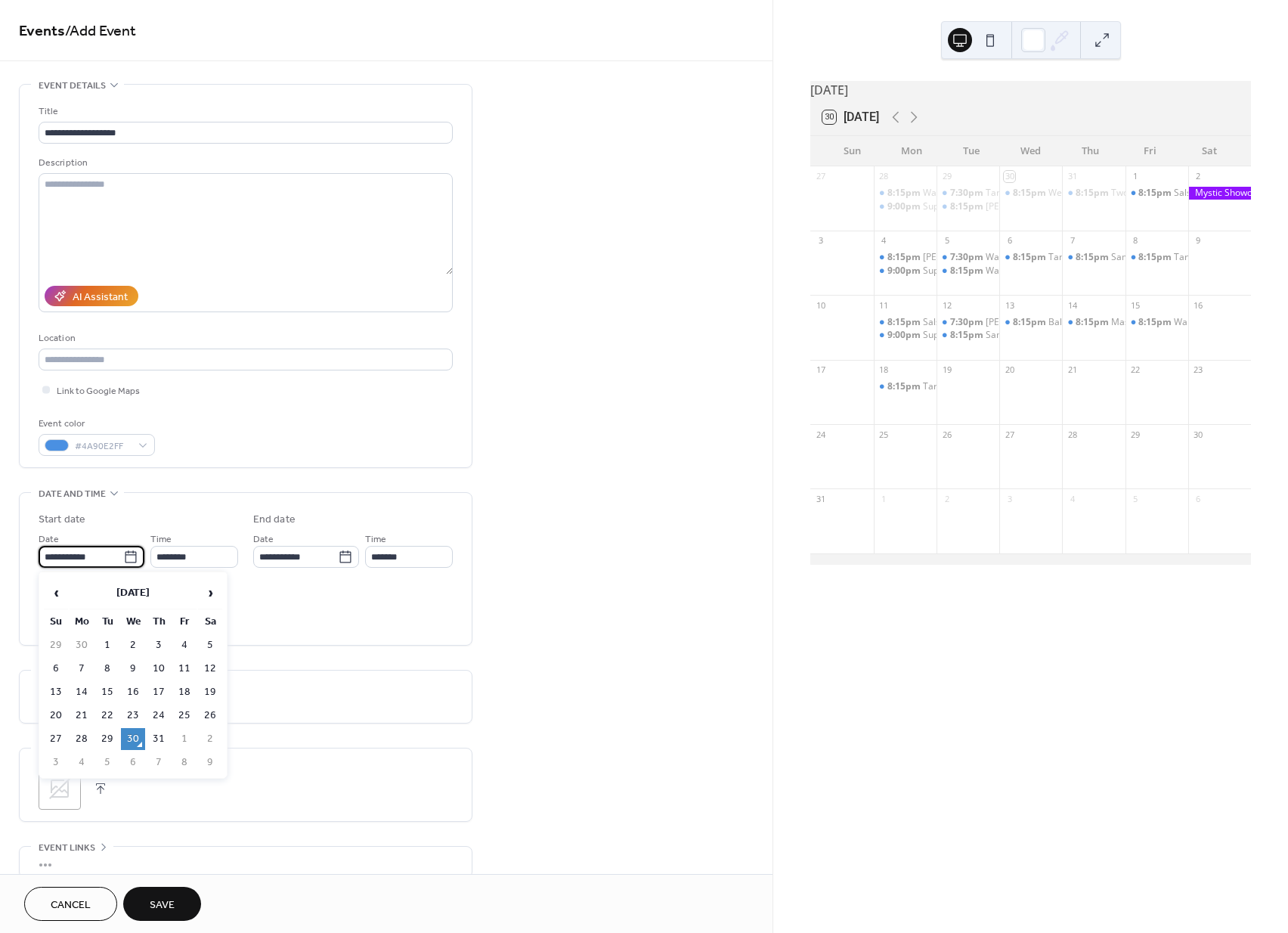 click on "**********" at bounding box center (81, 556) 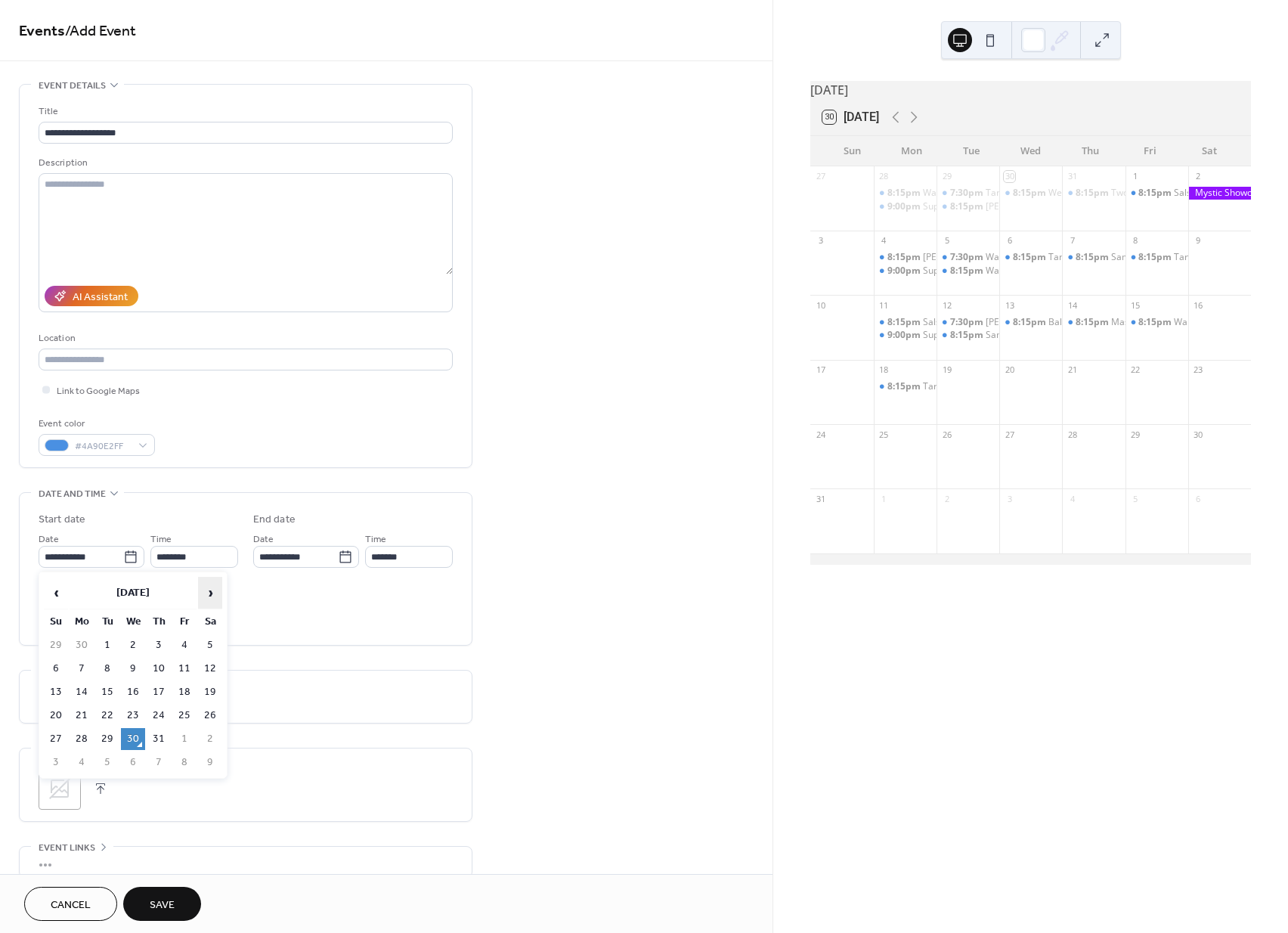 click on "›" at bounding box center [210, 593] 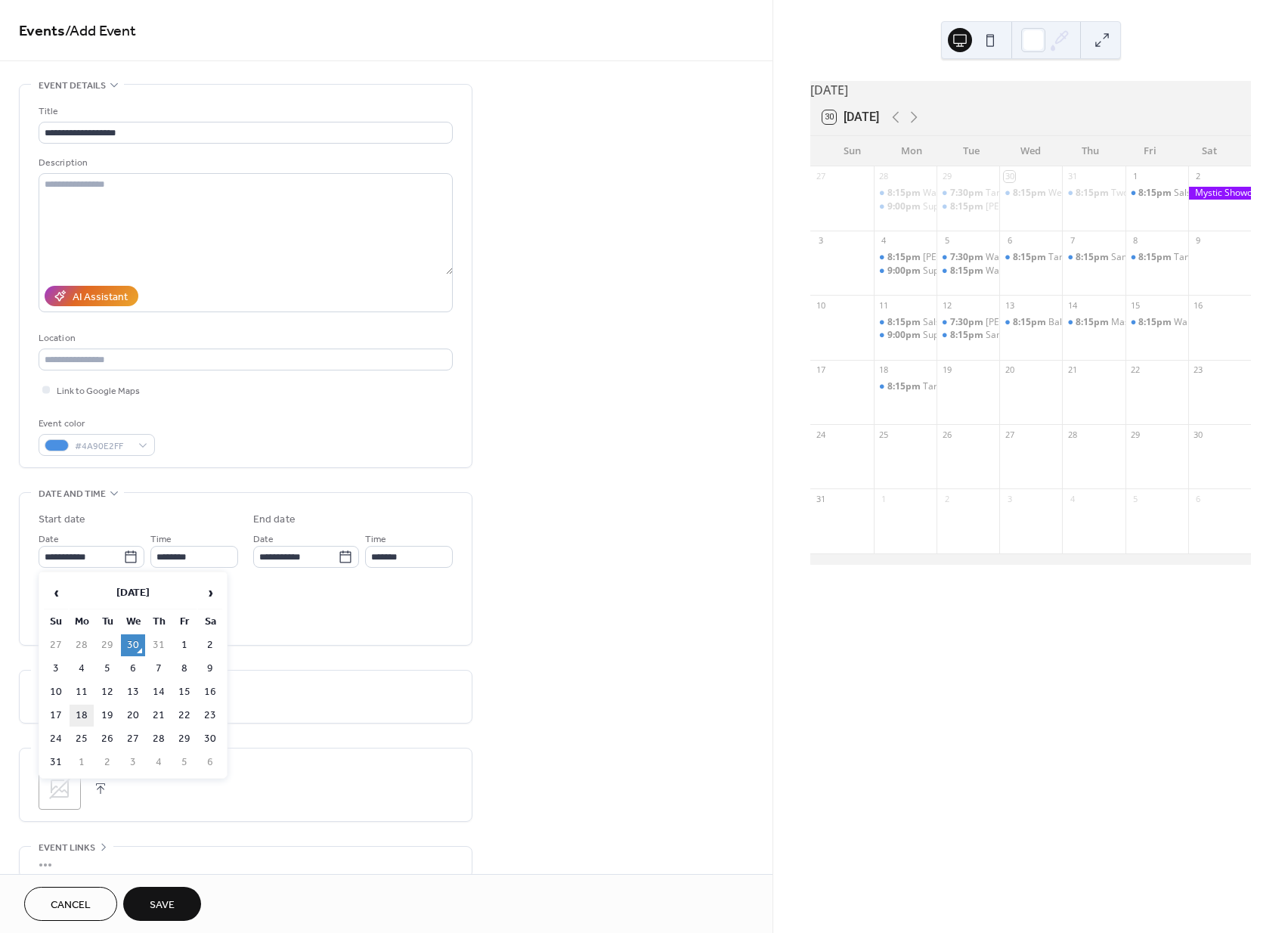 click on "18" at bounding box center [82, 715] 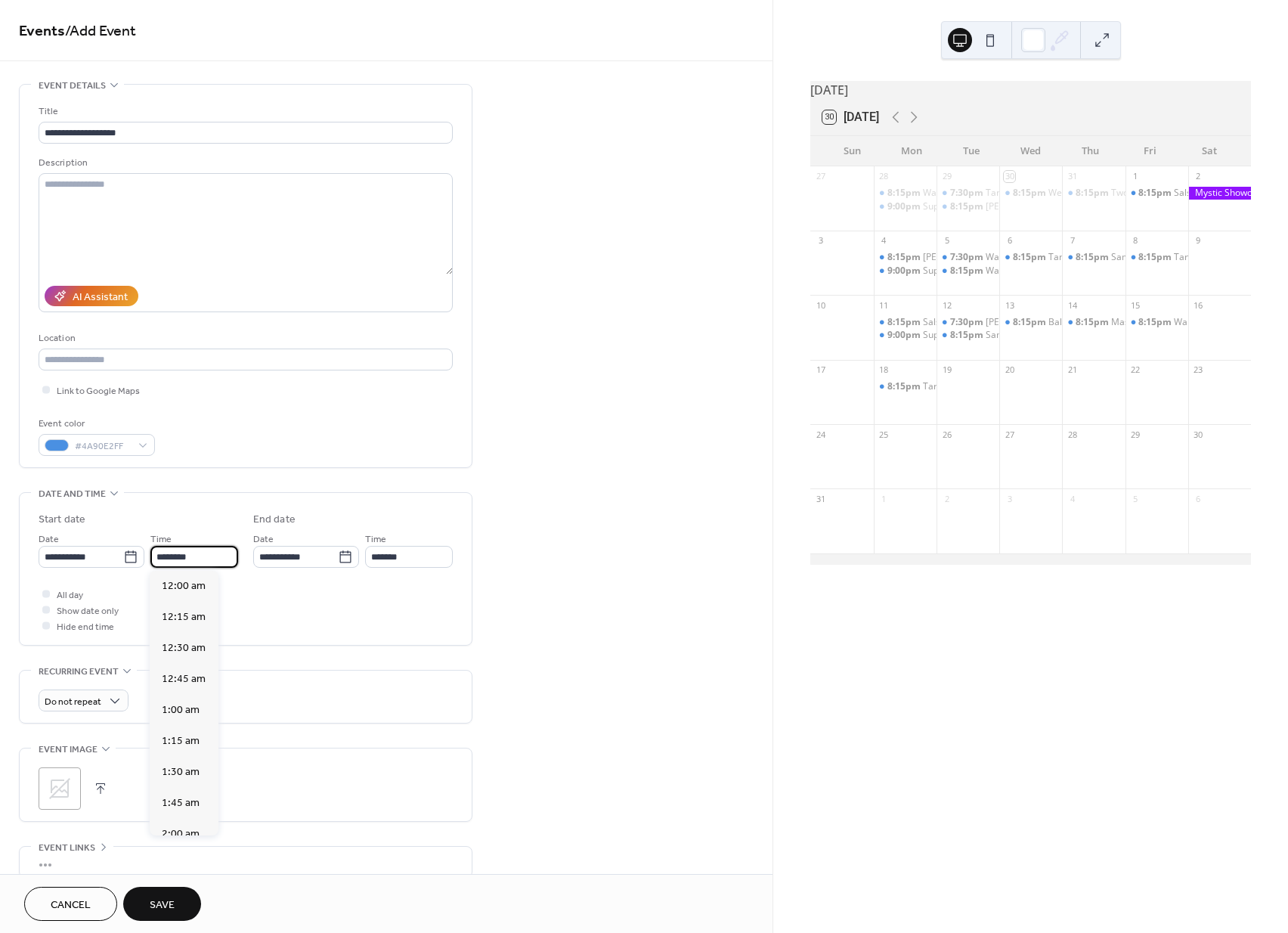 drag, startPoint x: 202, startPoint y: 559, endPoint x: 195, endPoint y: 604, distance: 45.54119 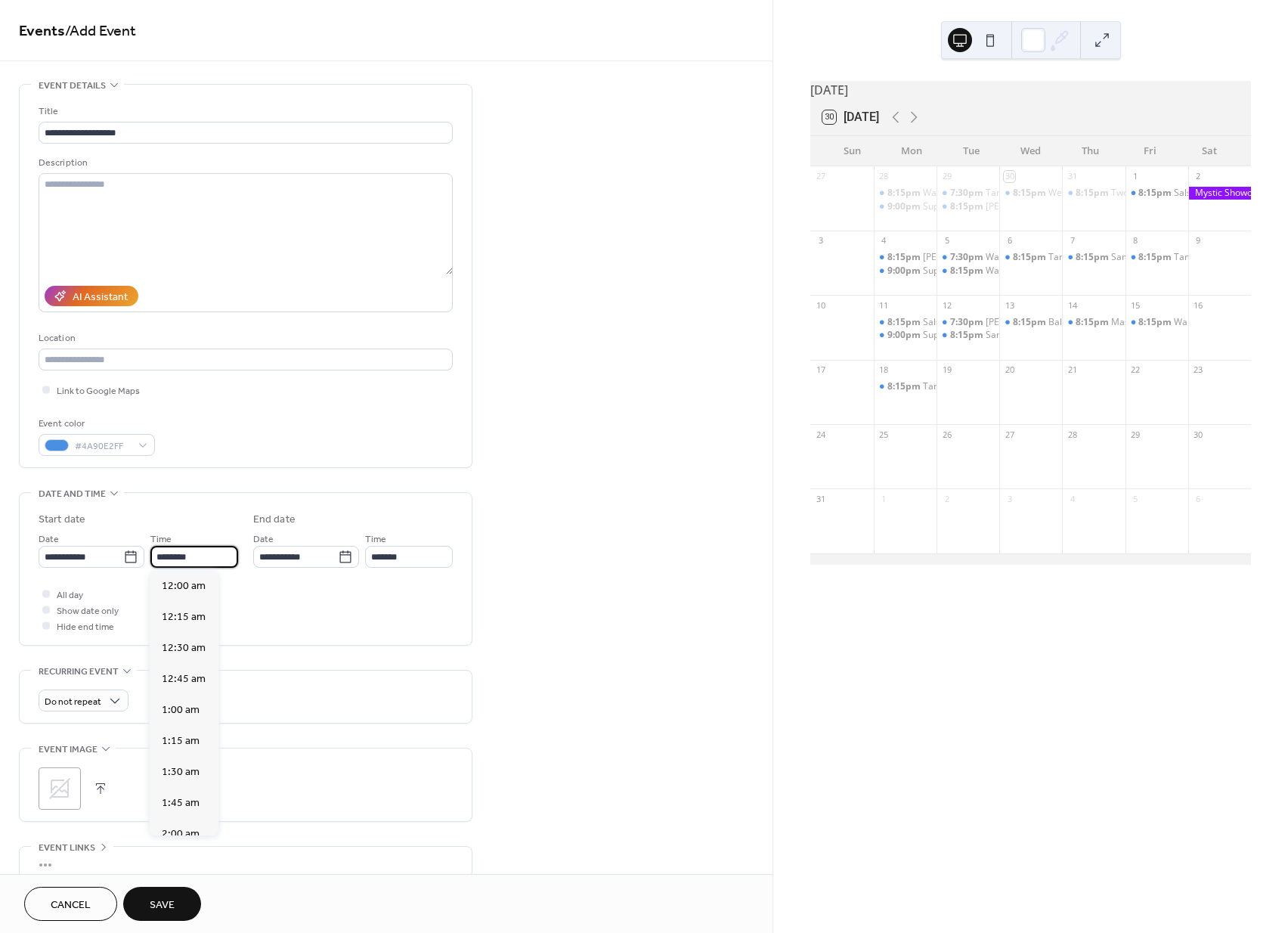 click on "********" at bounding box center (194, 556) 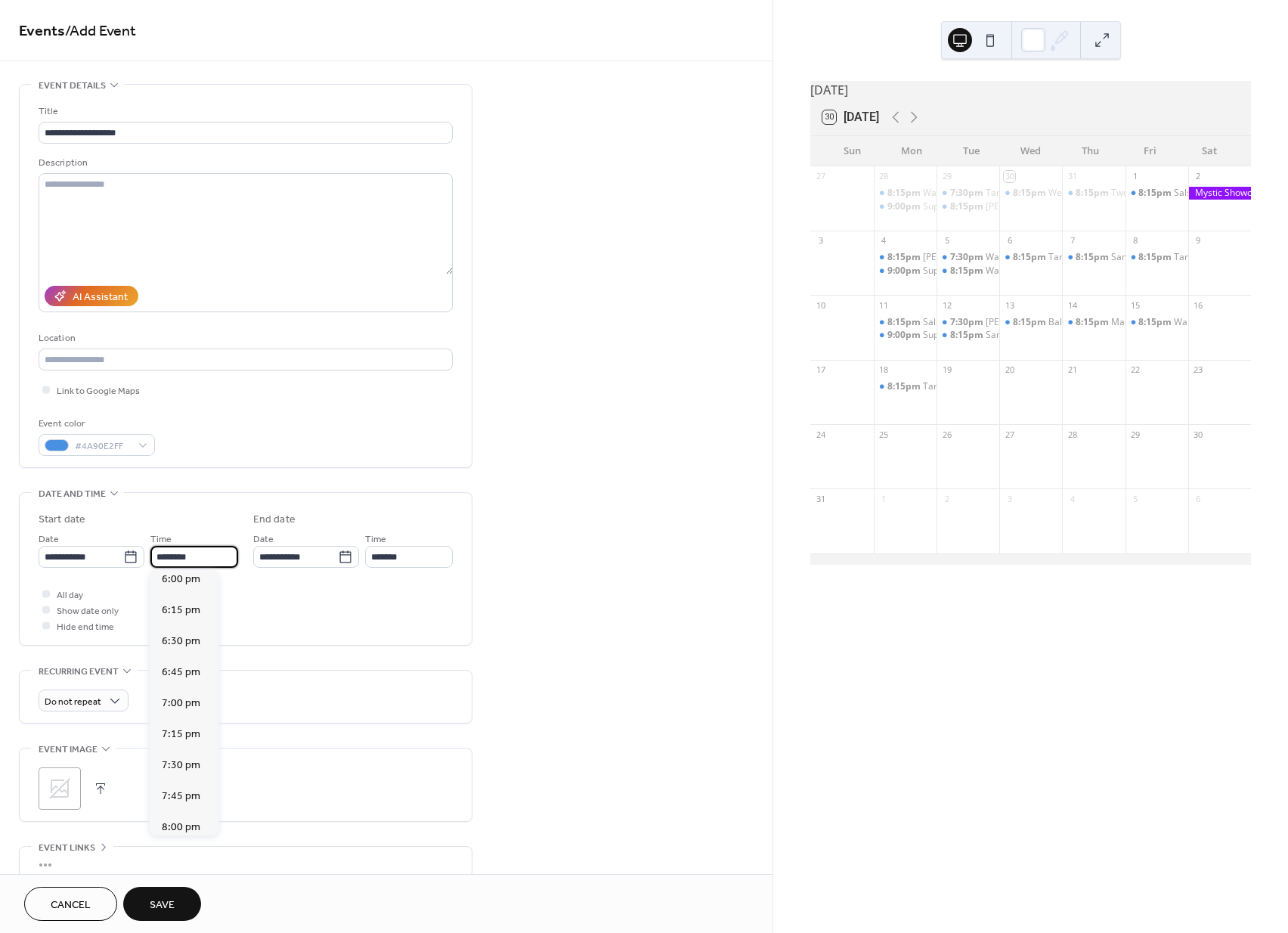 scroll, scrollTop: 2382, scrollLeft: 0, axis: vertical 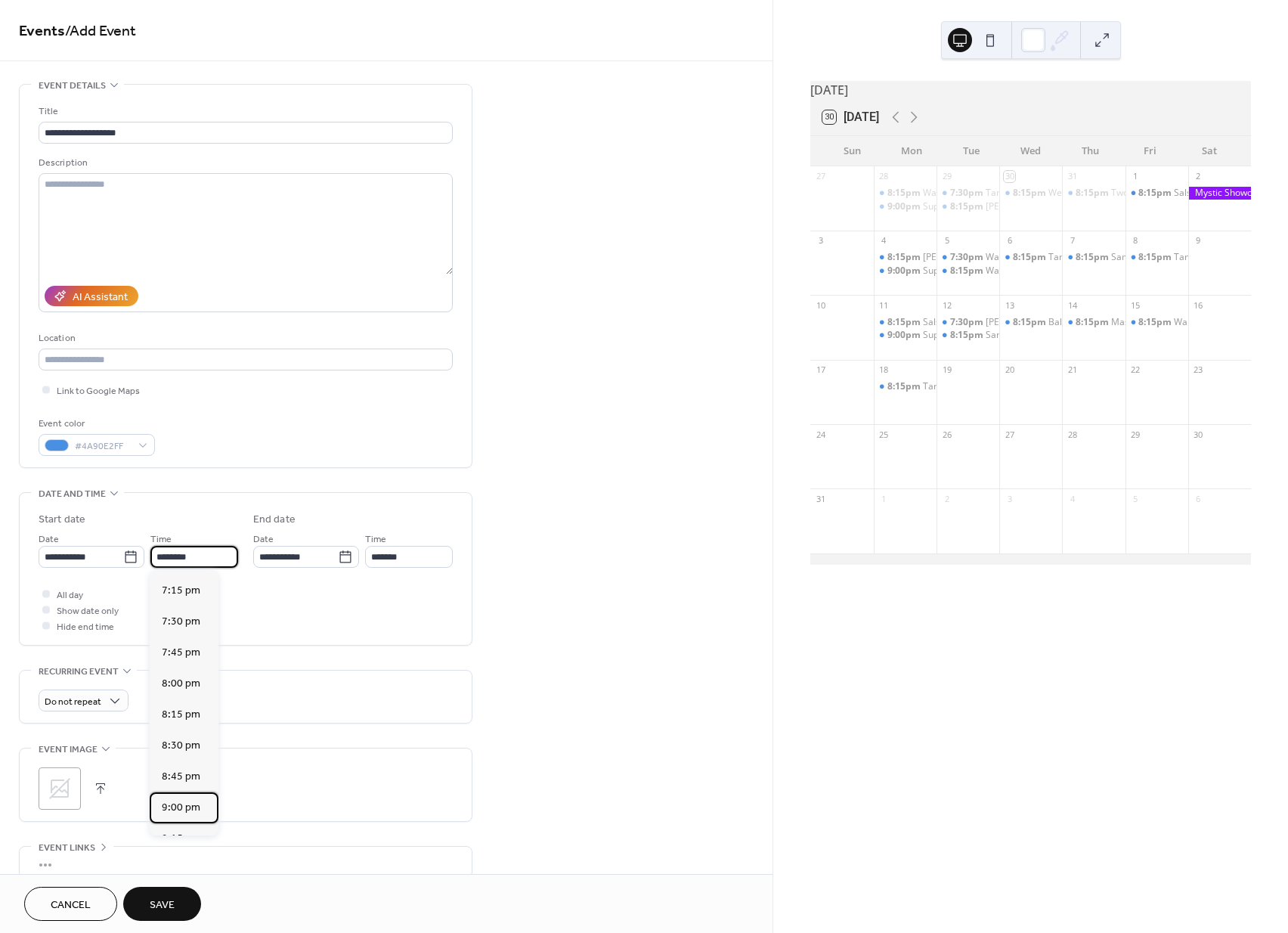 click on "9:00 pm" at bounding box center [181, 807] 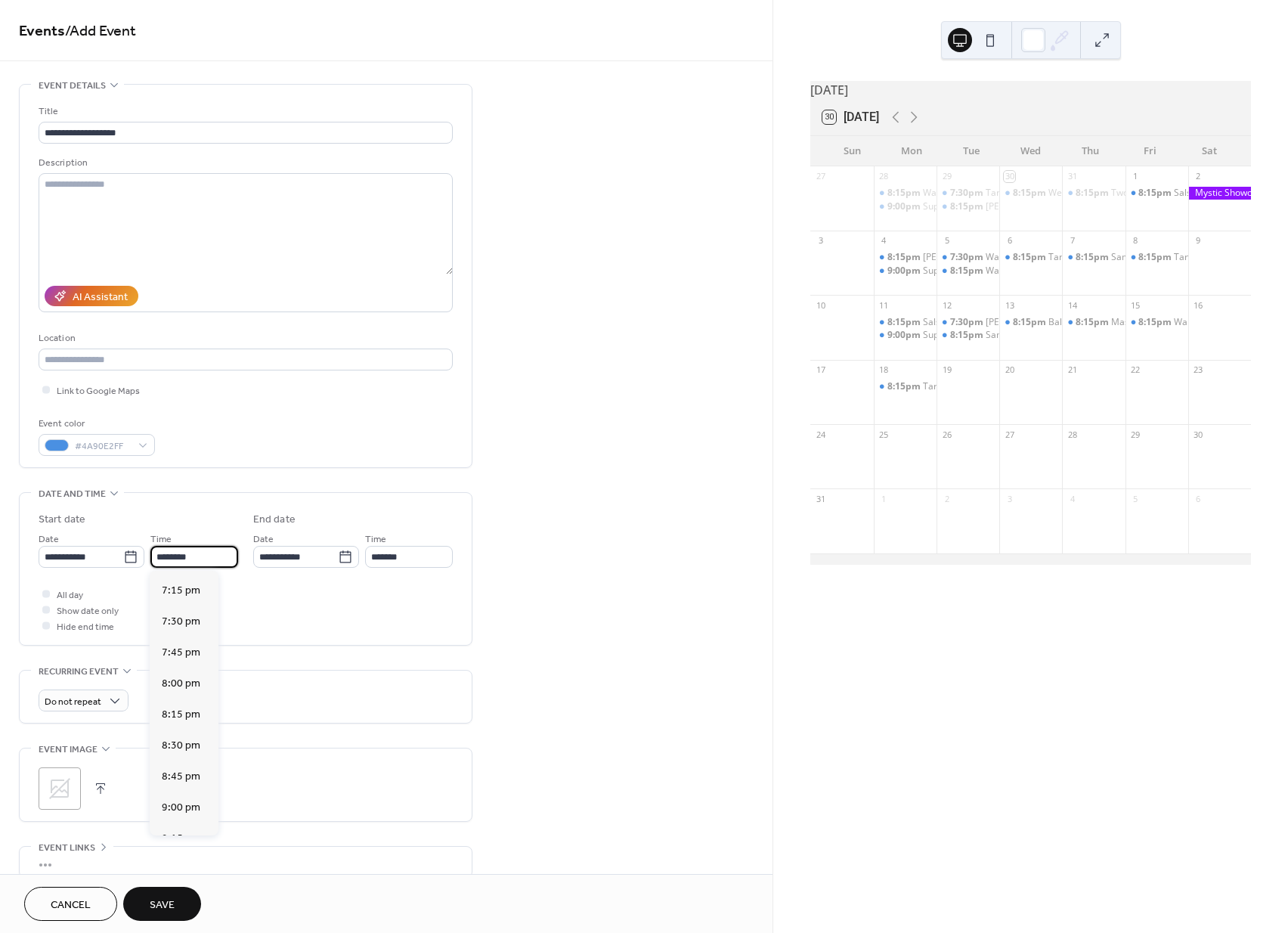 type on "*******" 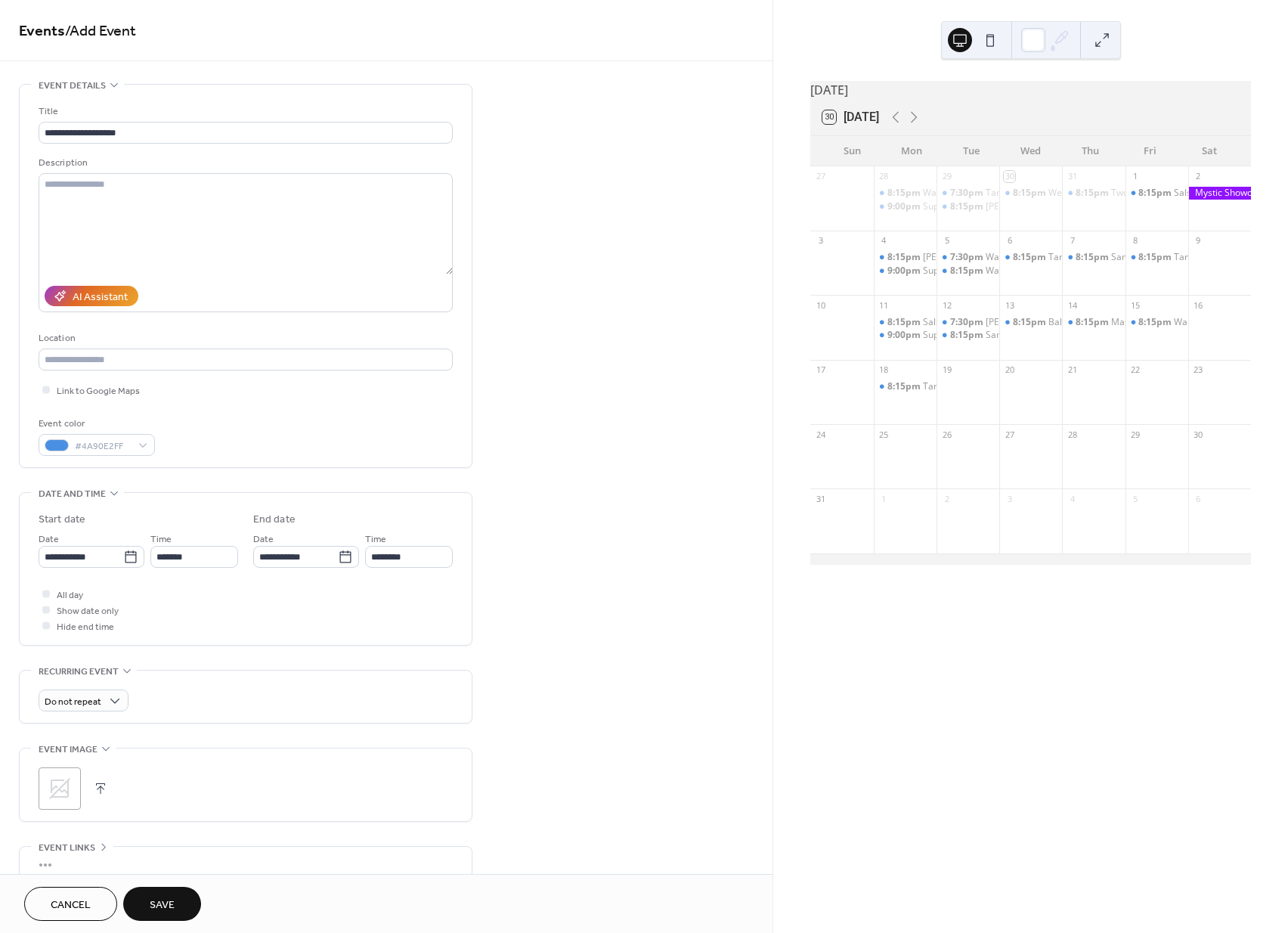 click on "All day Show date only Hide end time" at bounding box center (246, 609) 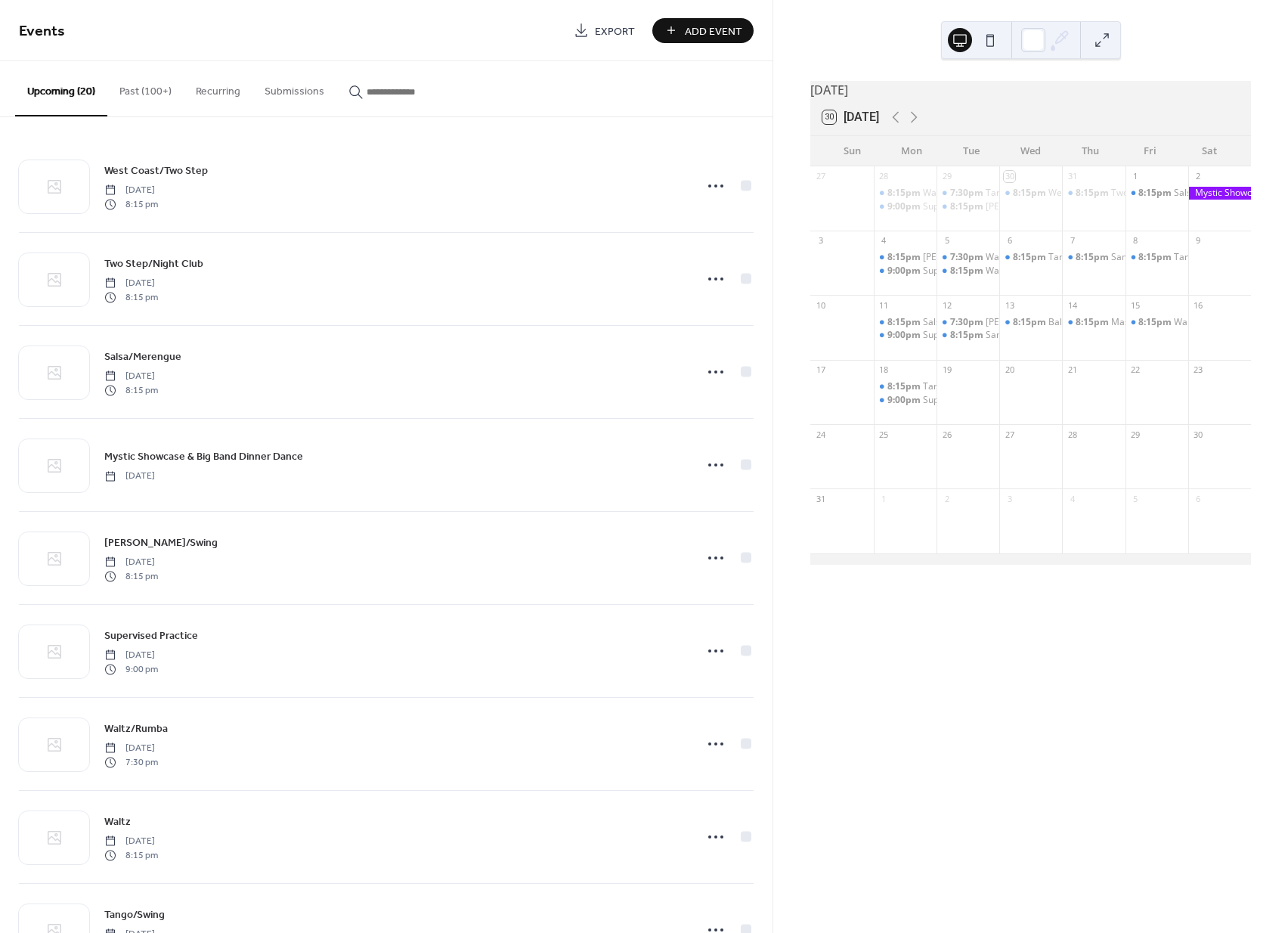 click on "Add Event" at bounding box center (714, 31) 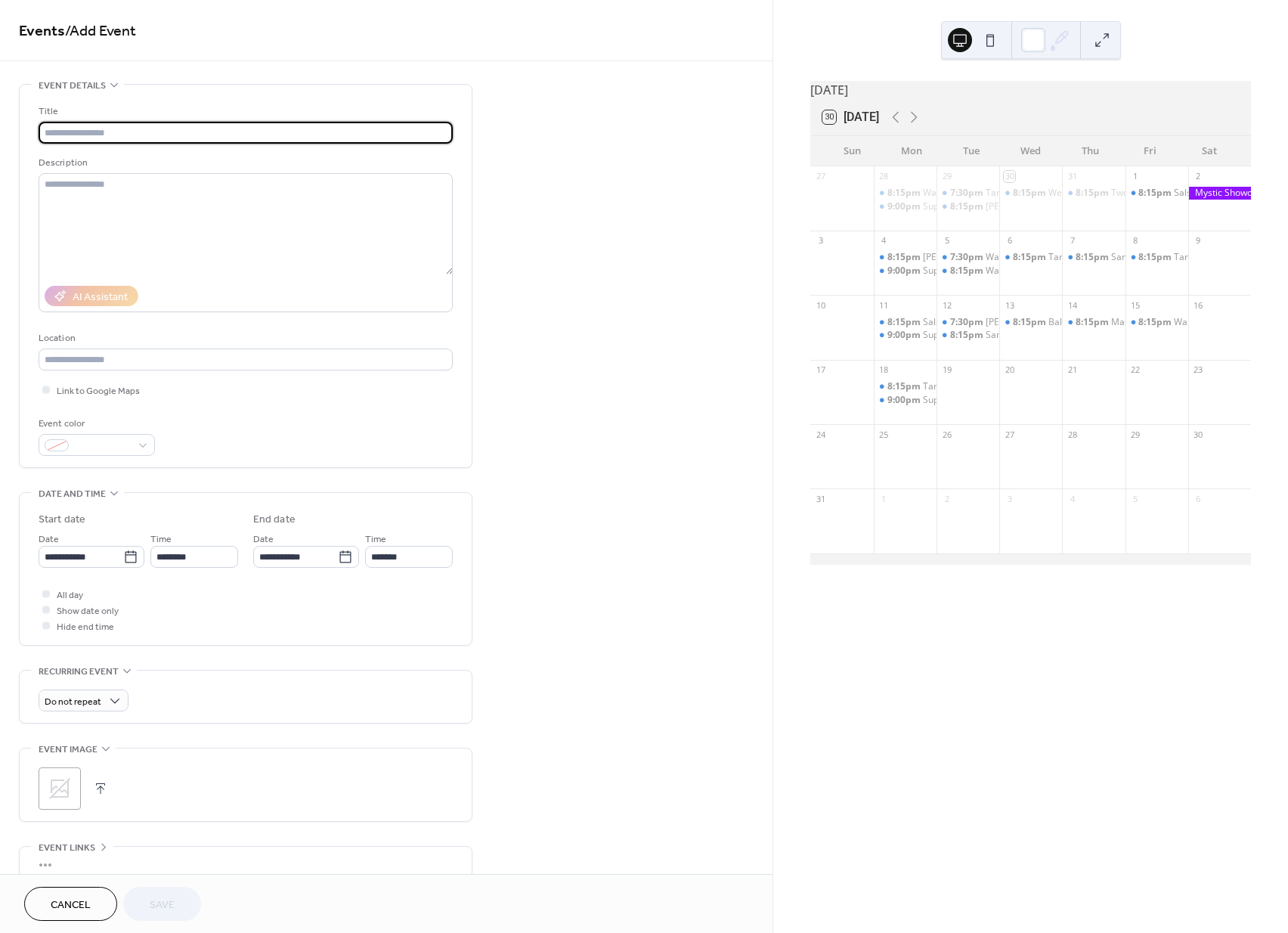 click at bounding box center (246, 132) 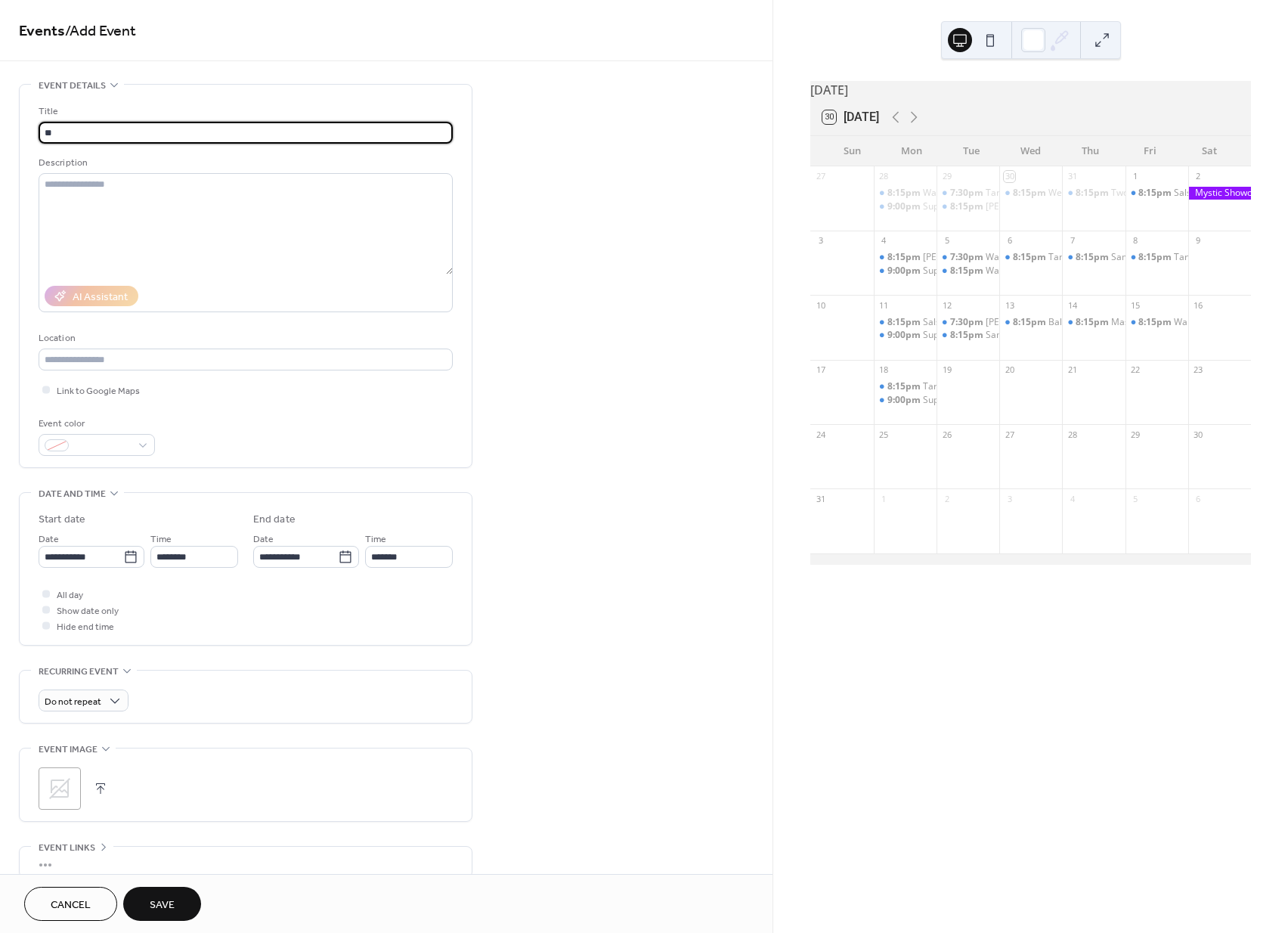 type on "*" 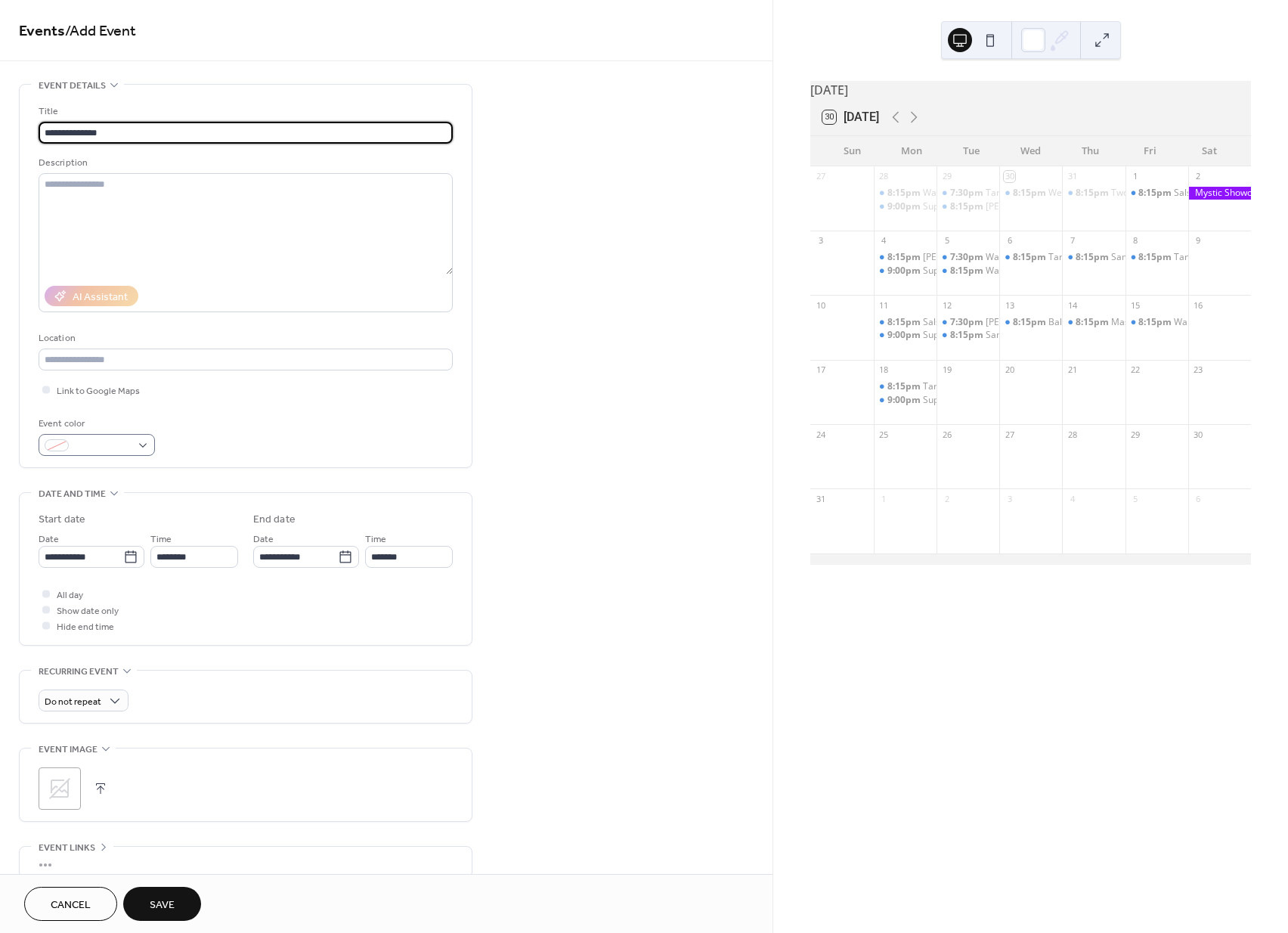 type on "**********" 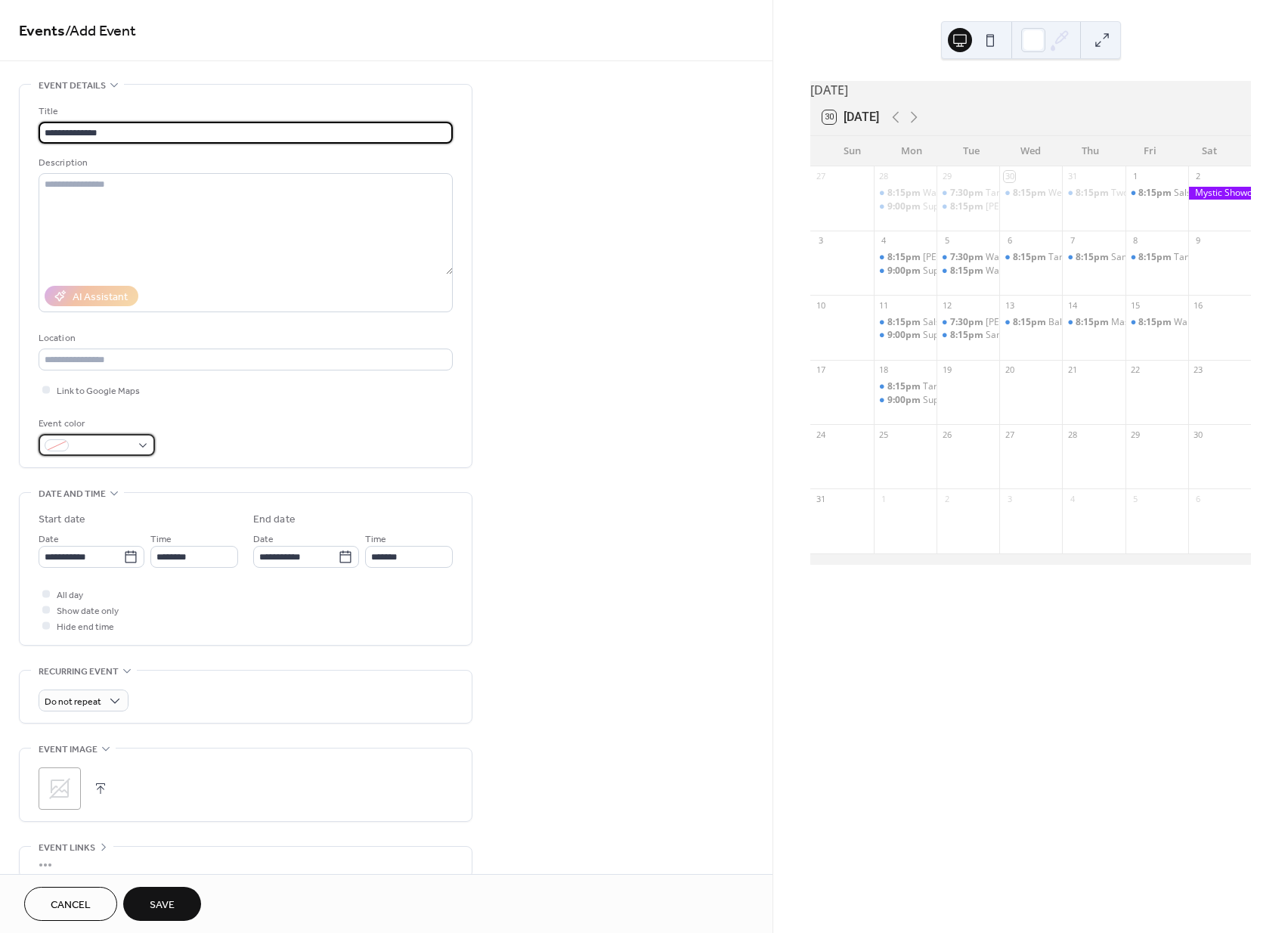 click at bounding box center [103, 446] 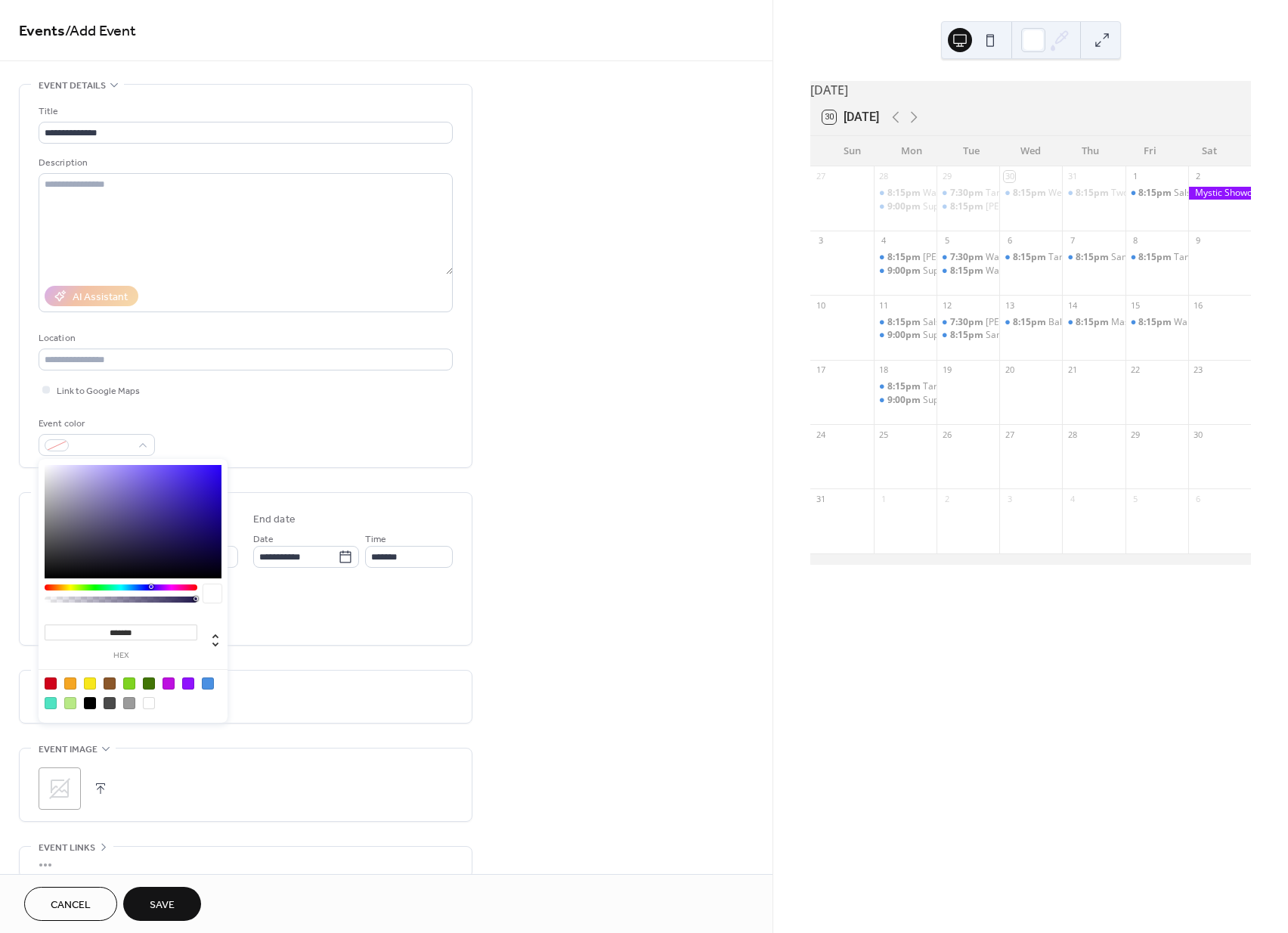 drag, startPoint x: 212, startPoint y: 684, endPoint x: 228, endPoint y: 680, distance: 16.492423 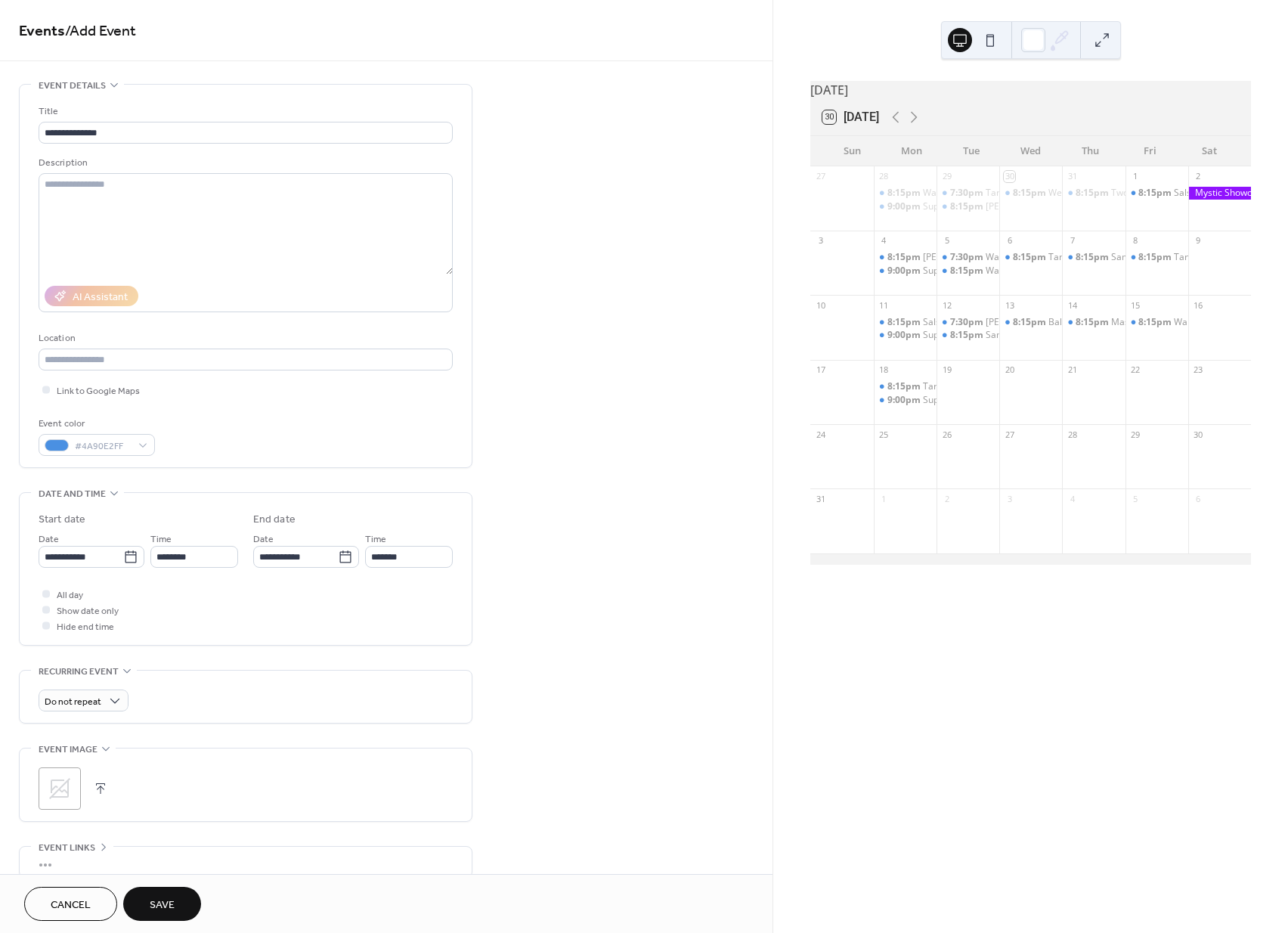 click on "**********" at bounding box center [386, 544] 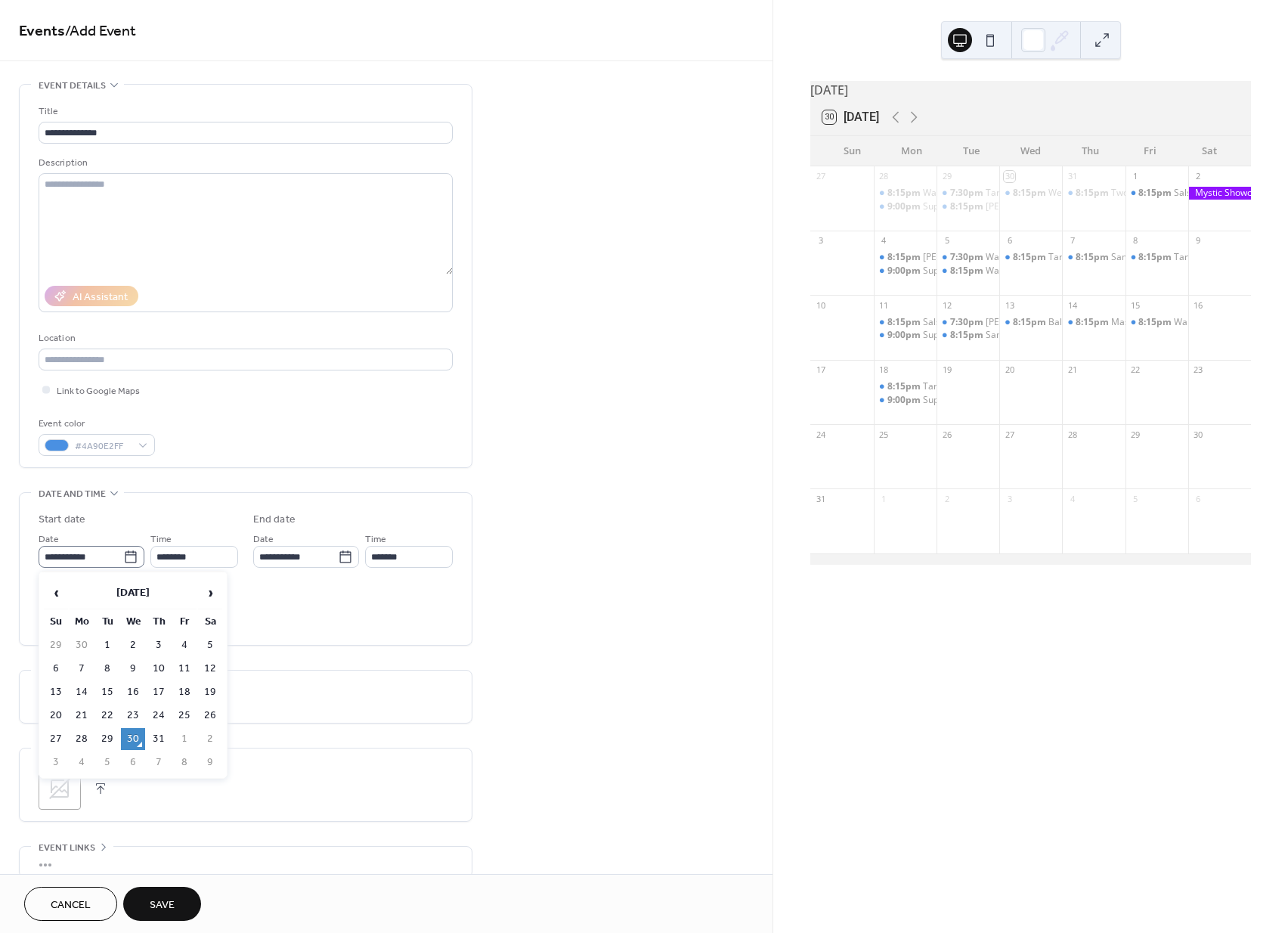 click 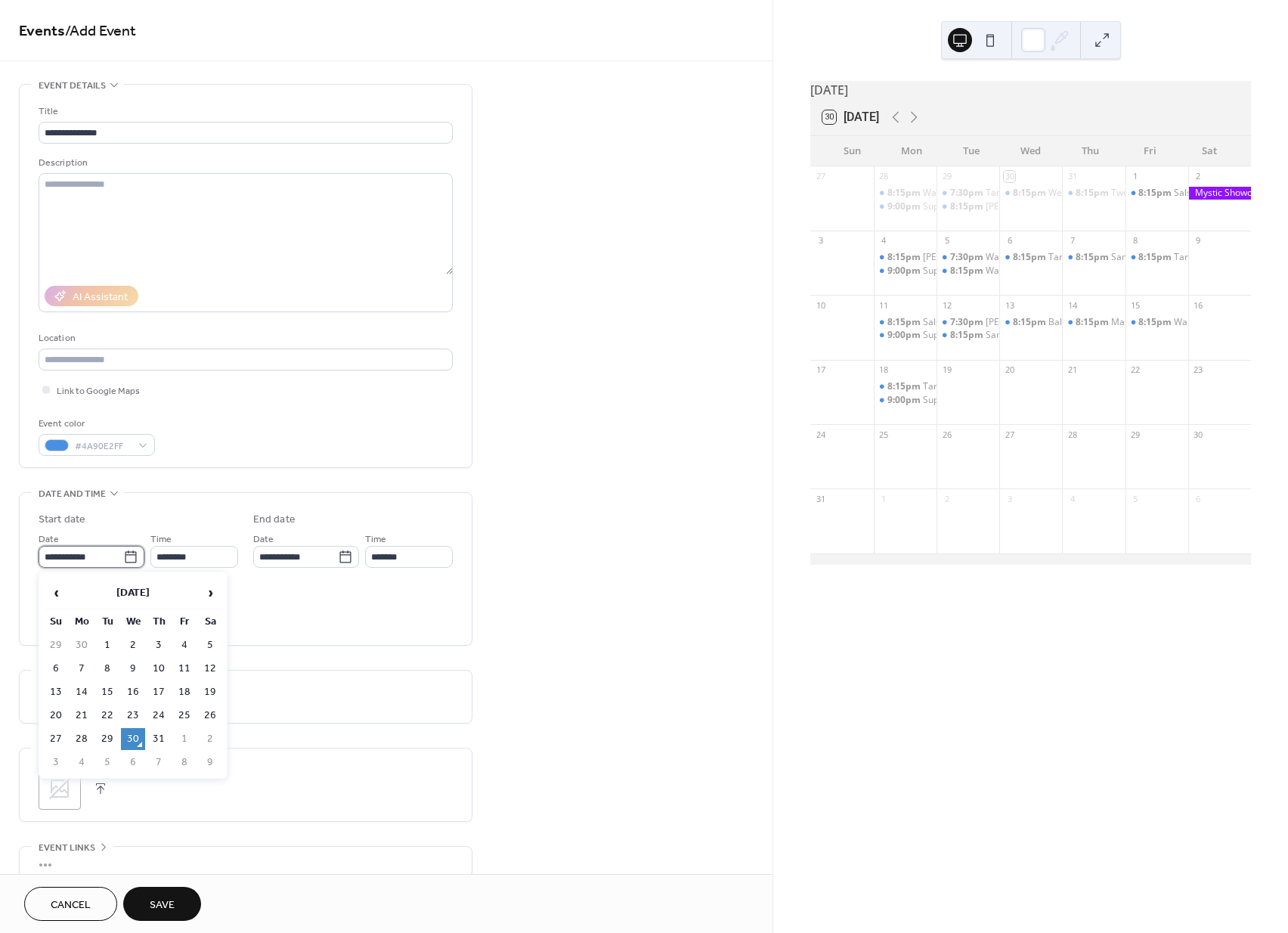 click on "**********" at bounding box center [81, 556] 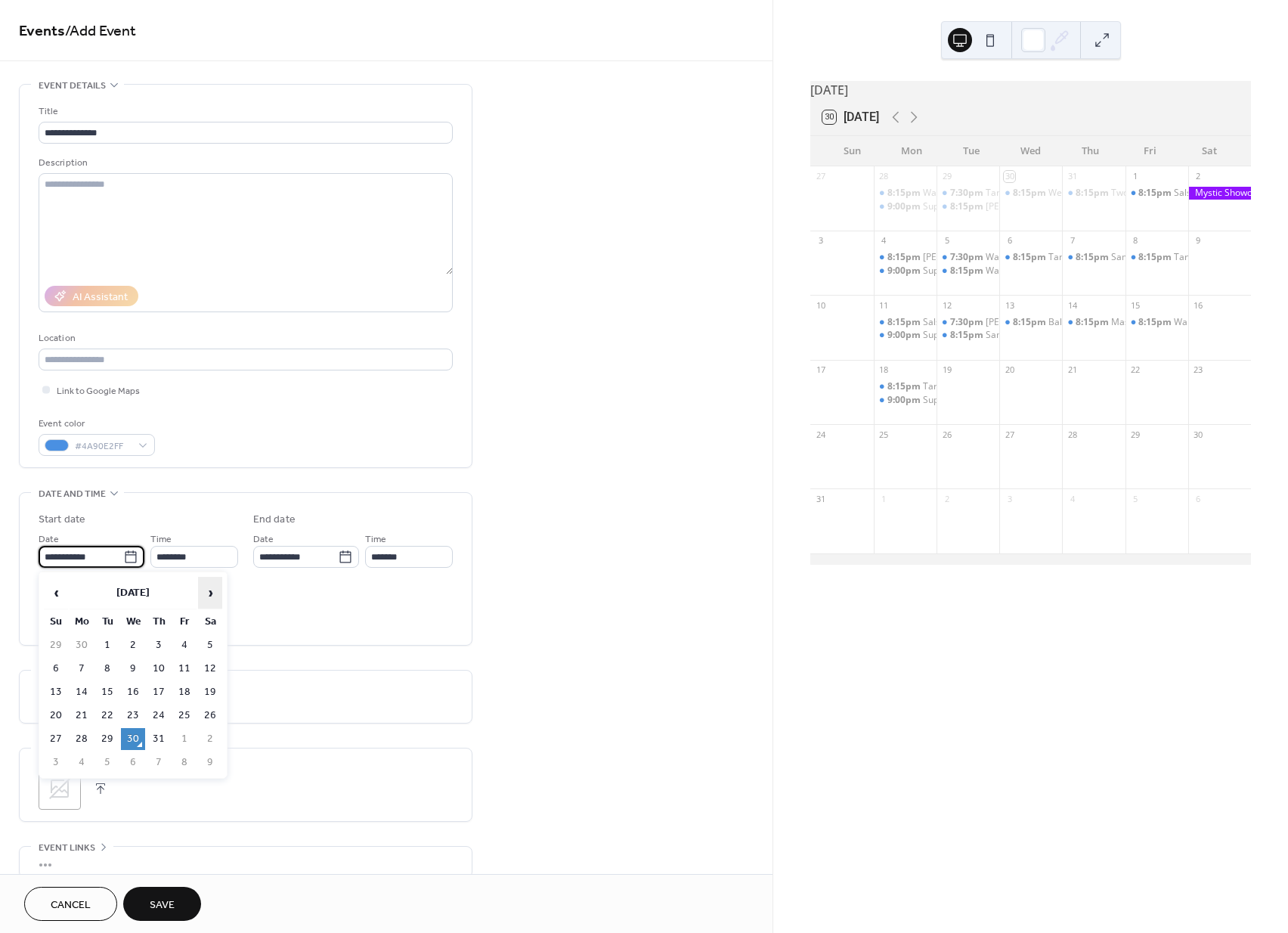 click on "›" at bounding box center (210, 593) 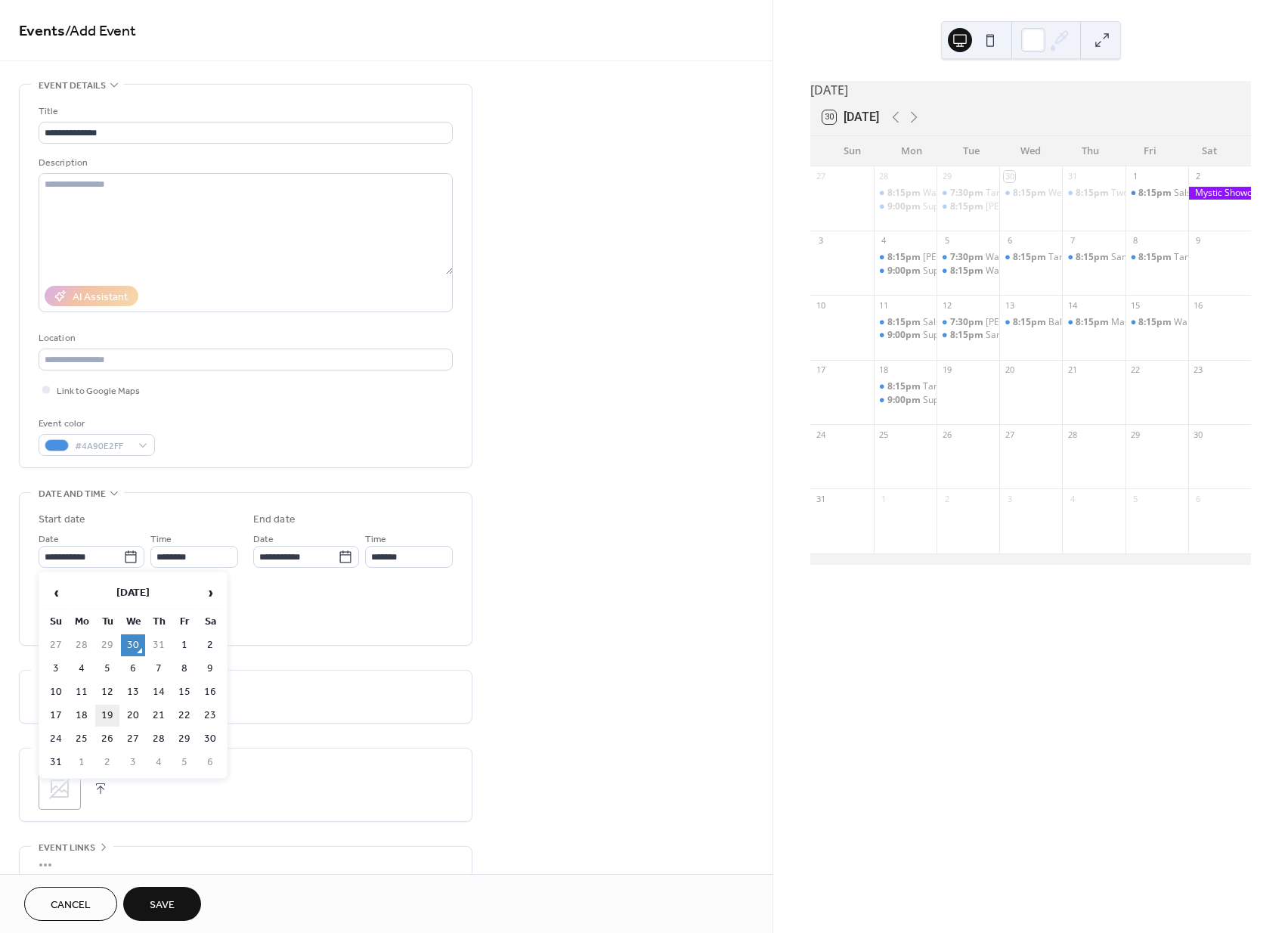 click on "19" at bounding box center [107, 715] 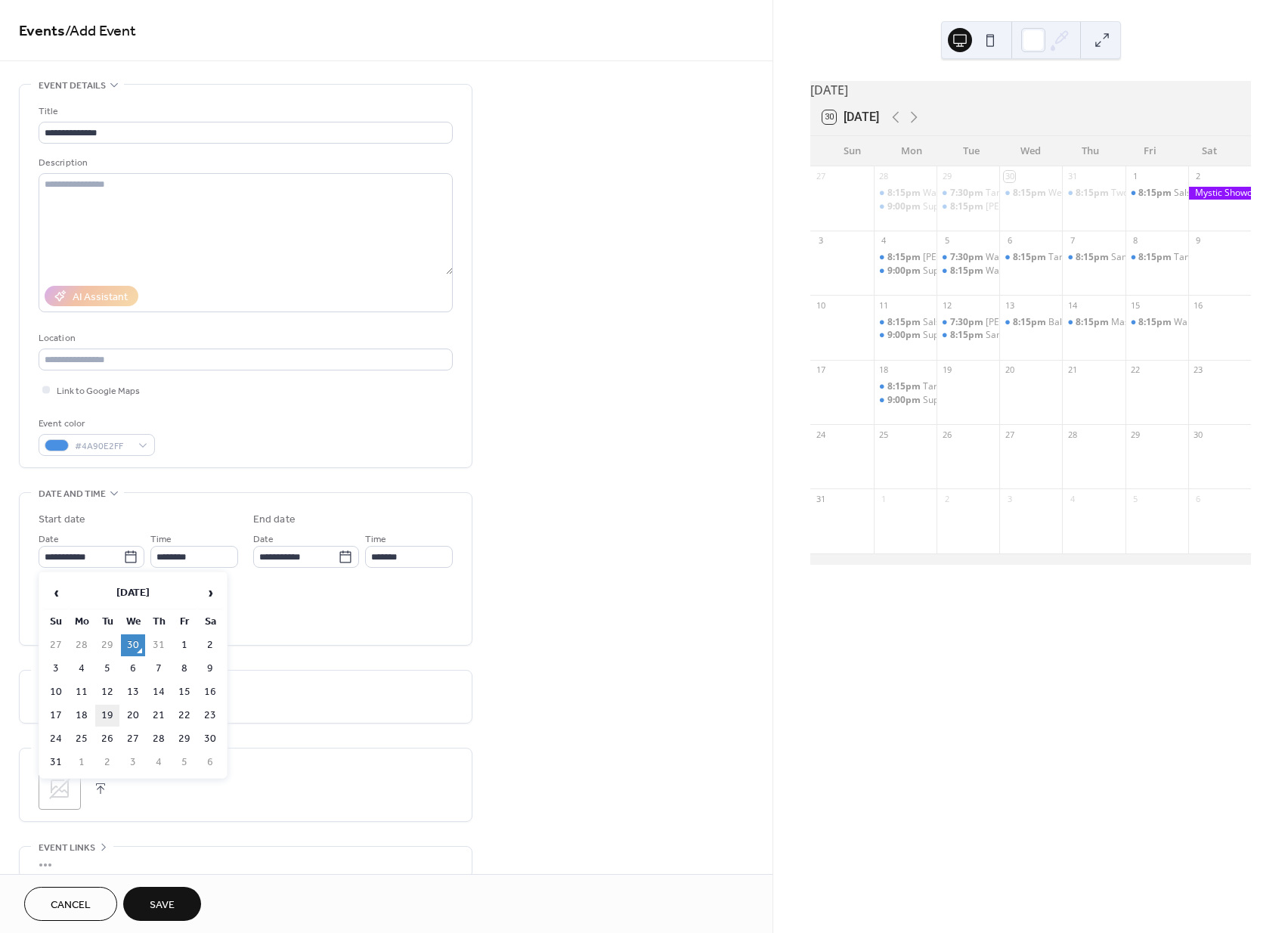 type on "**********" 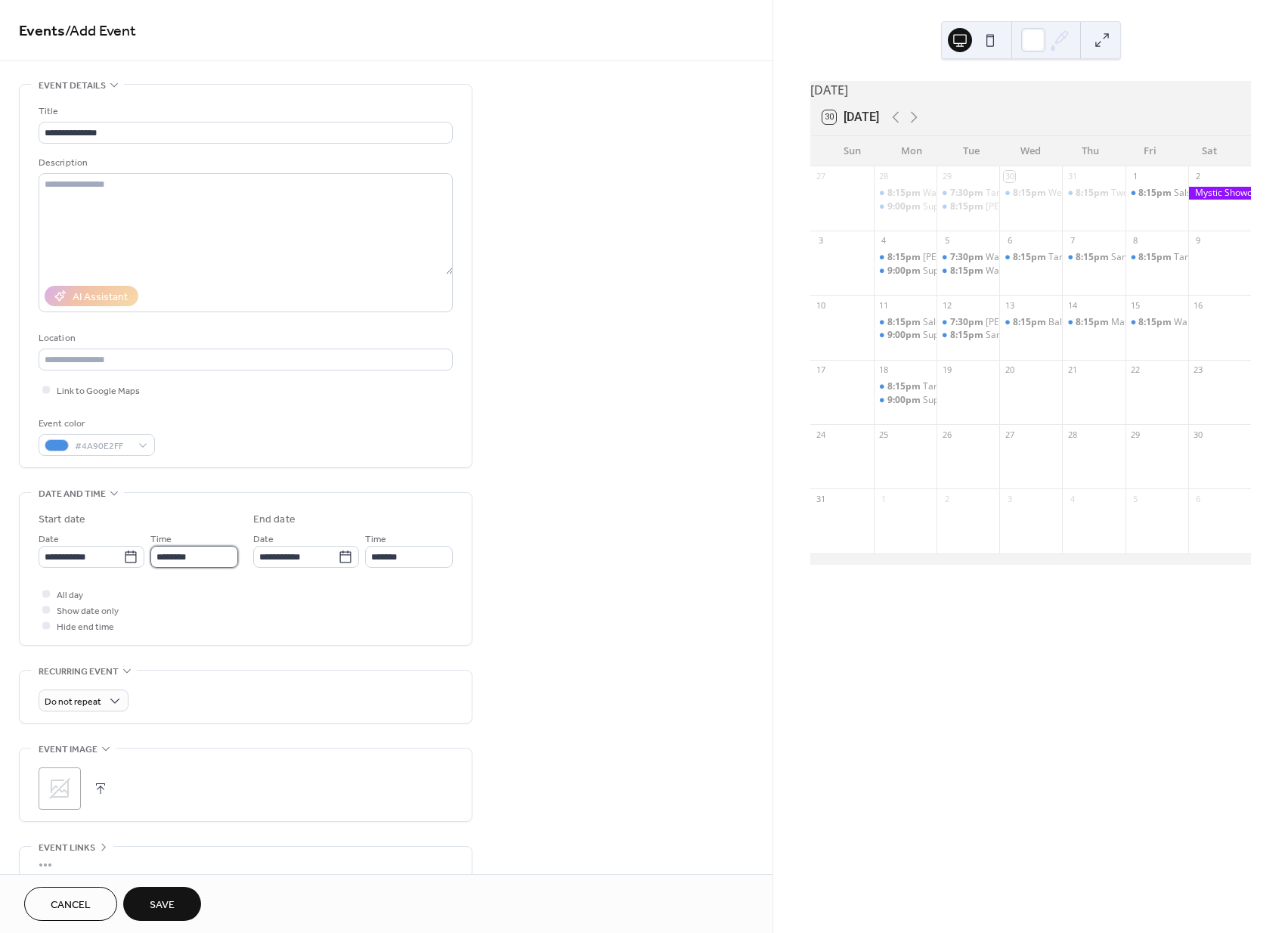 click on "********" at bounding box center (194, 556) 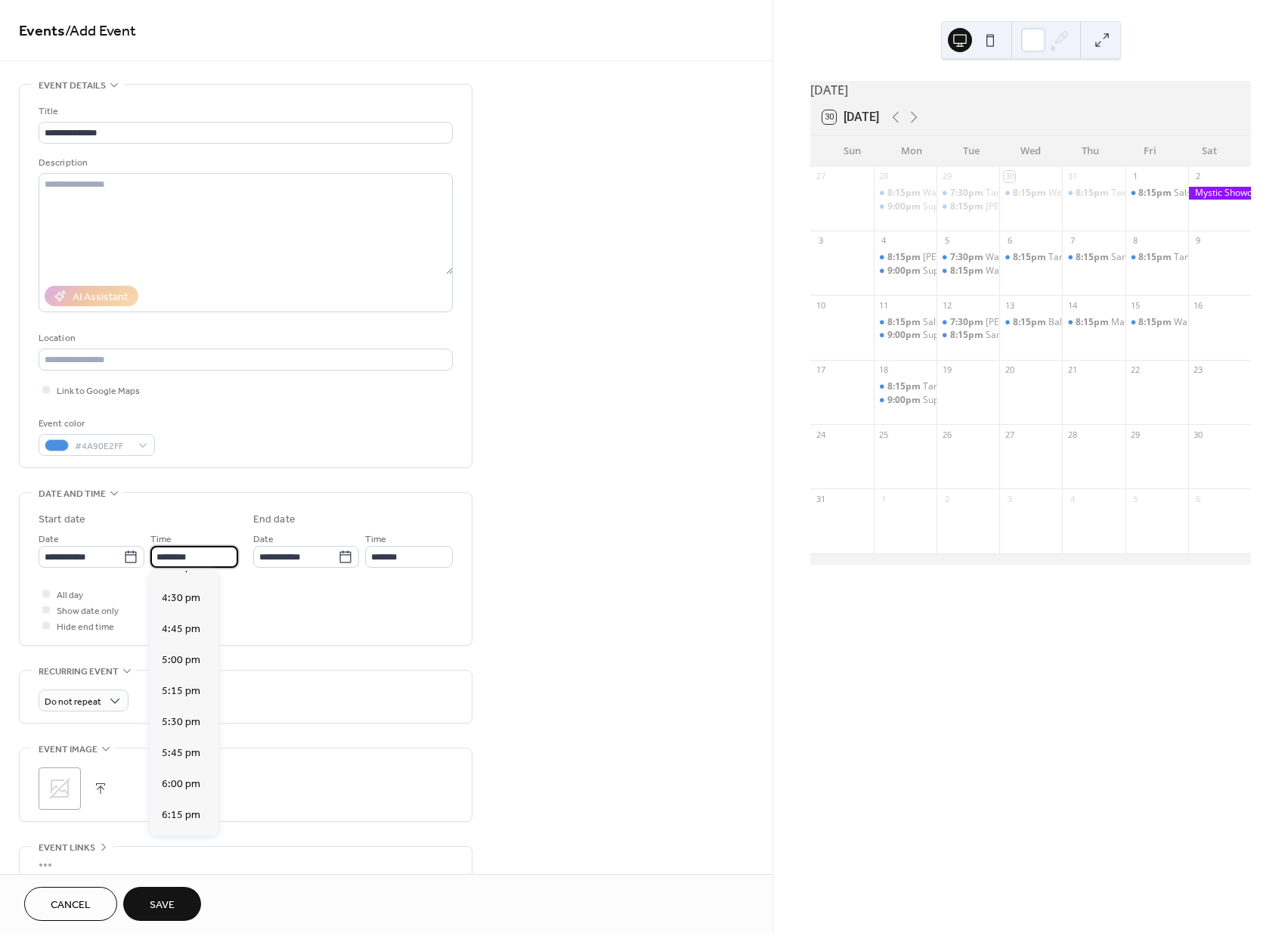 scroll, scrollTop: 2346, scrollLeft: 0, axis: vertical 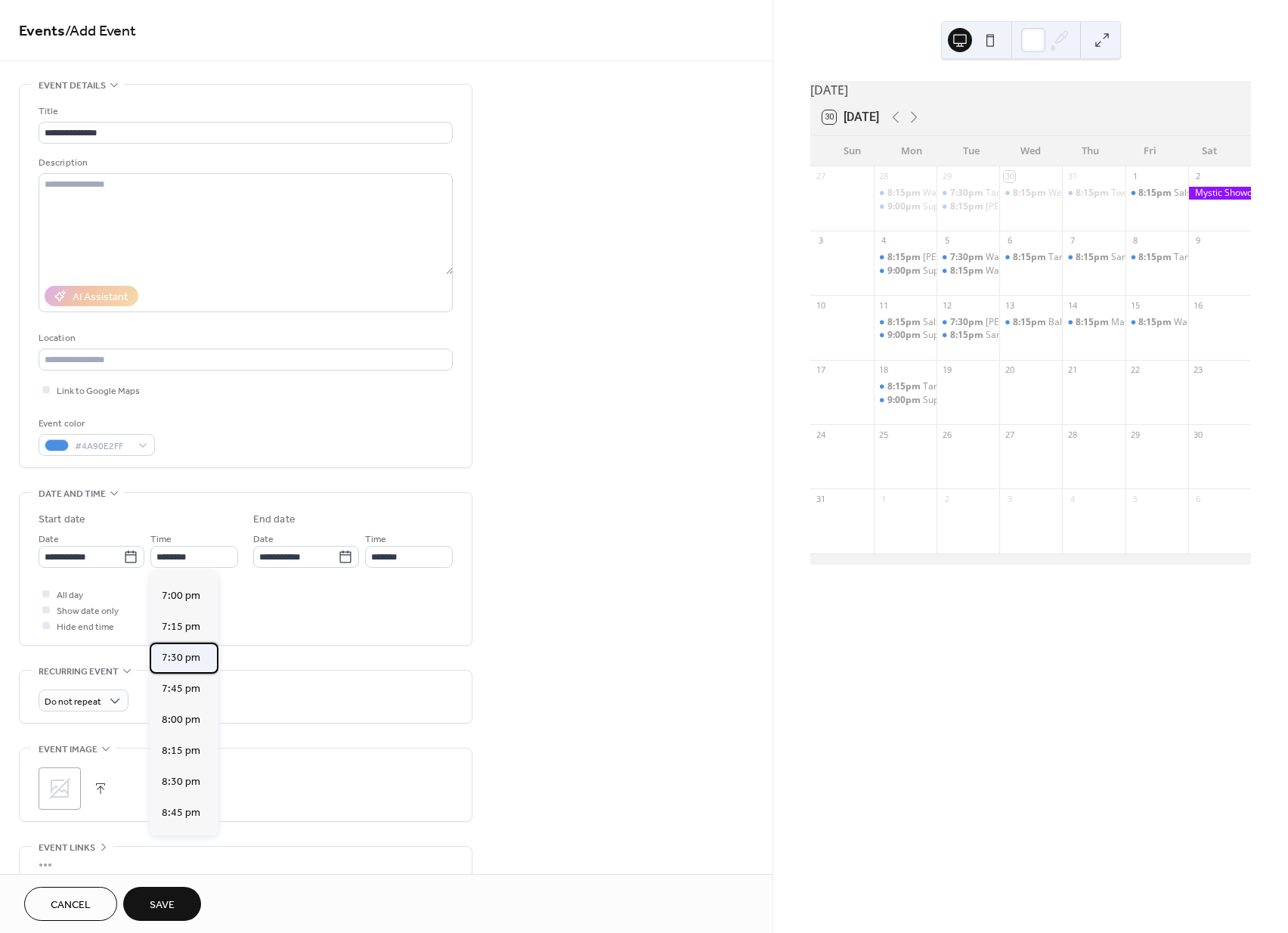 click on "7:30 pm" at bounding box center (181, 658) 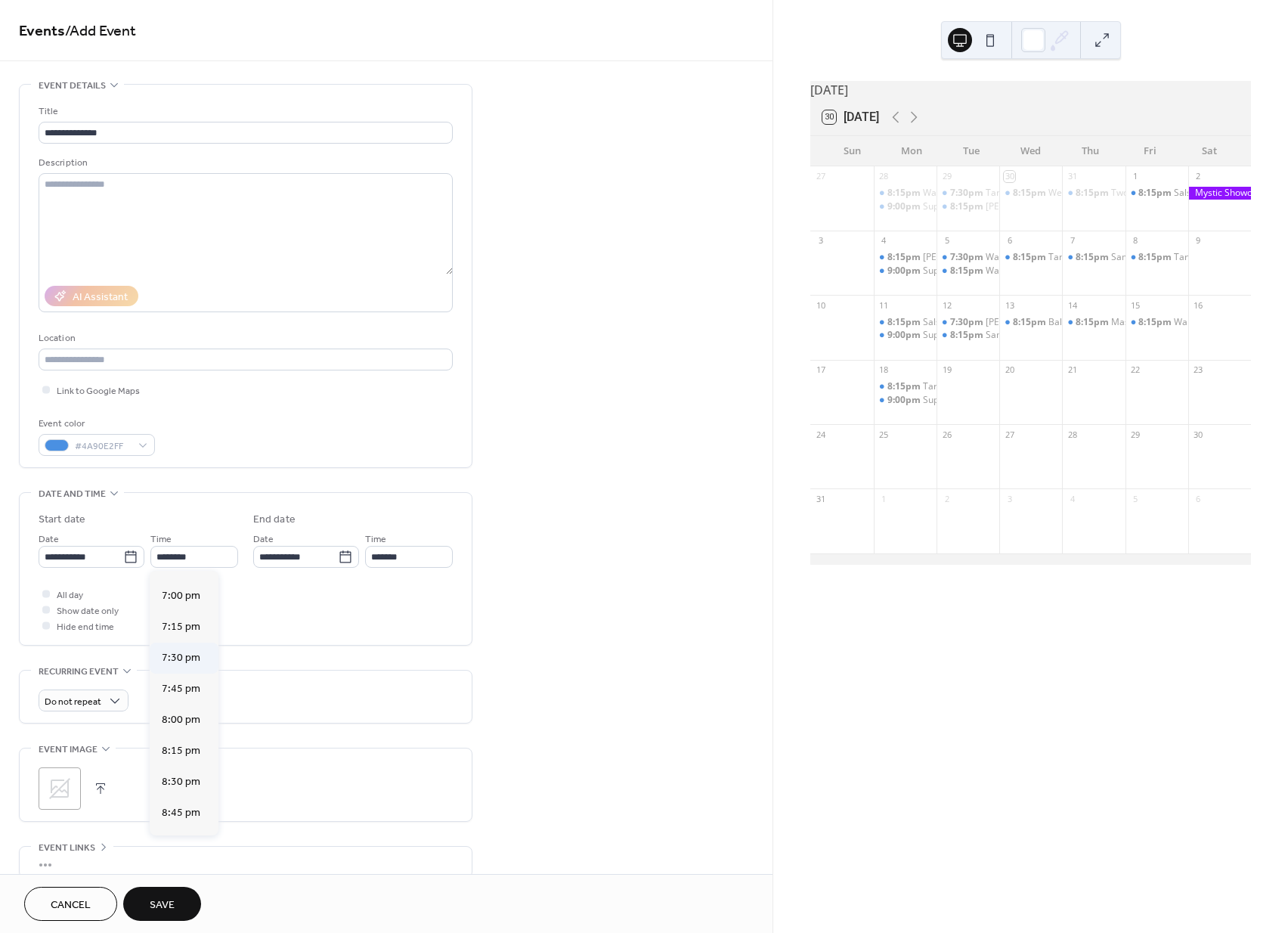 type on "*******" 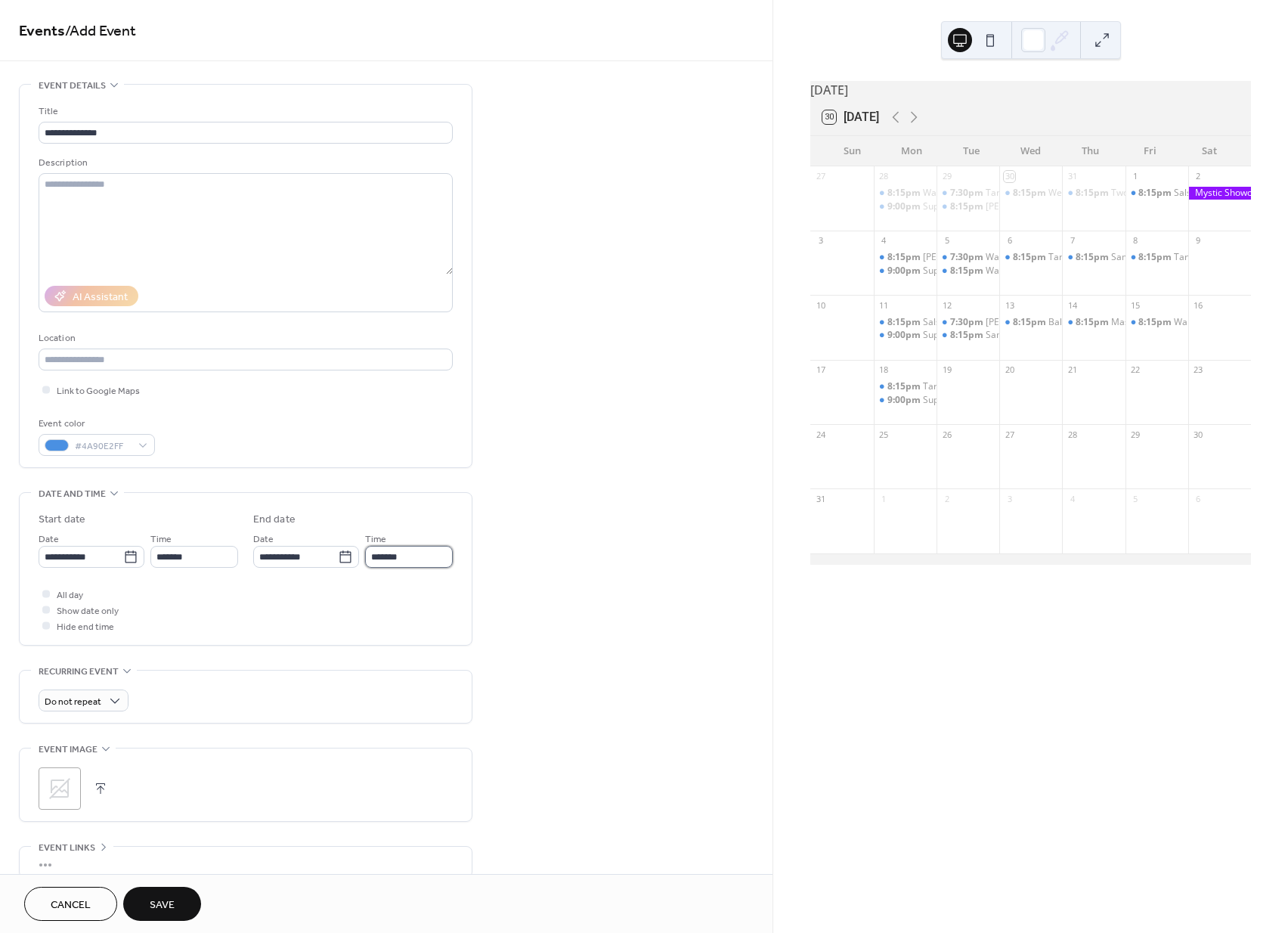 click on "*******" at bounding box center [409, 556] 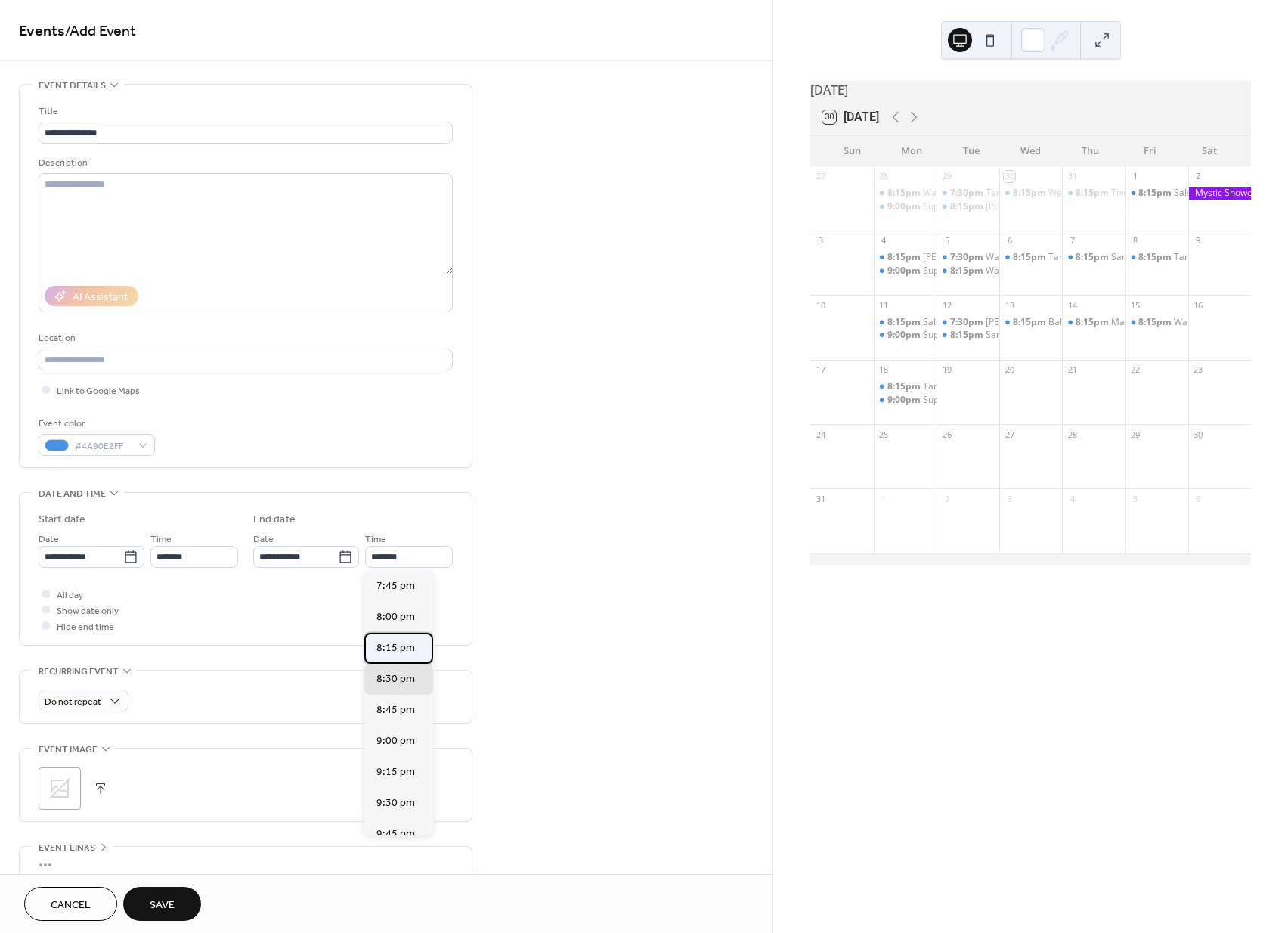 click on "8:15 pm" at bounding box center (395, 648) 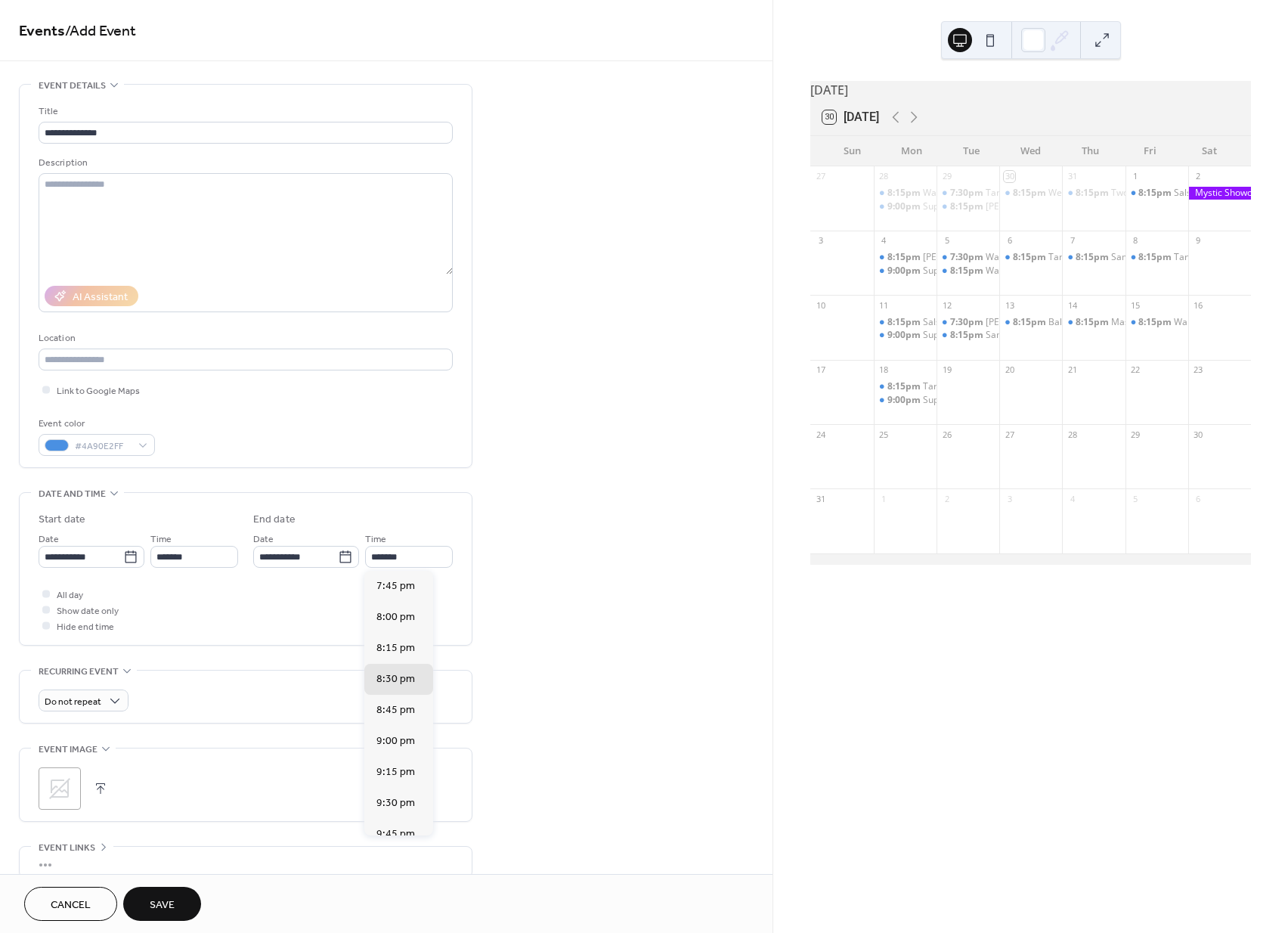 type on "*******" 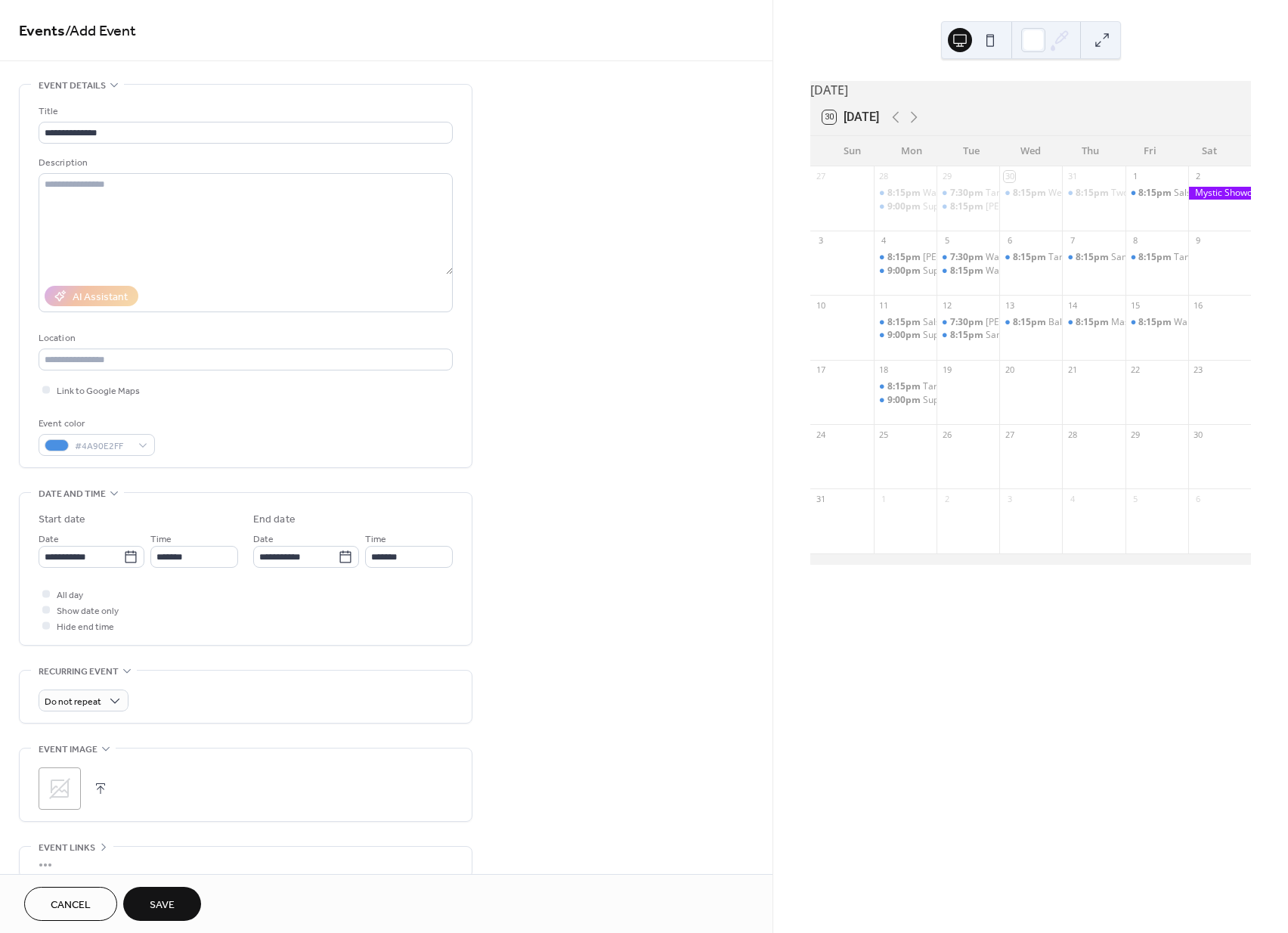 click on "Save" at bounding box center (162, 904) 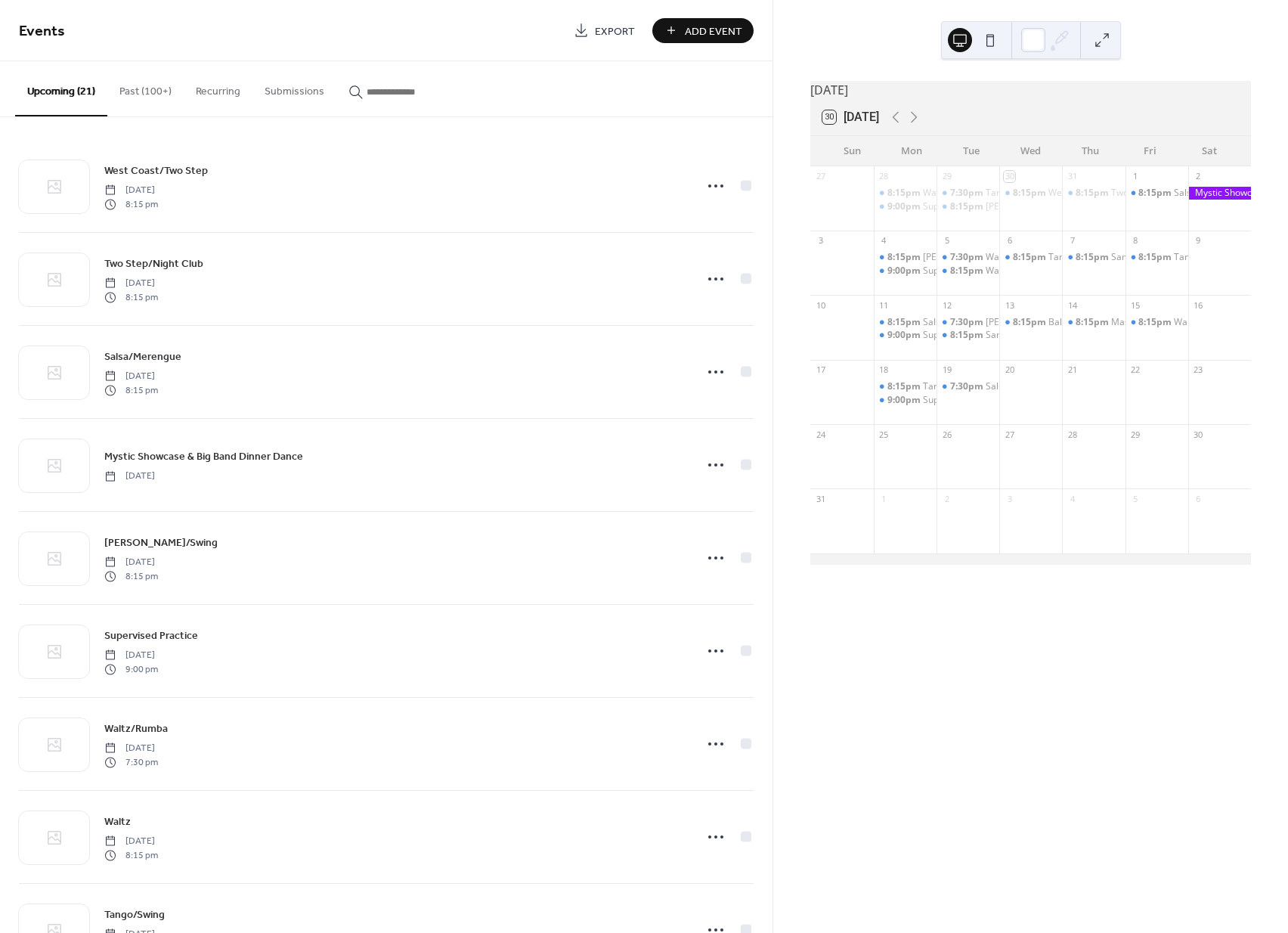click on "Add Event" at bounding box center [714, 31] 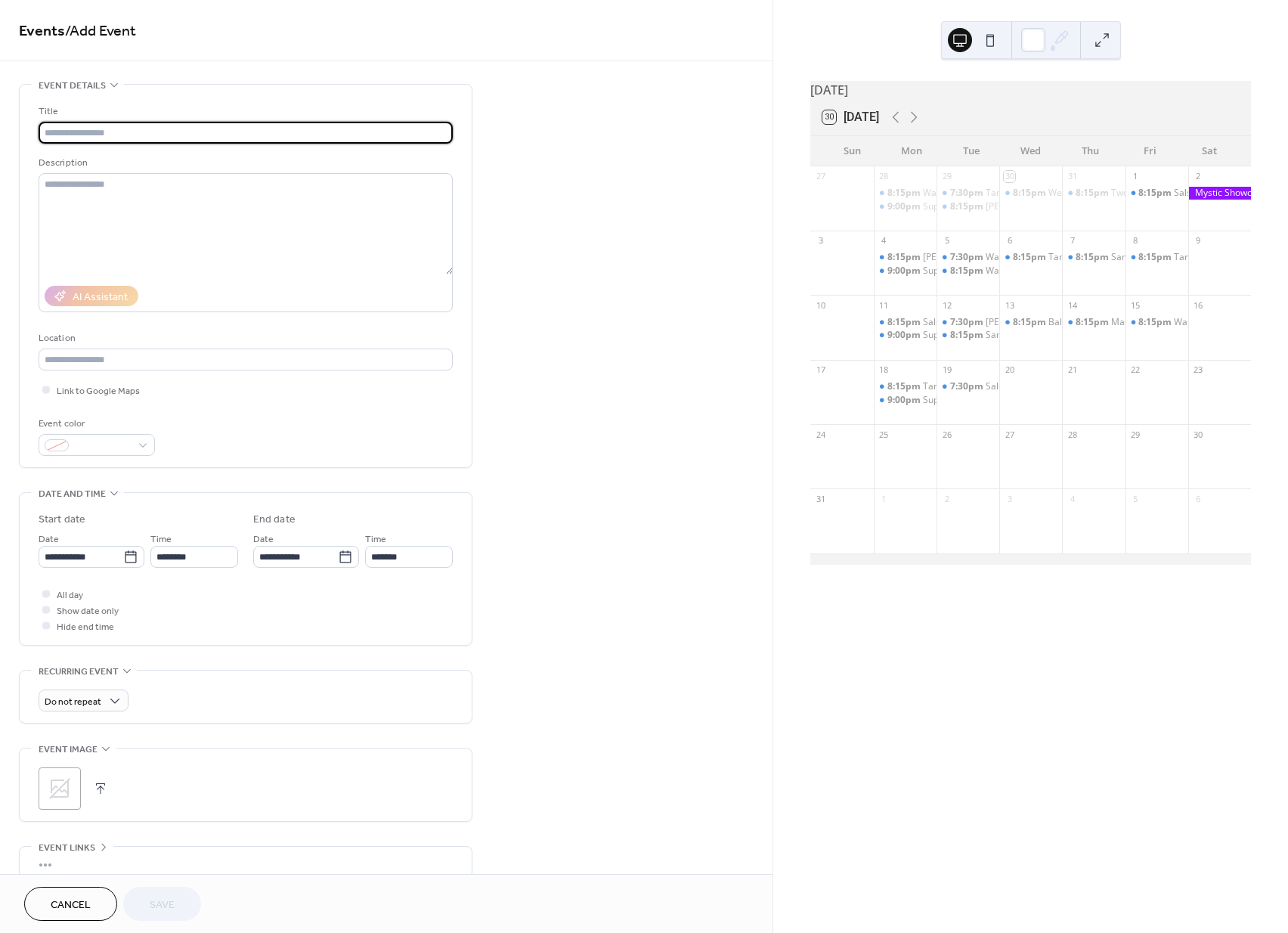 click at bounding box center [246, 132] 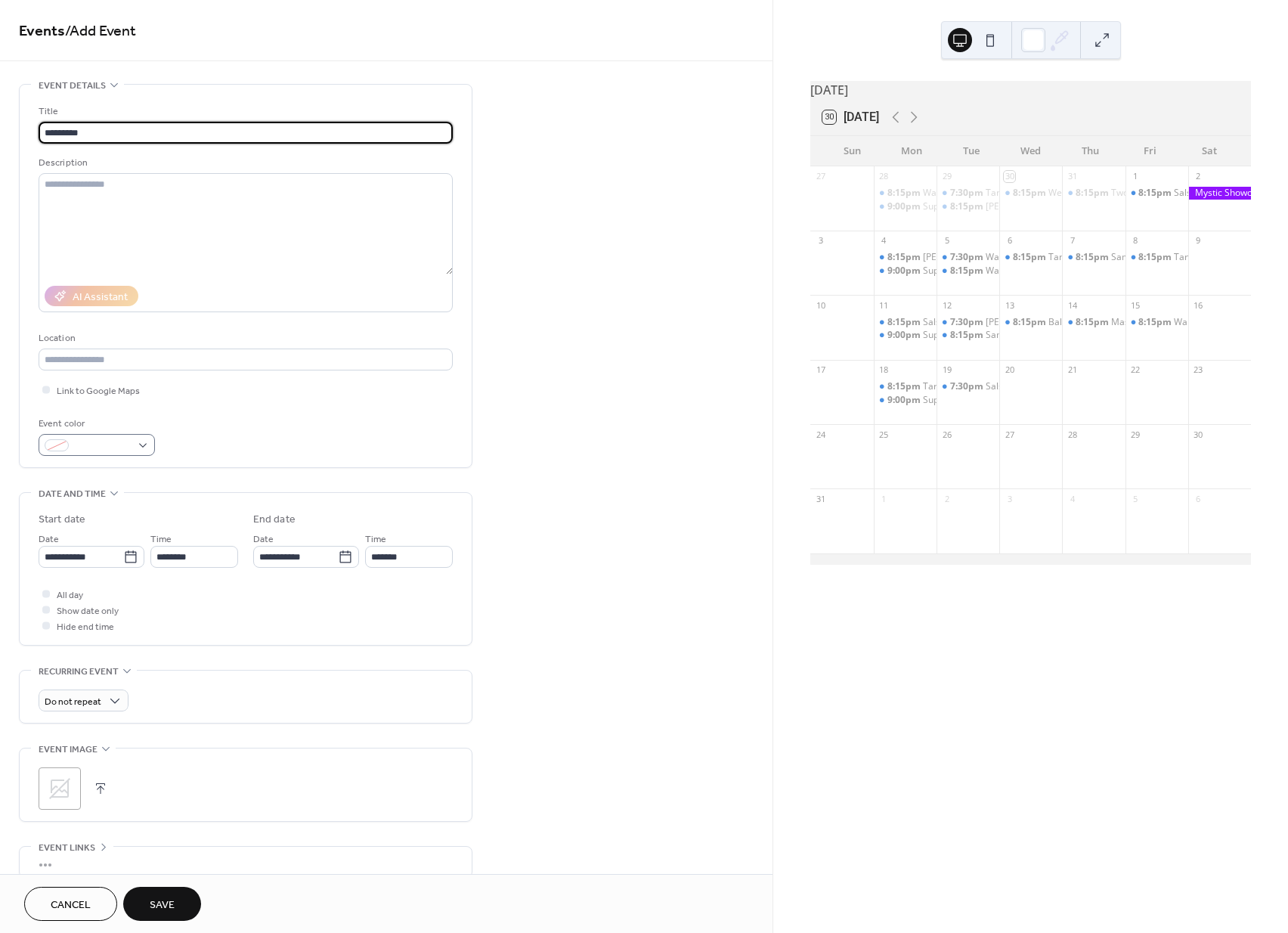 type on "*********" 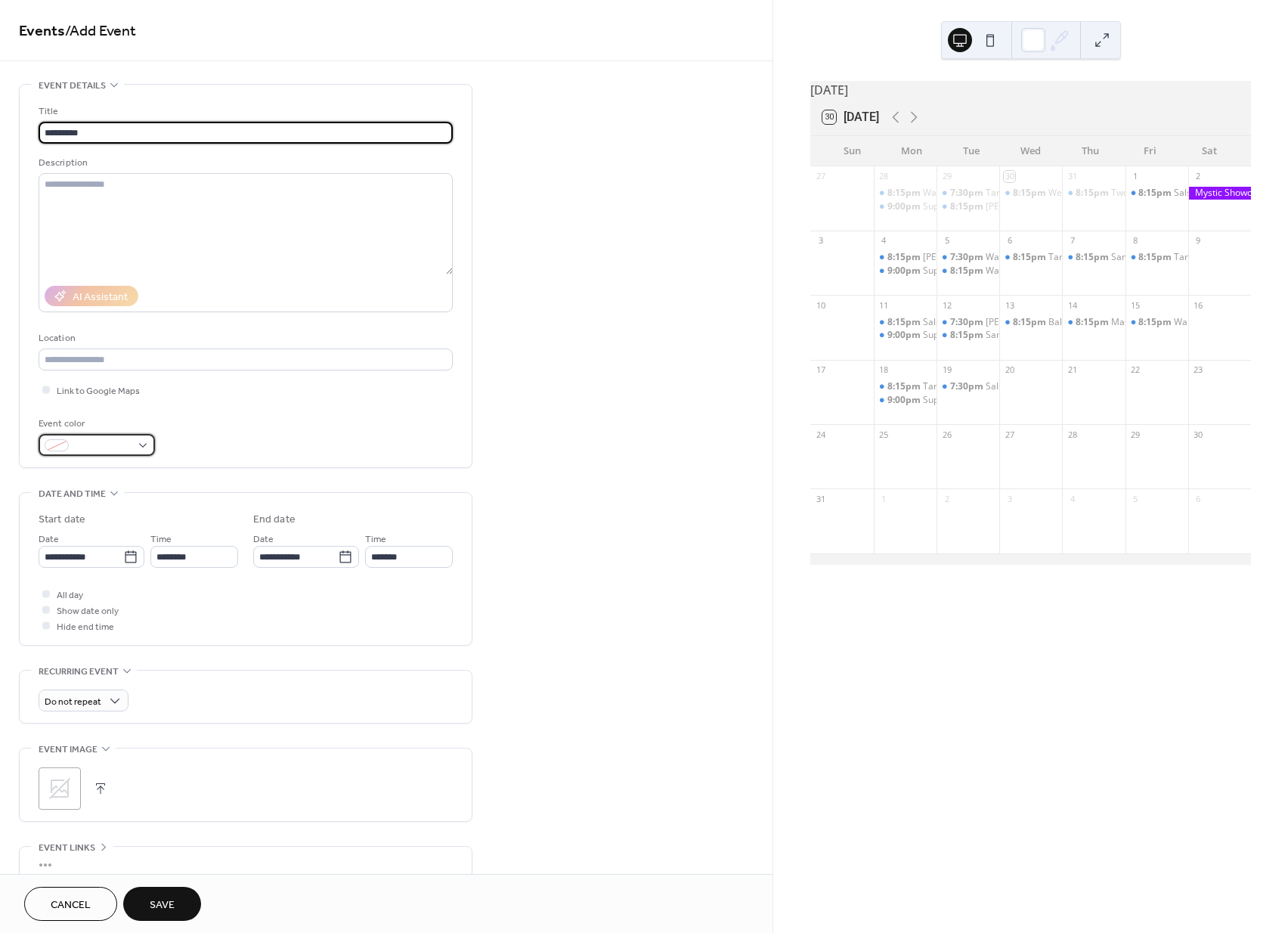 click at bounding box center (97, 445) 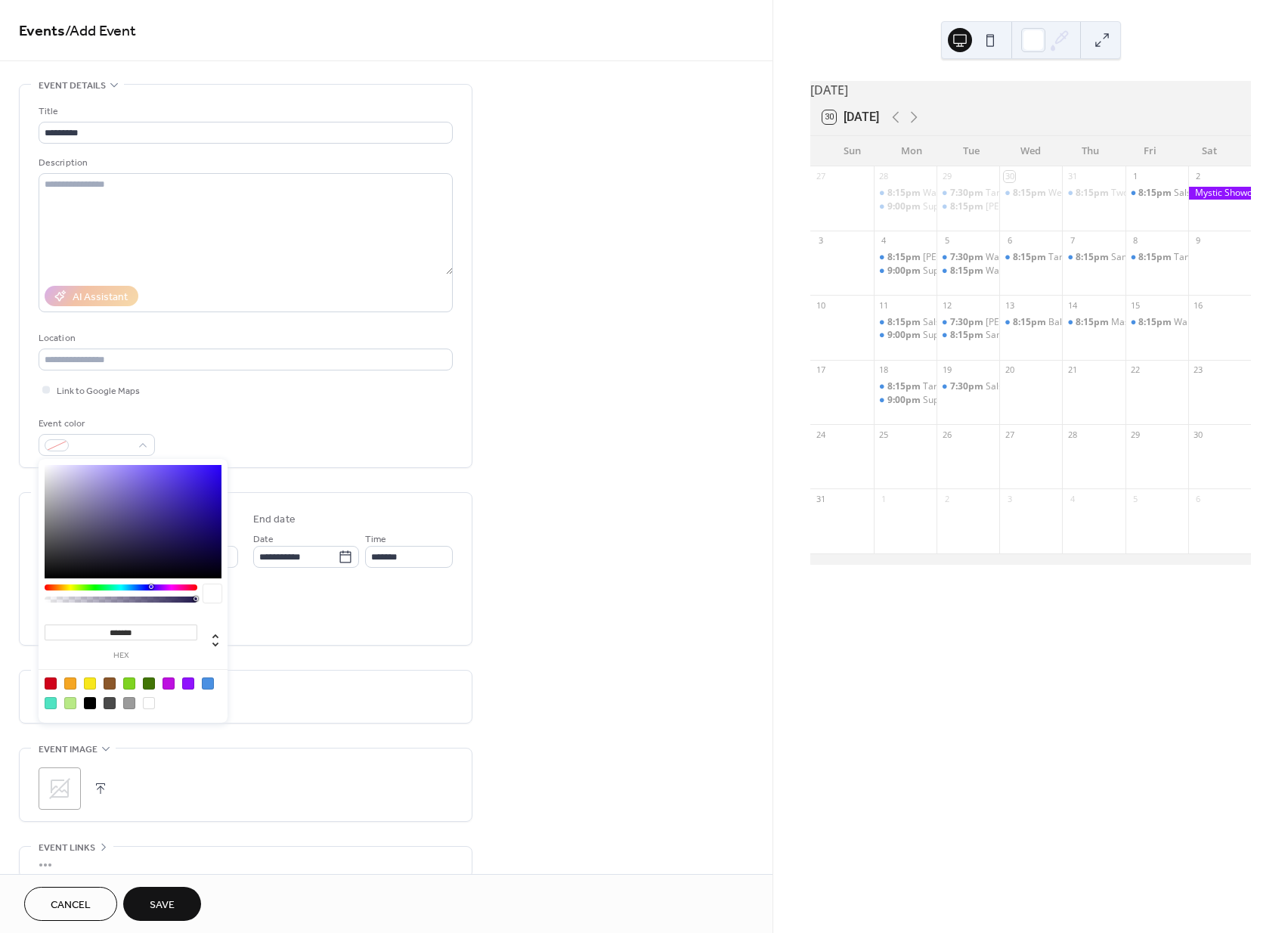 click at bounding box center (208, 683) 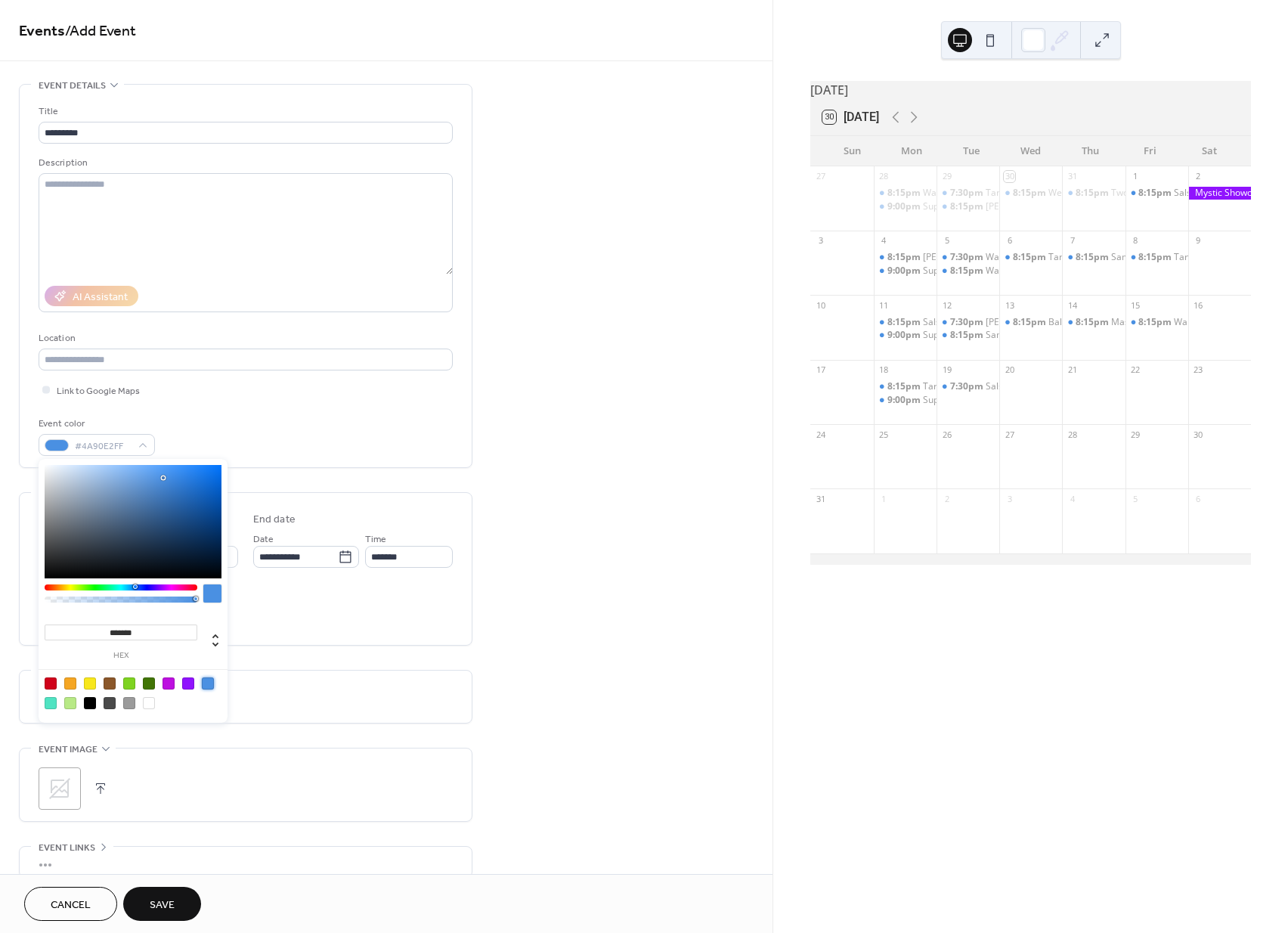 click on "**********" at bounding box center (386, 544) 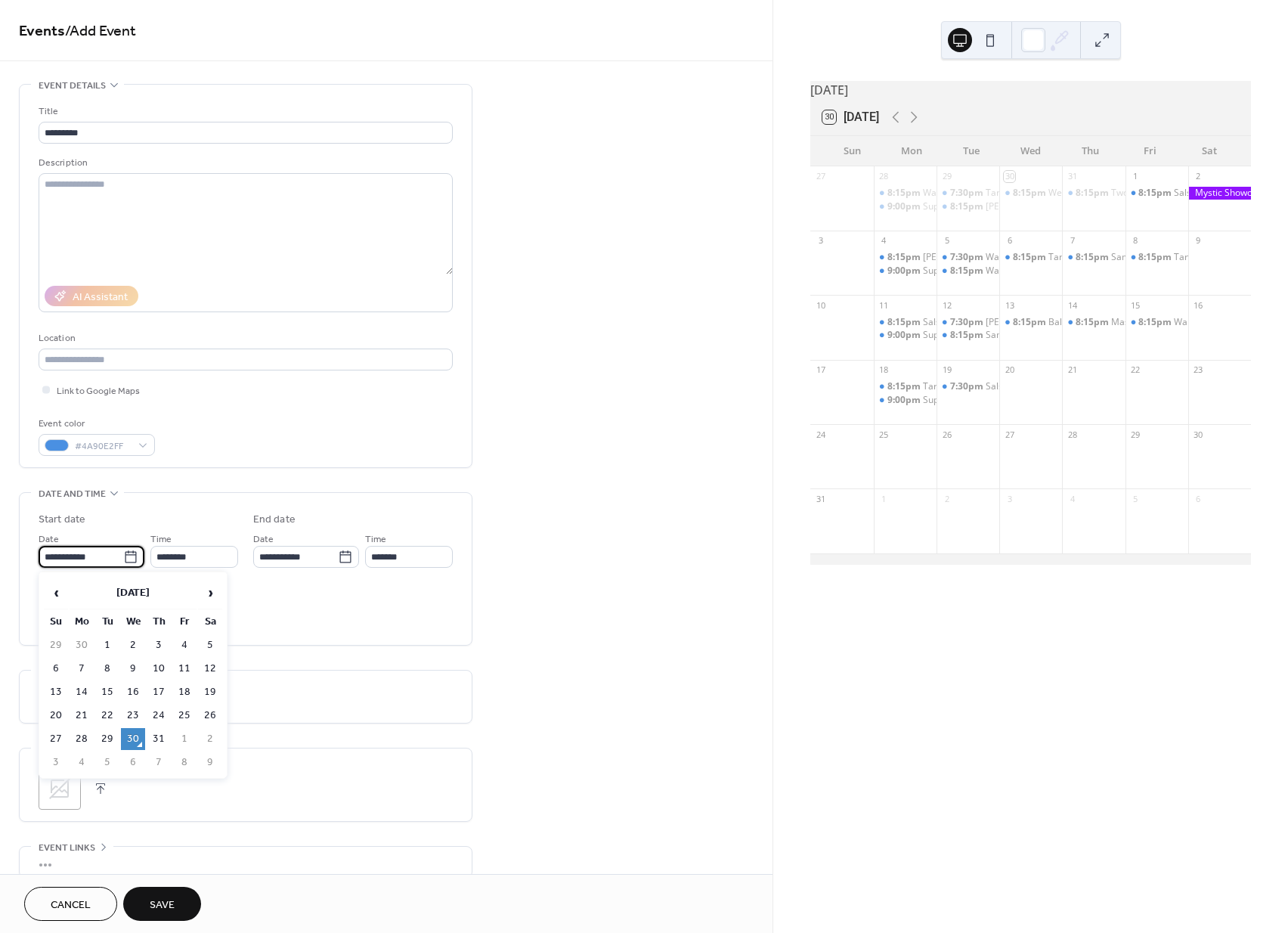 click on "**********" at bounding box center [81, 556] 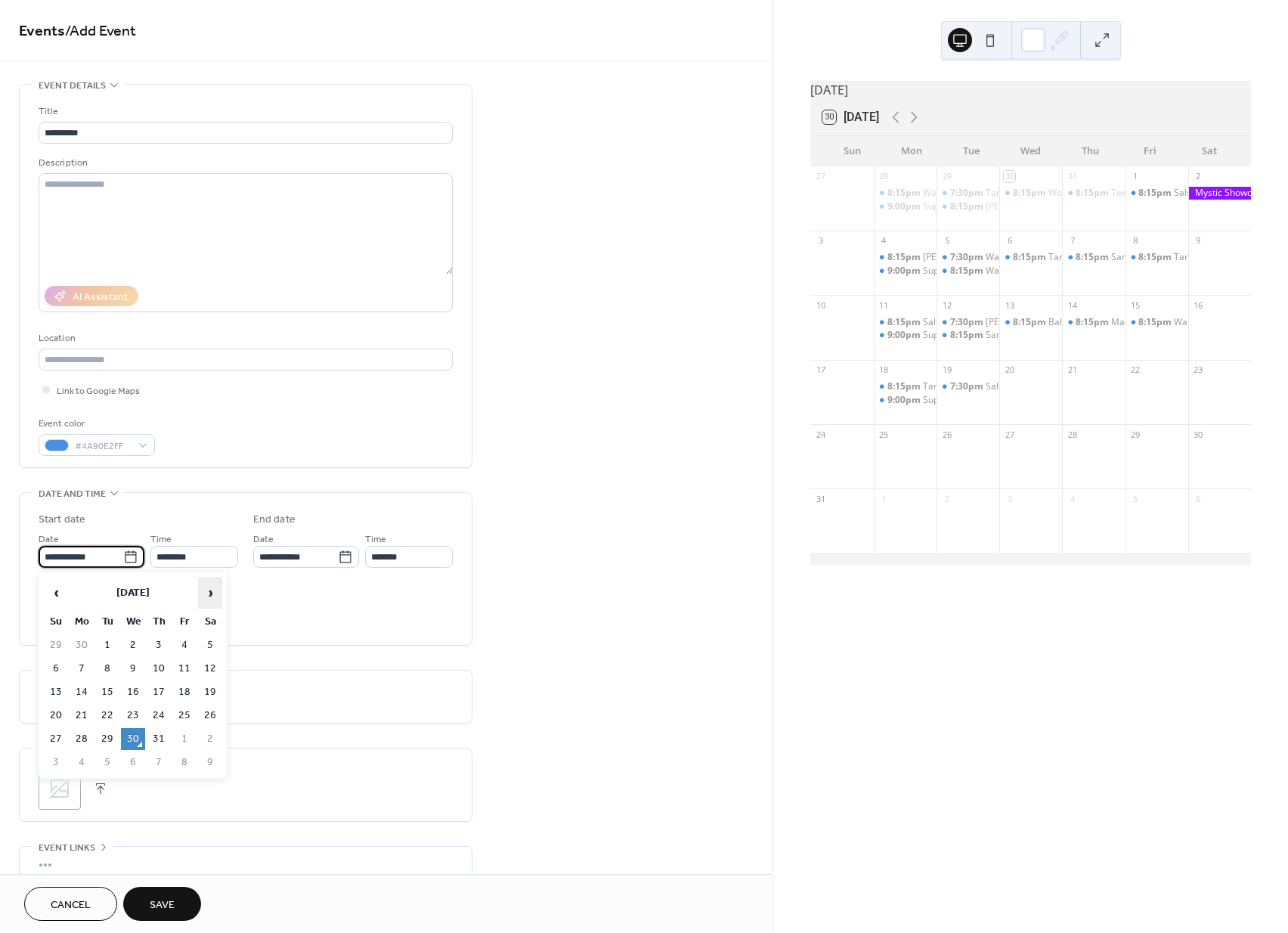 click on "›" at bounding box center [210, 593] 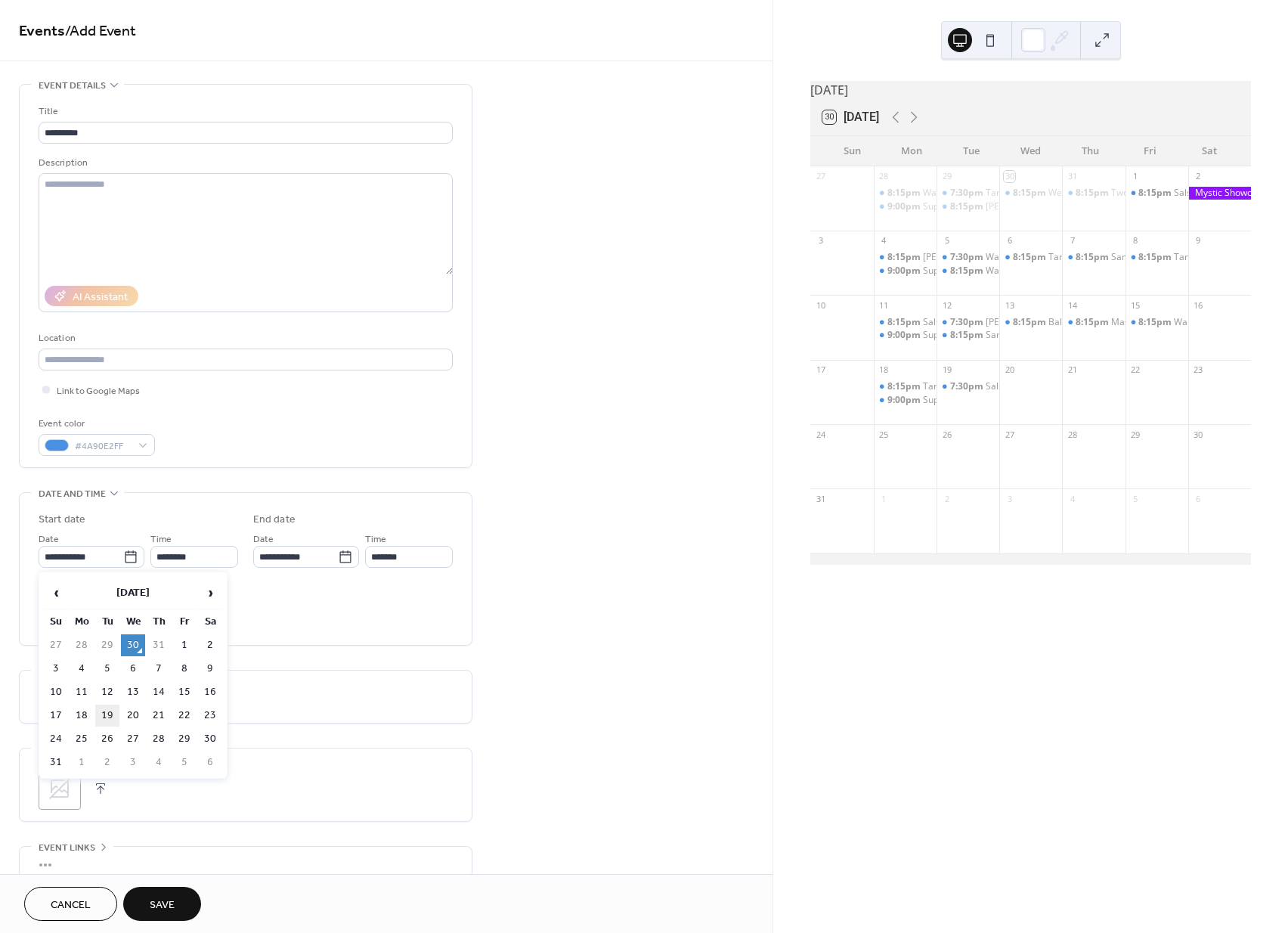 click on "19" at bounding box center [107, 715] 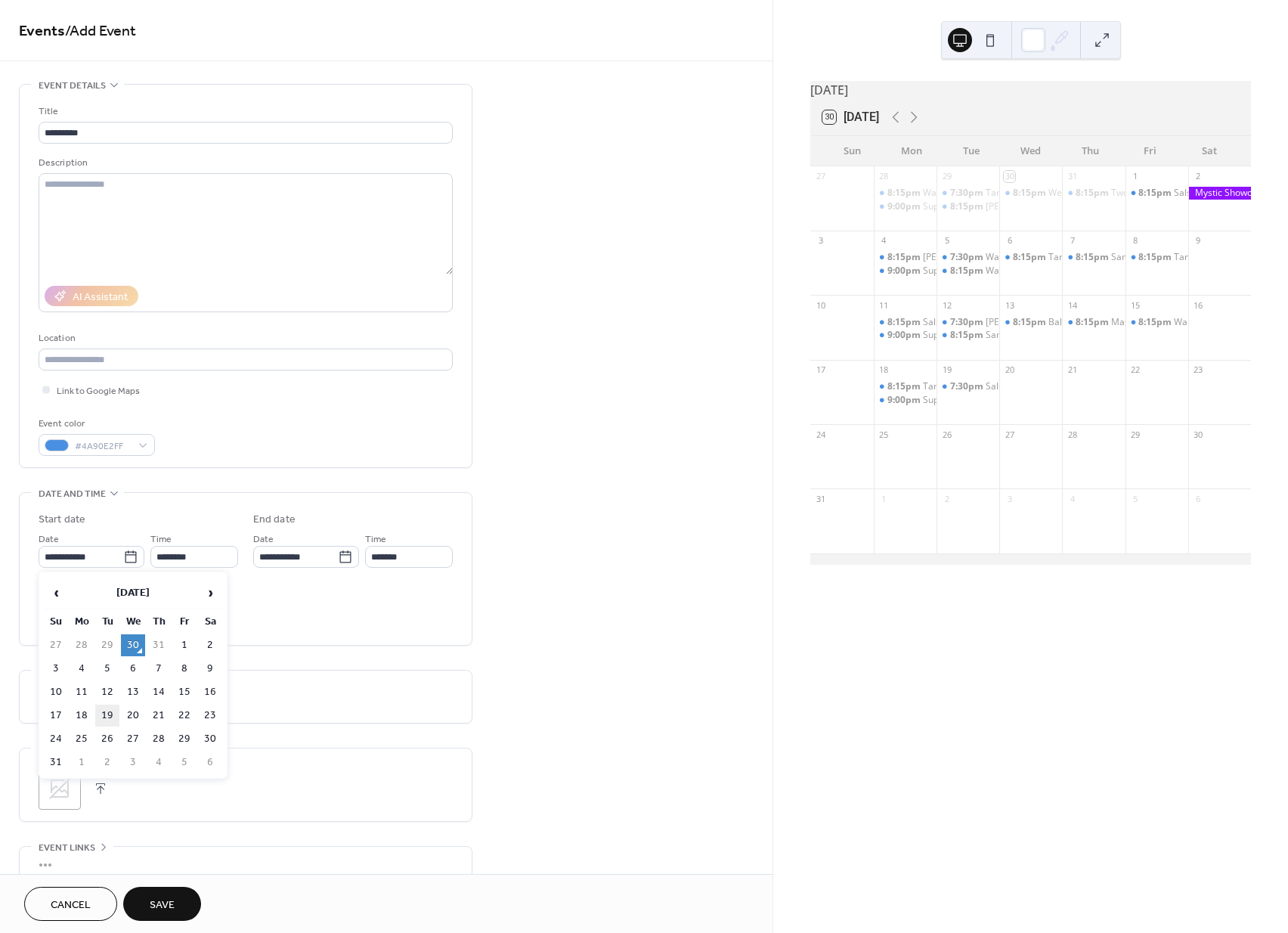 type on "**********" 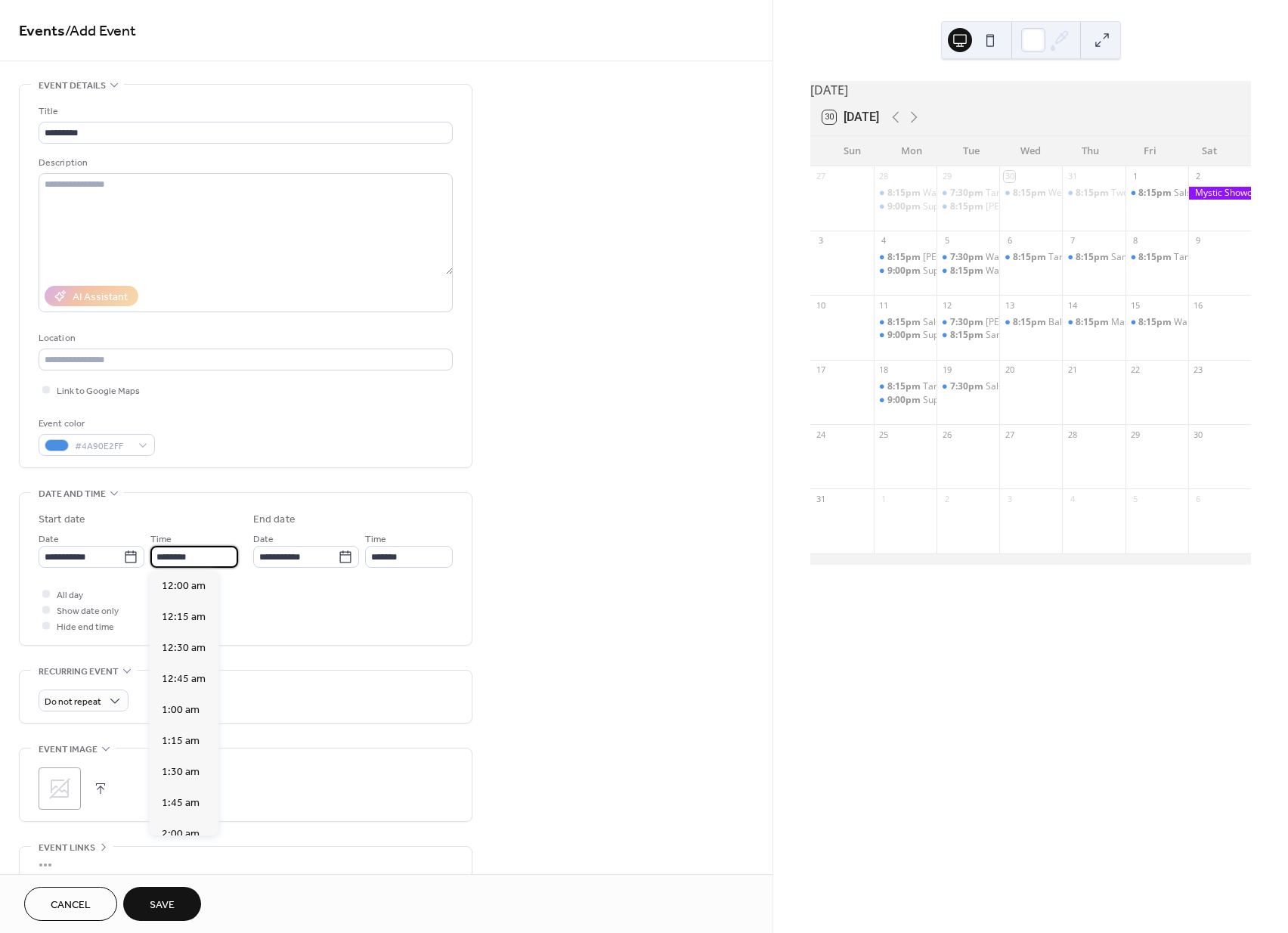 click on "********" at bounding box center [194, 556] 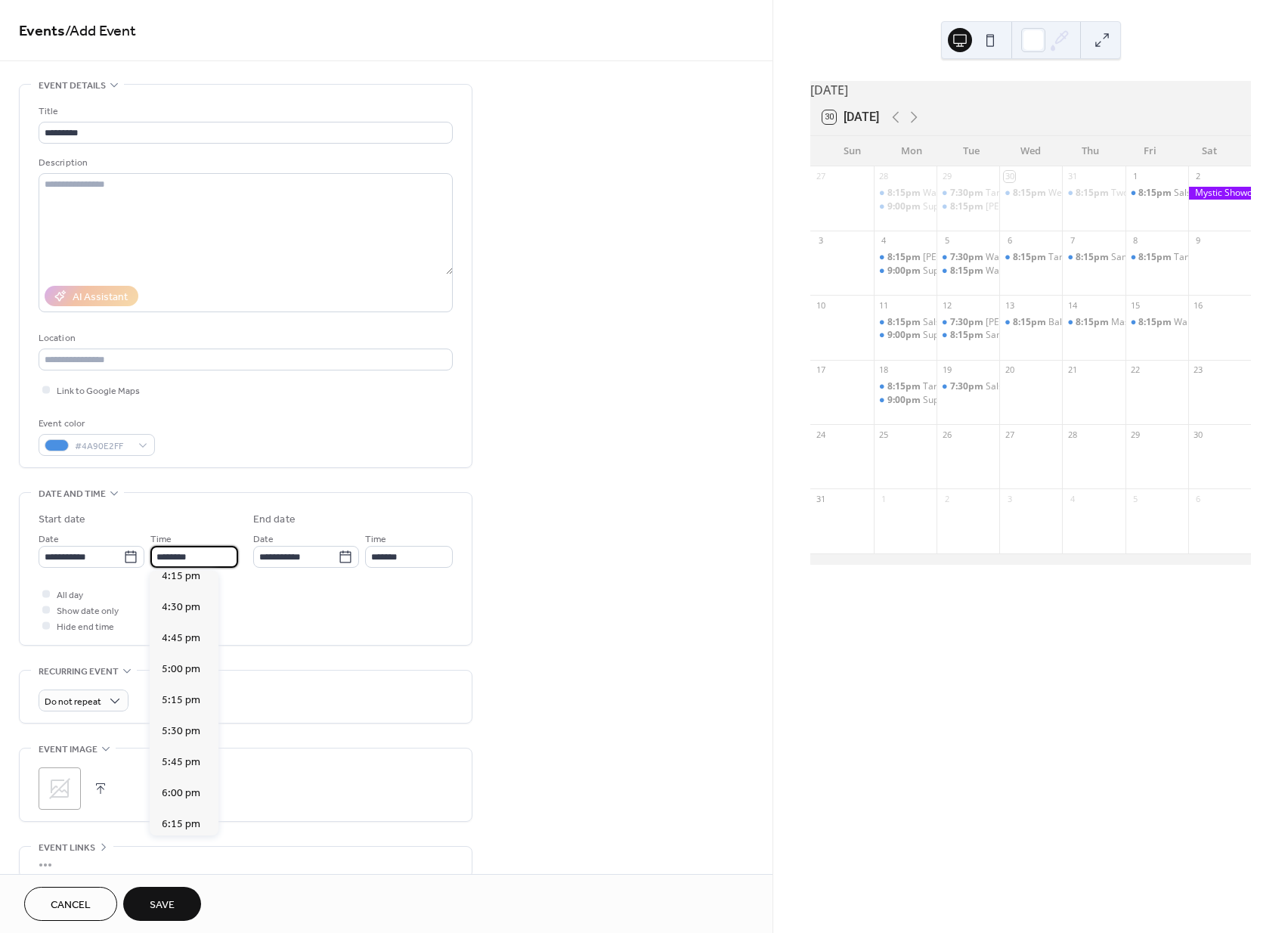 scroll, scrollTop: 2266, scrollLeft: 0, axis: vertical 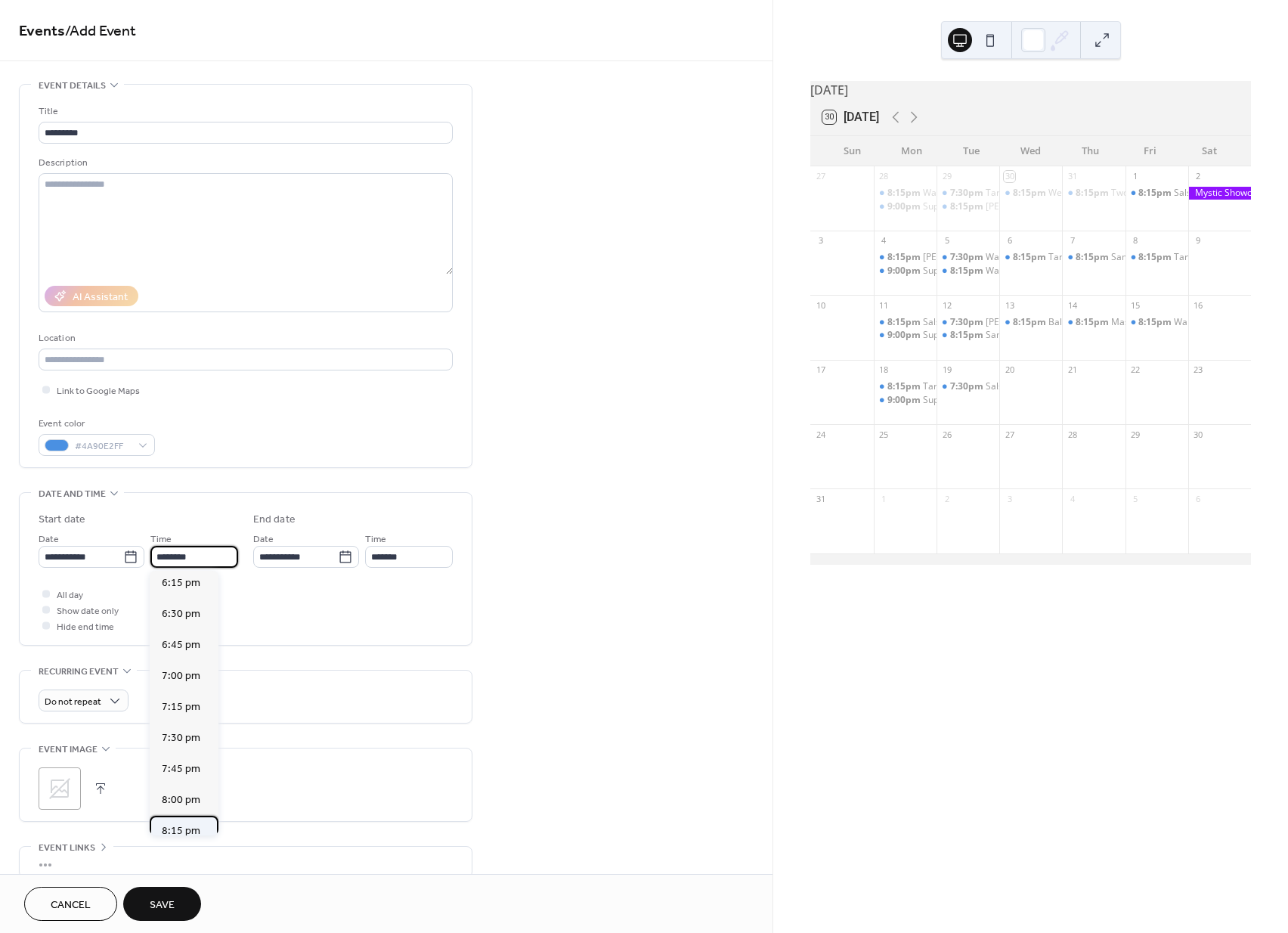click on "8:15 pm" at bounding box center [181, 831] 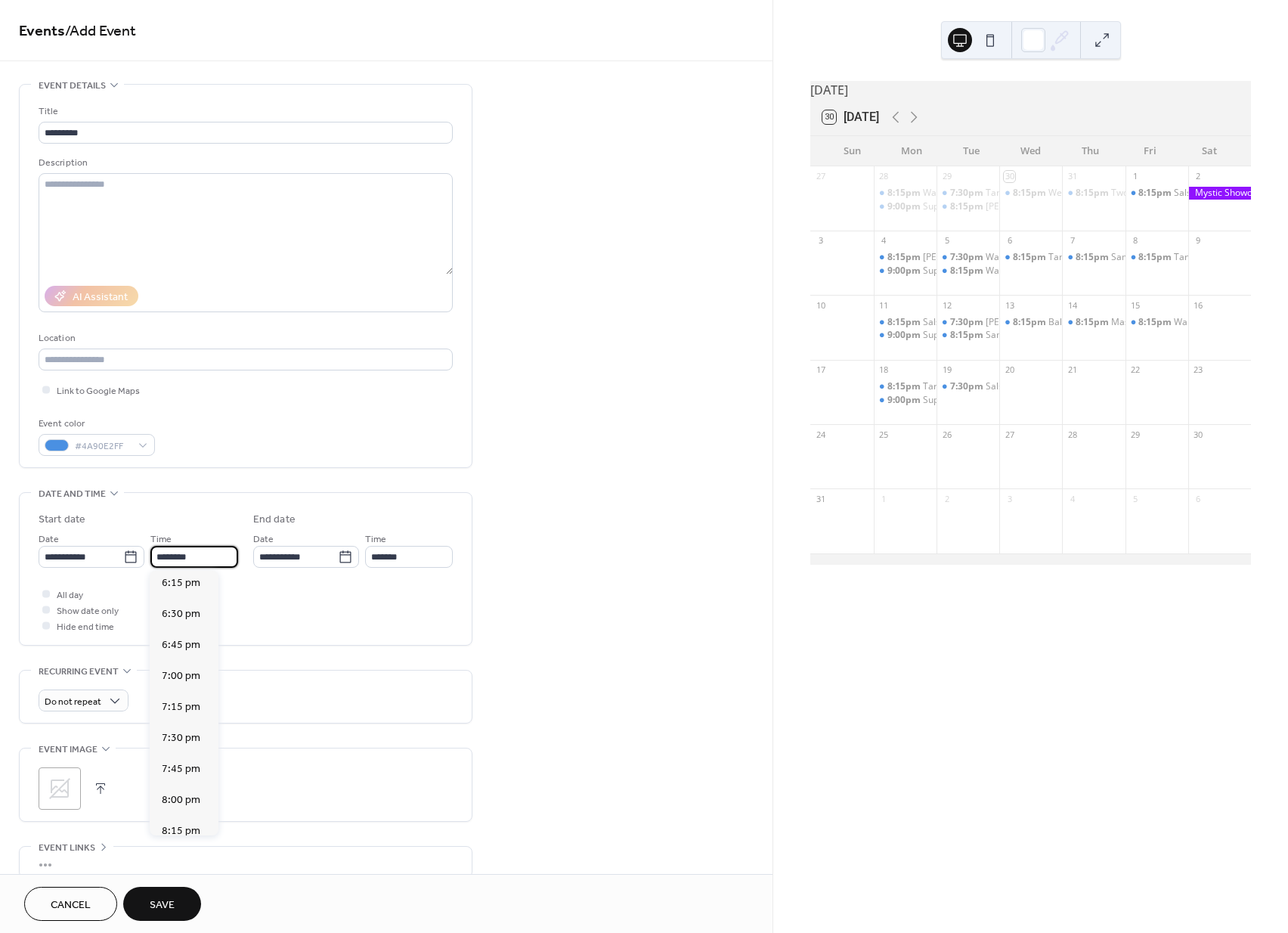 type on "*******" 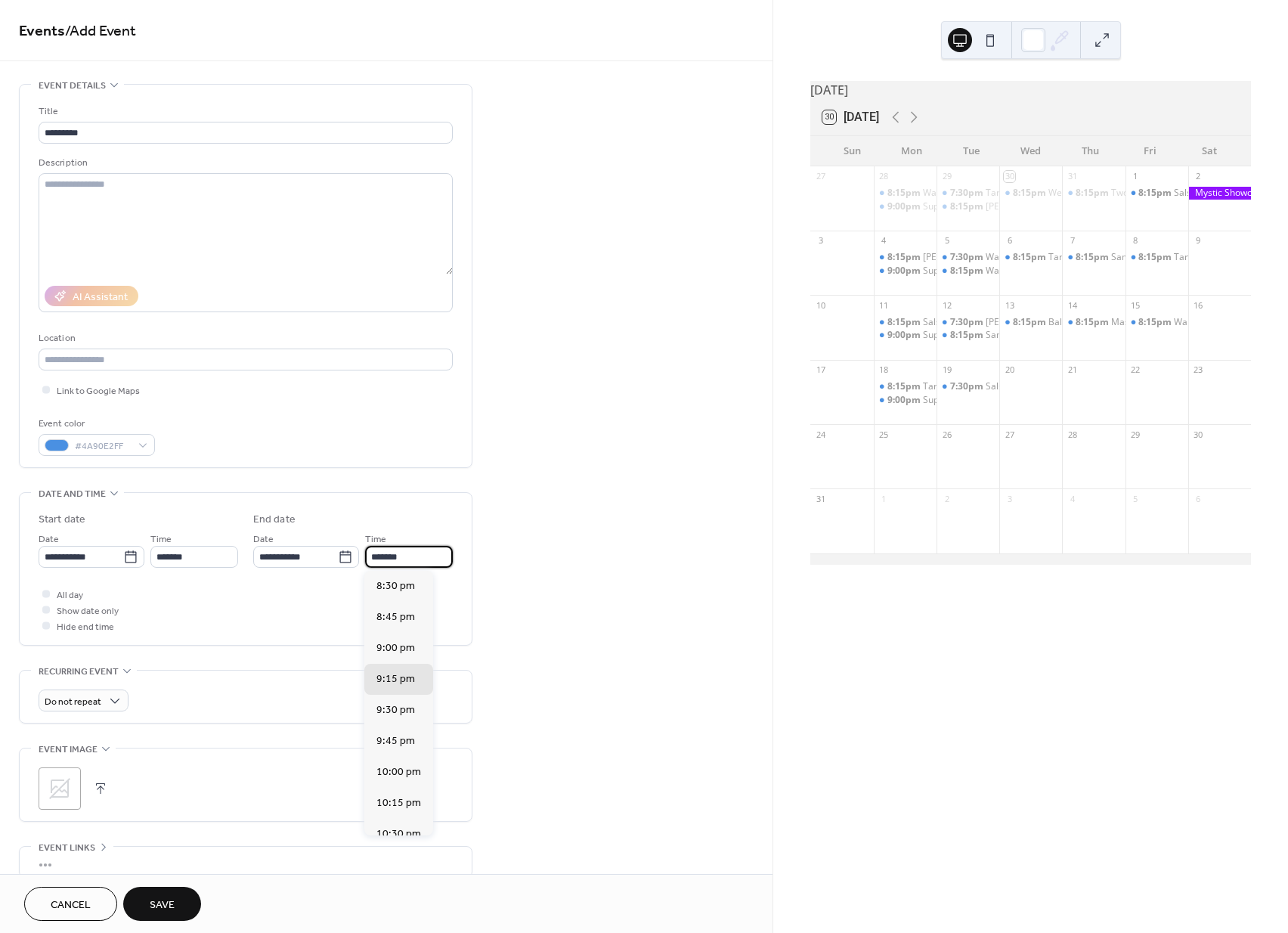 click on "*******" at bounding box center (409, 556) 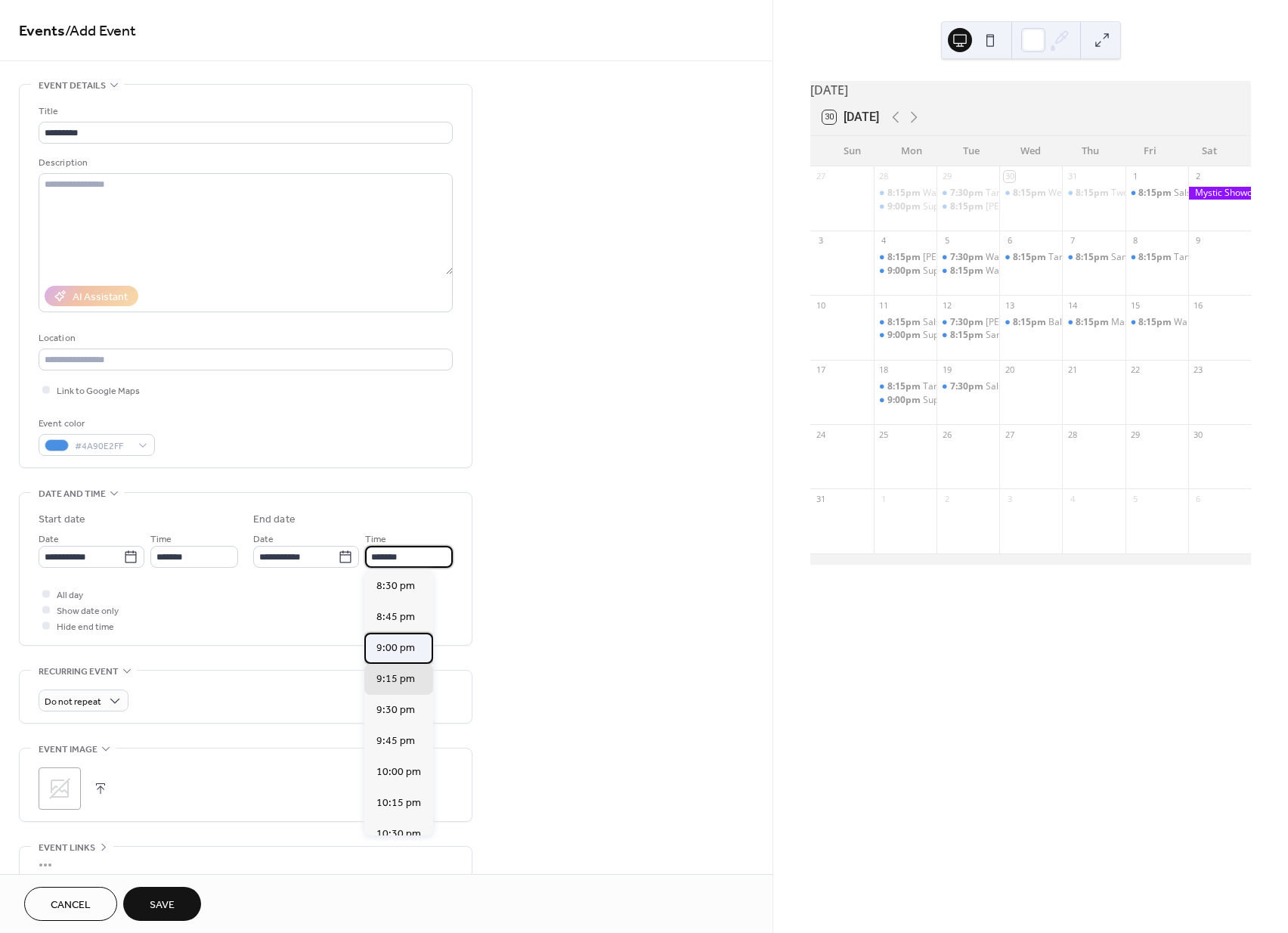 click on "9:00 pm" at bounding box center (395, 648) 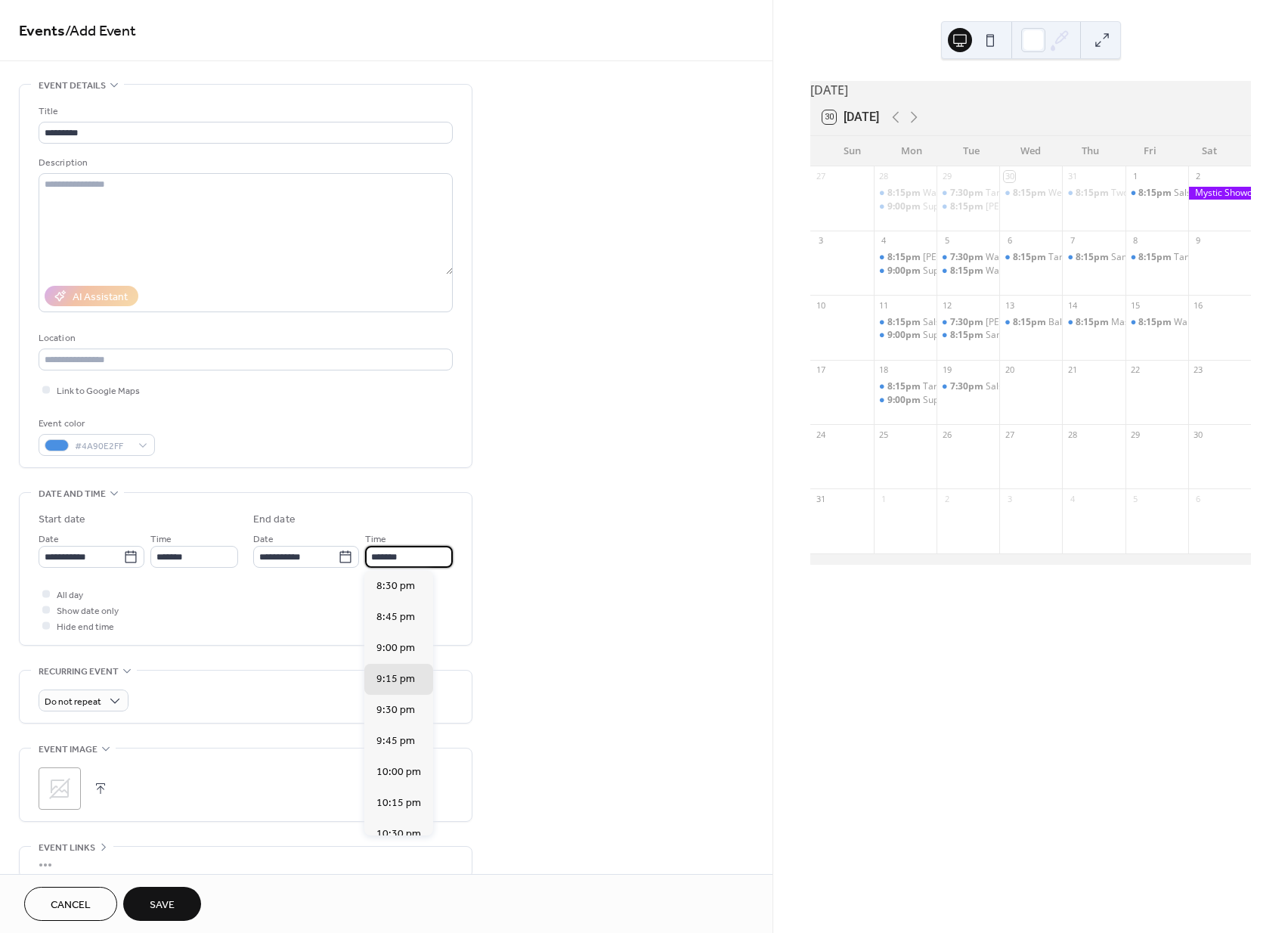 type on "*******" 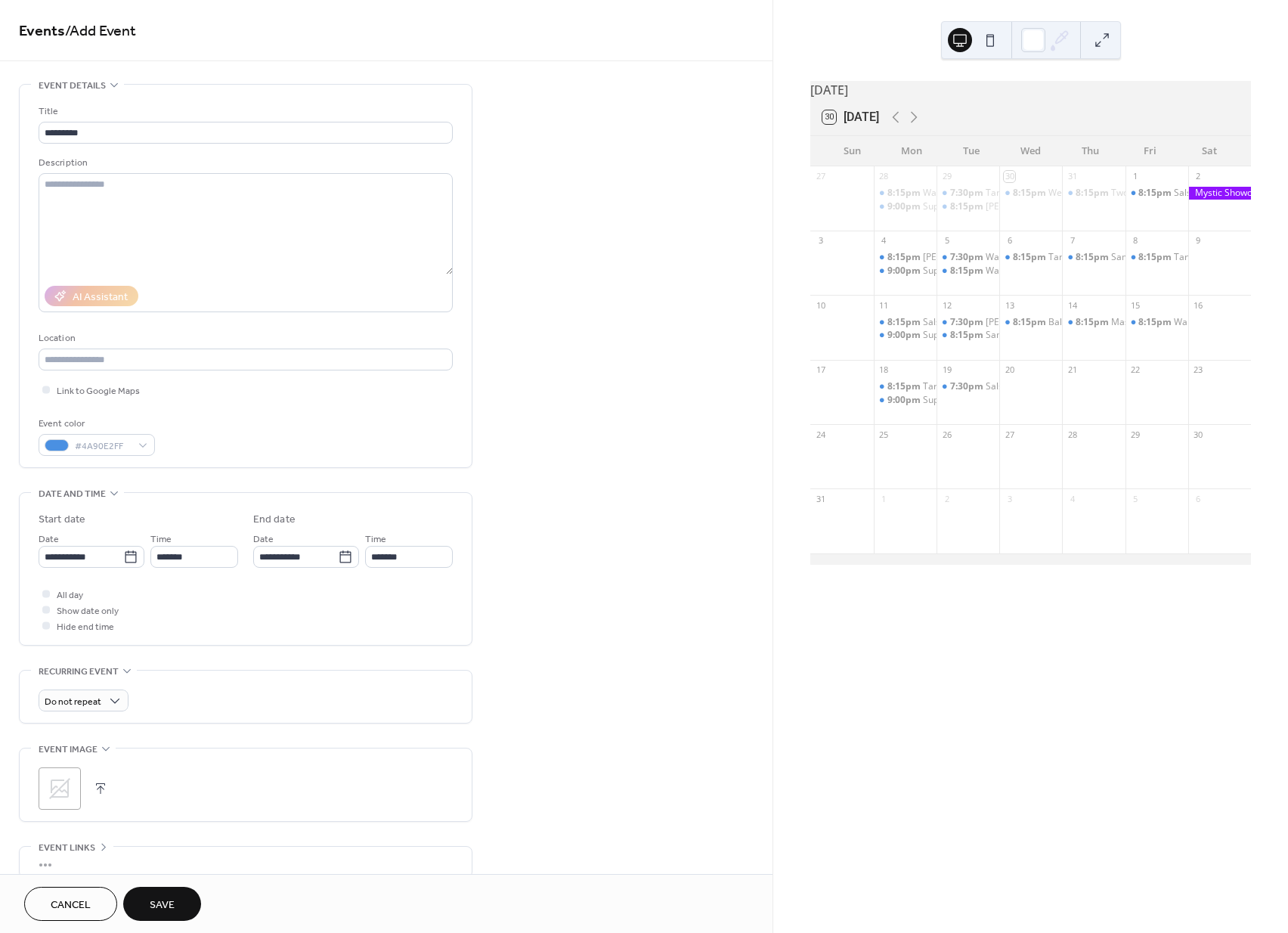 click on "Save" at bounding box center [162, 904] 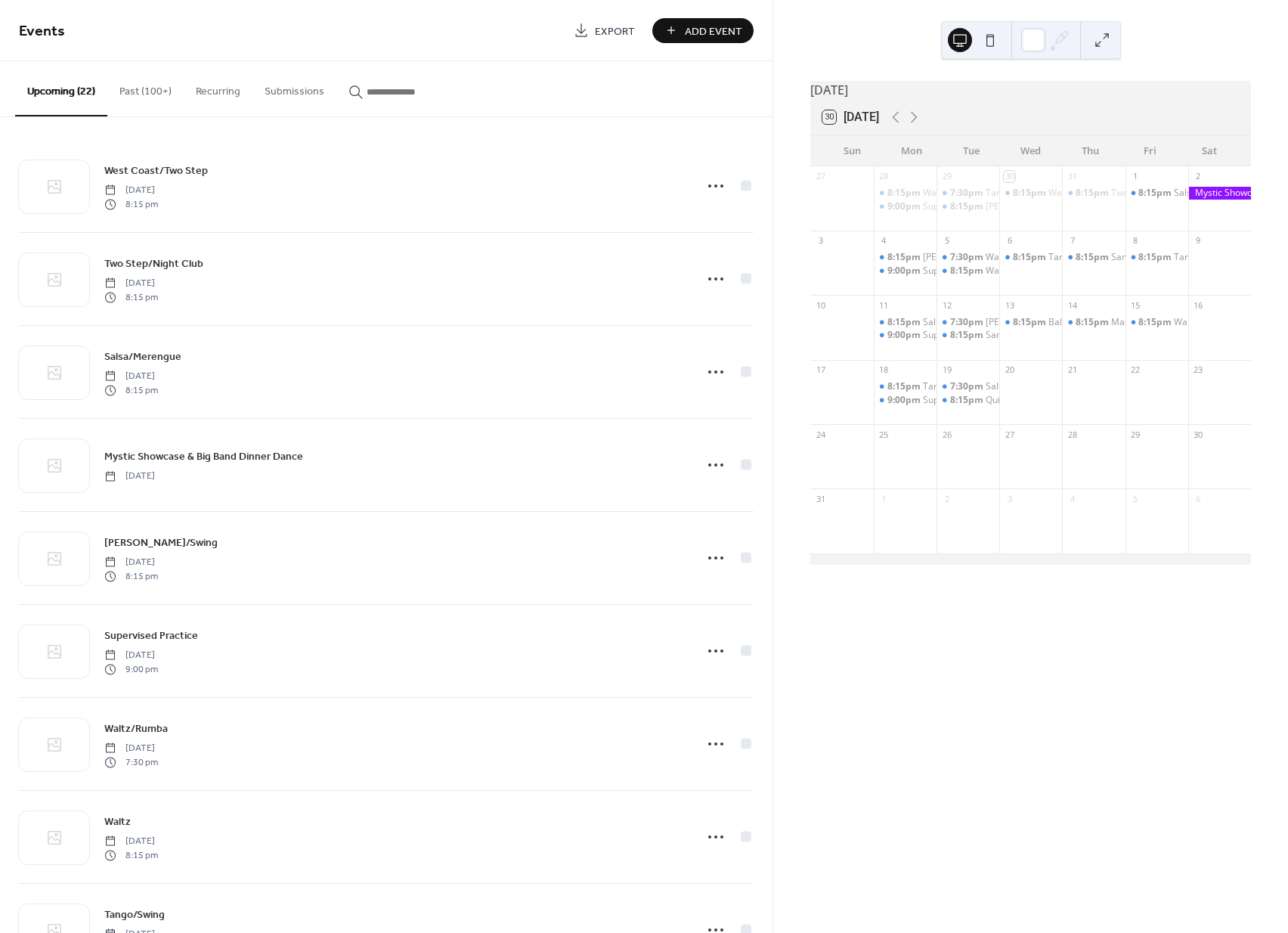 click on "Add Event" at bounding box center (714, 31) 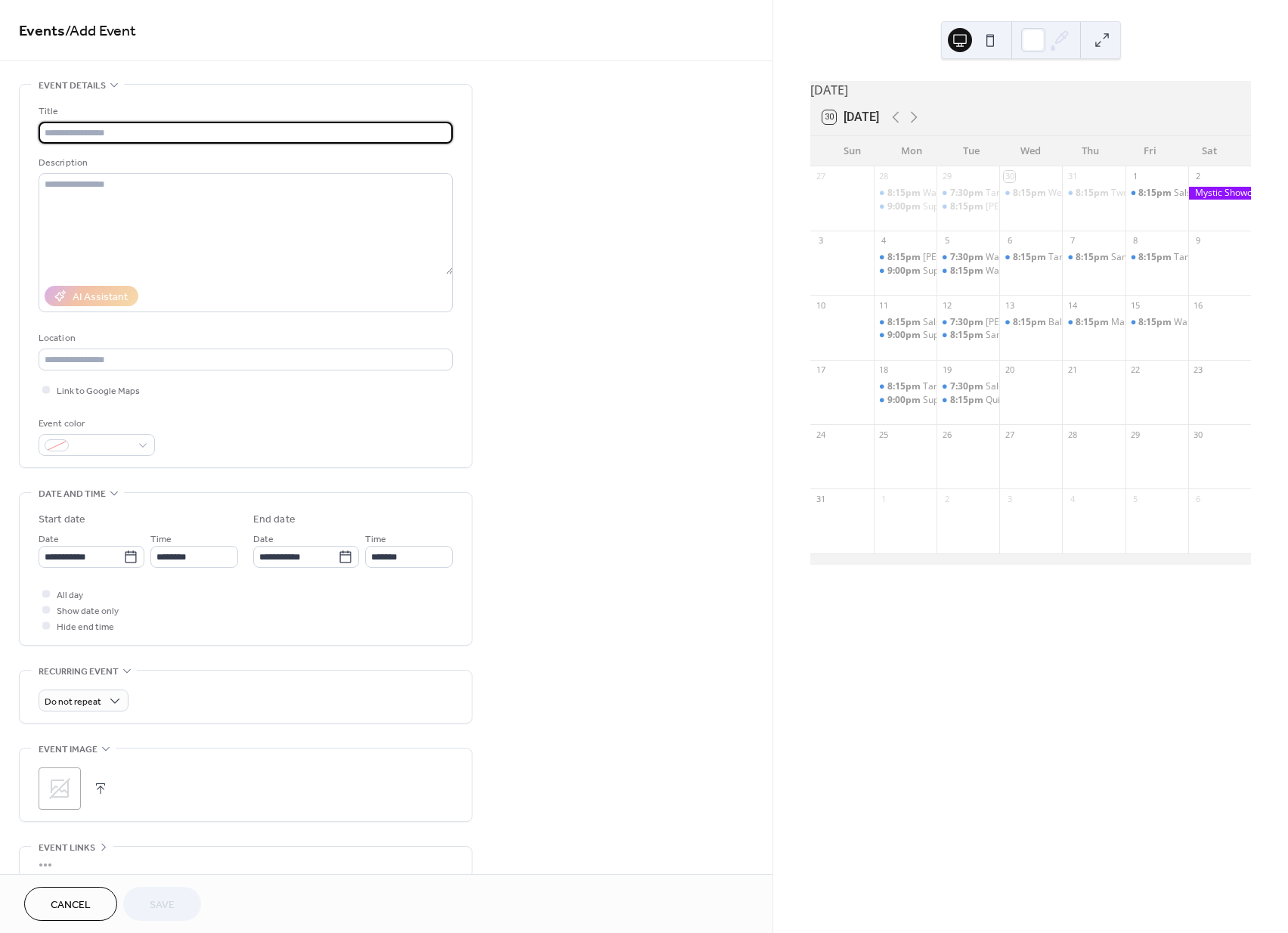click at bounding box center (246, 132) 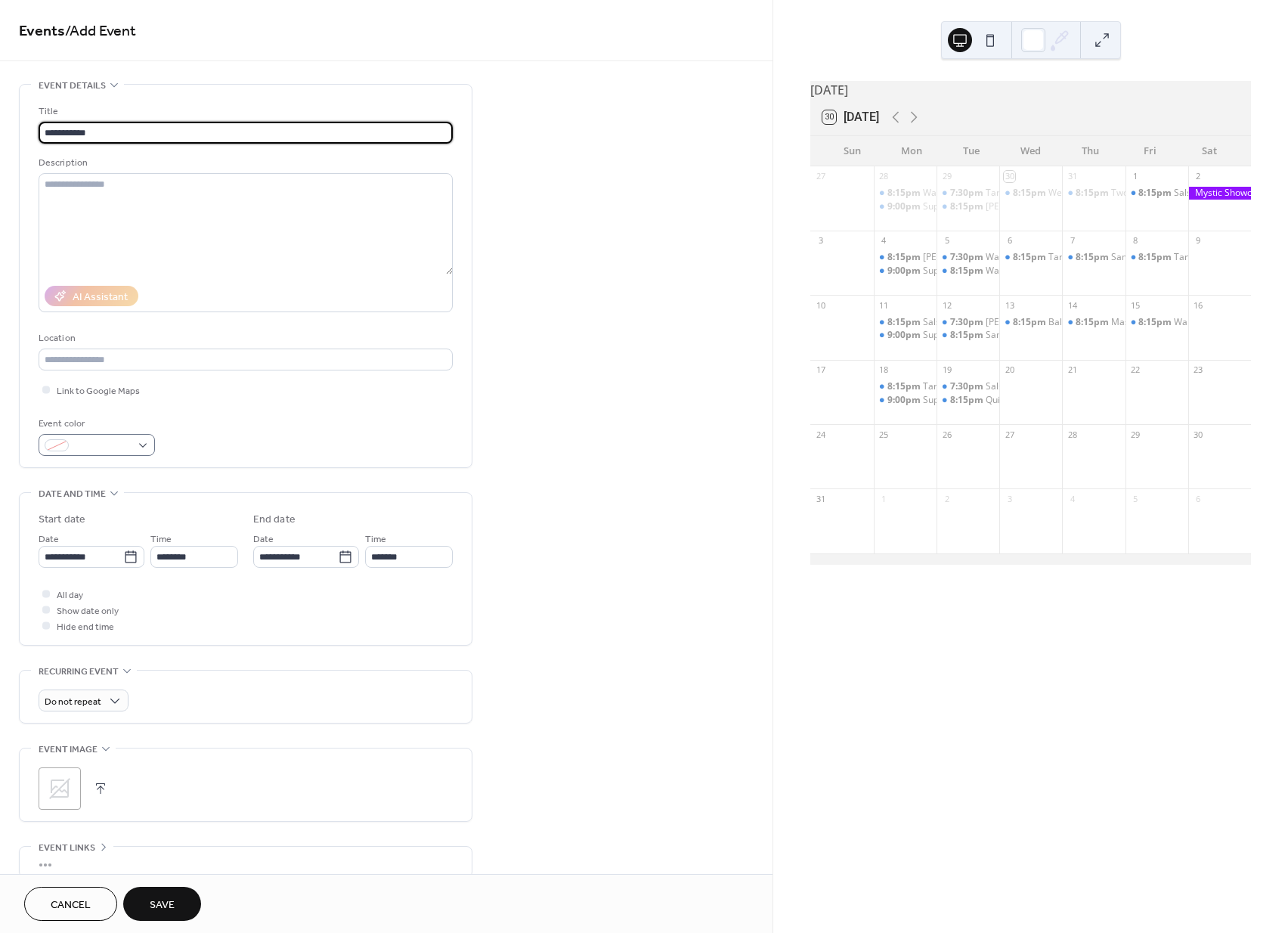 type on "**********" 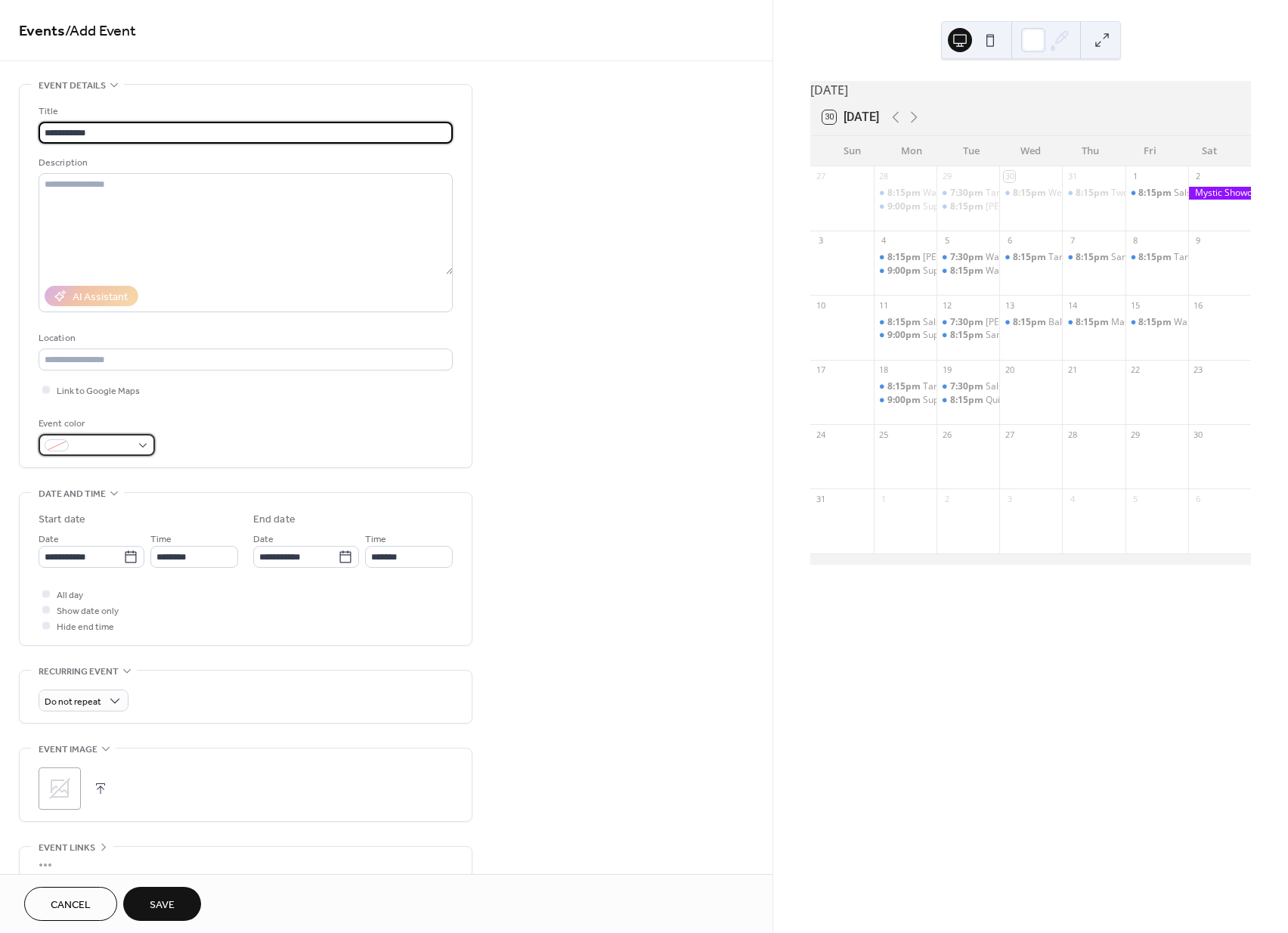 click at bounding box center [97, 445] 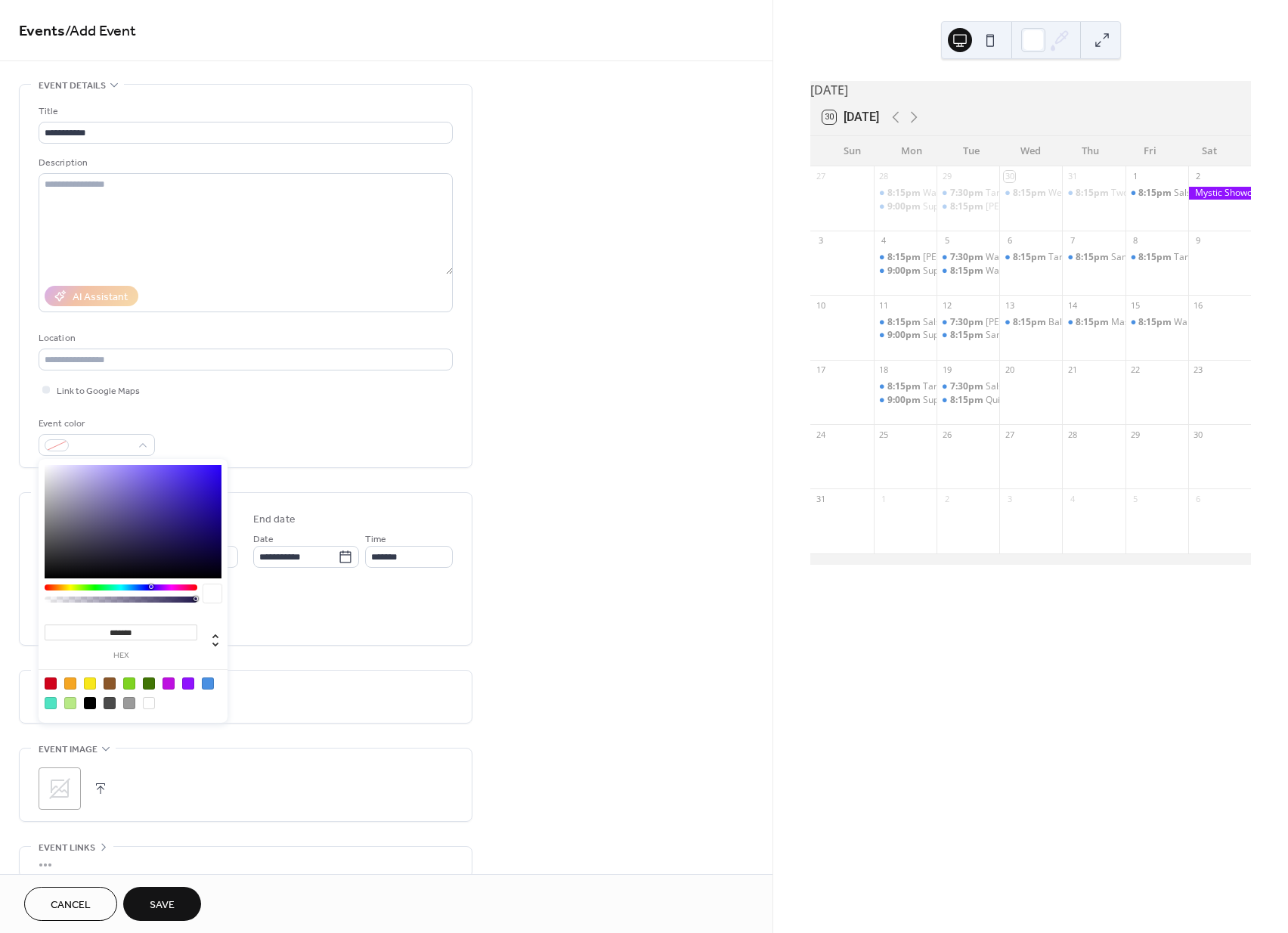 drag, startPoint x: 206, startPoint y: 679, endPoint x: 385, endPoint y: 659, distance: 180.11385 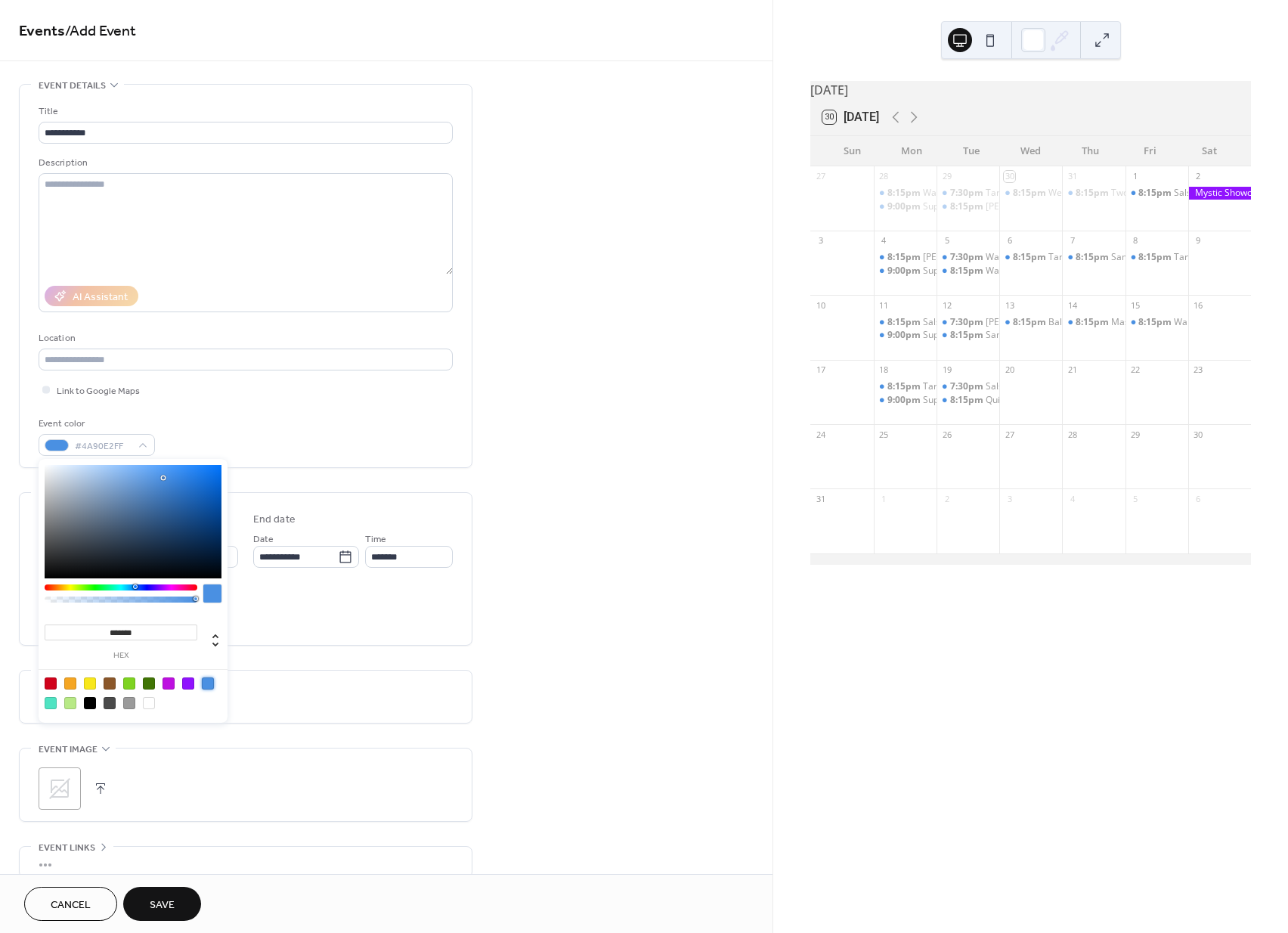 click on "**********" at bounding box center (386, 544) 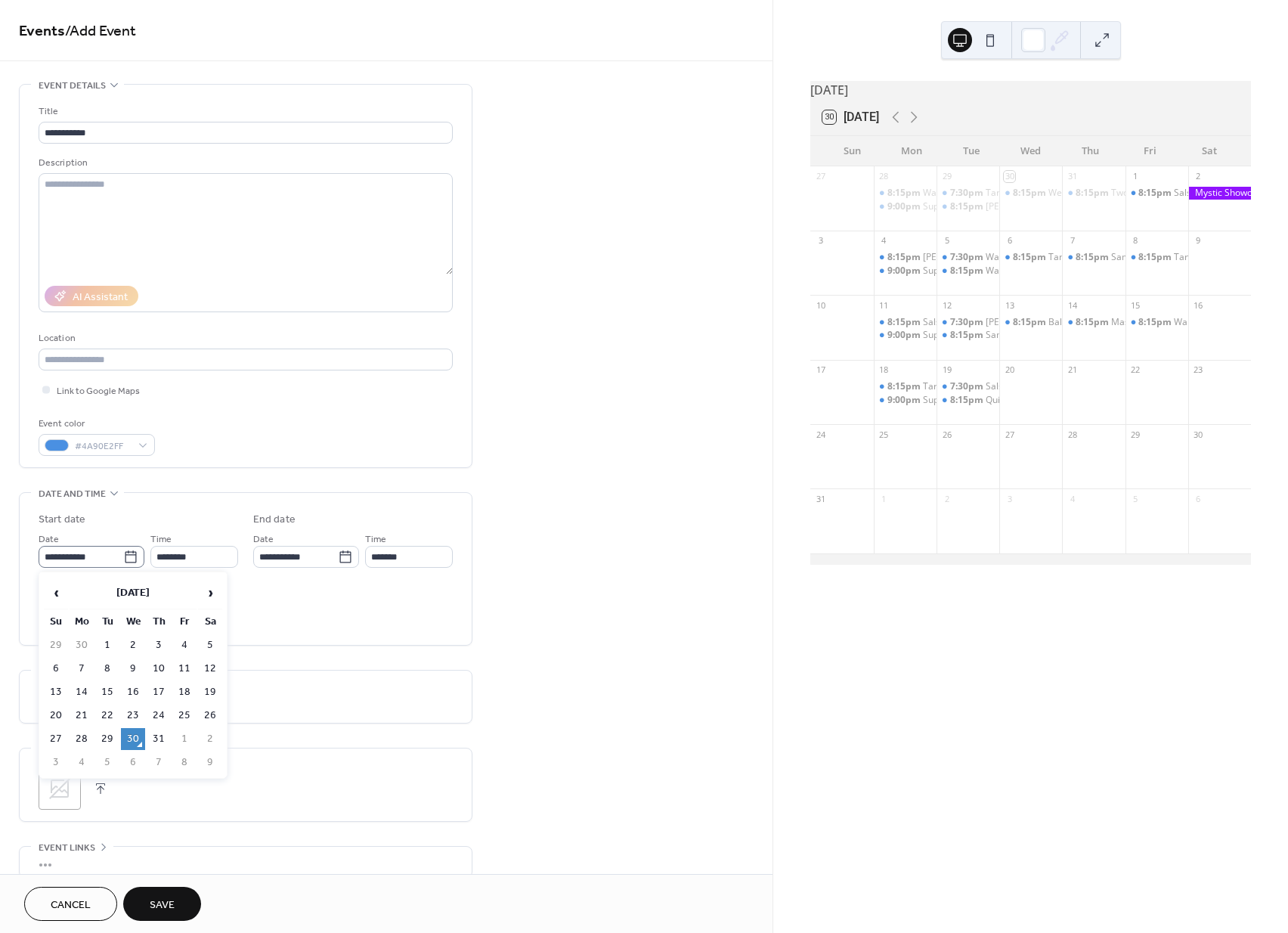 click 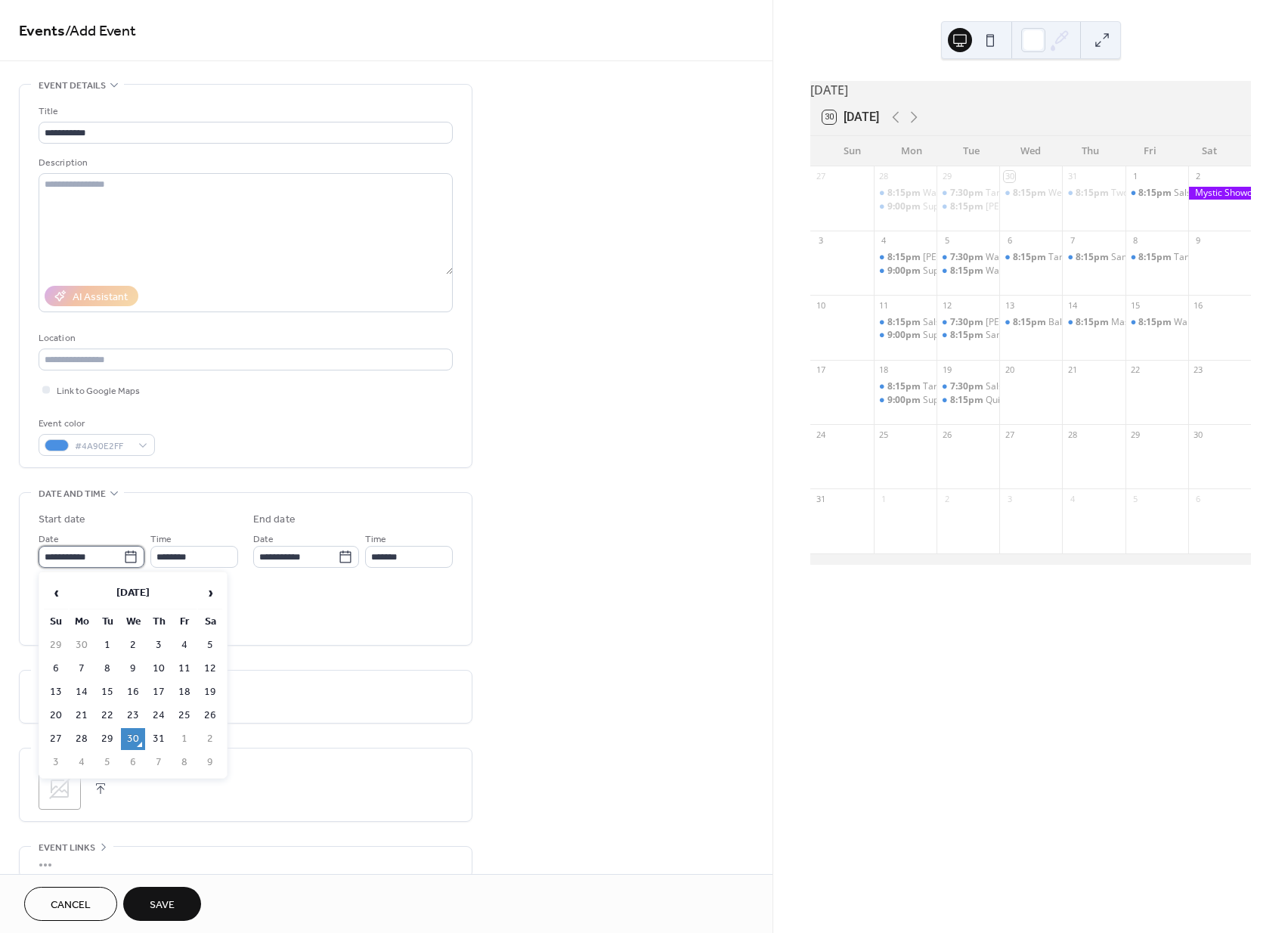 click on "**********" at bounding box center [81, 556] 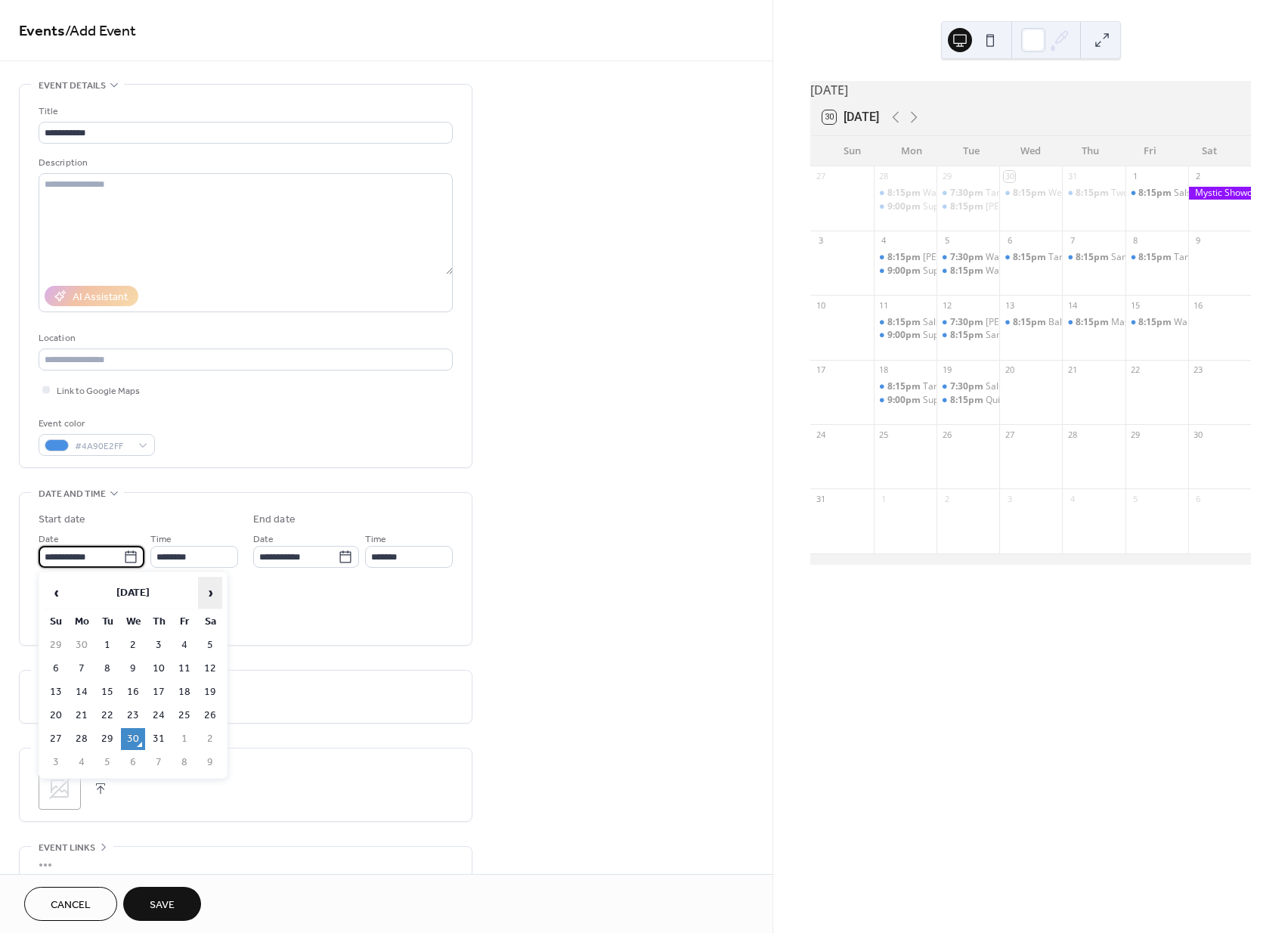 click on "›" at bounding box center (210, 593) 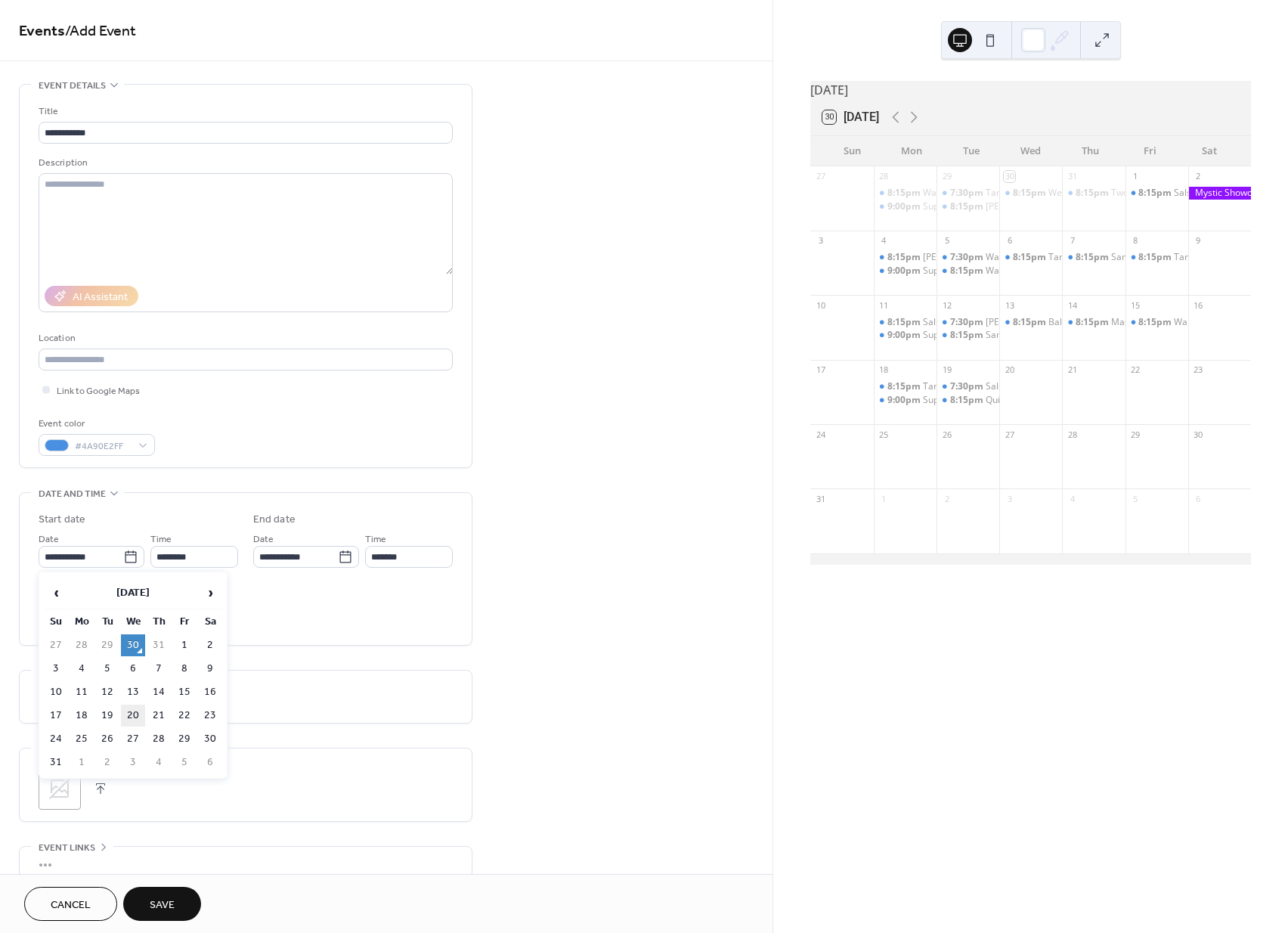 click on "20" at bounding box center [133, 715] 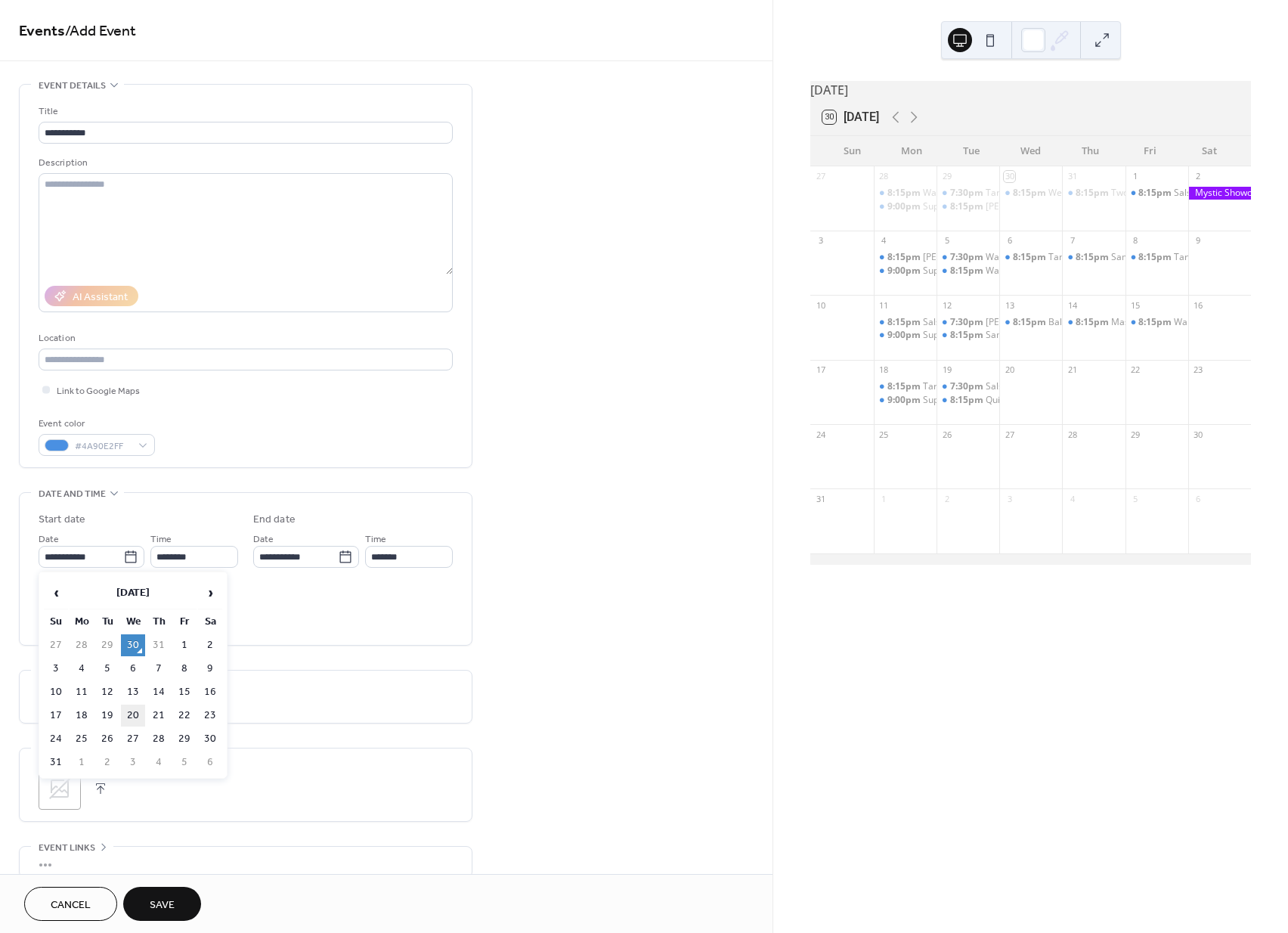 type on "**********" 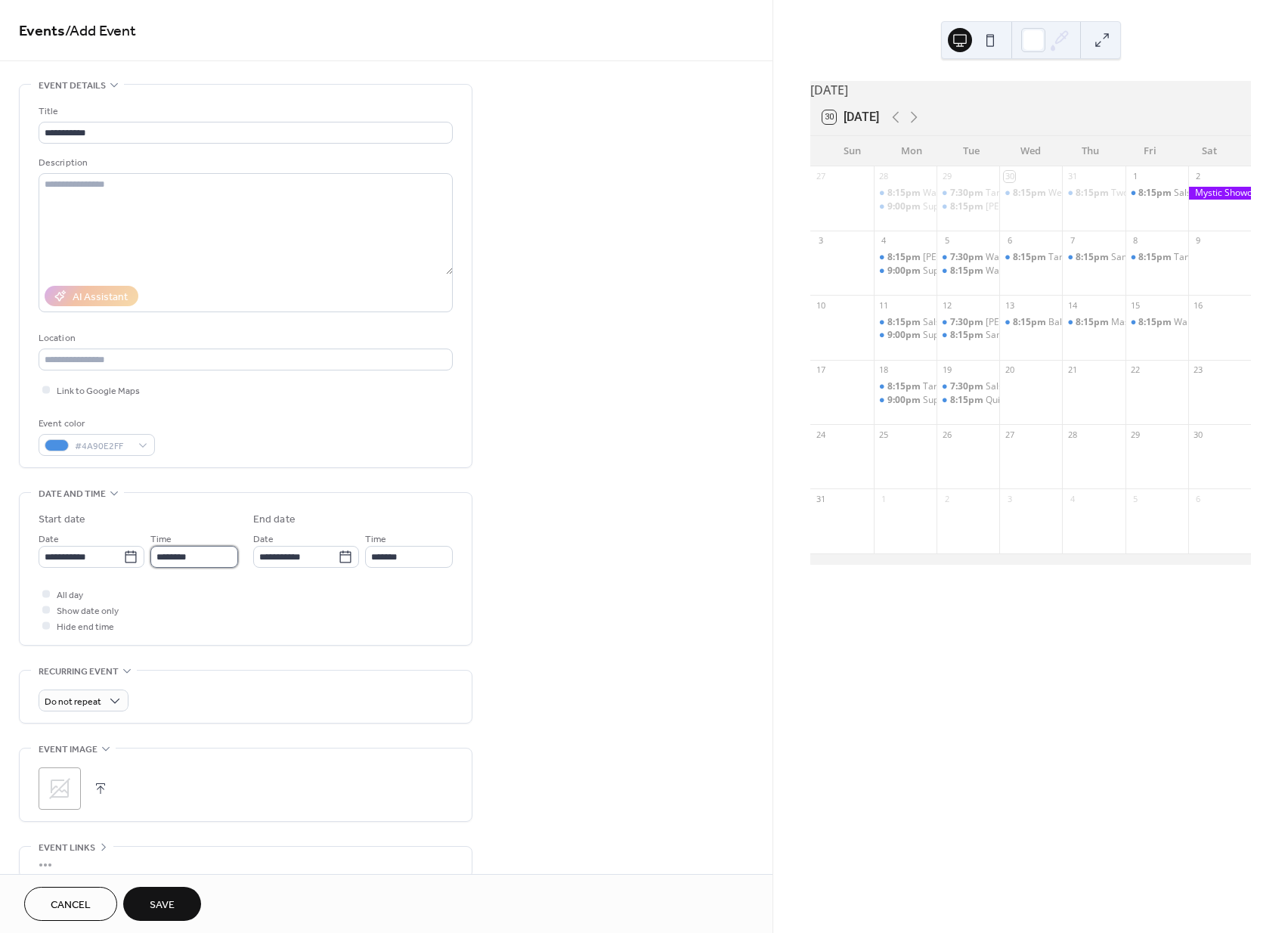 click on "********" at bounding box center [194, 556] 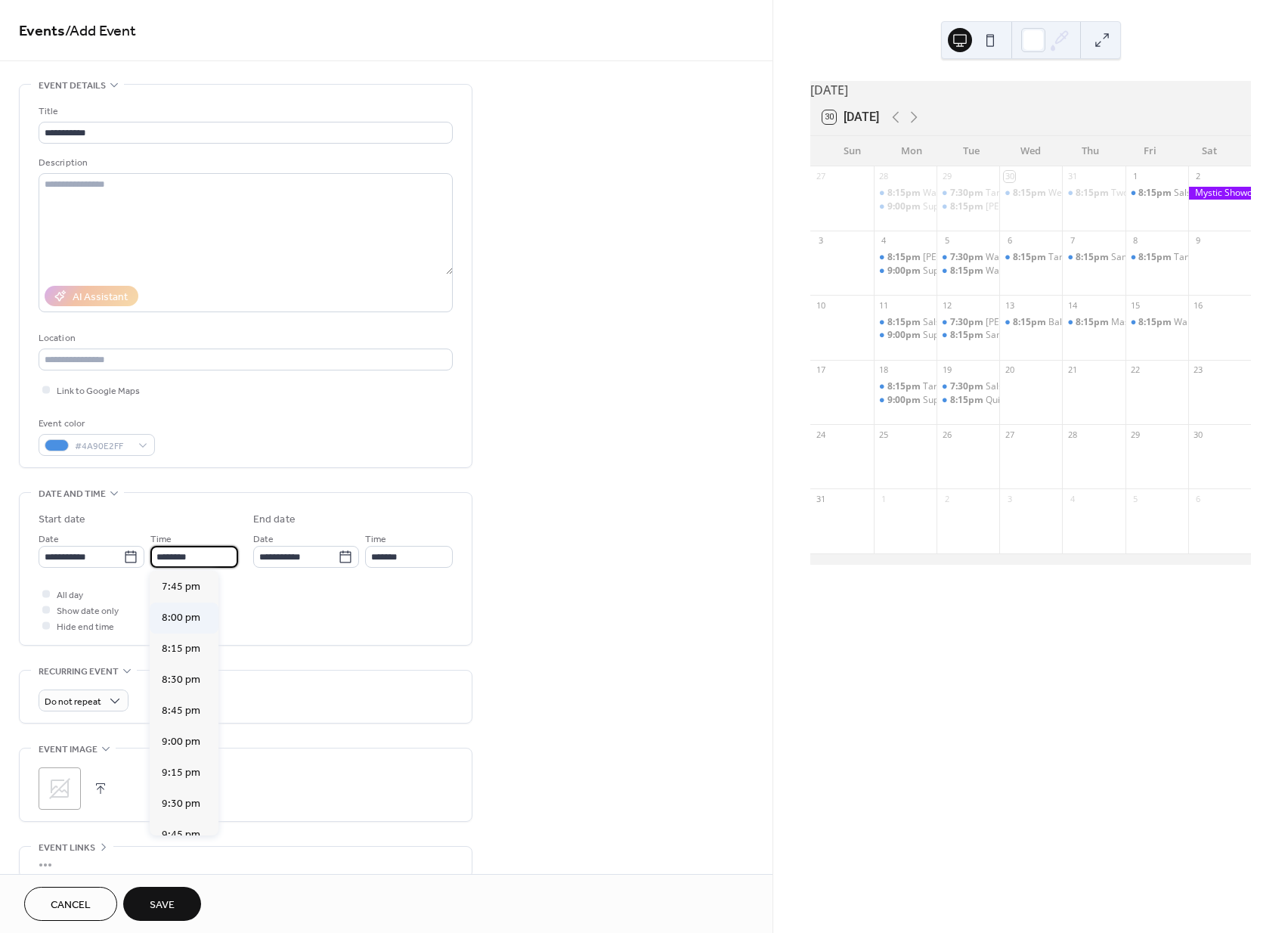 scroll, scrollTop: 2438, scrollLeft: 0, axis: vertical 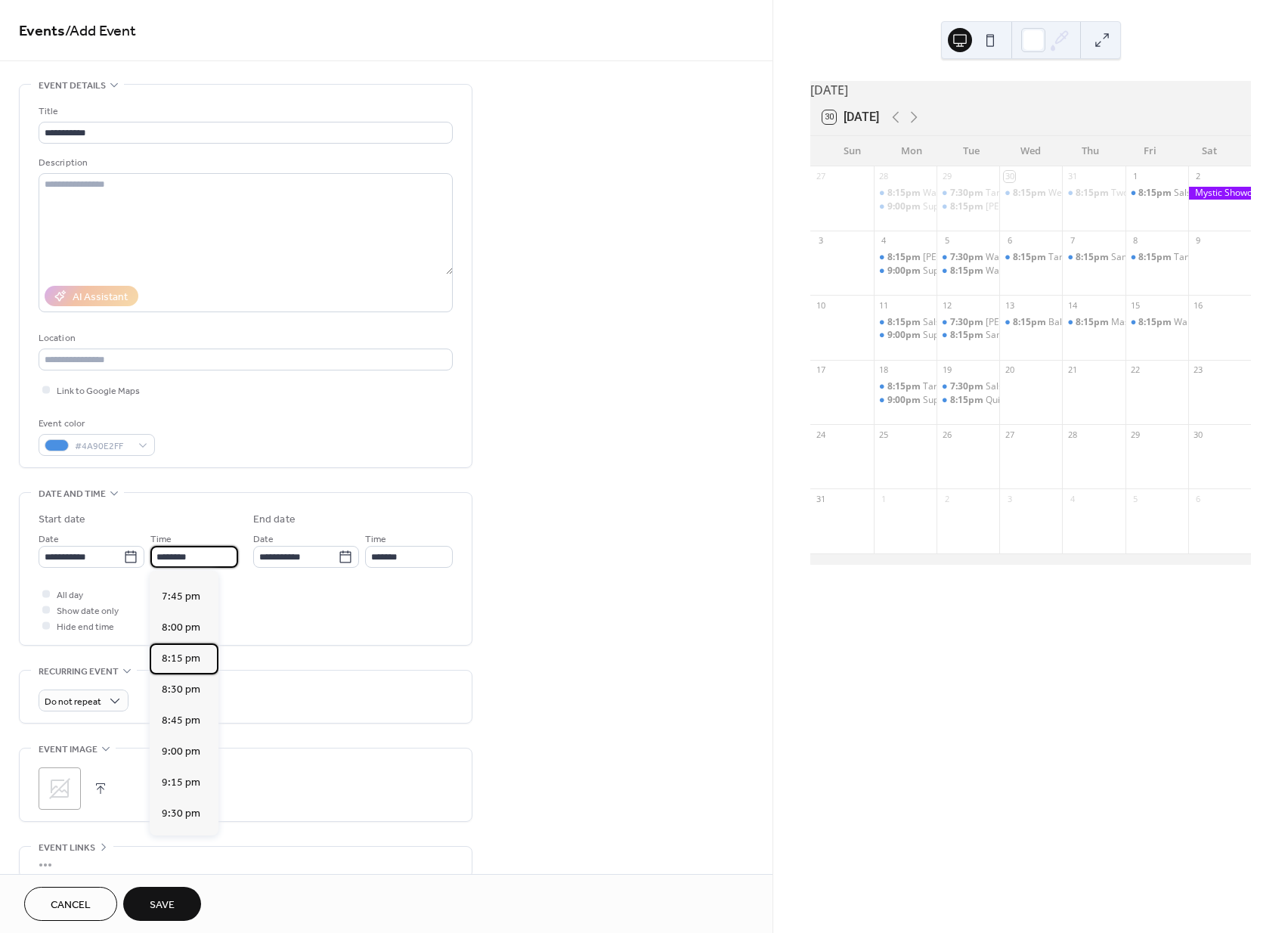 click on "8:15 pm" at bounding box center [184, 659] 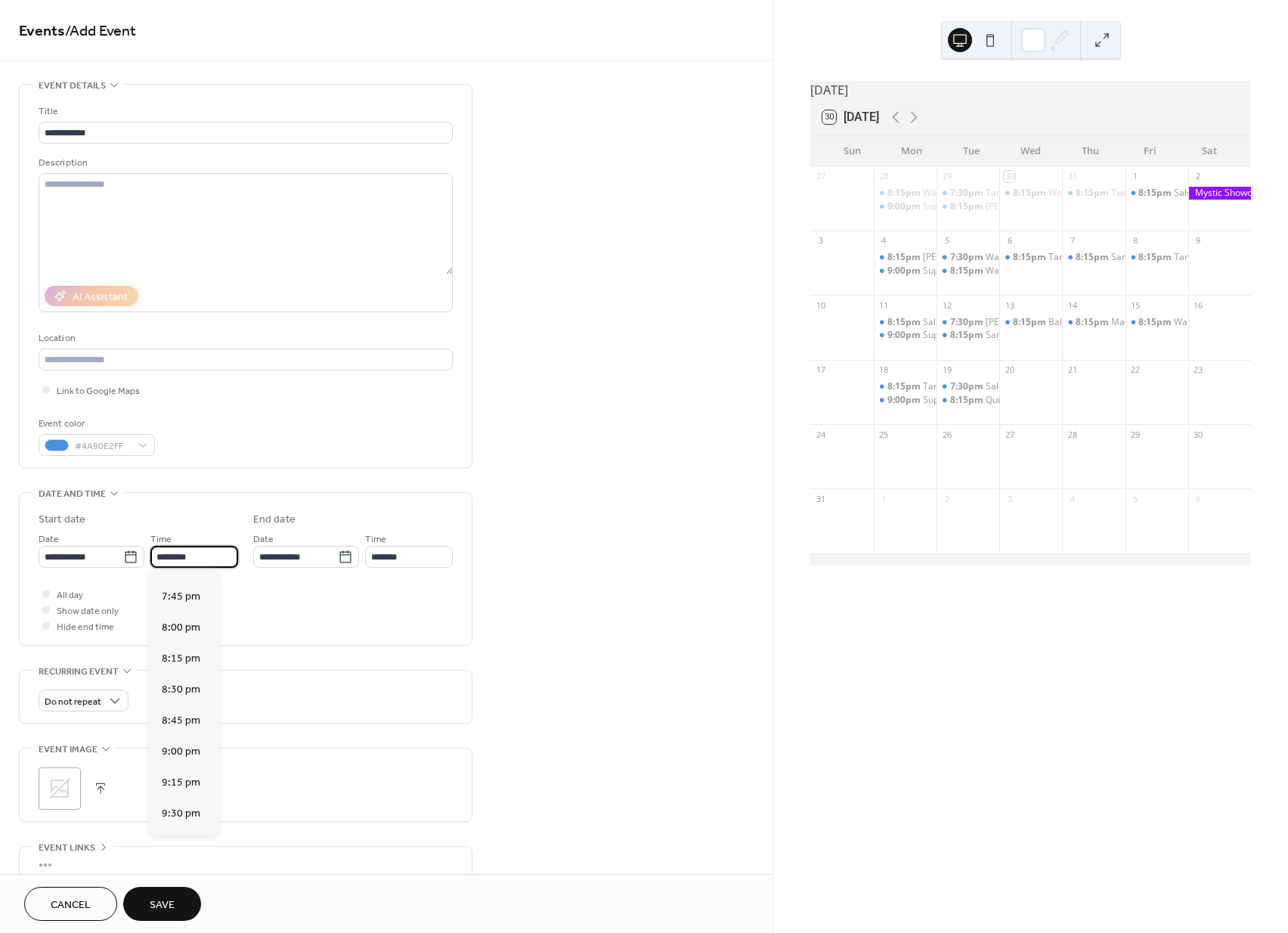 type on "*******" 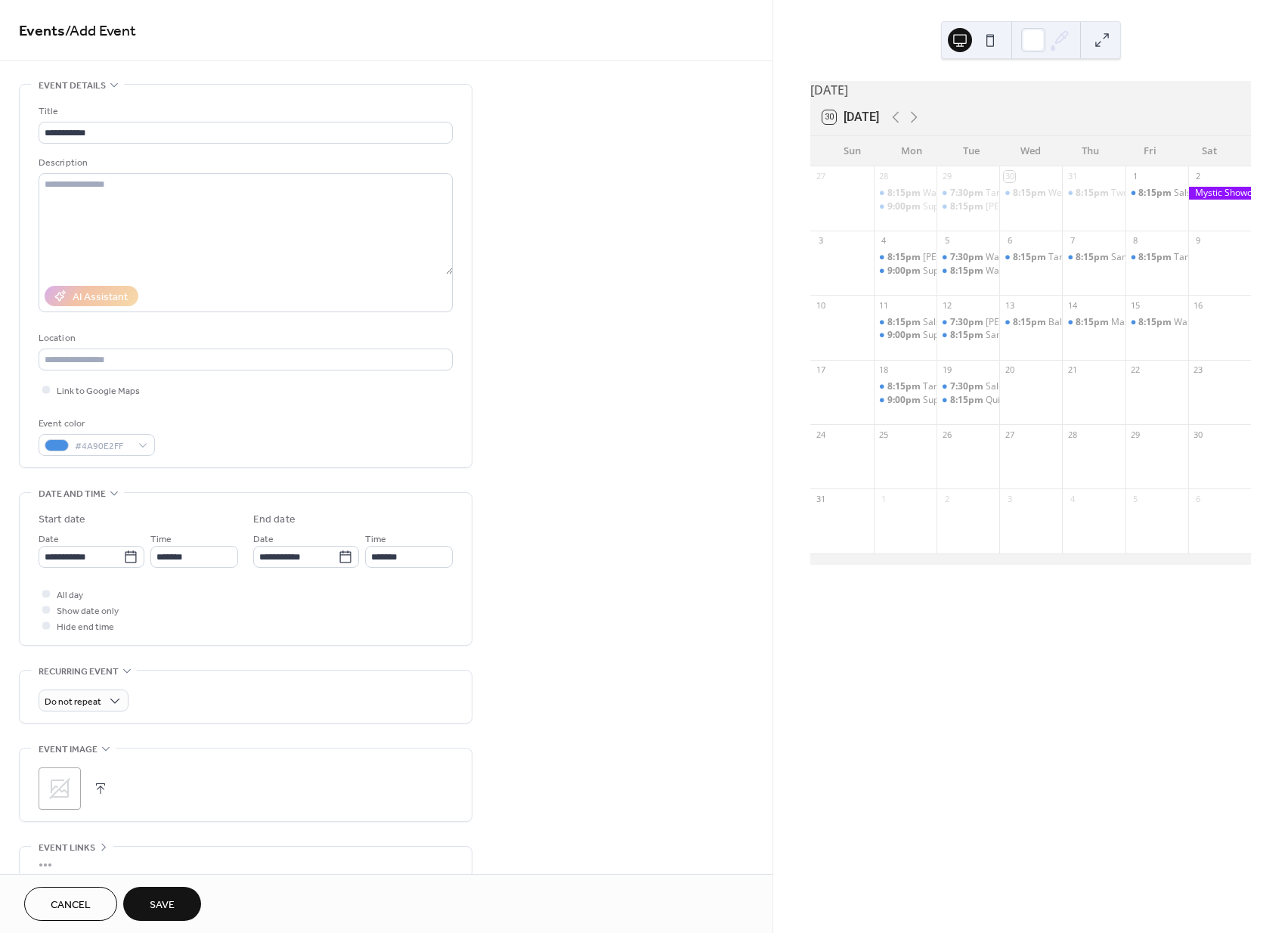 click on "**********" at bounding box center [246, 572] 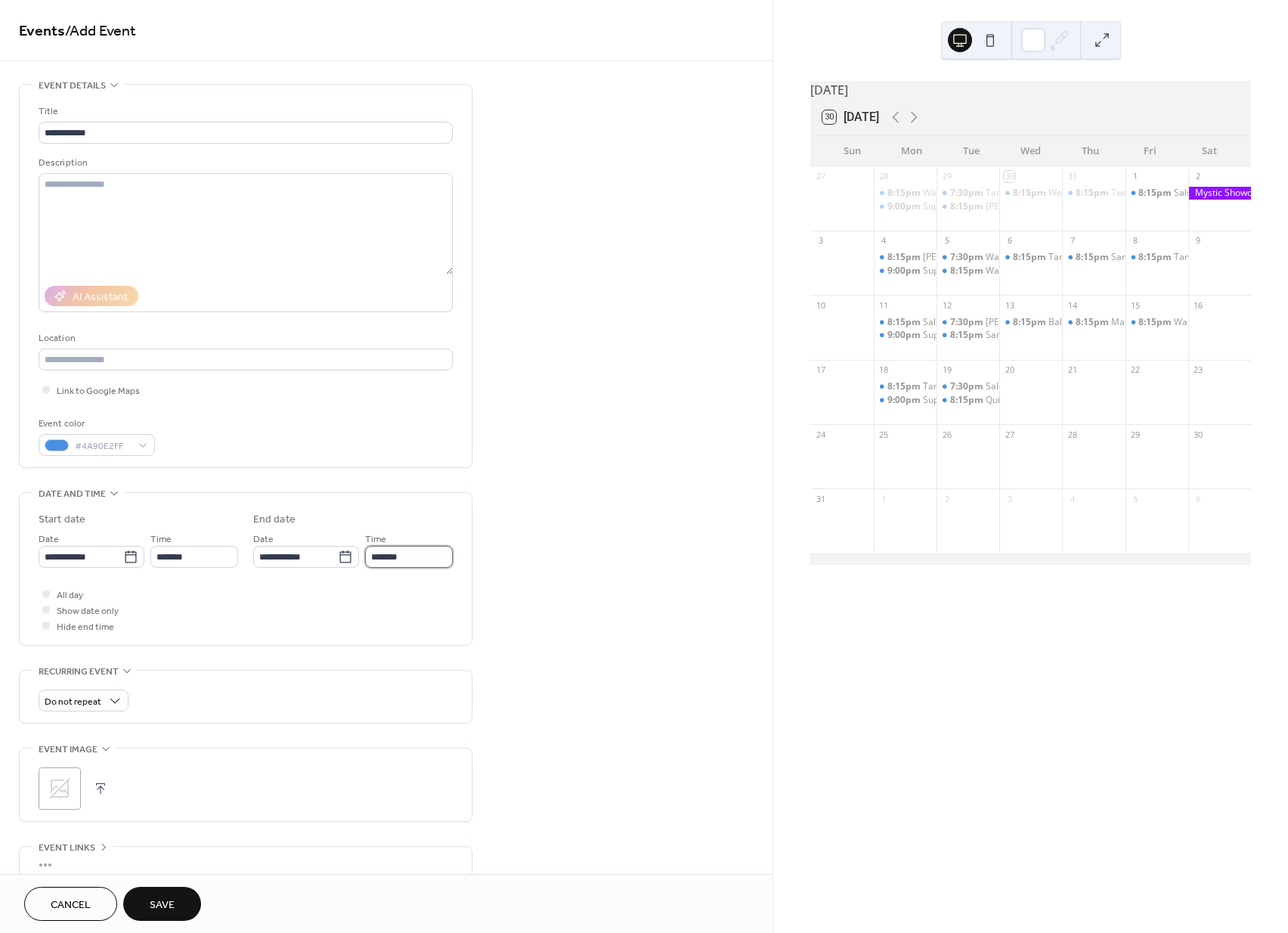 click on "*******" at bounding box center [409, 556] 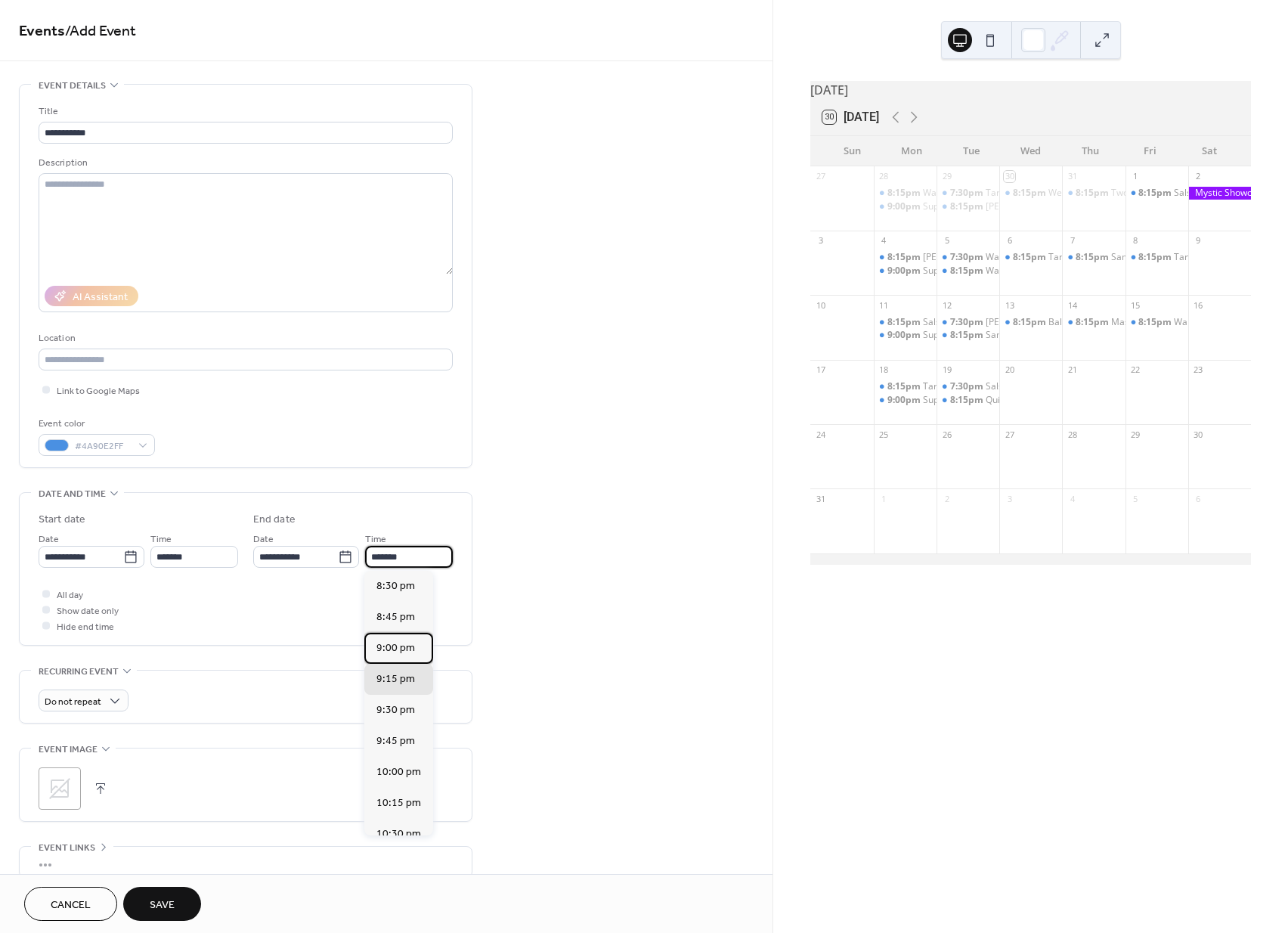 click on "9:00 pm" at bounding box center (395, 648) 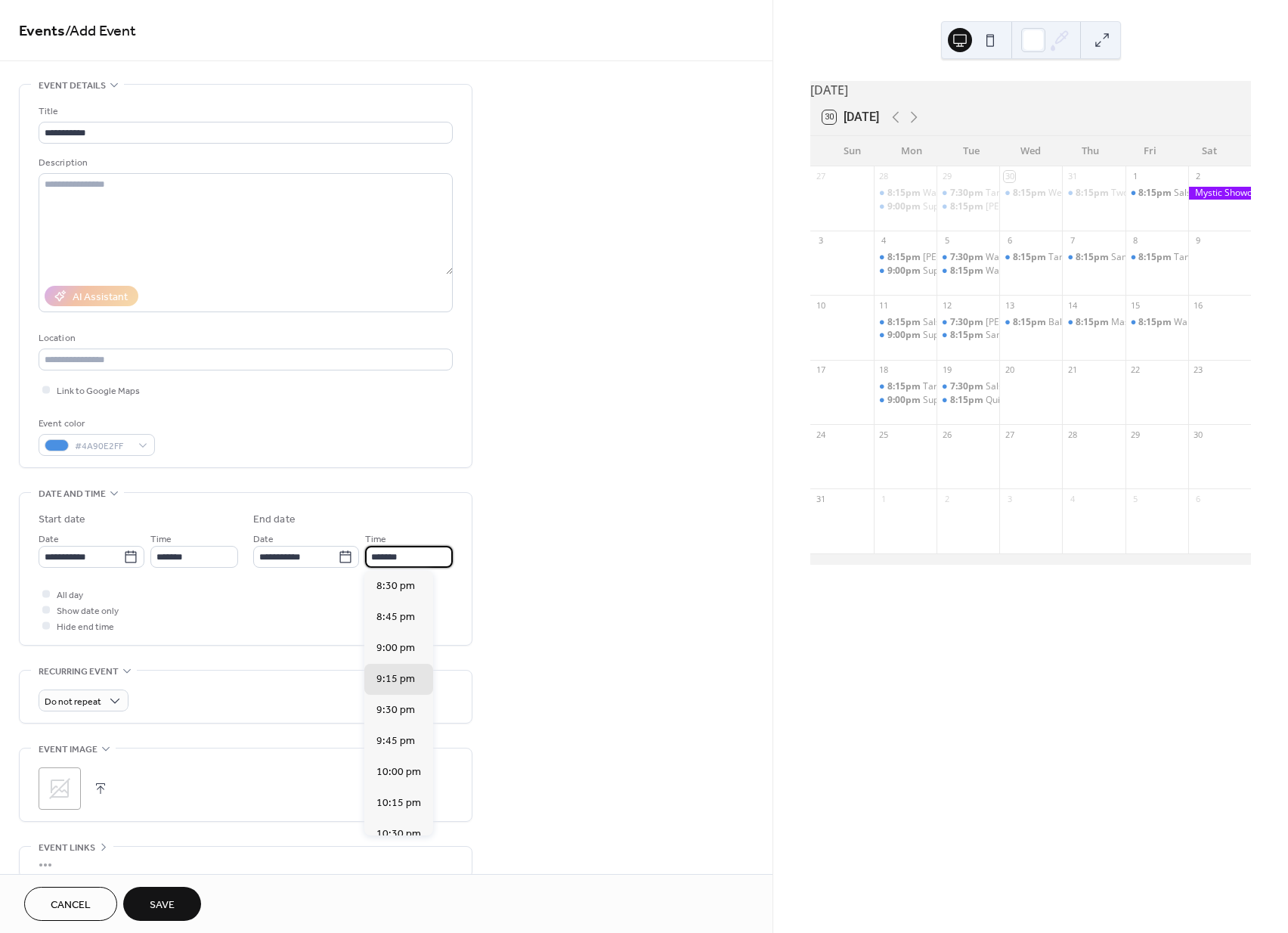 type on "*******" 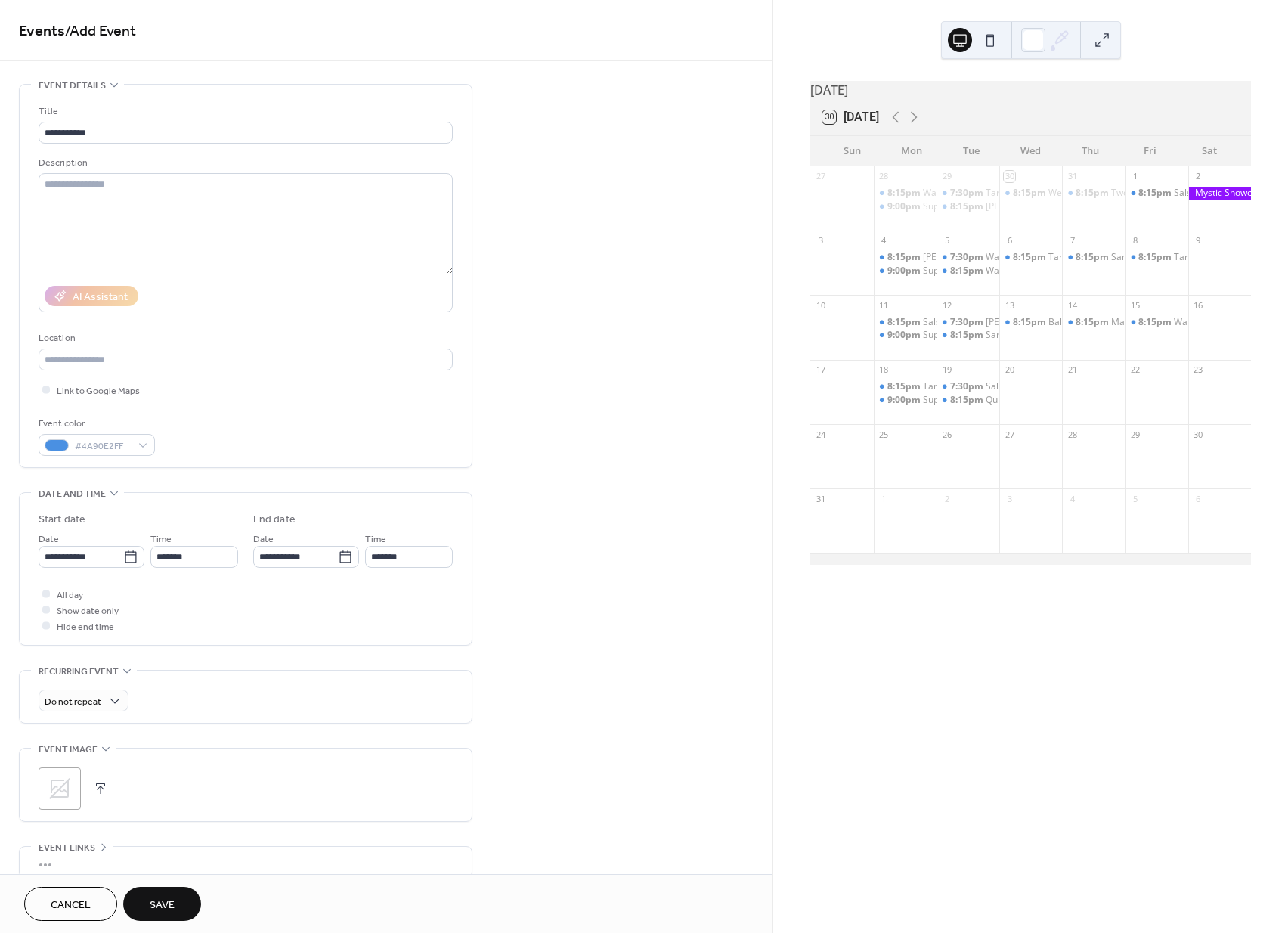 click on "**********" at bounding box center [386, 544] 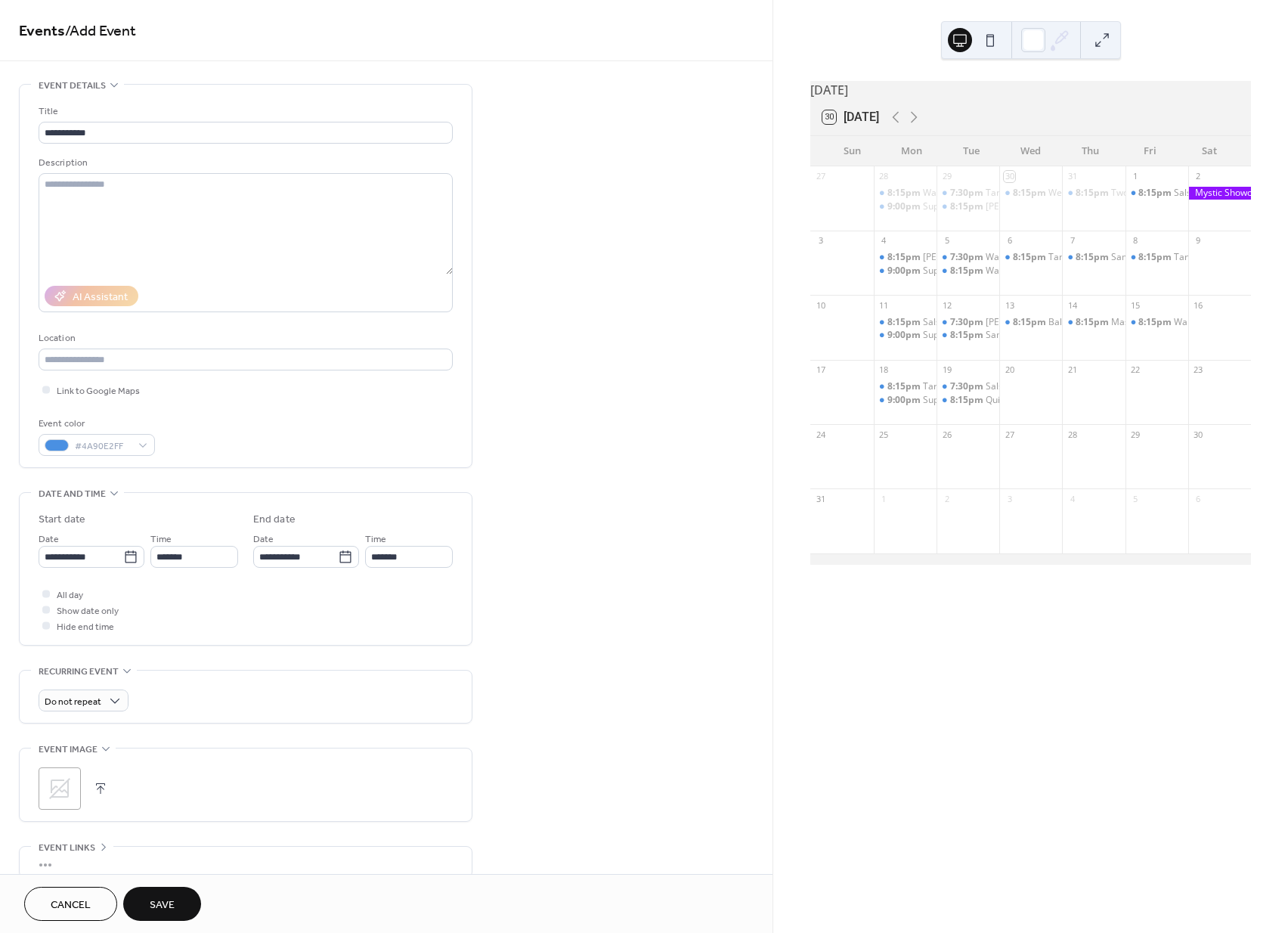 click on "Save" at bounding box center (162, 905) 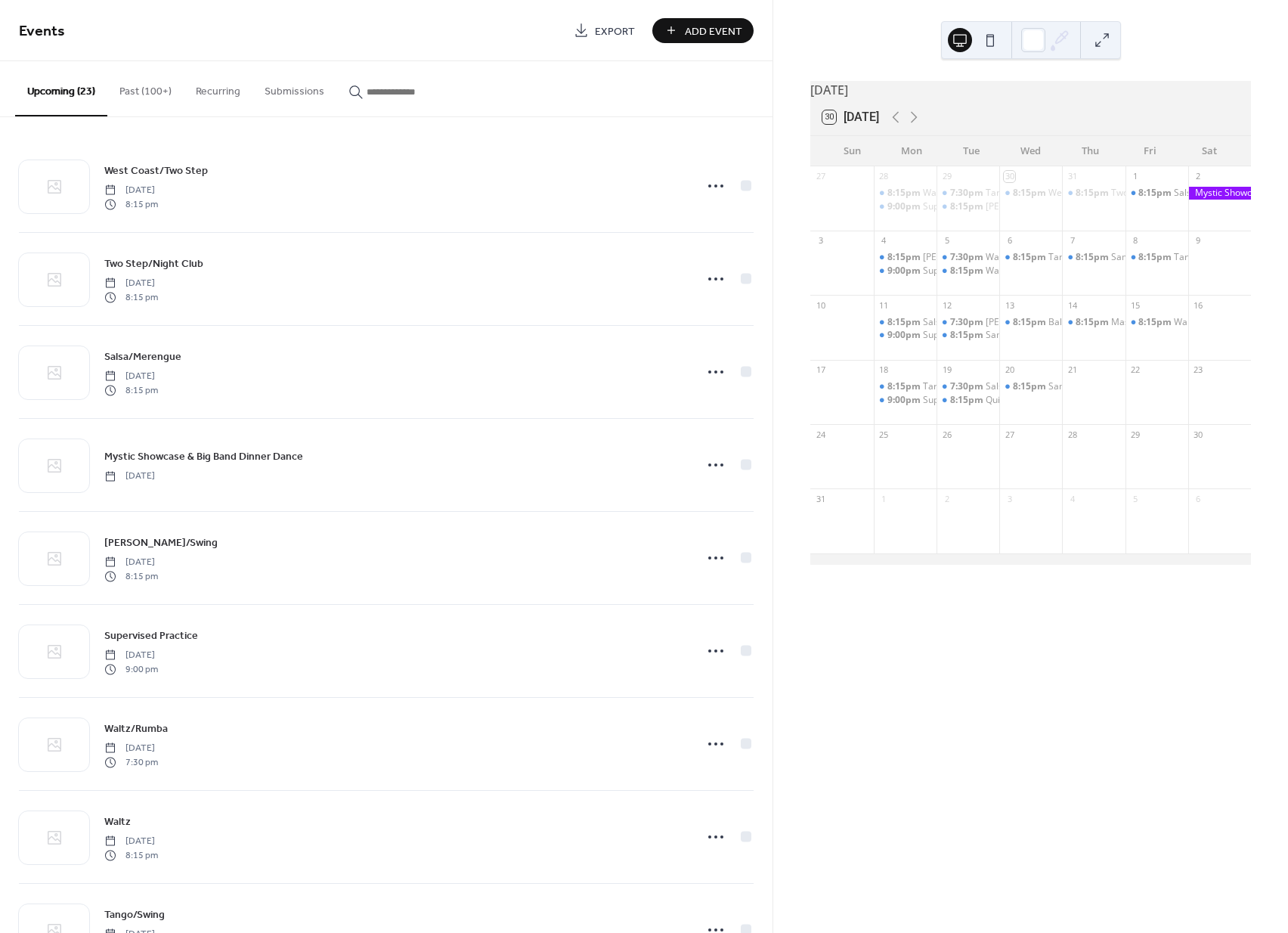 click on "Add Event" at bounding box center (714, 31) 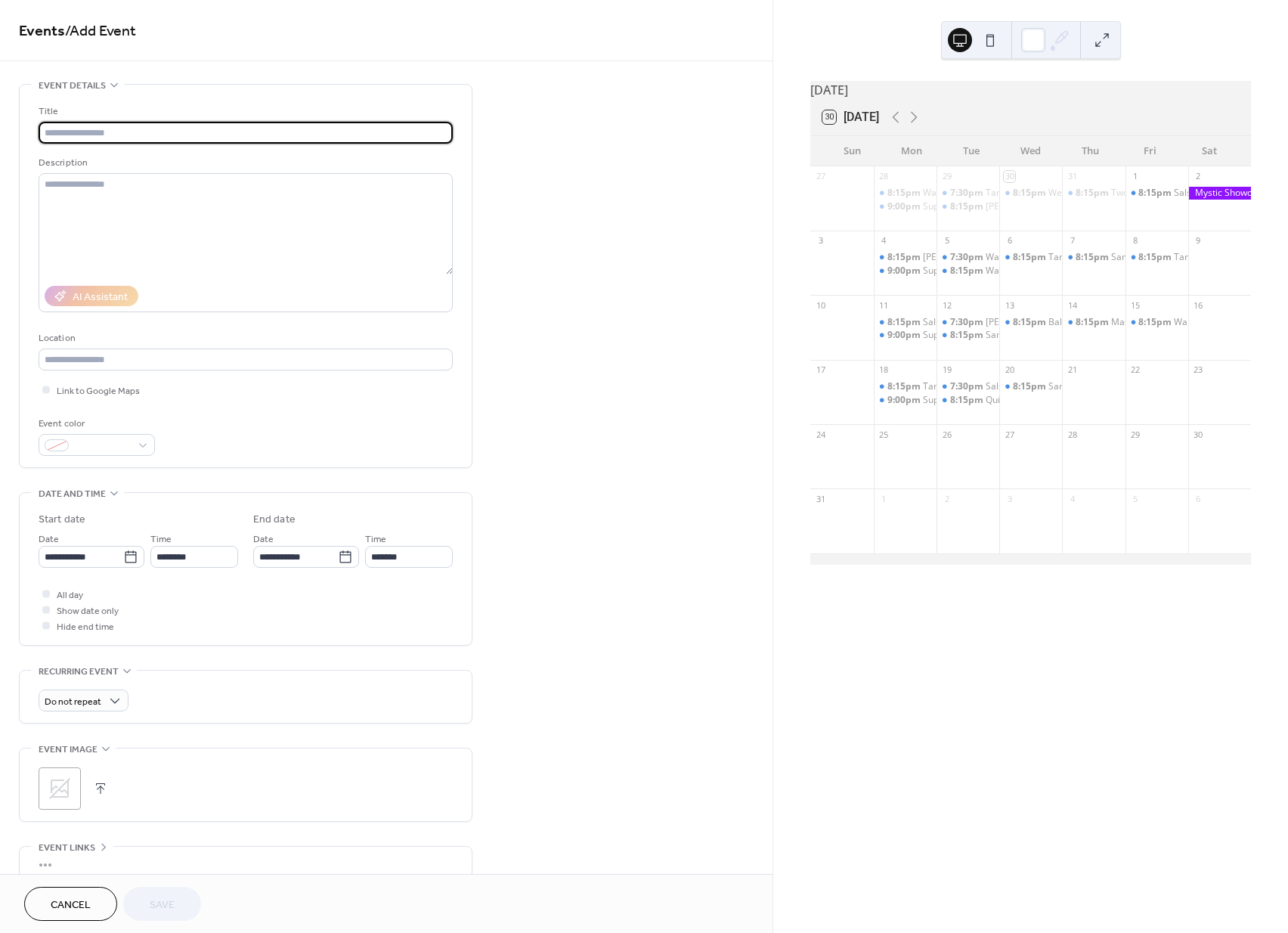 click at bounding box center [246, 132] 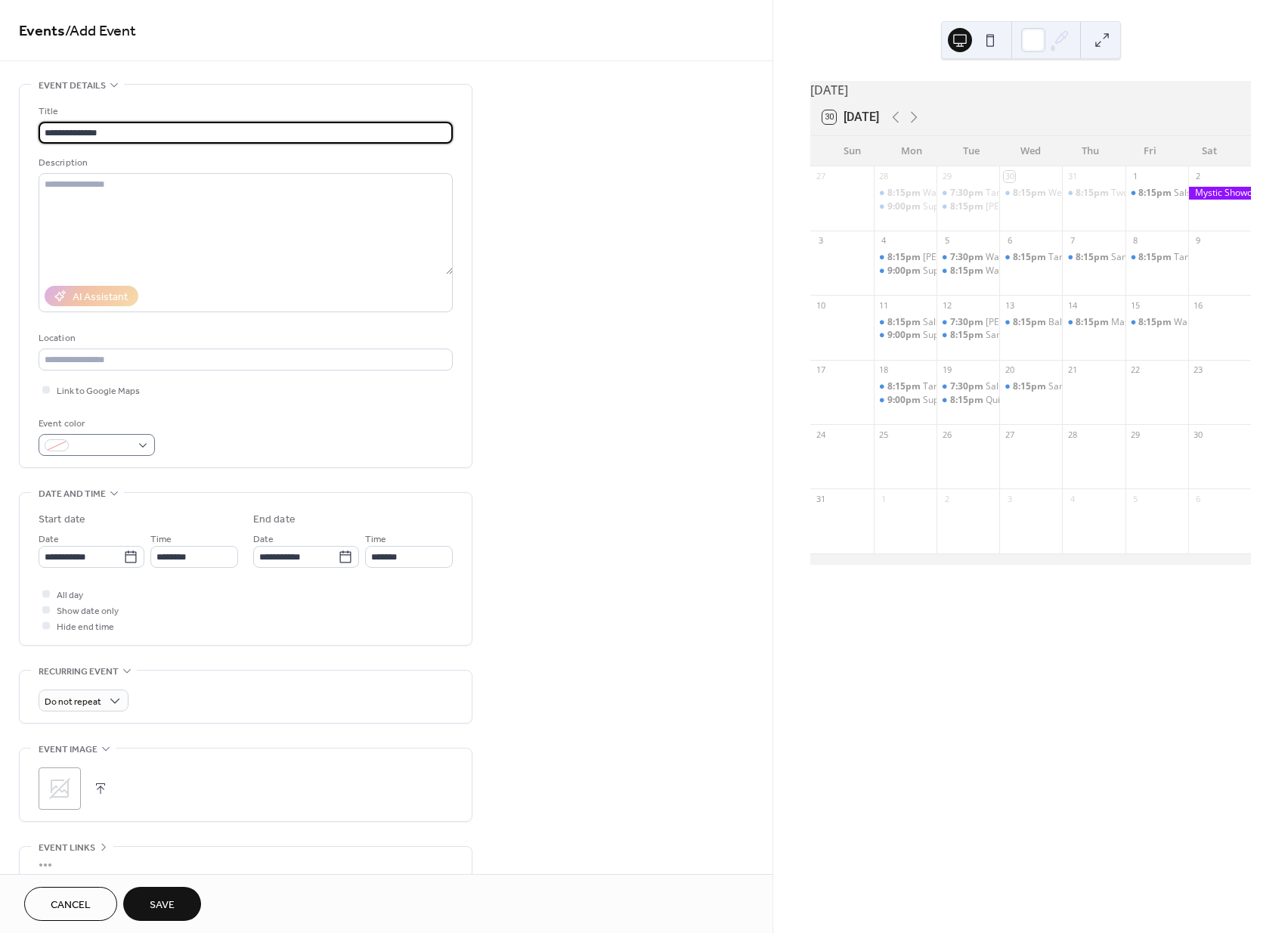 type on "**********" 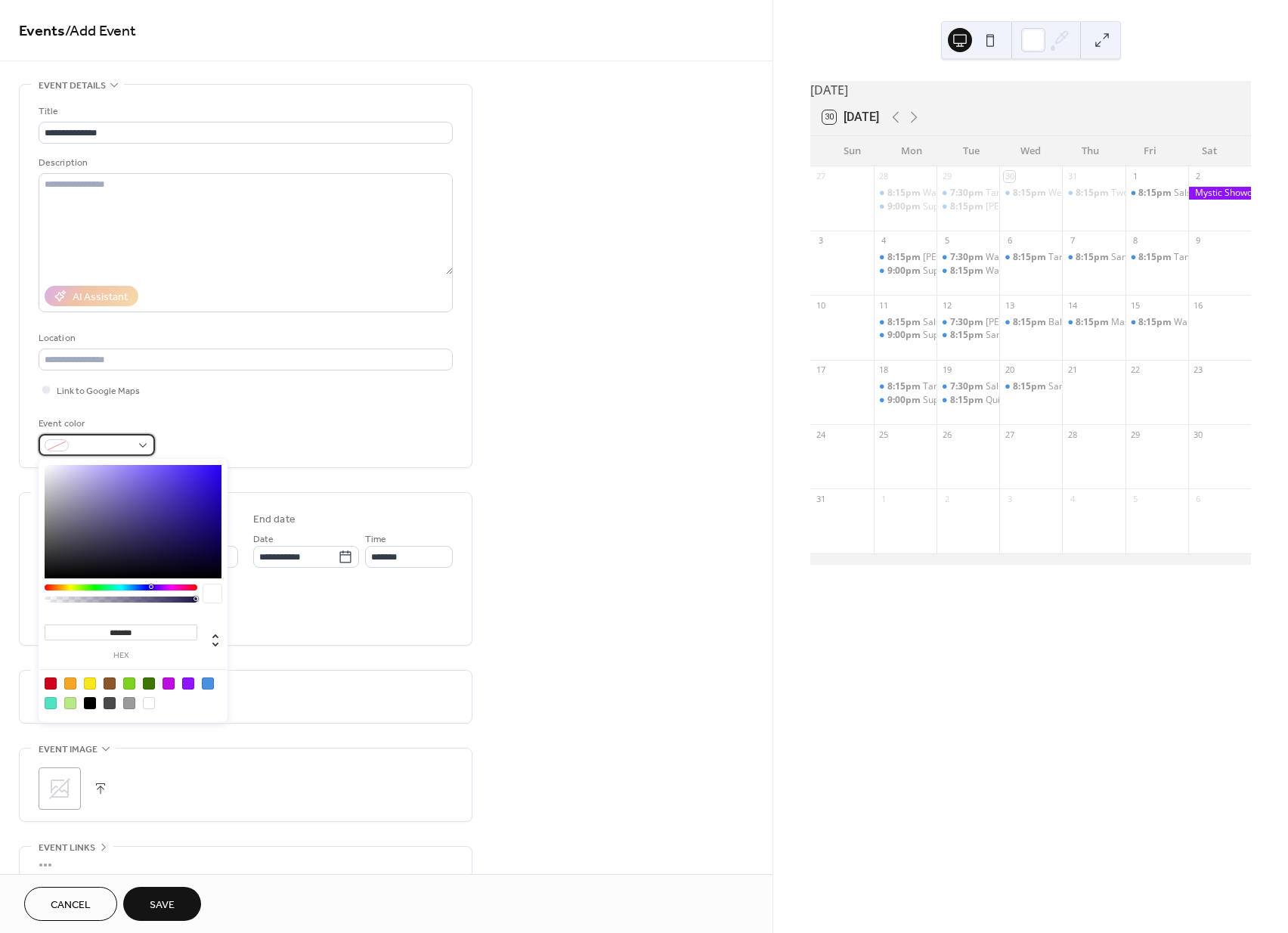 click at bounding box center [97, 445] 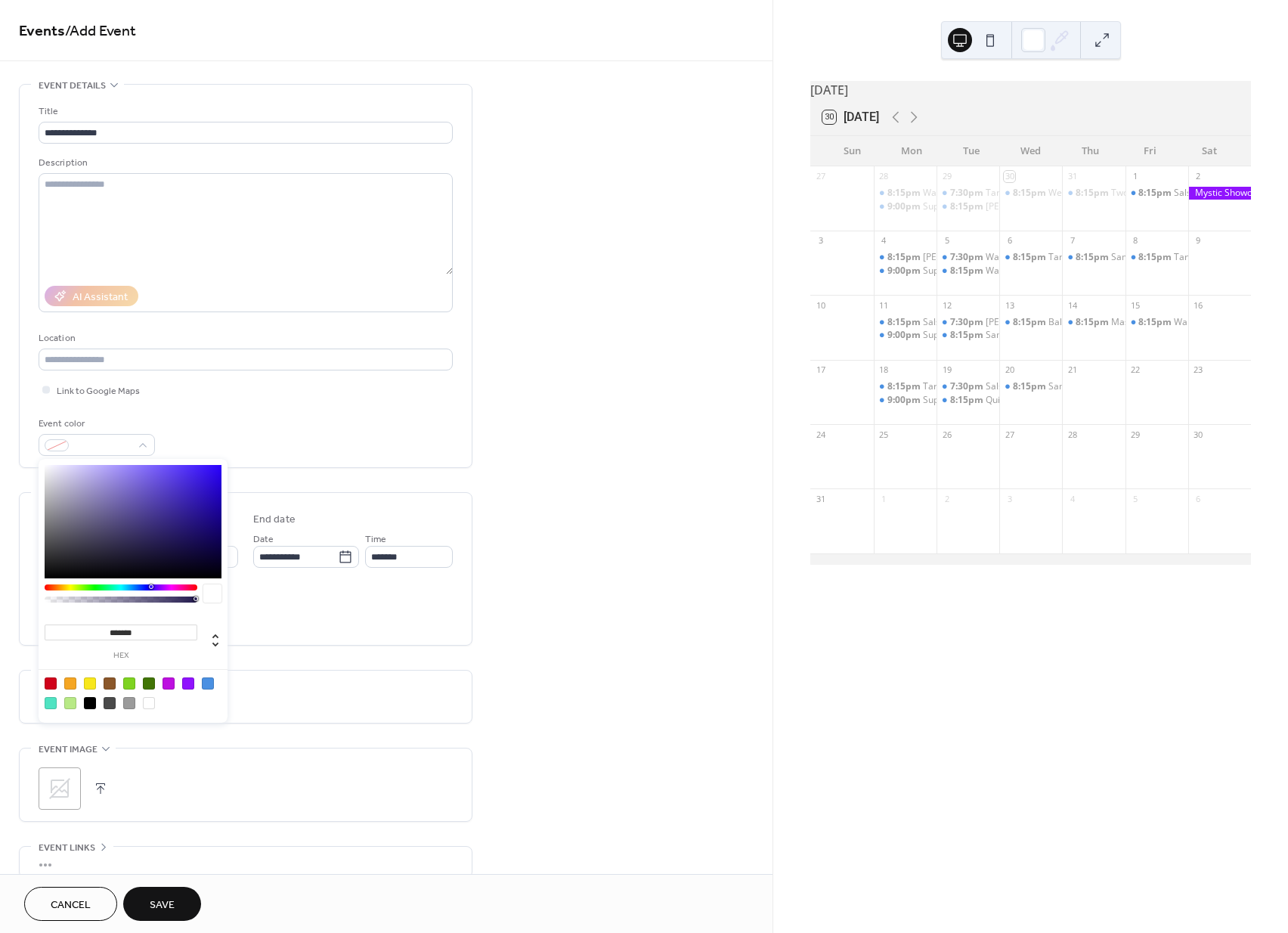 click at bounding box center (208, 683) 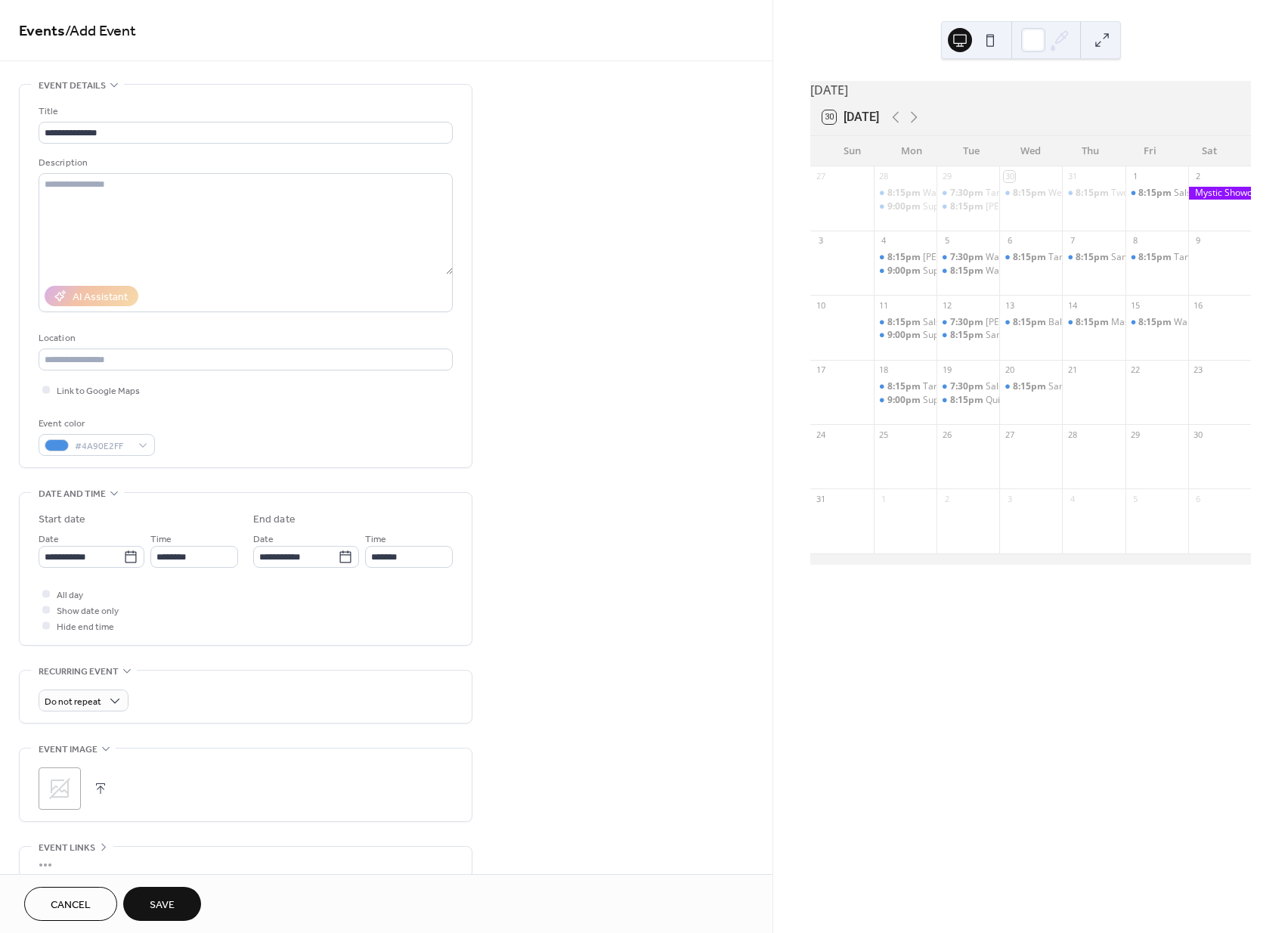 click on "**********" at bounding box center [386, 544] 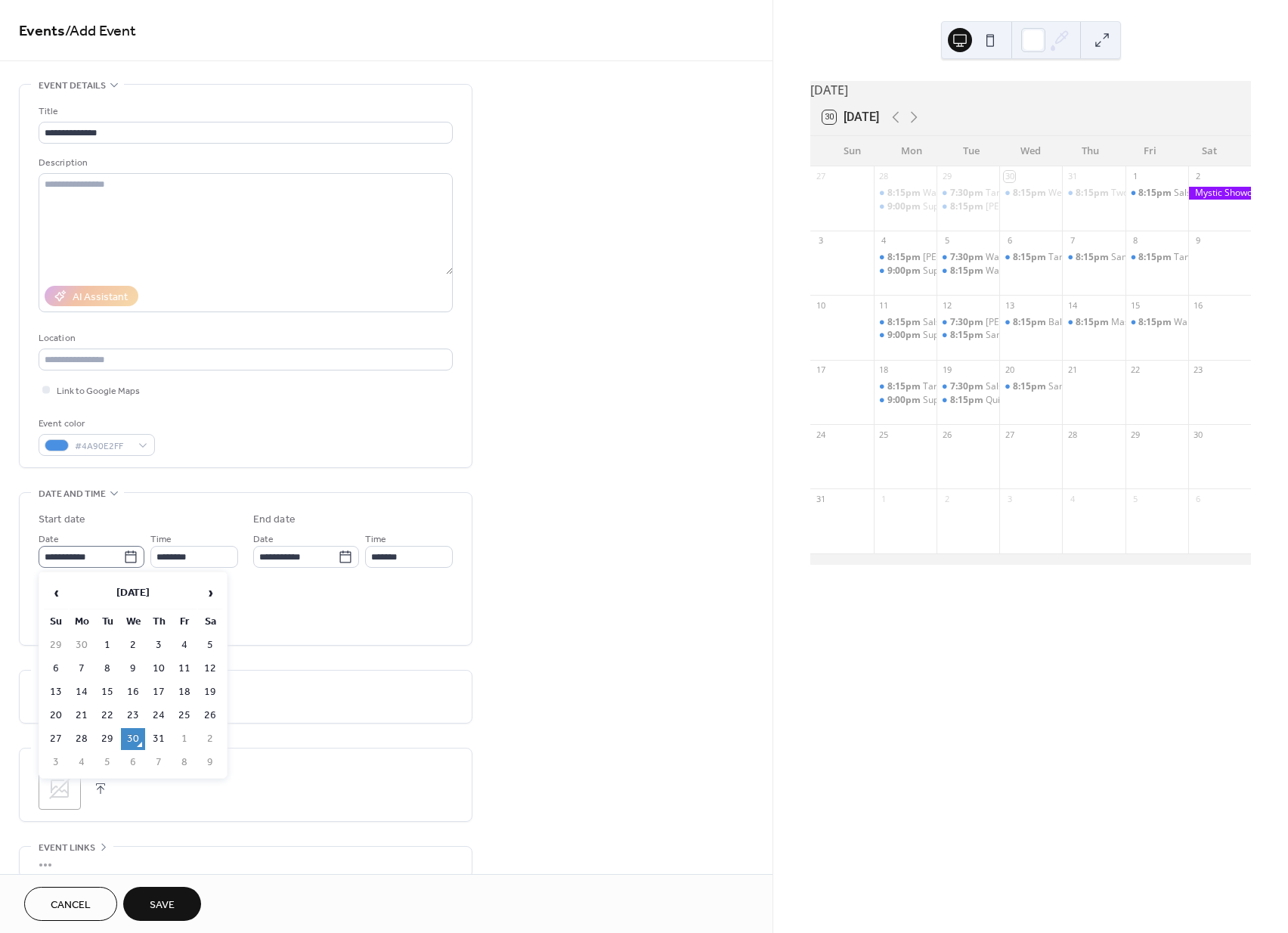 click 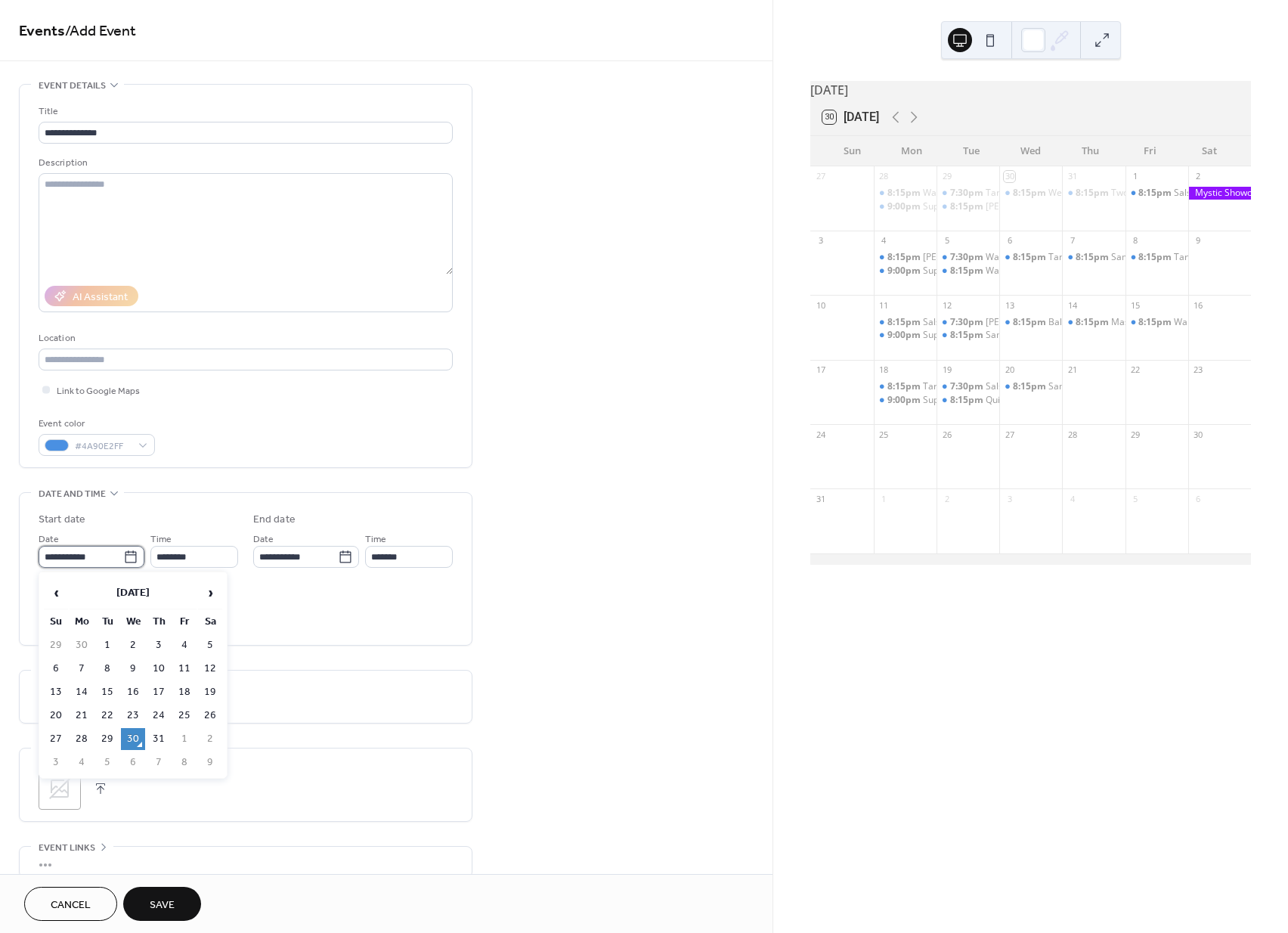 click on "**********" at bounding box center [81, 556] 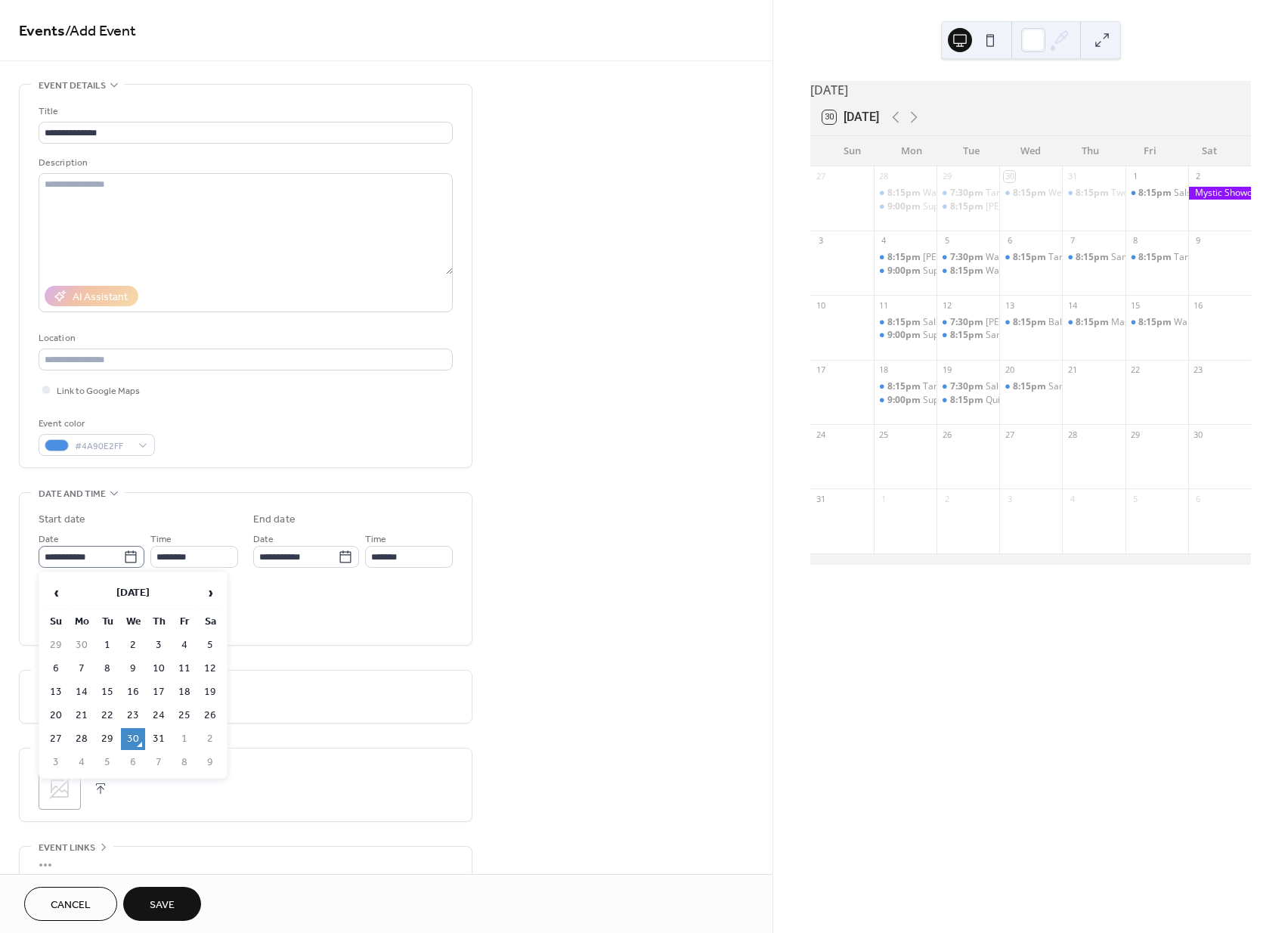 click 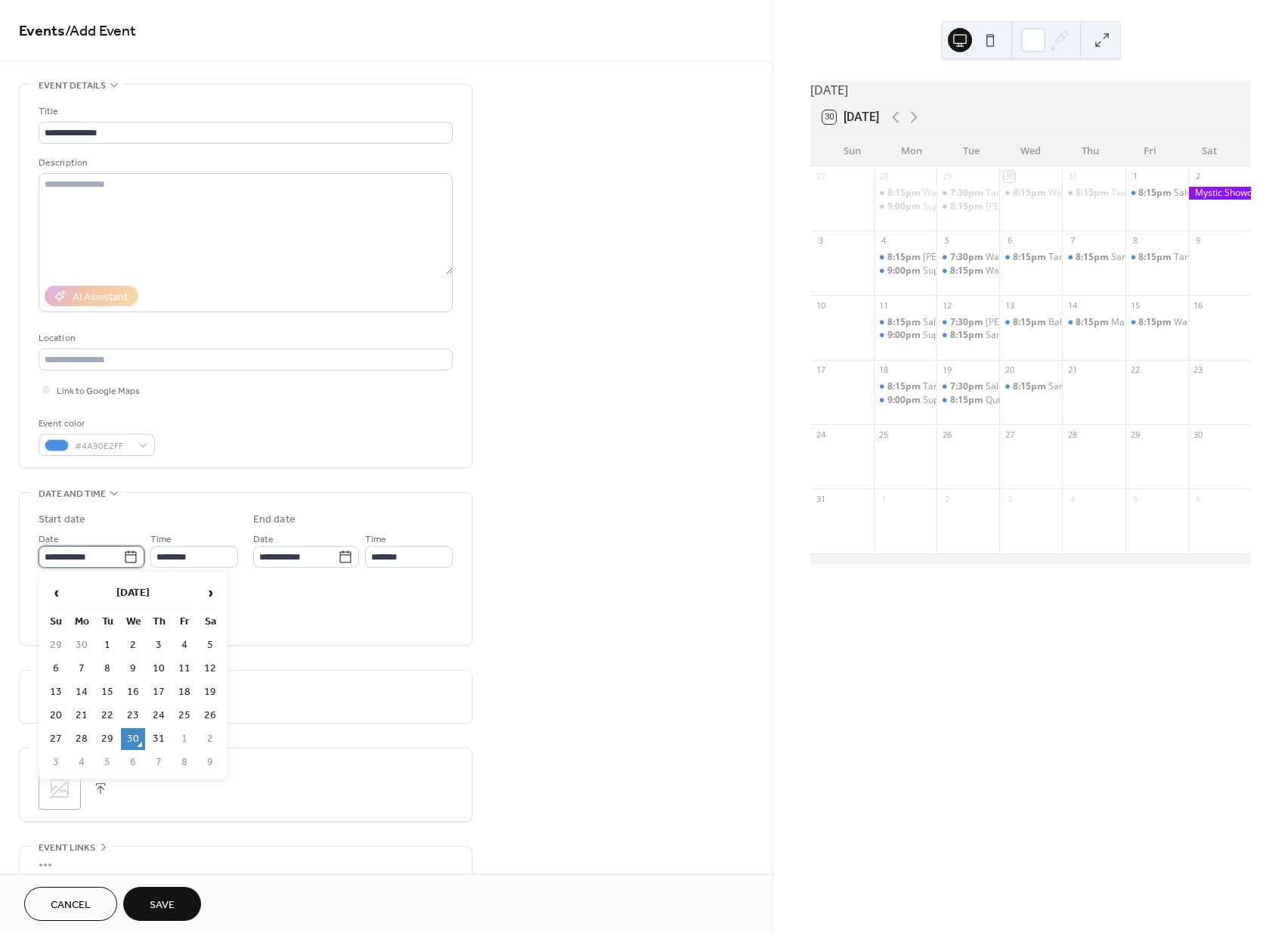 click on "**********" at bounding box center [81, 556] 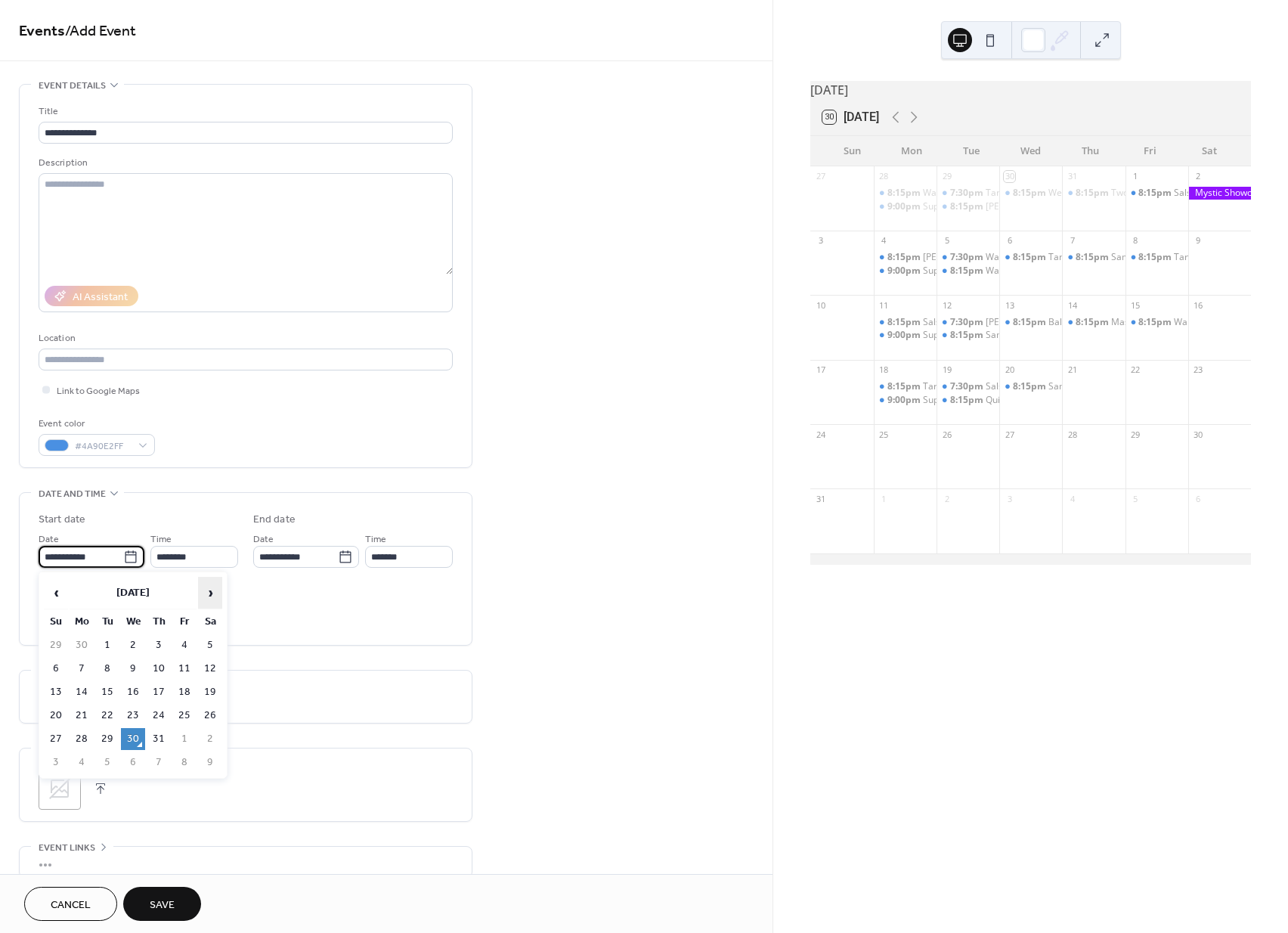 click on "›" at bounding box center (210, 593) 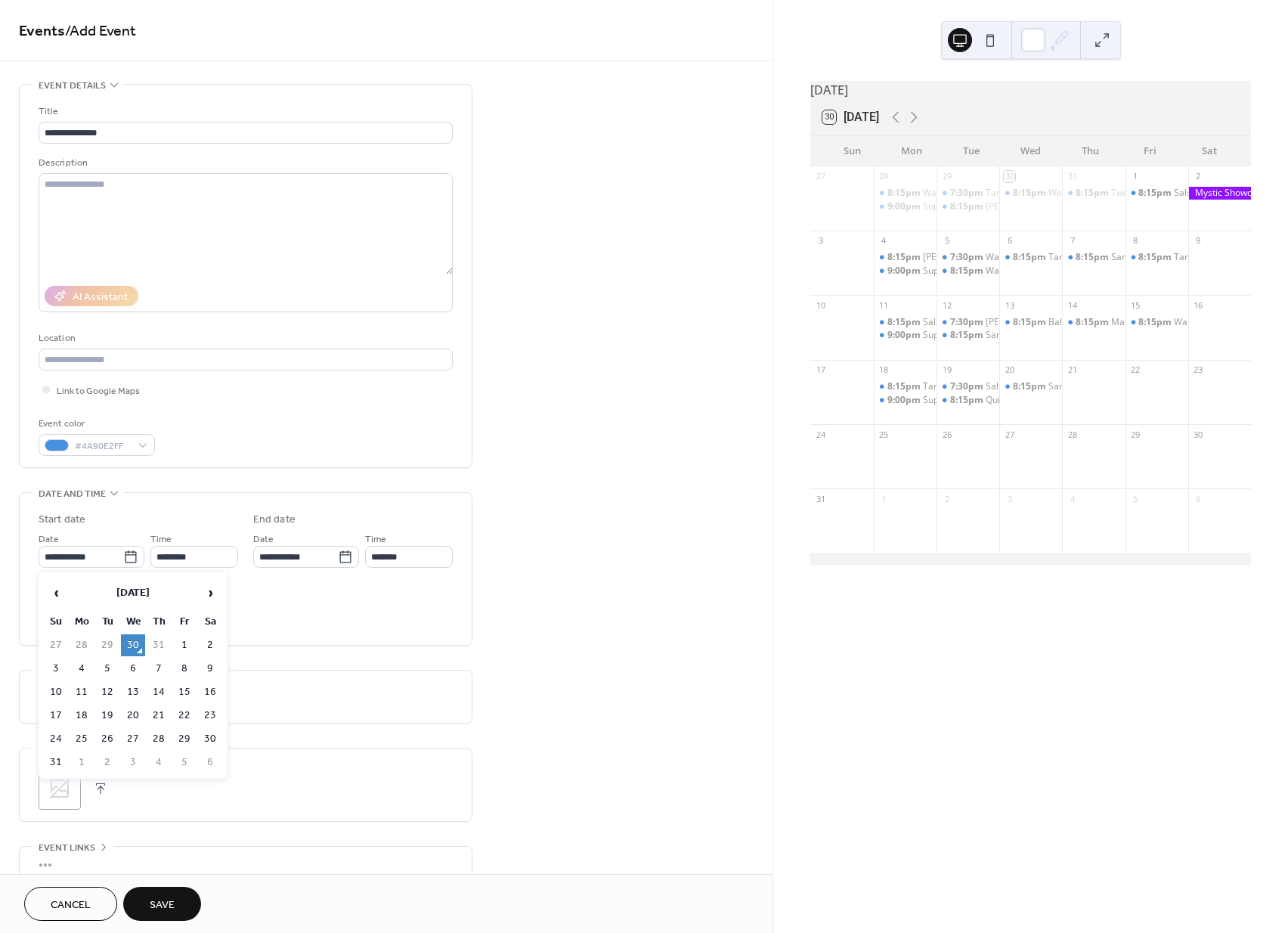 click on "21" at bounding box center [159, 715] 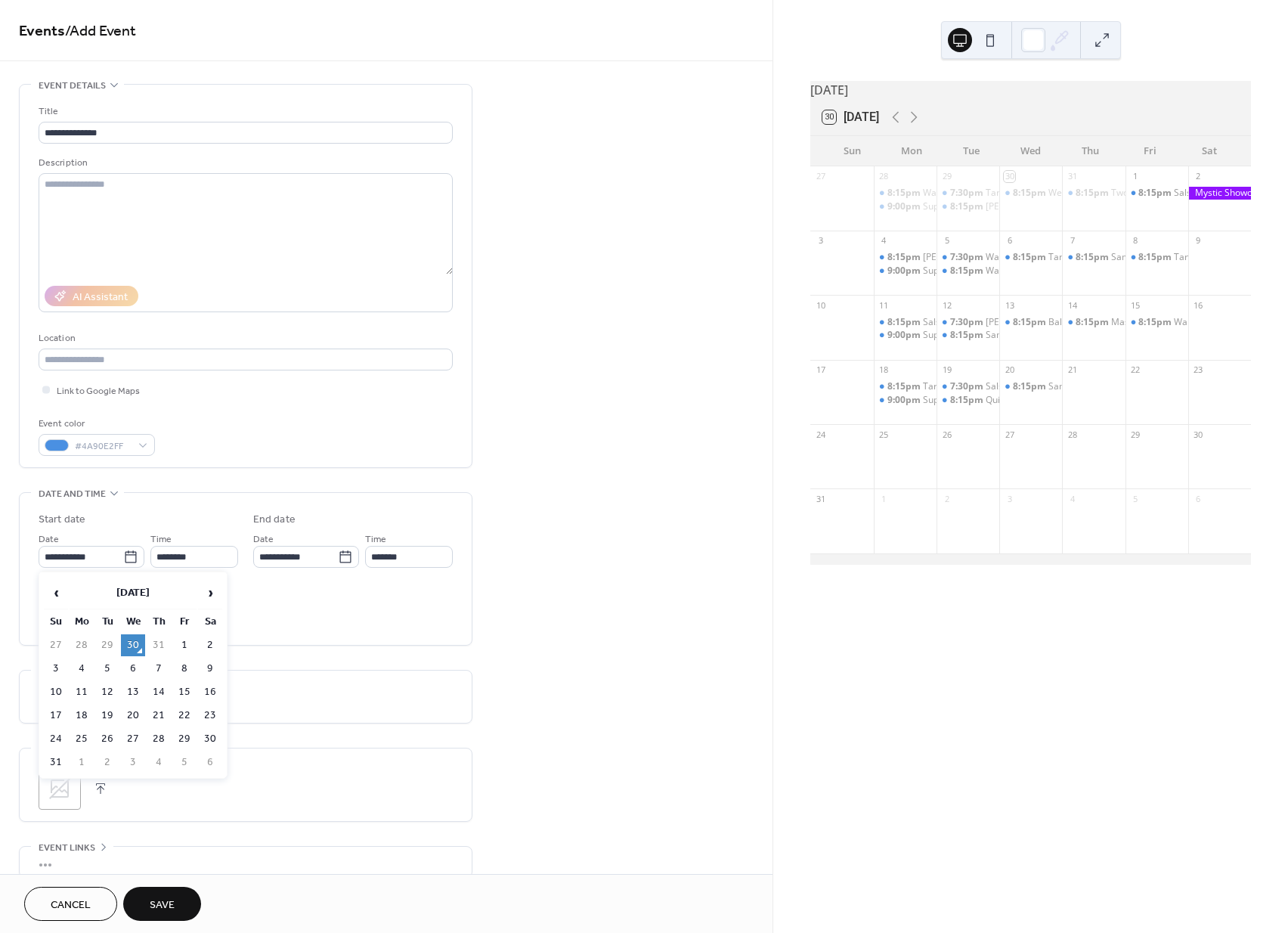 type on "**********" 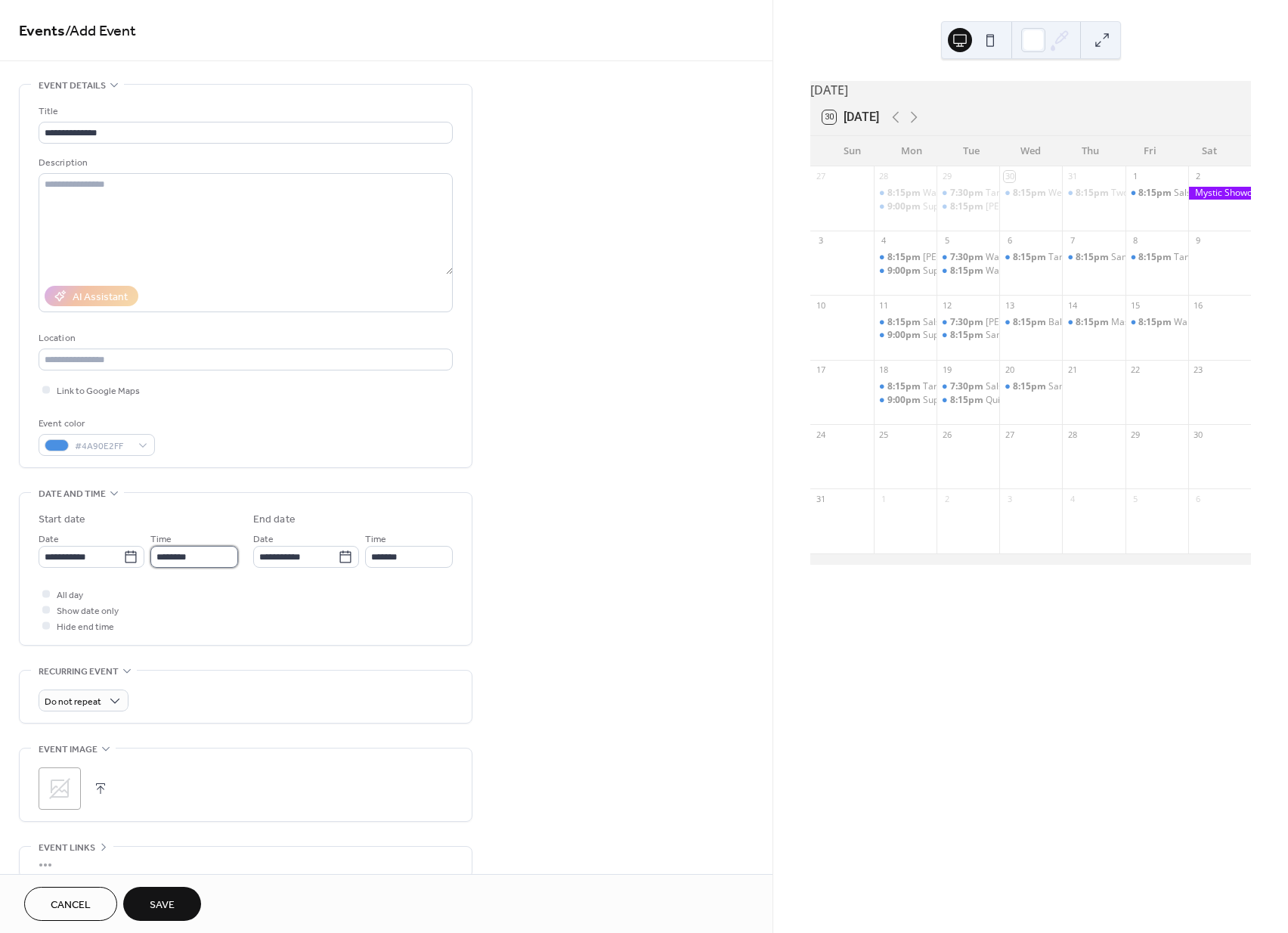 click on "********" at bounding box center [194, 556] 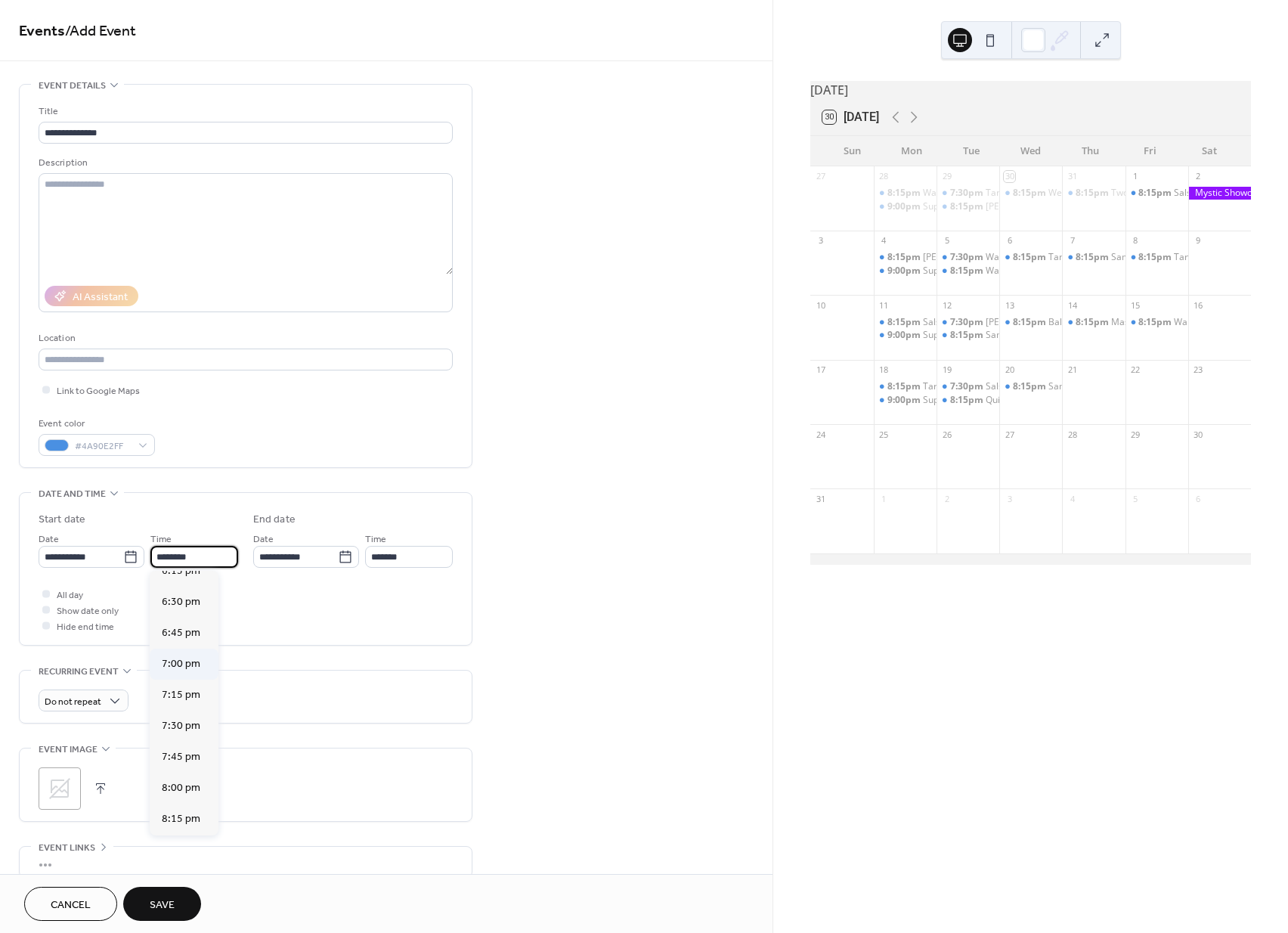 scroll, scrollTop: 2280, scrollLeft: 0, axis: vertical 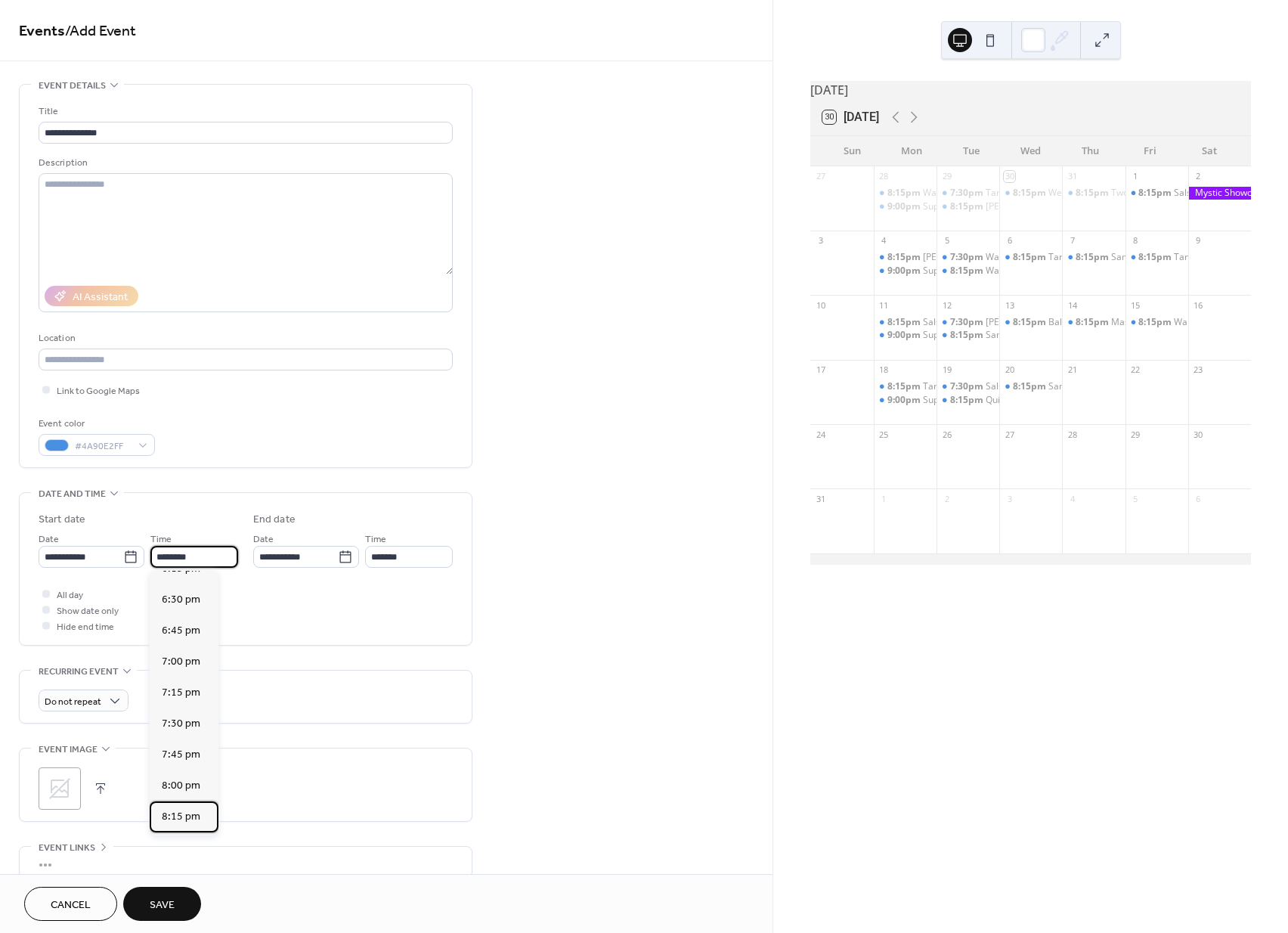 click on "8:15 pm" at bounding box center (181, 817) 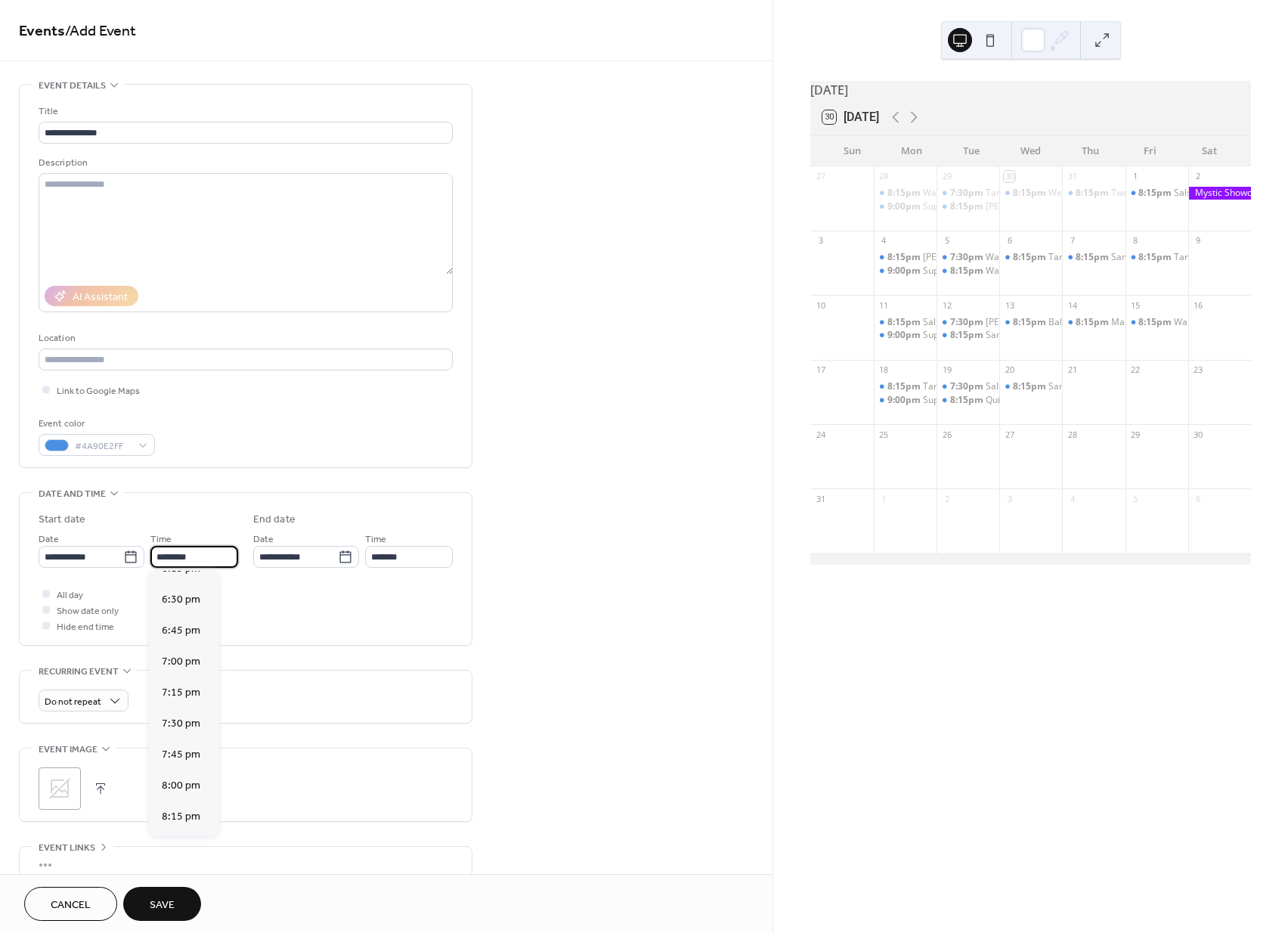 type on "*******" 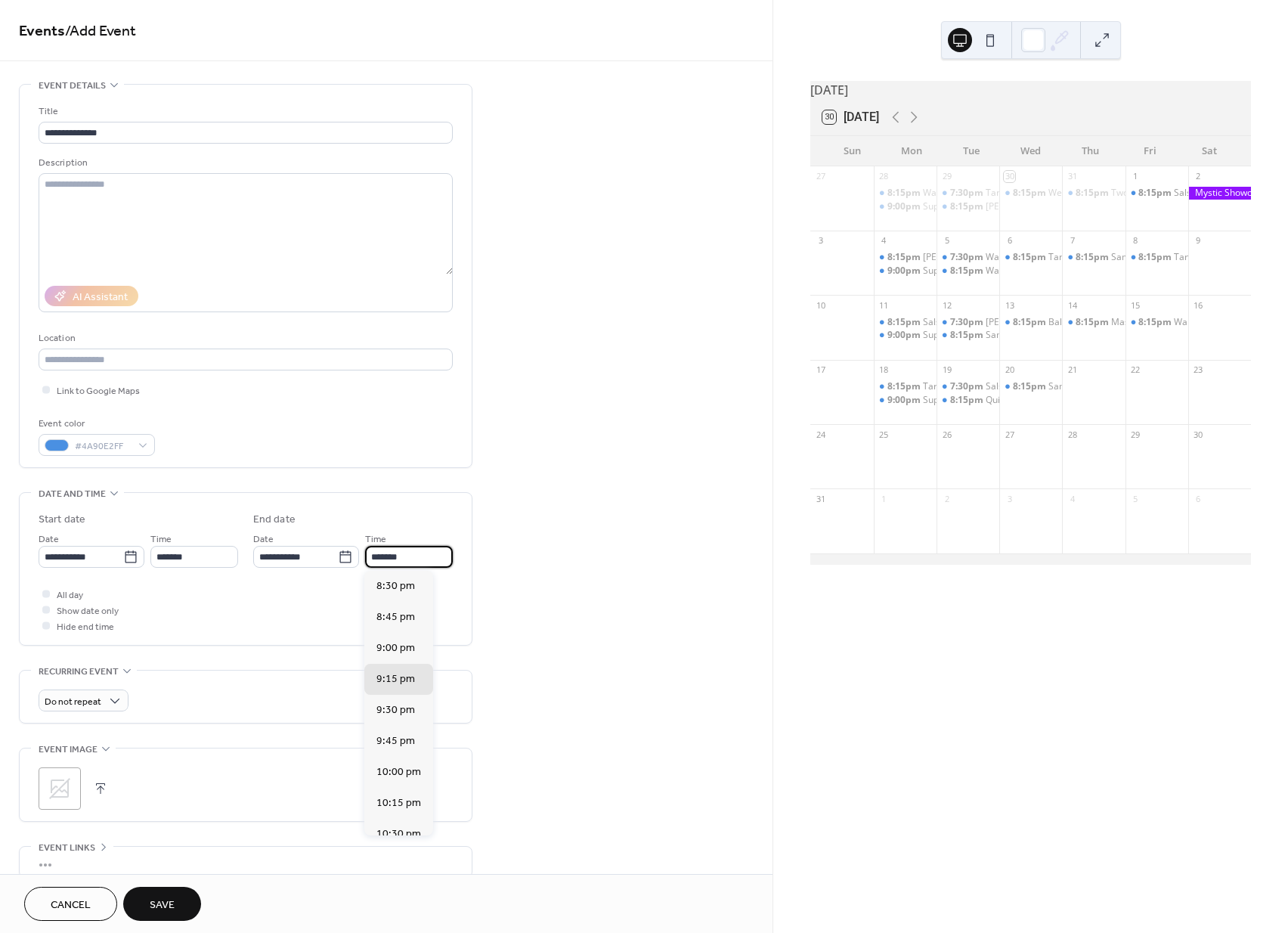 click on "*******" at bounding box center (409, 556) 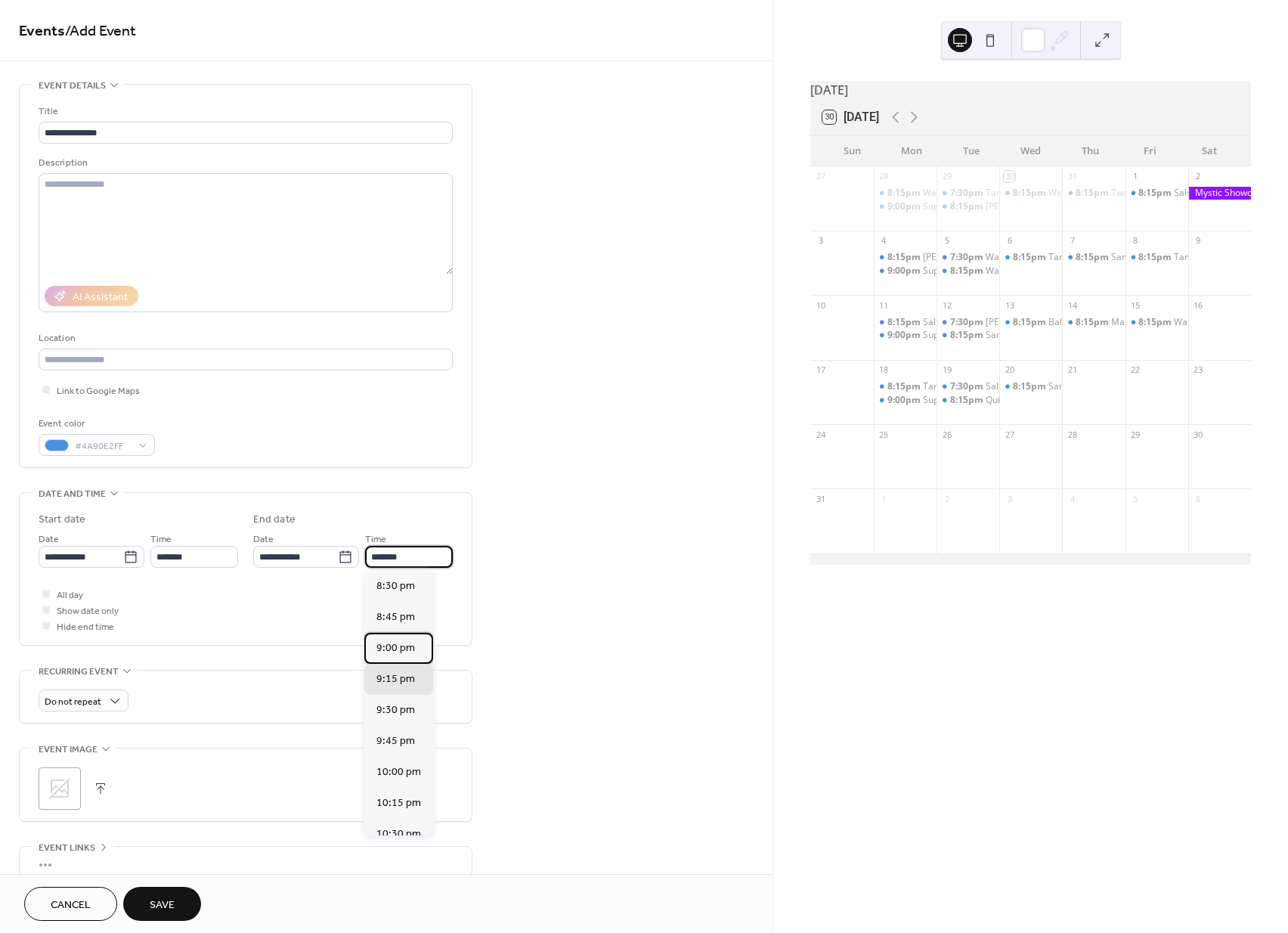 drag, startPoint x: 395, startPoint y: 643, endPoint x: 450, endPoint y: 643, distance: 55 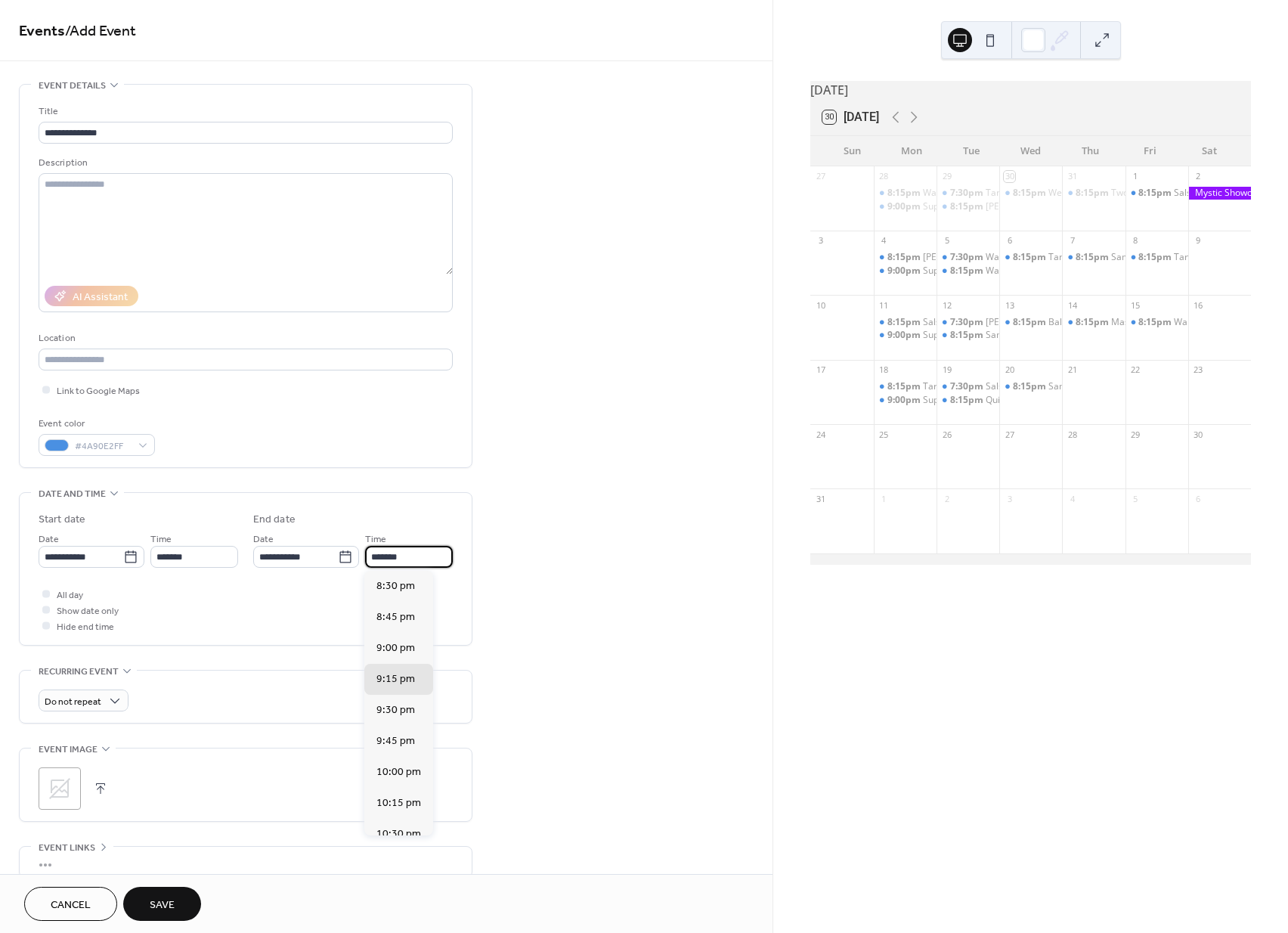 type on "*******" 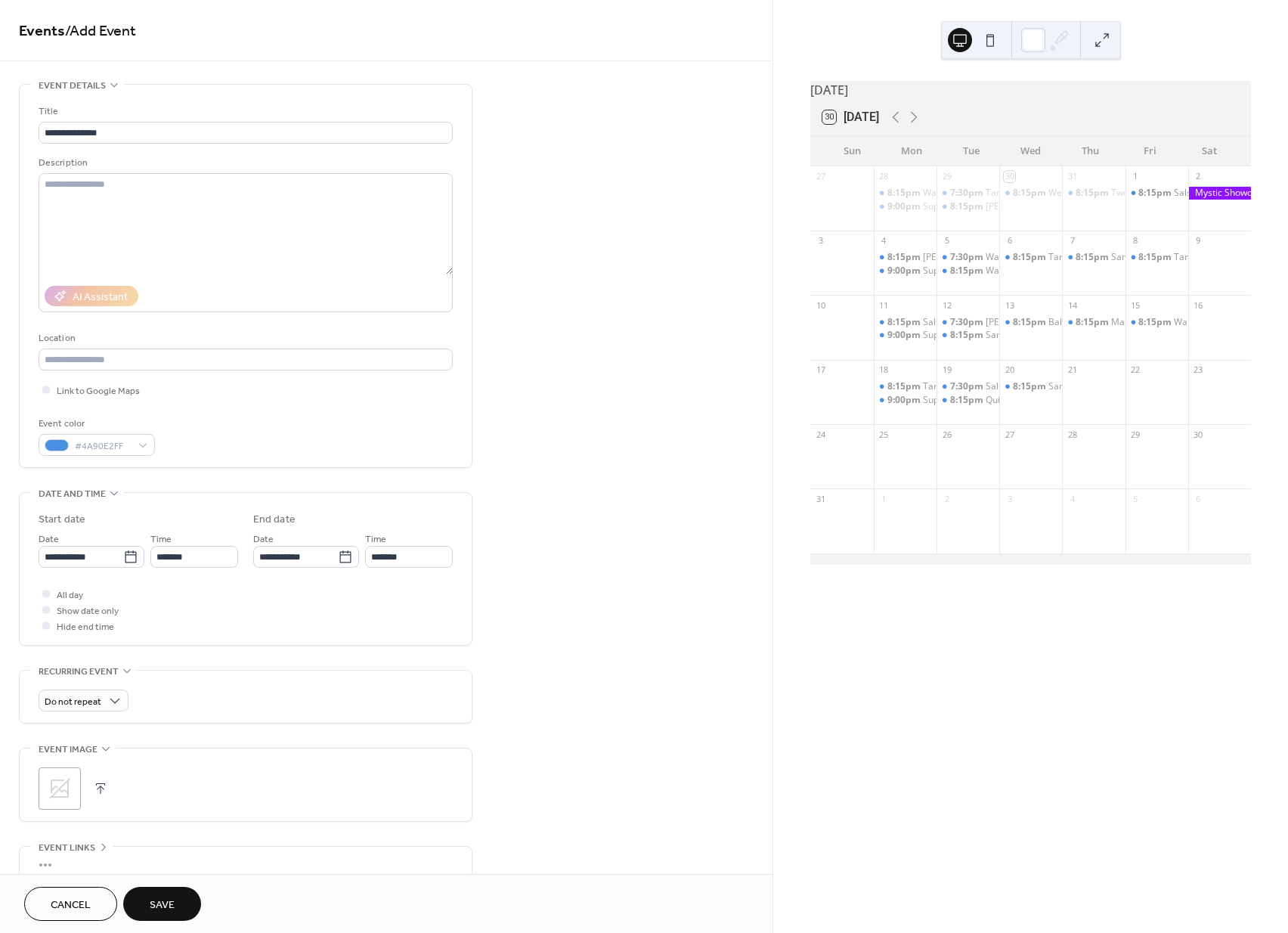 click on "**********" at bounding box center [386, 544] 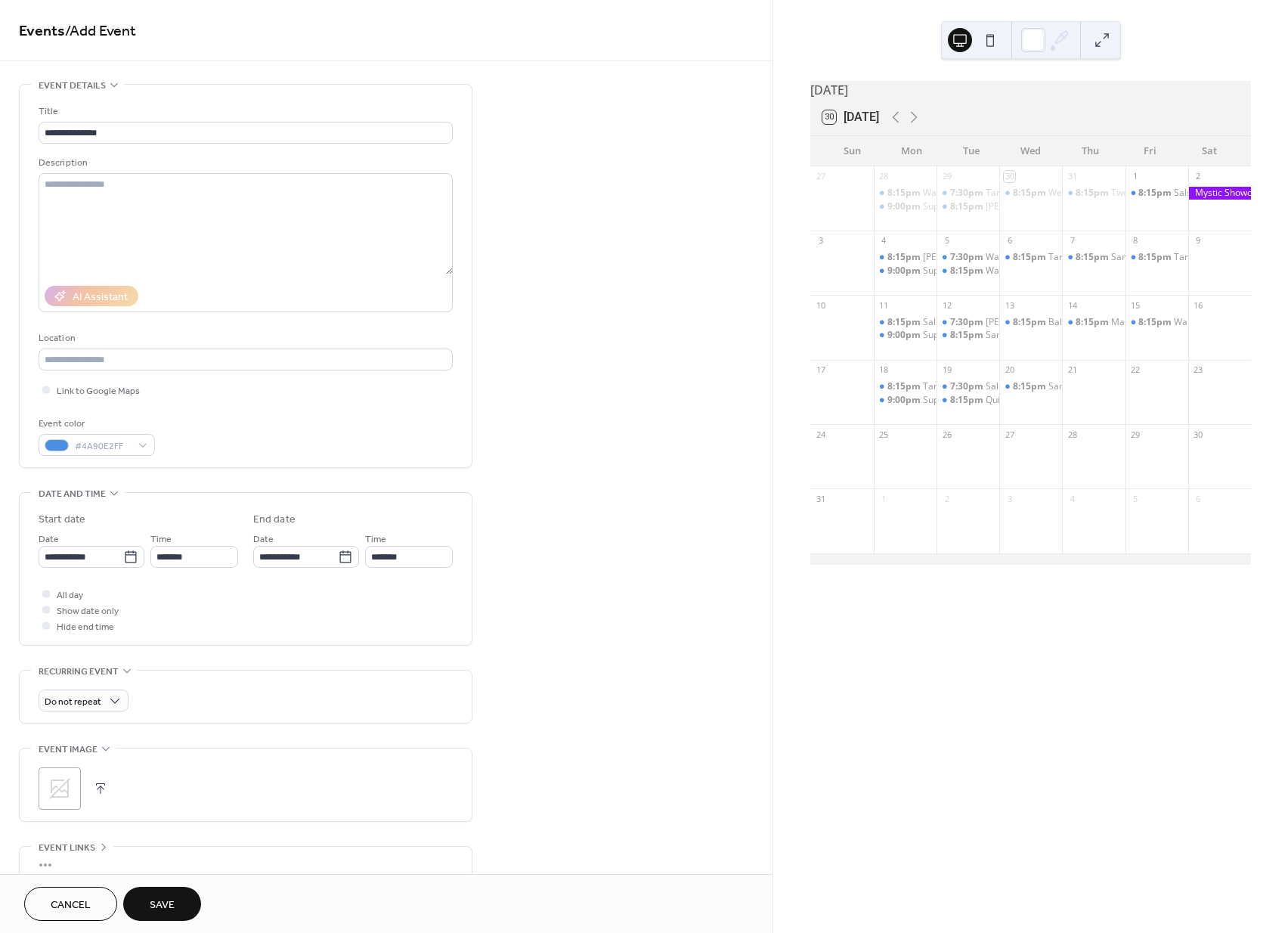 click on "Save" at bounding box center (162, 904) 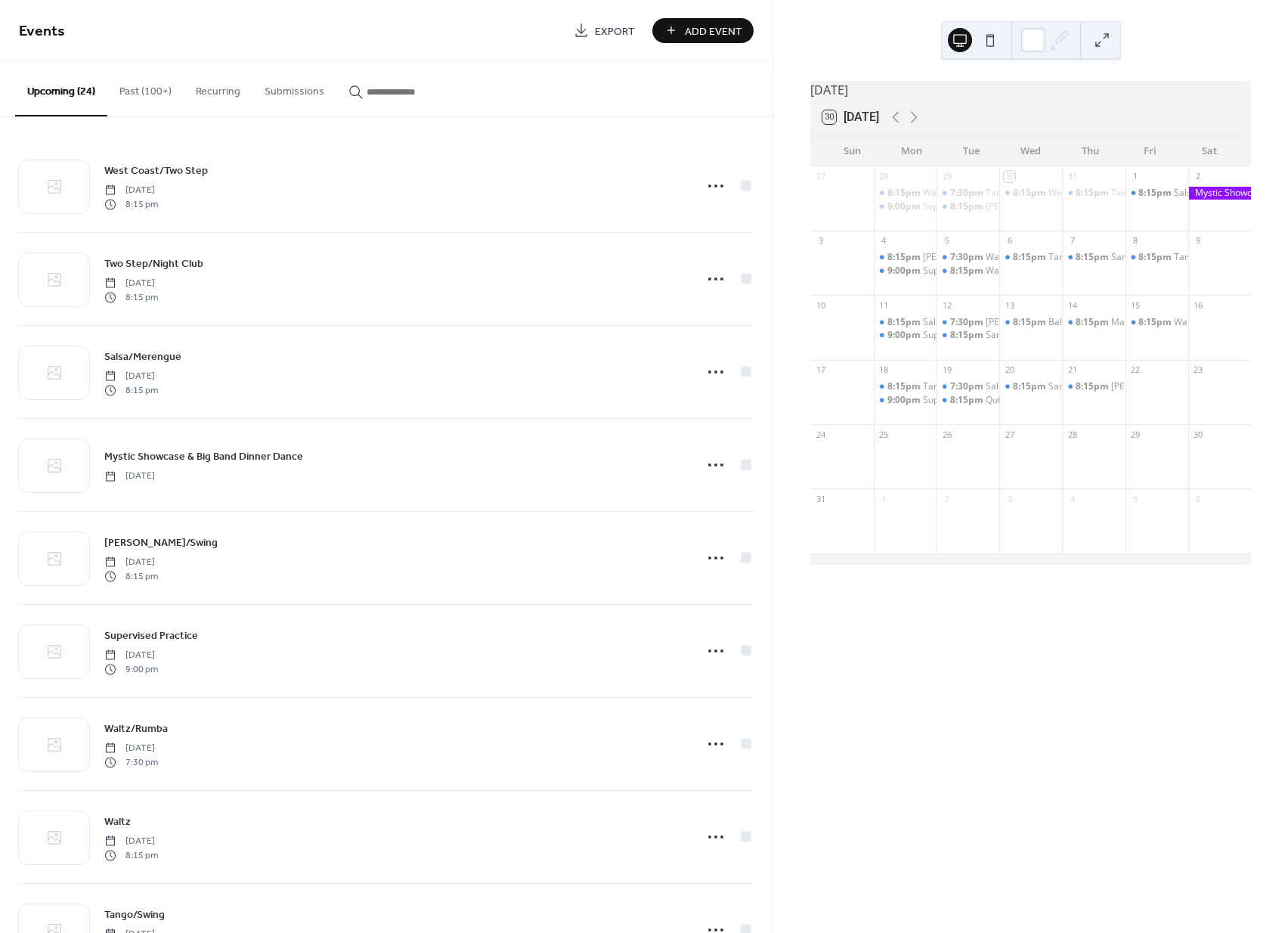 click on "Add Event" at bounding box center [703, 30] 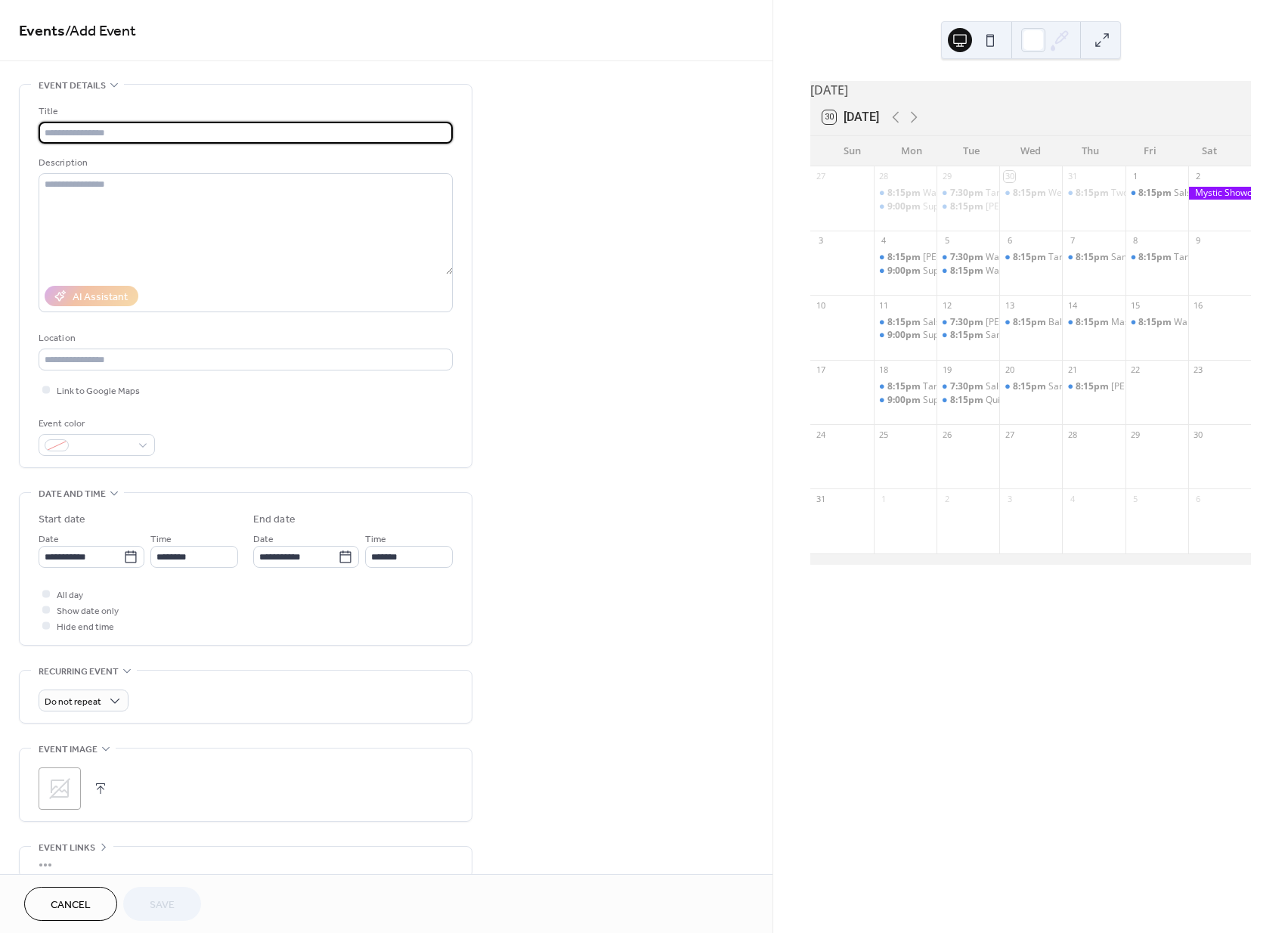 click at bounding box center (246, 132) 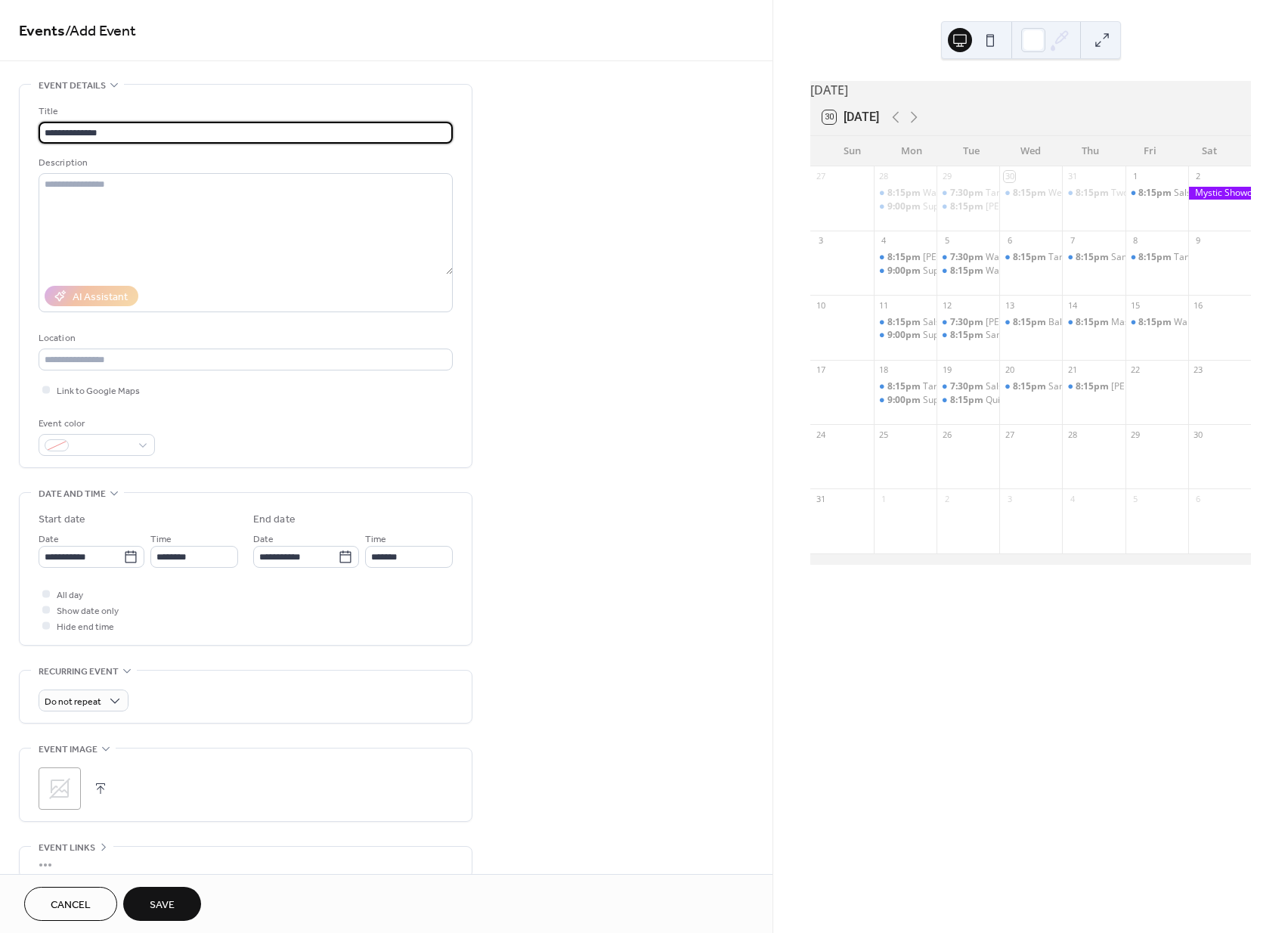 type on "**********" 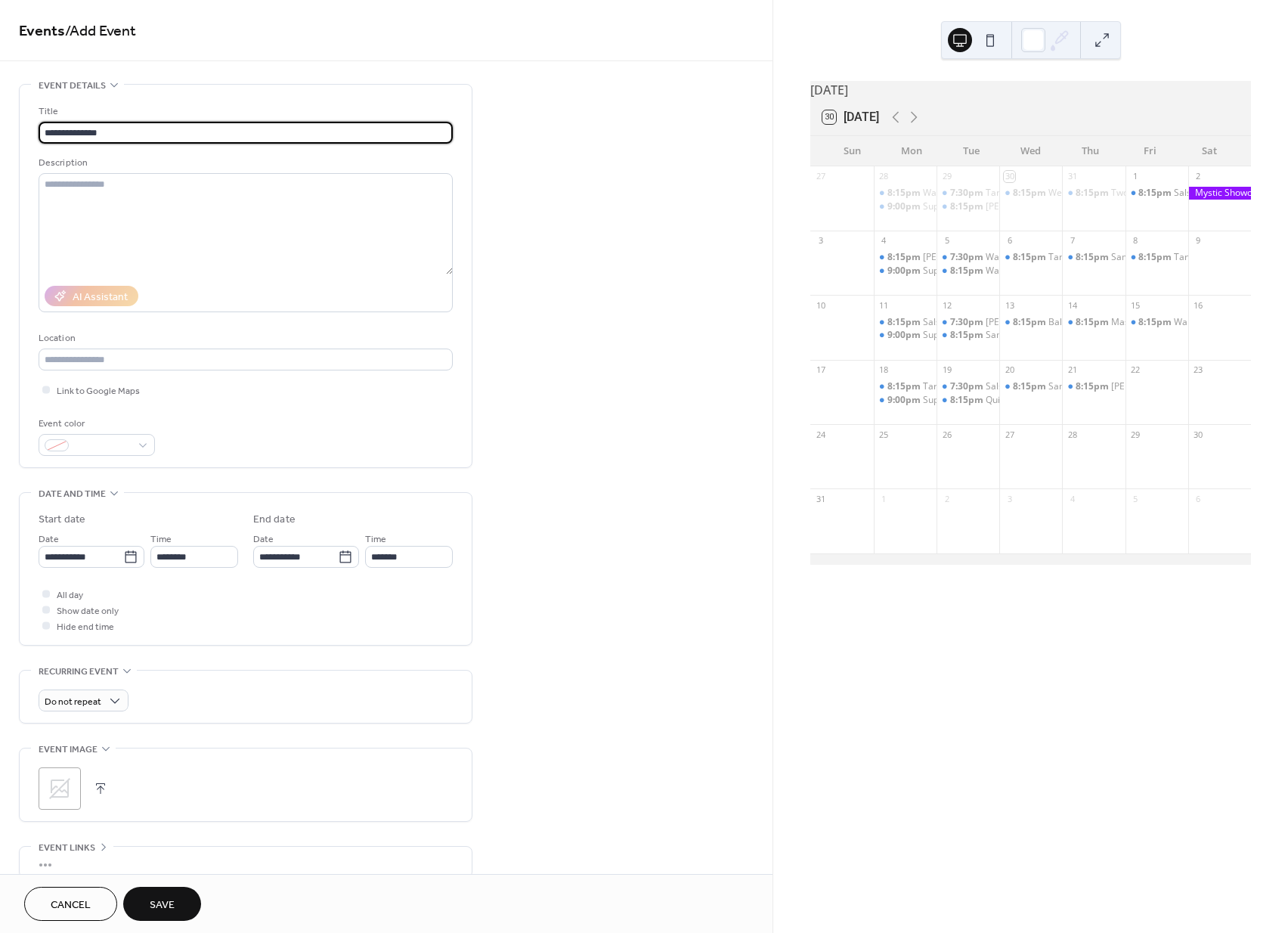 click on "**********" at bounding box center (246, 276) 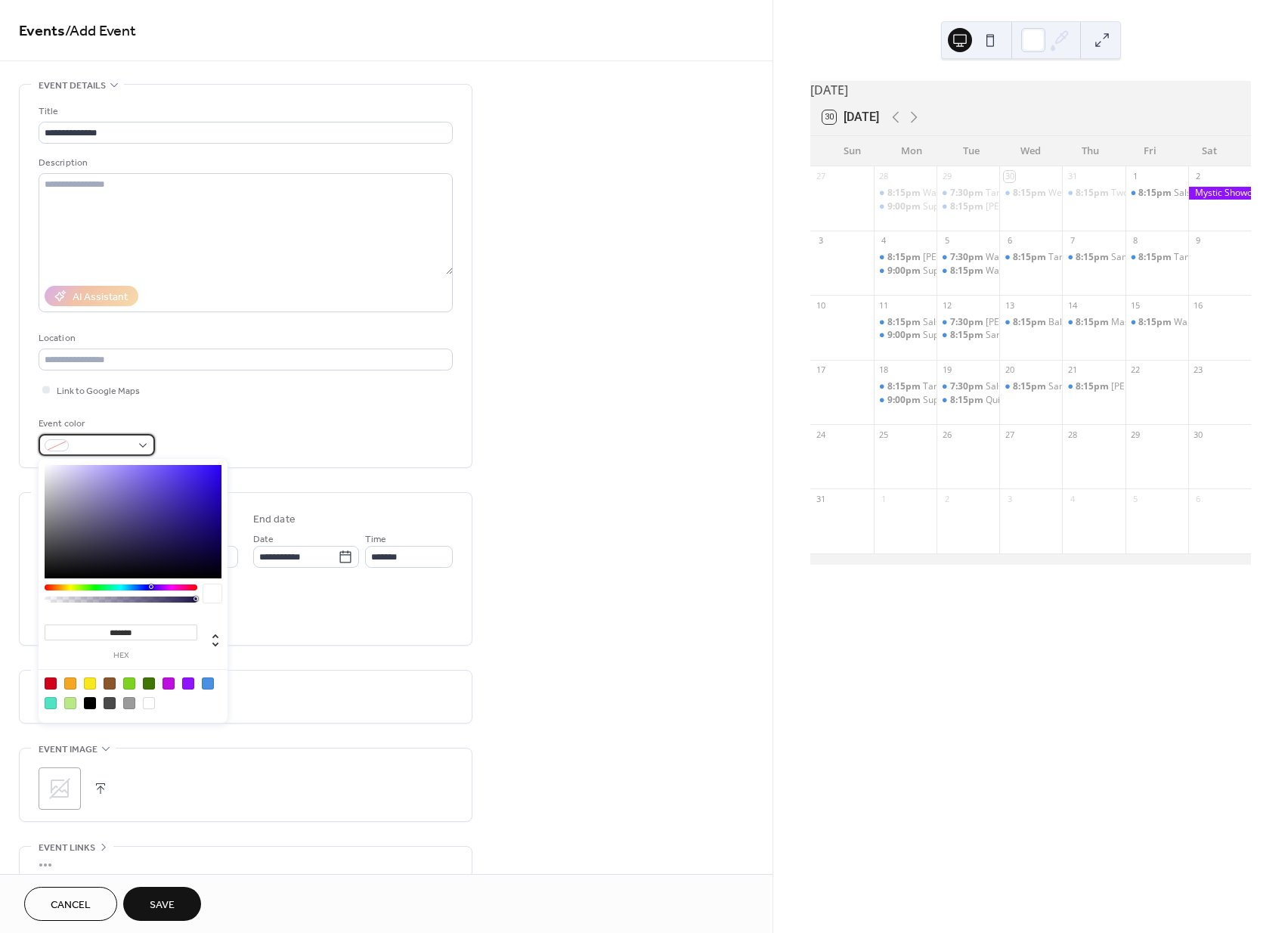 click at bounding box center [97, 445] 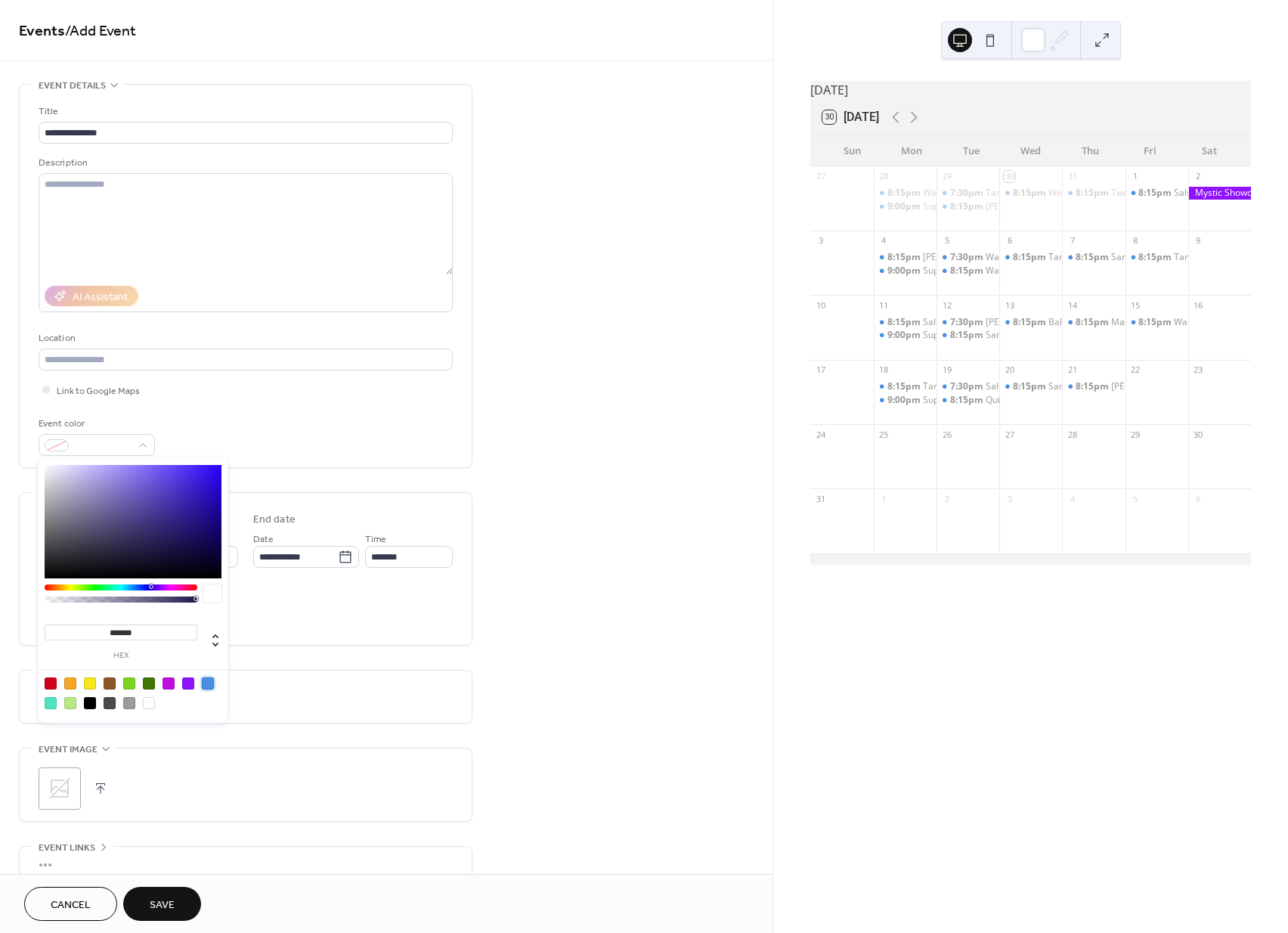 click at bounding box center (208, 683) 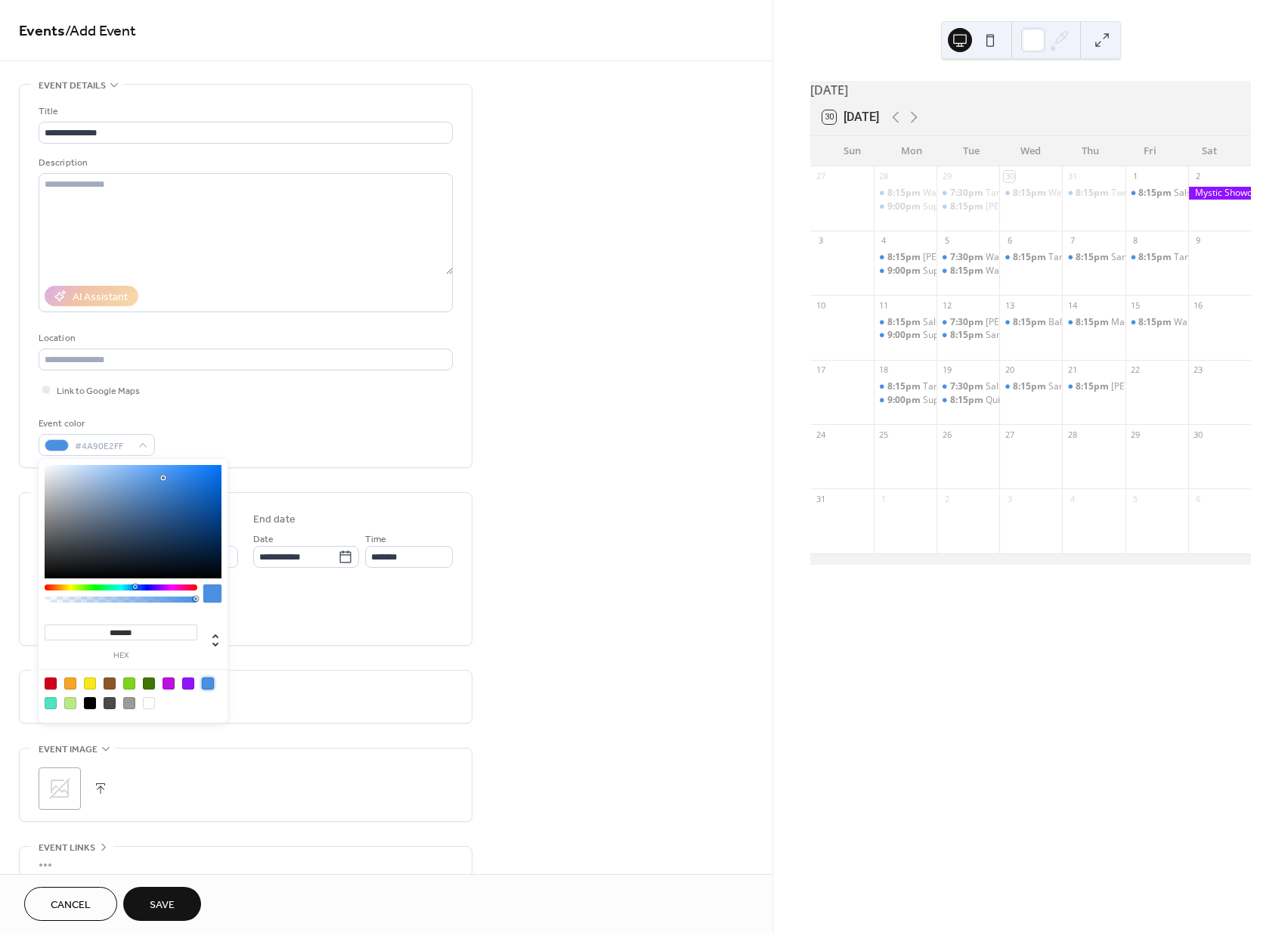 click on "**********" at bounding box center [386, 544] 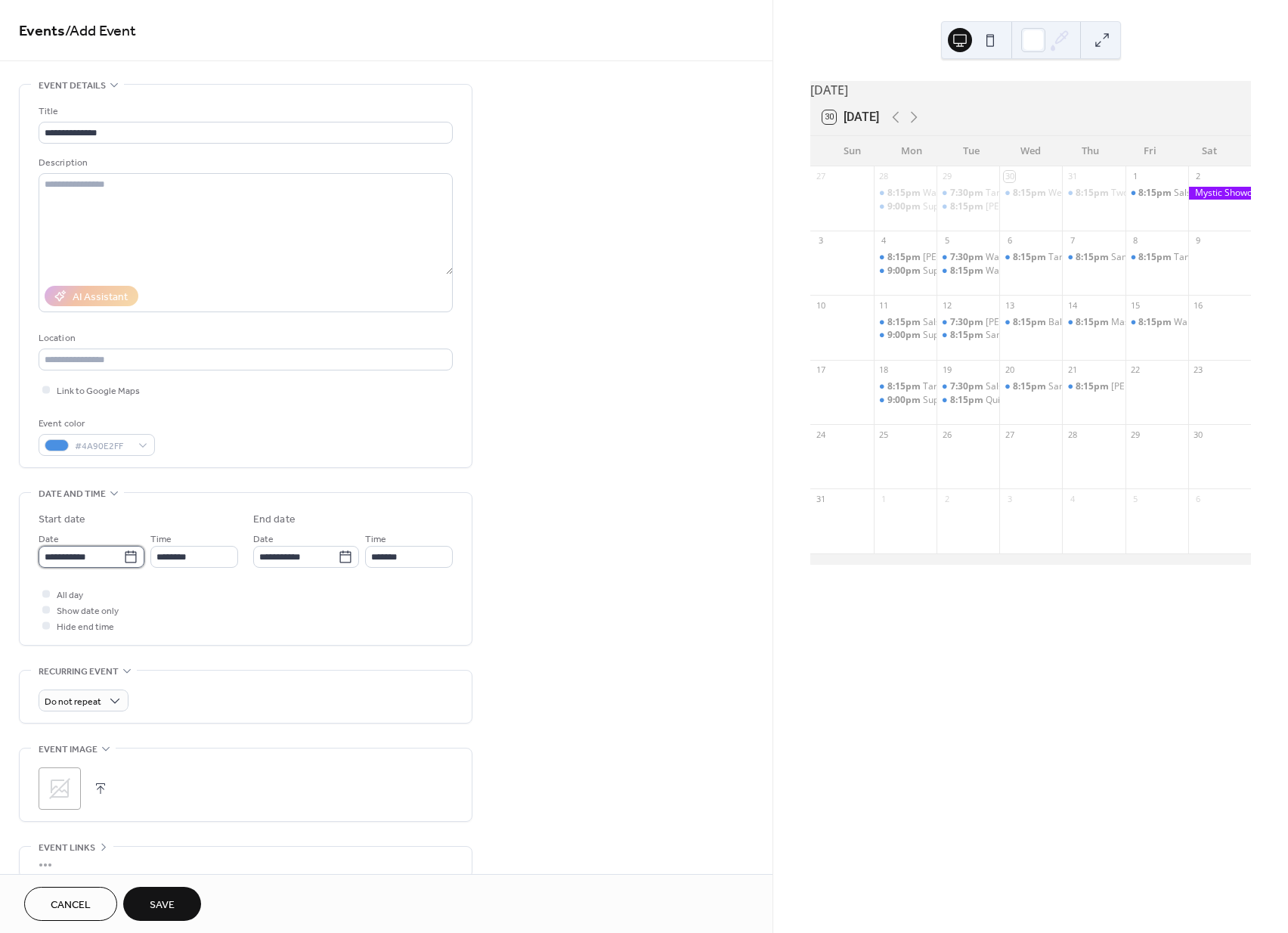 click on "**********" at bounding box center (81, 556) 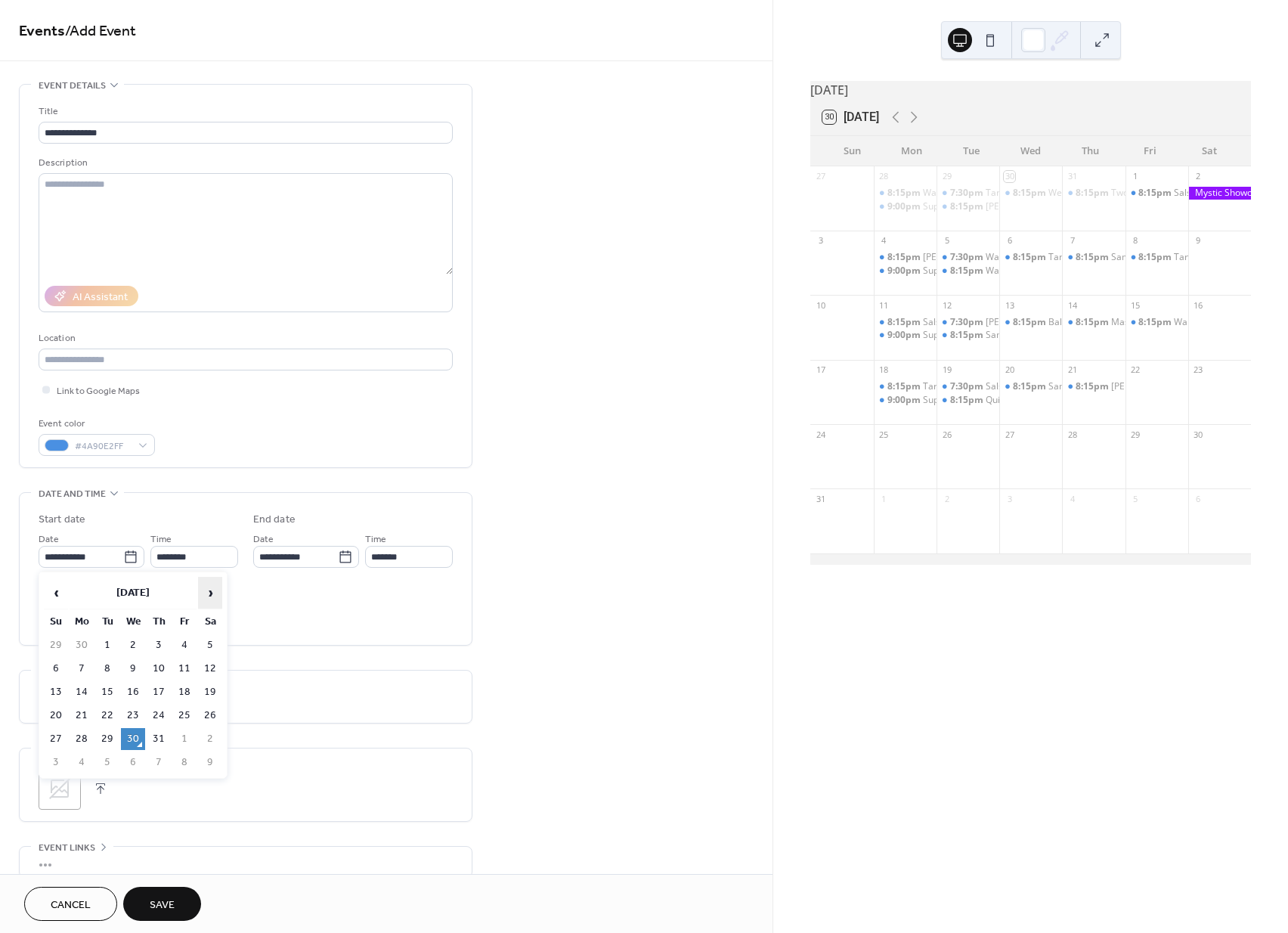 click on "›" at bounding box center [210, 593] 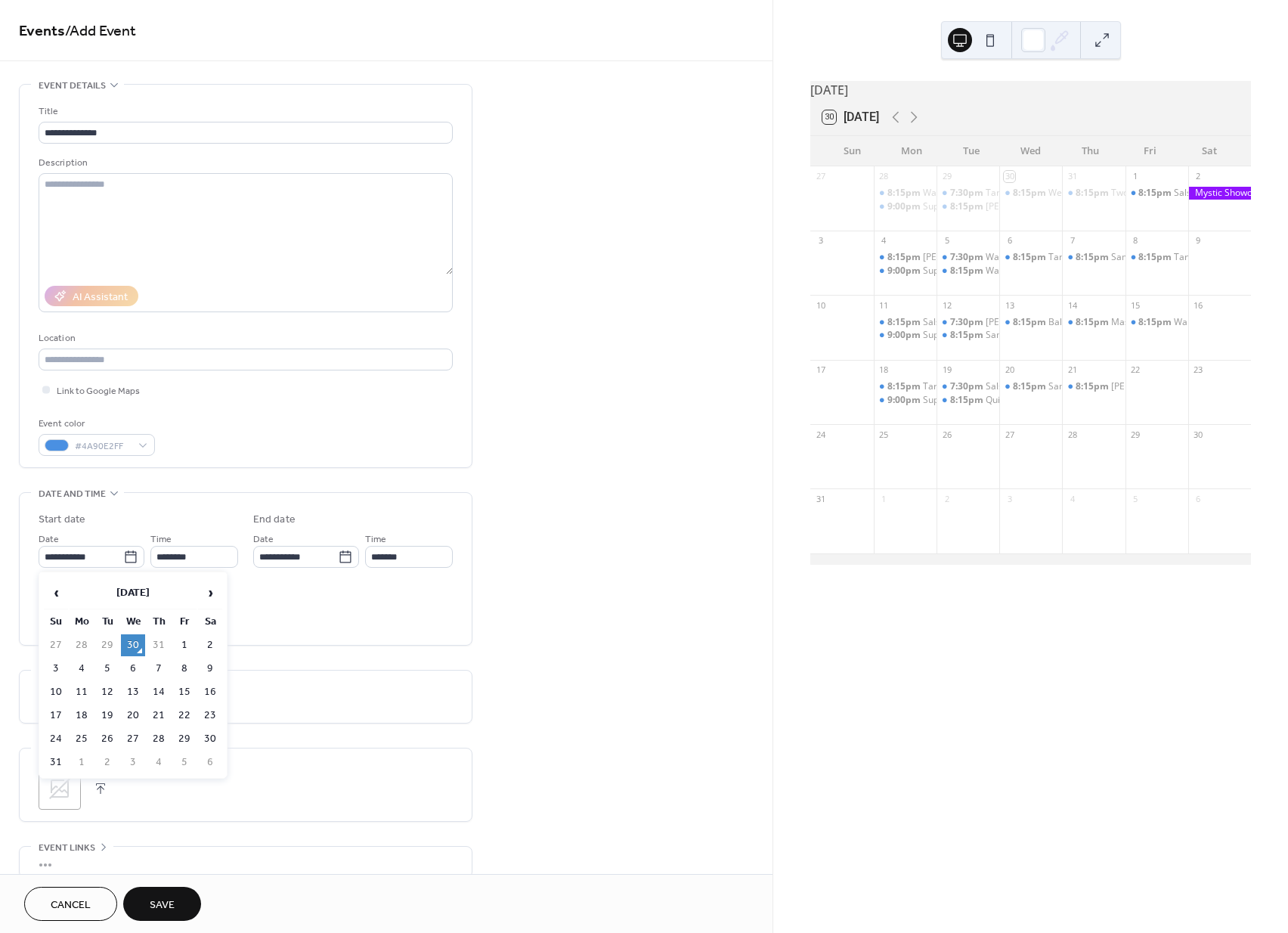 click on "22" at bounding box center [184, 715] 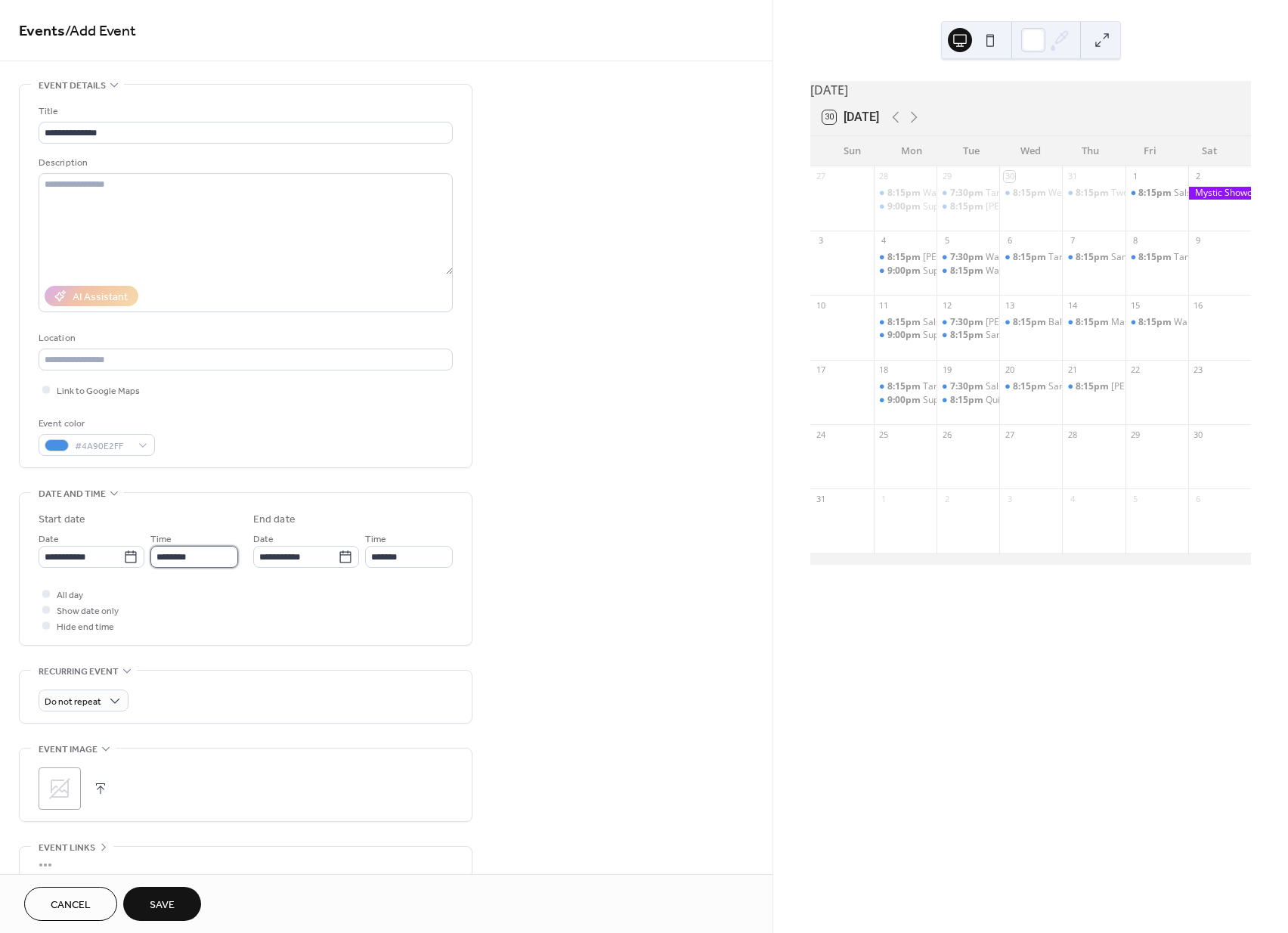 click on "********" at bounding box center (194, 556) 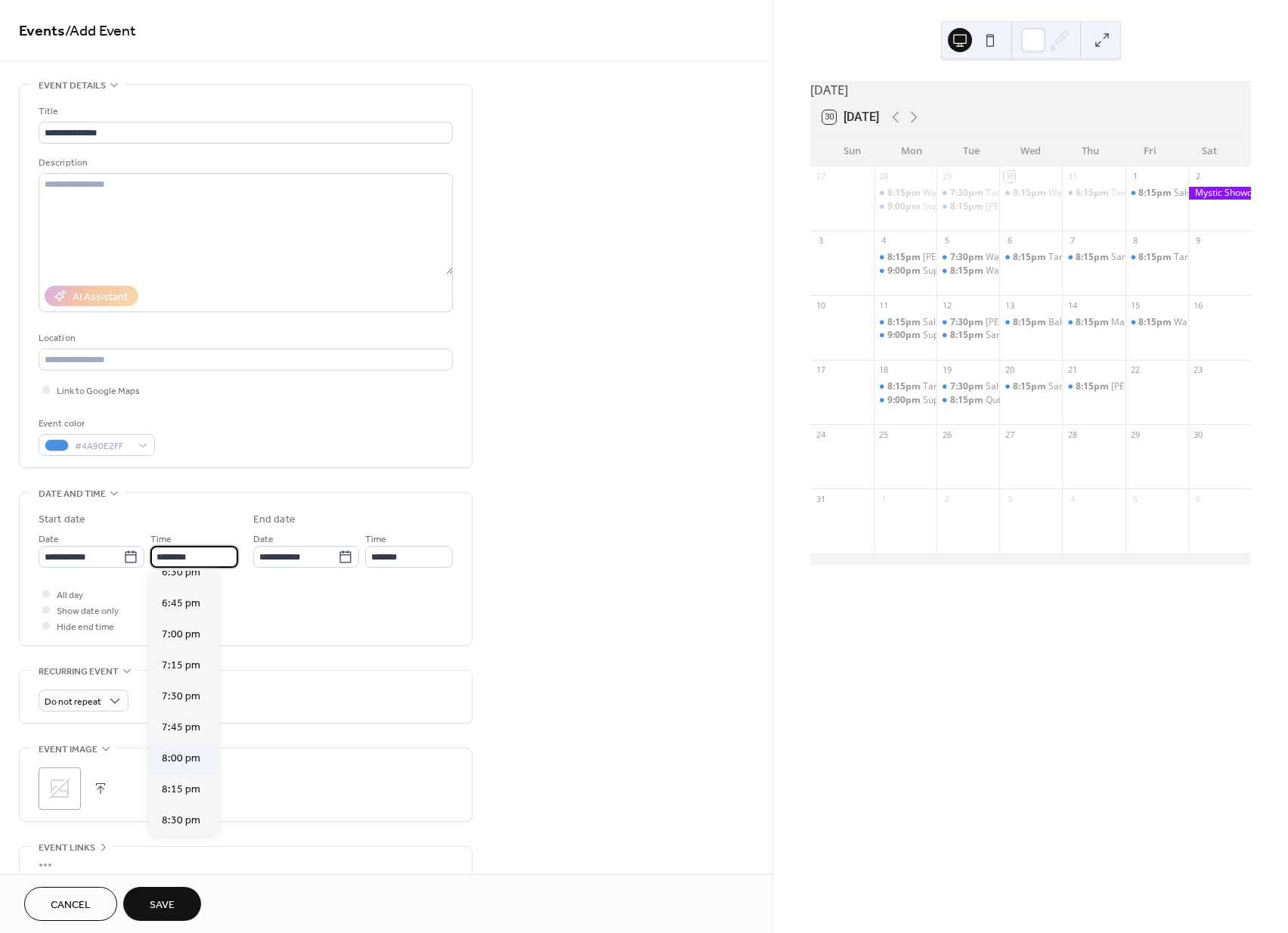 scroll, scrollTop: 2308, scrollLeft: 0, axis: vertical 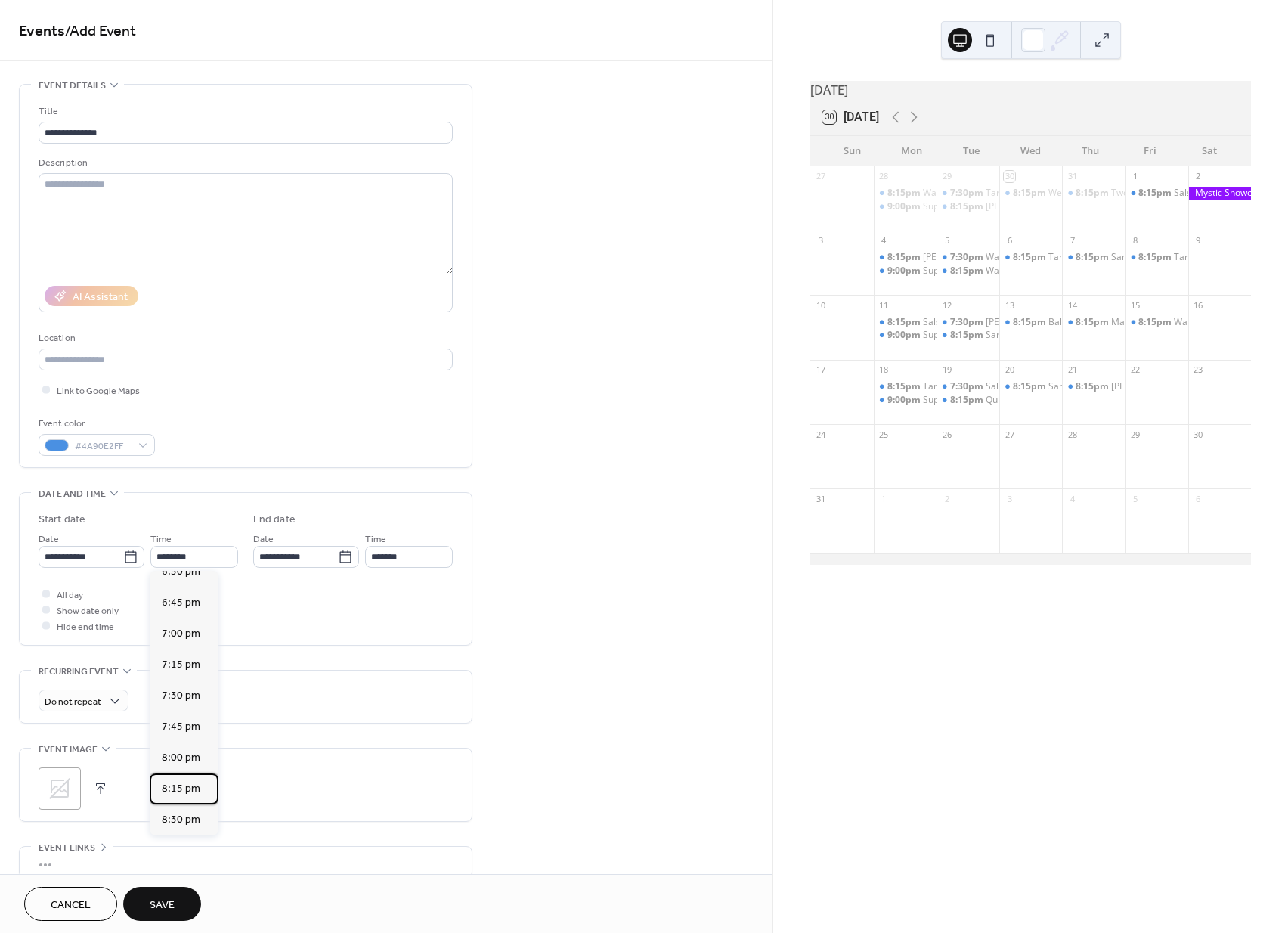 click on "8:15 pm" at bounding box center (181, 789) 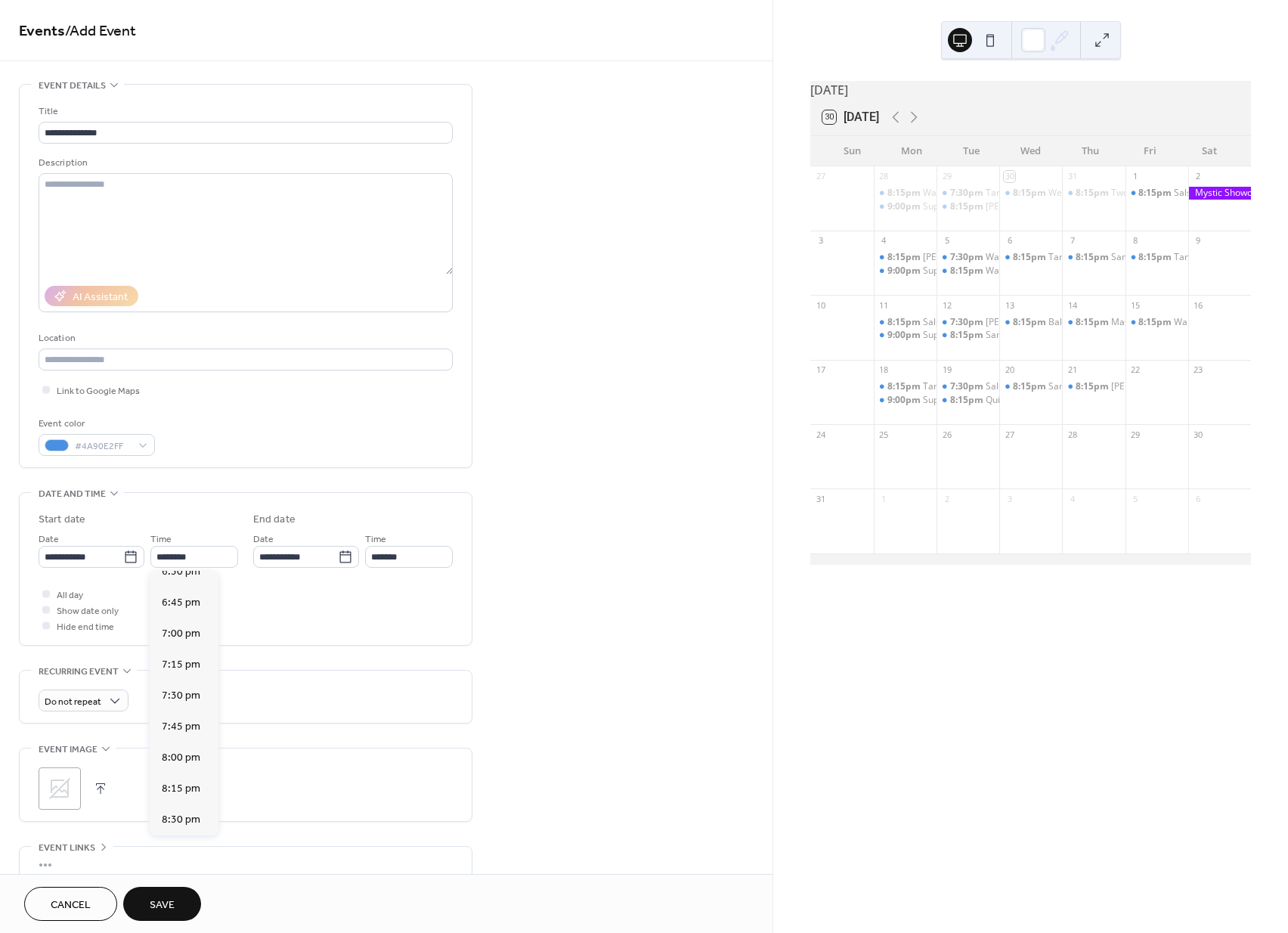 type on "*******" 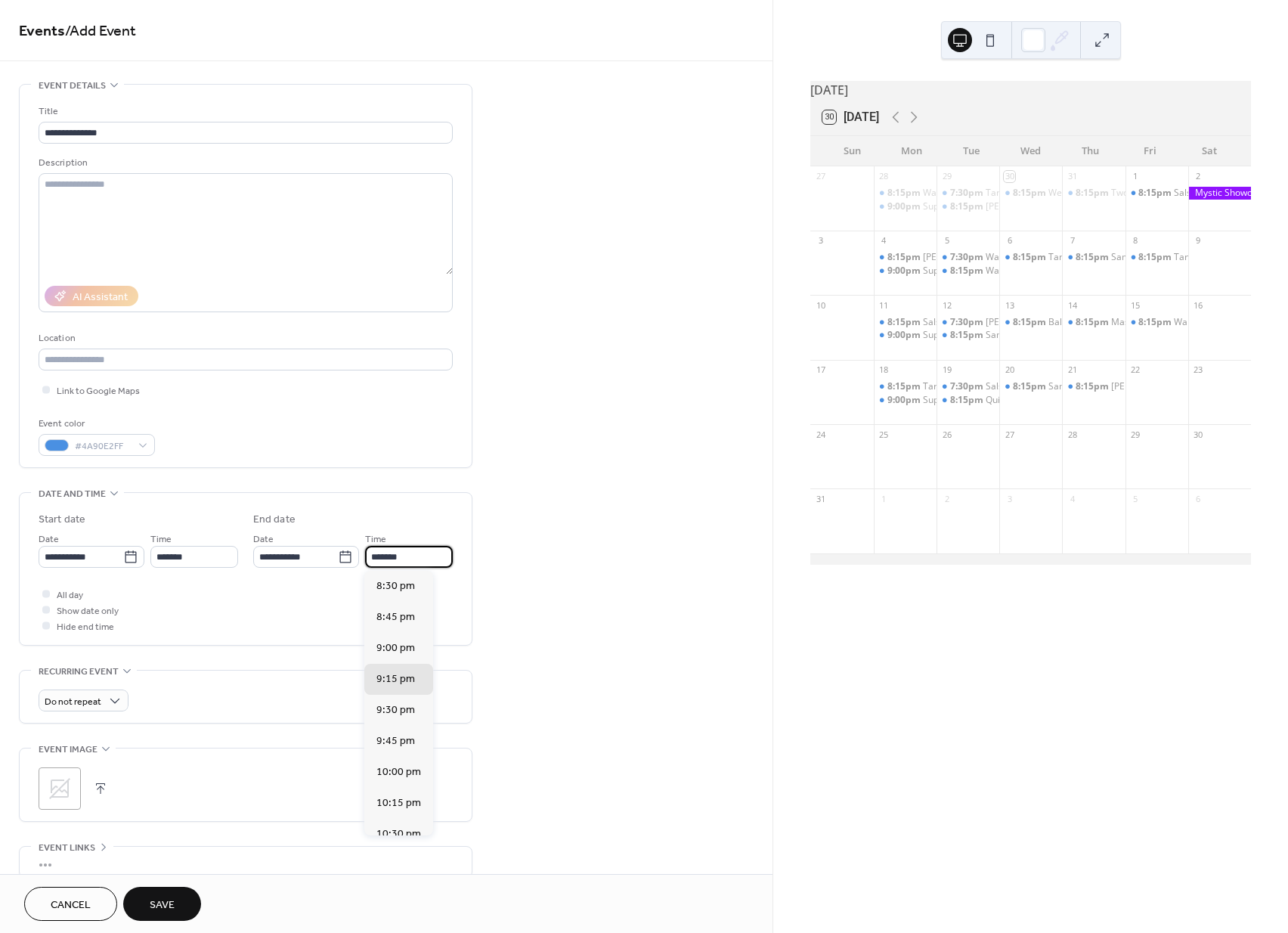 click on "*******" at bounding box center (409, 556) 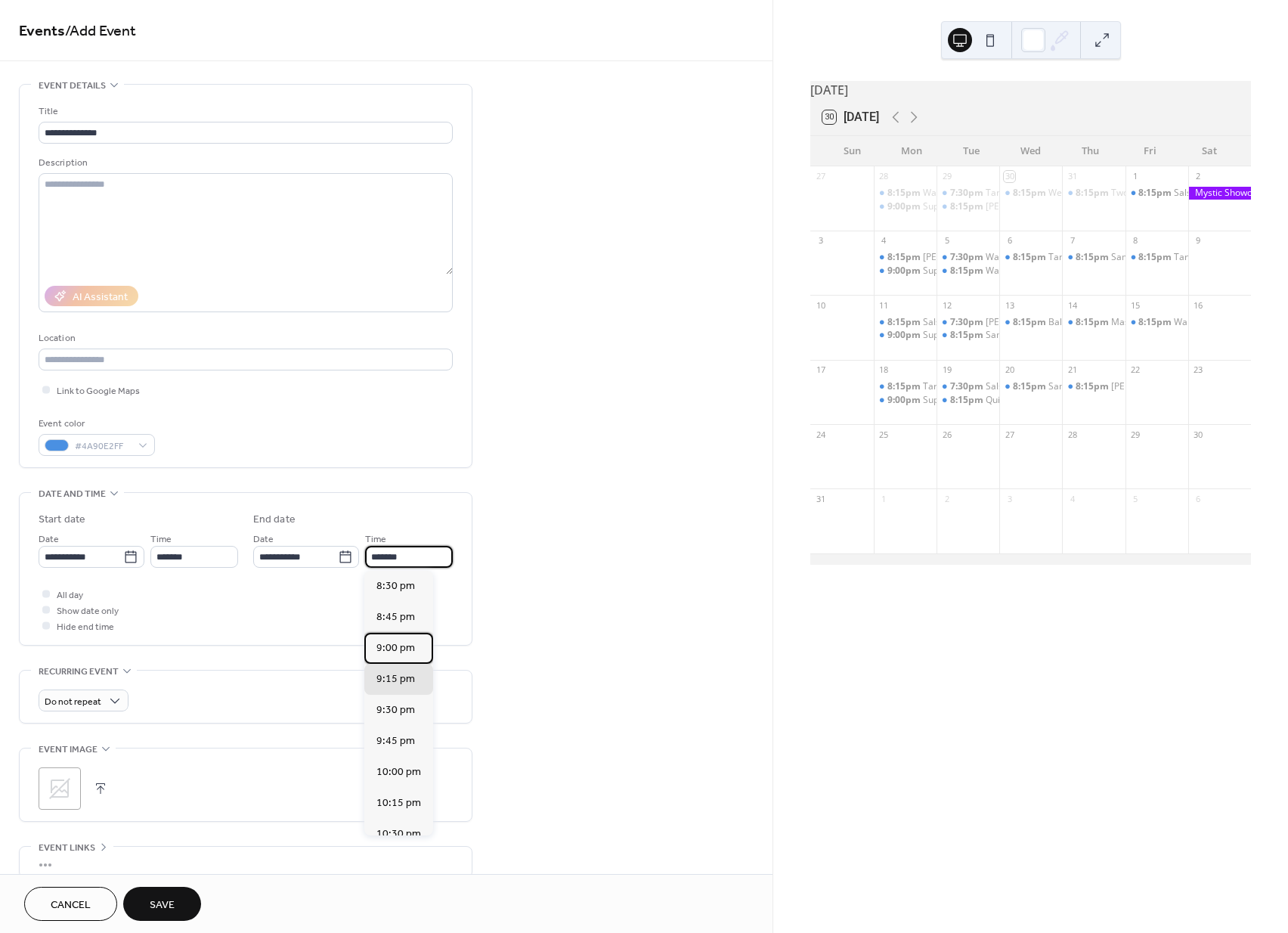 click on "9:00 pm" at bounding box center (395, 648) 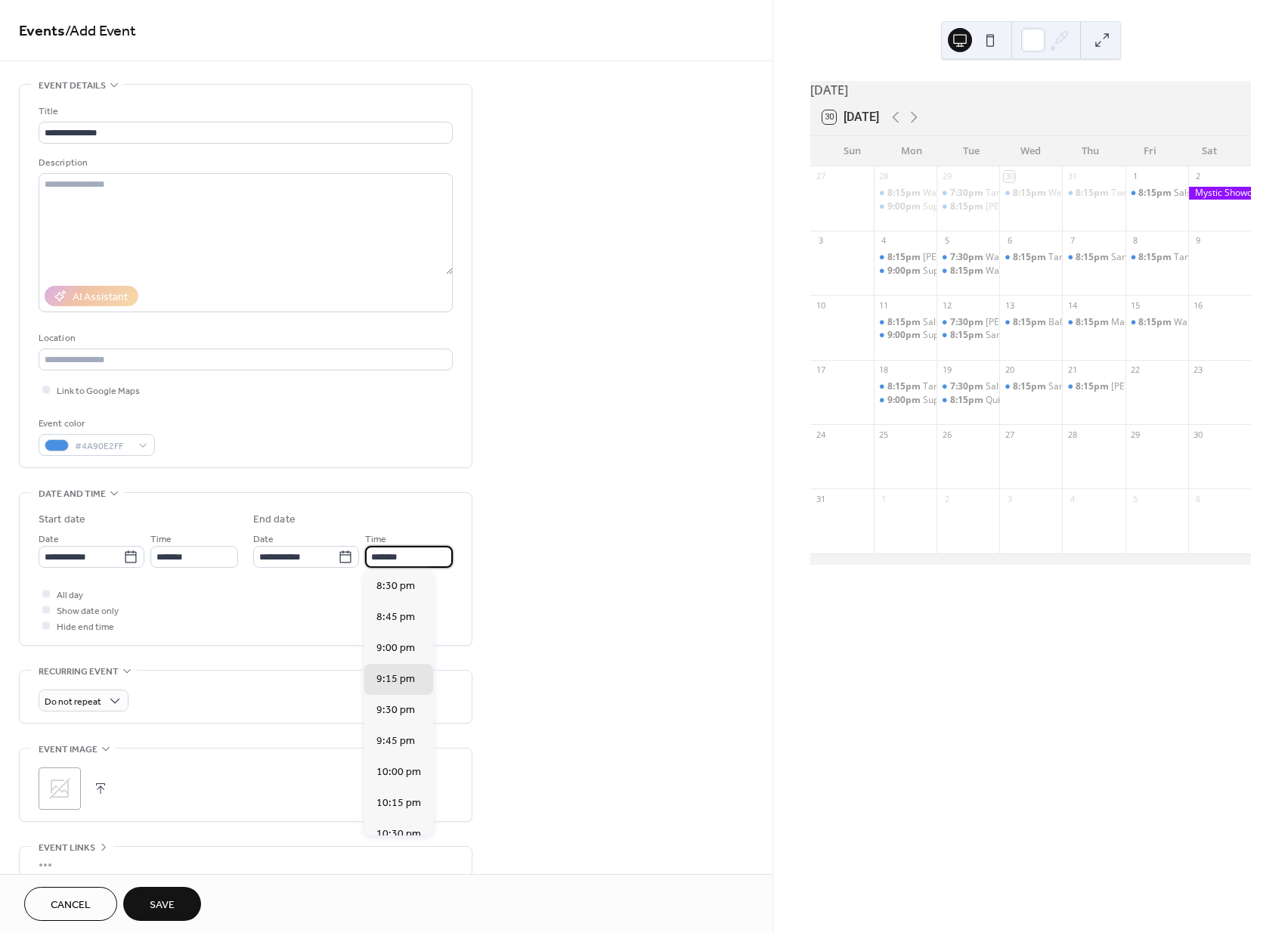 type on "*******" 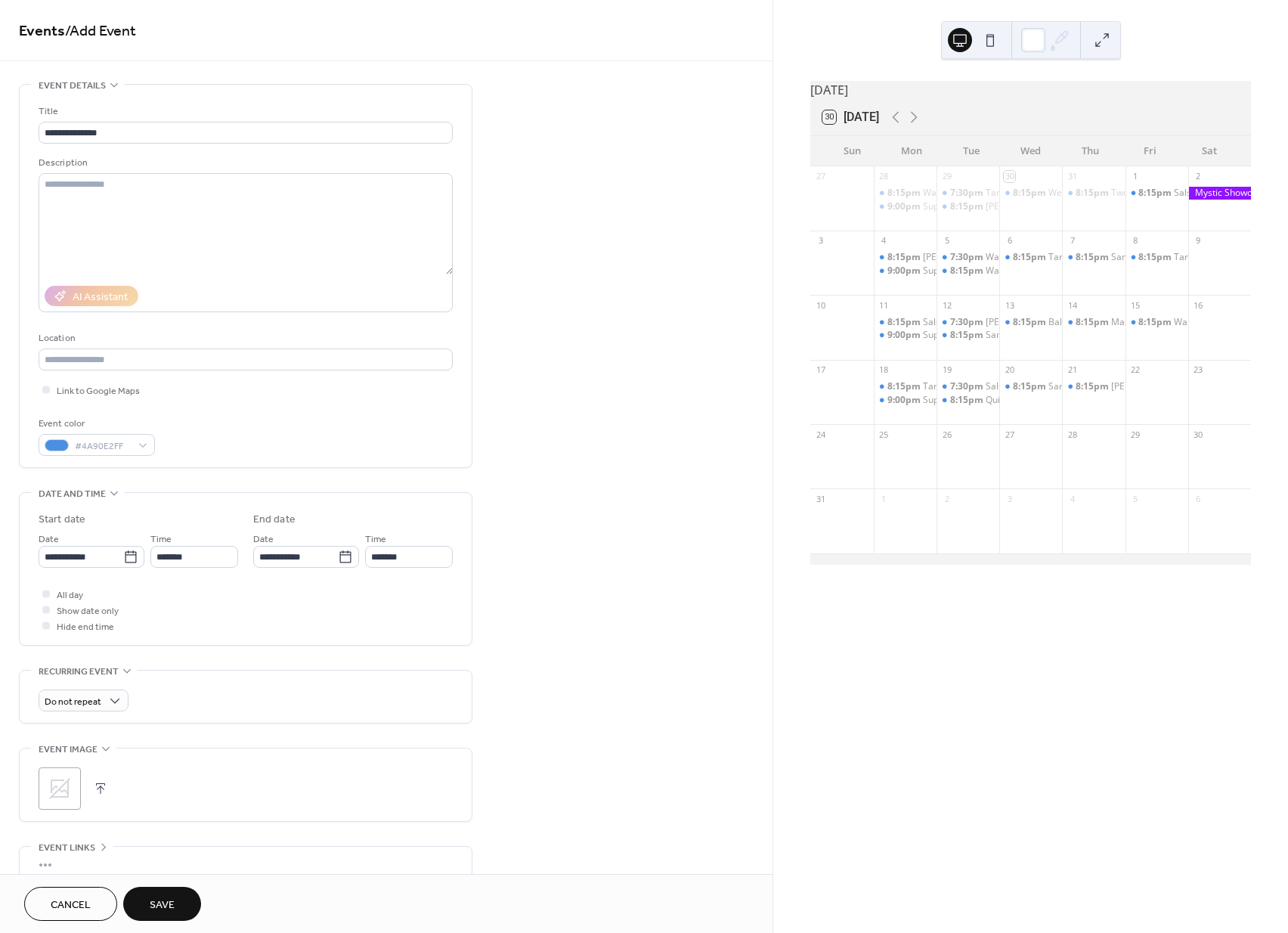 click on "**********" at bounding box center (386, 544) 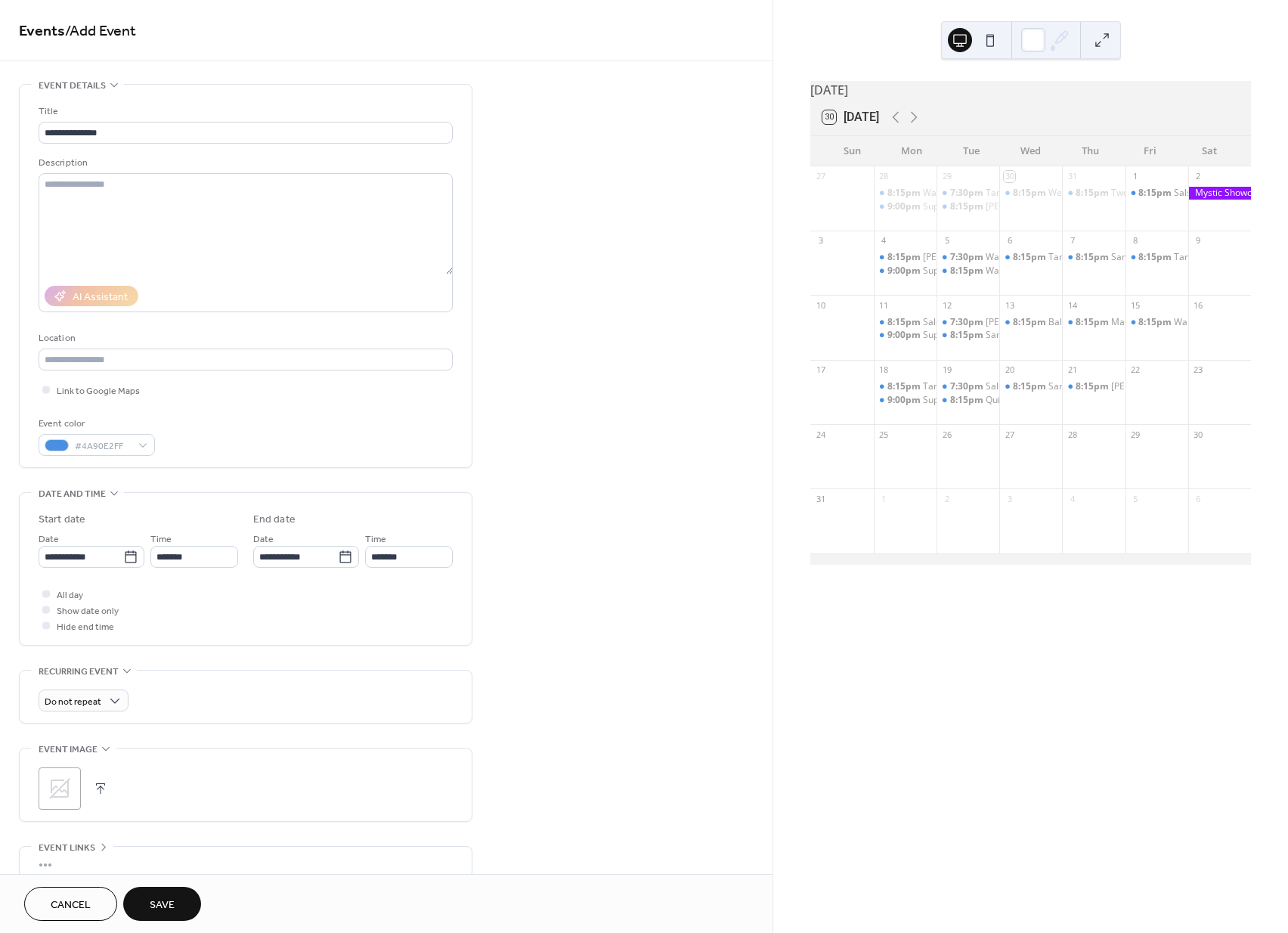 click on "Save" at bounding box center (162, 904) 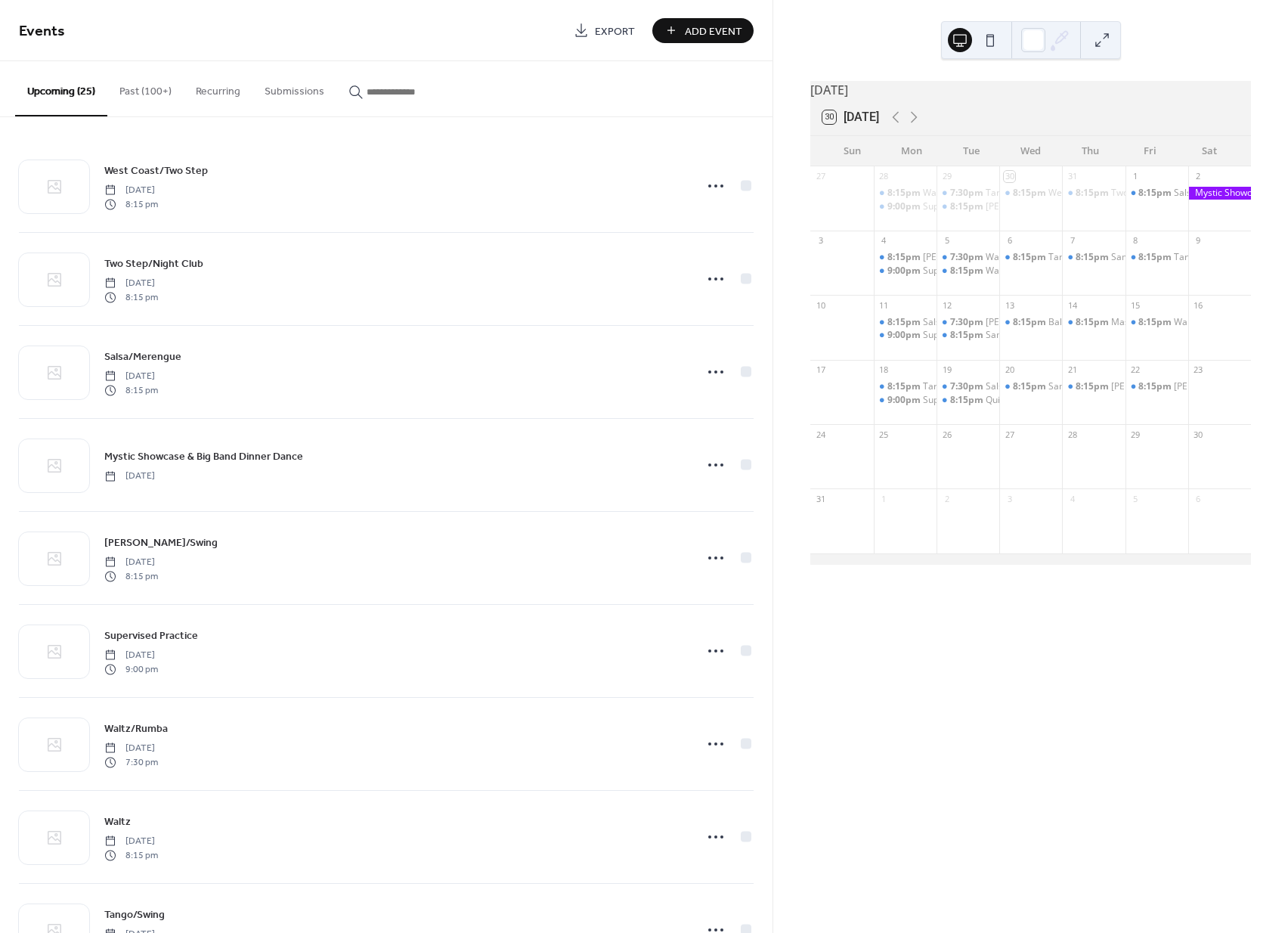 click on "Add Event" at bounding box center (714, 31) 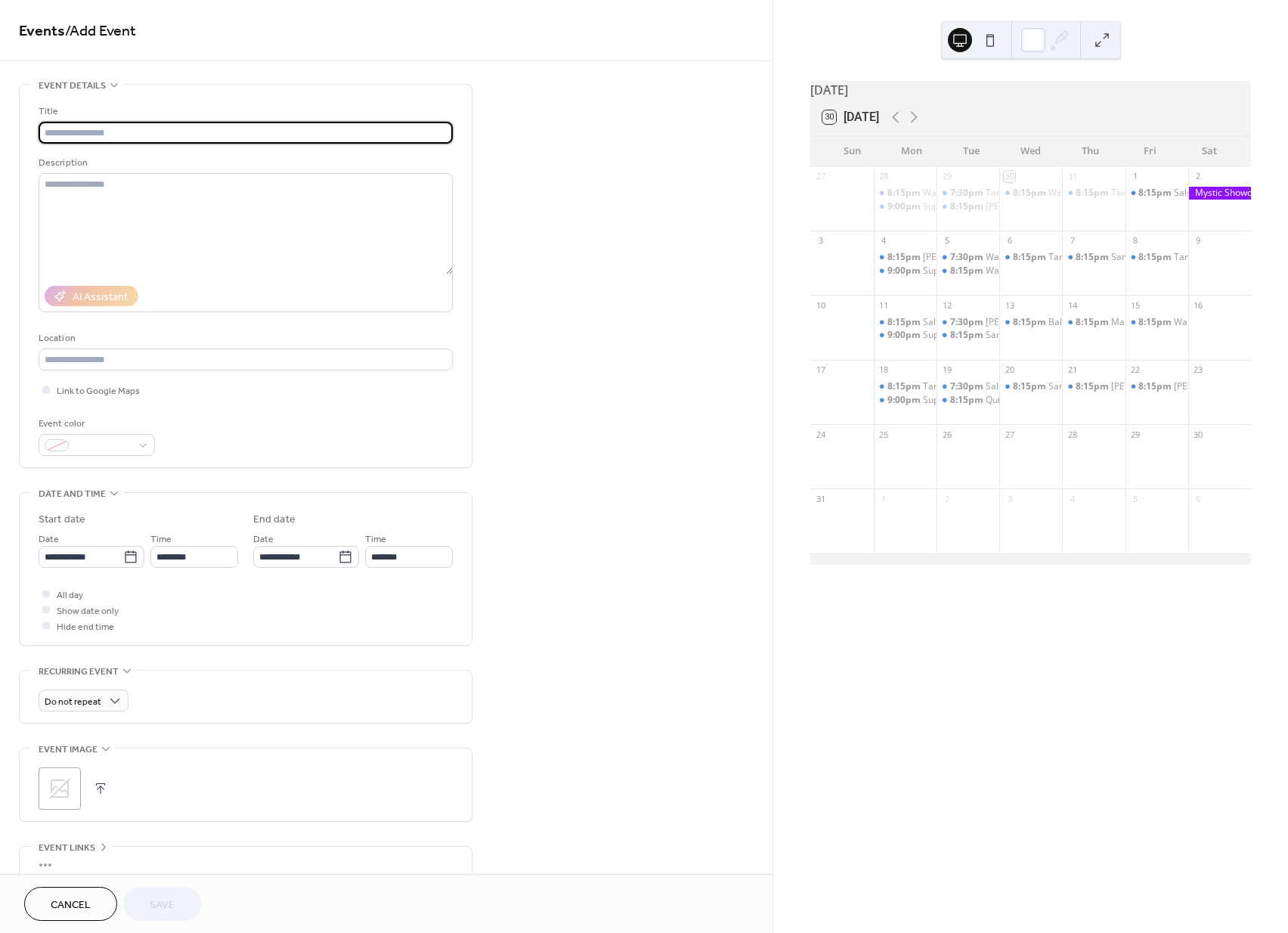 click at bounding box center (246, 132) 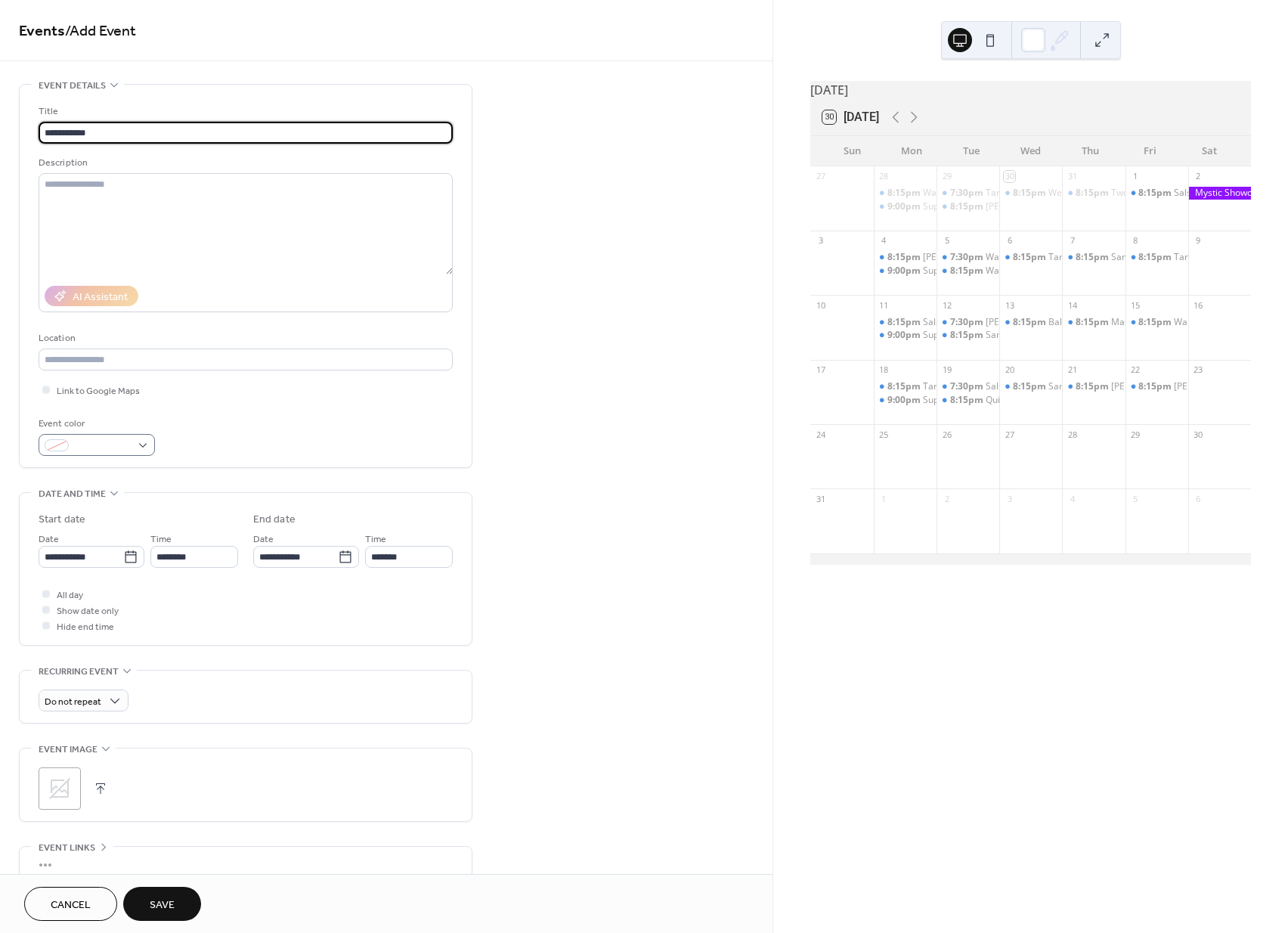 type on "**********" 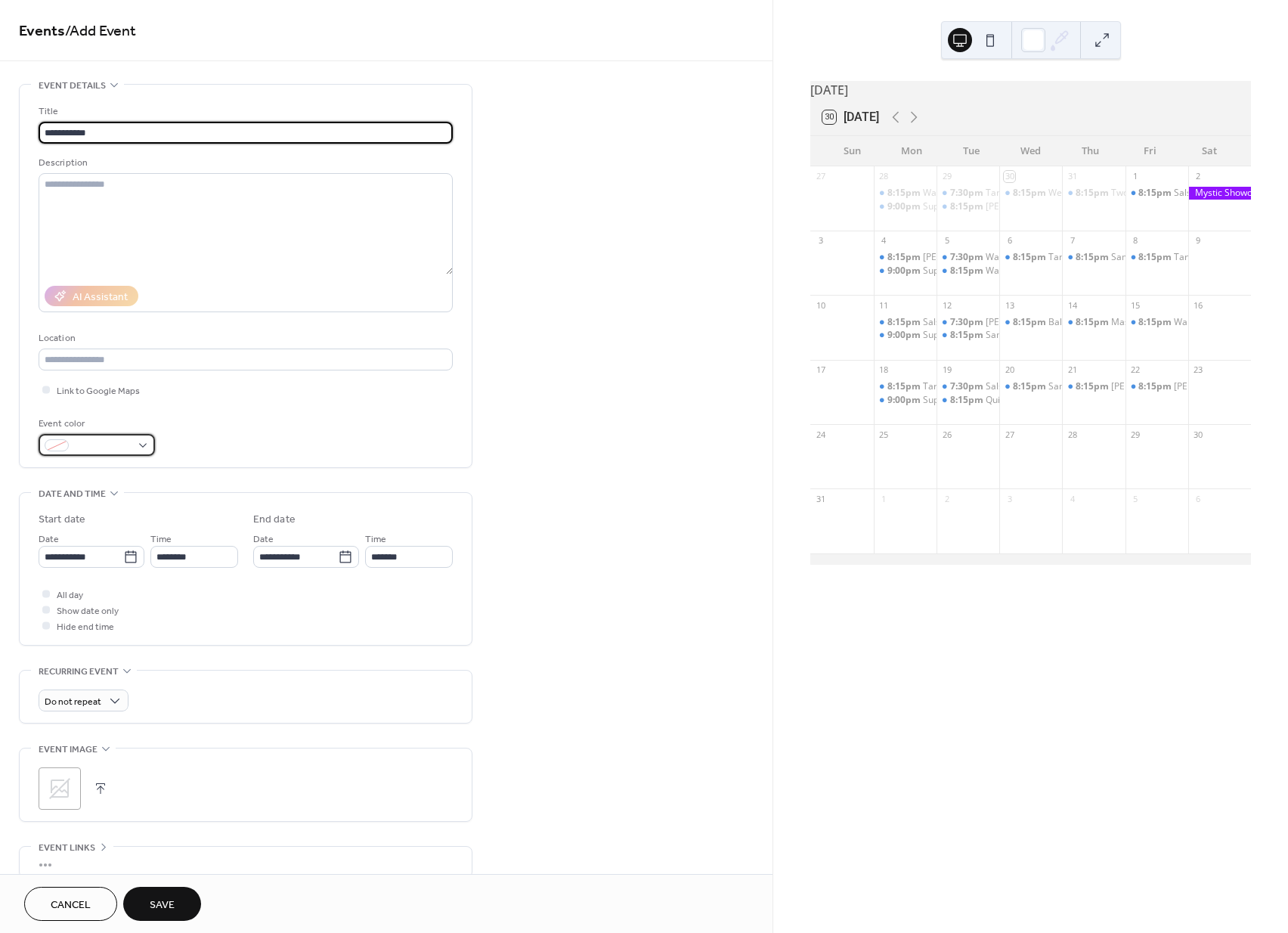 click at bounding box center (97, 445) 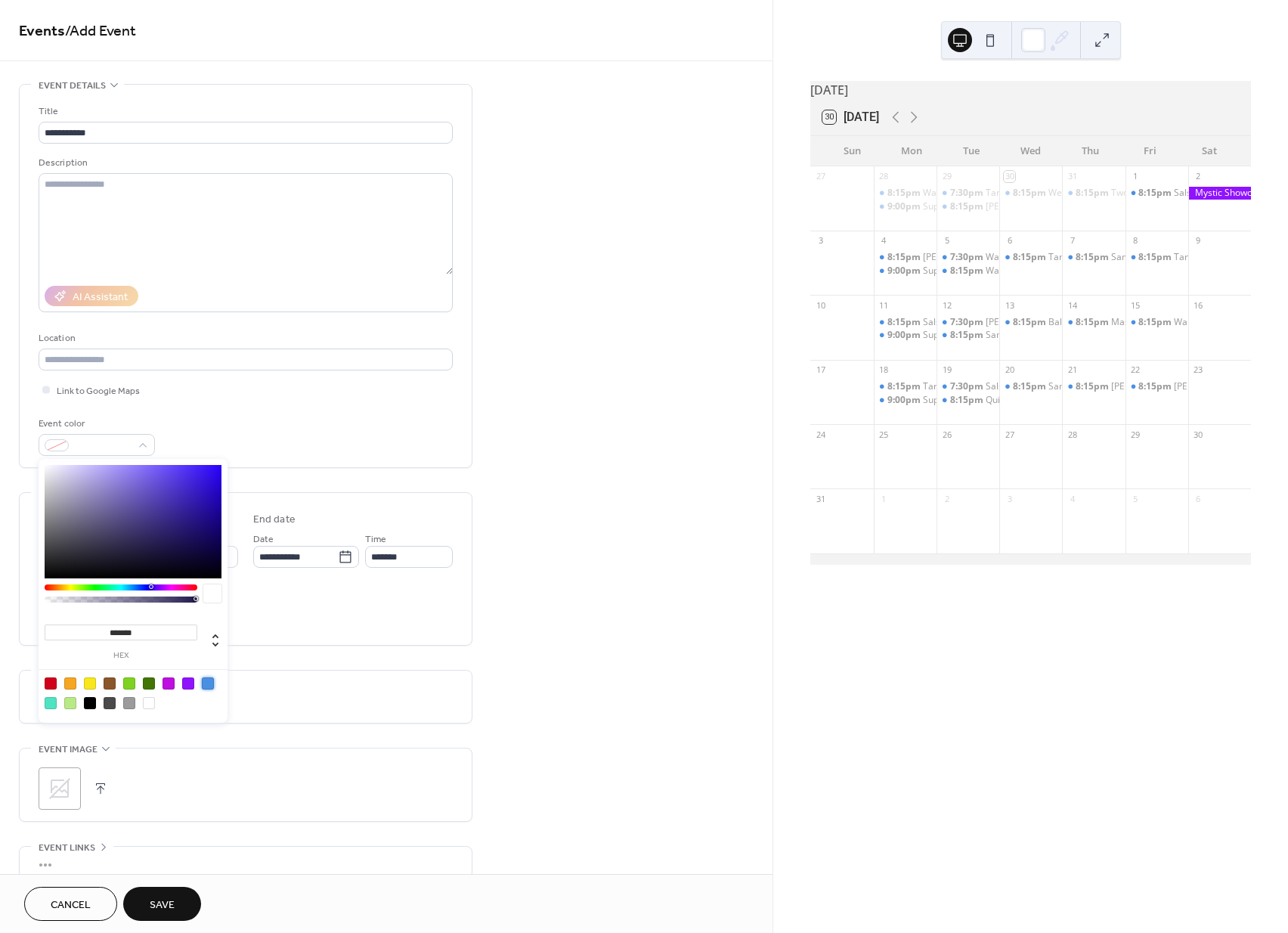 drag, startPoint x: 209, startPoint y: 684, endPoint x: 329, endPoint y: 658, distance: 122.78436 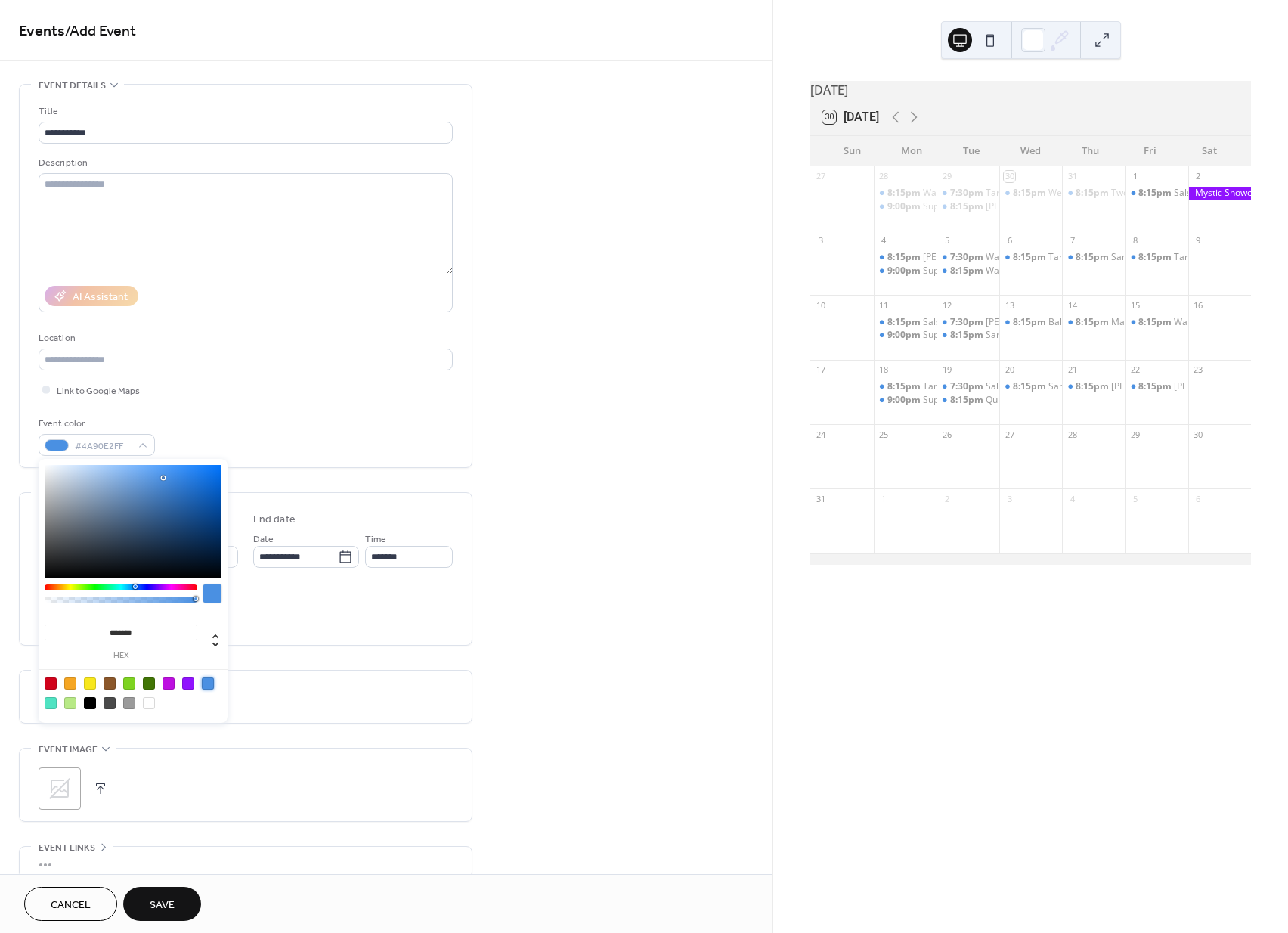 click on "**********" at bounding box center [386, 544] 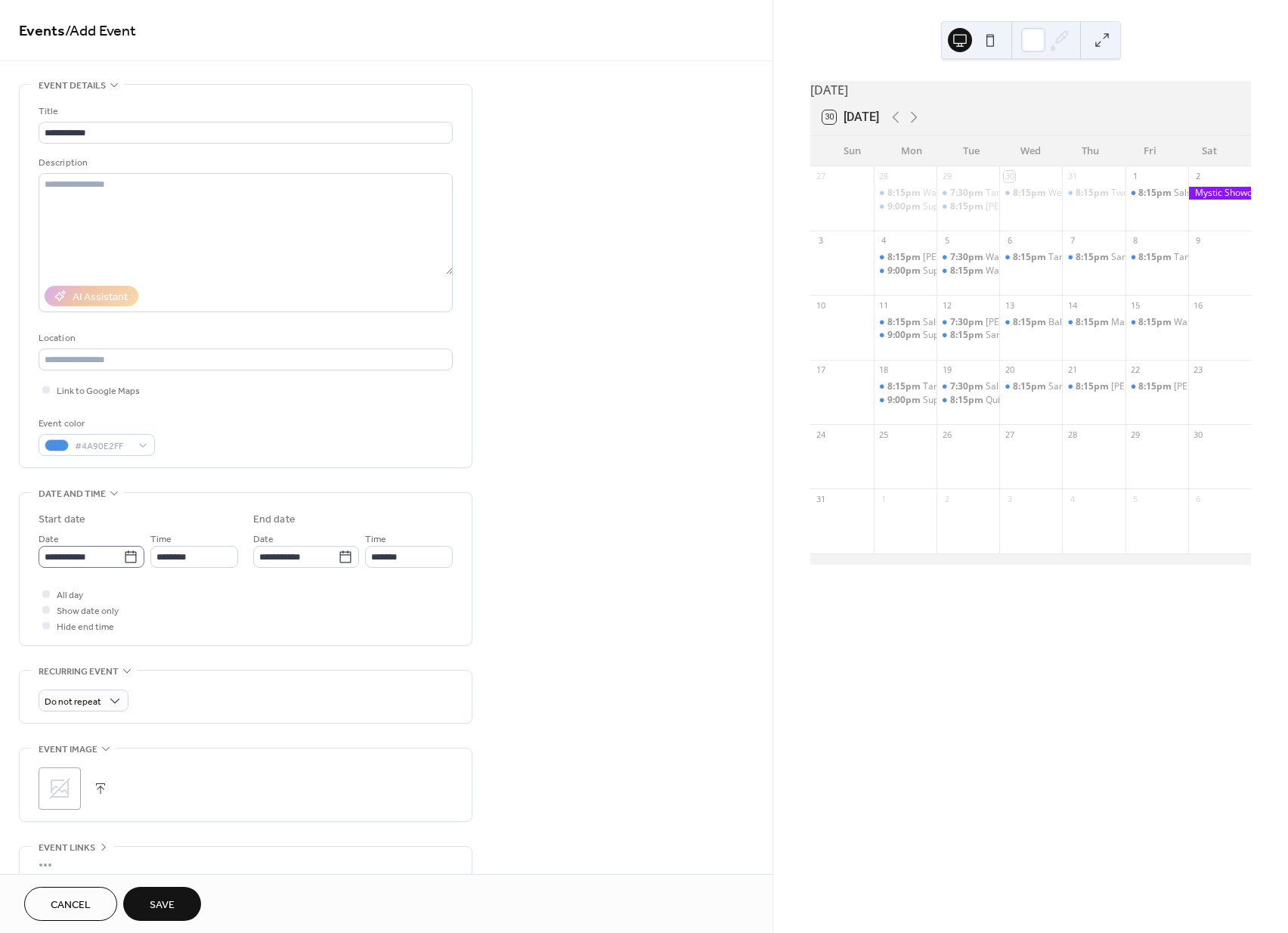 click 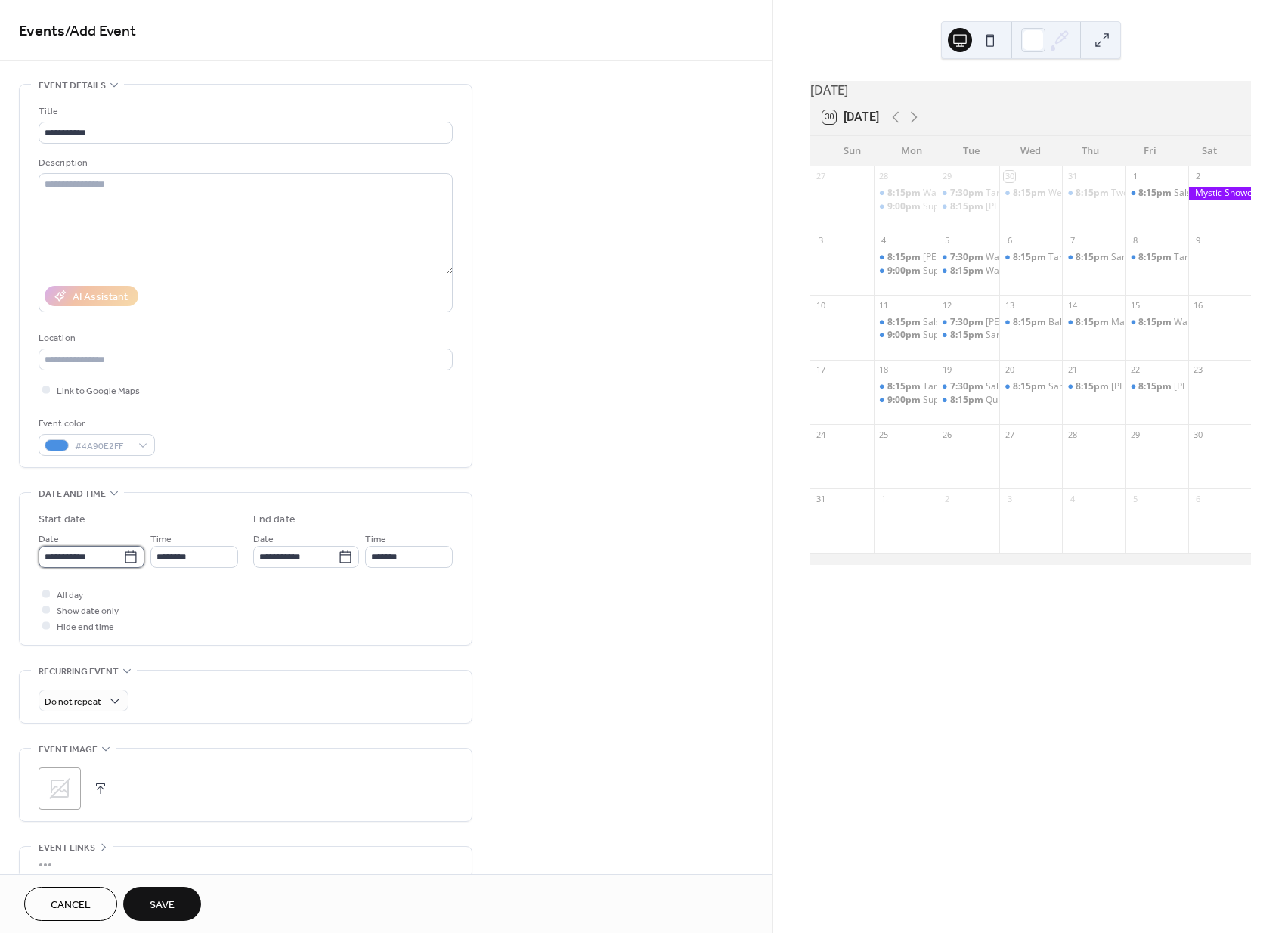 click on "**********" at bounding box center (81, 556) 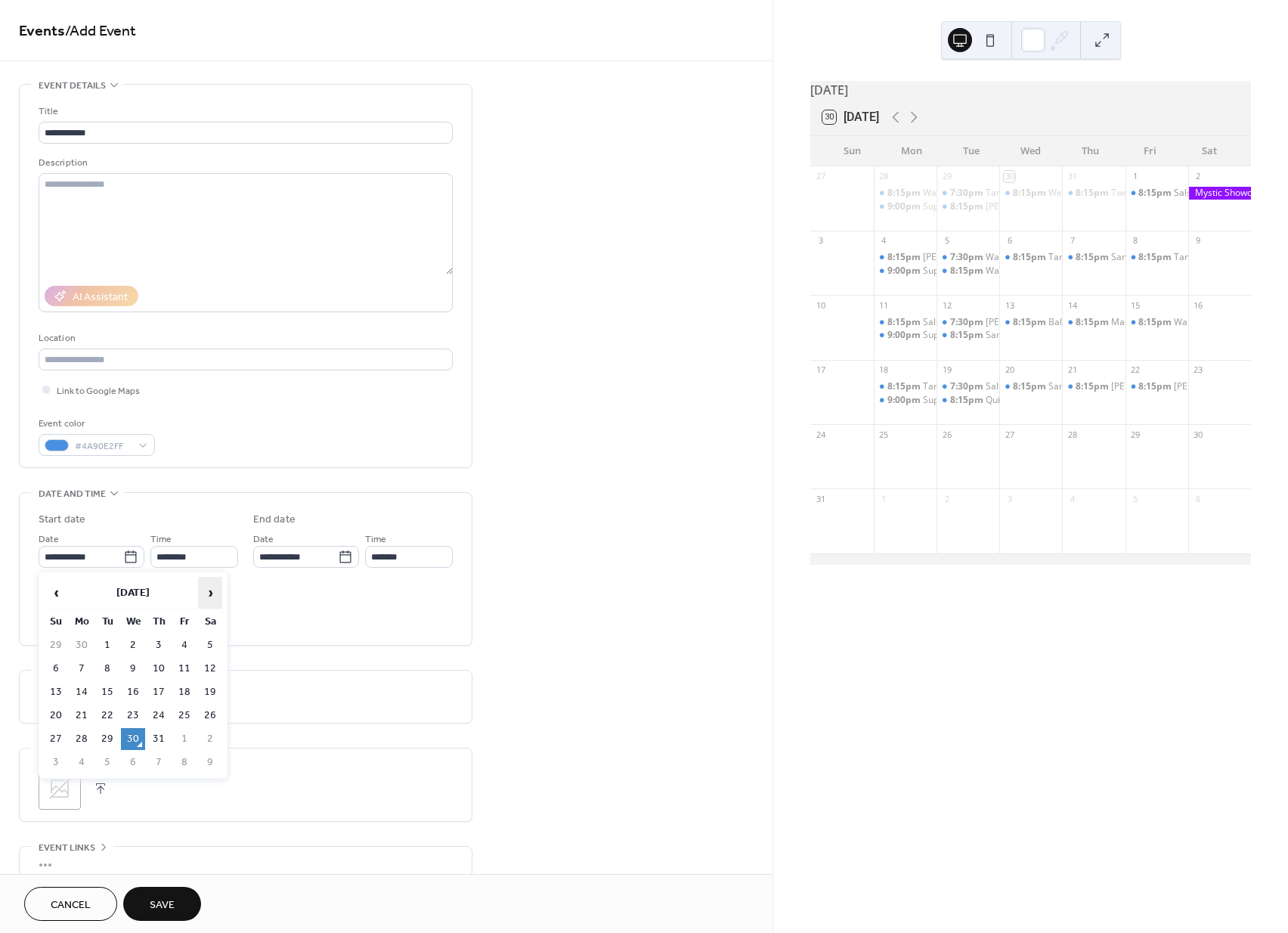 drag, startPoint x: 214, startPoint y: 596, endPoint x: 196, endPoint y: 605, distance: 20.124612 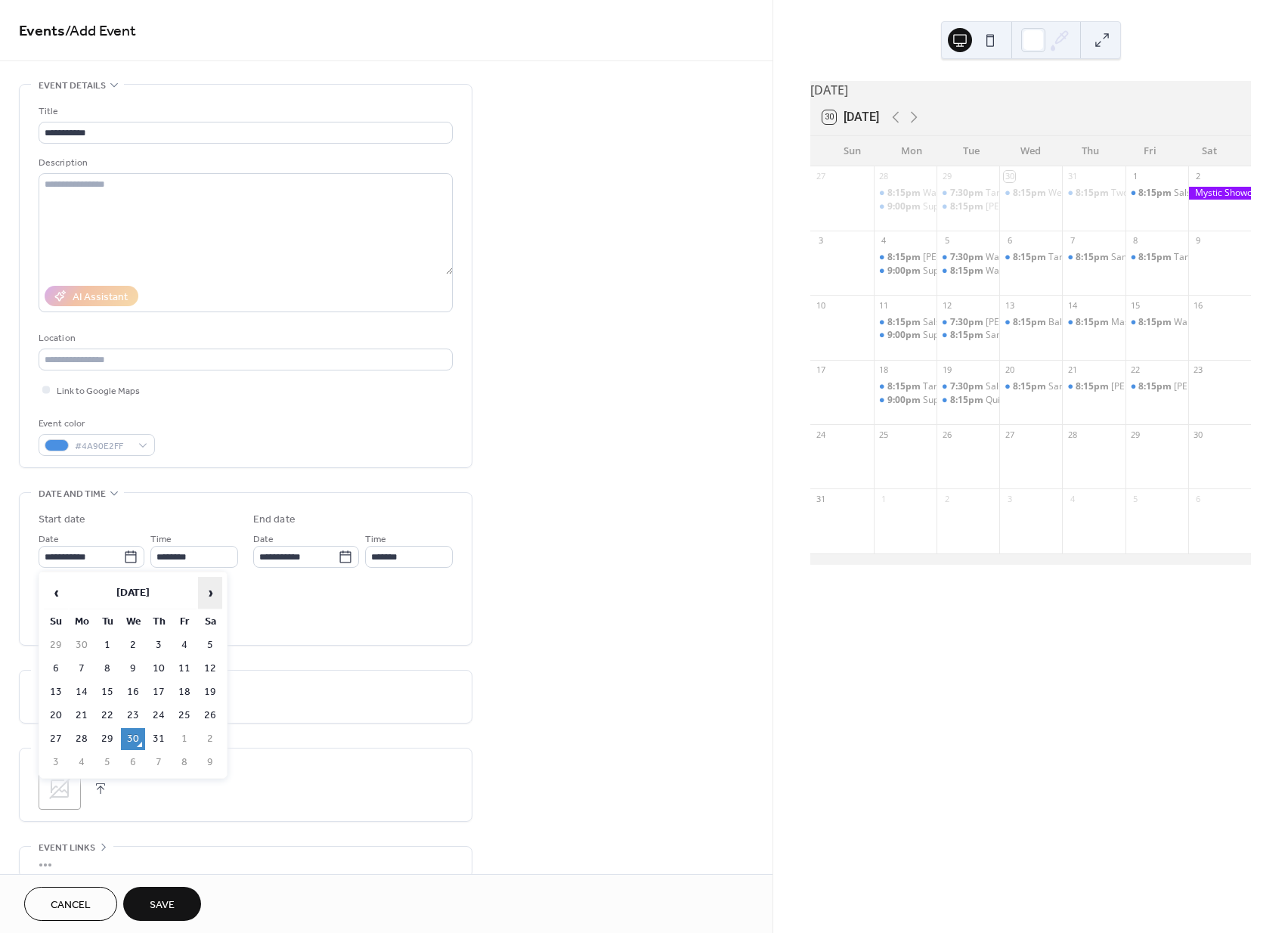 click on "›" at bounding box center (210, 593) 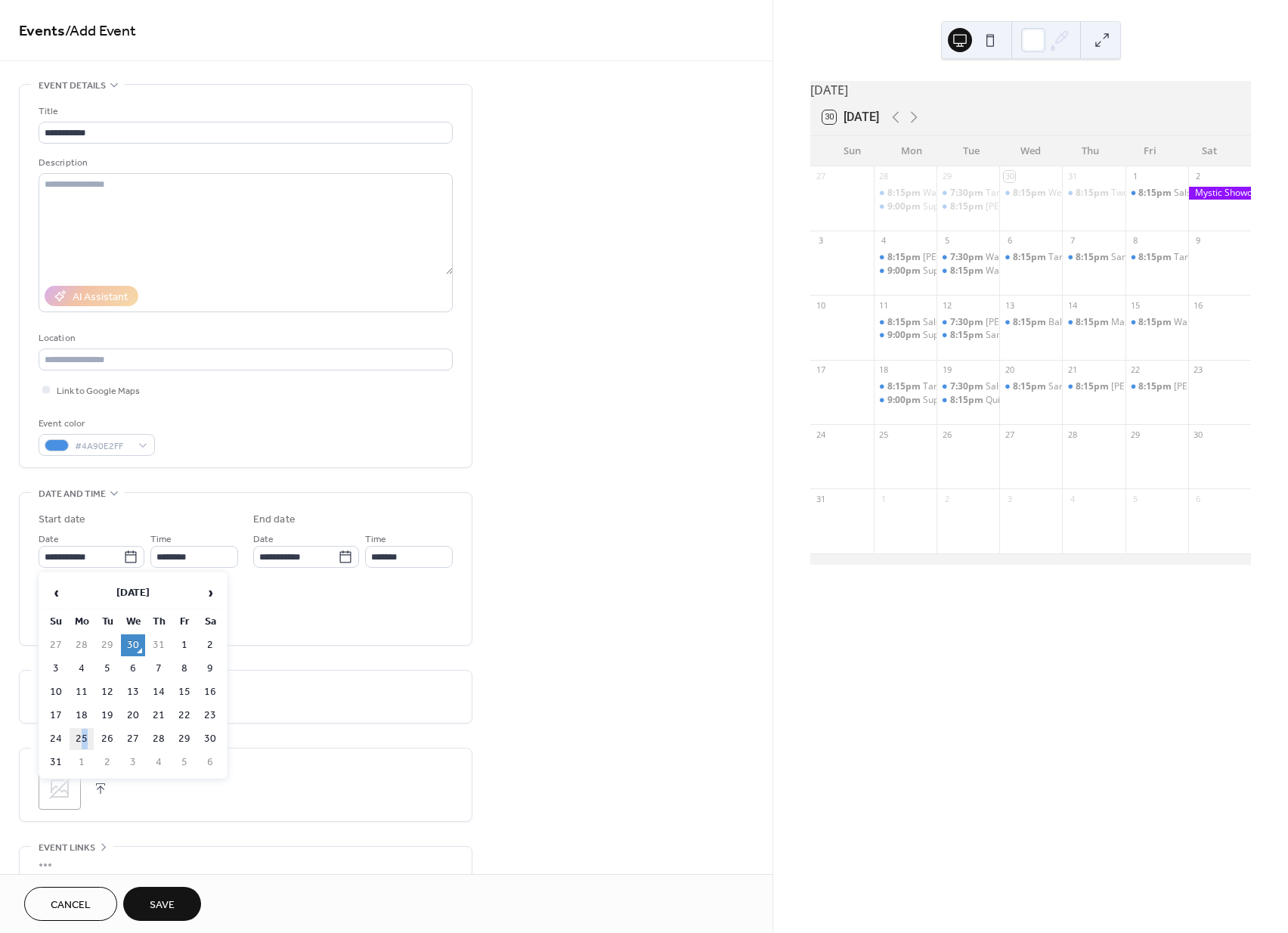 click on "25" at bounding box center [82, 739] 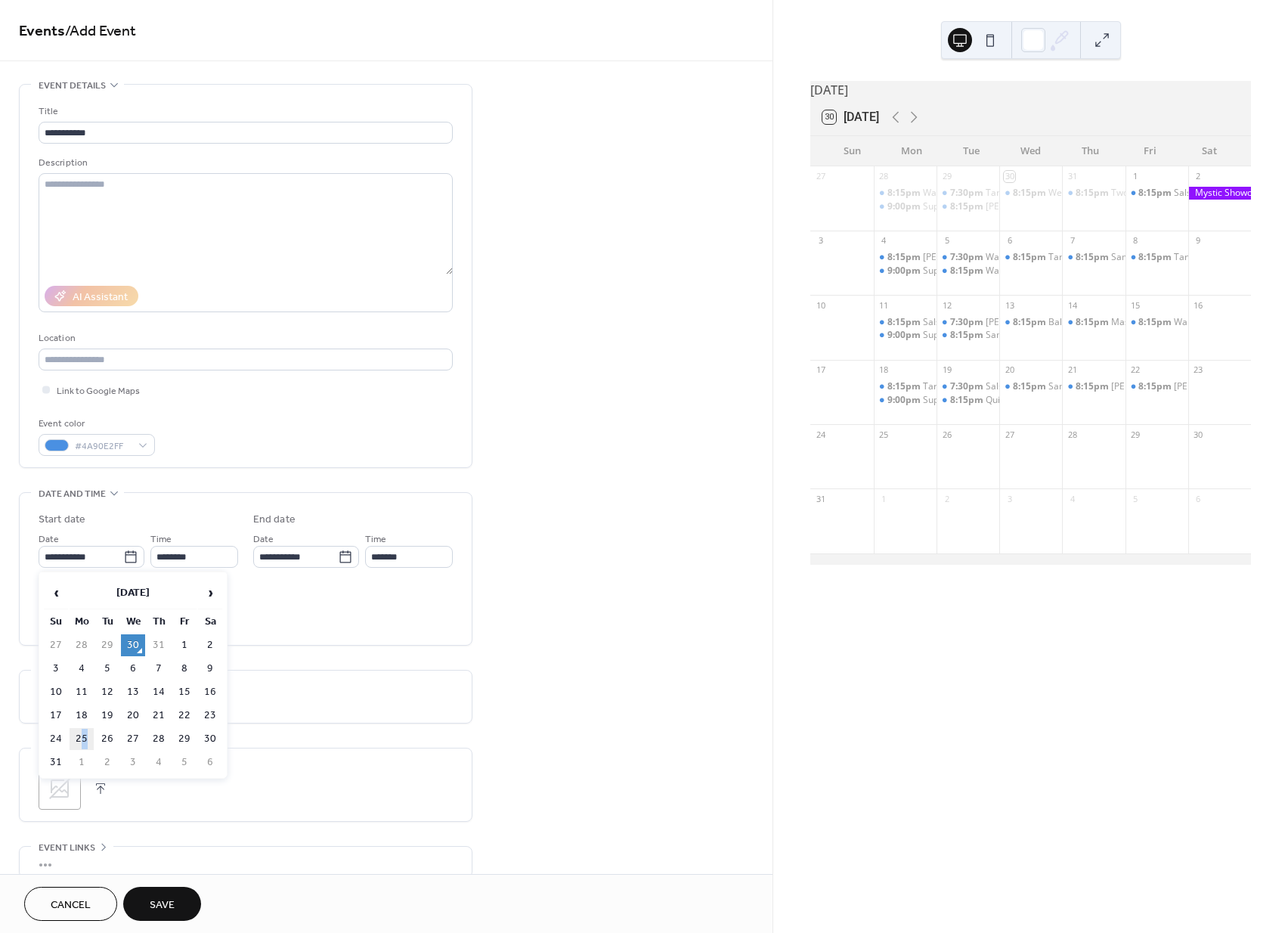 type on "**********" 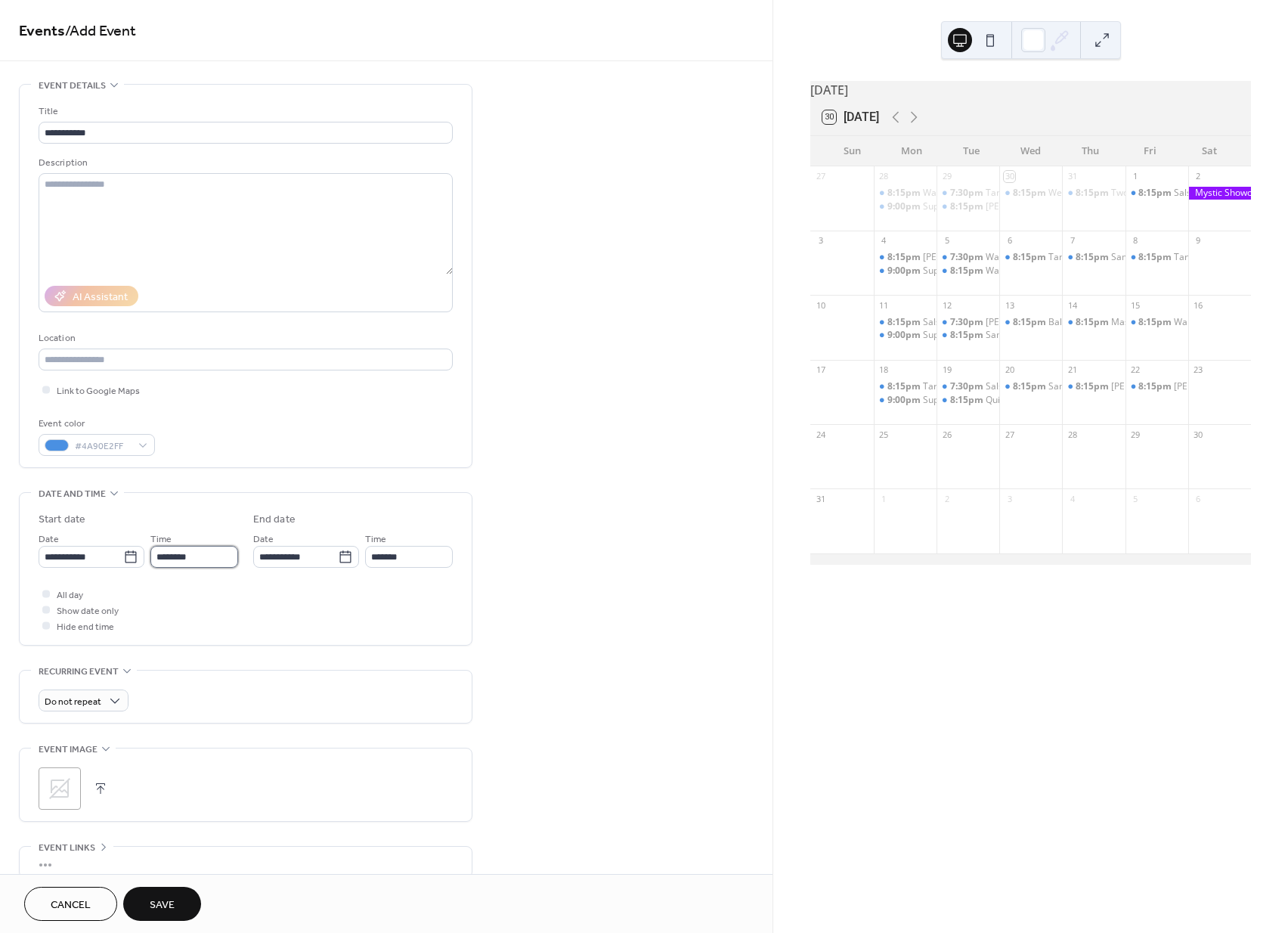 click on "********" at bounding box center [194, 556] 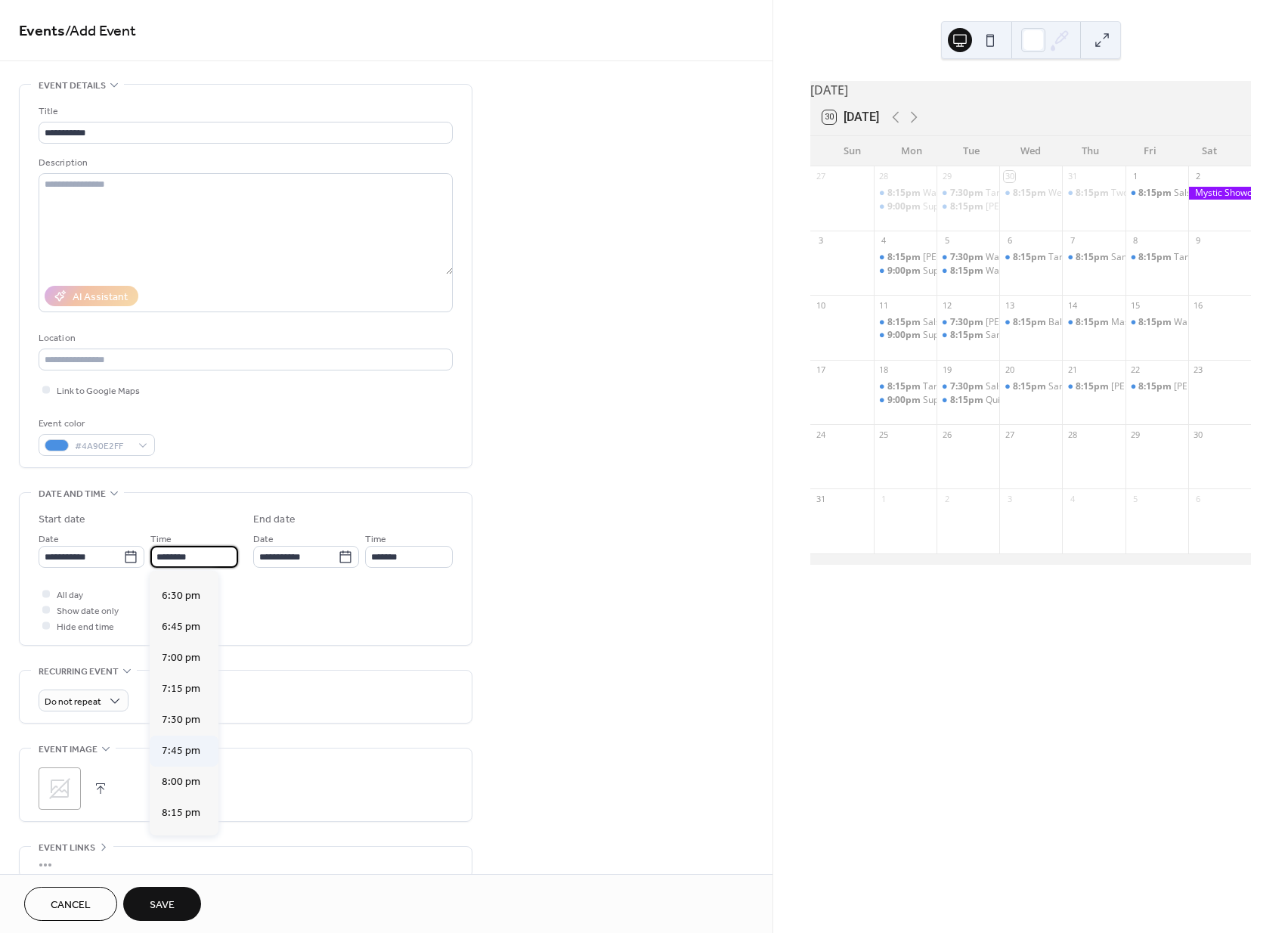 scroll, scrollTop: 2310, scrollLeft: 0, axis: vertical 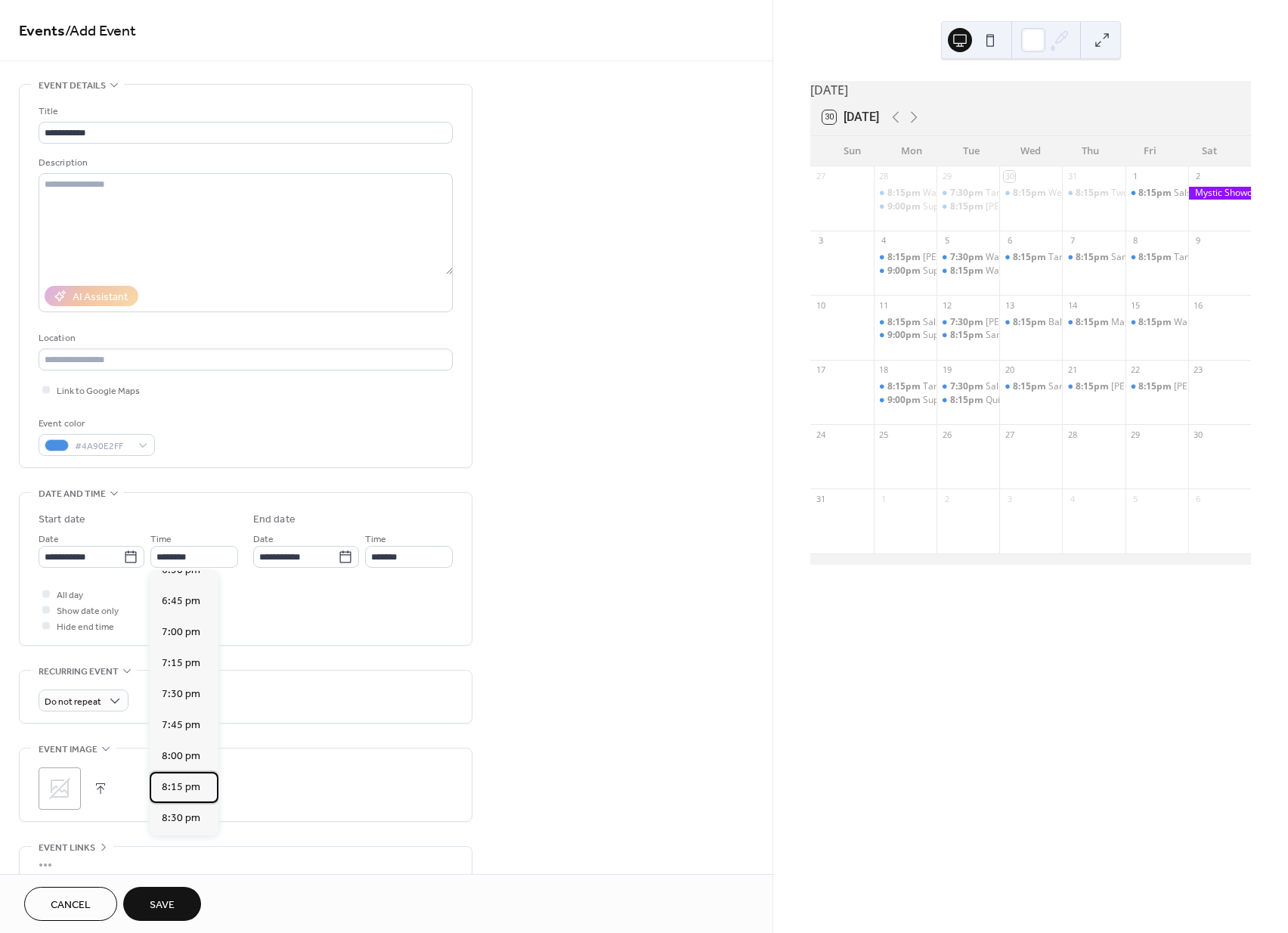 drag, startPoint x: 182, startPoint y: 742, endPoint x: 194, endPoint y: 735, distance: 13.892444 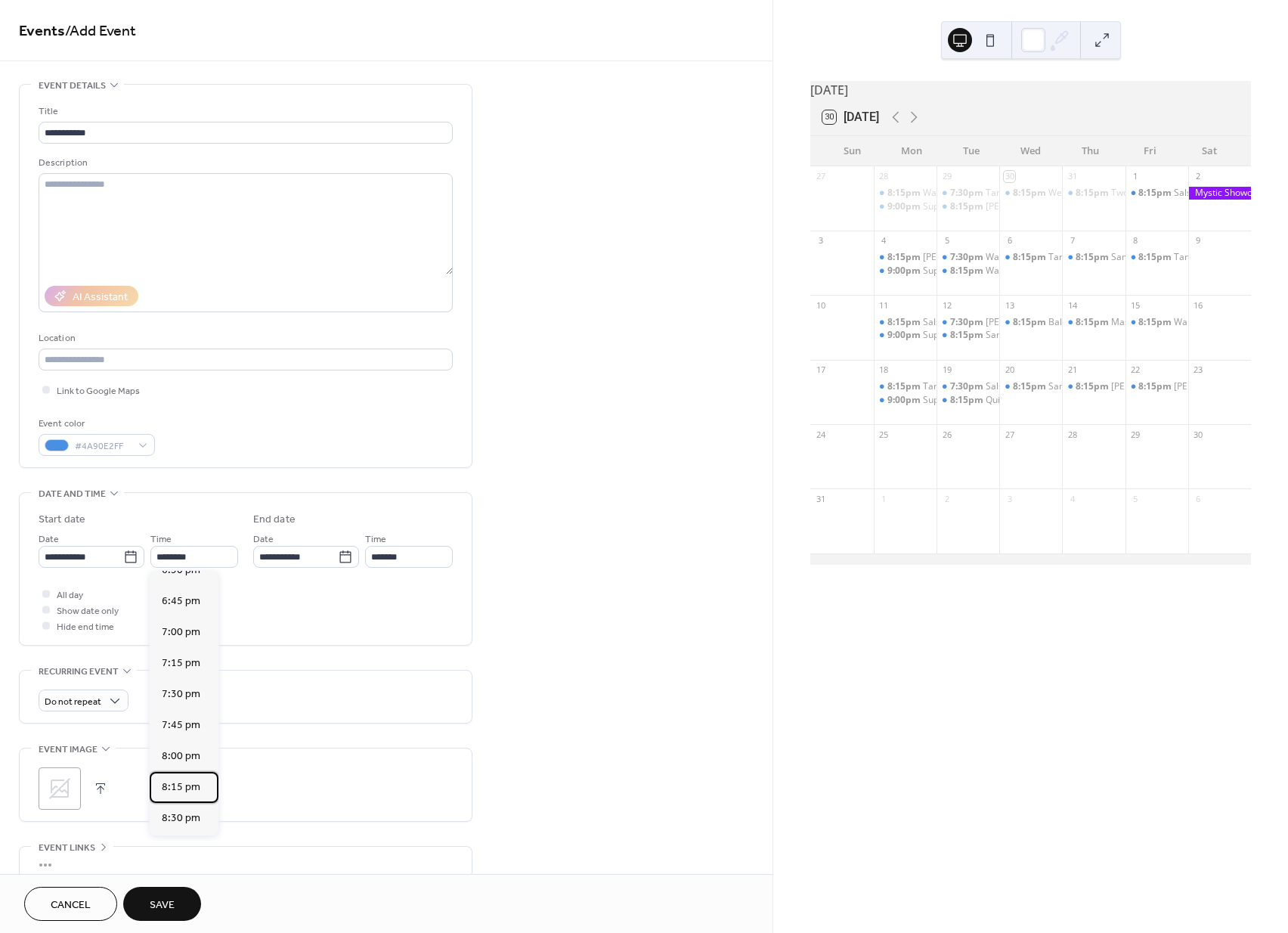 click on "8:15 pm" at bounding box center (181, 787) 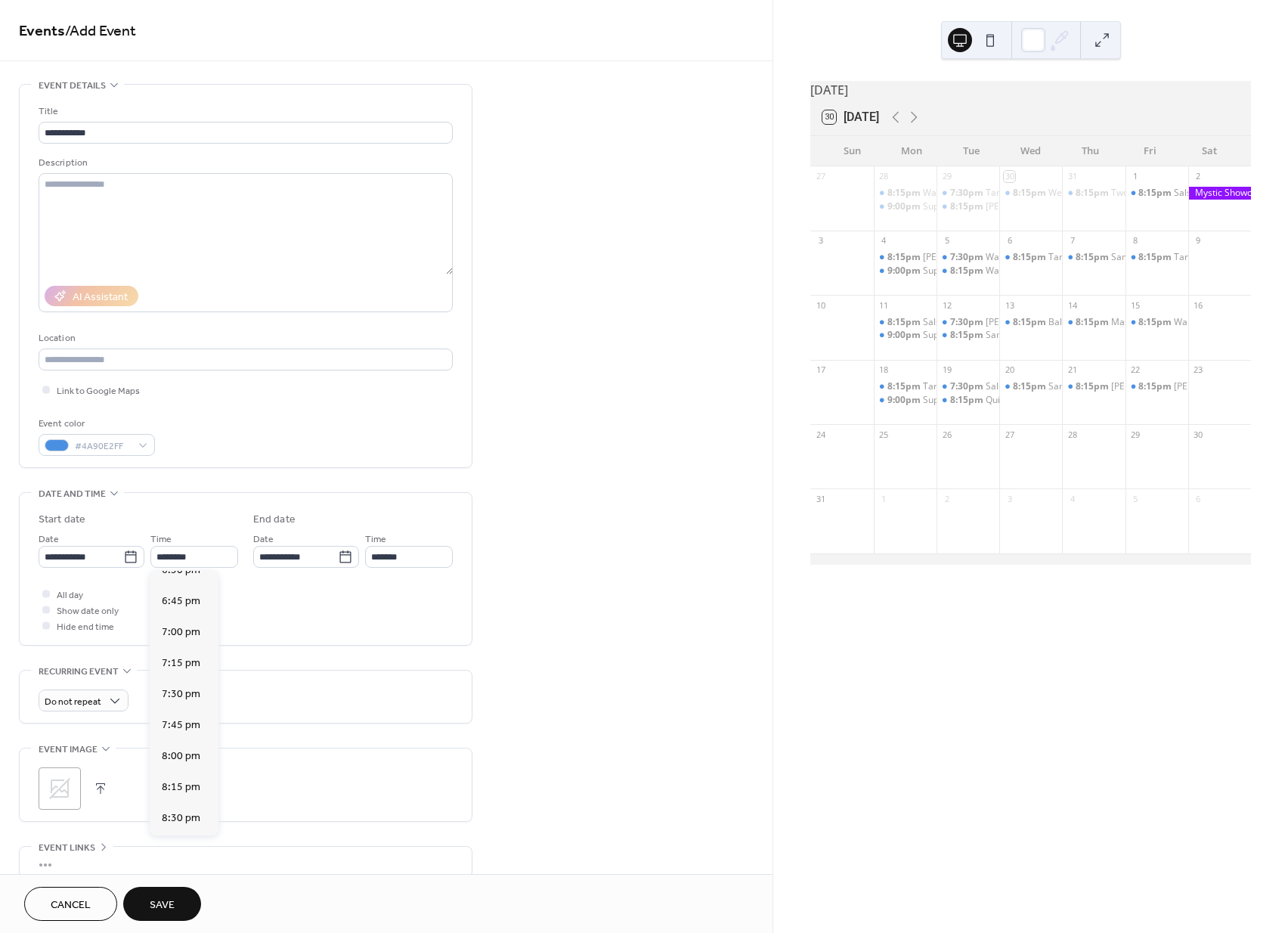 type on "*******" 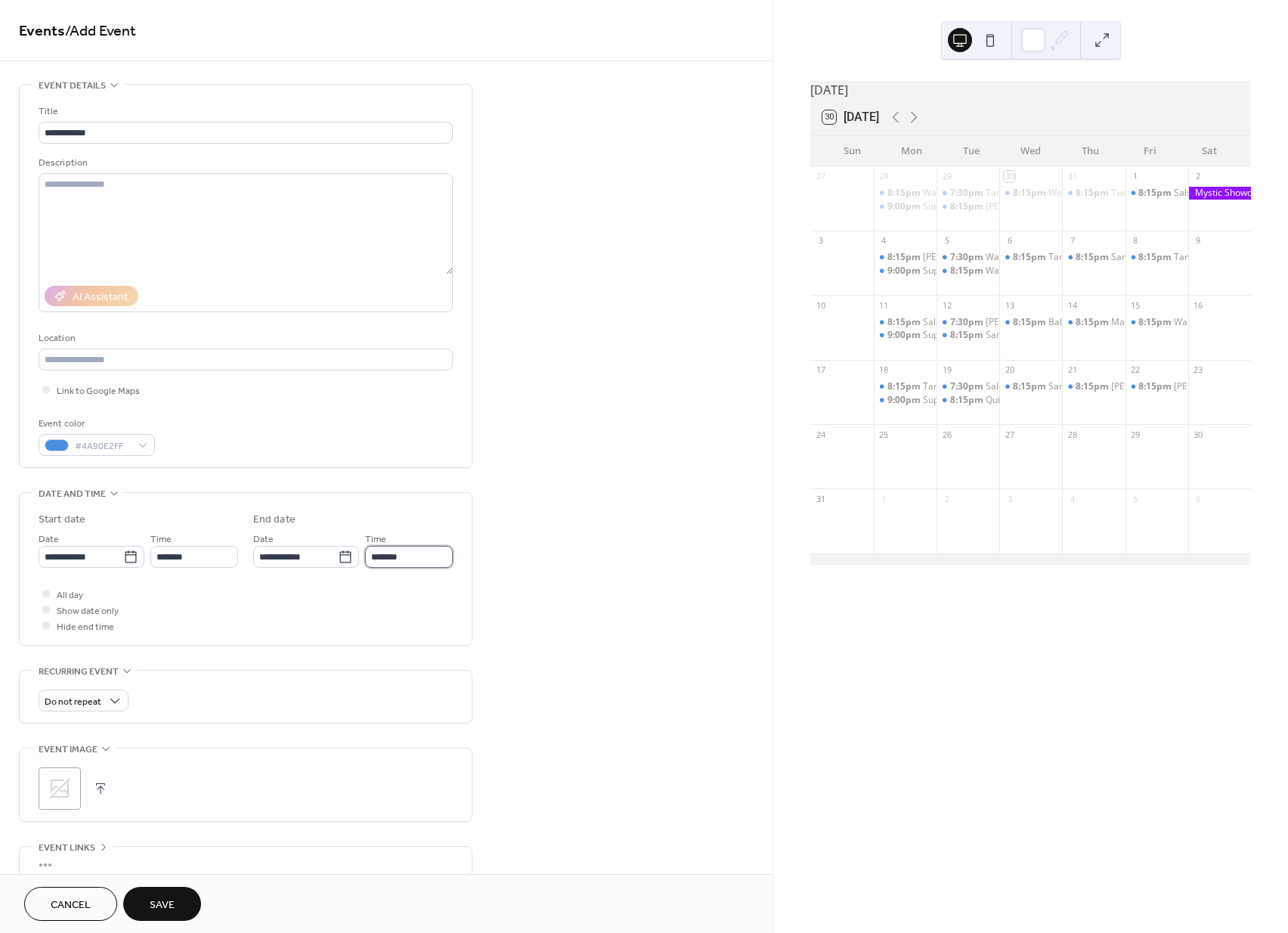 click on "*******" at bounding box center [409, 556] 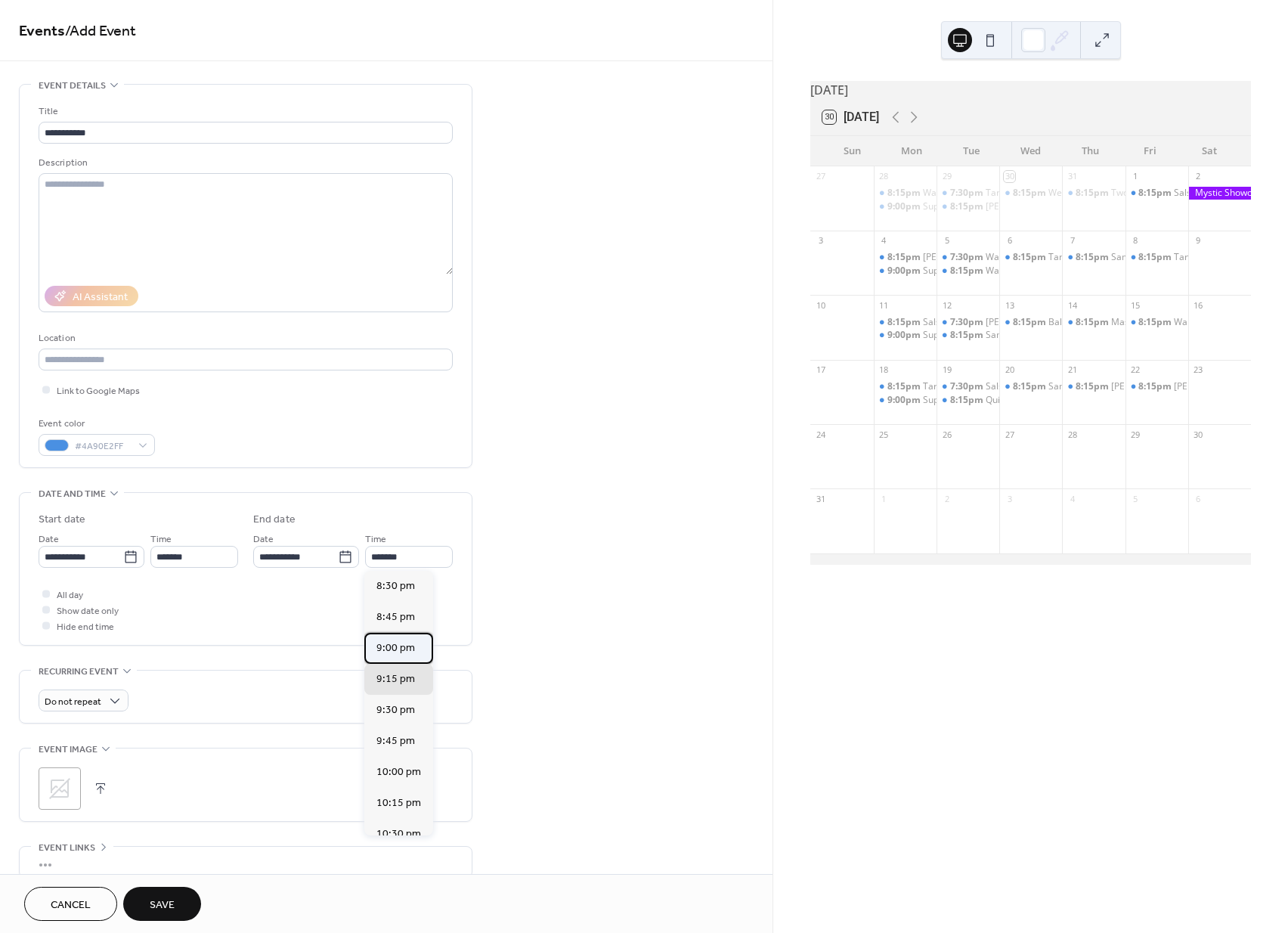 click on "9:00 pm" at bounding box center (395, 648) 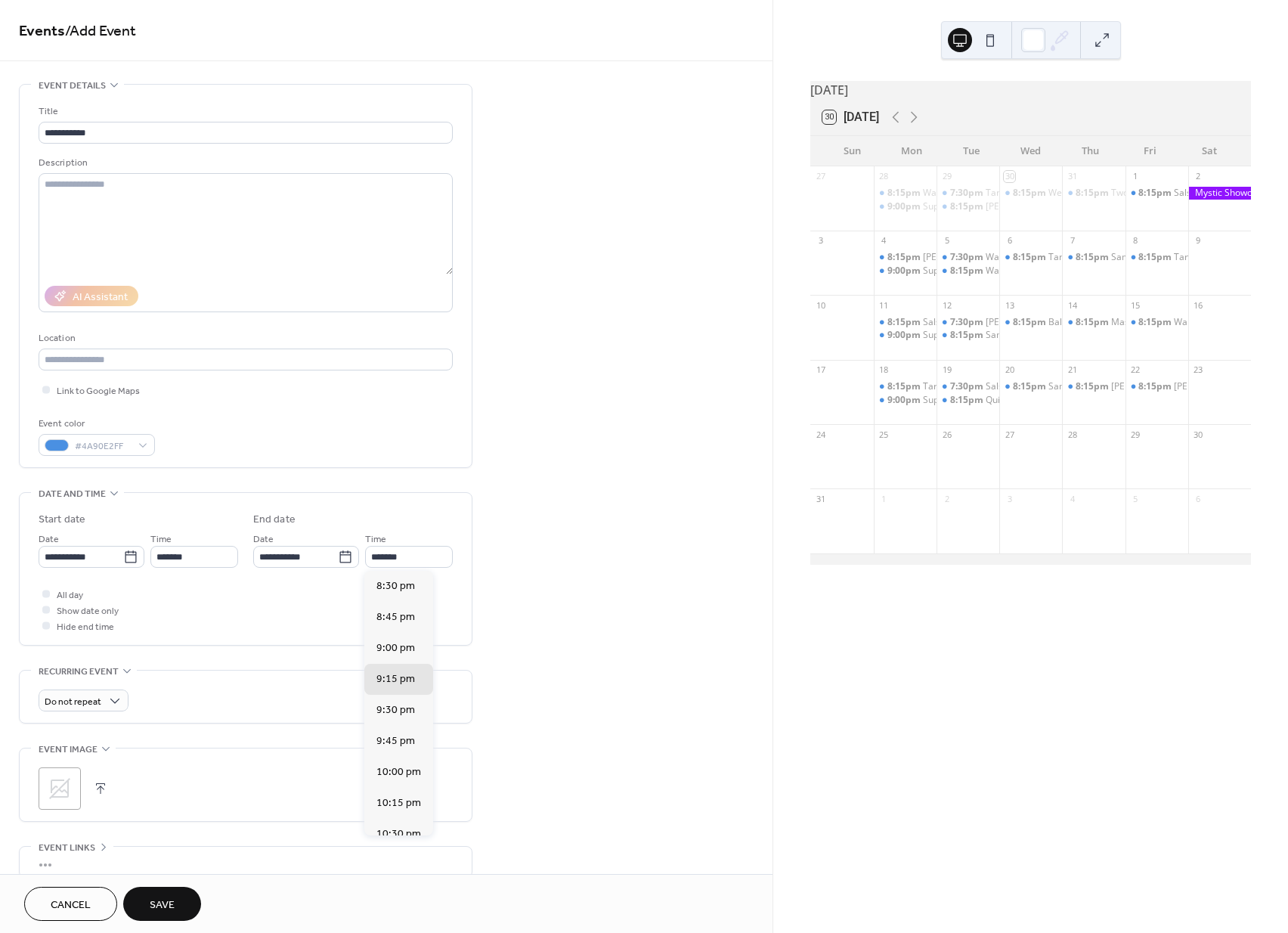 type on "*******" 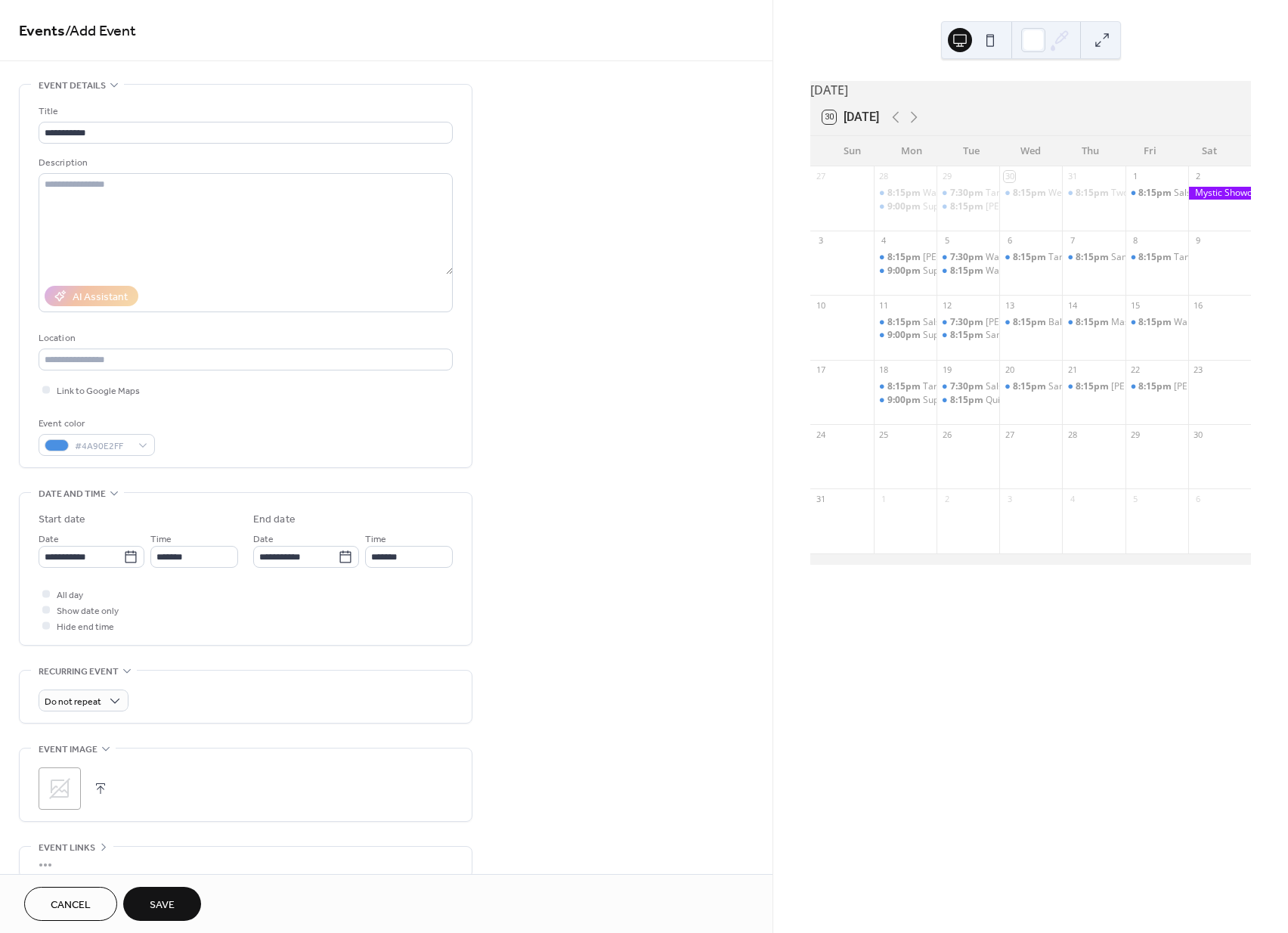 click on "Save" at bounding box center (162, 904) 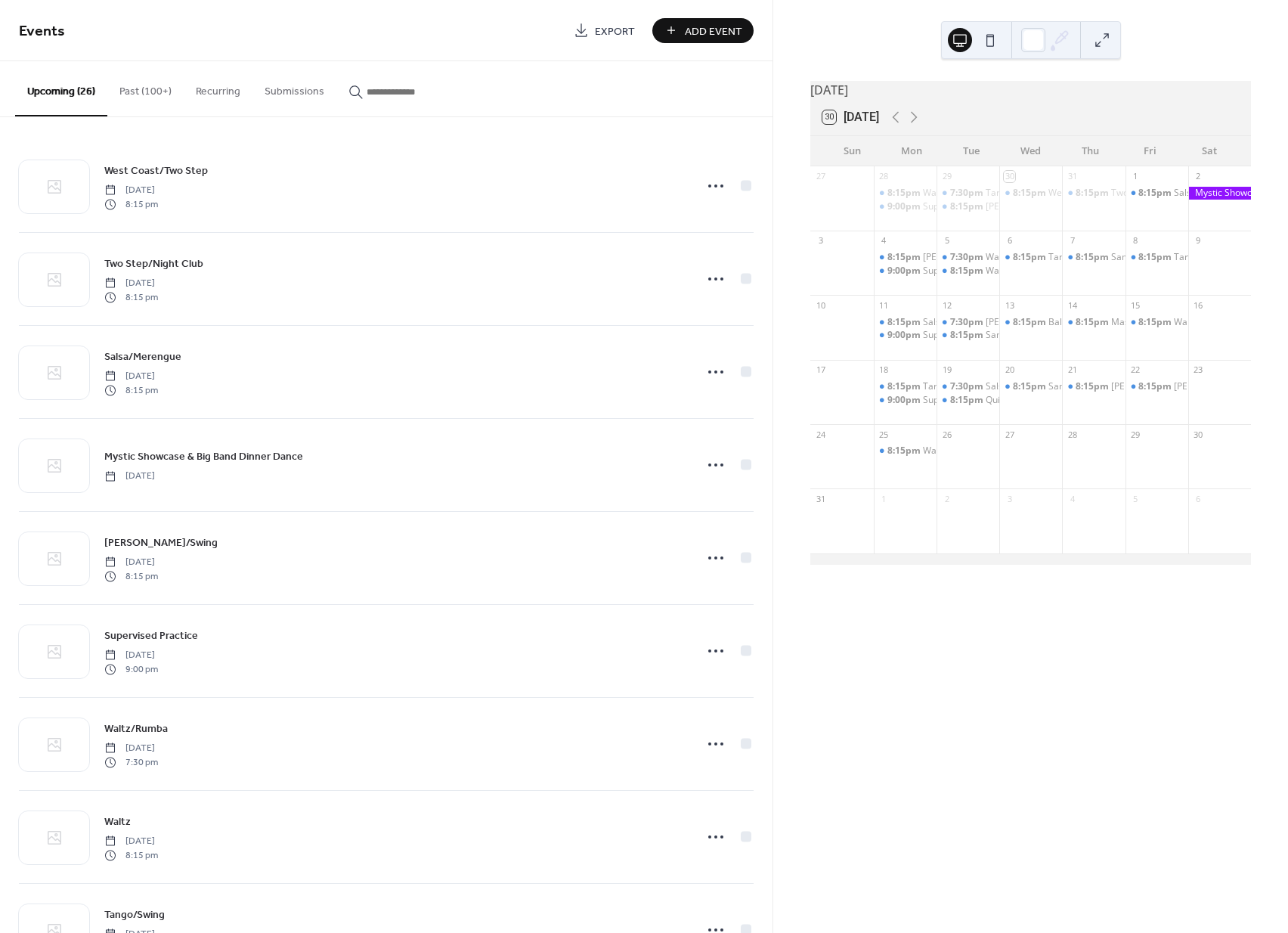click on "Add Event" at bounding box center (714, 31) 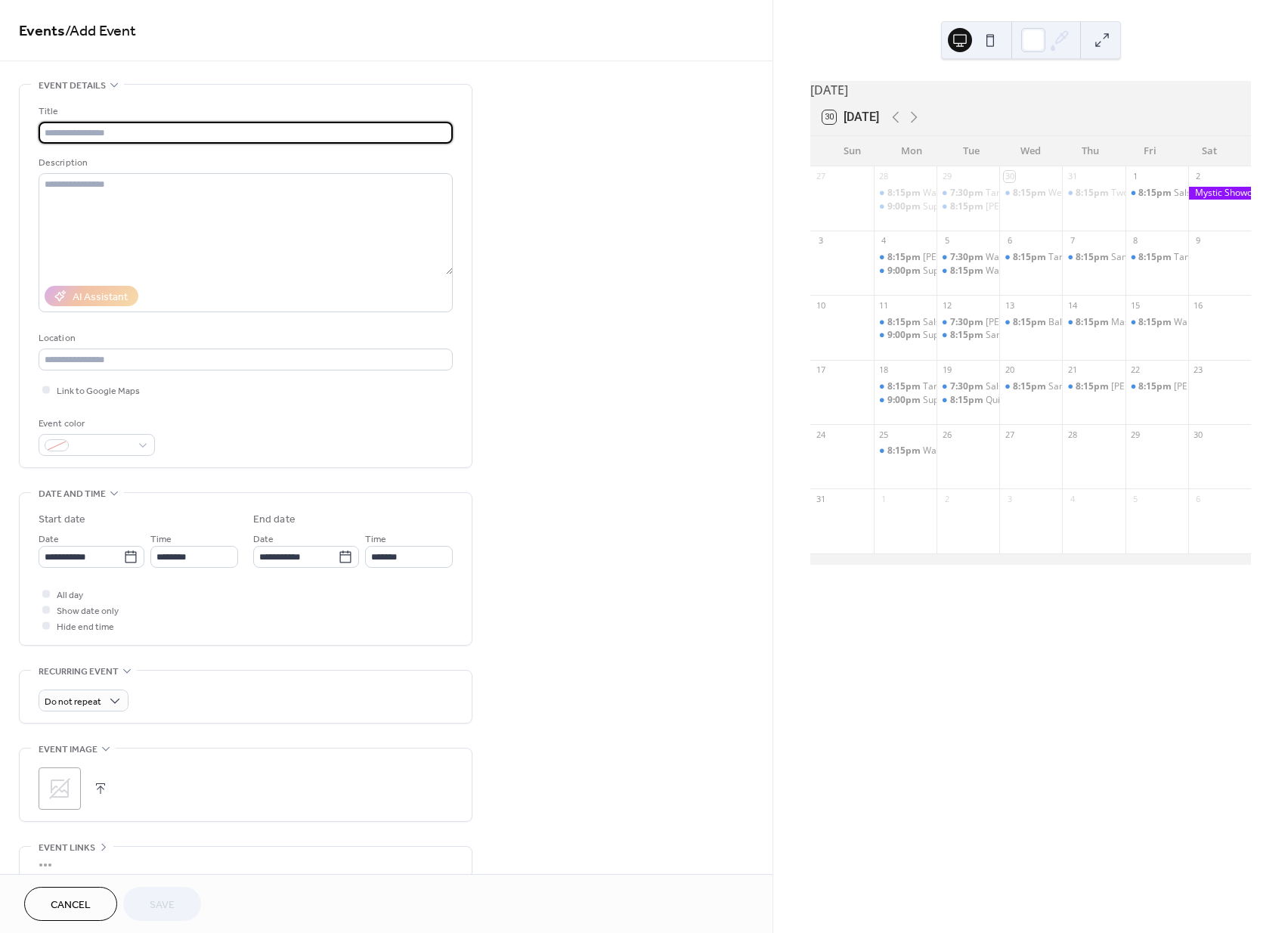 click at bounding box center (246, 132) 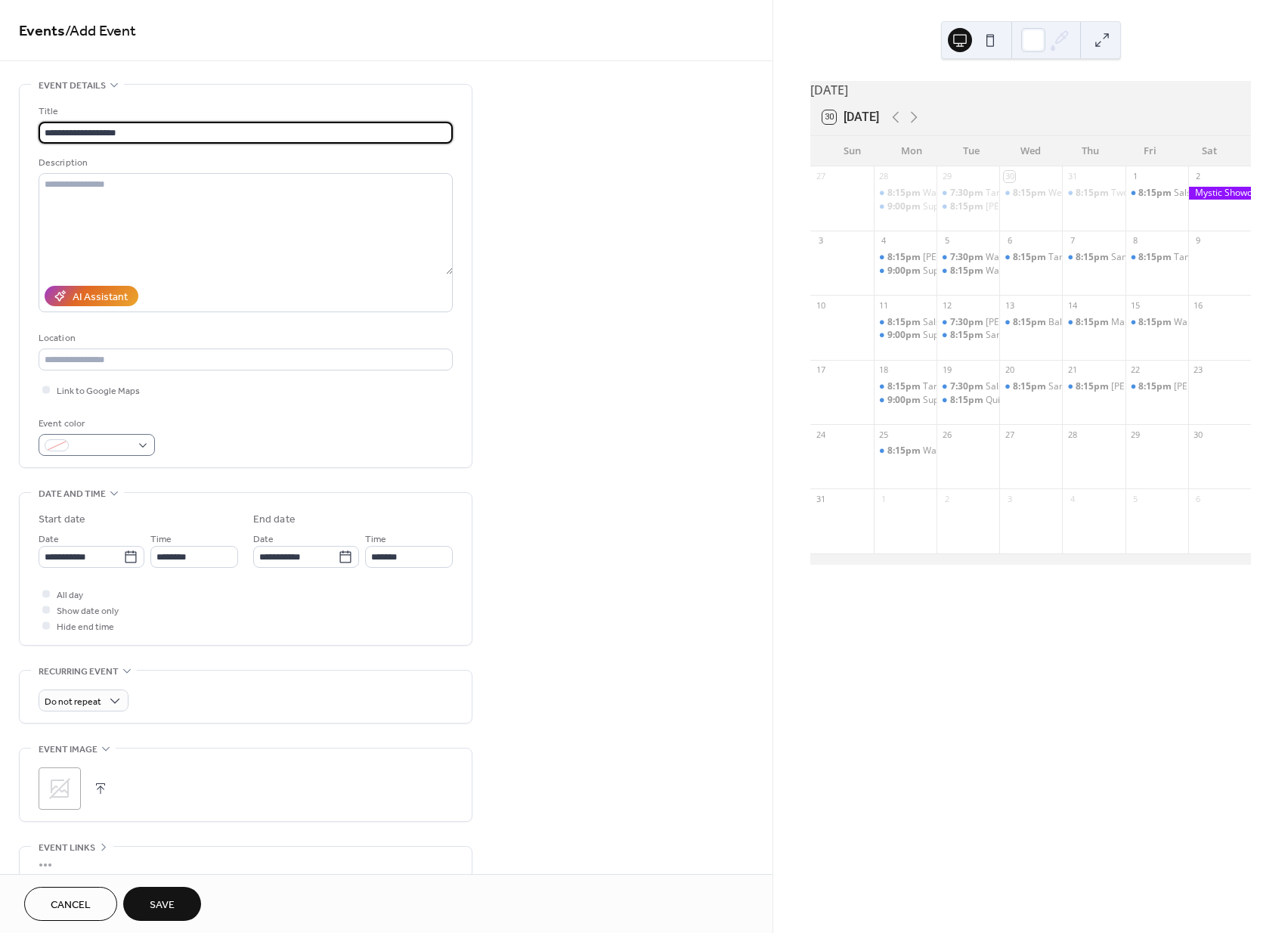 type on "**********" 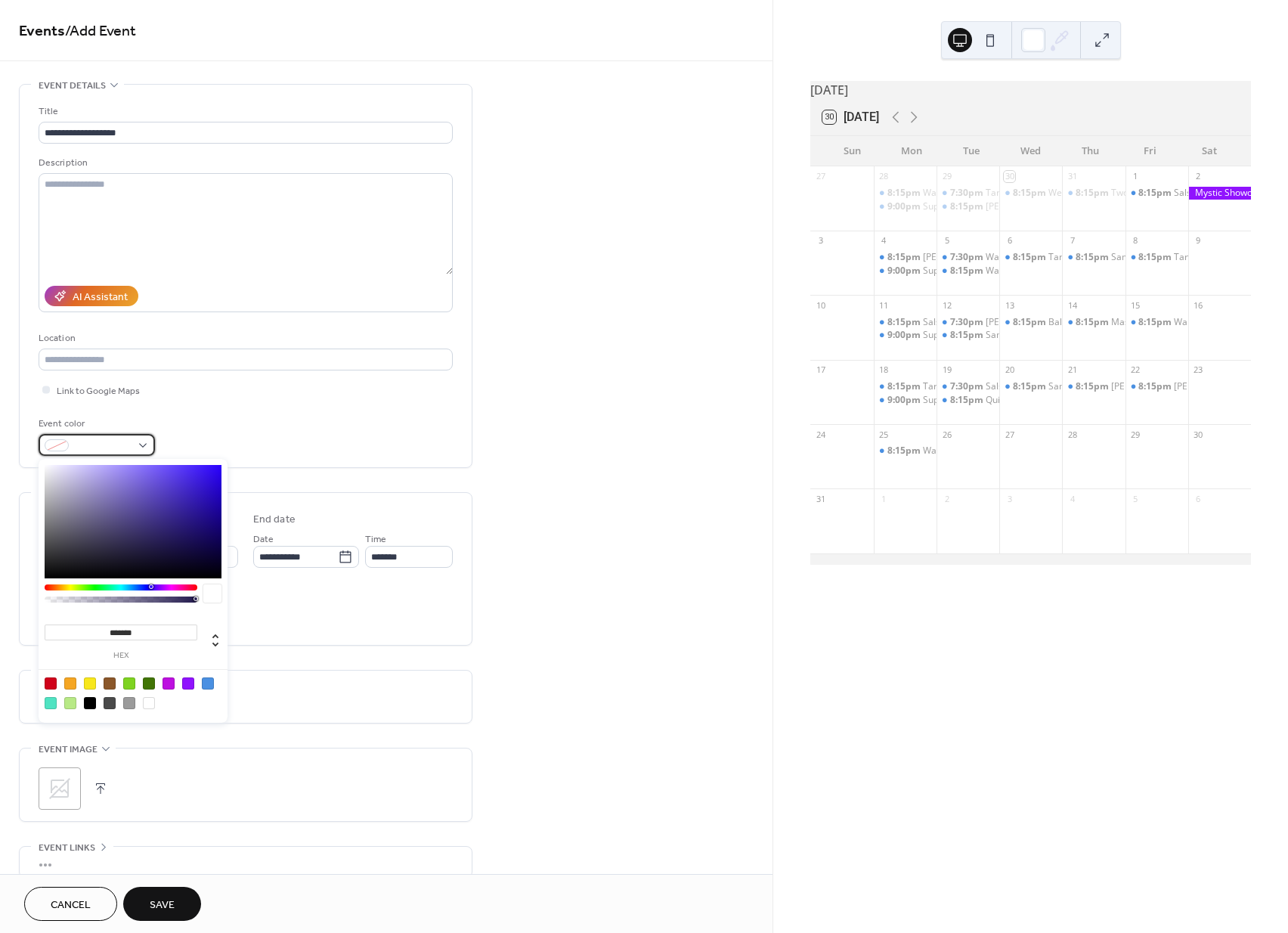 click at bounding box center (97, 445) 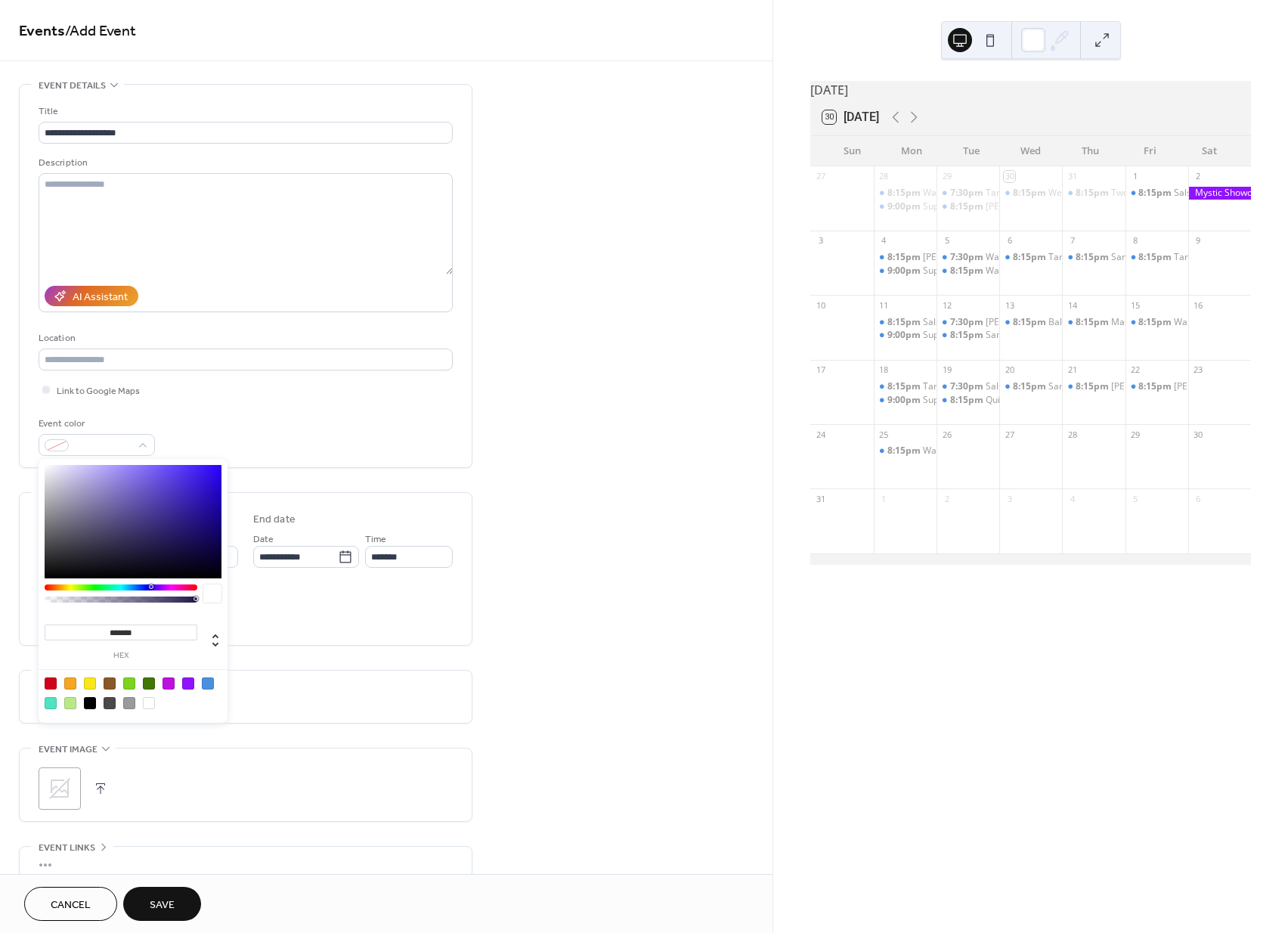 click at bounding box center [208, 683] 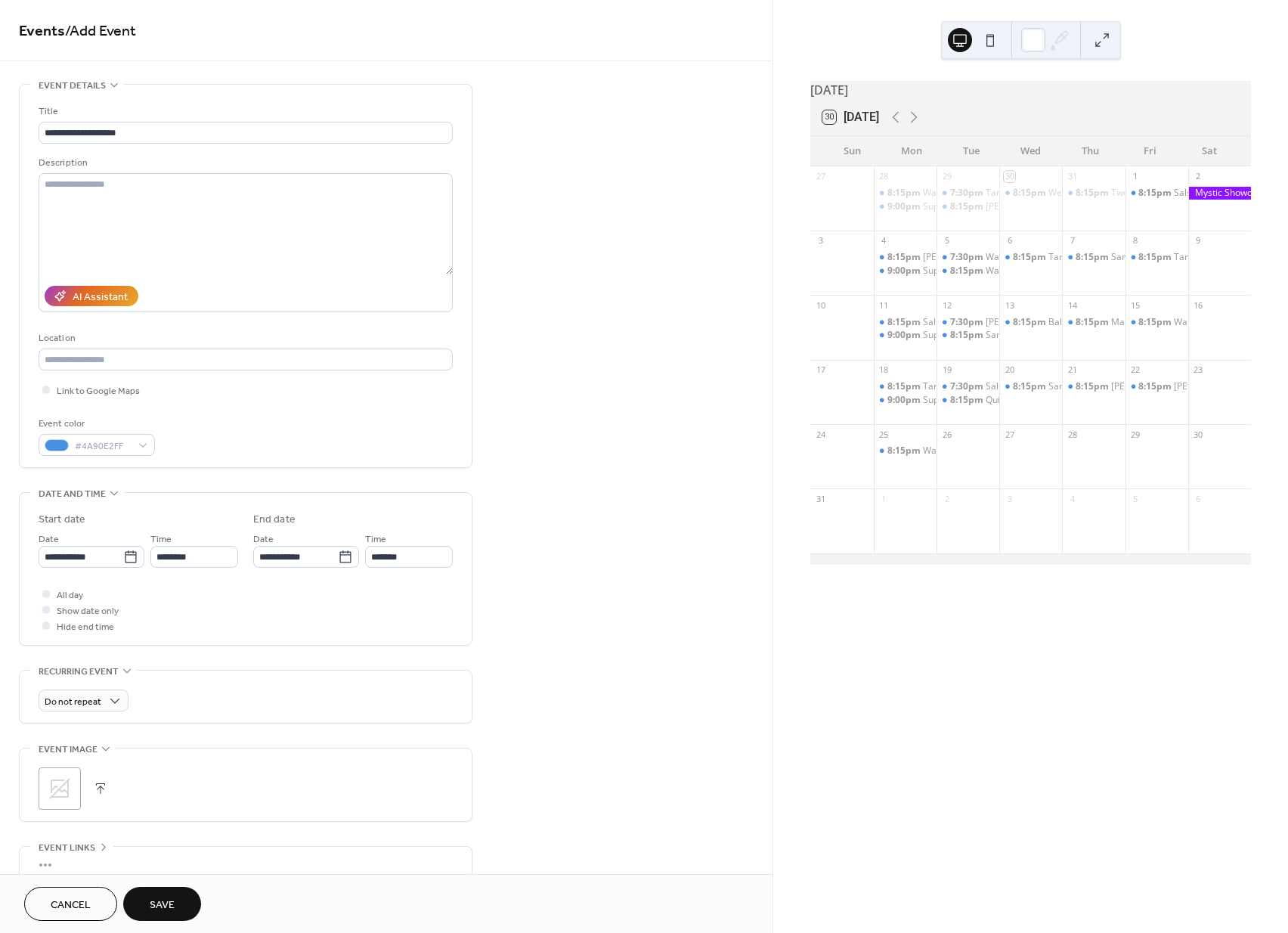 click on "**********" at bounding box center [386, 544] 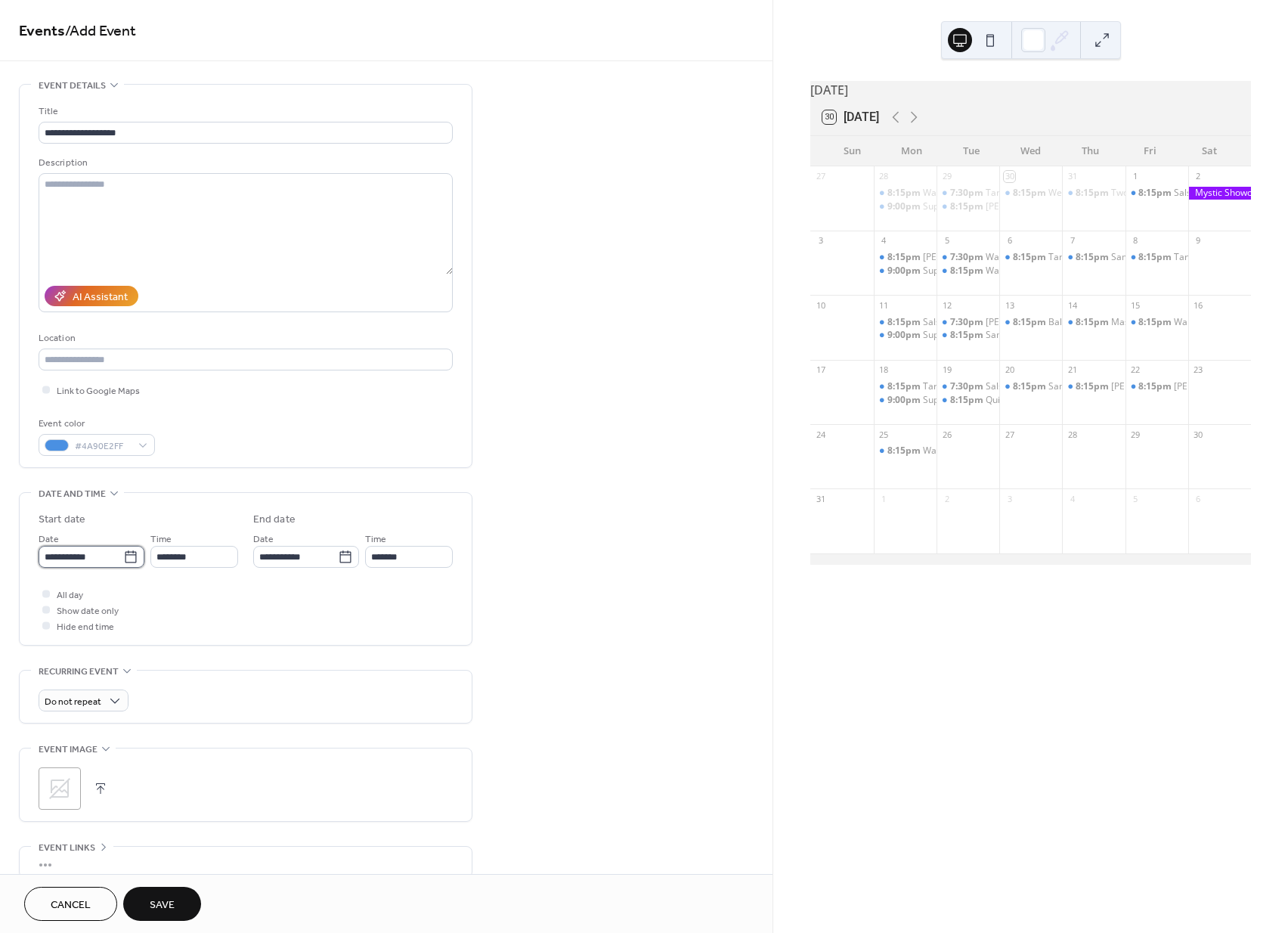 click on "**********" at bounding box center (81, 556) 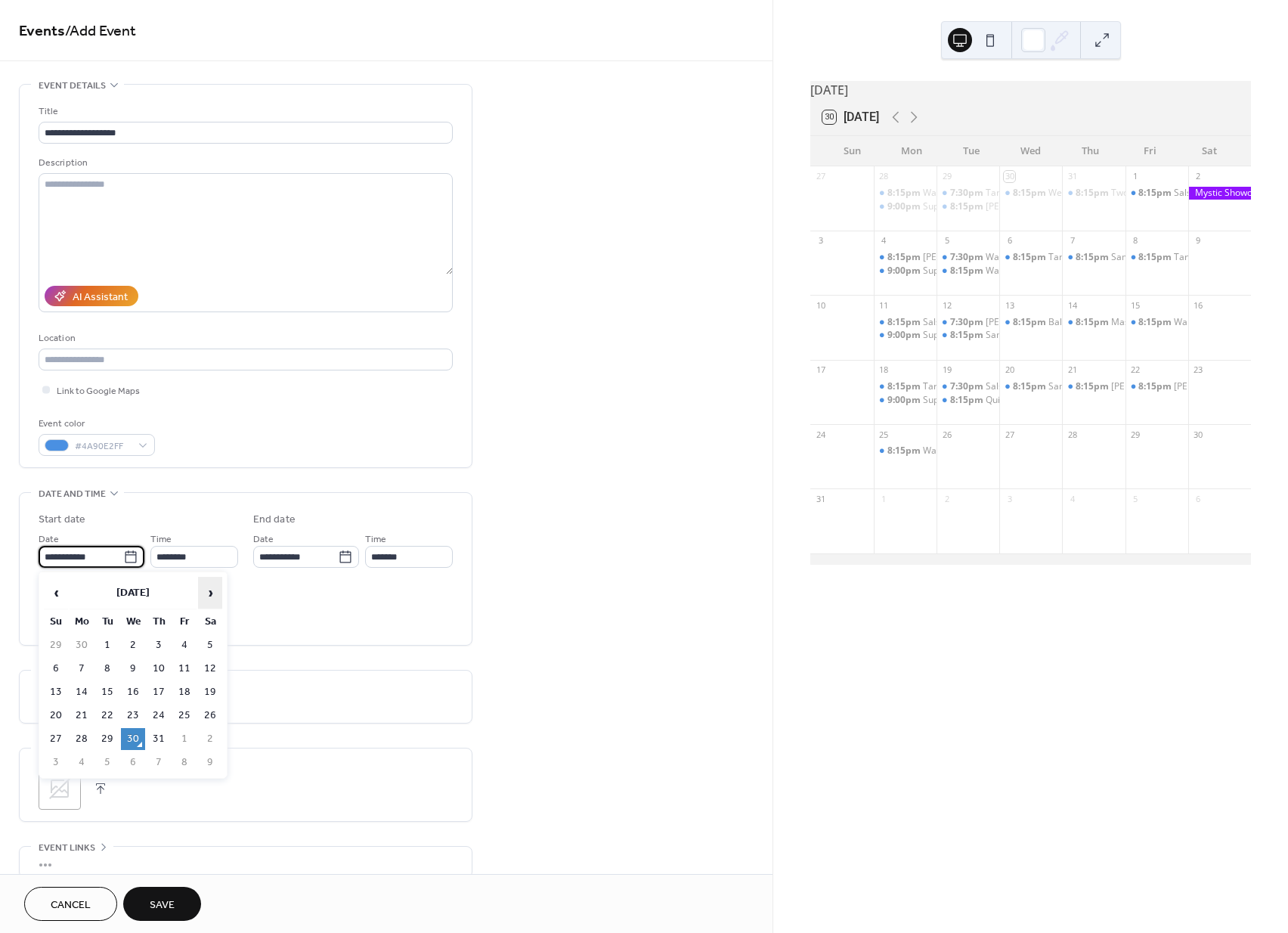 click on "›" at bounding box center (210, 593) 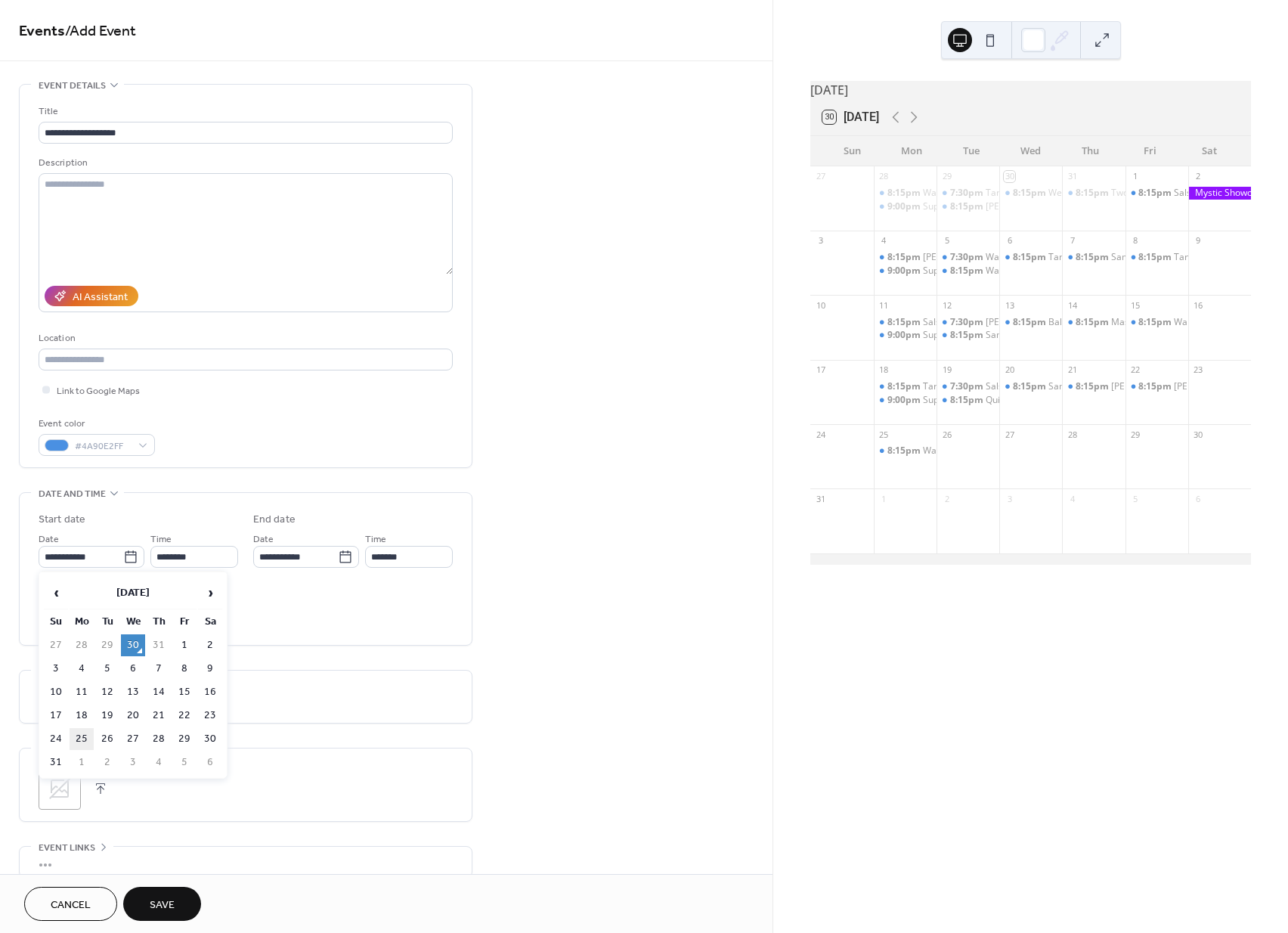 click on "25" at bounding box center (82, 739) 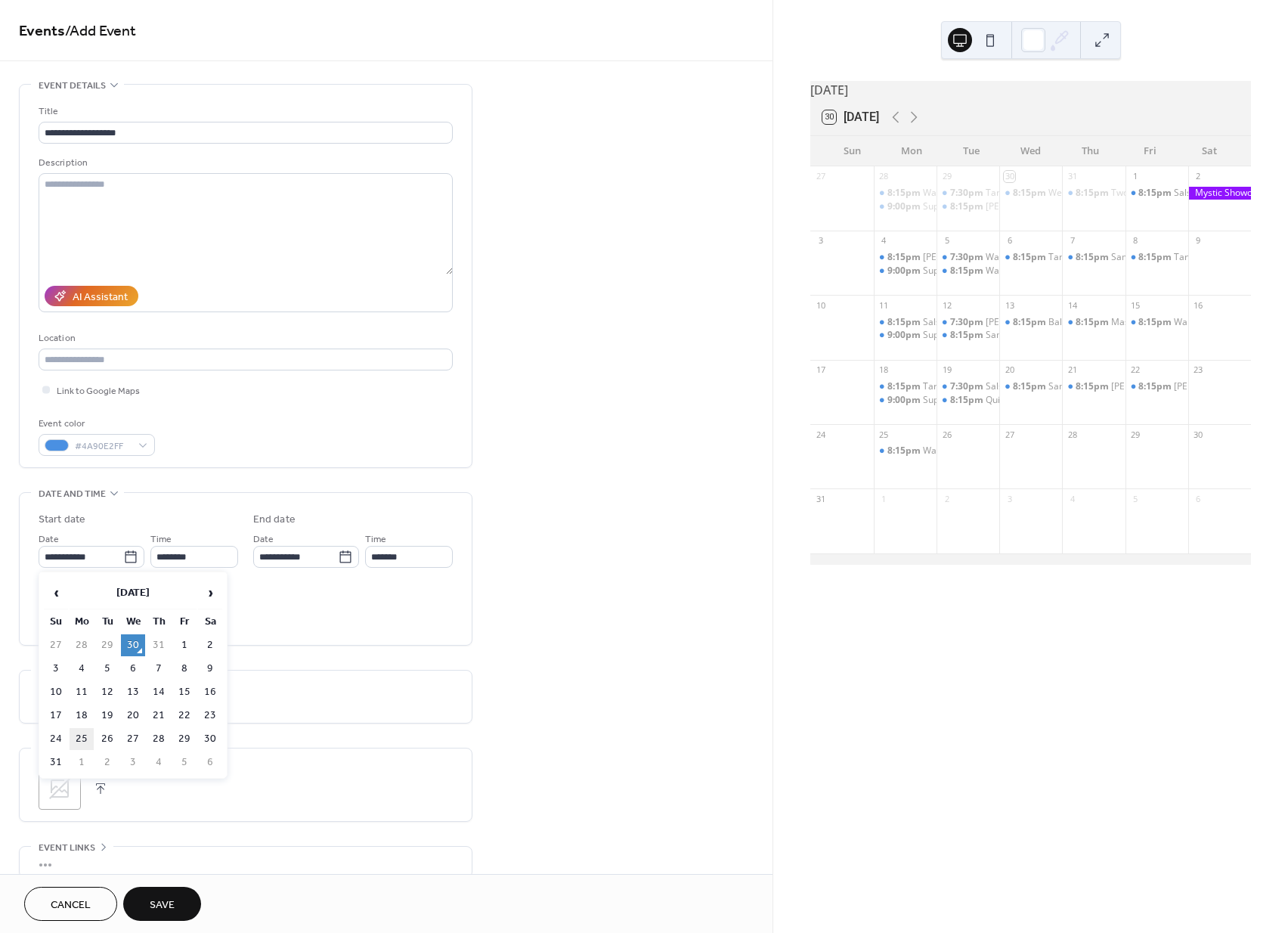 type on "**********" 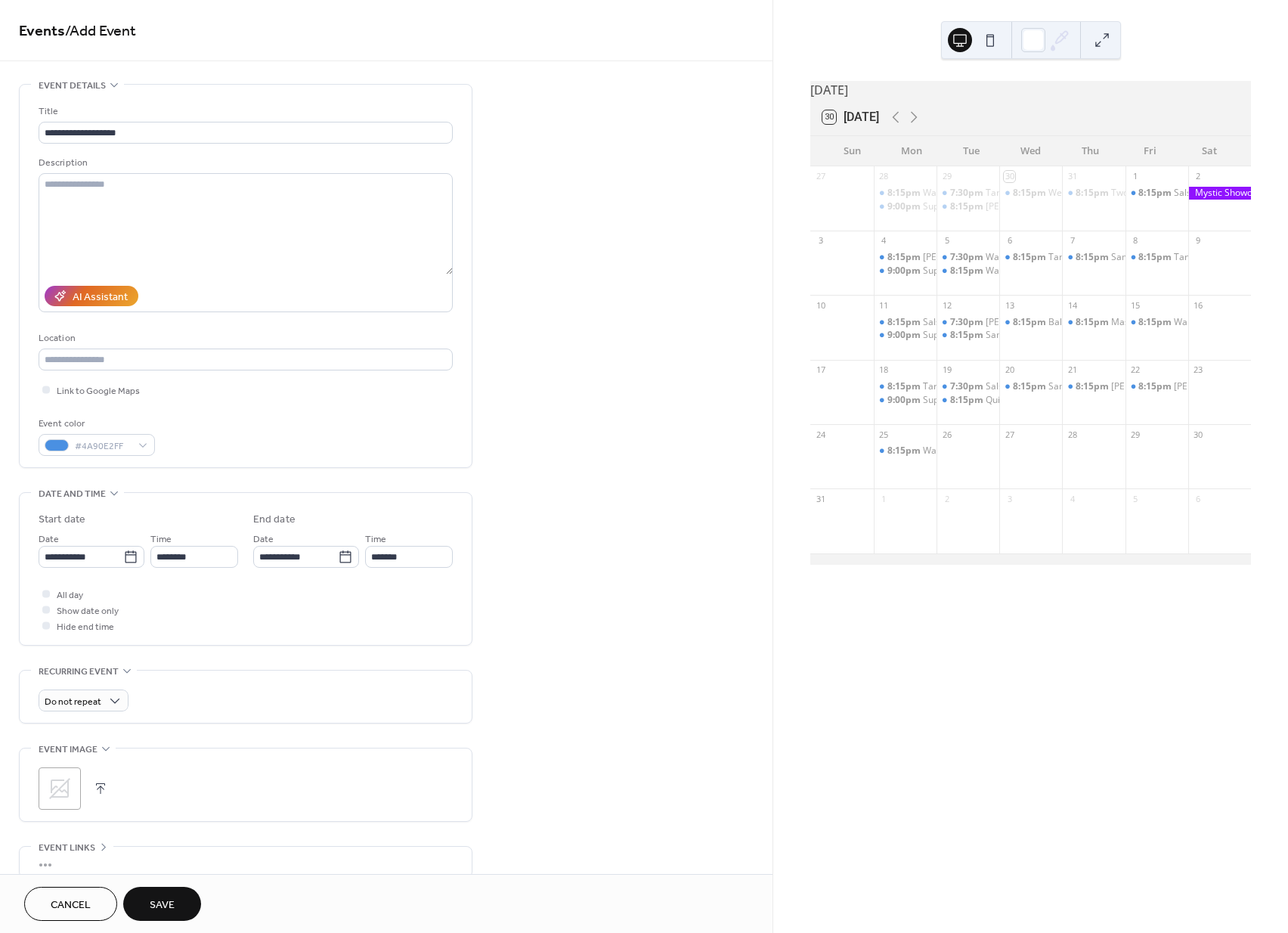 click on "**********" at bounding box center (386, 544) 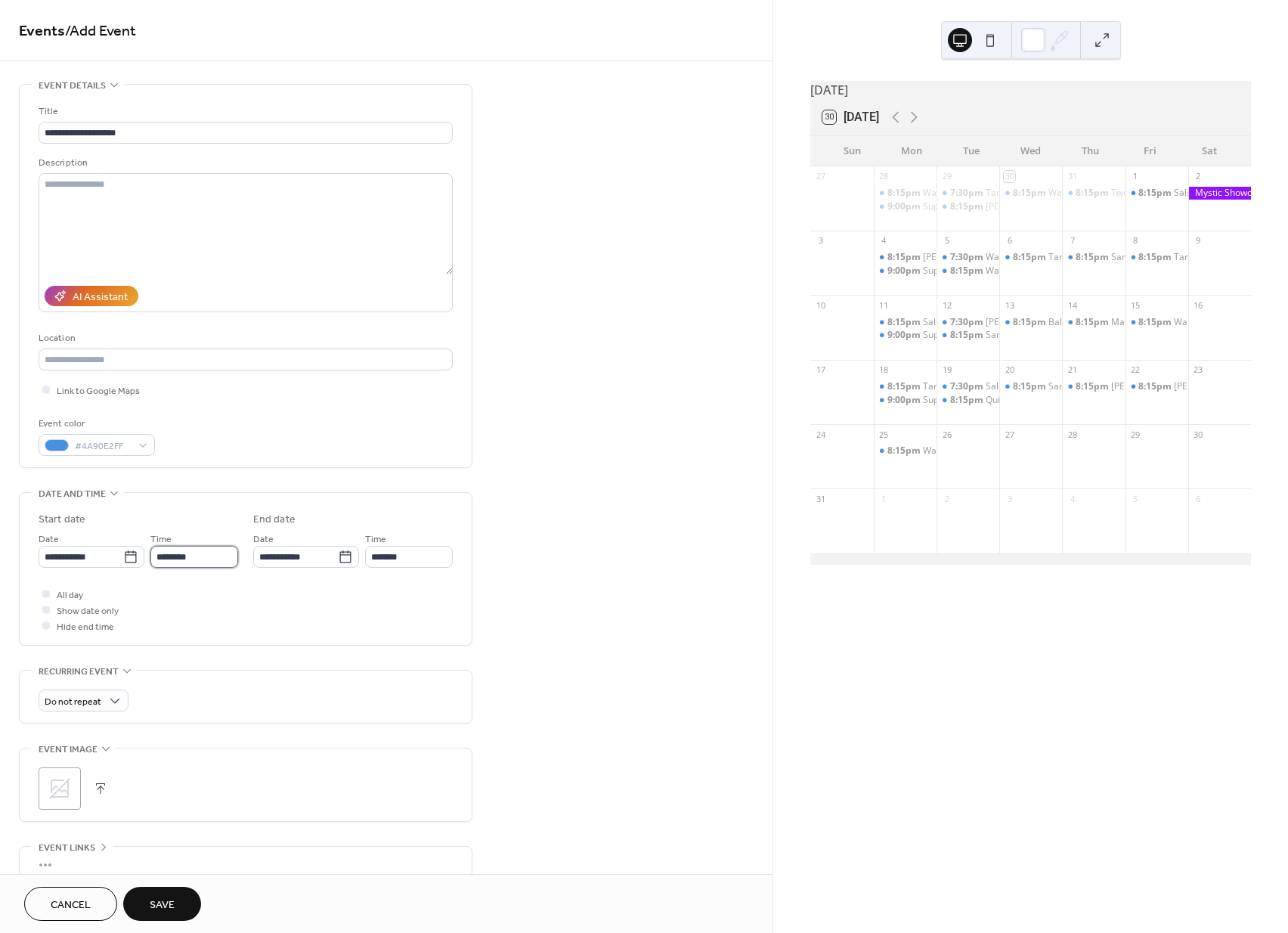 click on "********" at bounding box center [194, 556] 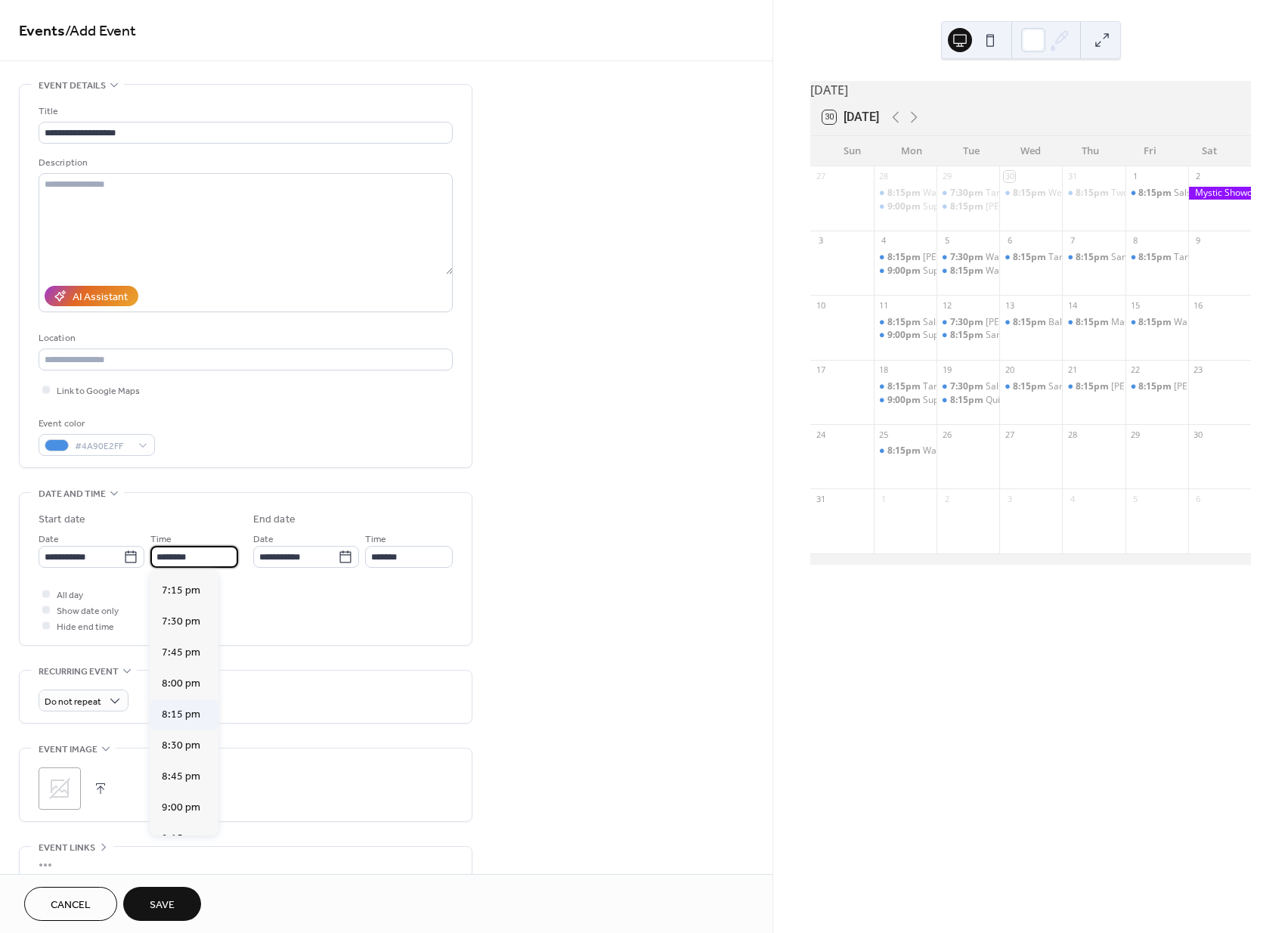 scroll, scrollTop: 2398, scrollLeft: 0, axis: vertical 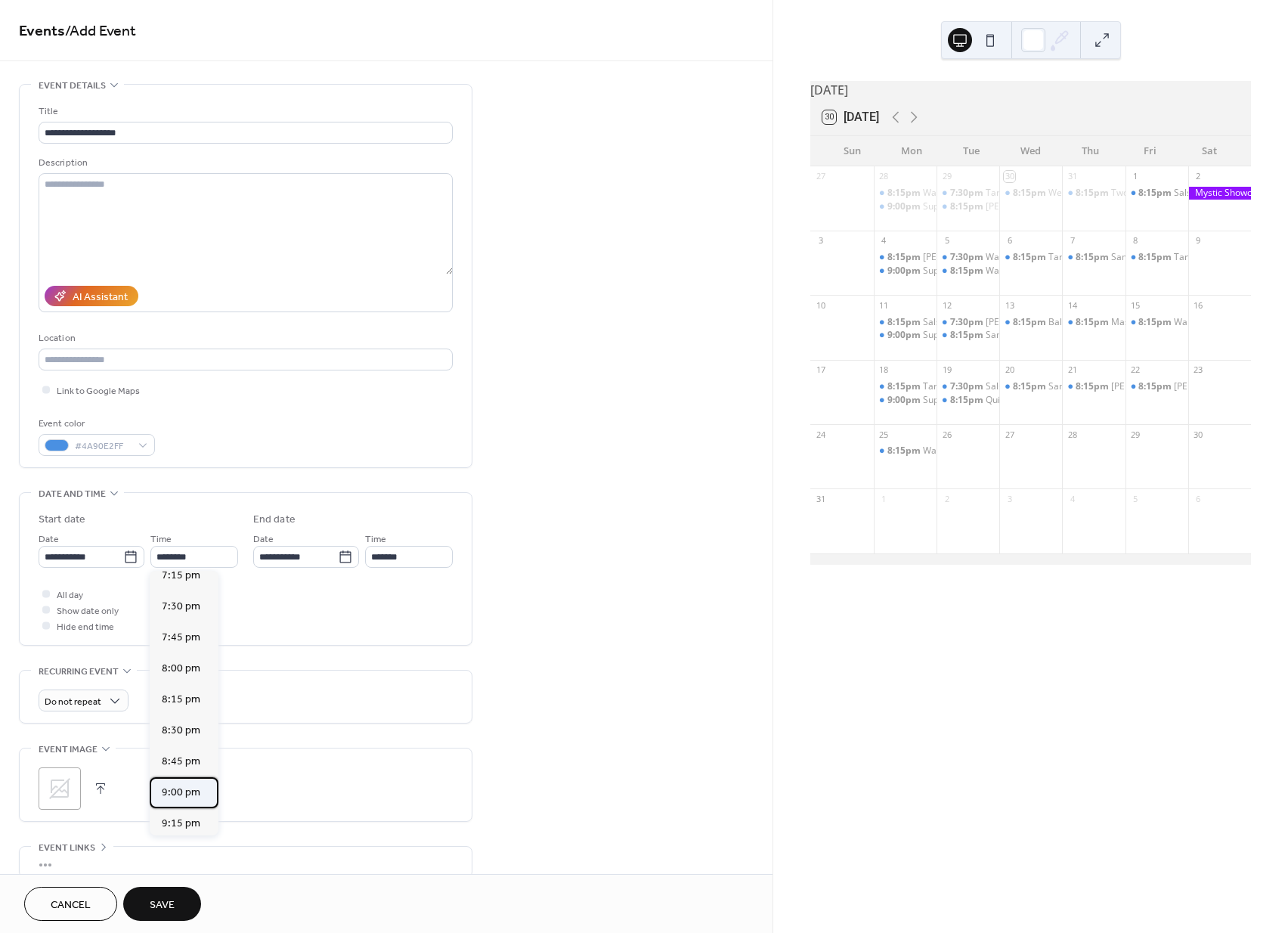 click on "9:00 pm" at bounding box center [181, 792] 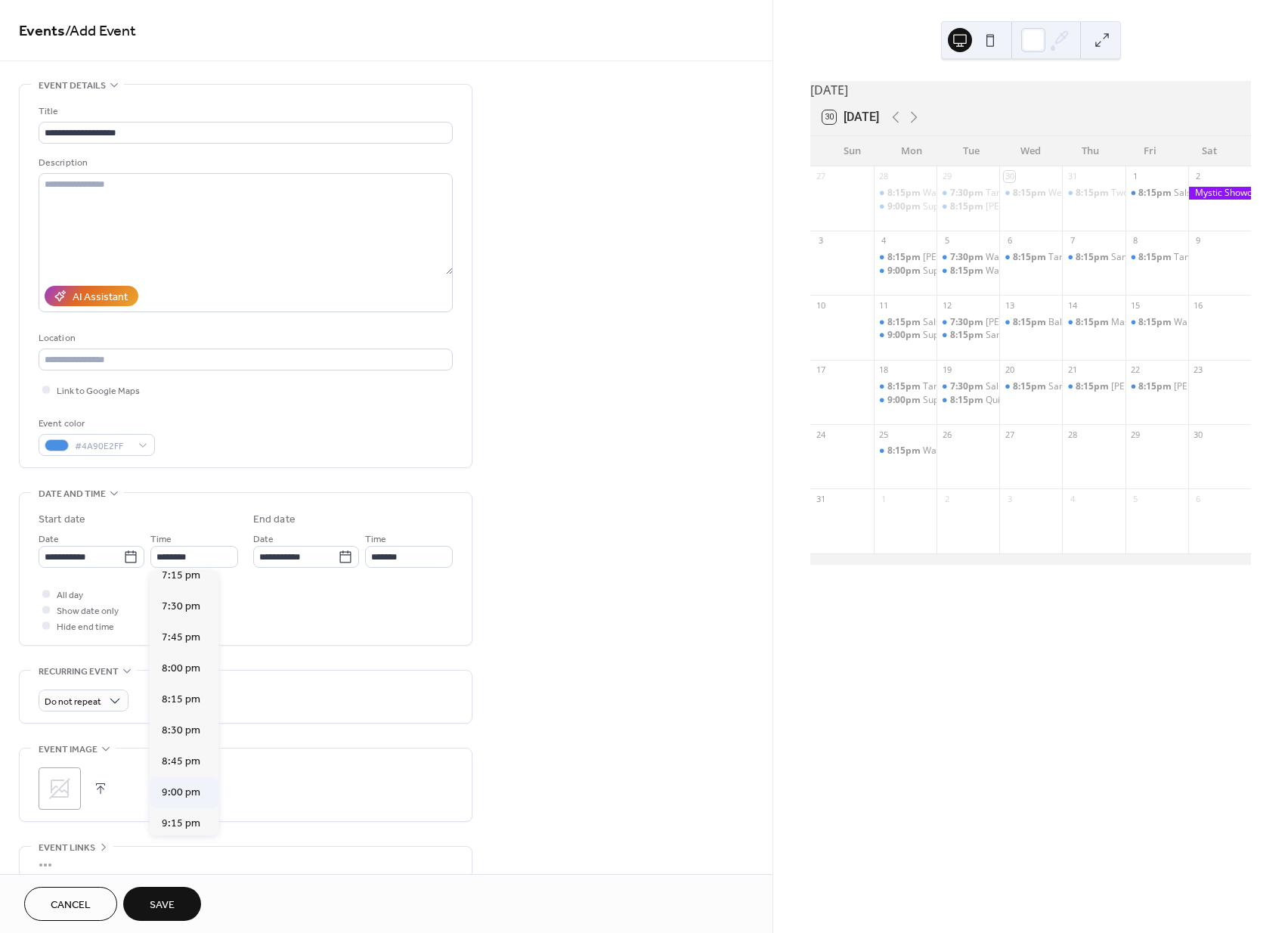 type on "*******" 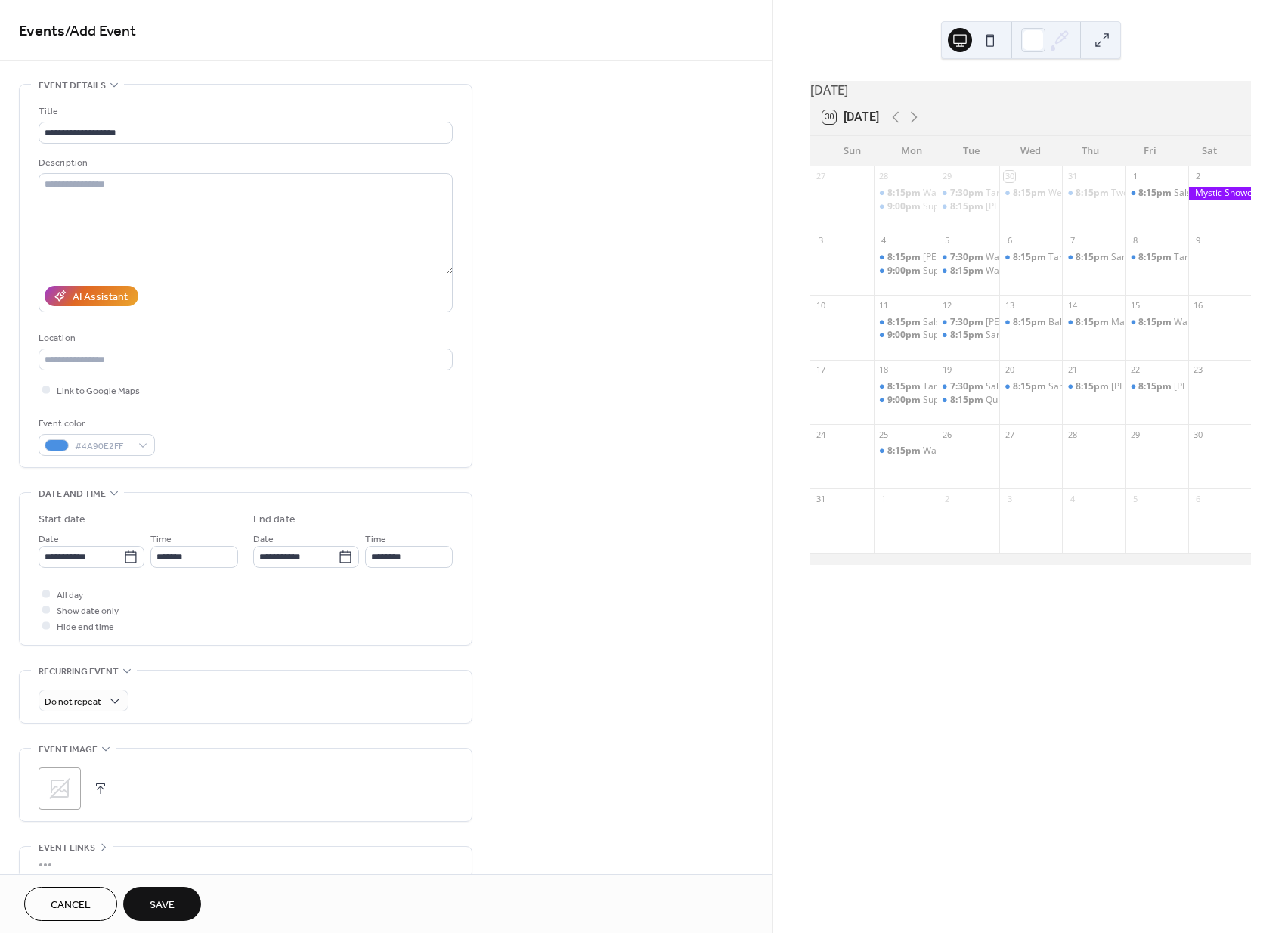 click on "**********" at bounding box center [386, 544] 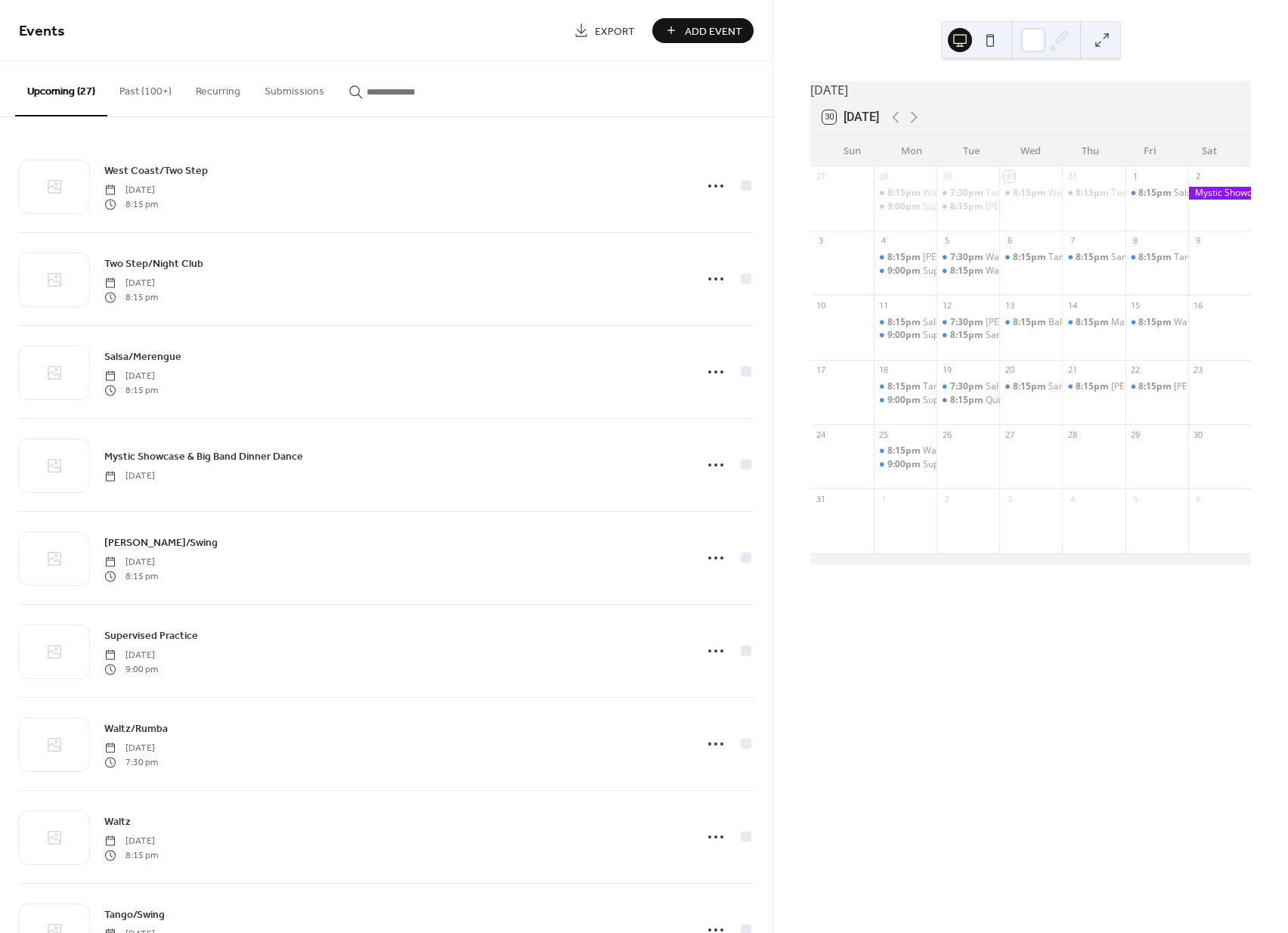 click on "Add Event" at bounding box center [714, 31] 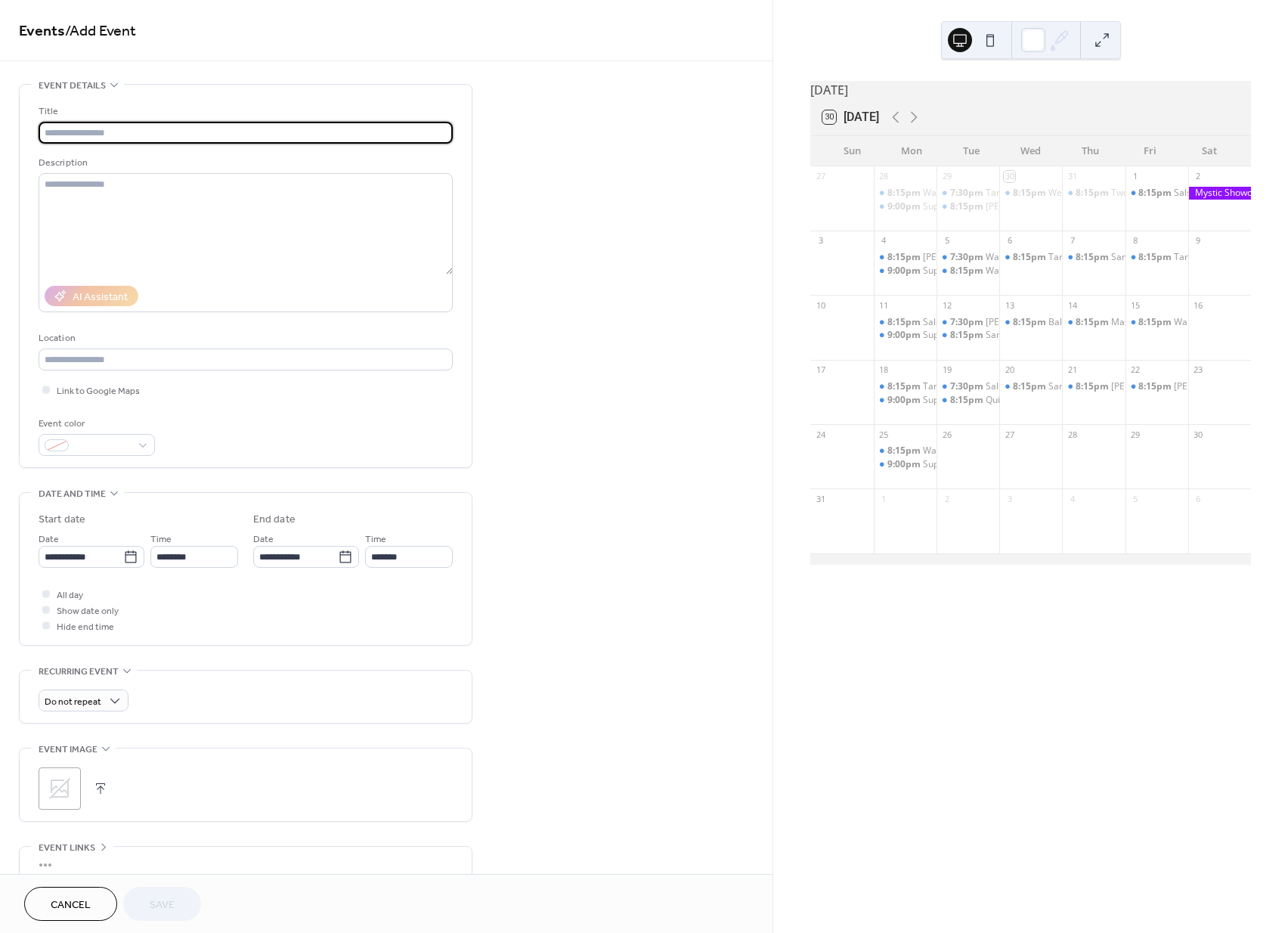 click at bounding box center (246, 132) 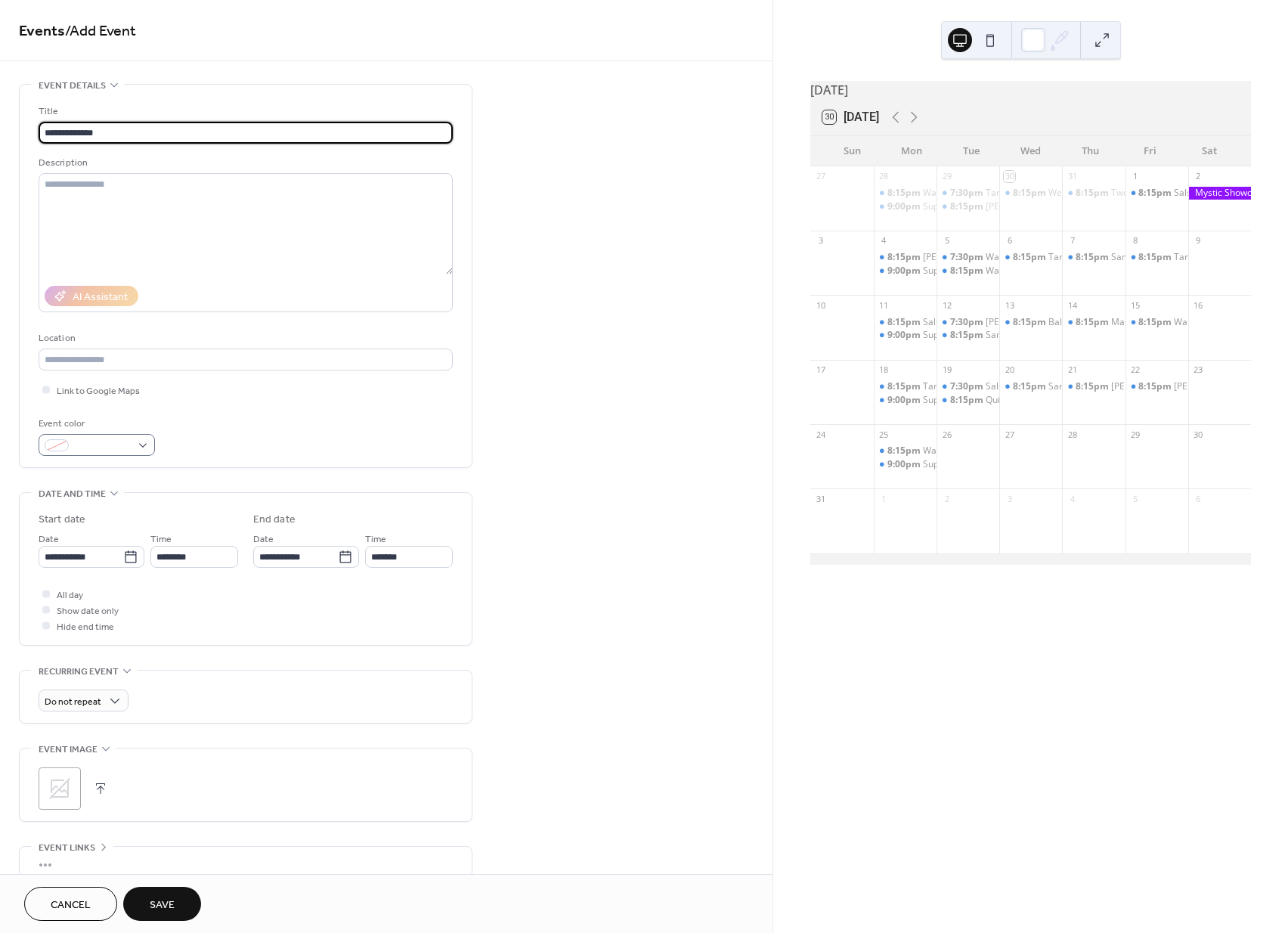 type on "**********" 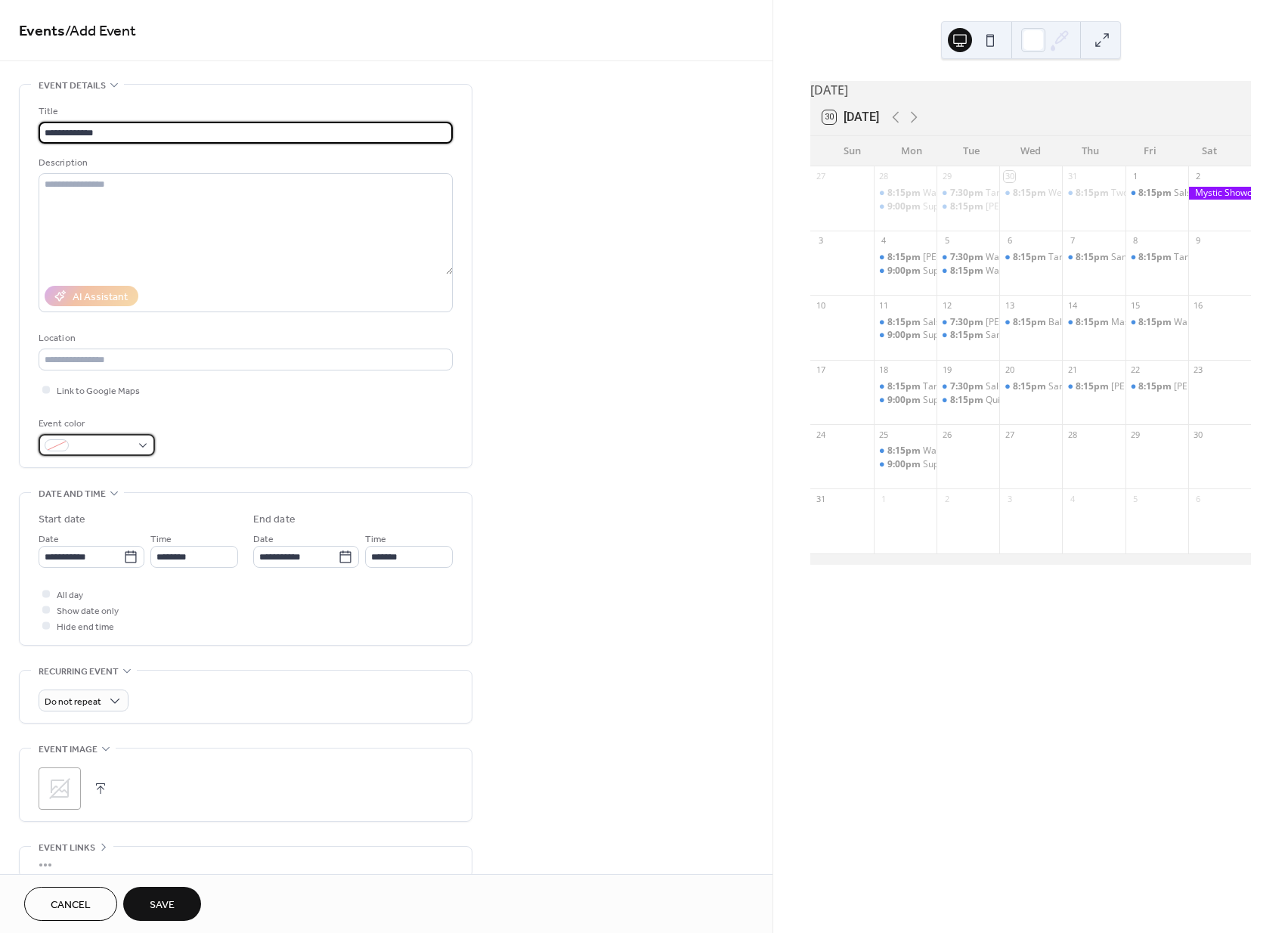 click at bounding box center (97, 445) 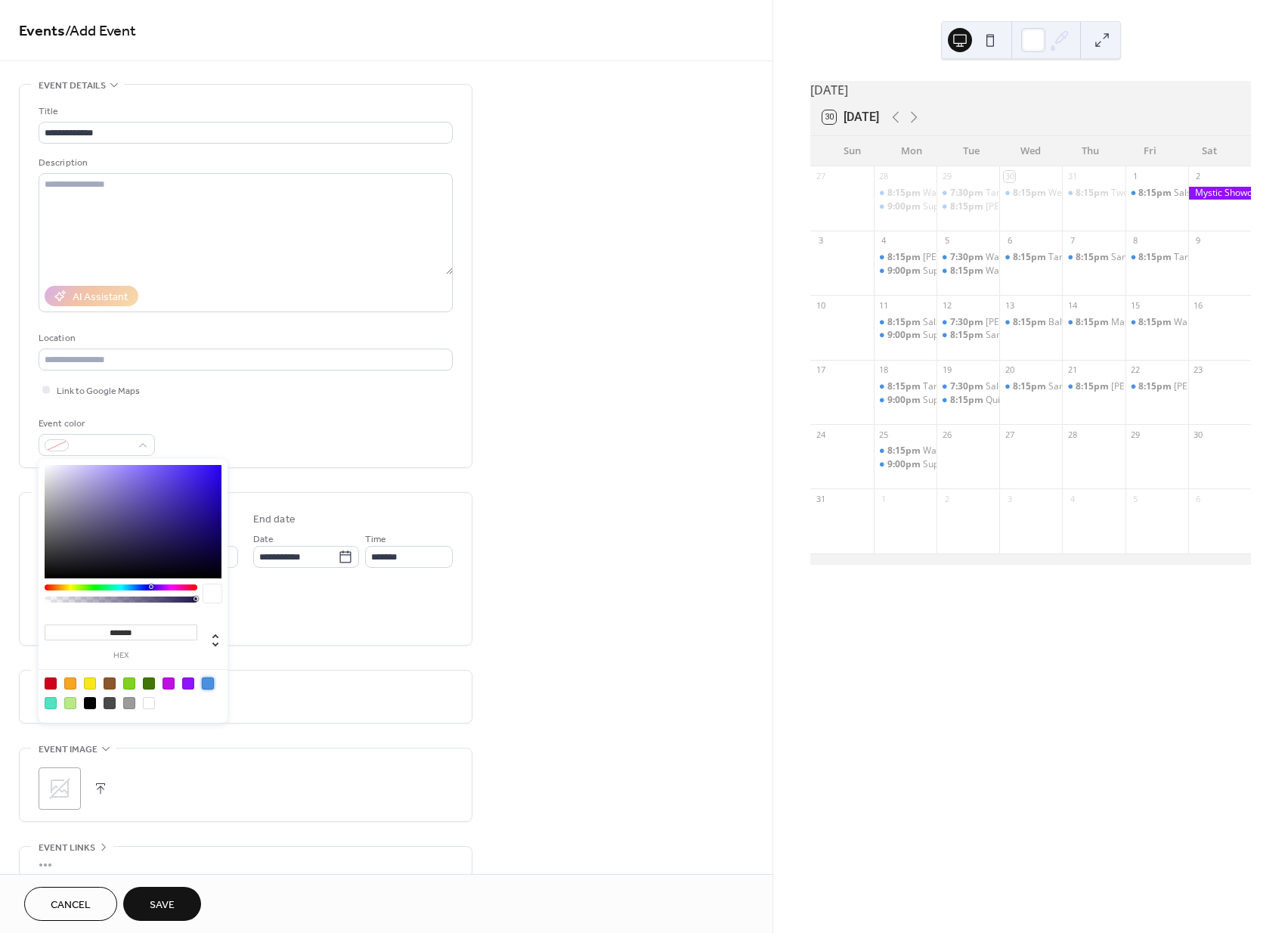 click at bounding box center [208, 683] 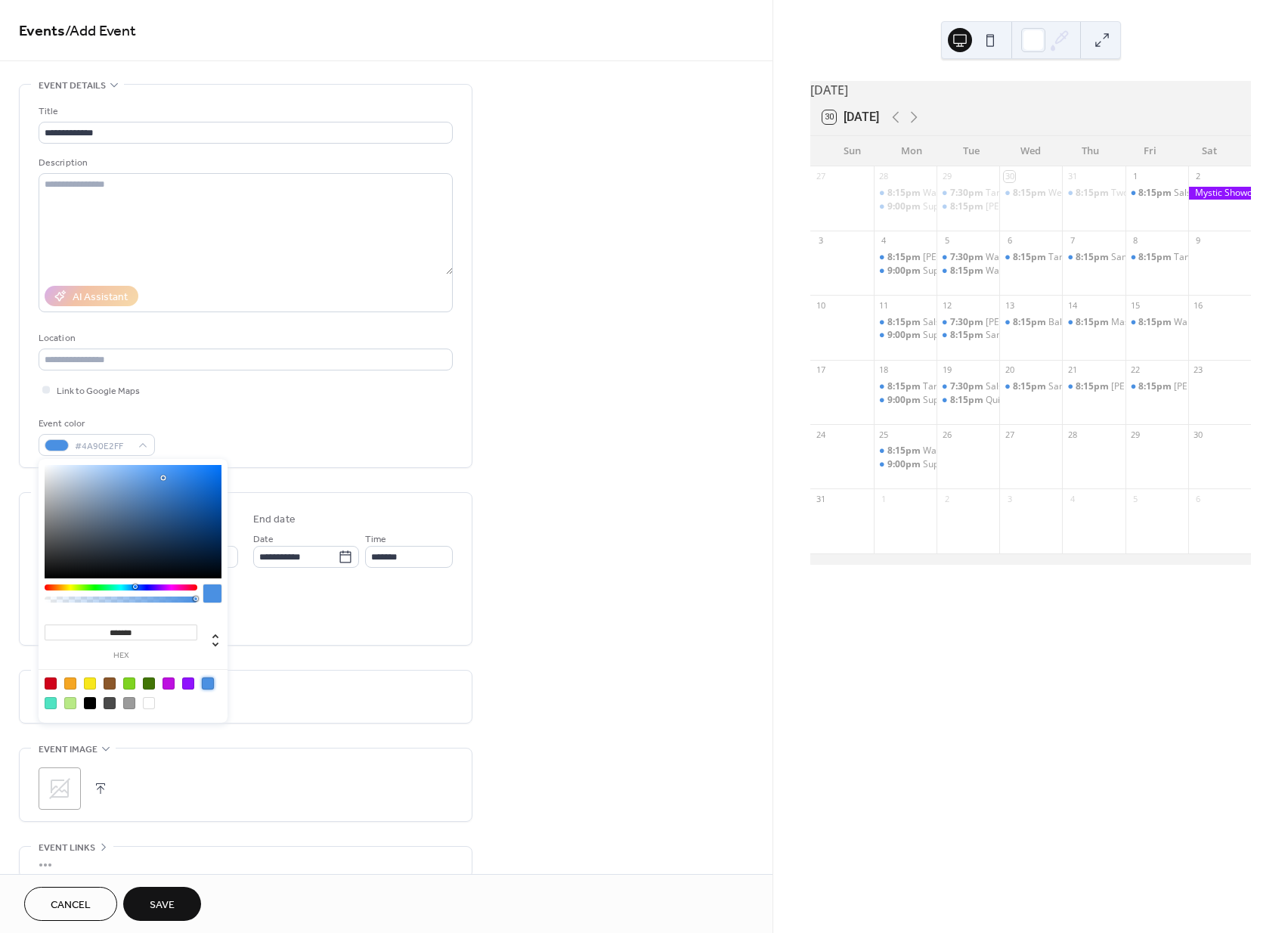 click on "**********" at bounding box center (386, 544) 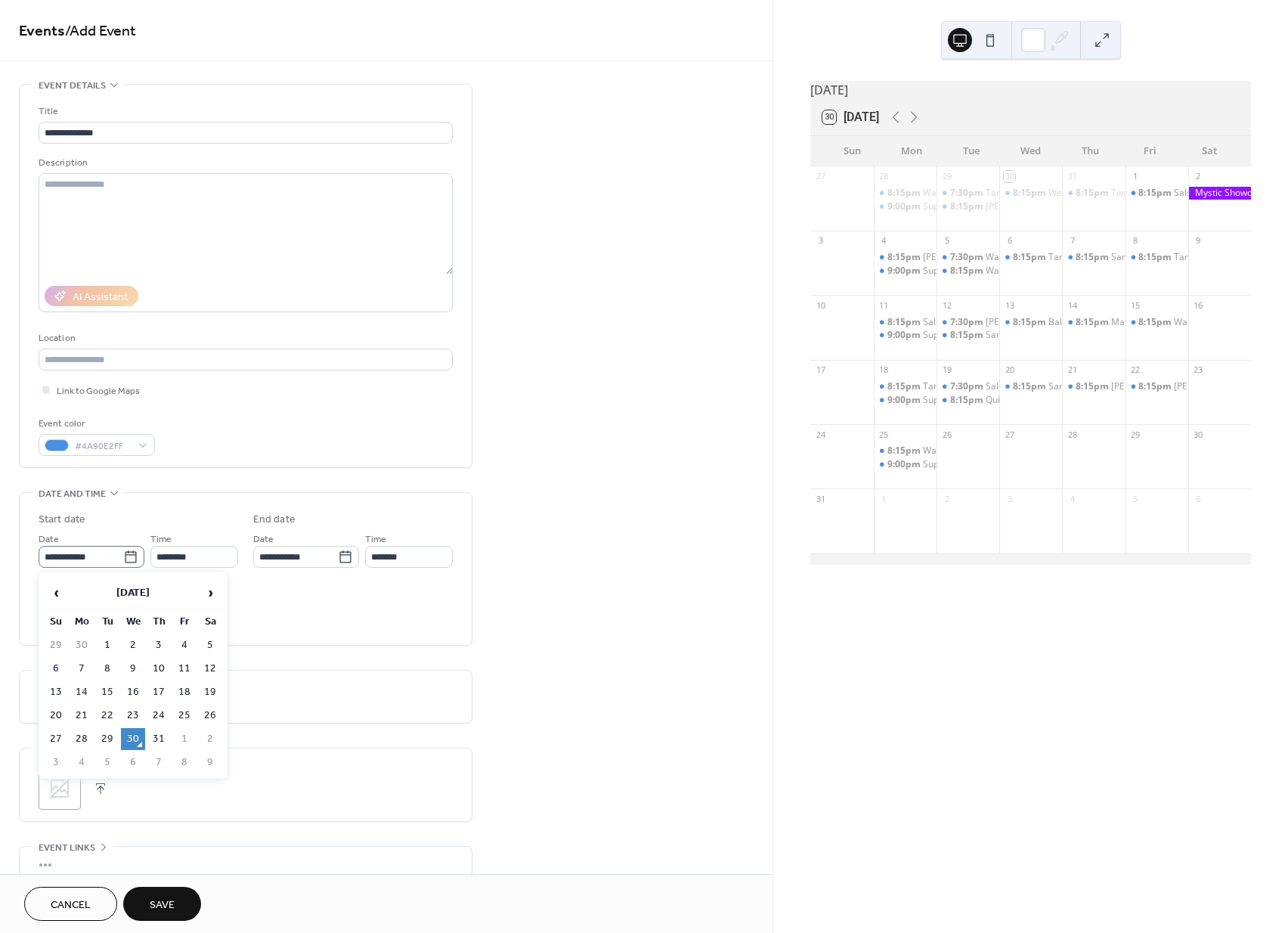 click 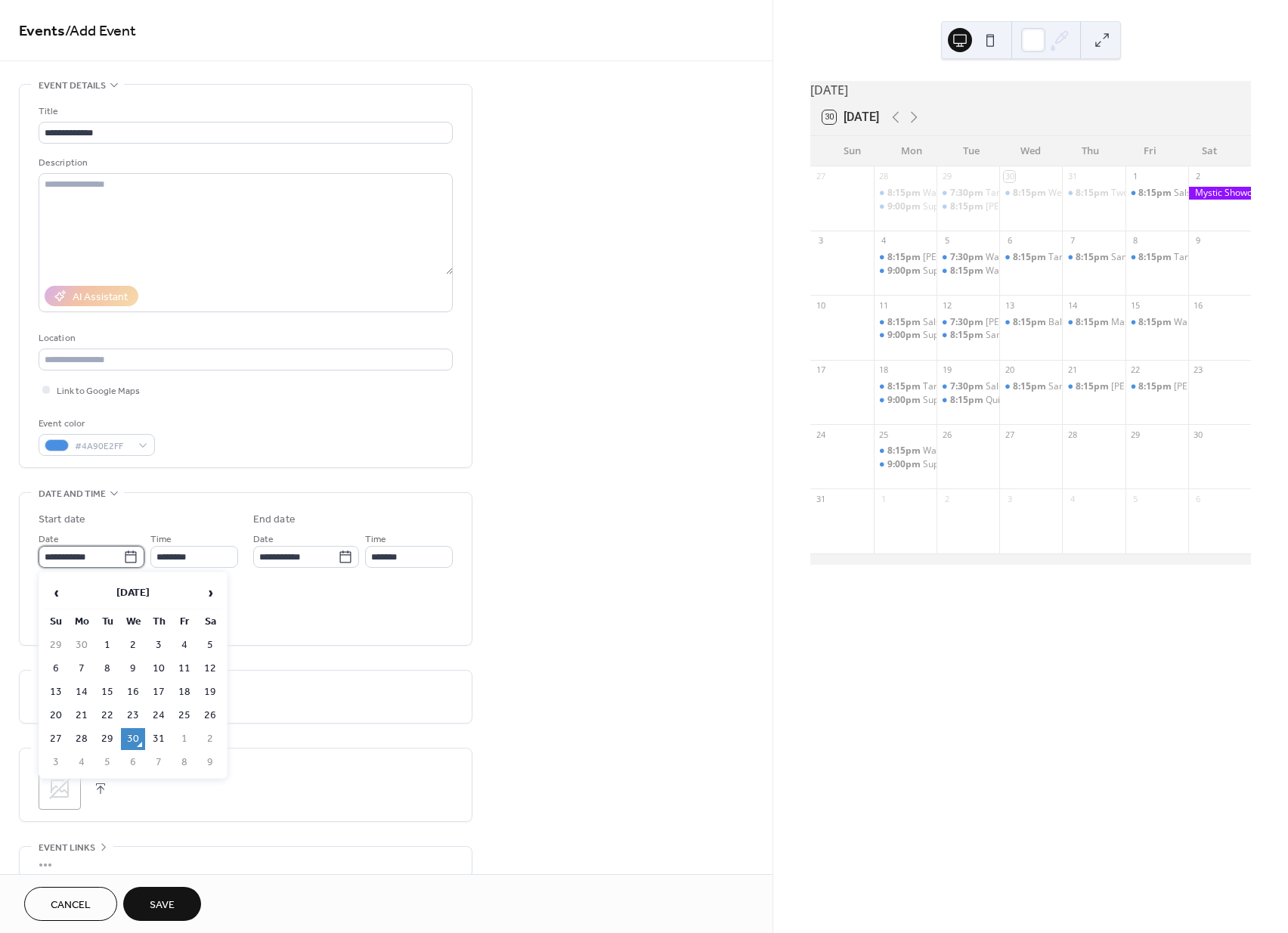 click on "**********" at bounding box center (81, 556) 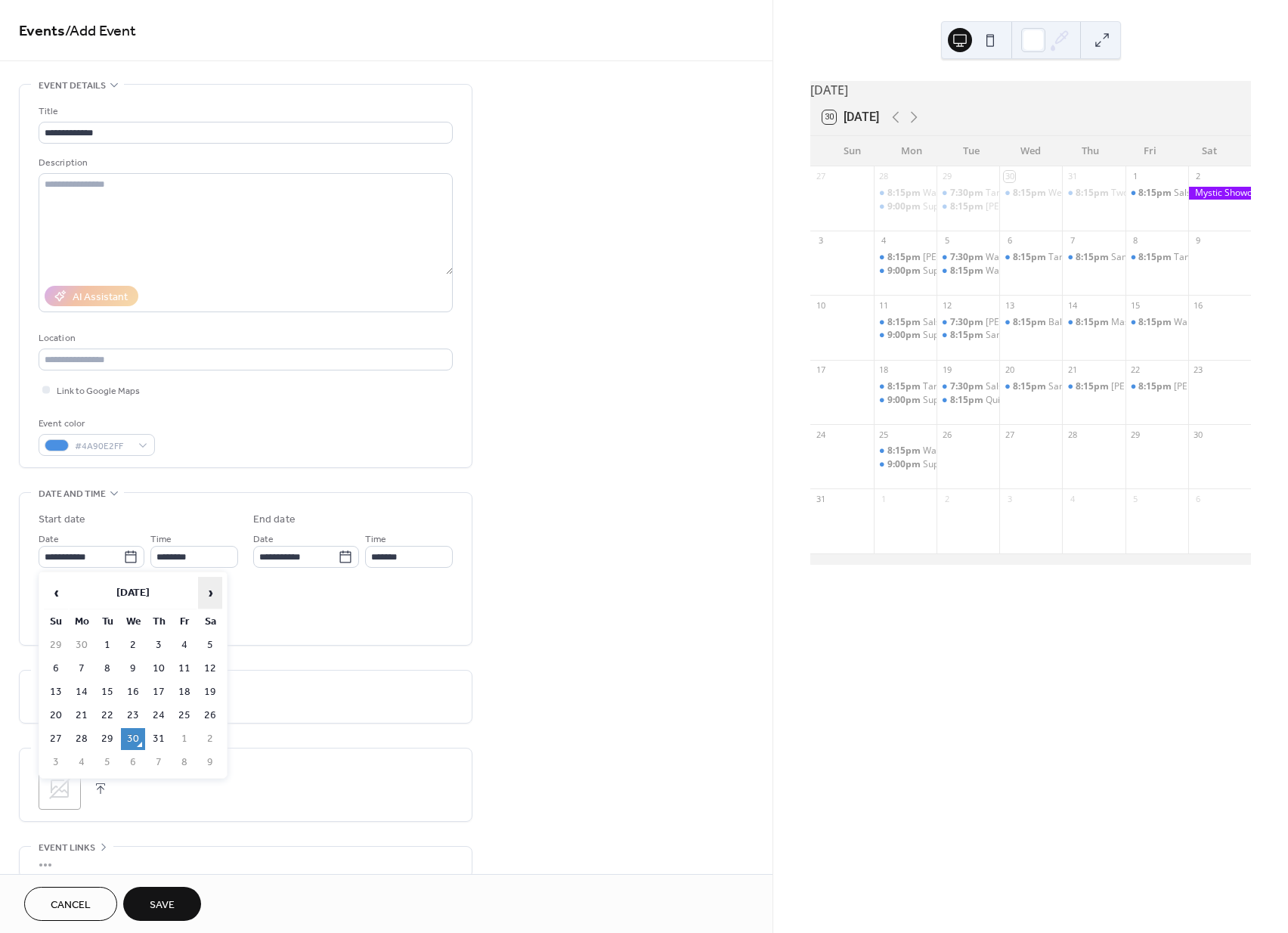 click on "›" at bounding box center (210, 593) 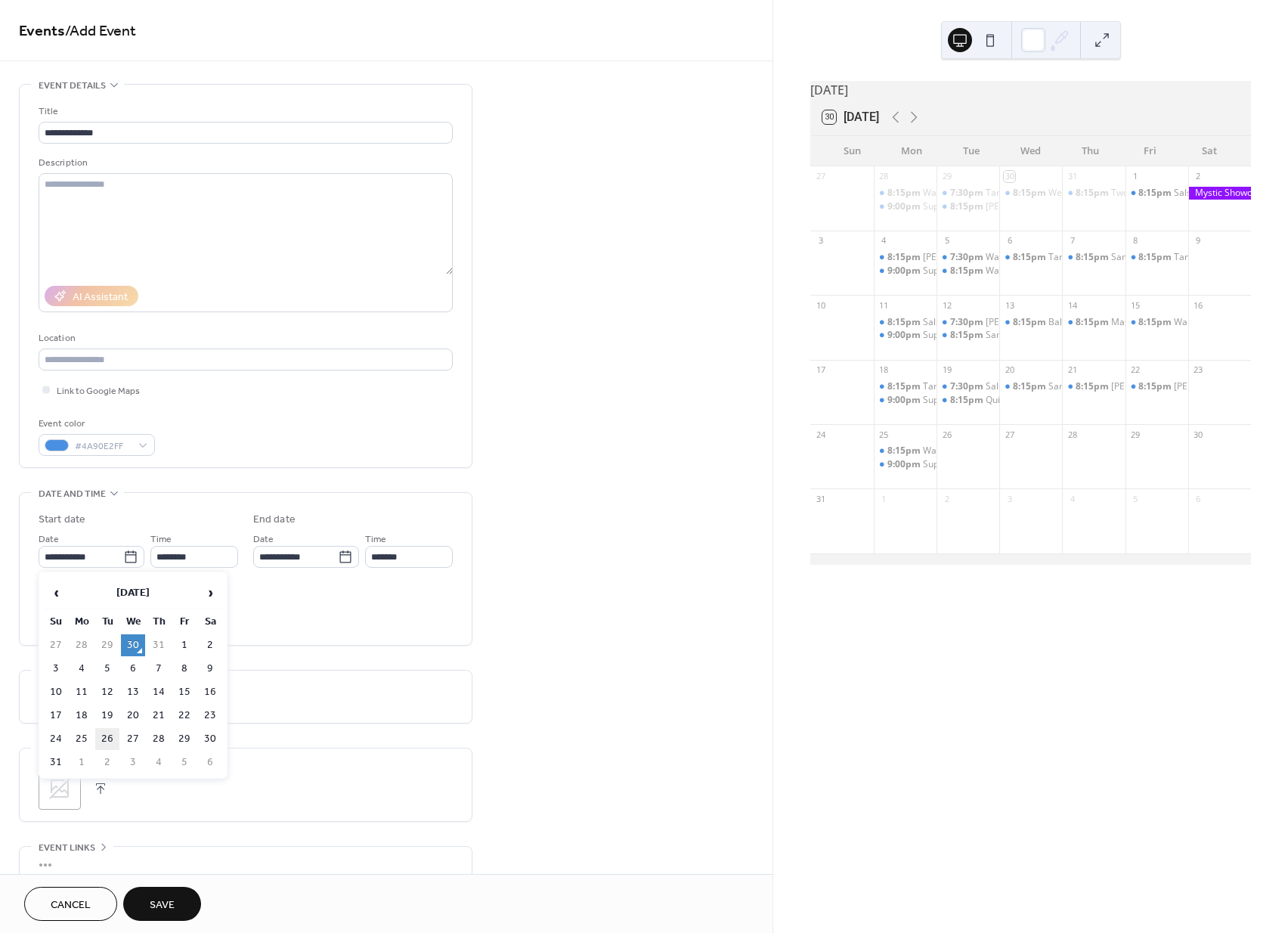 click on "26" at bounding box center (107, 739) 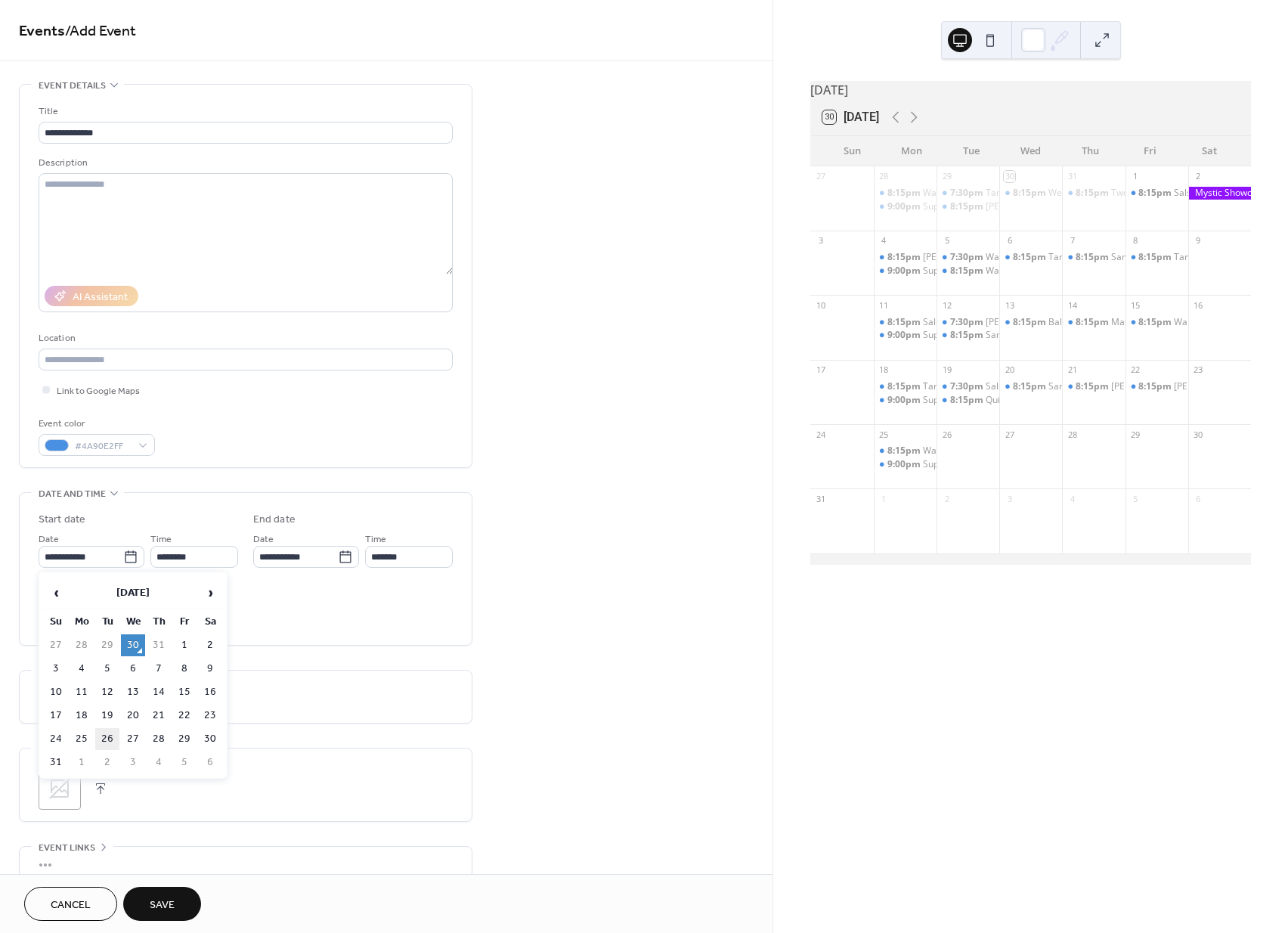 type on "**********" 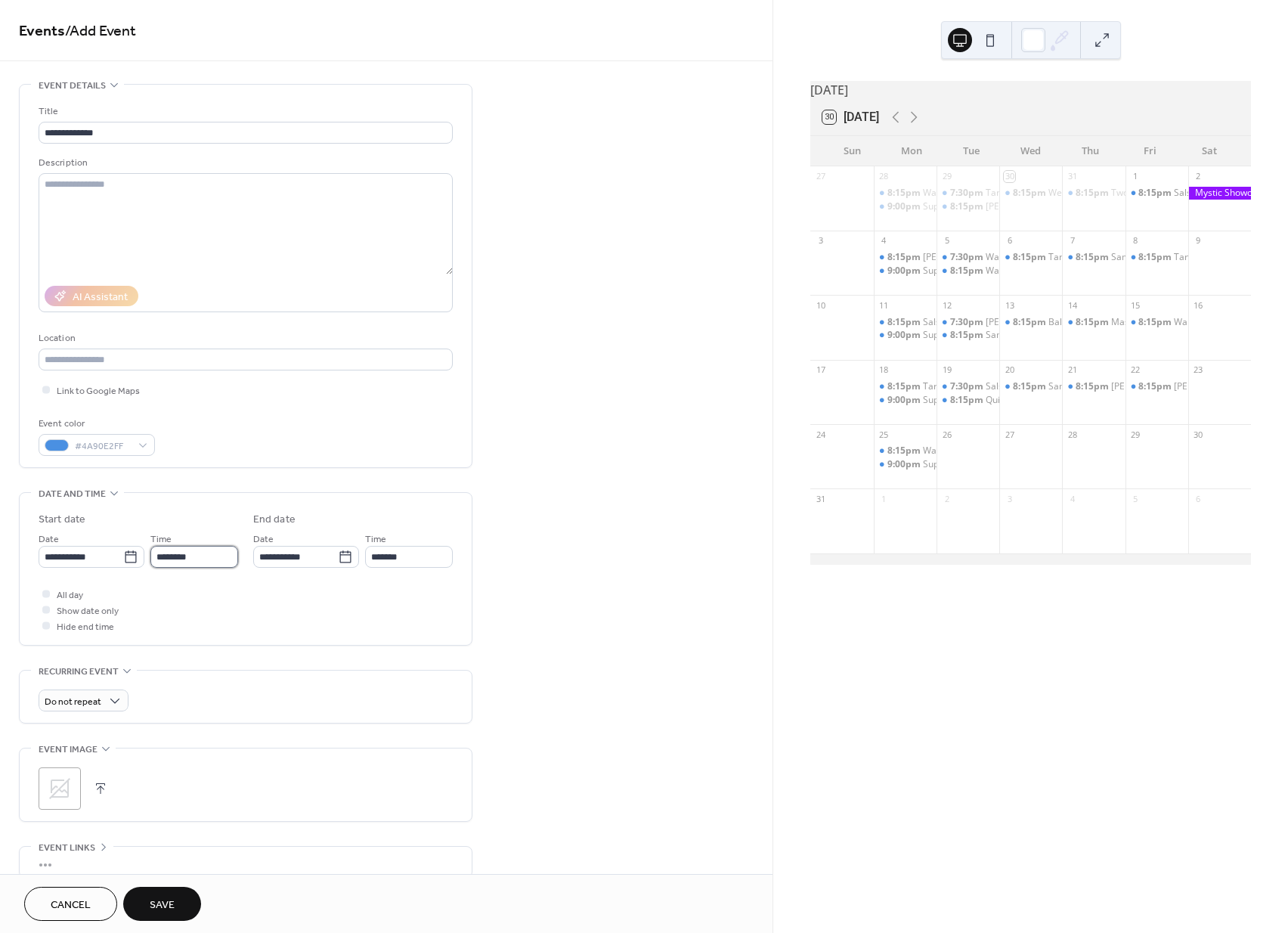 click on "********" at bounding box center (194, 556) 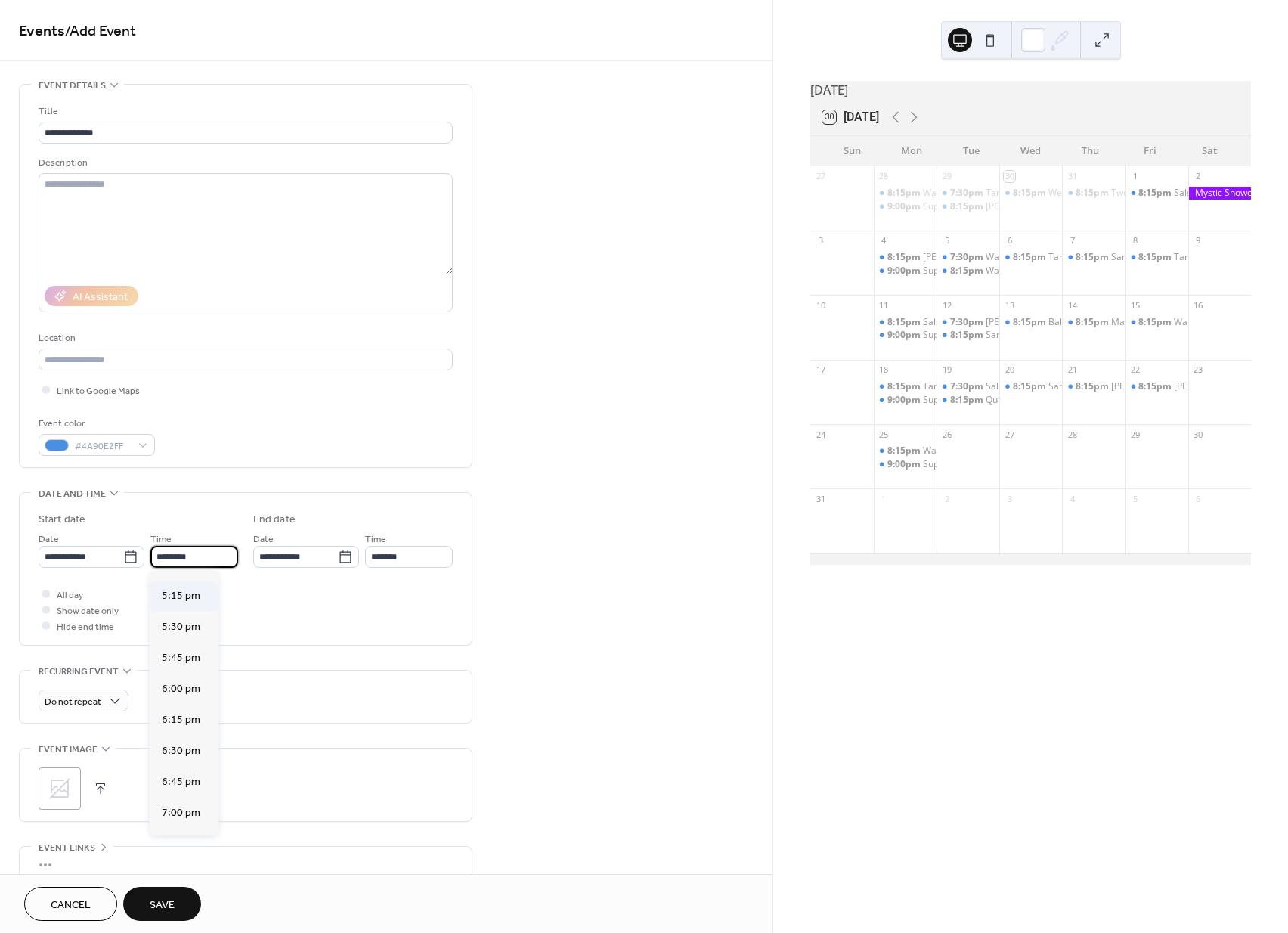 scroll, scrollTop: 2178, scrollLeft: 0, axis: vertical 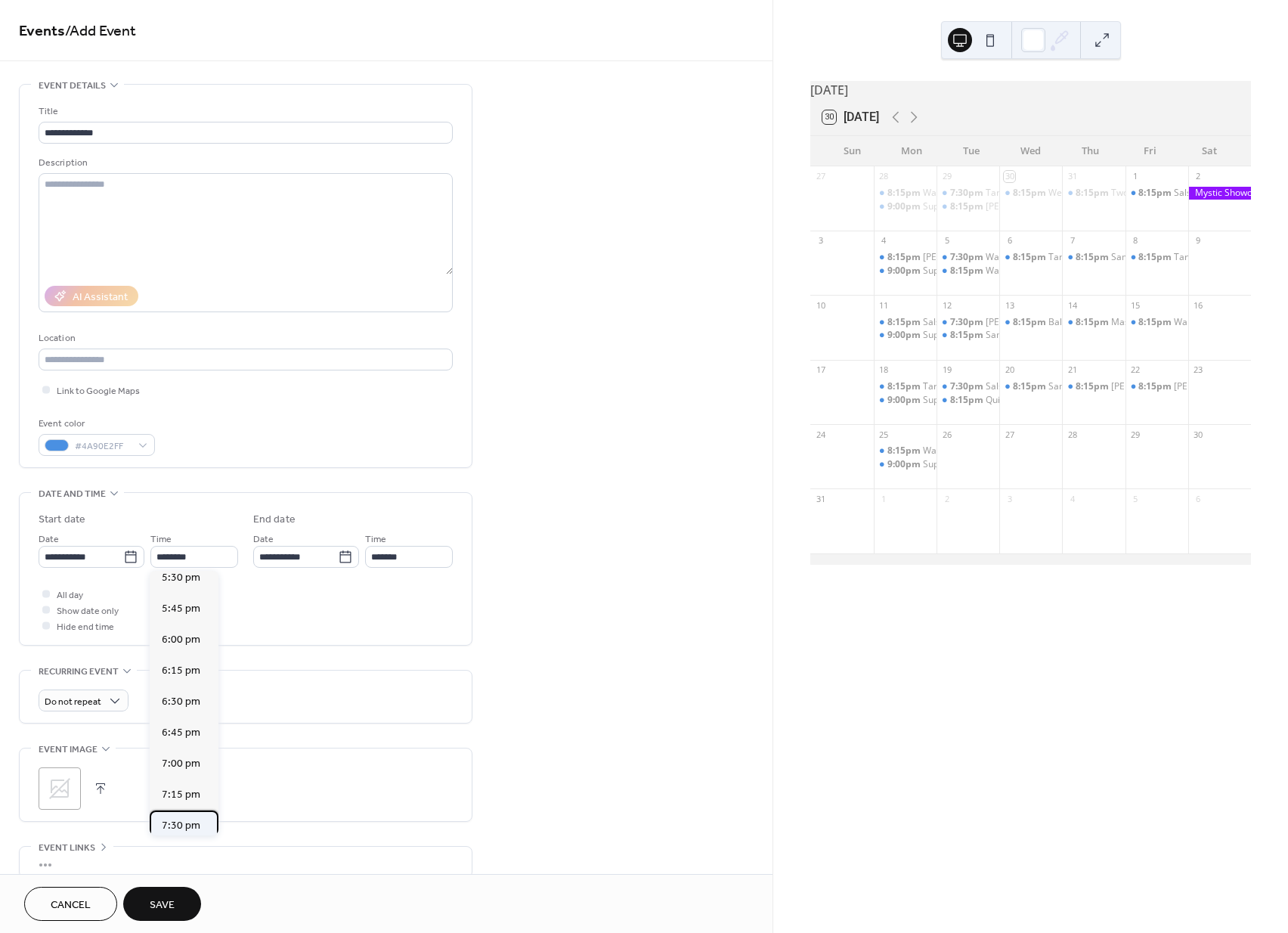 click on "7:30 pm" at bounding box center (181, 826) 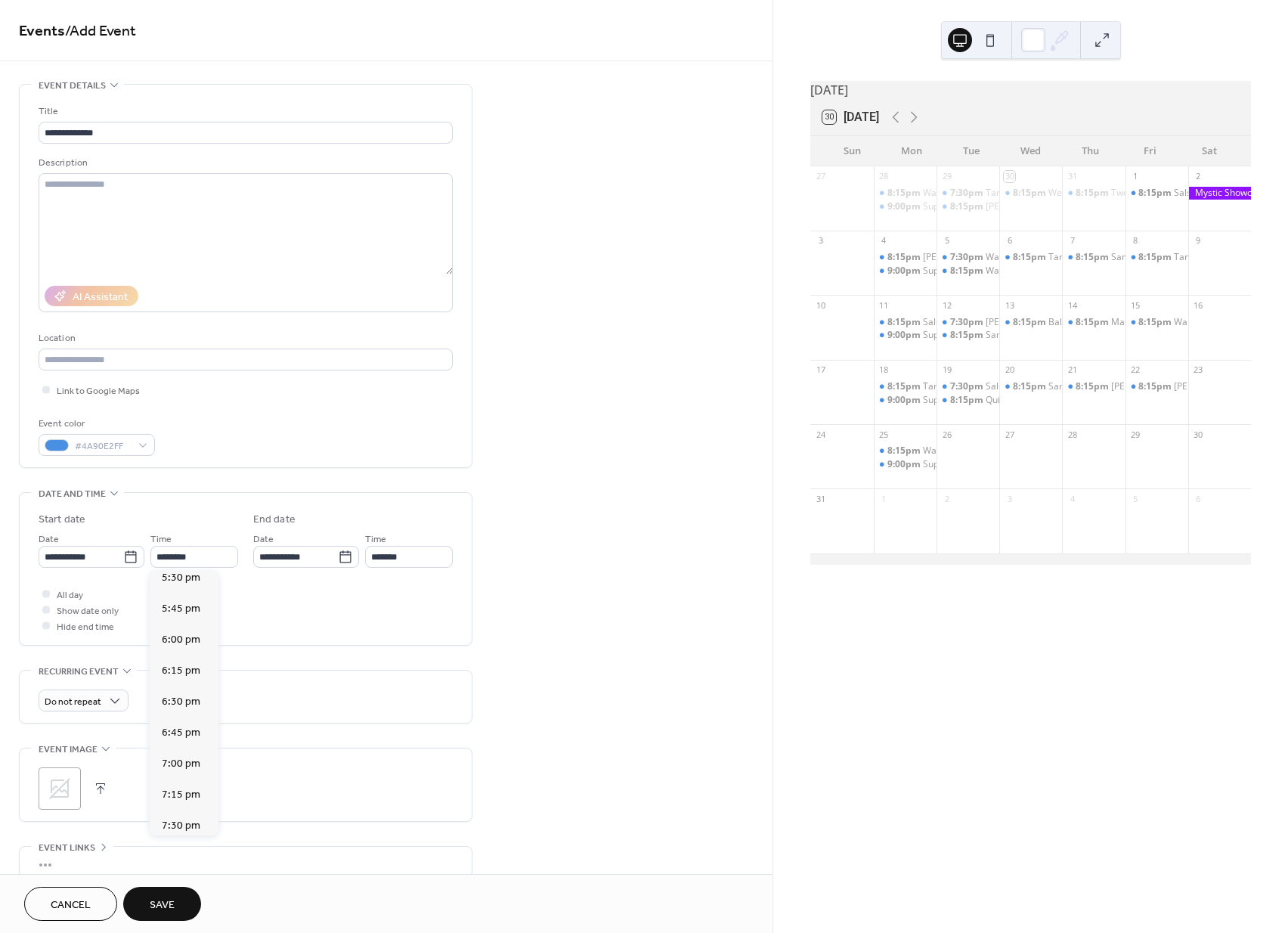 type on "*******" 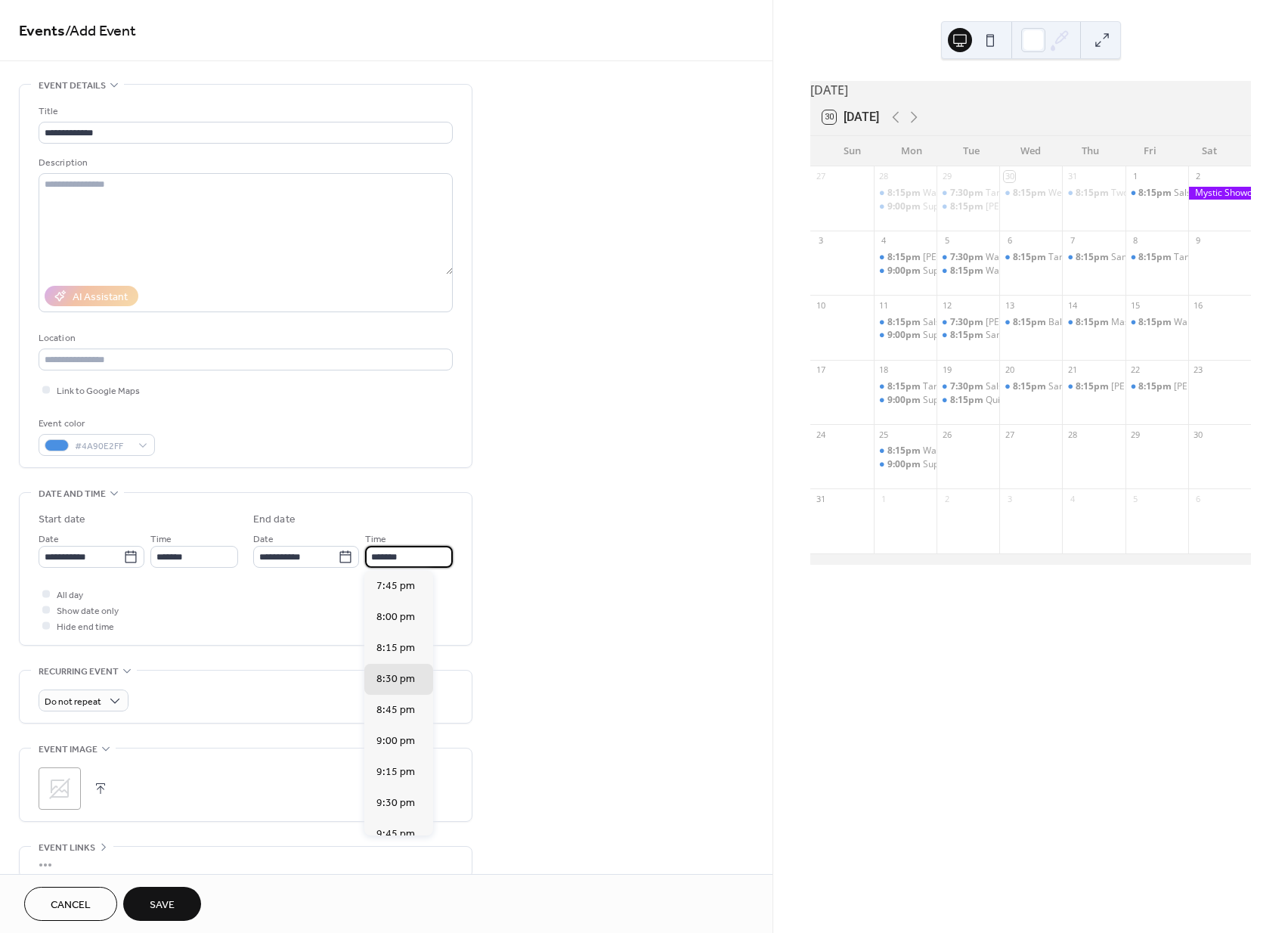 click on "*******" at bounding box center (409, 556) 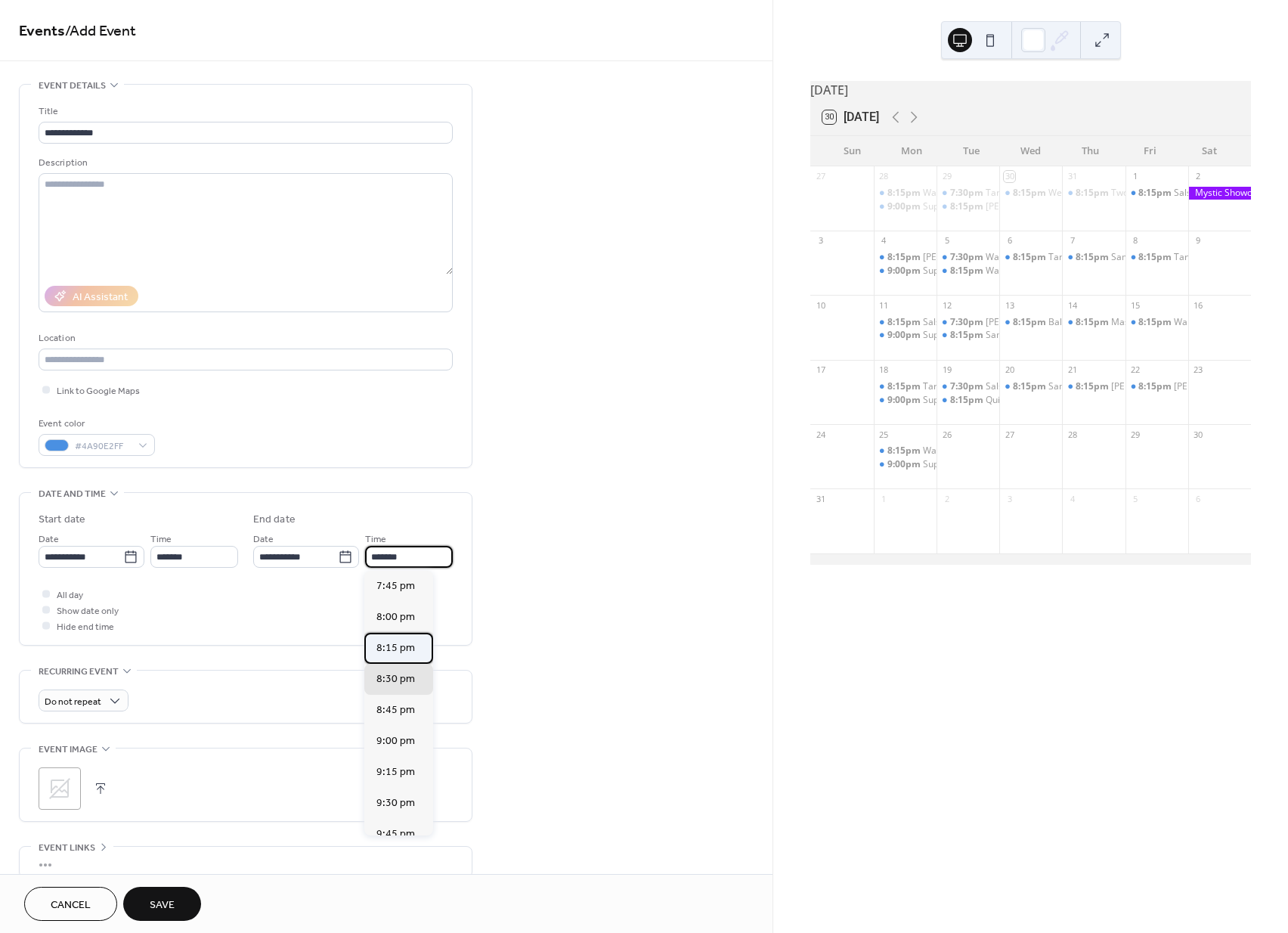 click on "8:15 pm" at bounding box center [395, 648] 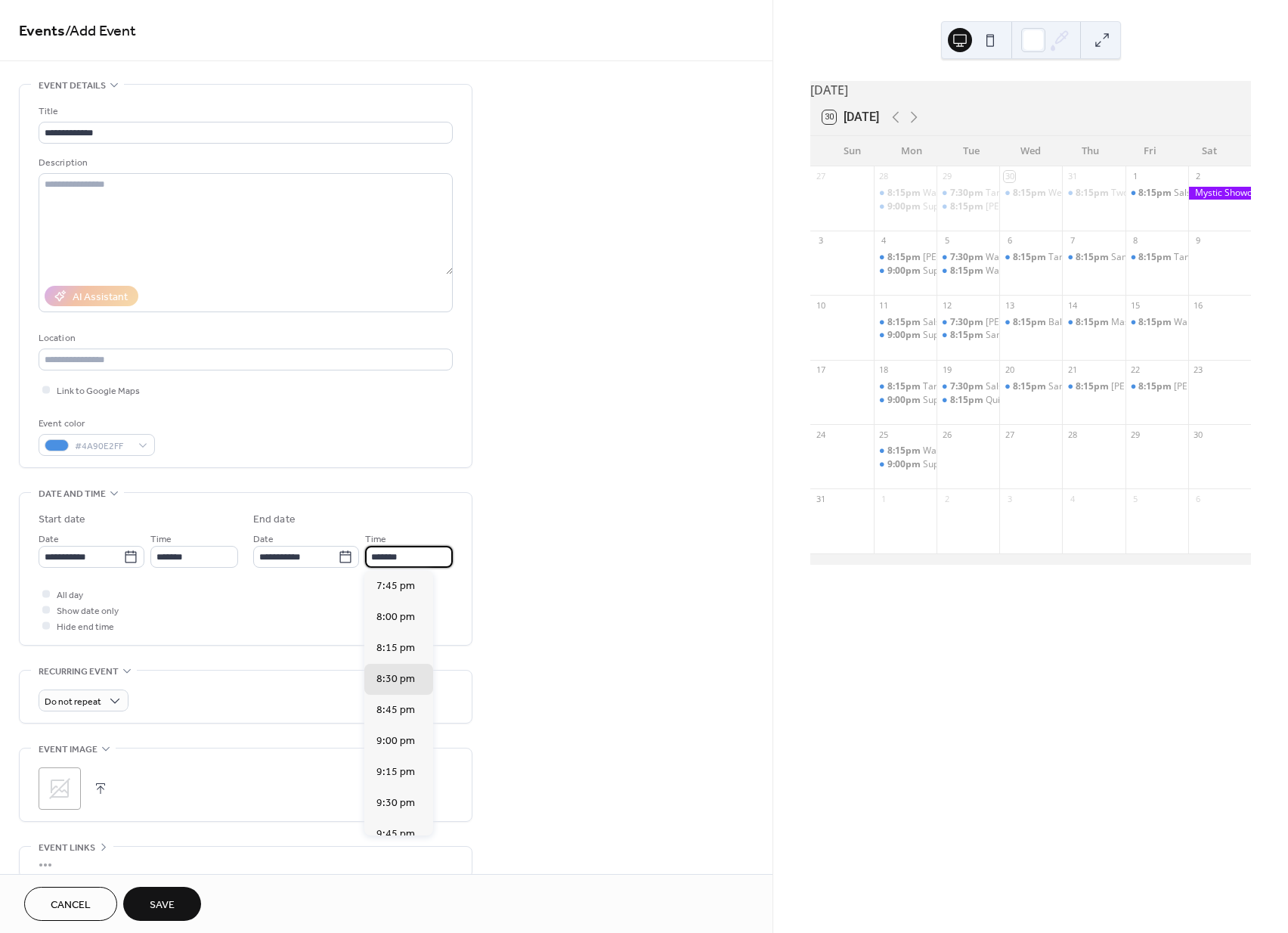 type on "*******" 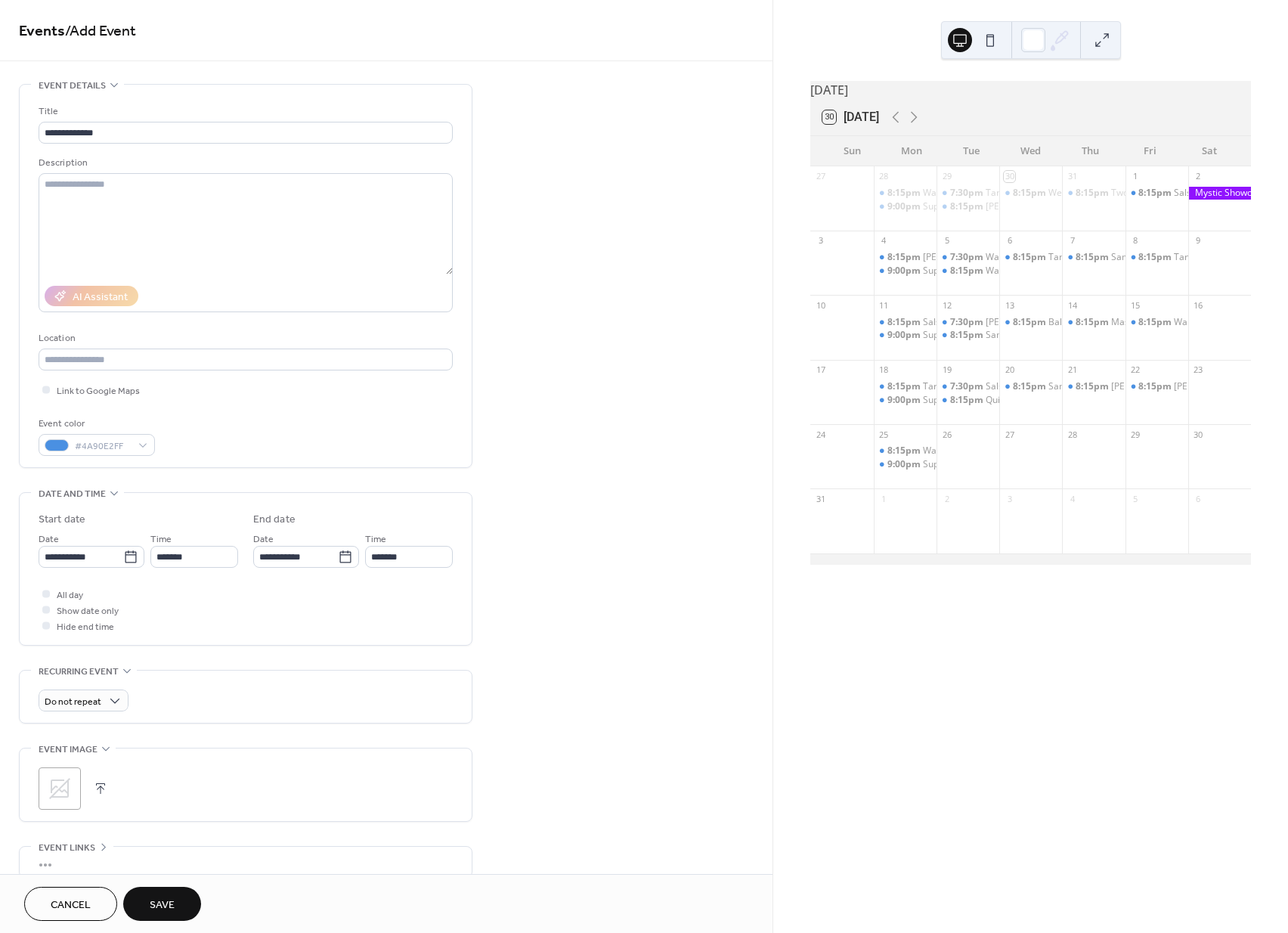 click on "Save" at bounding box center (162, 904) 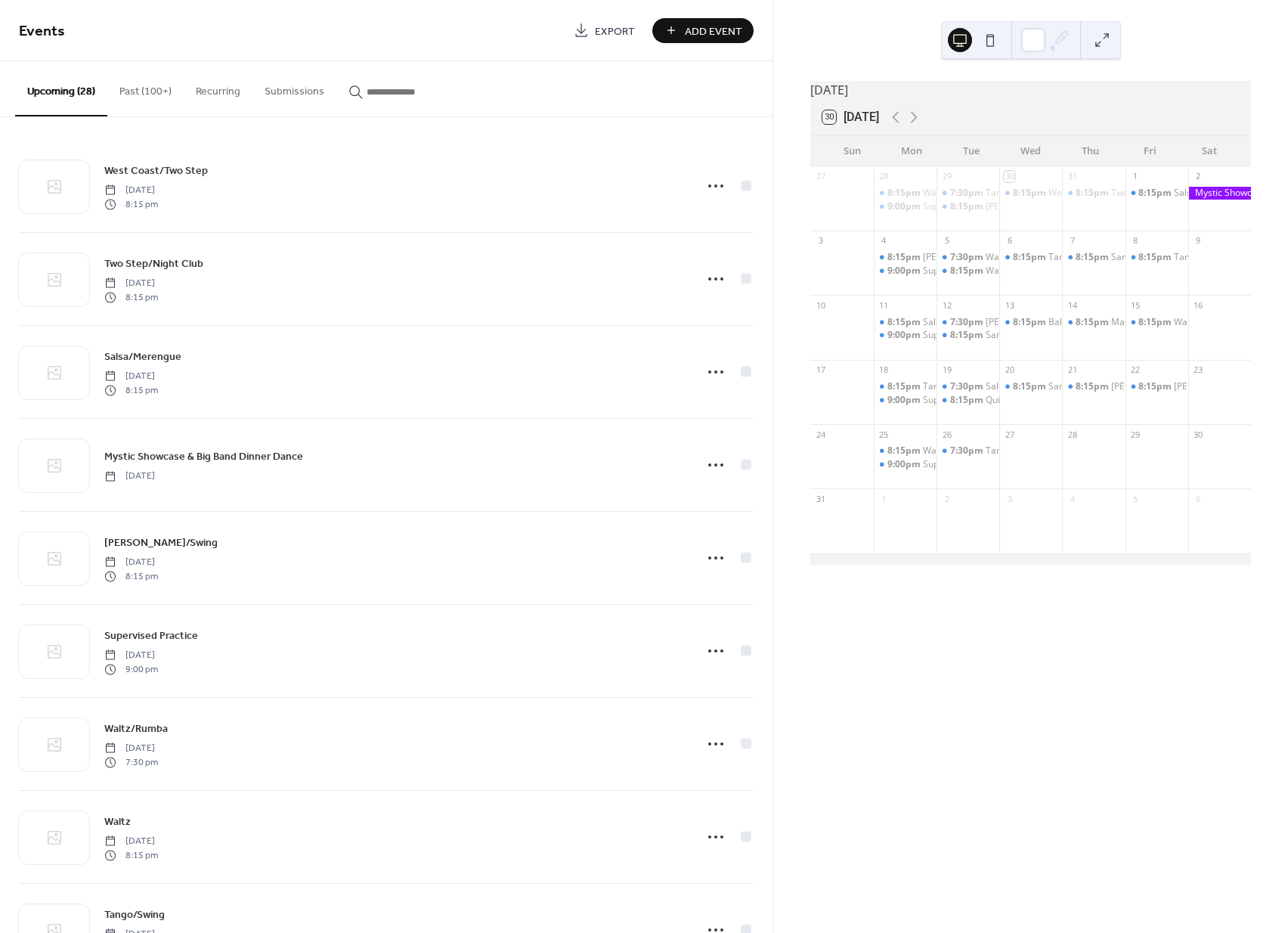 click on "Add Event" at bounding box center [714, 31] 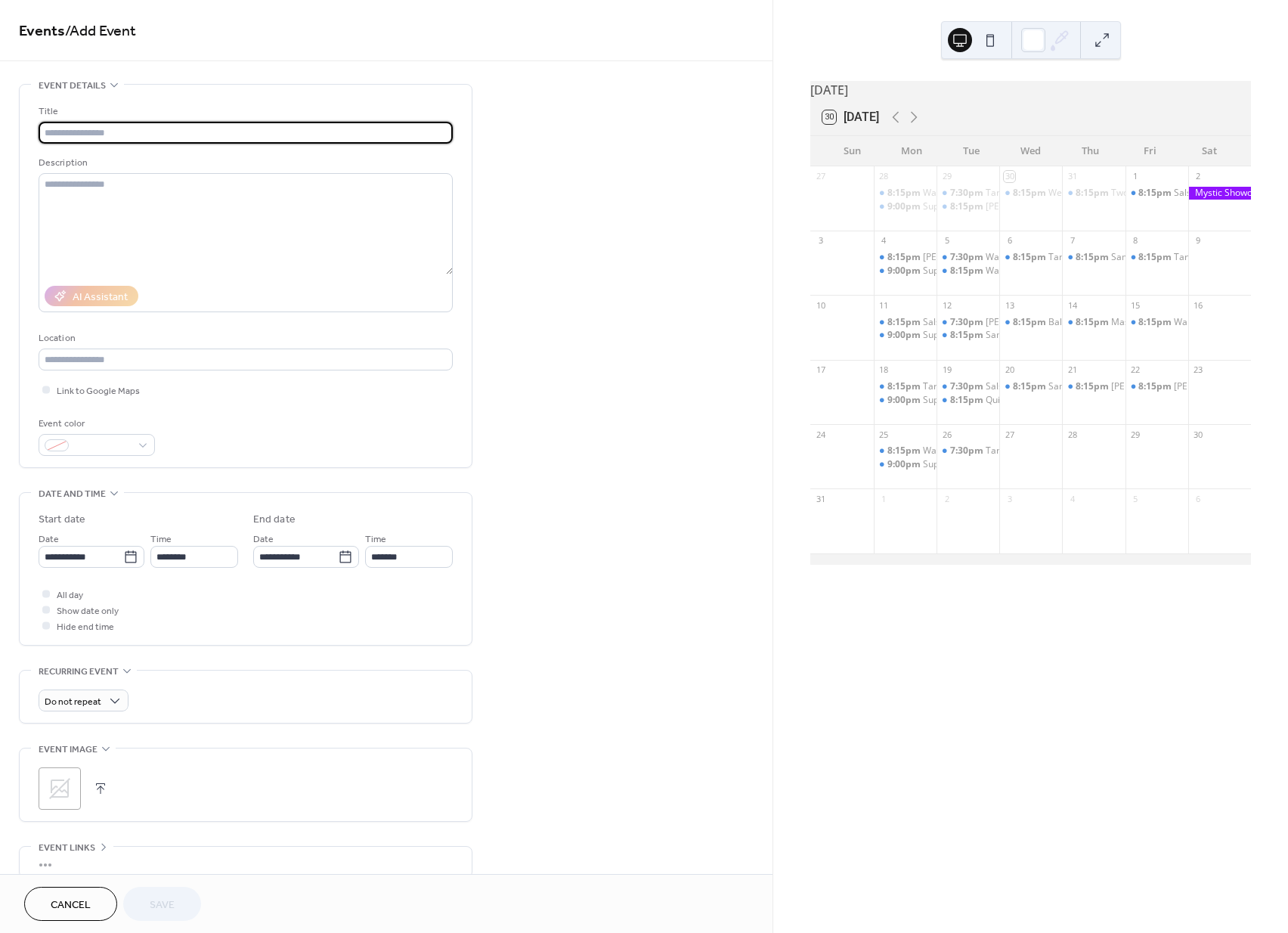 click at bounding box center [246, 132] 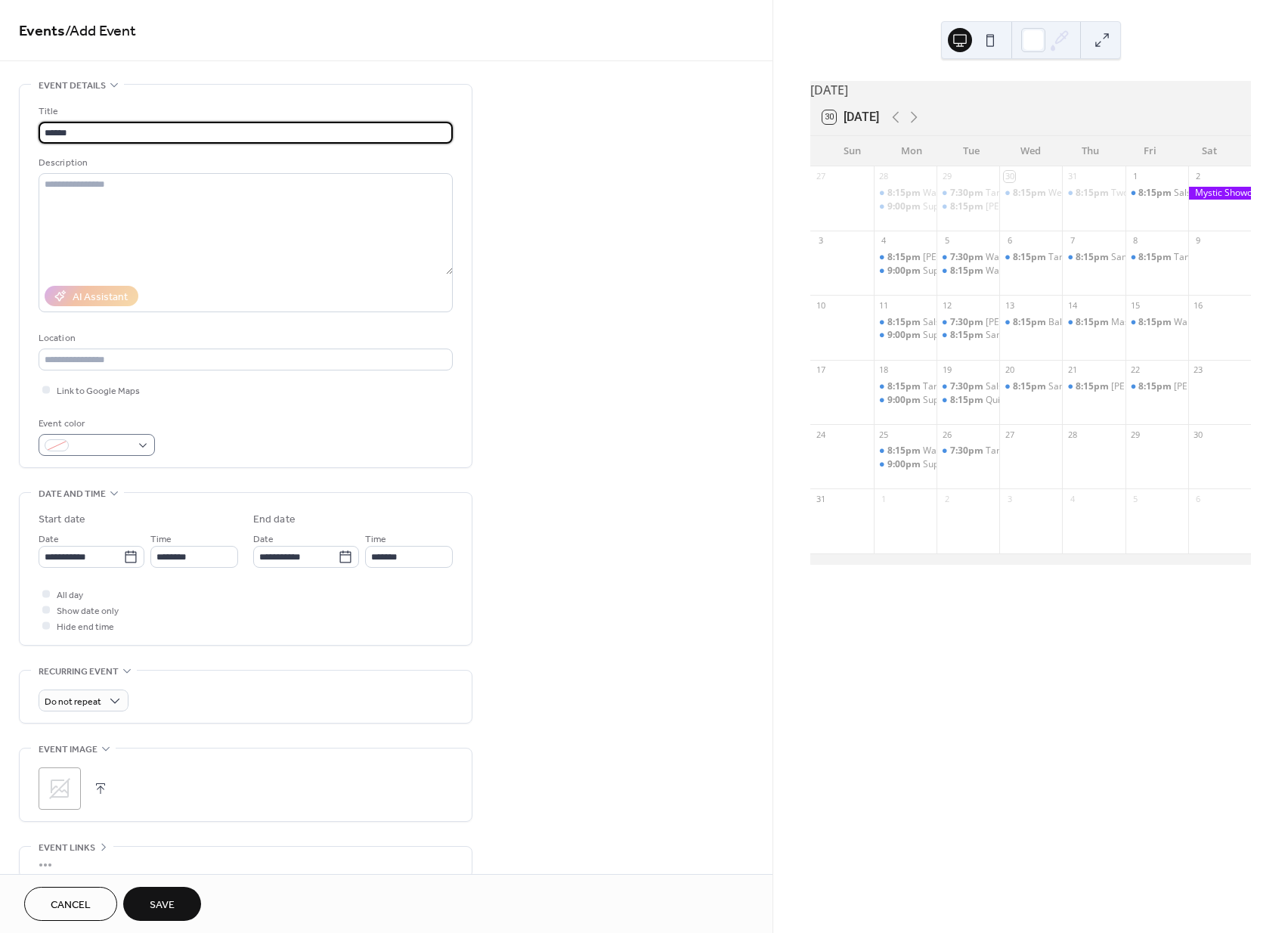 type on "******" 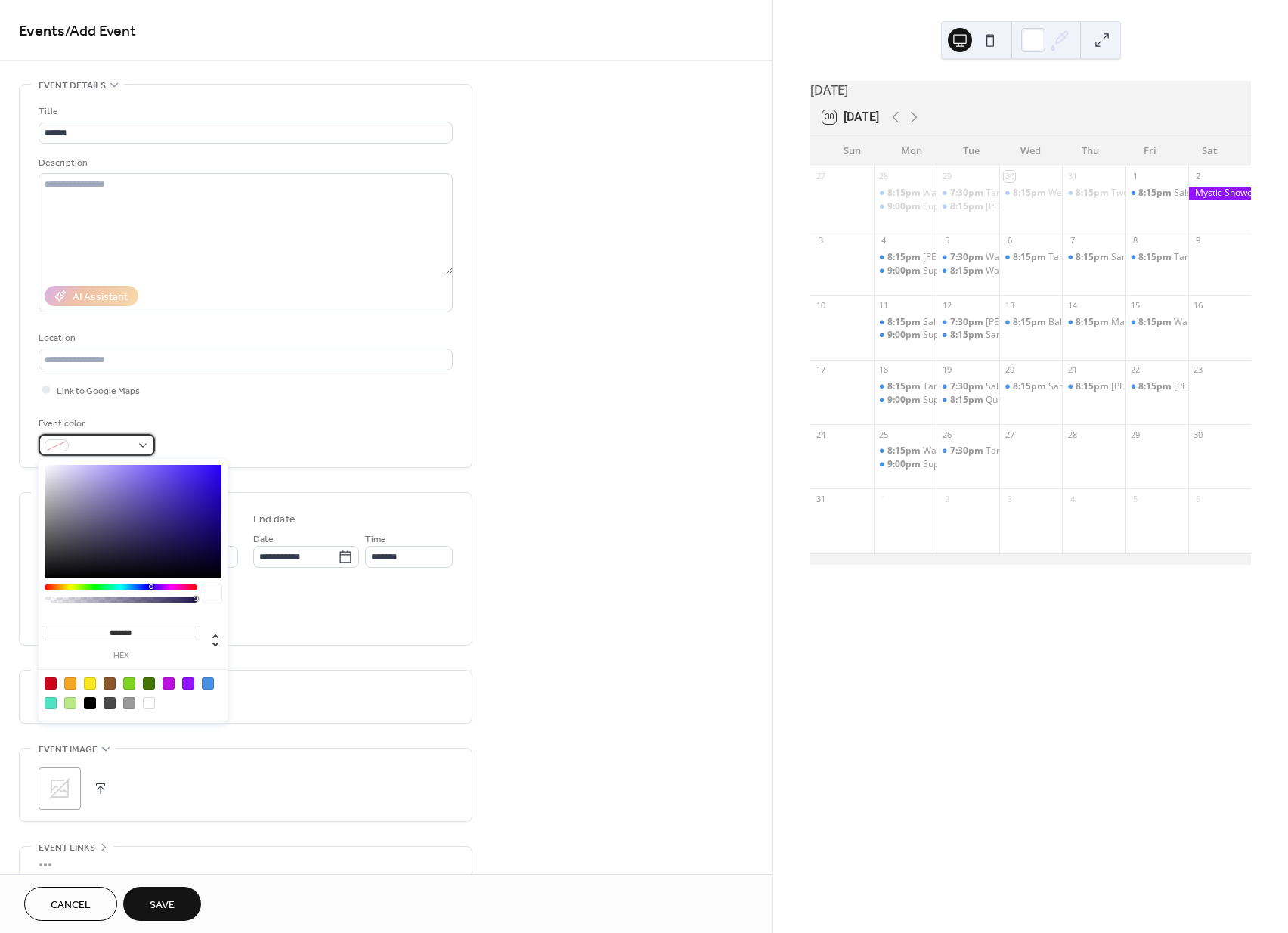 click at bounding box center [97, 445] 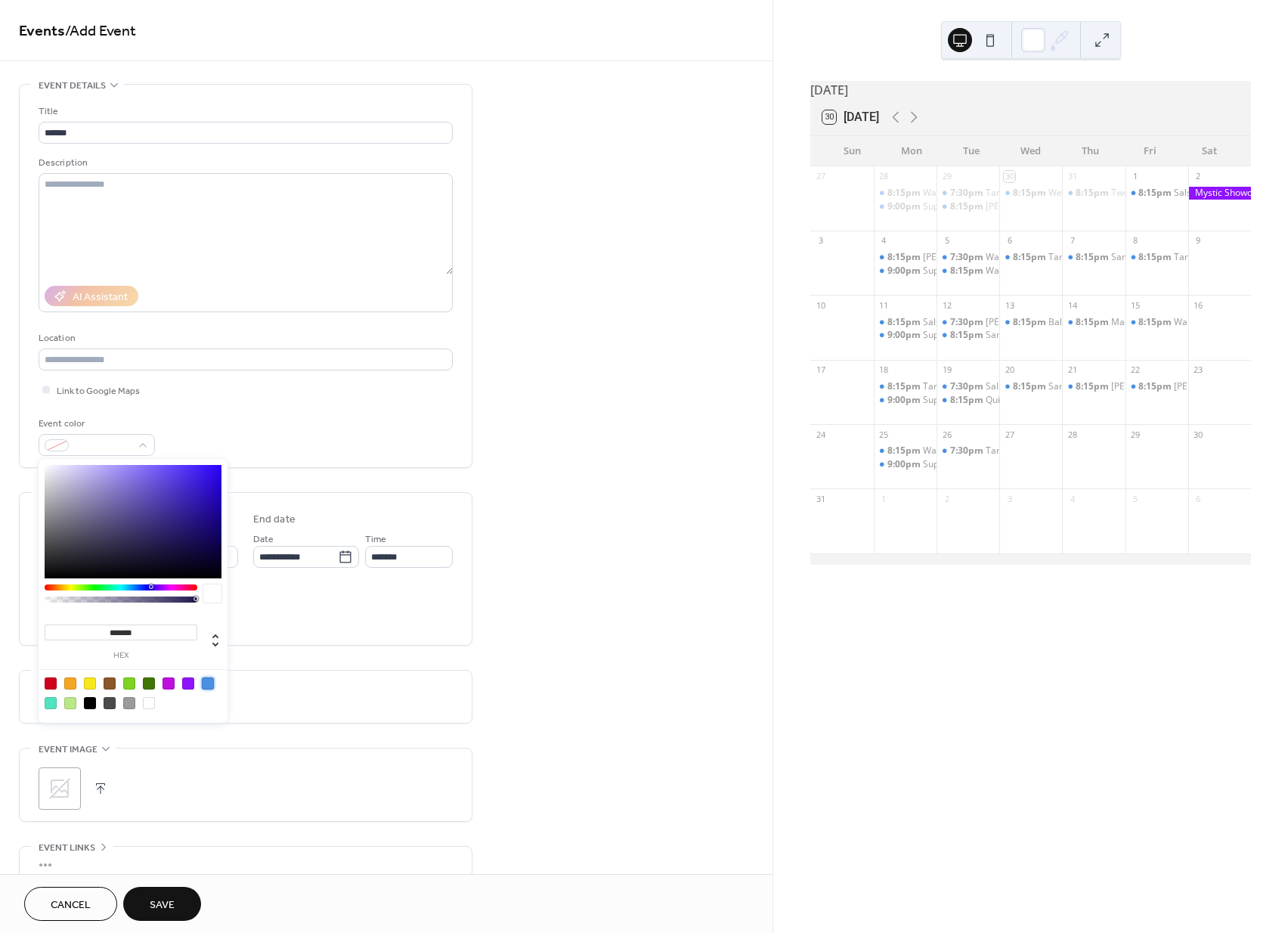 drag, startPoint x: 212, startPoint y: 680, endPoint x: 389, endPoint y: 667, distance: 177.47676 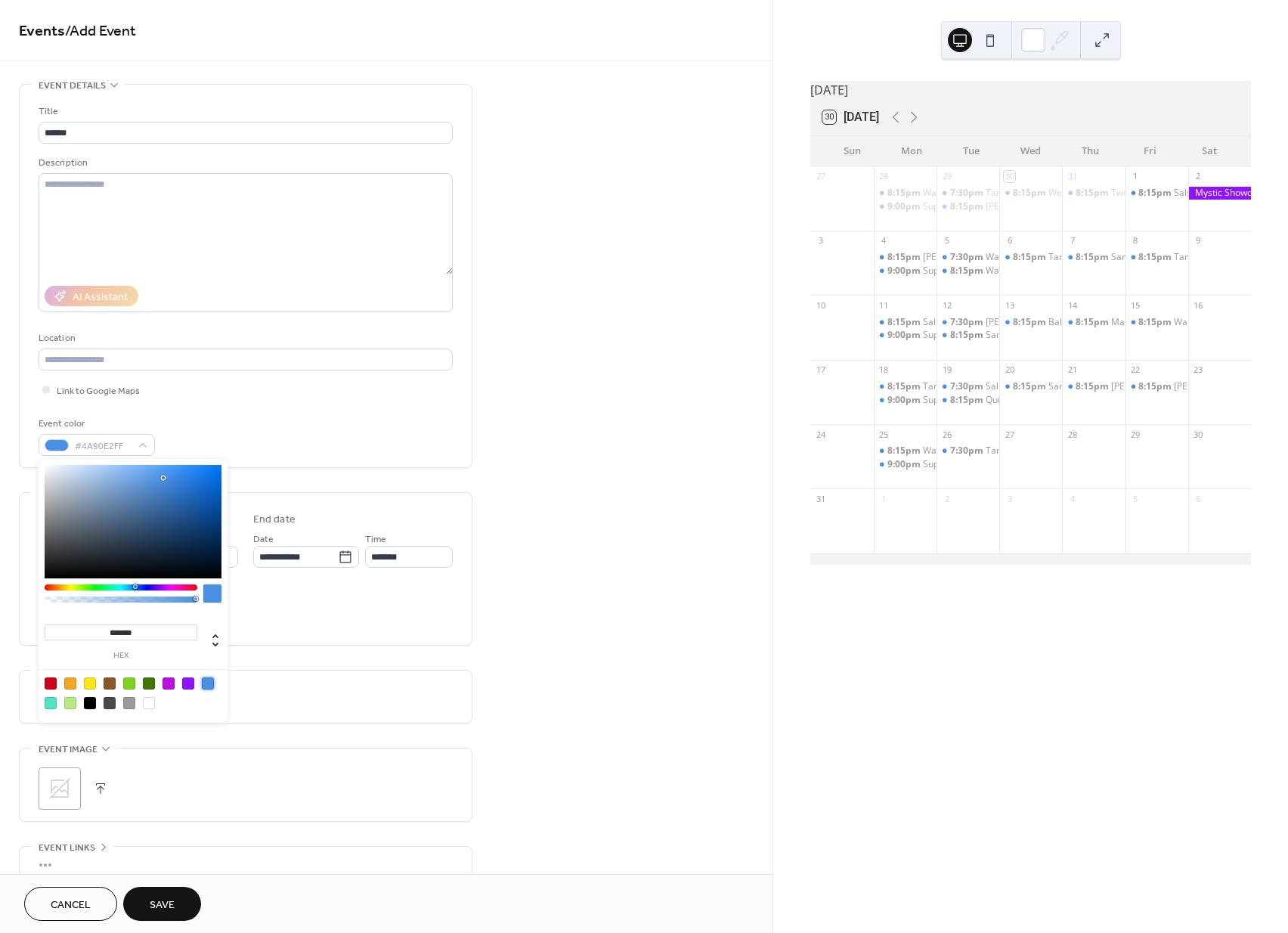 click on "**********" at bounding box center [386, 544] 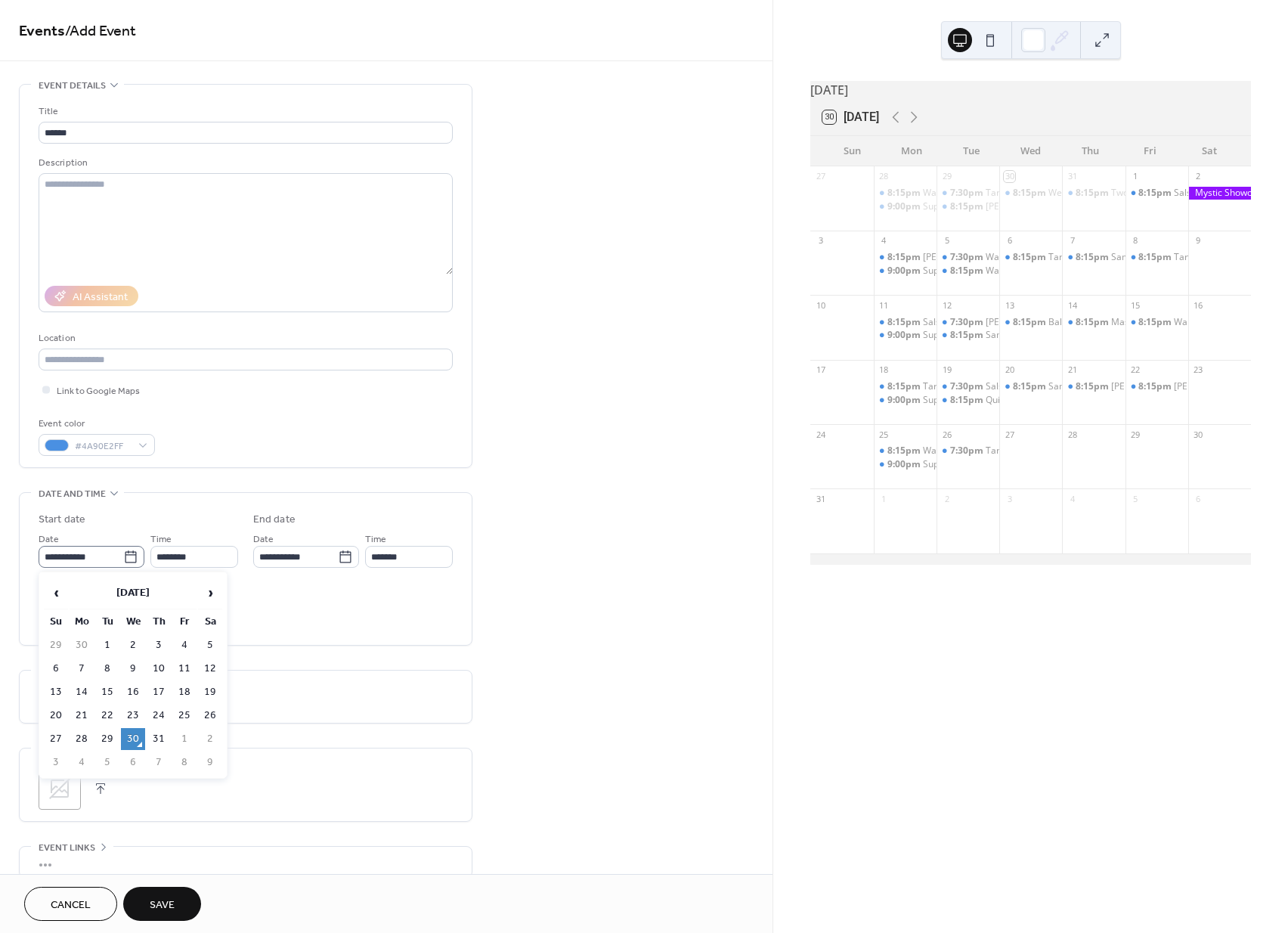 click 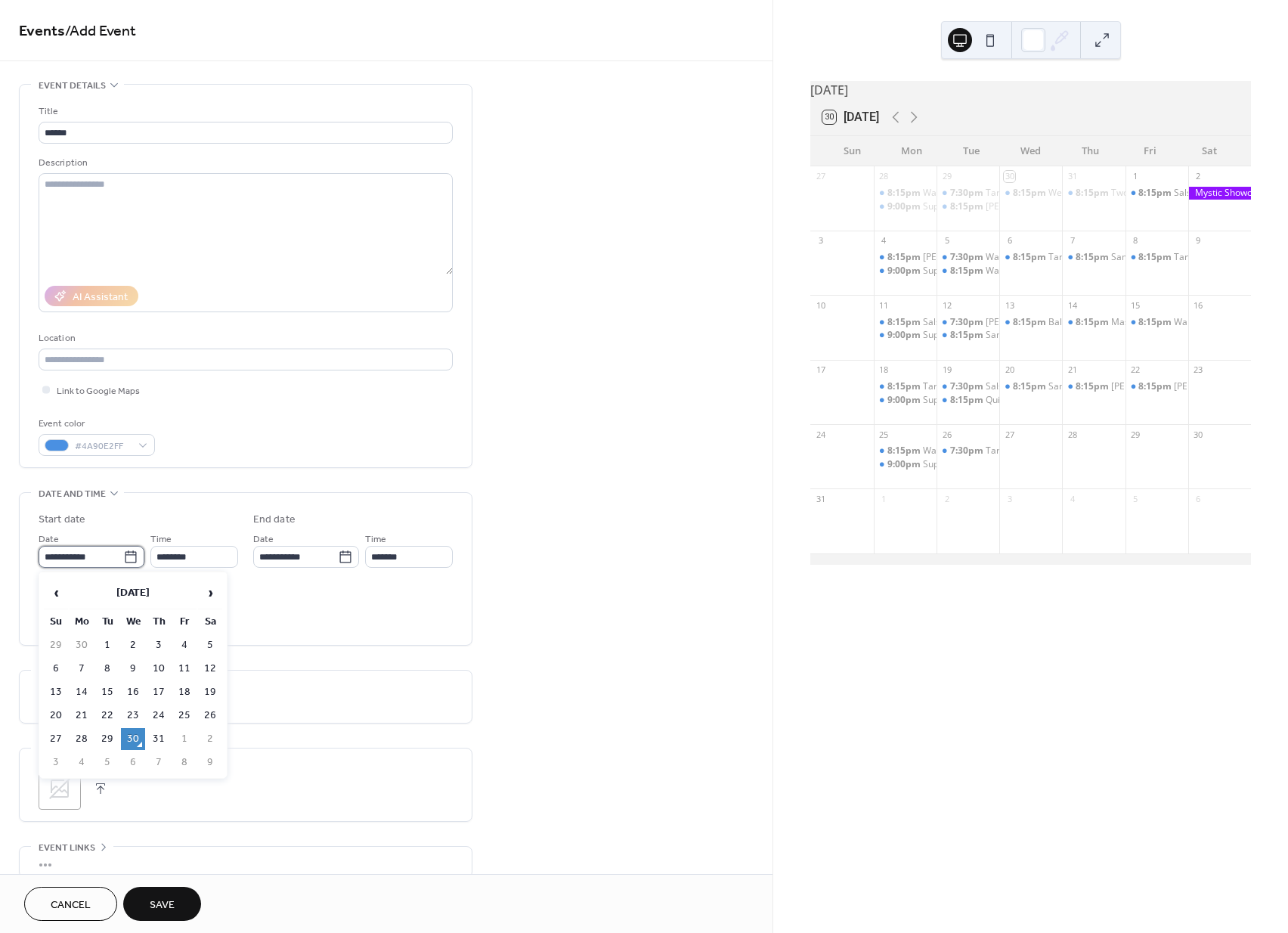 click on "**********" at bounding box center (81, 556) 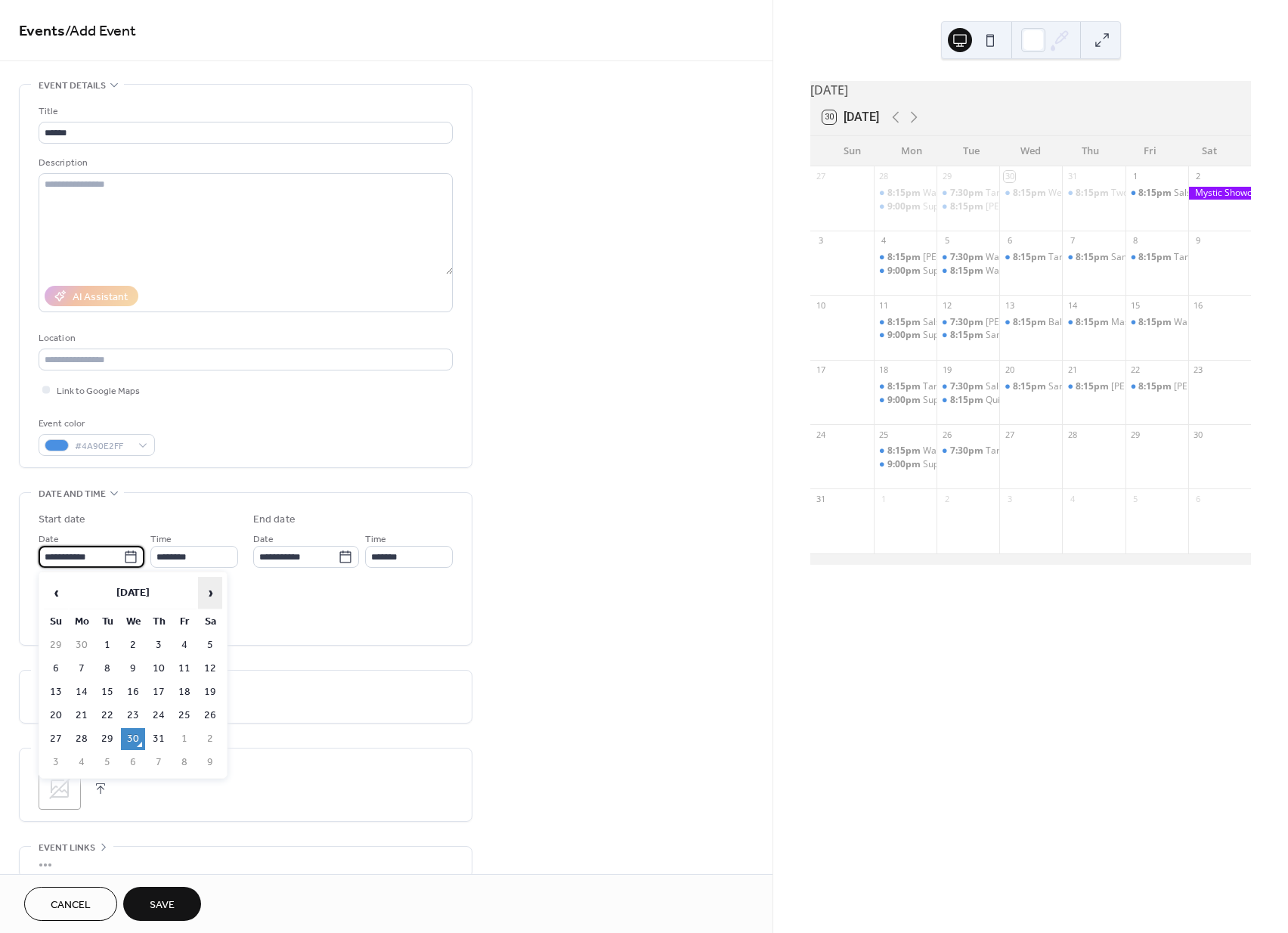 click on "›" at bounding box center [210, 593] 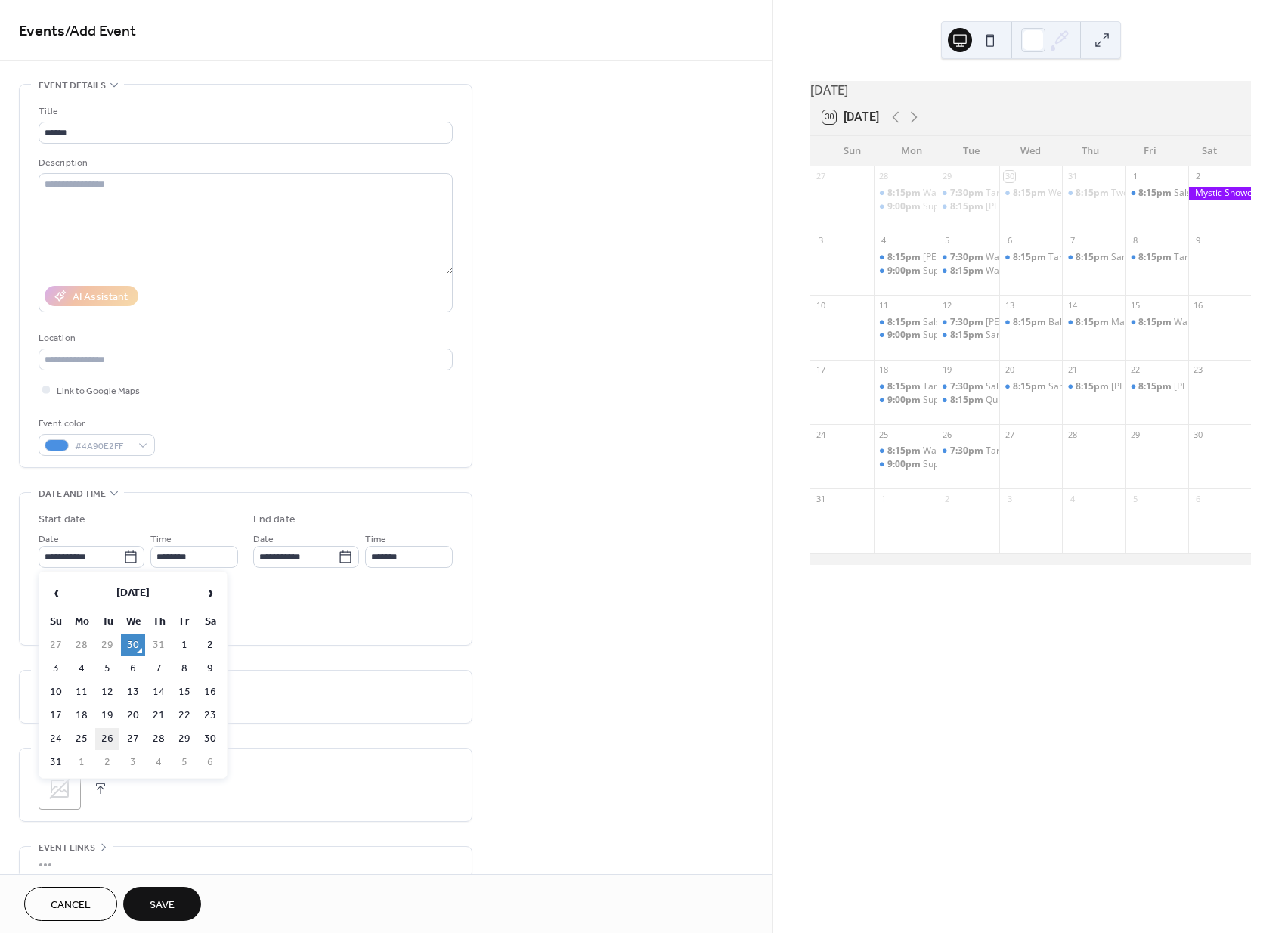 click on "26" at bounding box center [107, 739] 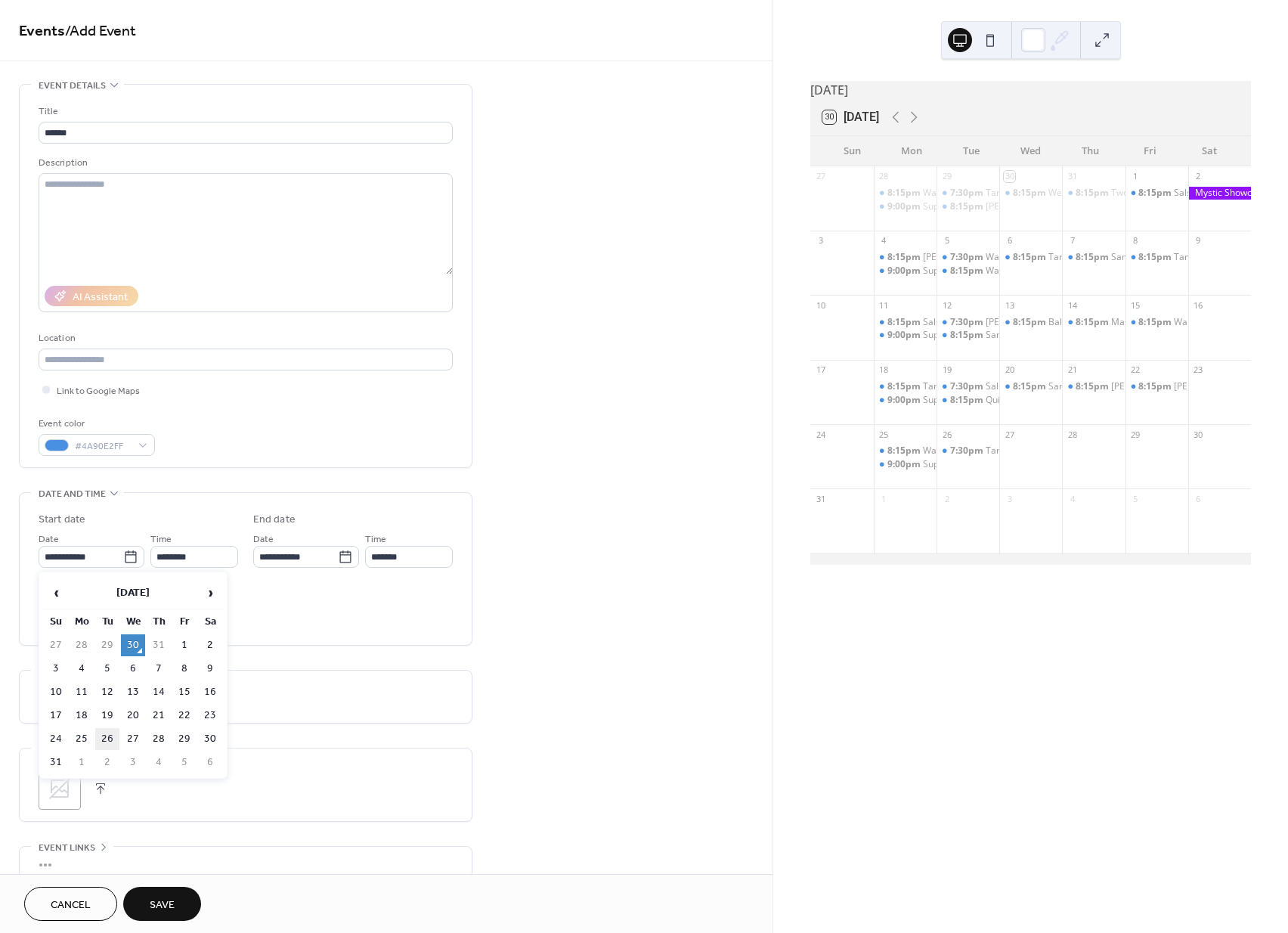type on "**********" 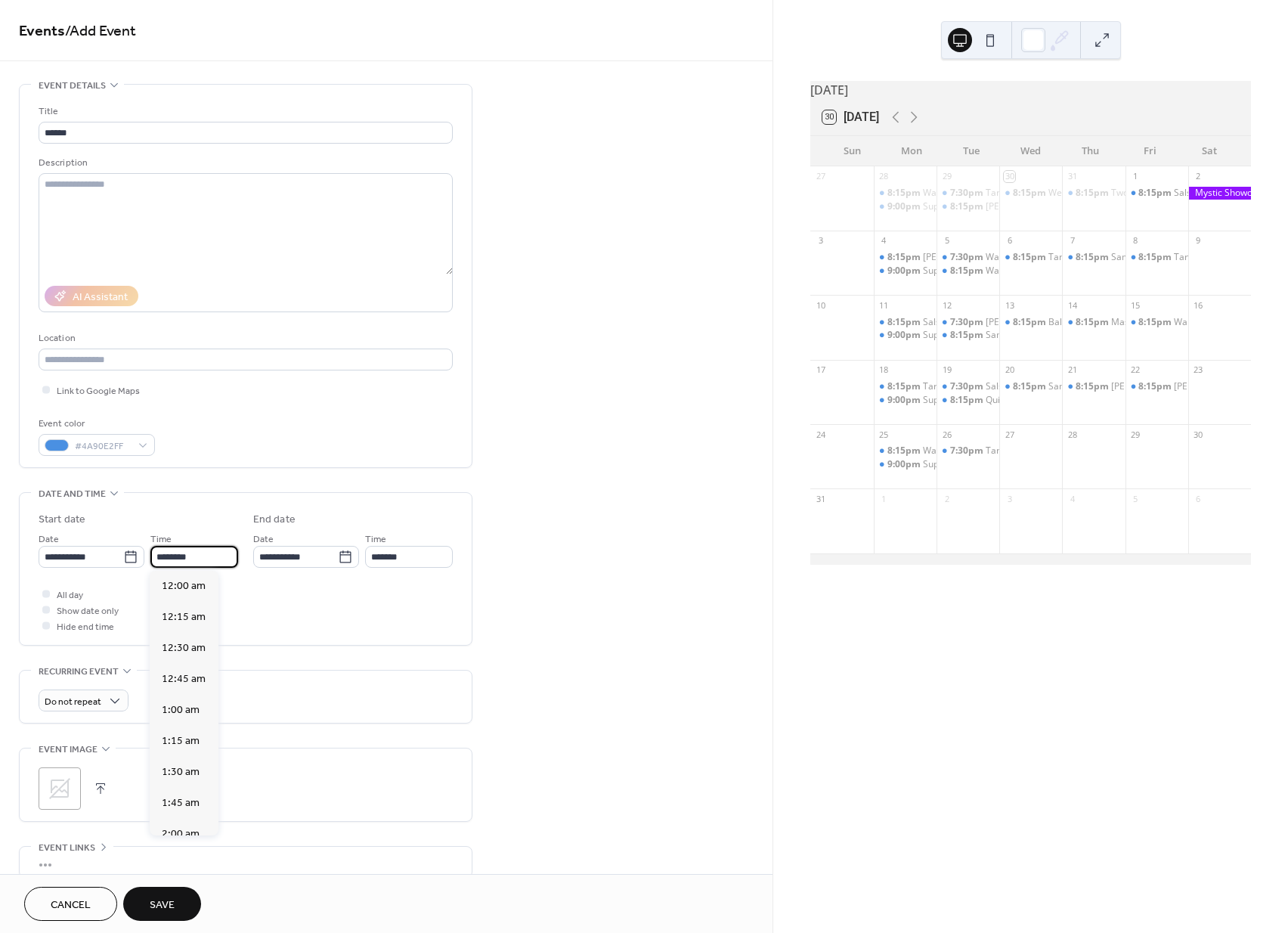 click on "********" at bounding box center (194, 556) 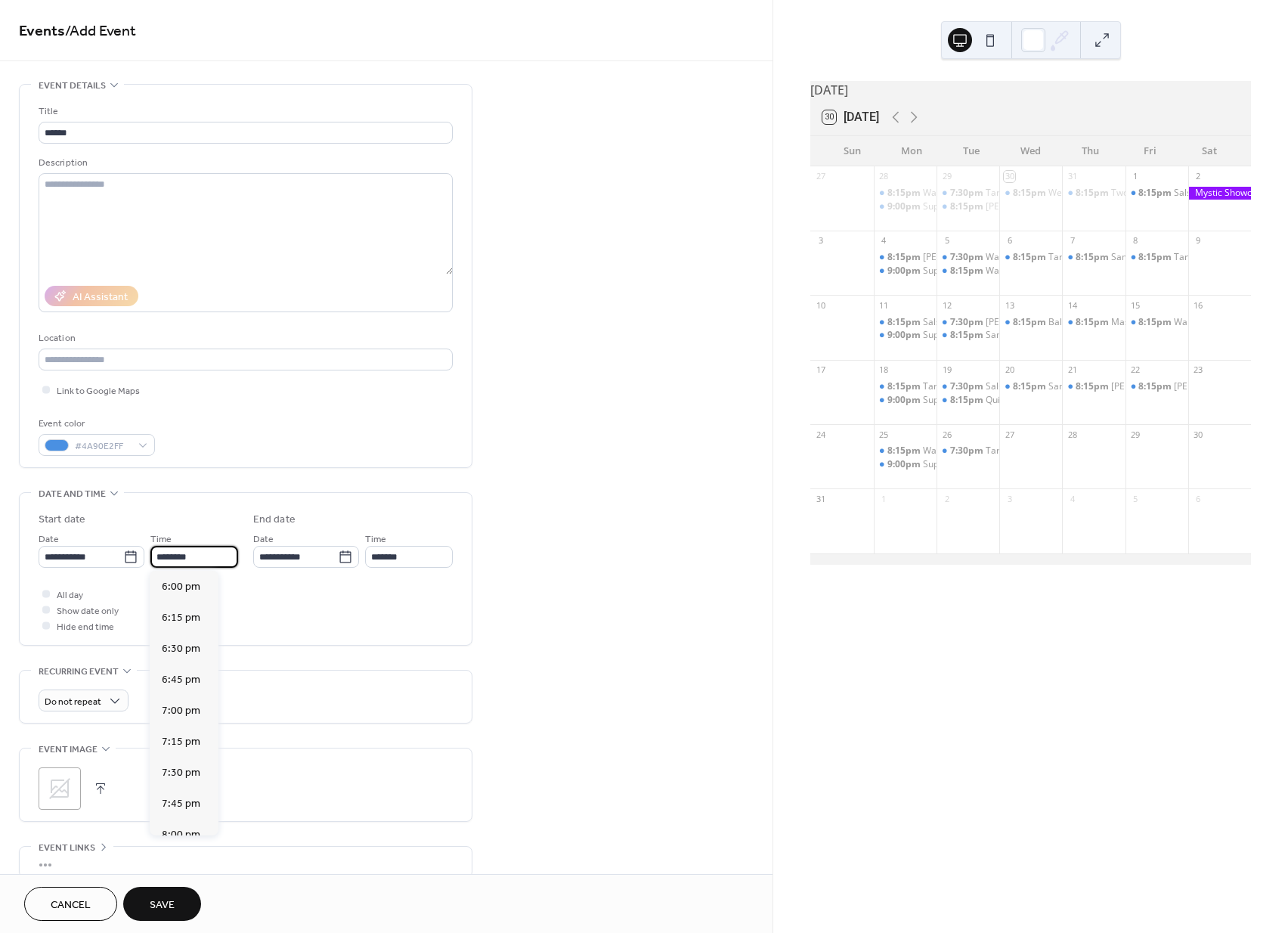 scroll, scrollTop: 2322, scrollLeft: 0, axis: vertical 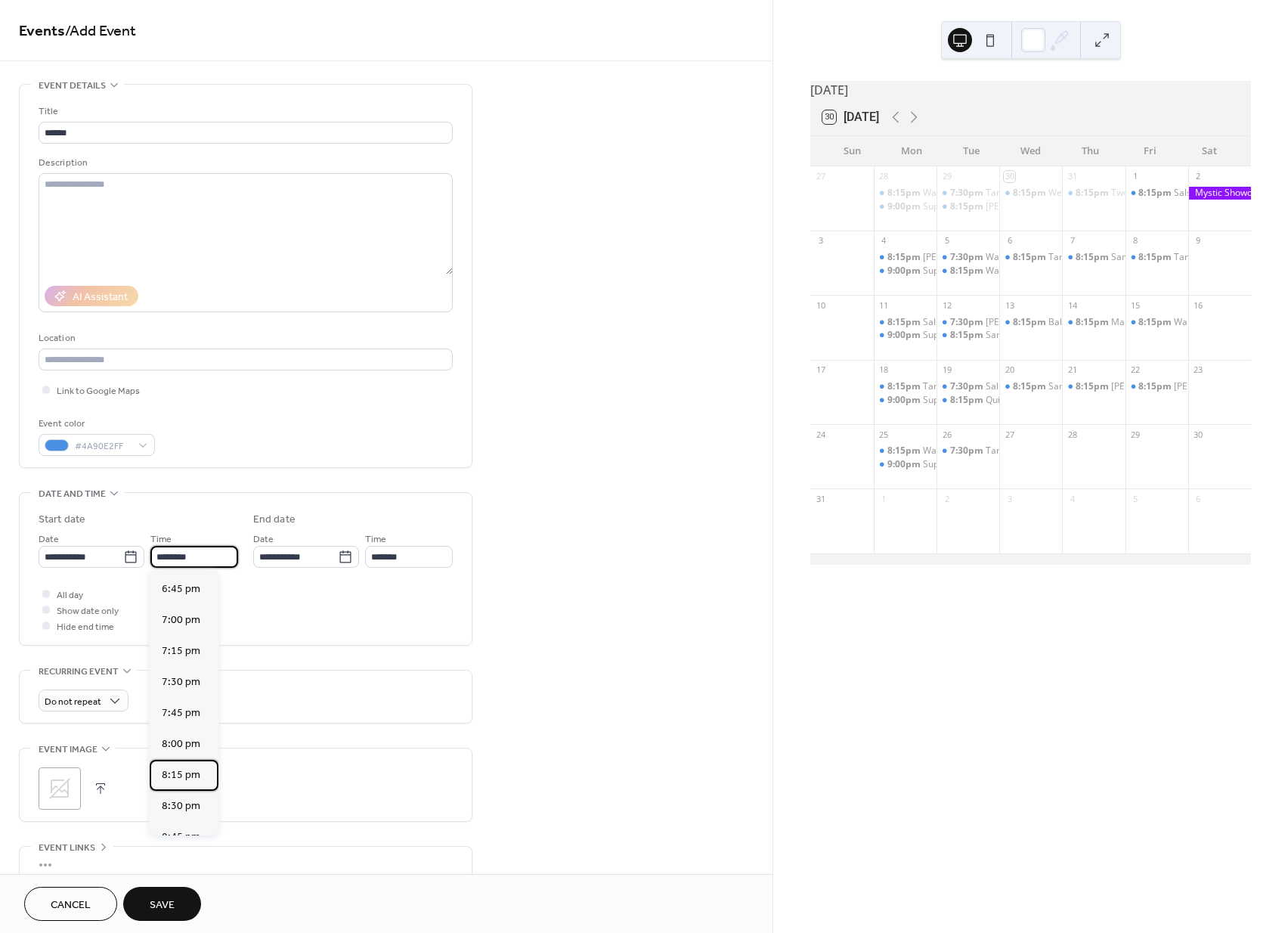 click on "8:15 pm" at bounding box center (181, 775) 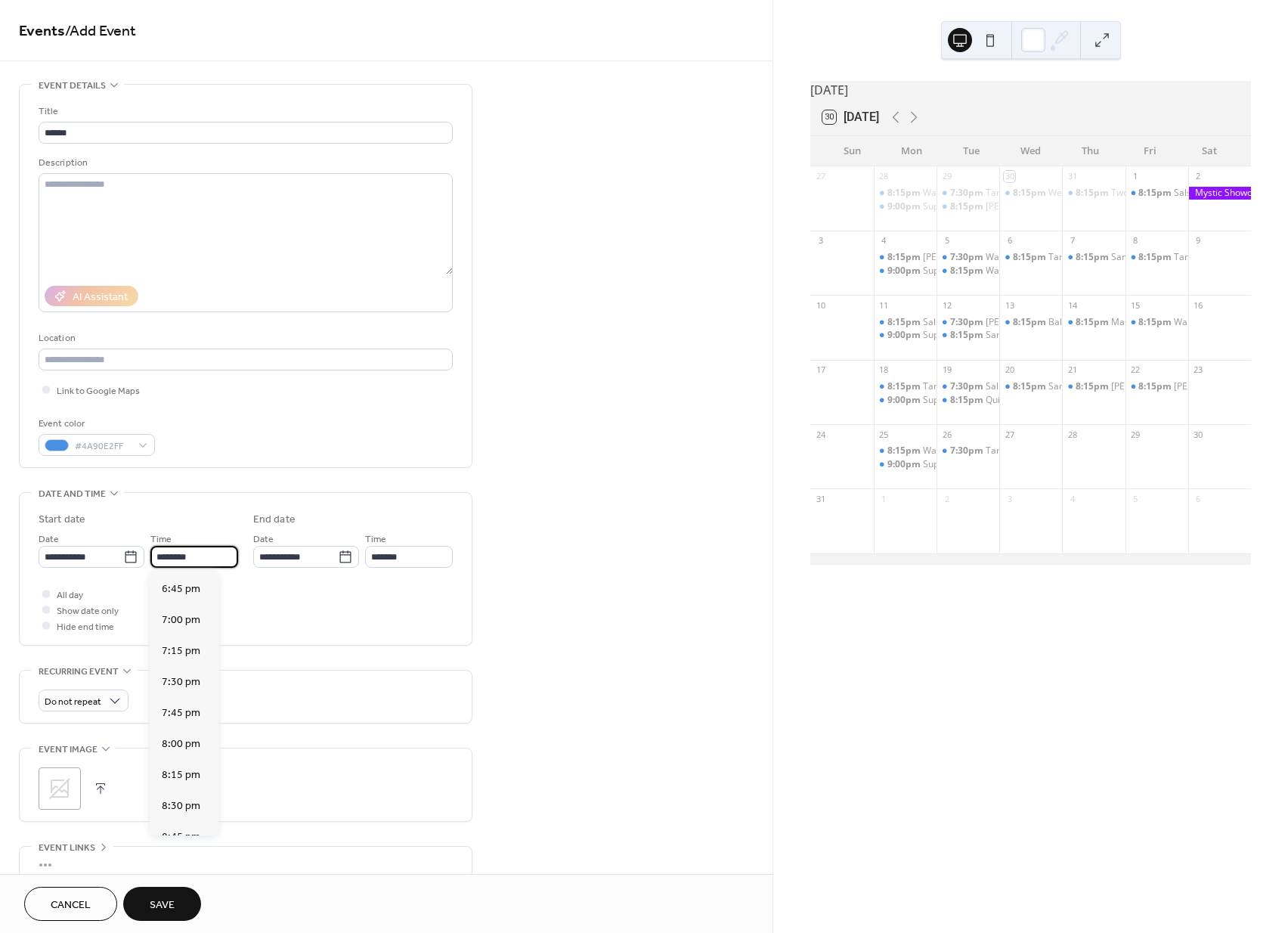 type on "*******" 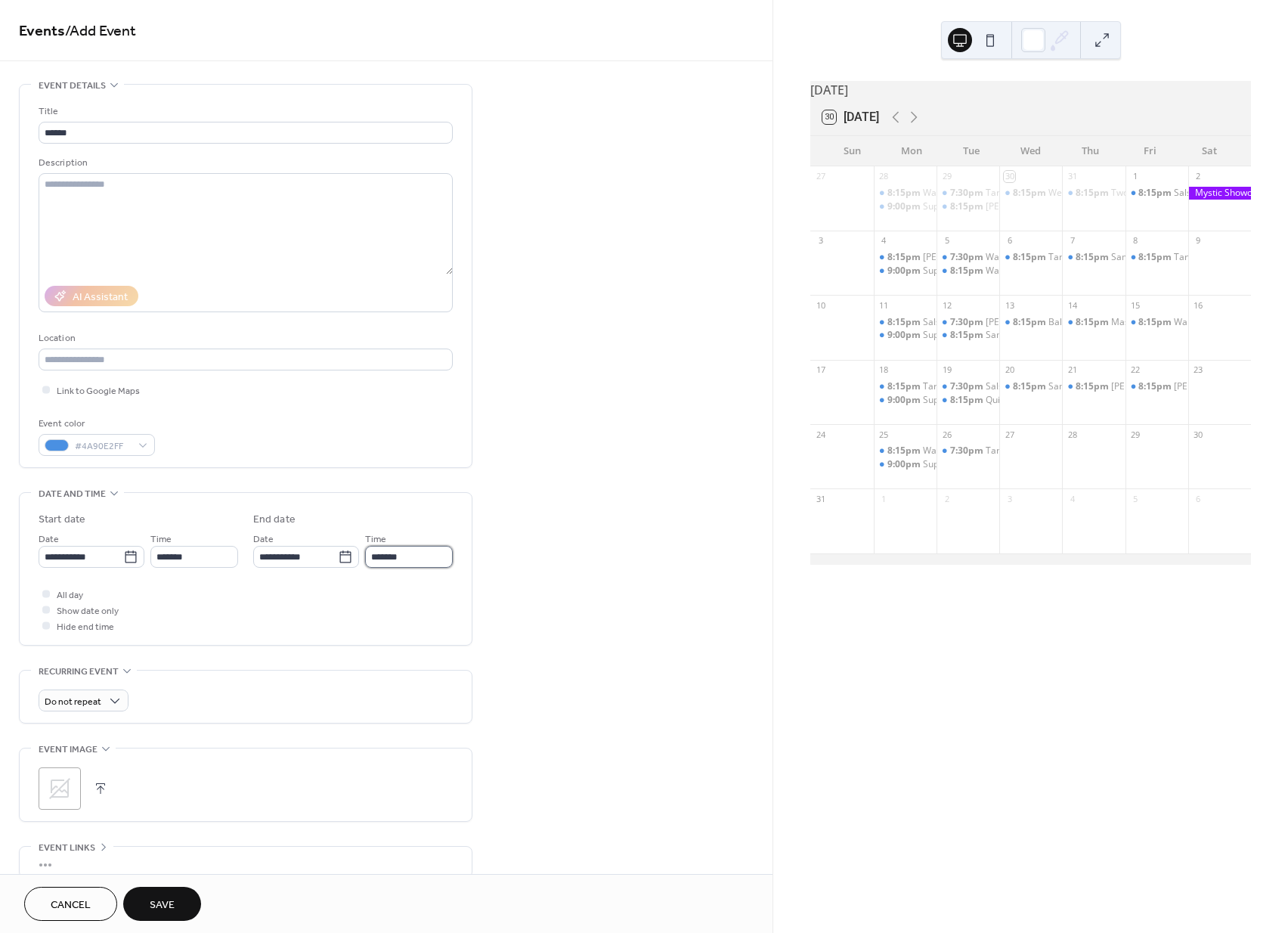 click on "*******" at bounding box center [409, 556] 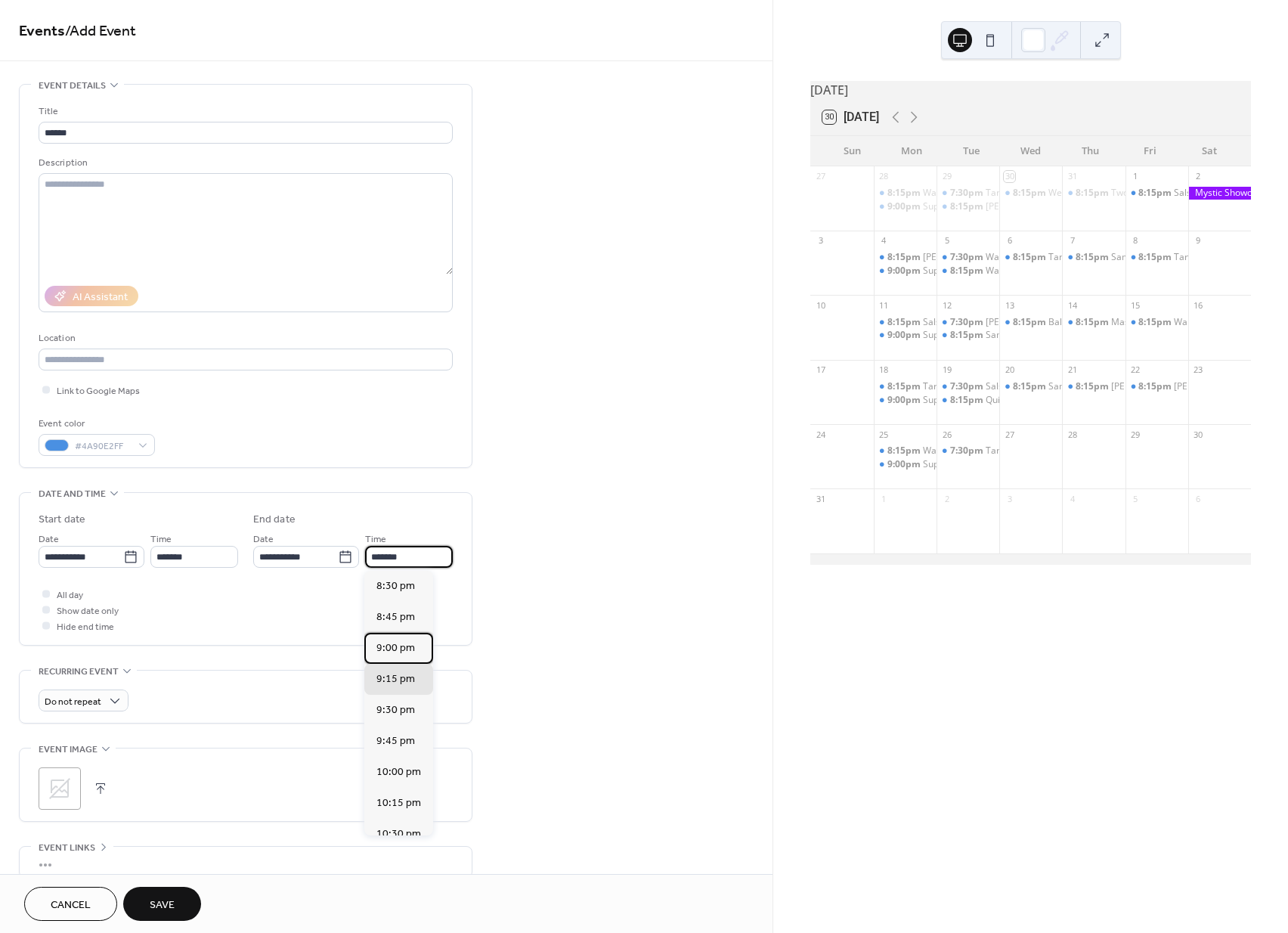 drag, startPoint x: 399, startPoint y: 651, endPoint x: 378, endPoint y: 659, distance: 22.472205 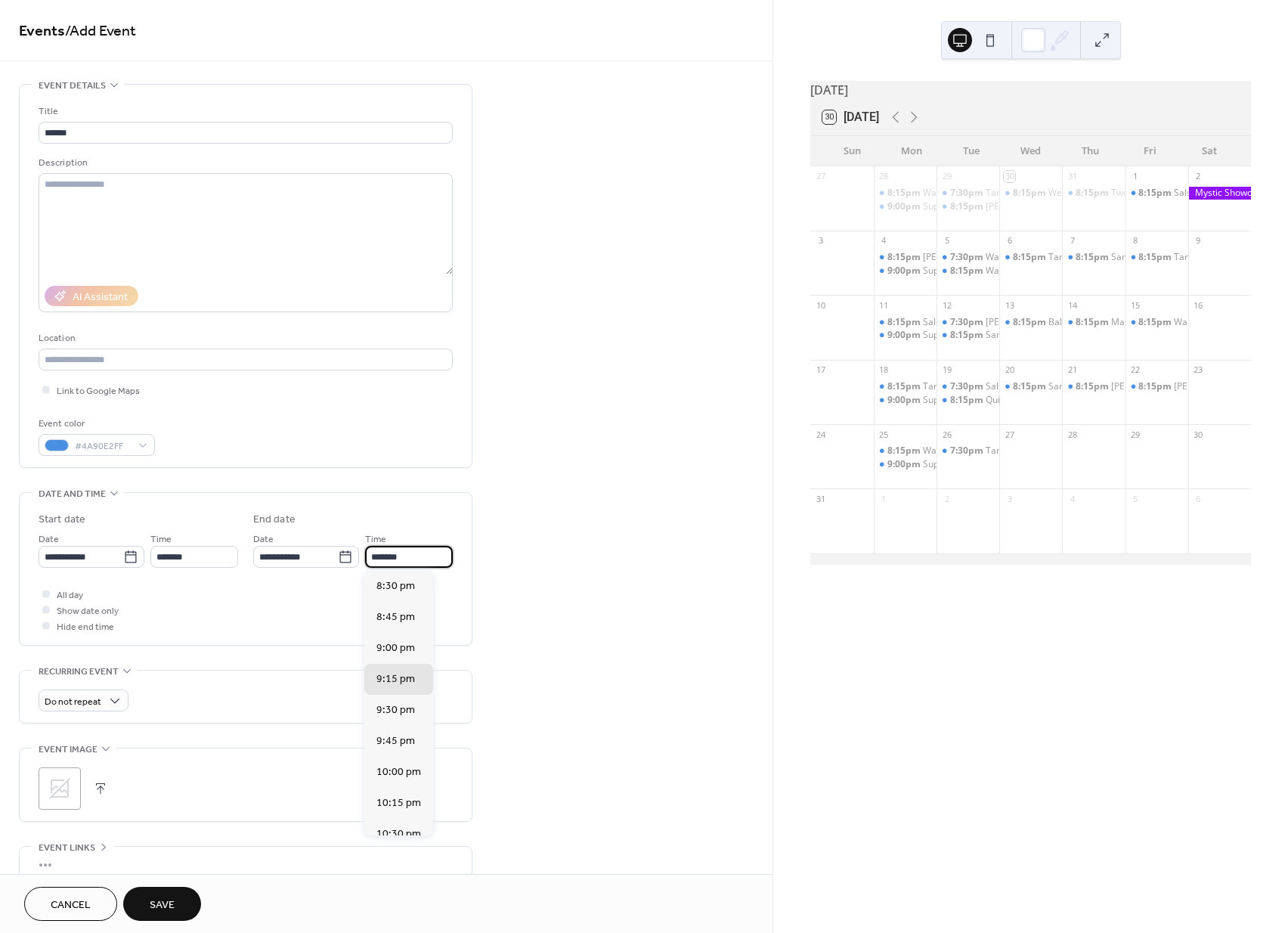 type on "*******" 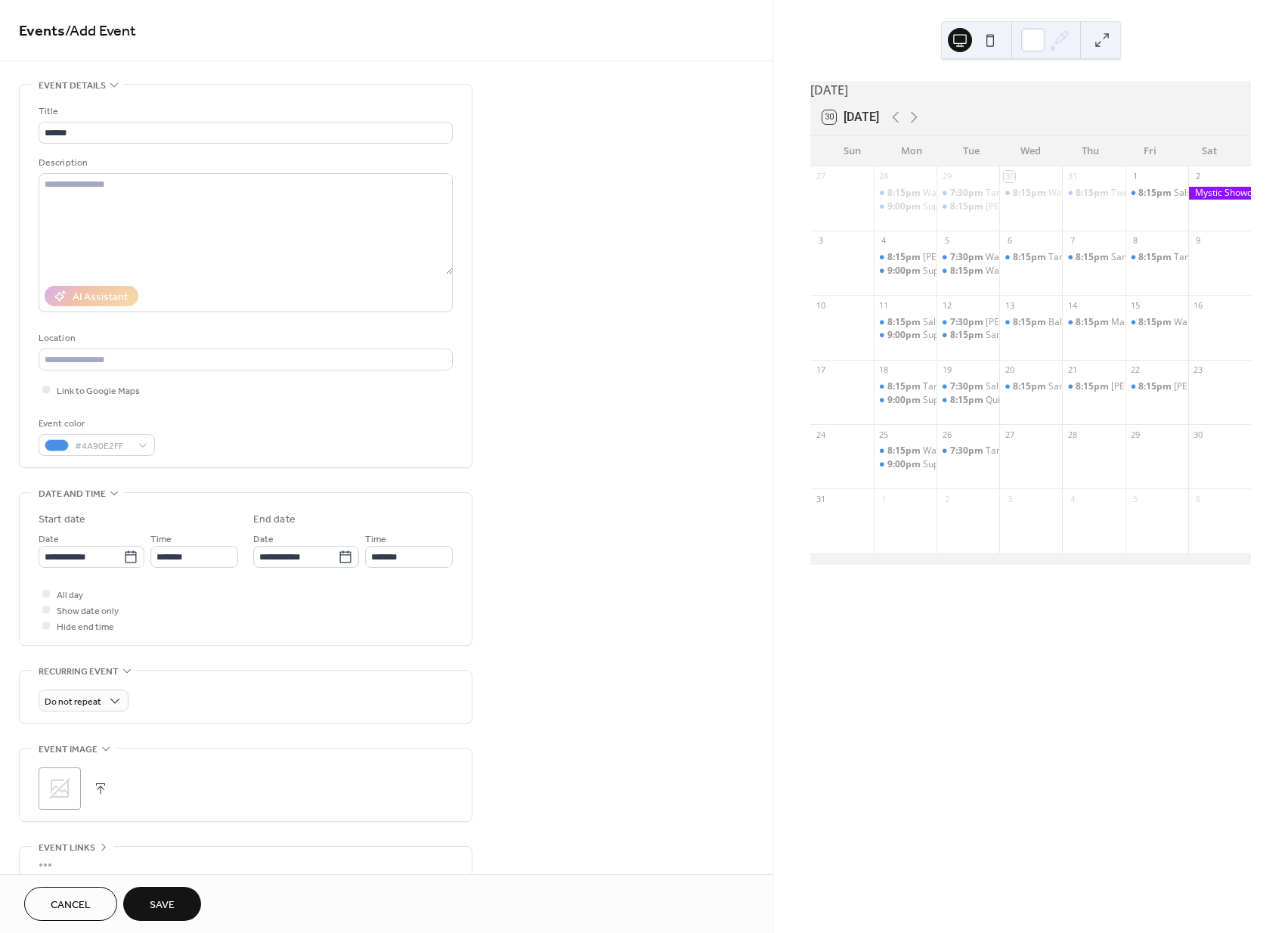 click on "Save" at bounding box center [162, 904] 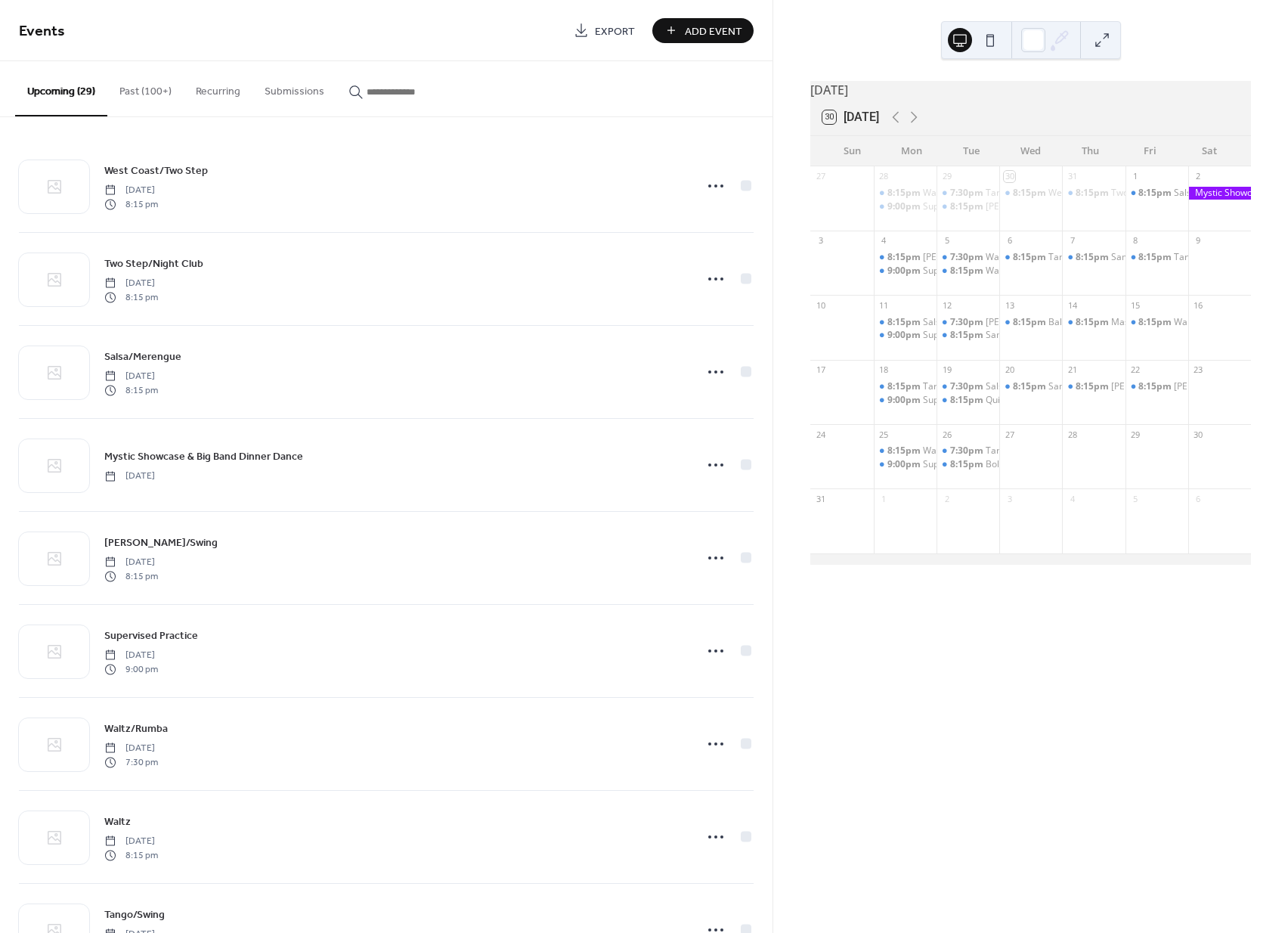 click on "Add Event" at bounding box center (714, 31) 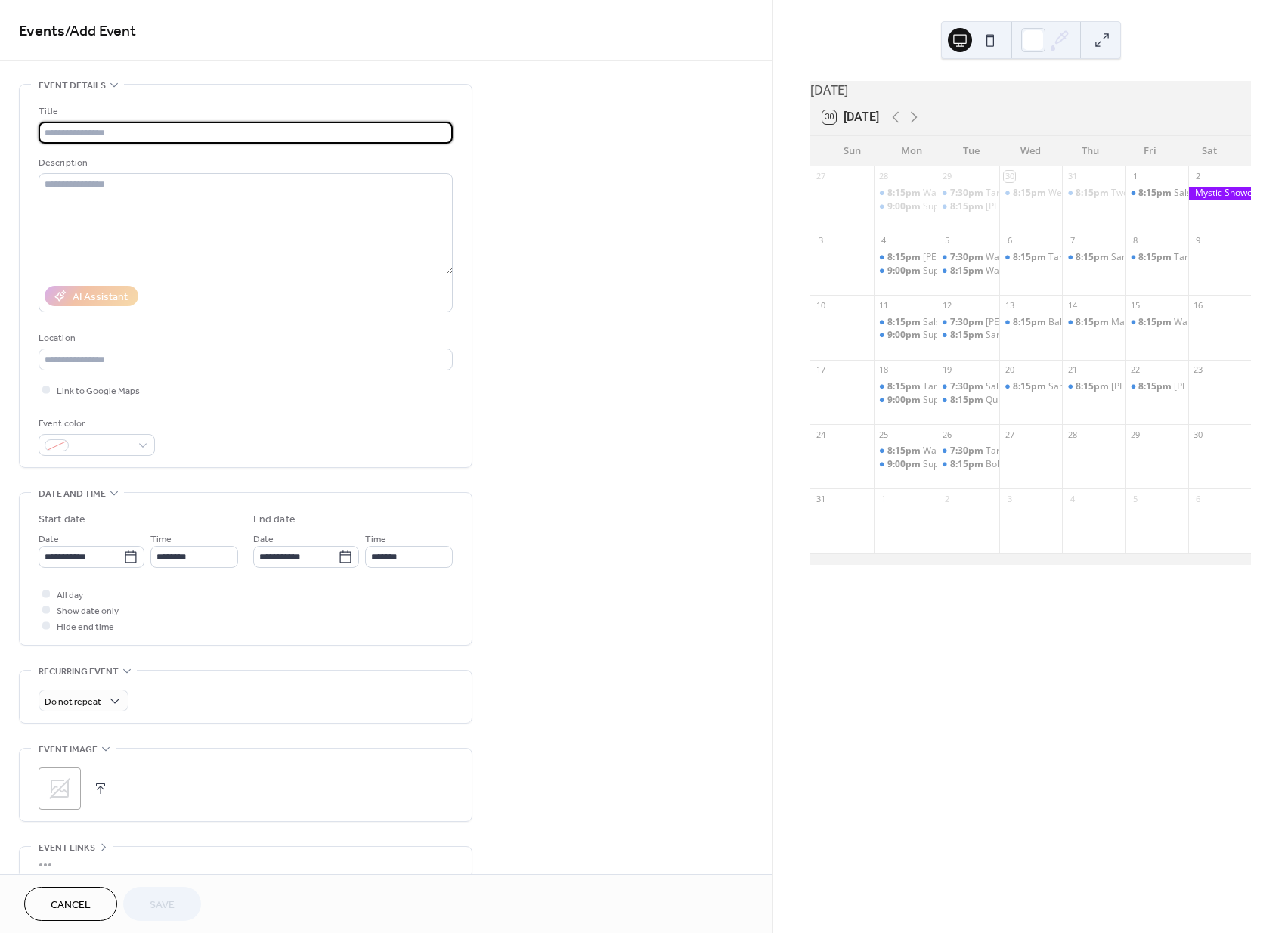 click at bounding box center (246, 132) 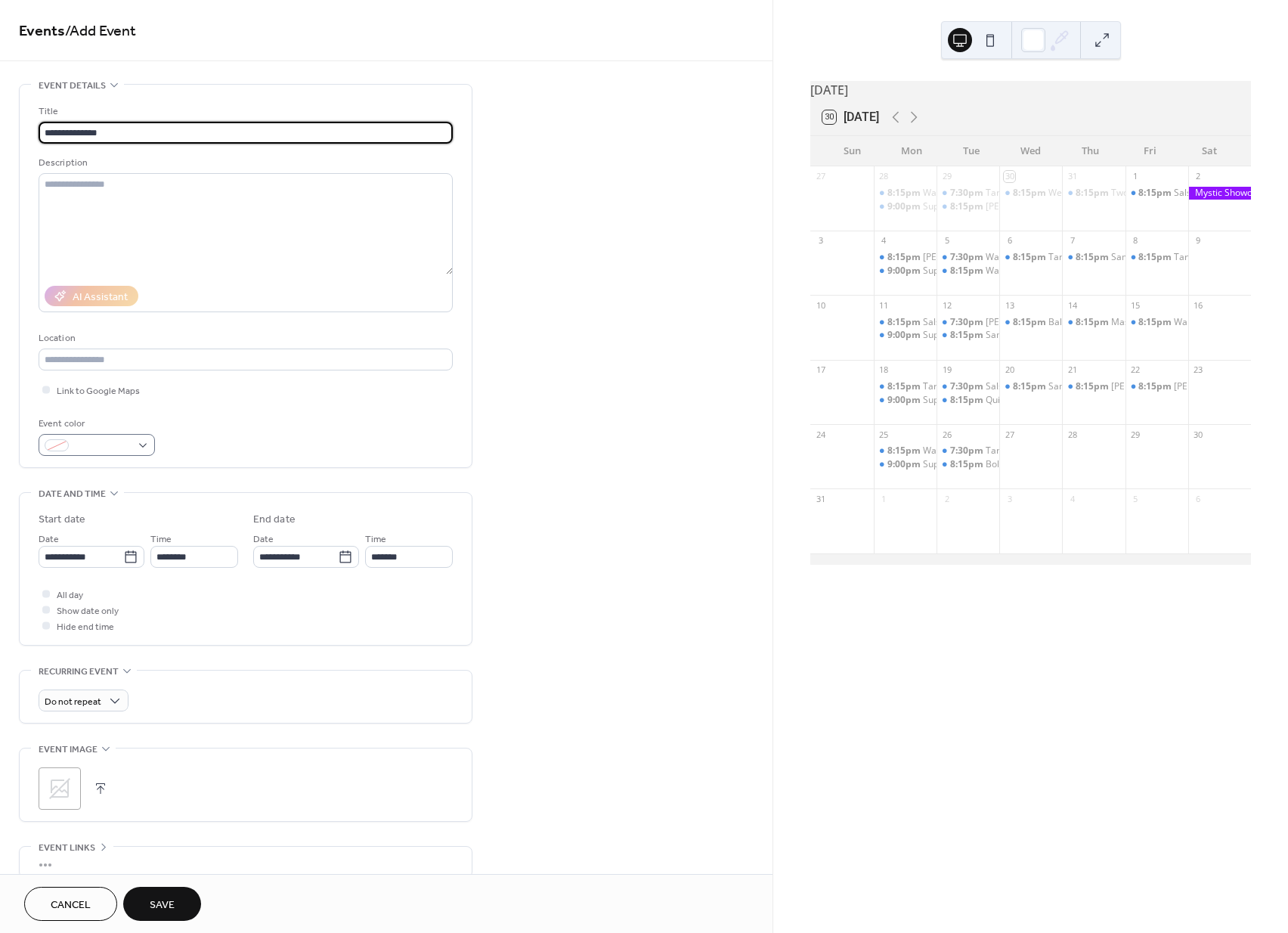 type on "**********" 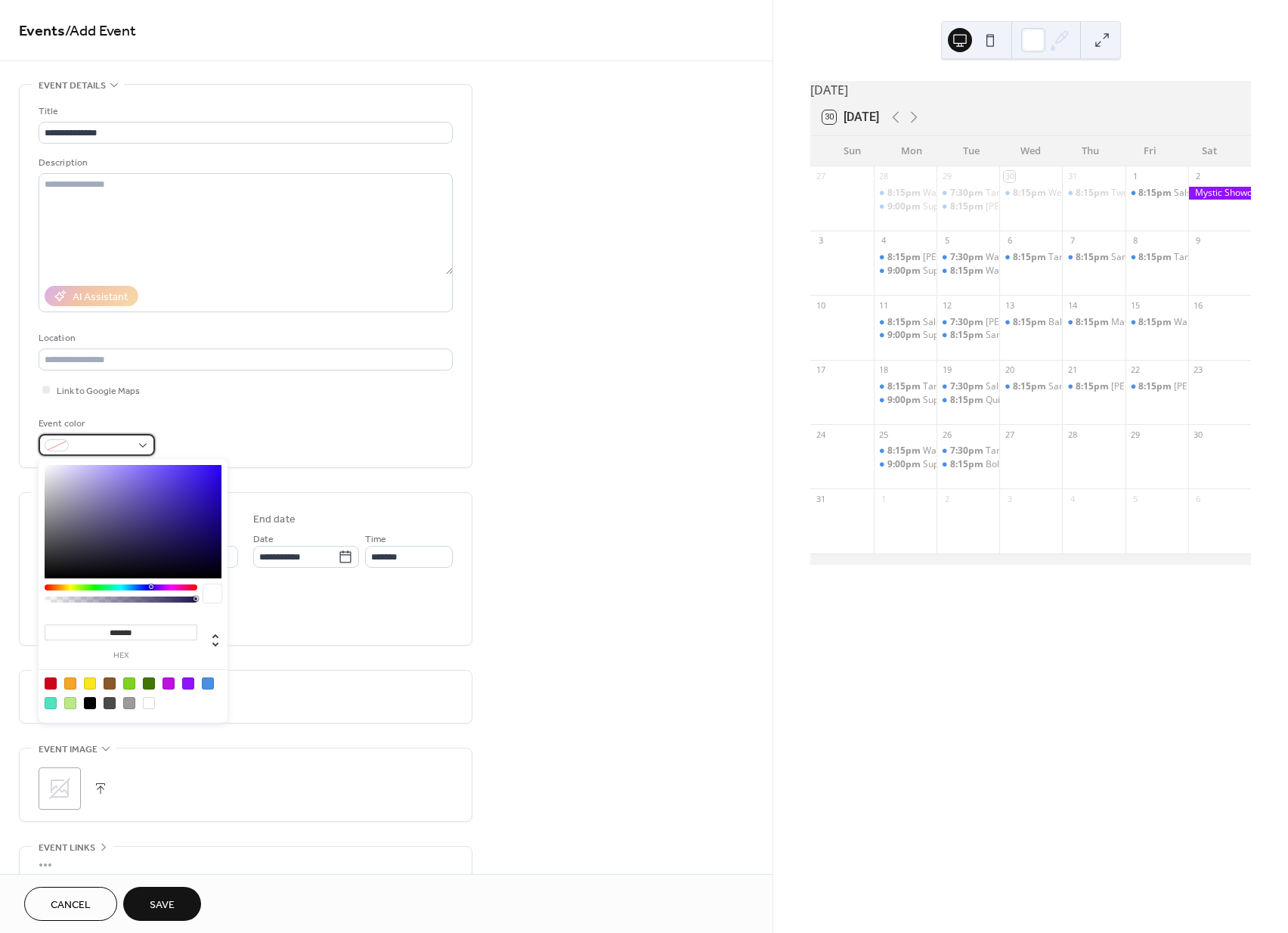click at bounding box center (97, 445) 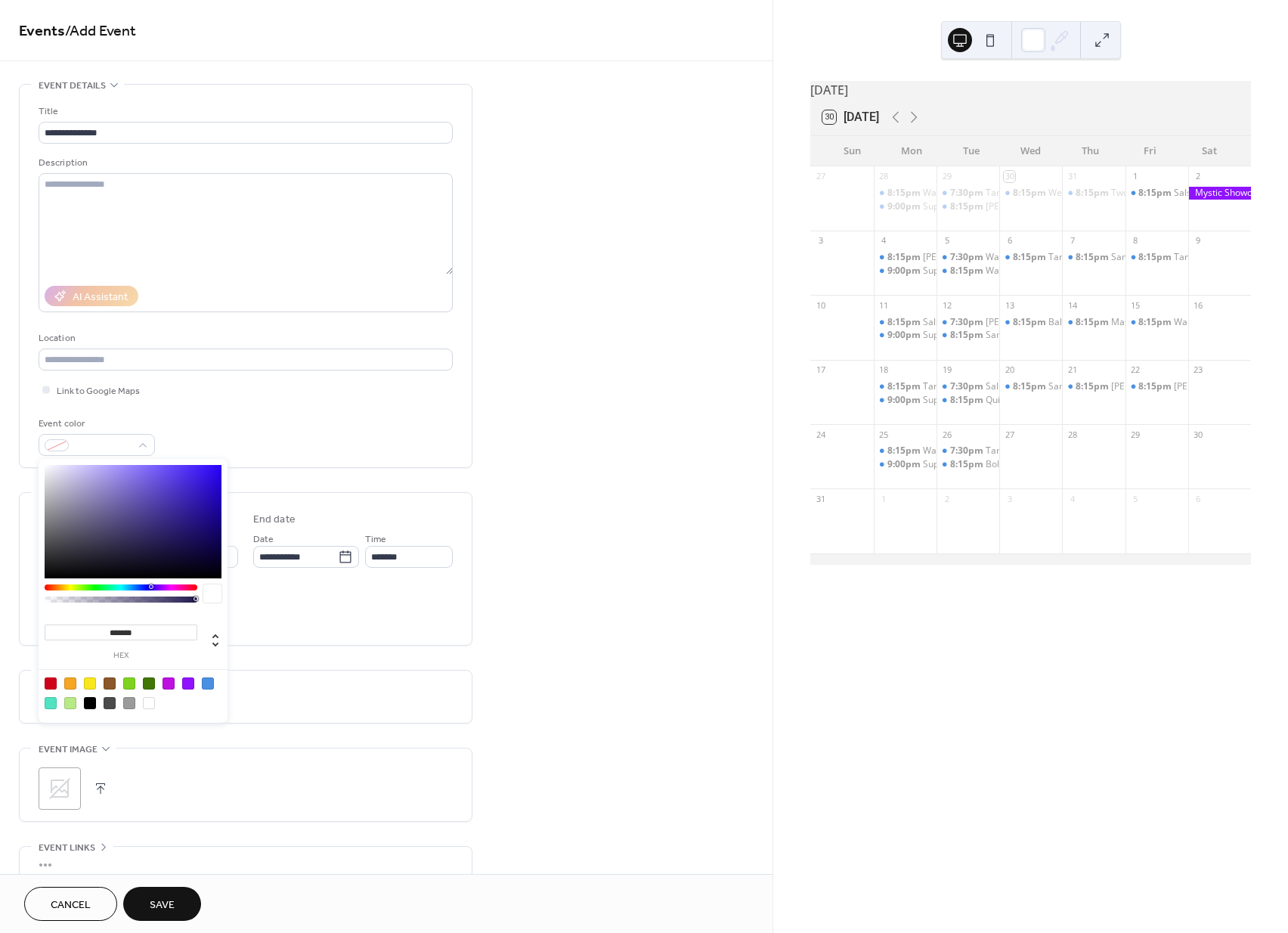click at bounding box center [208, 683] 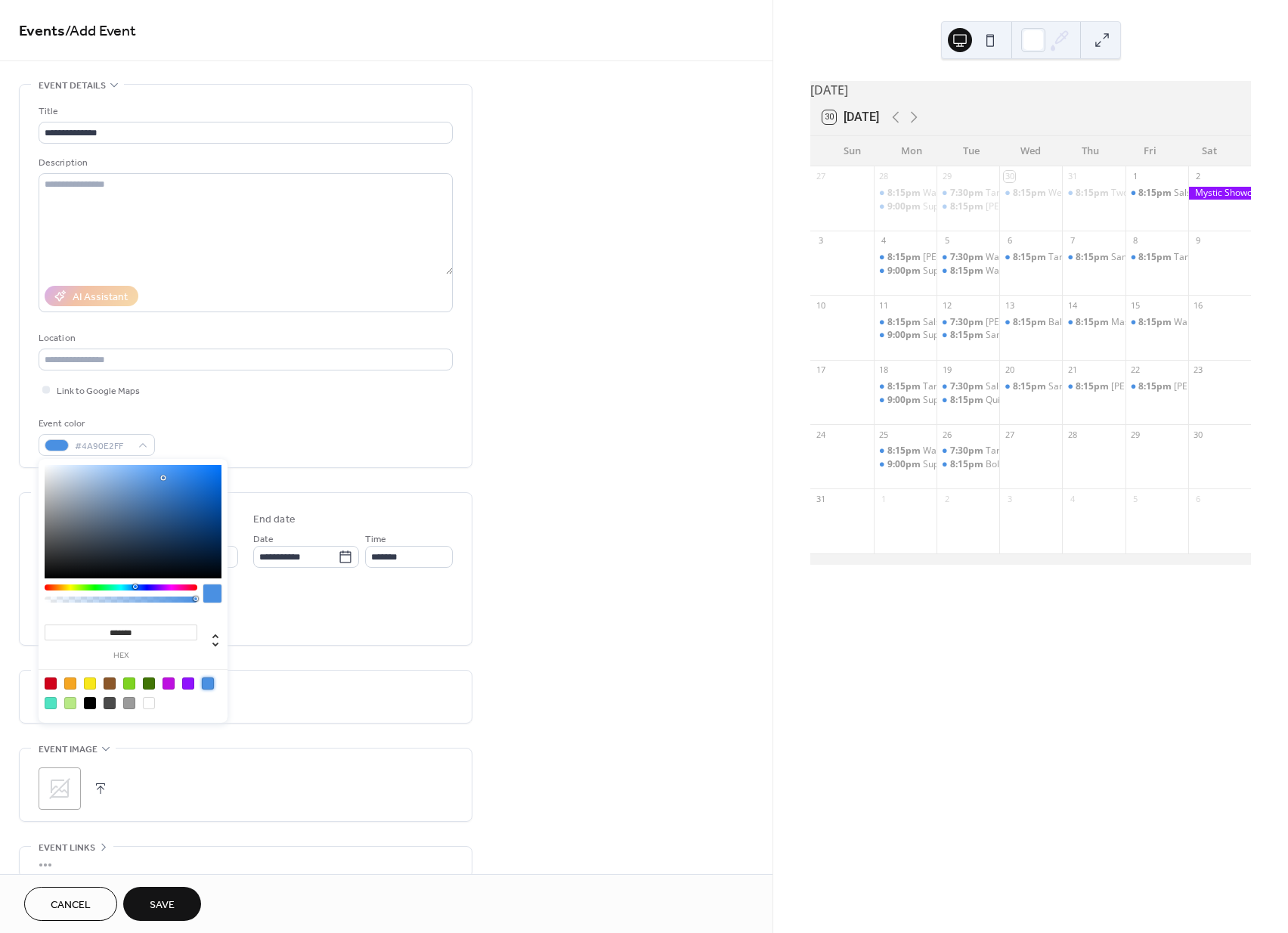 click on "**********" at bounding box center (386, 544) 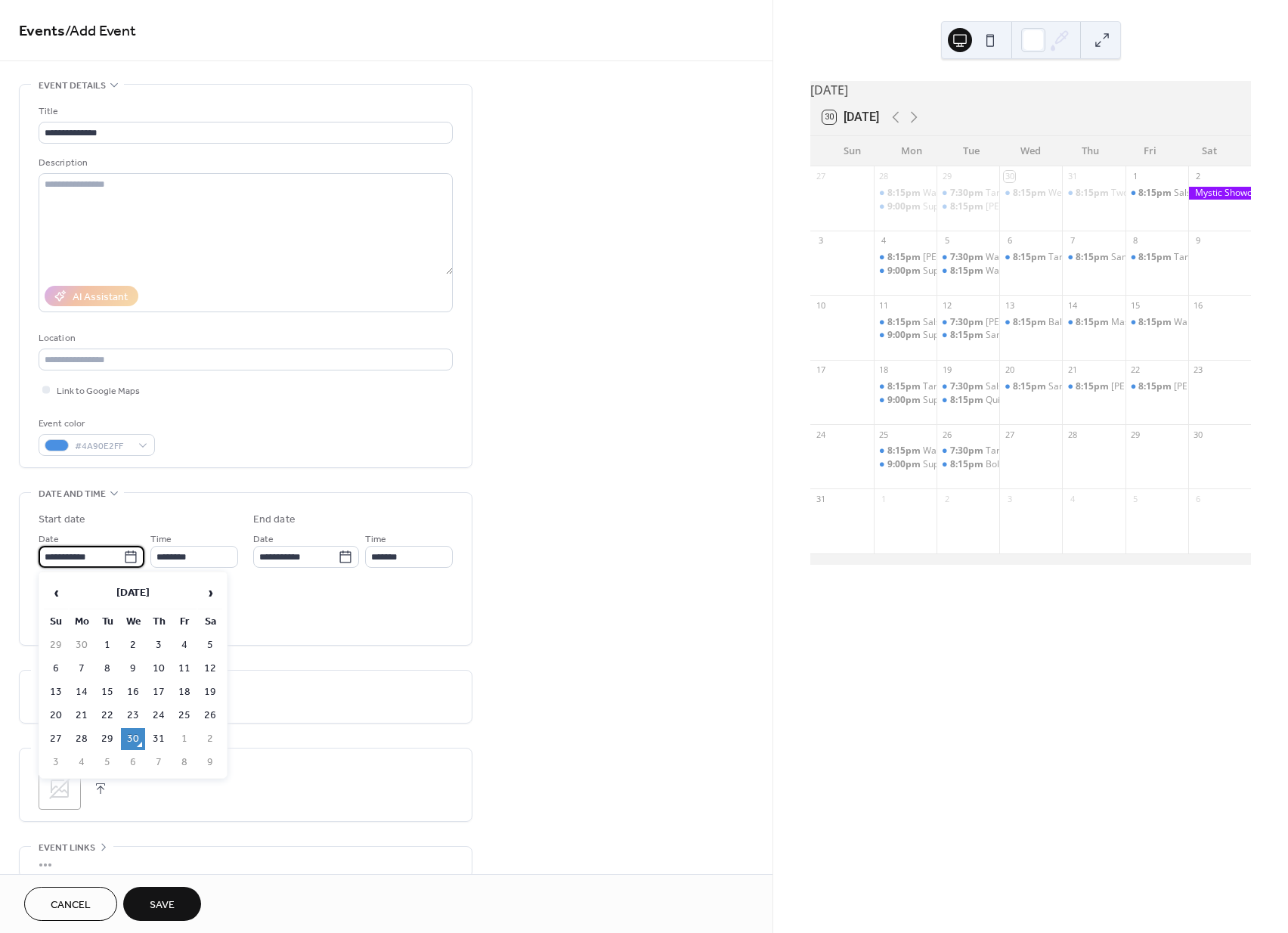 click on "**********" at bounding box center (81, 556) 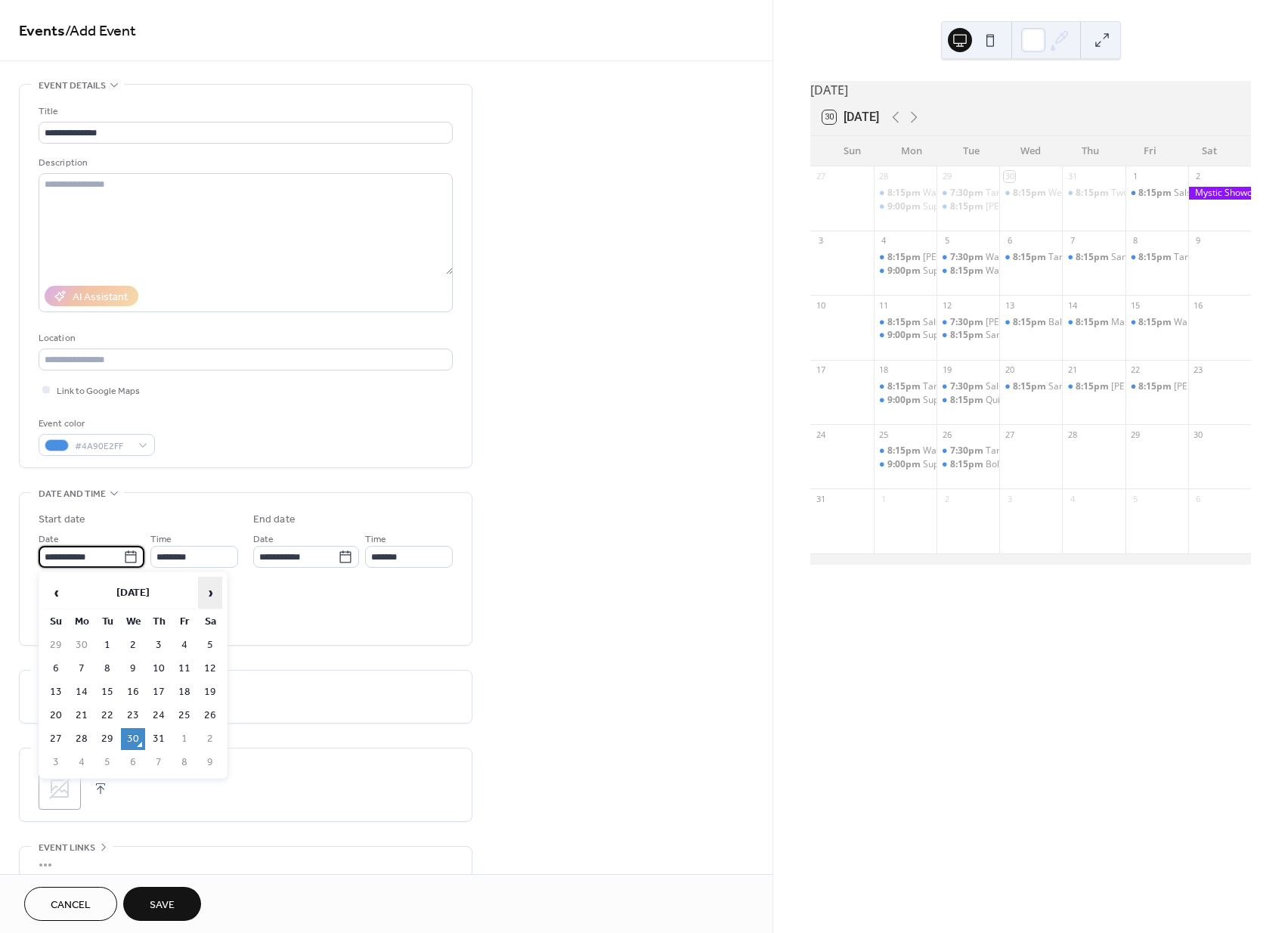 click on "›" at bounding box center [210, 593] 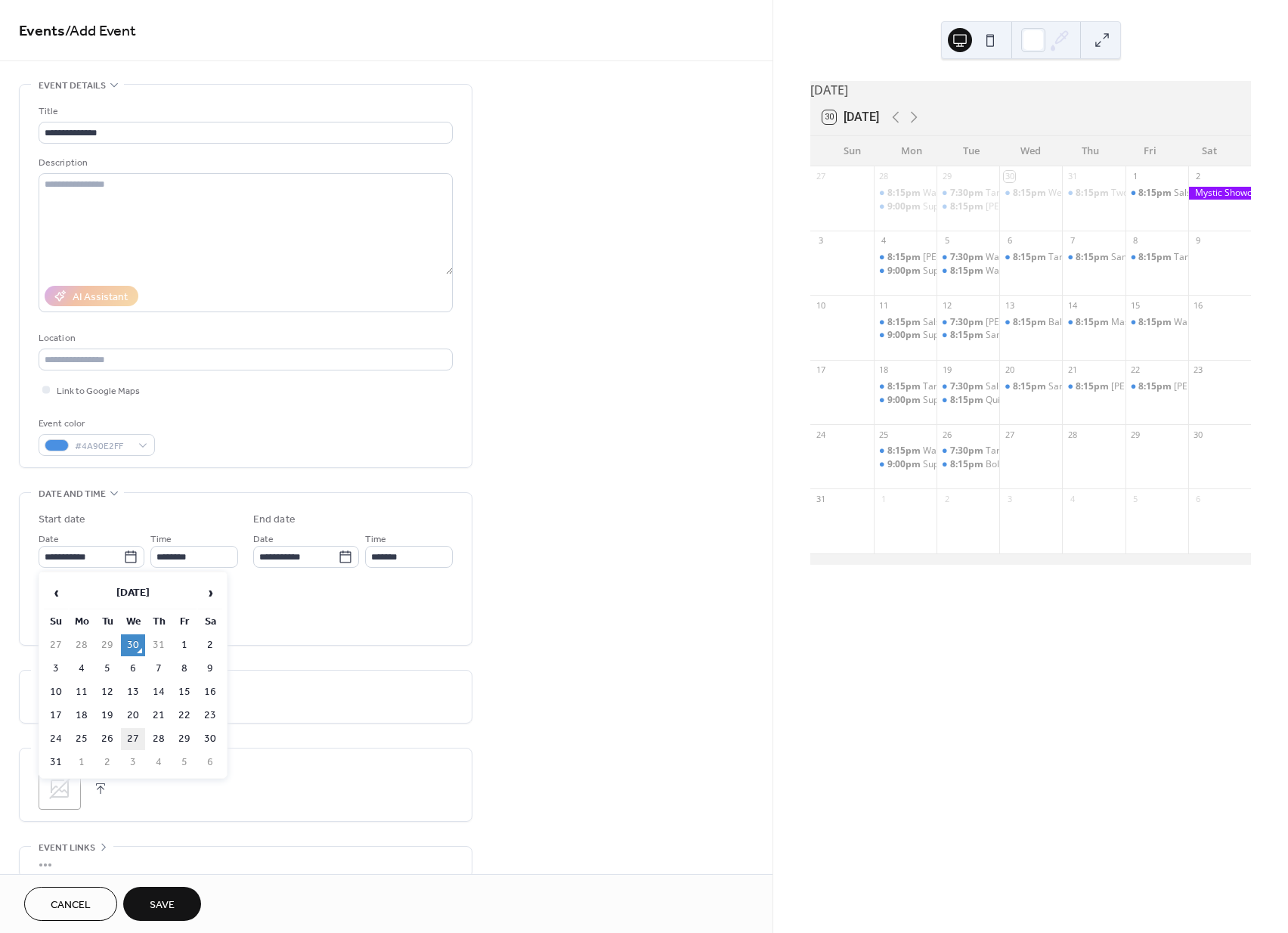 click on "27" at bounding box center [133, 739] 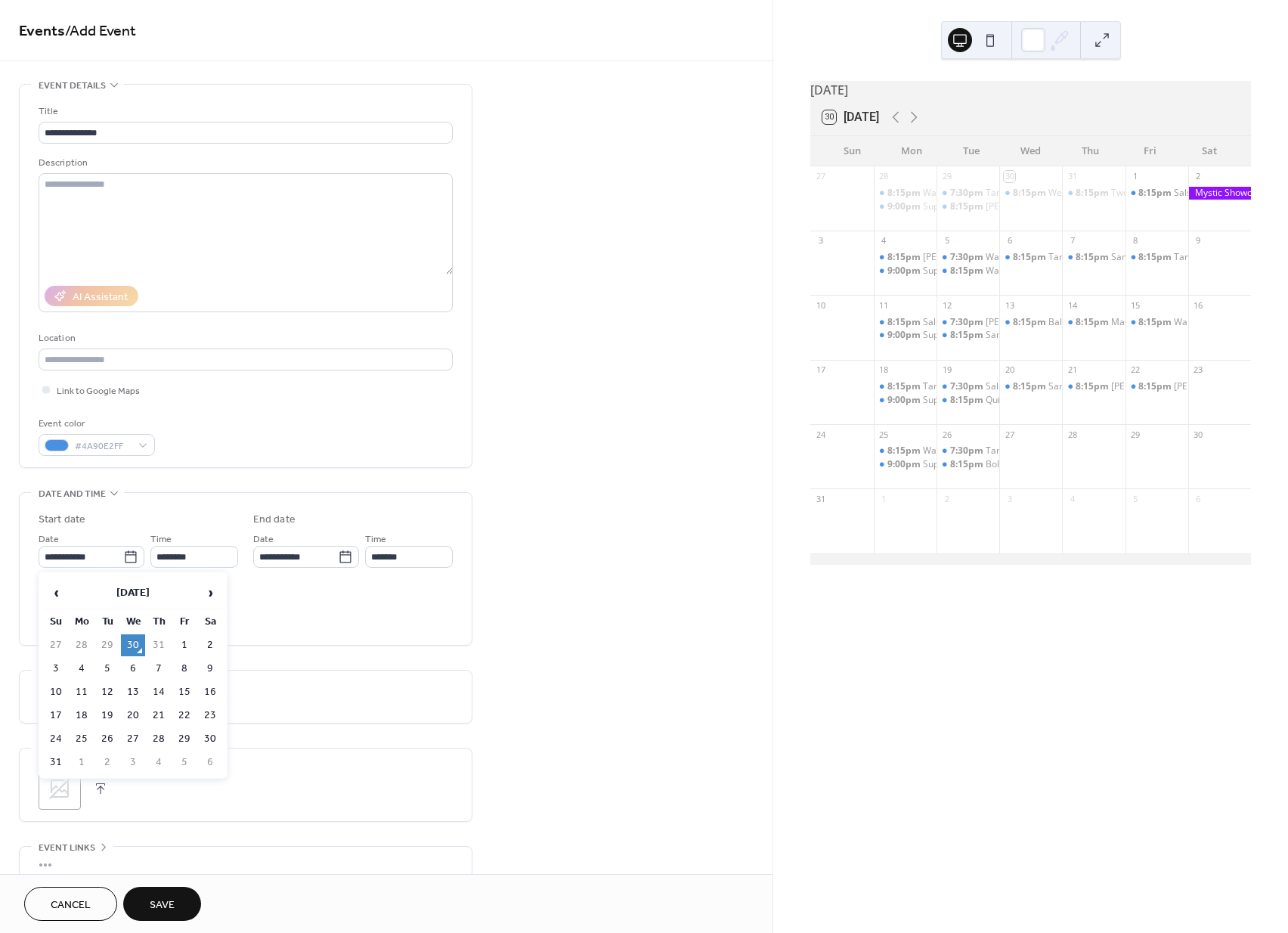 type on "**********" 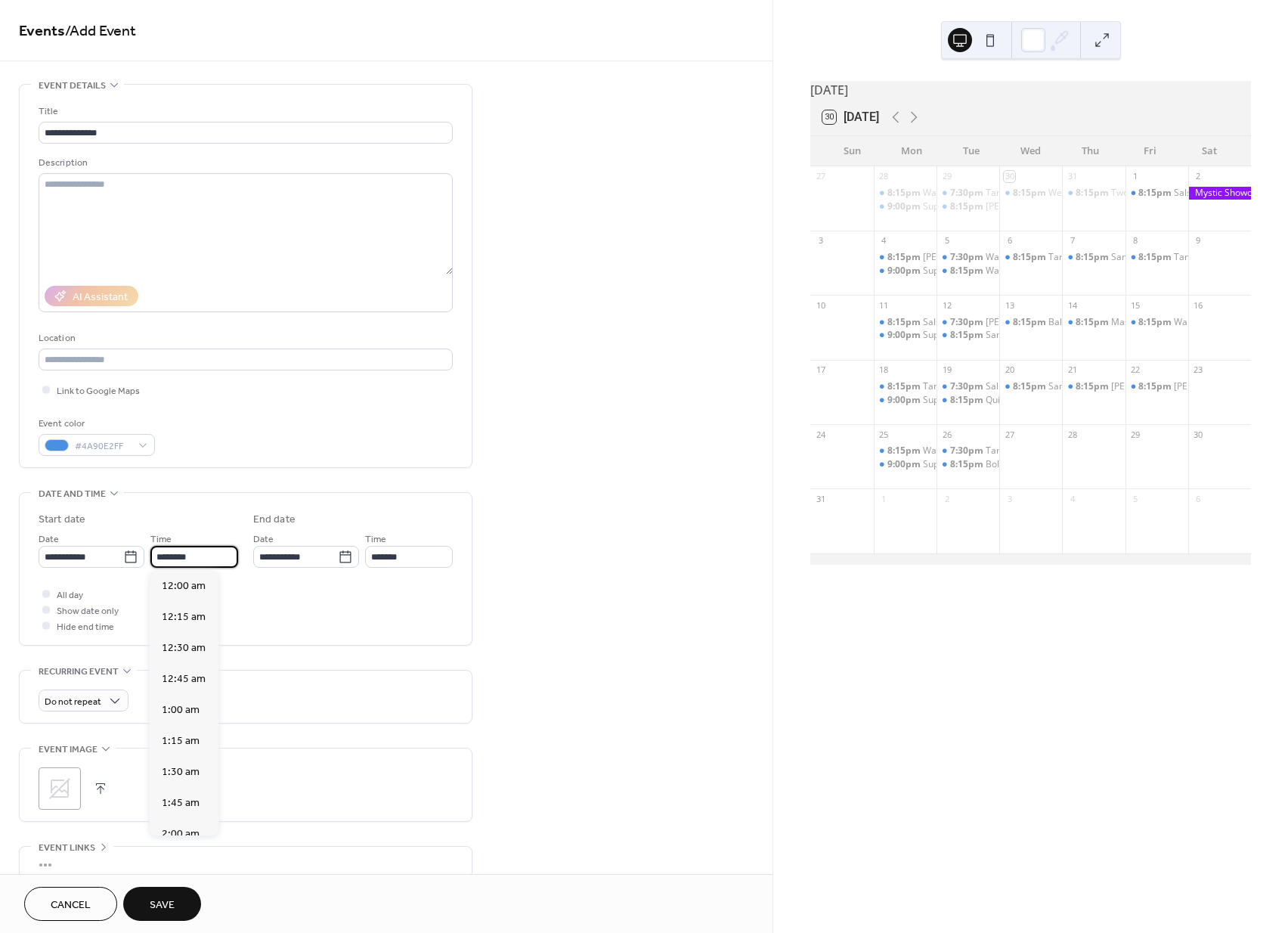 click on "********" at bounding box center (194, 556) 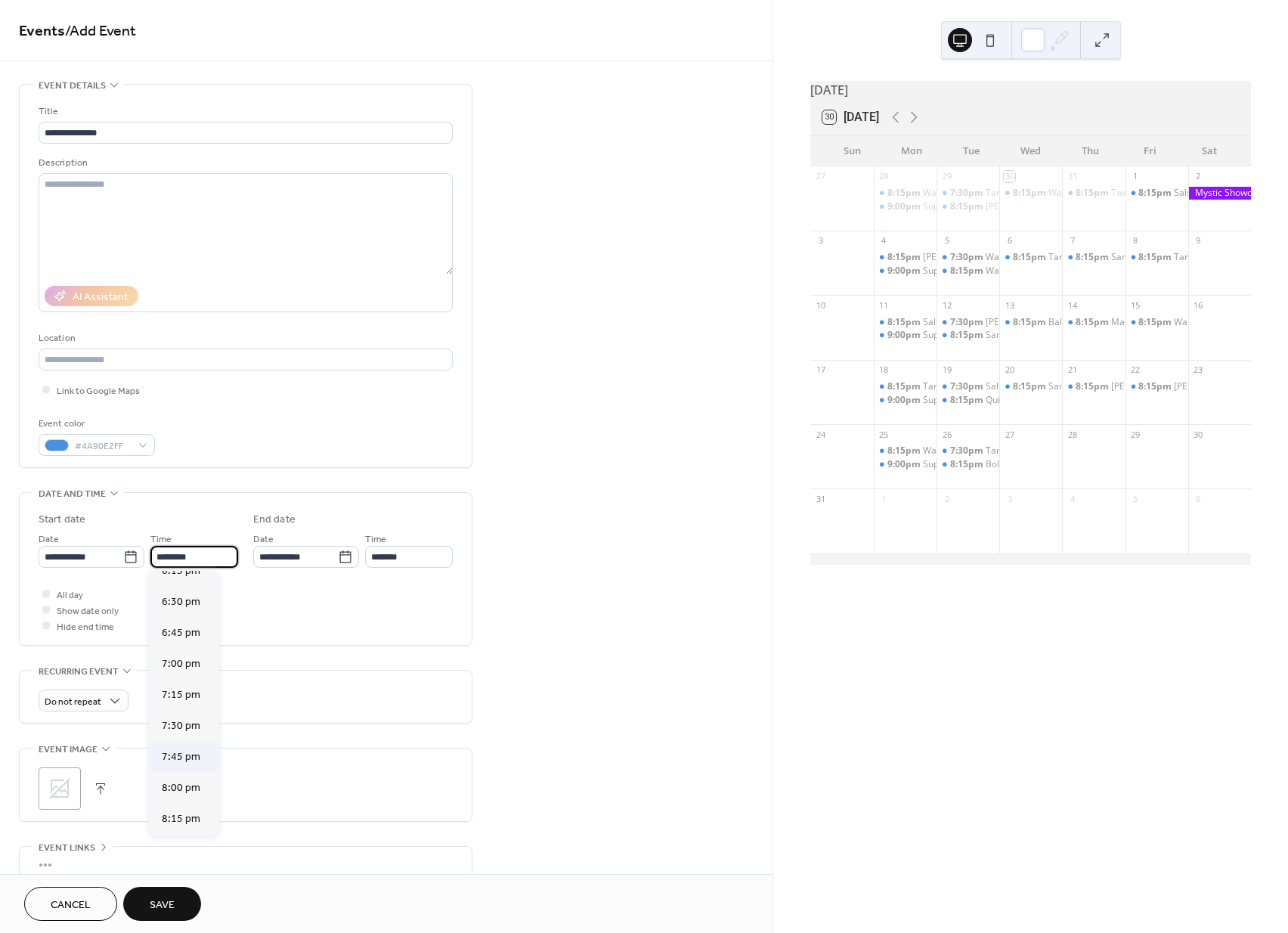 scroll, scrollTop: 2287, scrollLeft: 0, axis: vertical 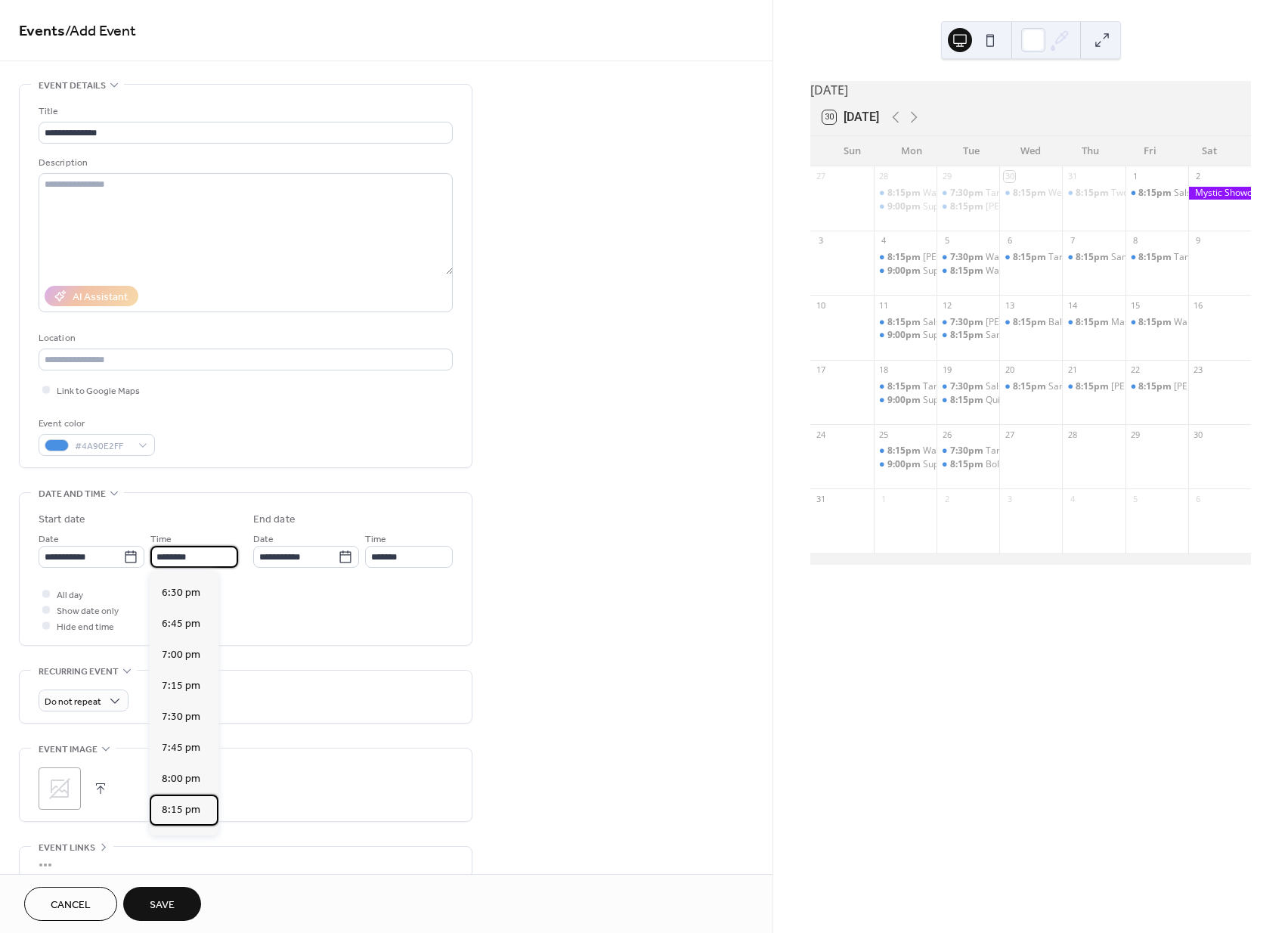 drag, startPoint x: 193, startPoint y: 764, endPoint x: 216, endPoint y: 759, distance: 23.537205 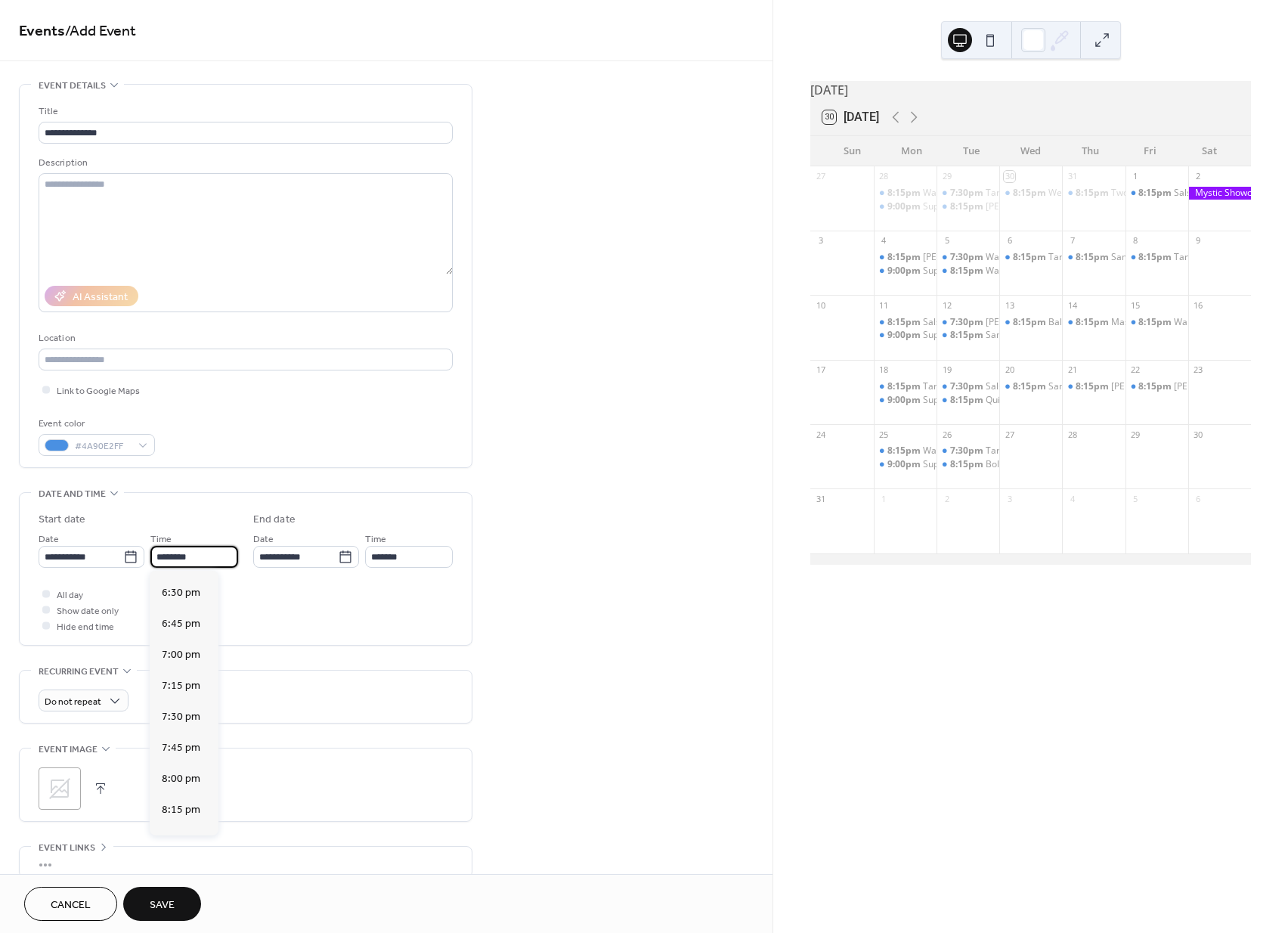 type on "*******" 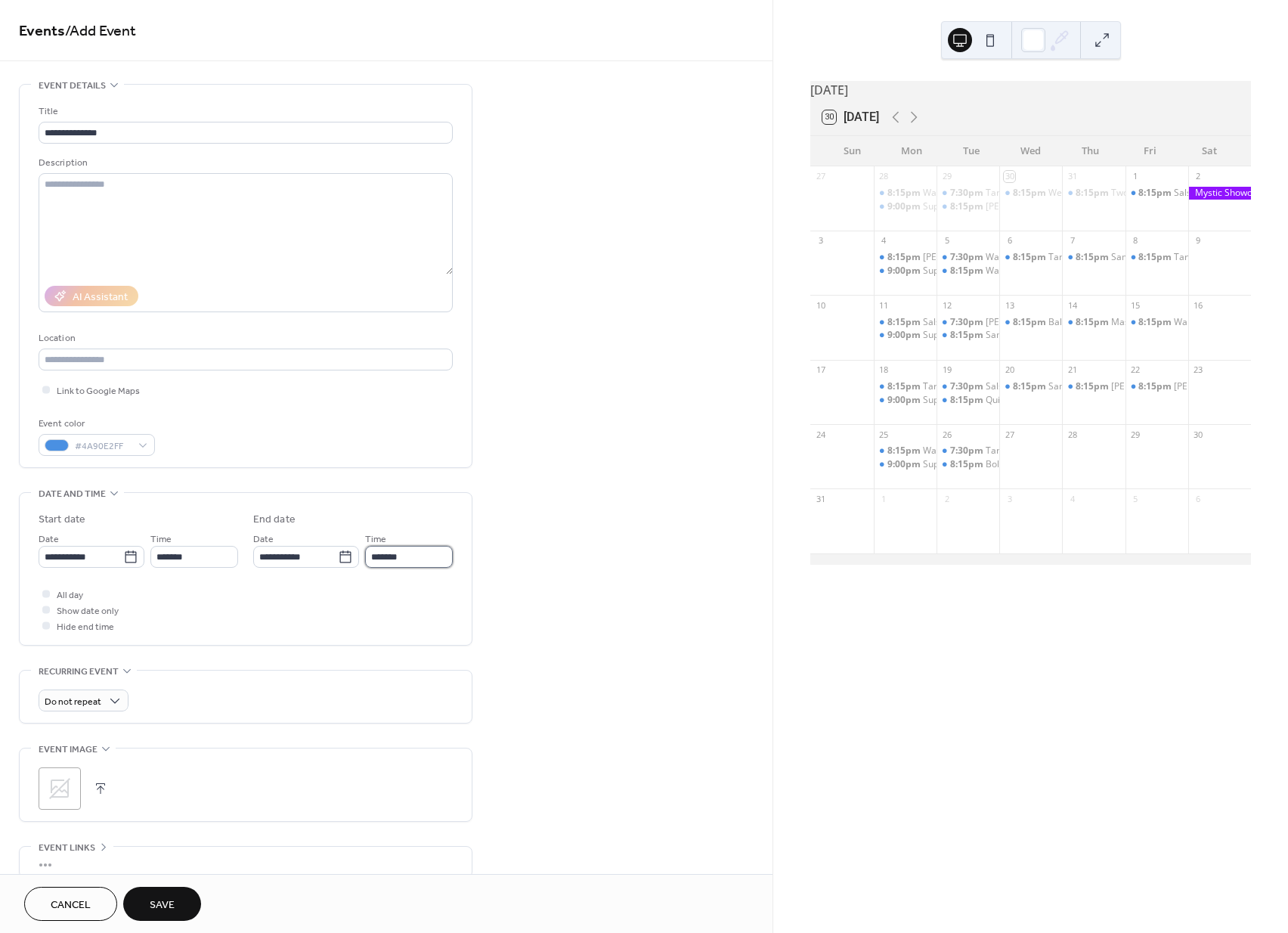 click on "*******" at bounding box center [409, 556] 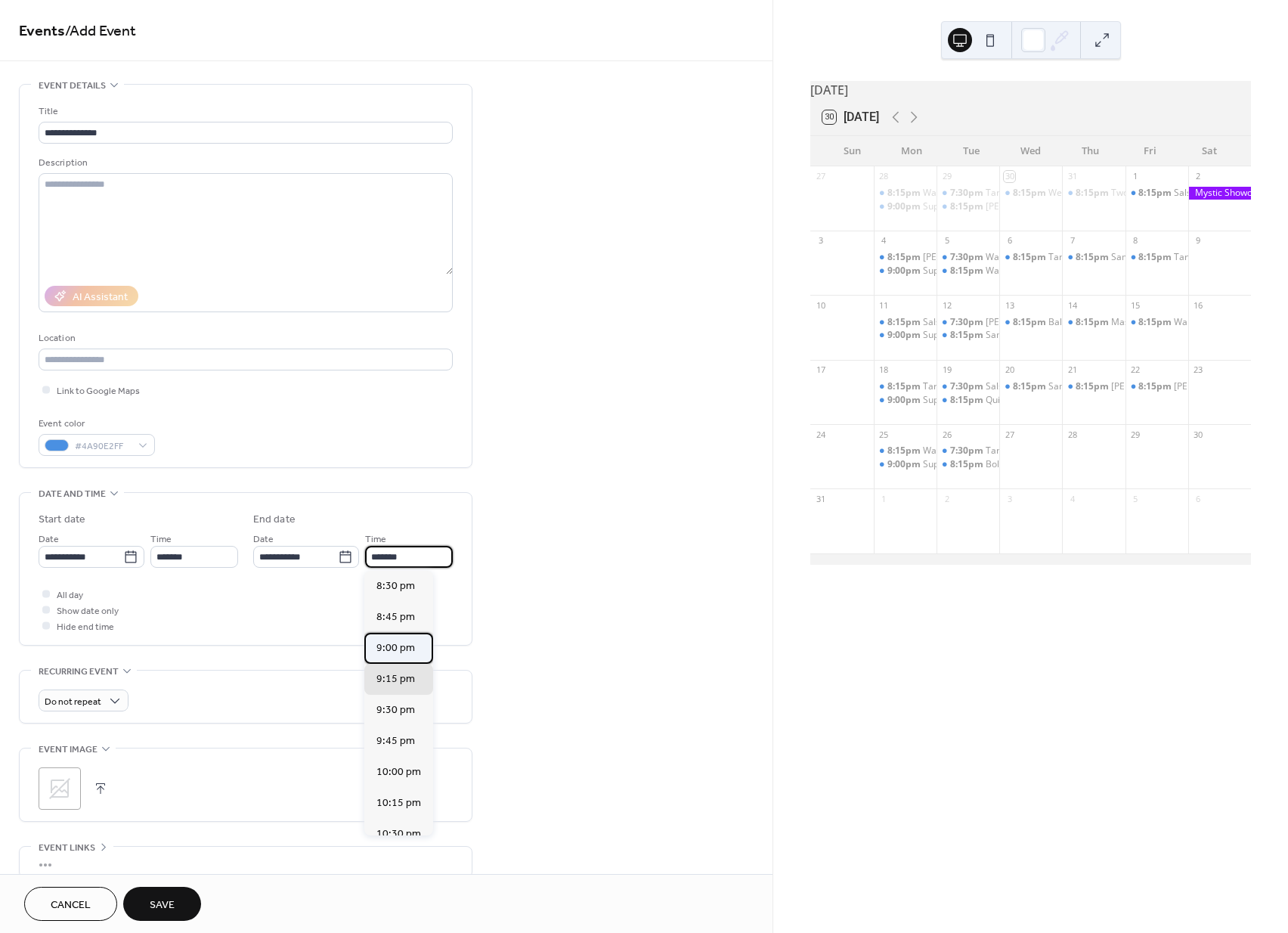 click on "9:00 pm" at bounding box center (395, 648) 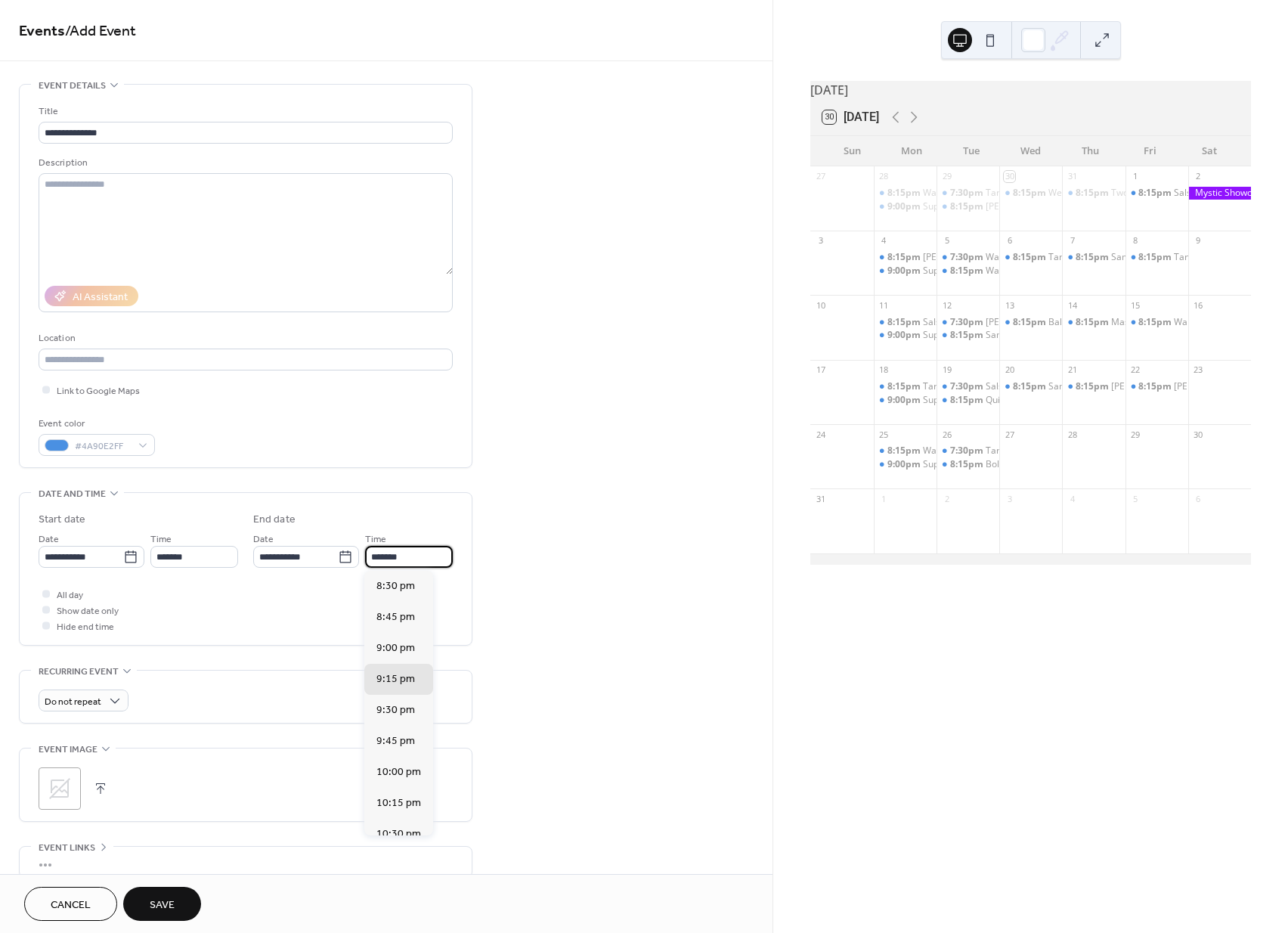 type on "*******" 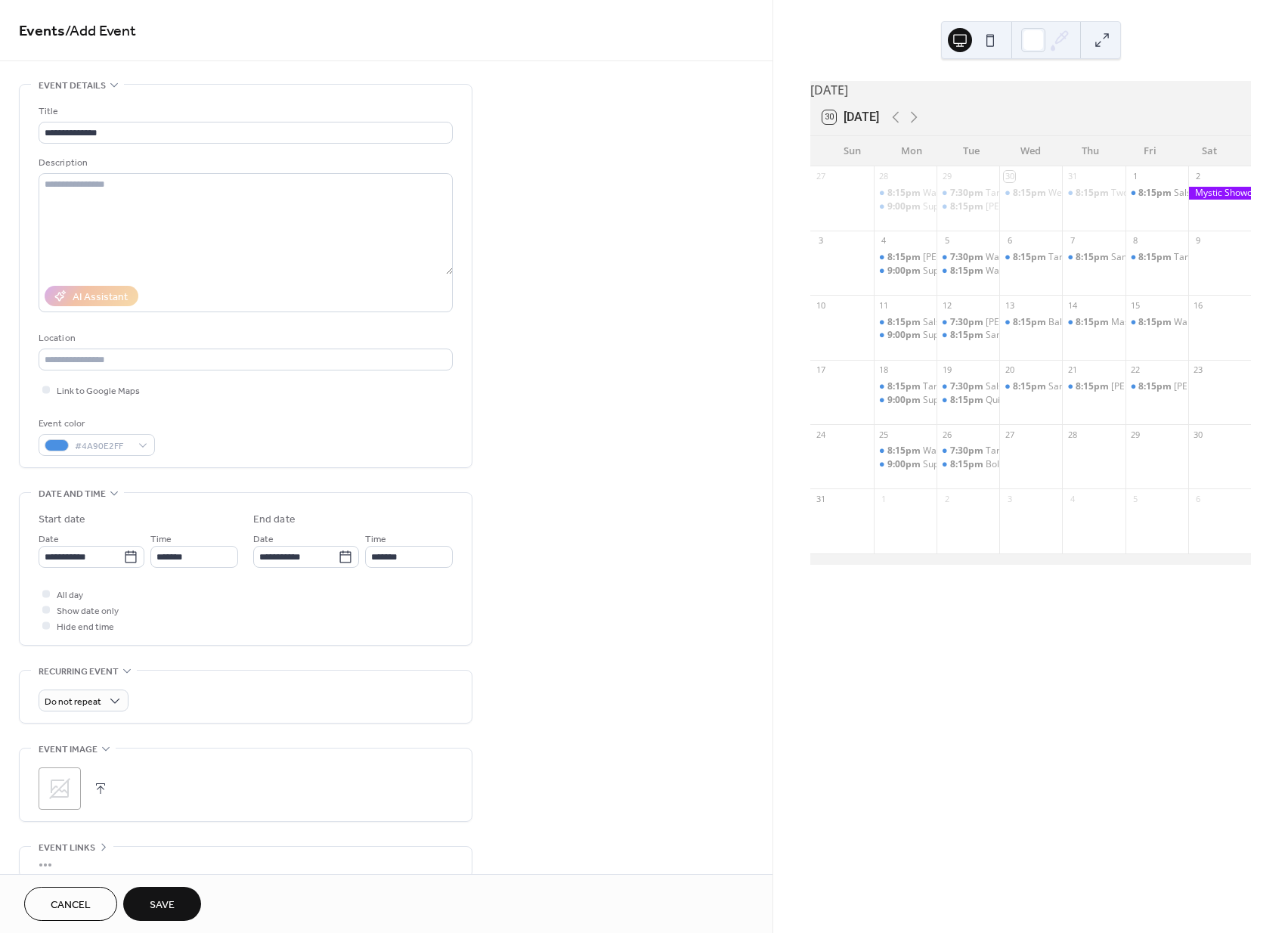 click on "Save" at bounding box center (162, 905) 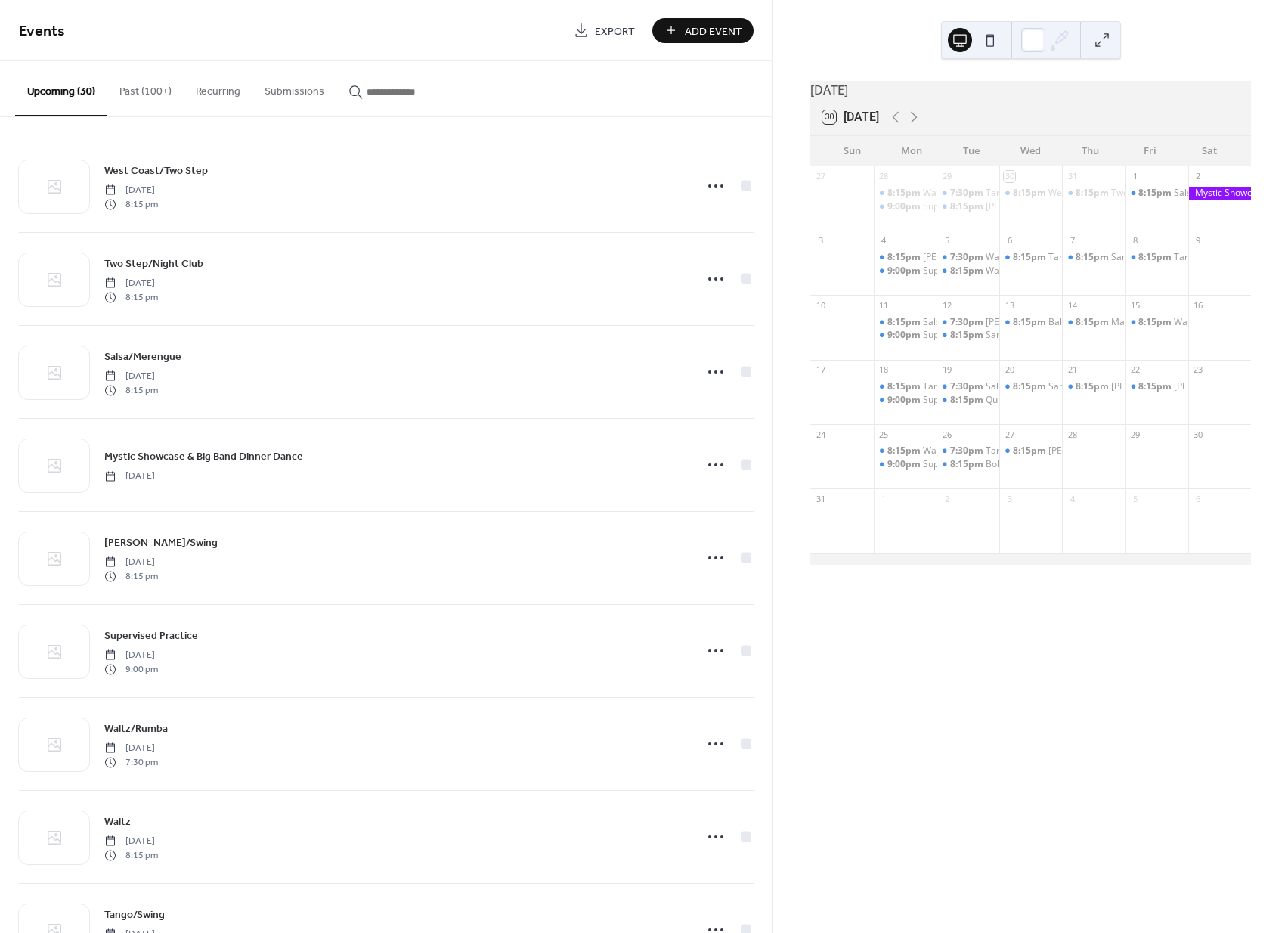 click on "Add Event" at bounding box center [714, 31] 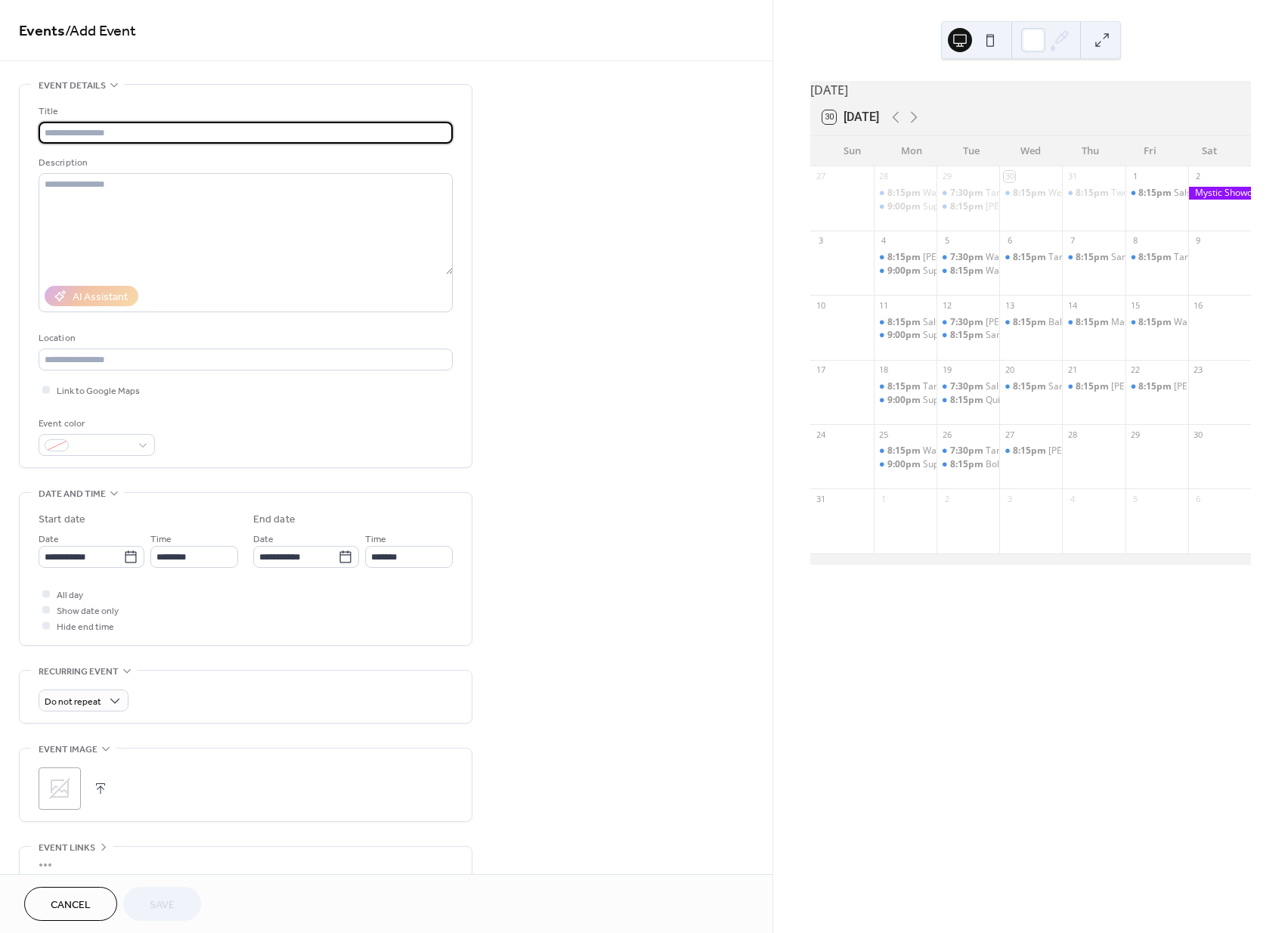 click at bounding box center [246, 132] 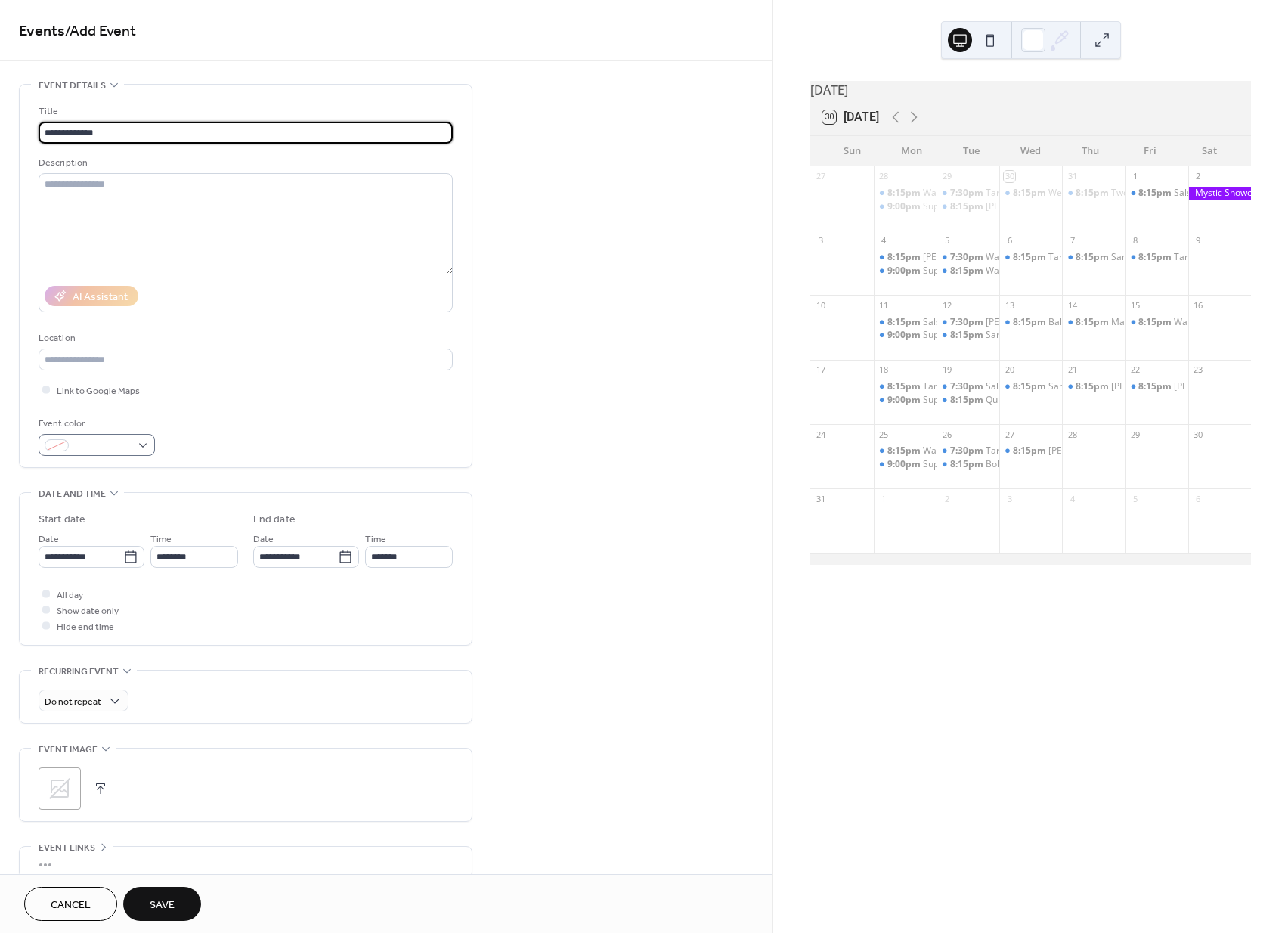 type on "**********" 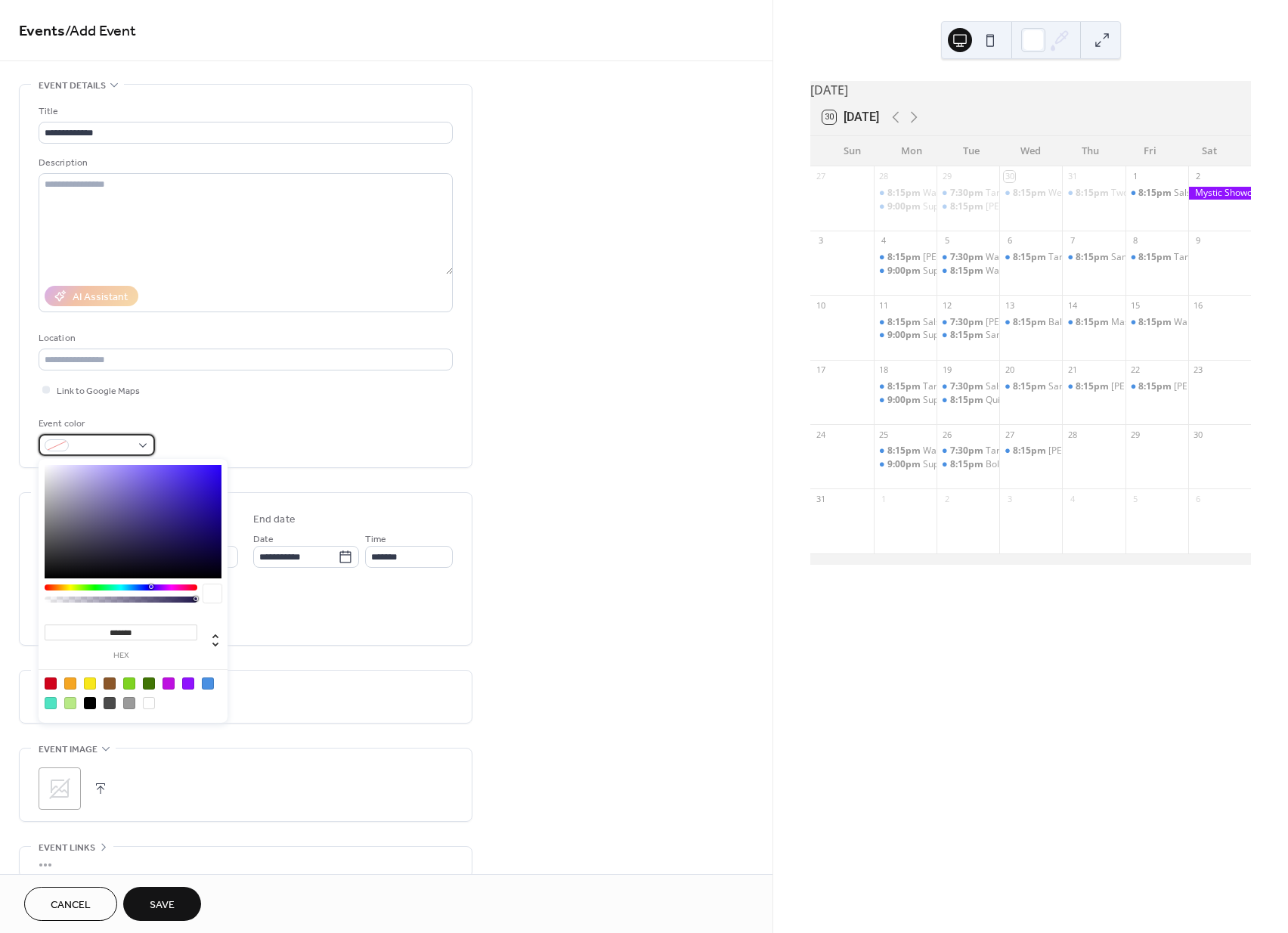 click at bounding box center [103, 446] 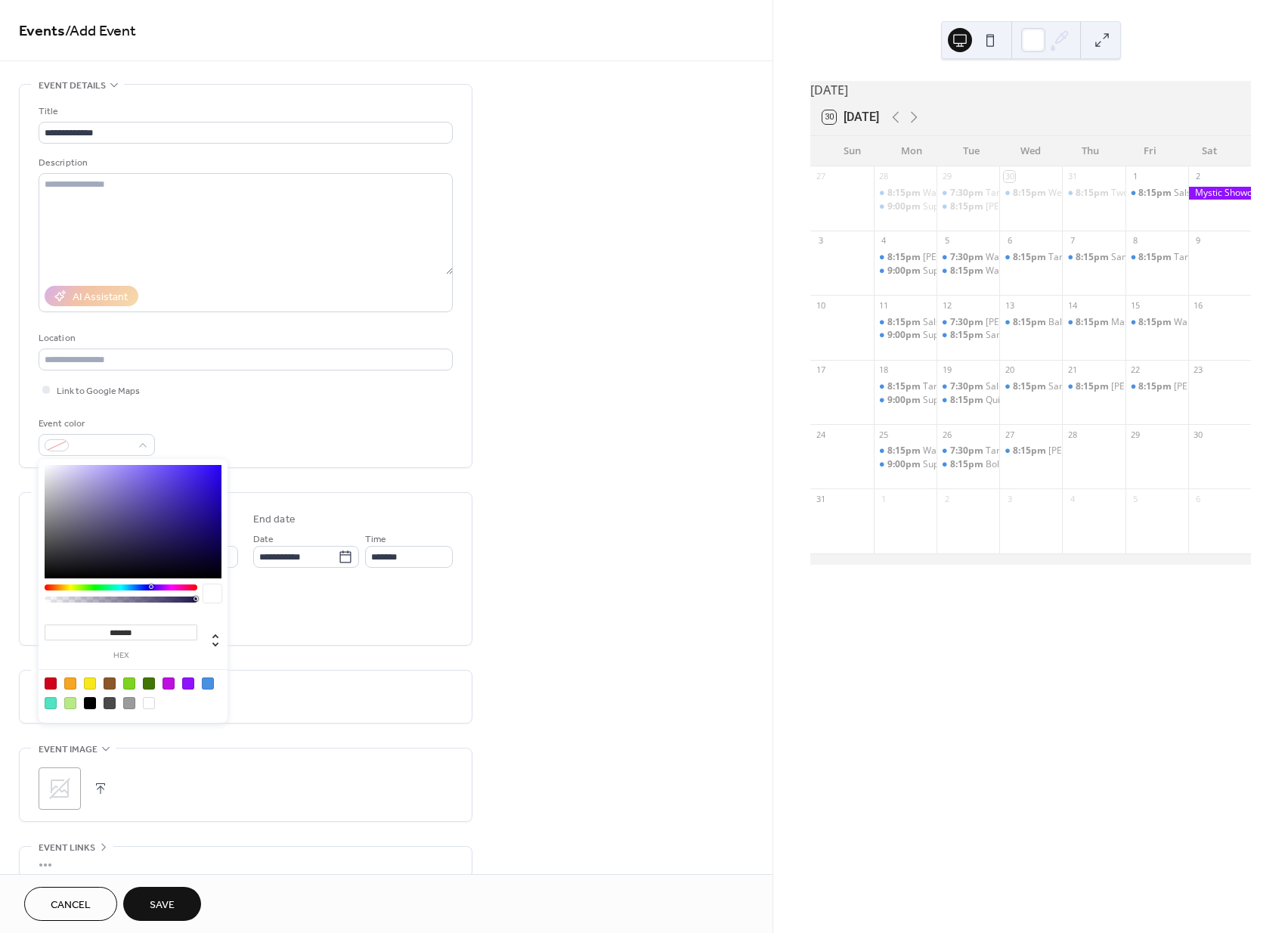 drag, startPoint x: 213, startPoint y: 684, endPoint x: 232, endPoint y: 677, distance: 20.248457 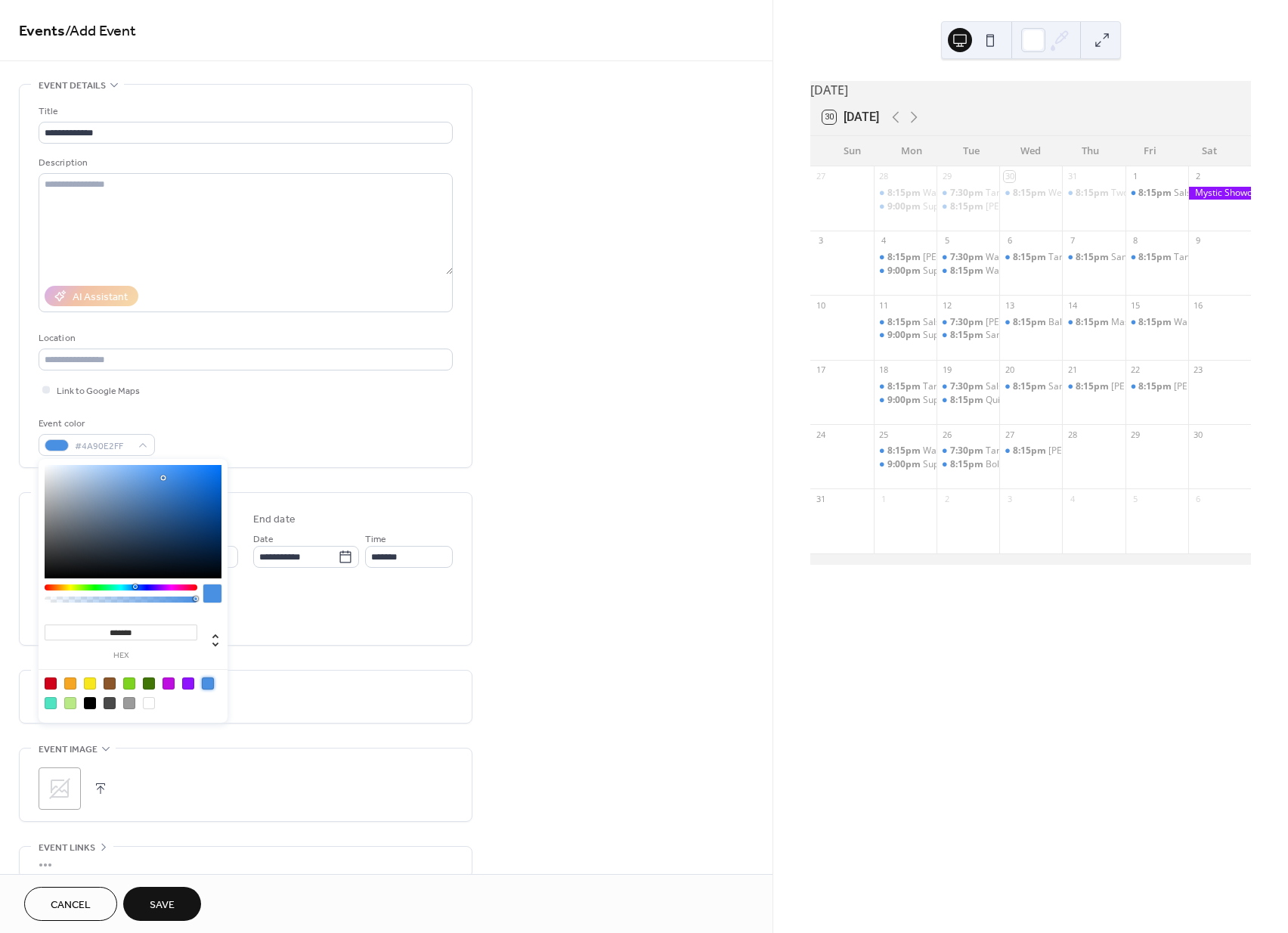 click on "**********" at bounding box center (386, 544) 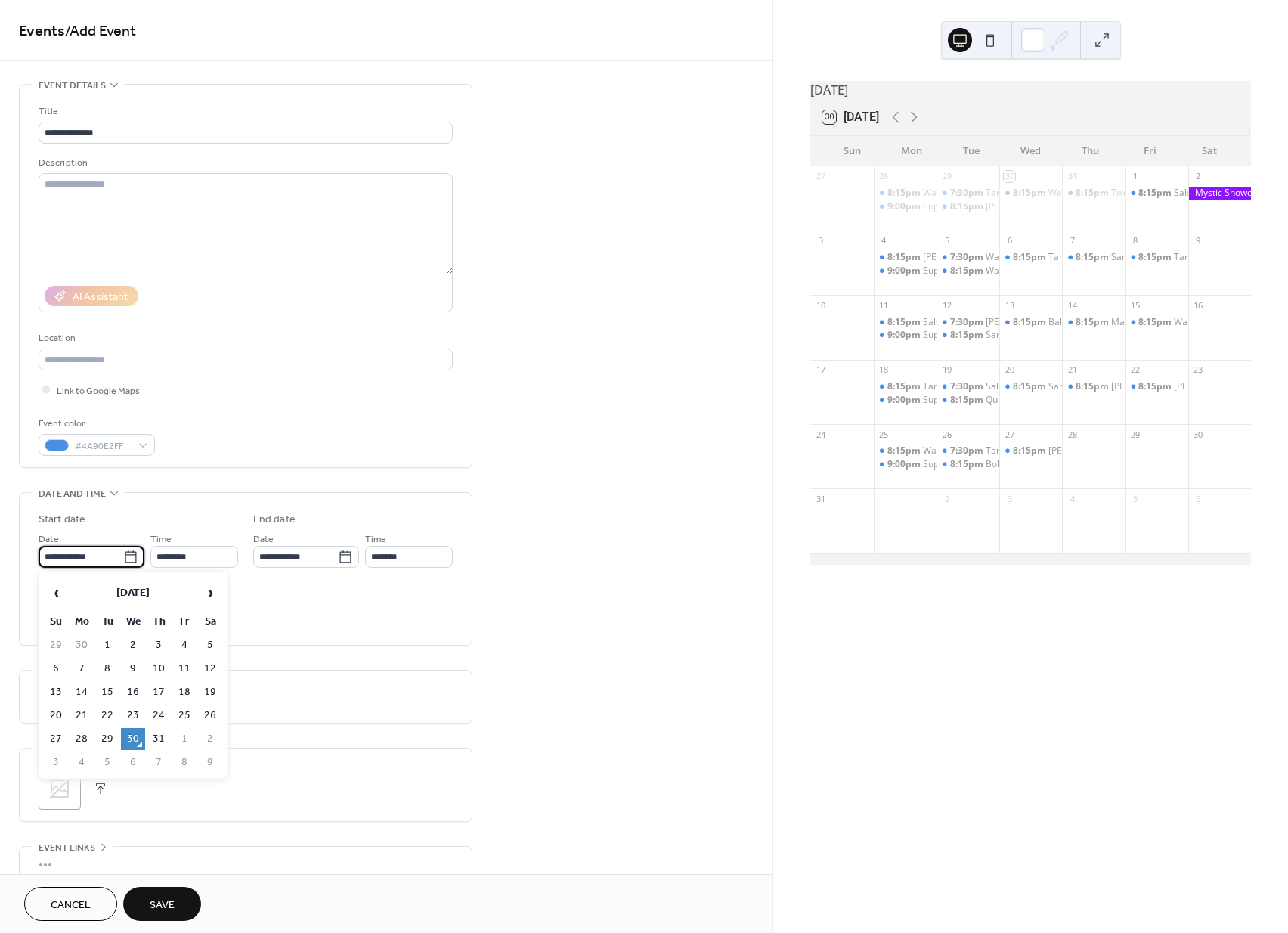 click on "**********" at bounding box center [81, 556] 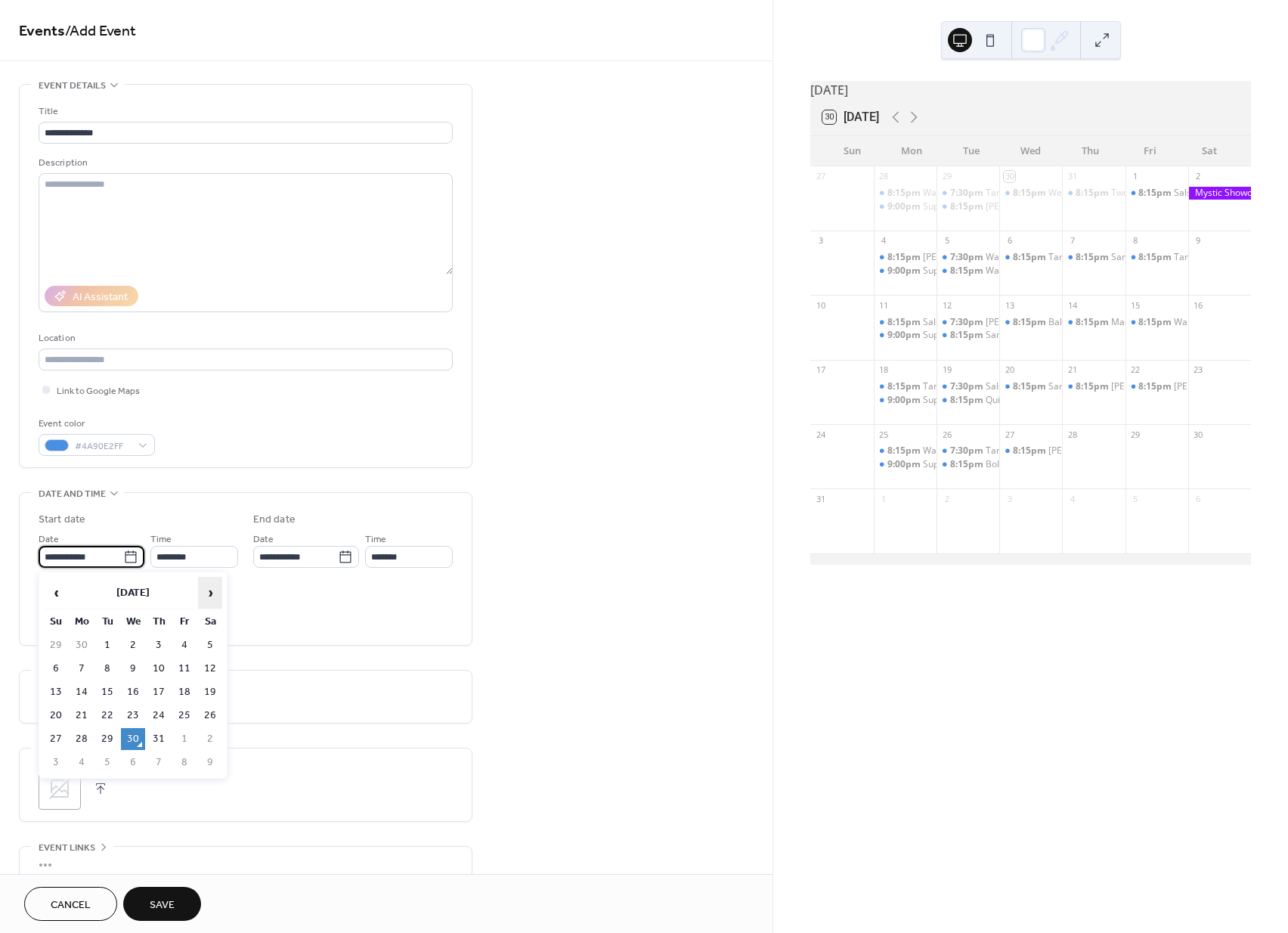 click on "›" at bounding box center (210, 593) 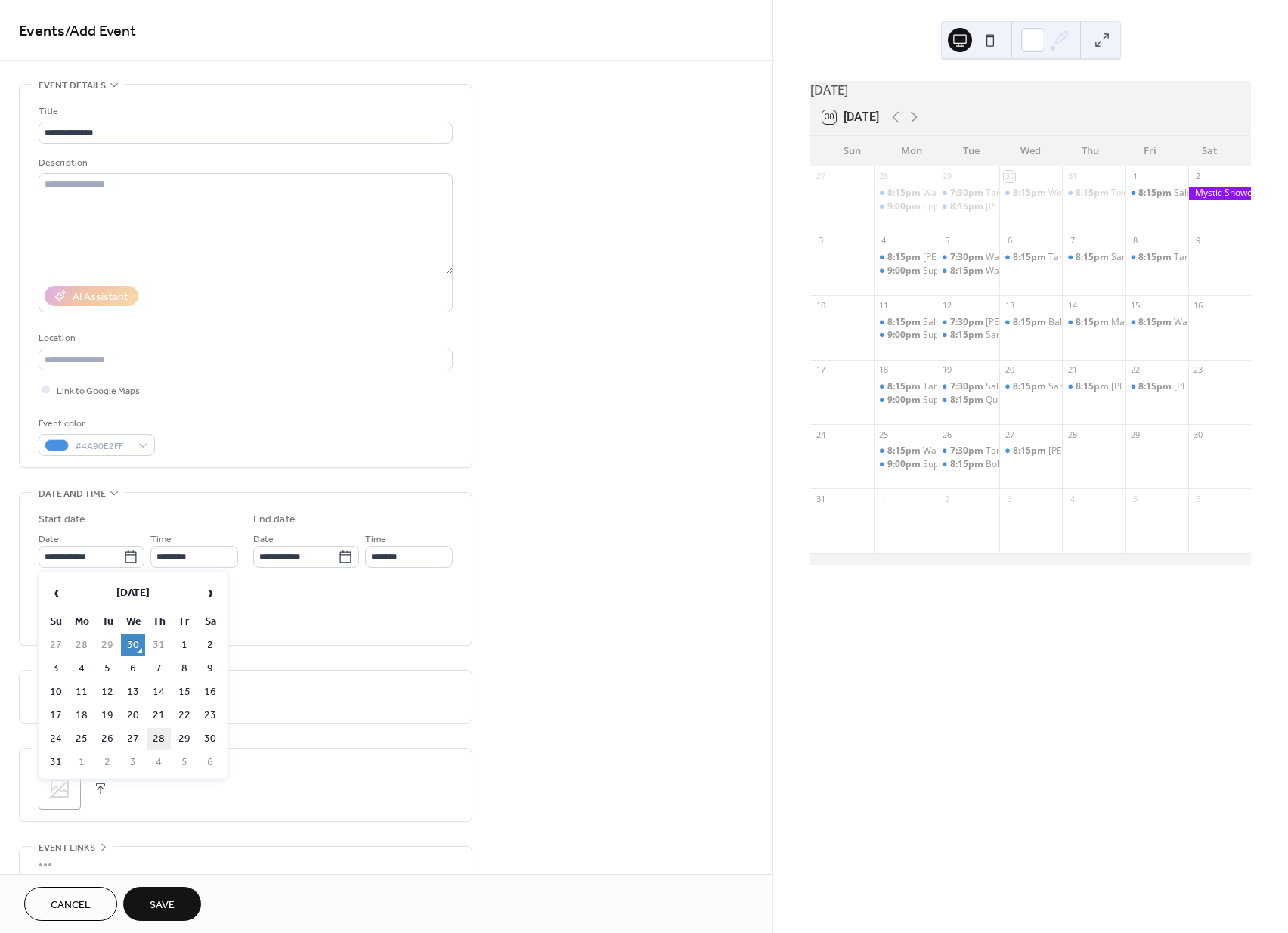 click on "28" at bounding box center (159, 739) 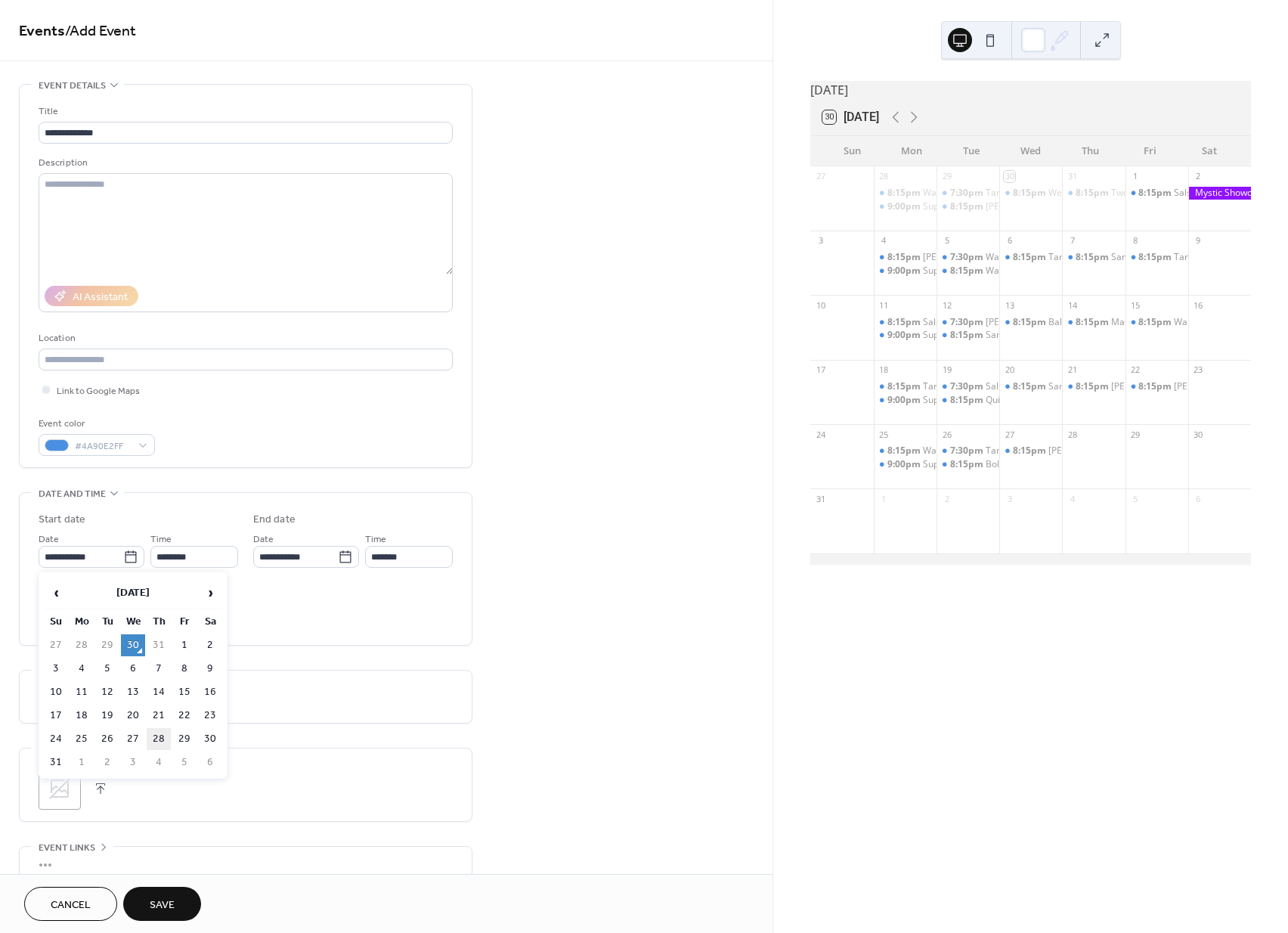 type on "**********" 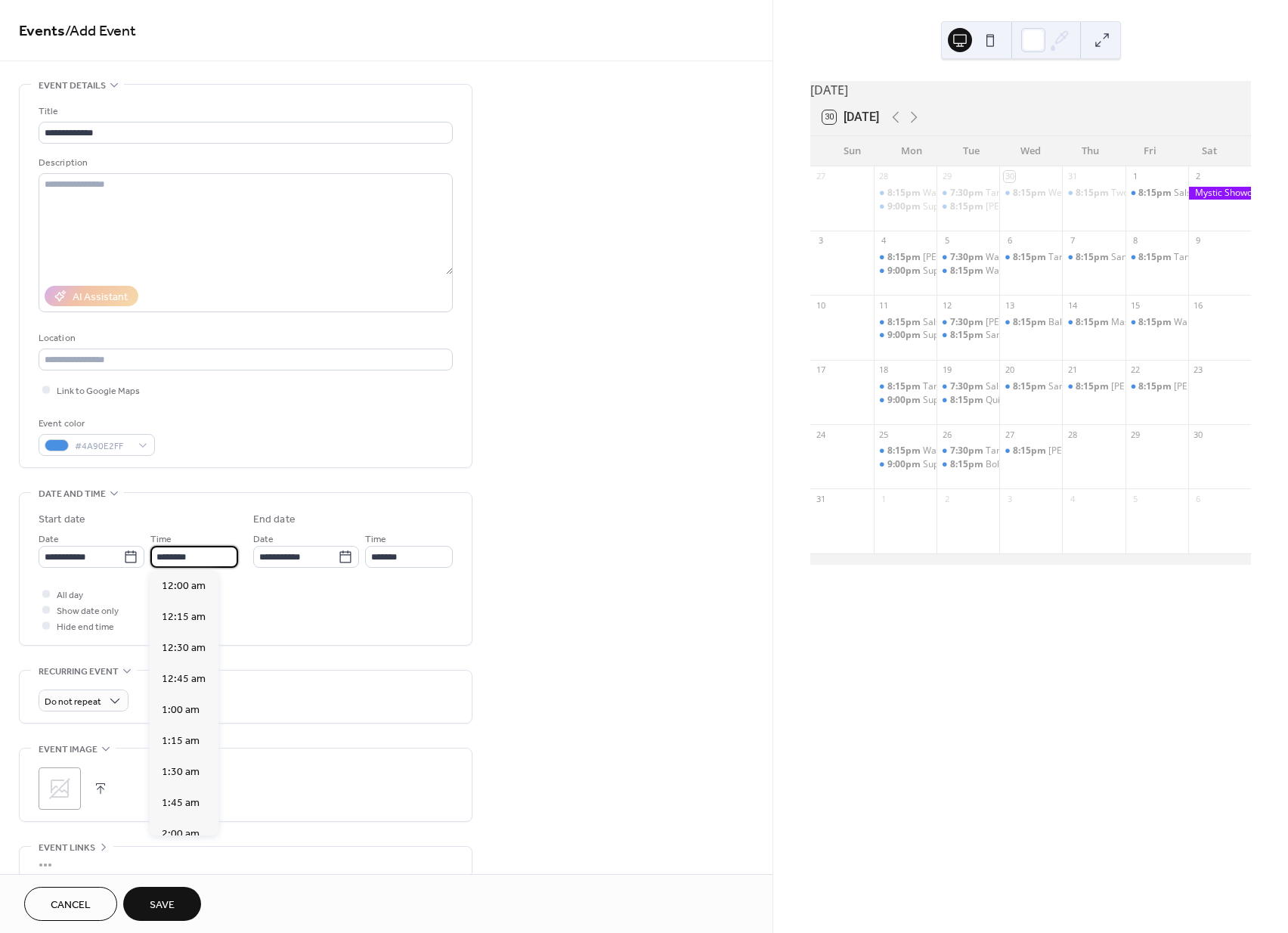 click on "********" at bounding box center [194, 556] 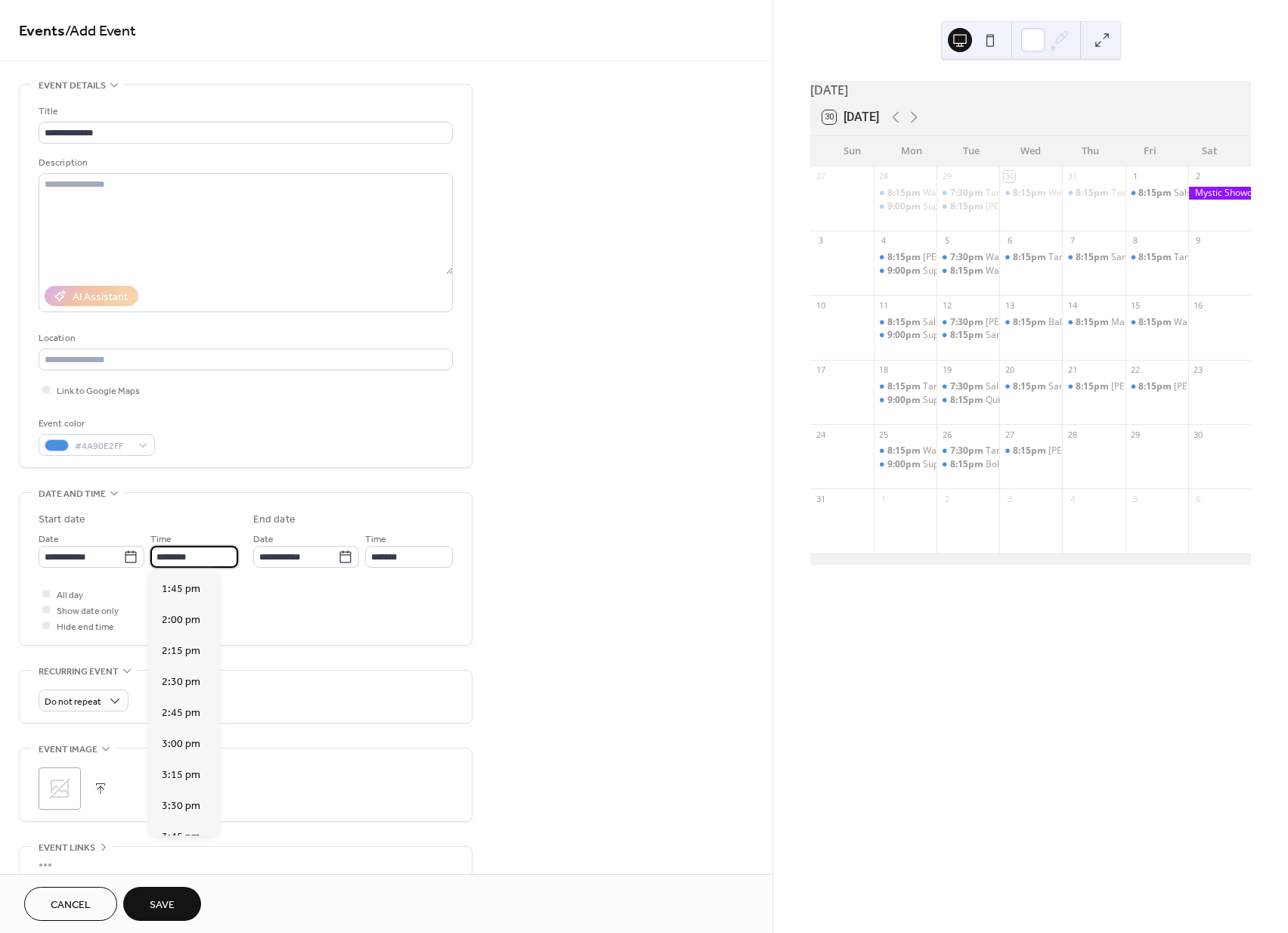 scroll, scrollTop: 2336, scrollLeft: 0, axis: vertical 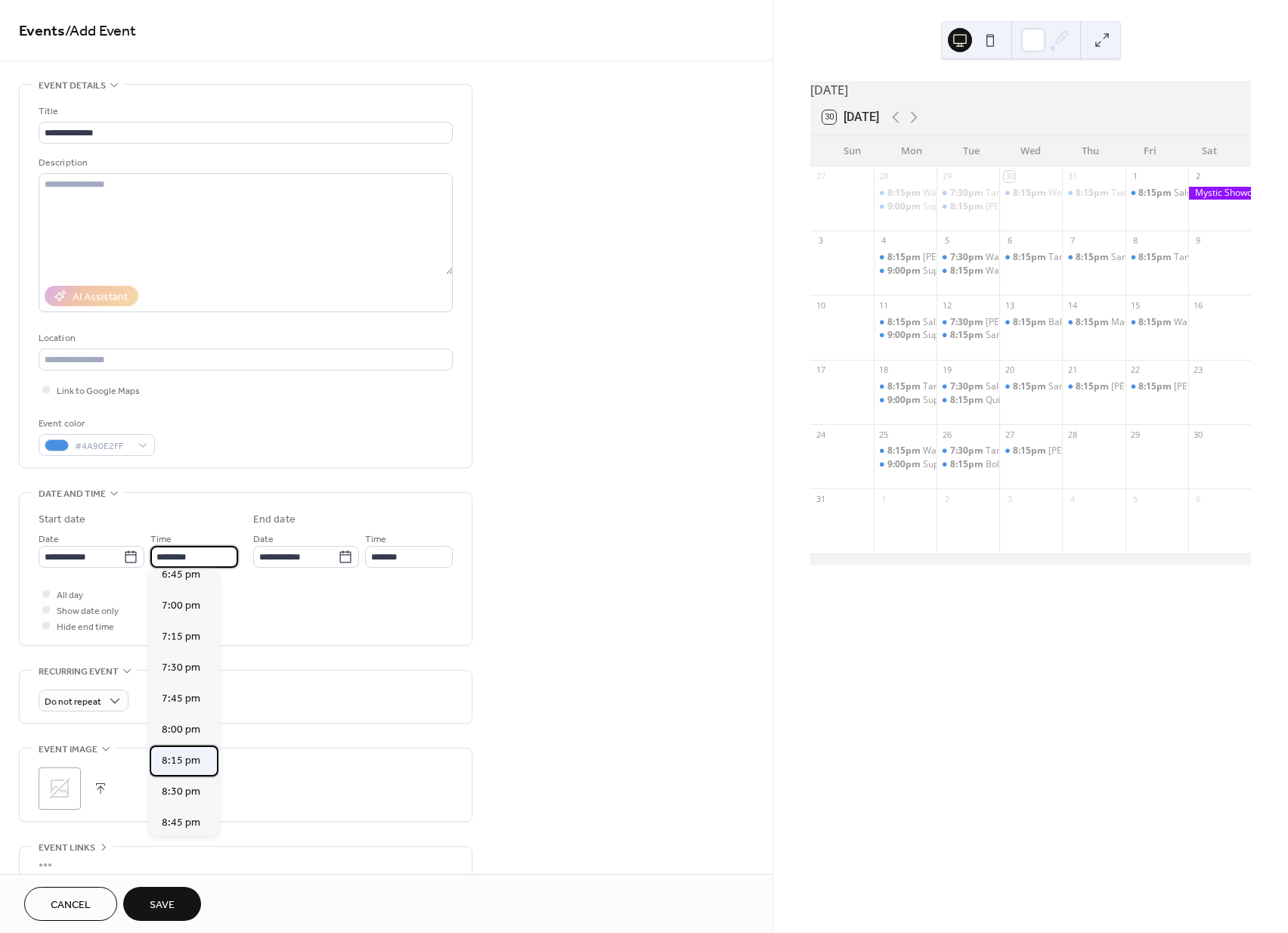 click on "8:15 pm" at bounding box center (181, 761) 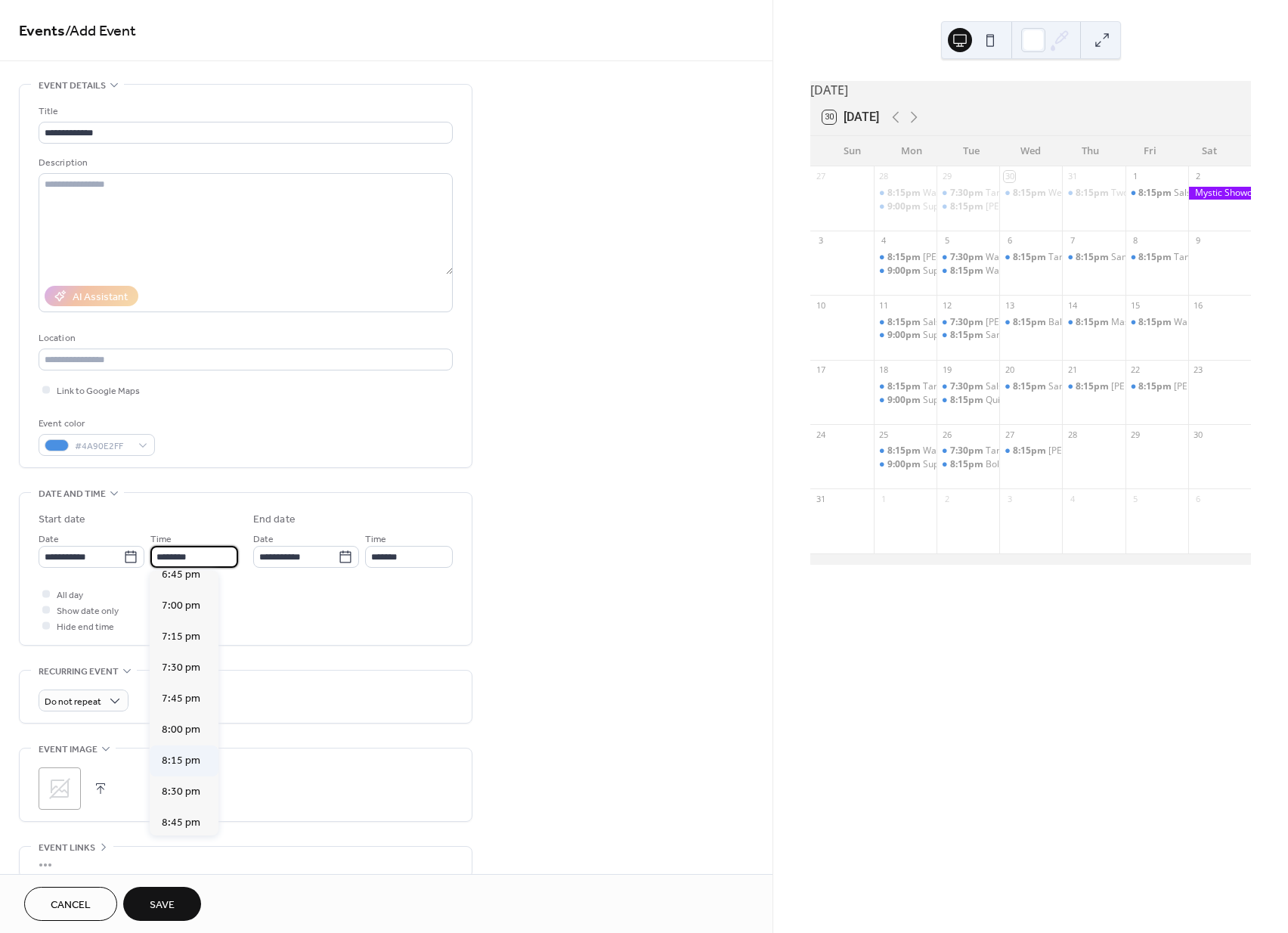 type on "*******" 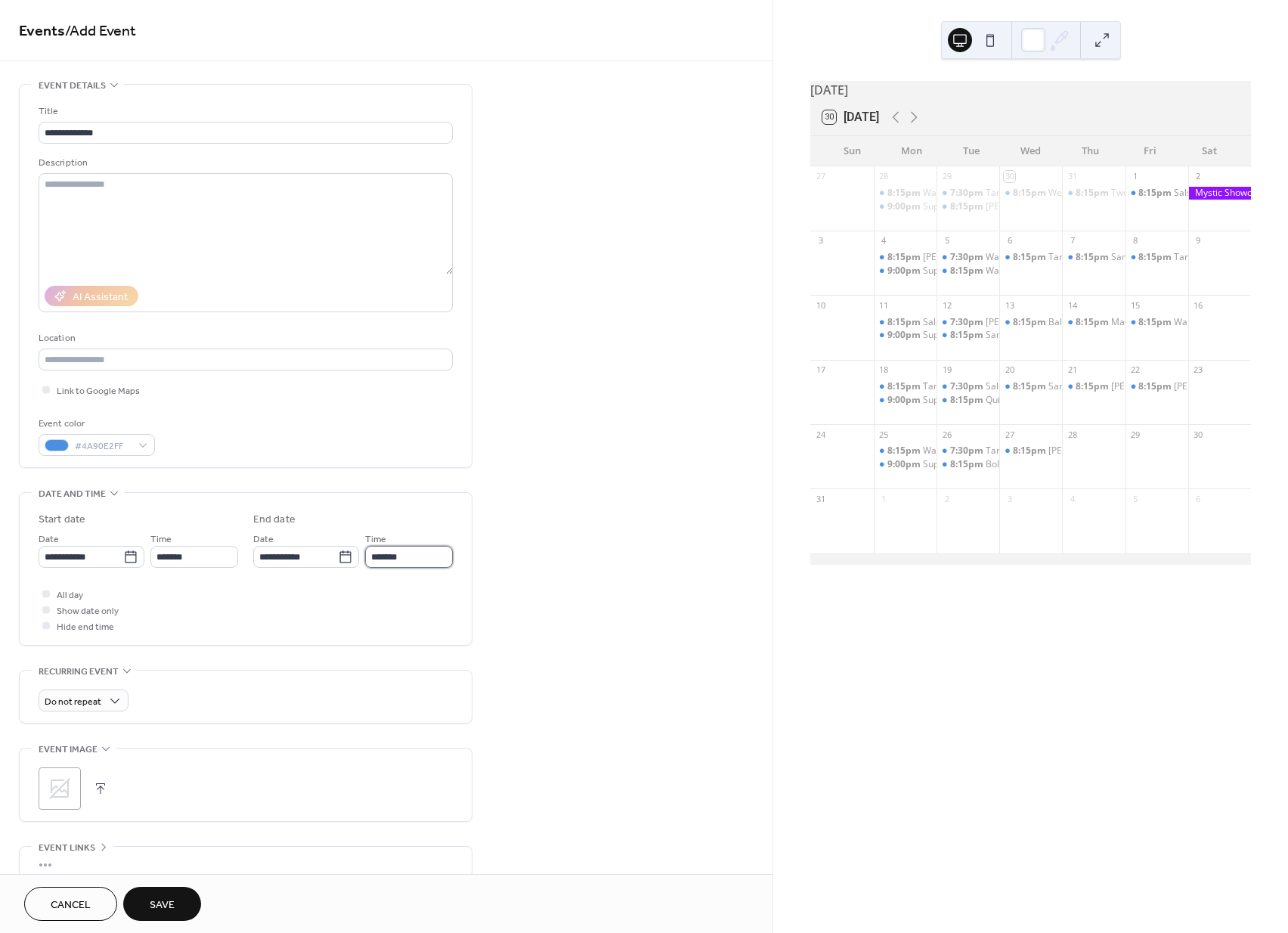 click on "*******" at bounding box center (409, 556) 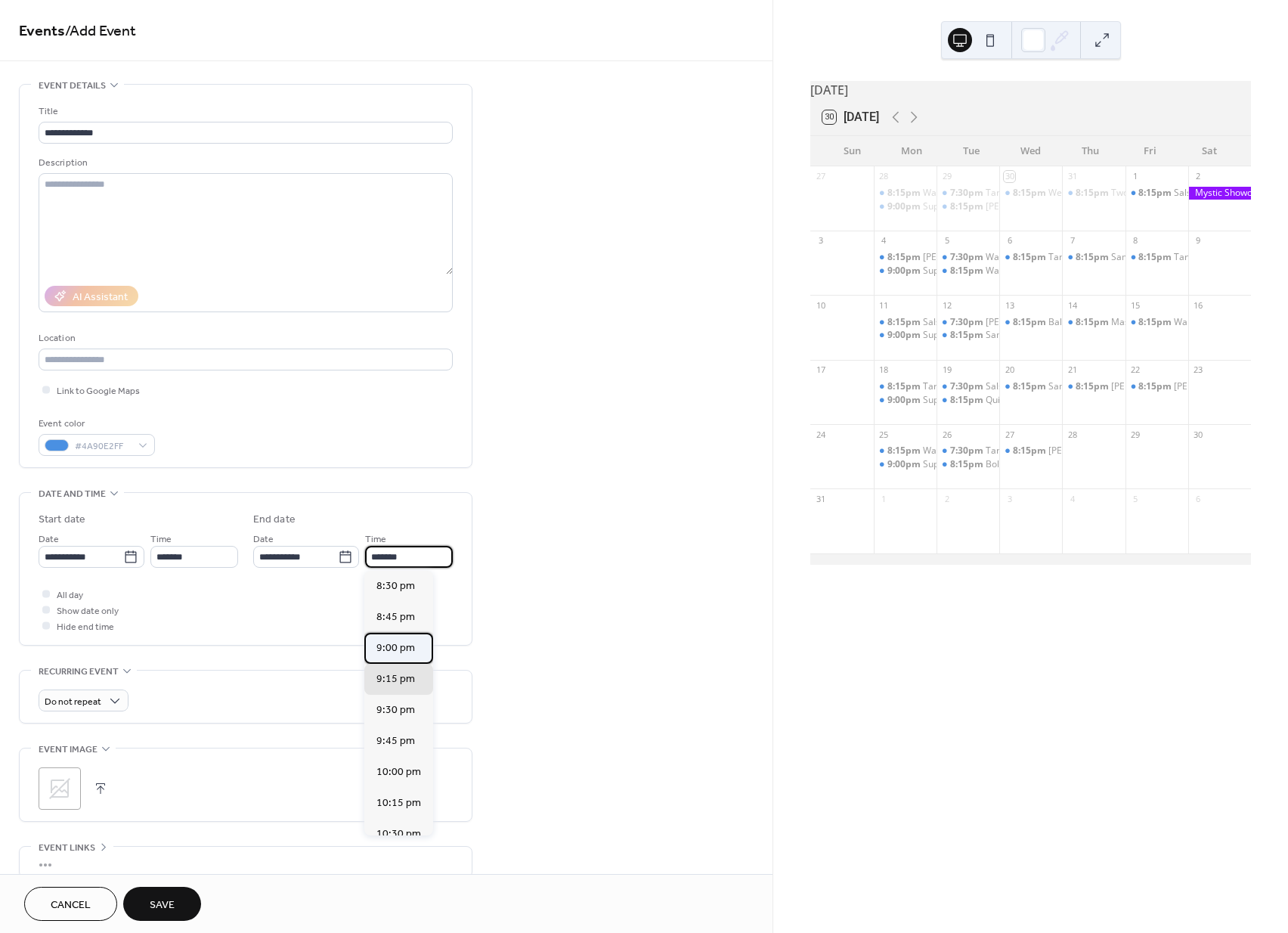 click on "9:00 pm" at bounding box center (395, 648) 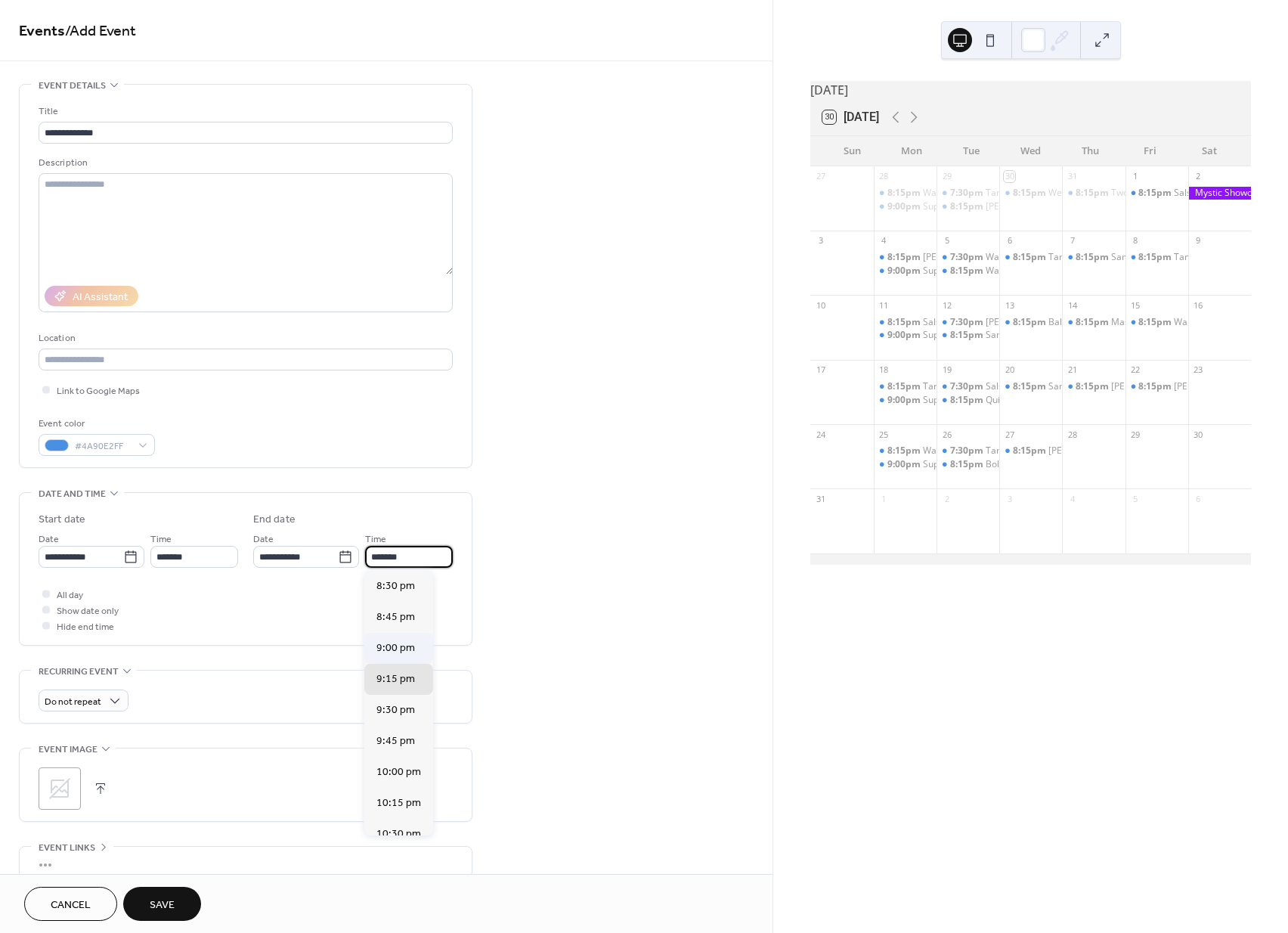 type on "*******" 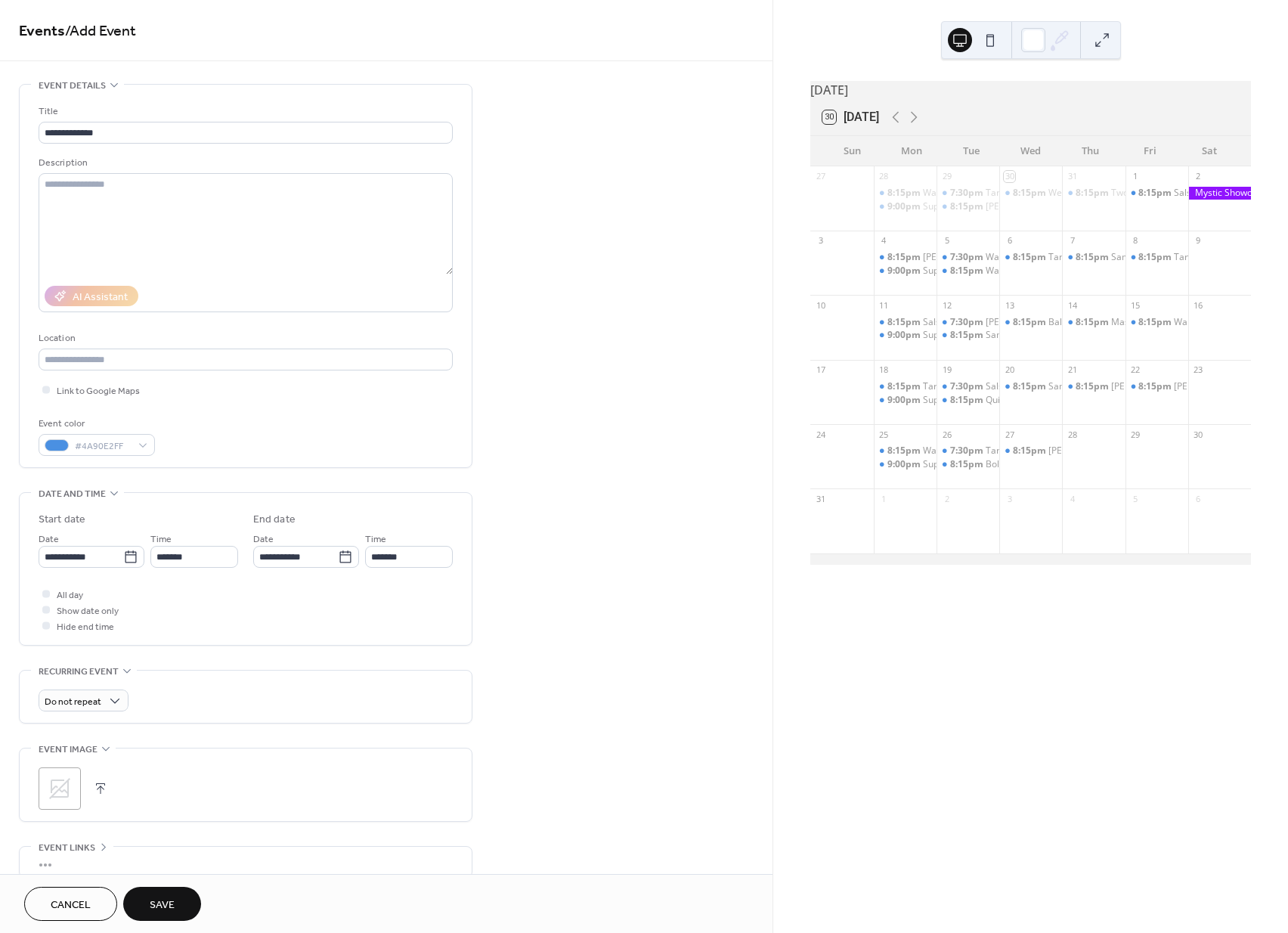 click on "Save" at bounding box center [162, 905] 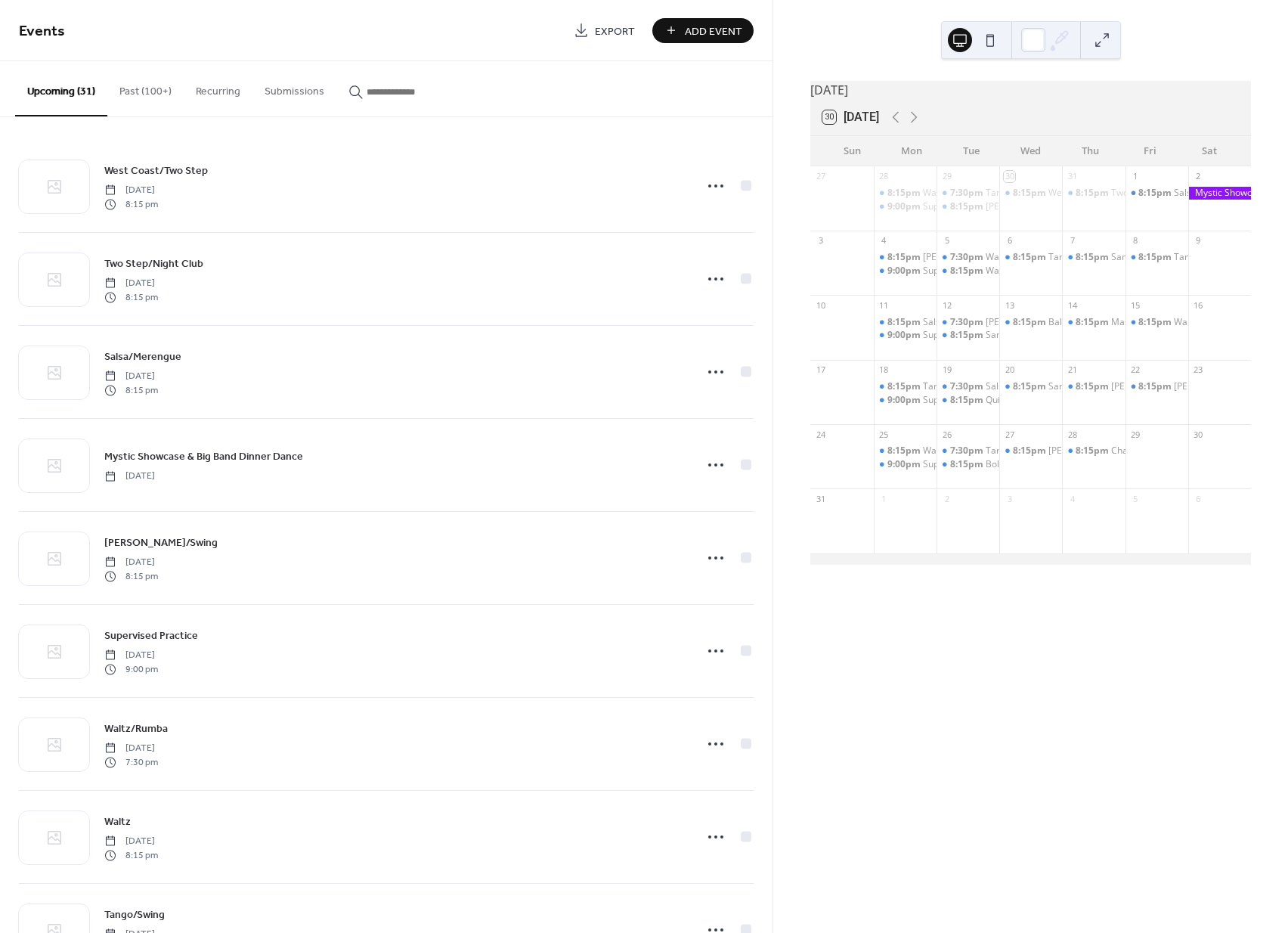 click on "Add Event" at bounding box center (714, 31) 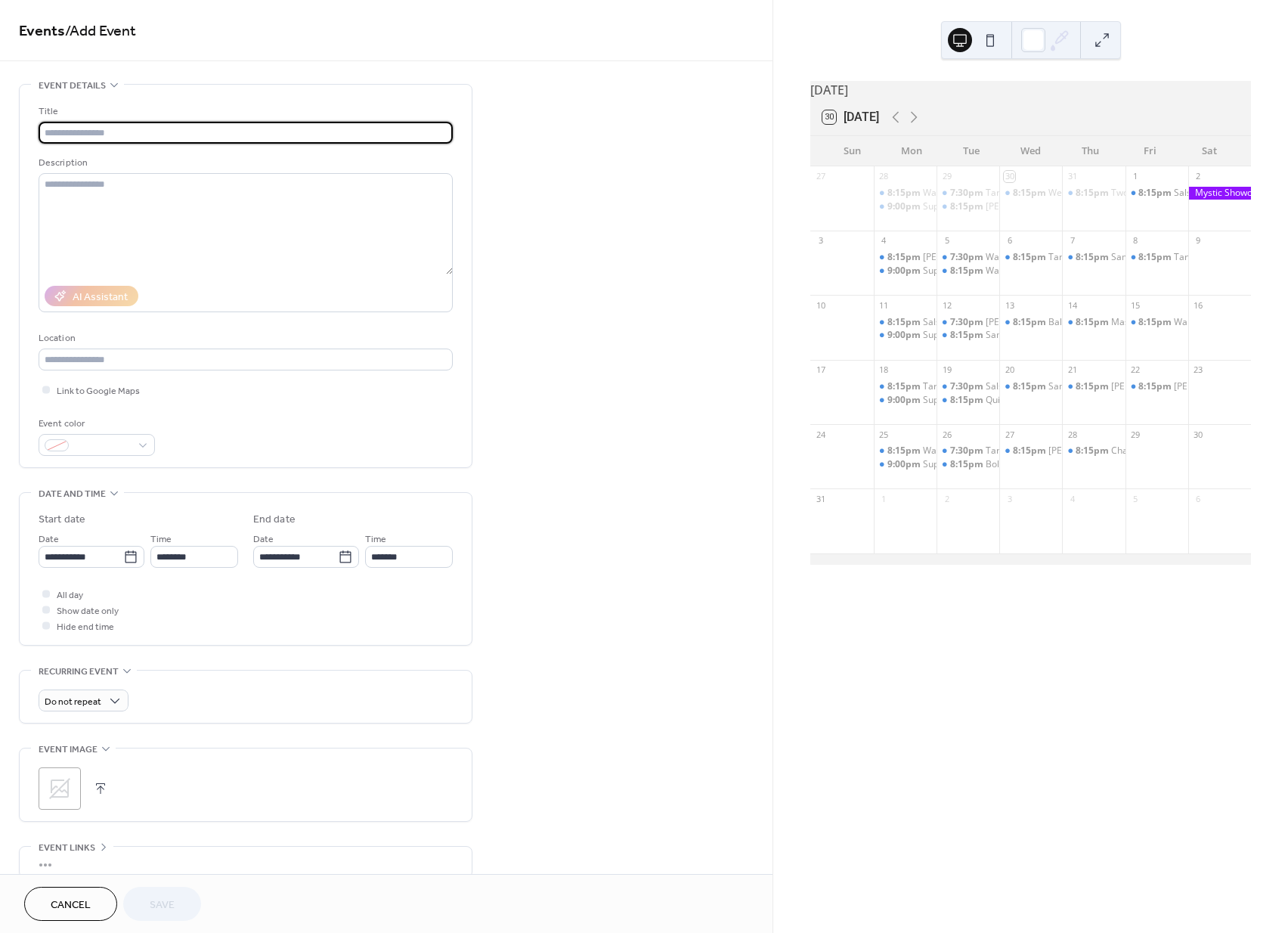click at bounding box center [246, 132] 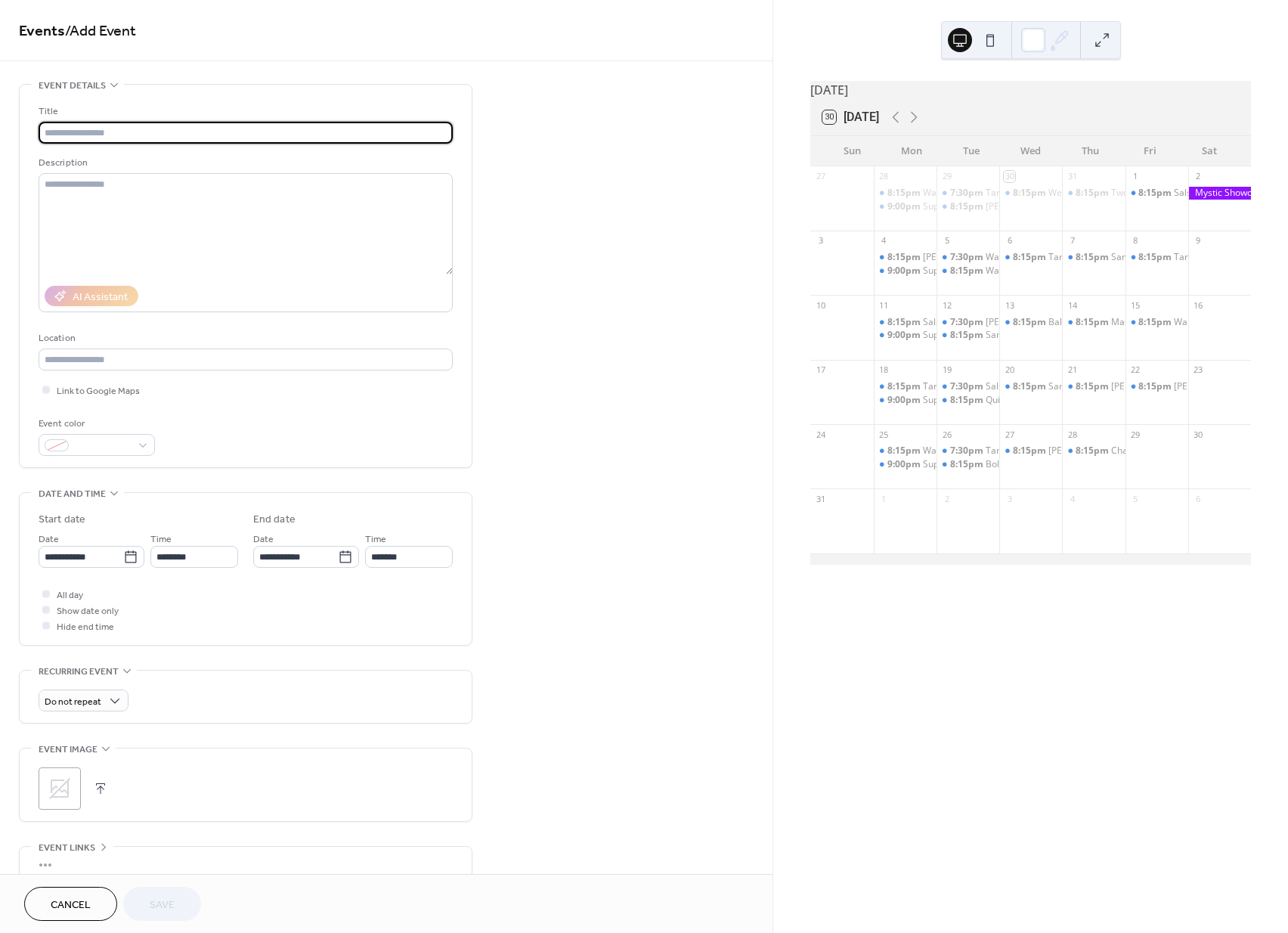 click at bounding box center (246, 132) 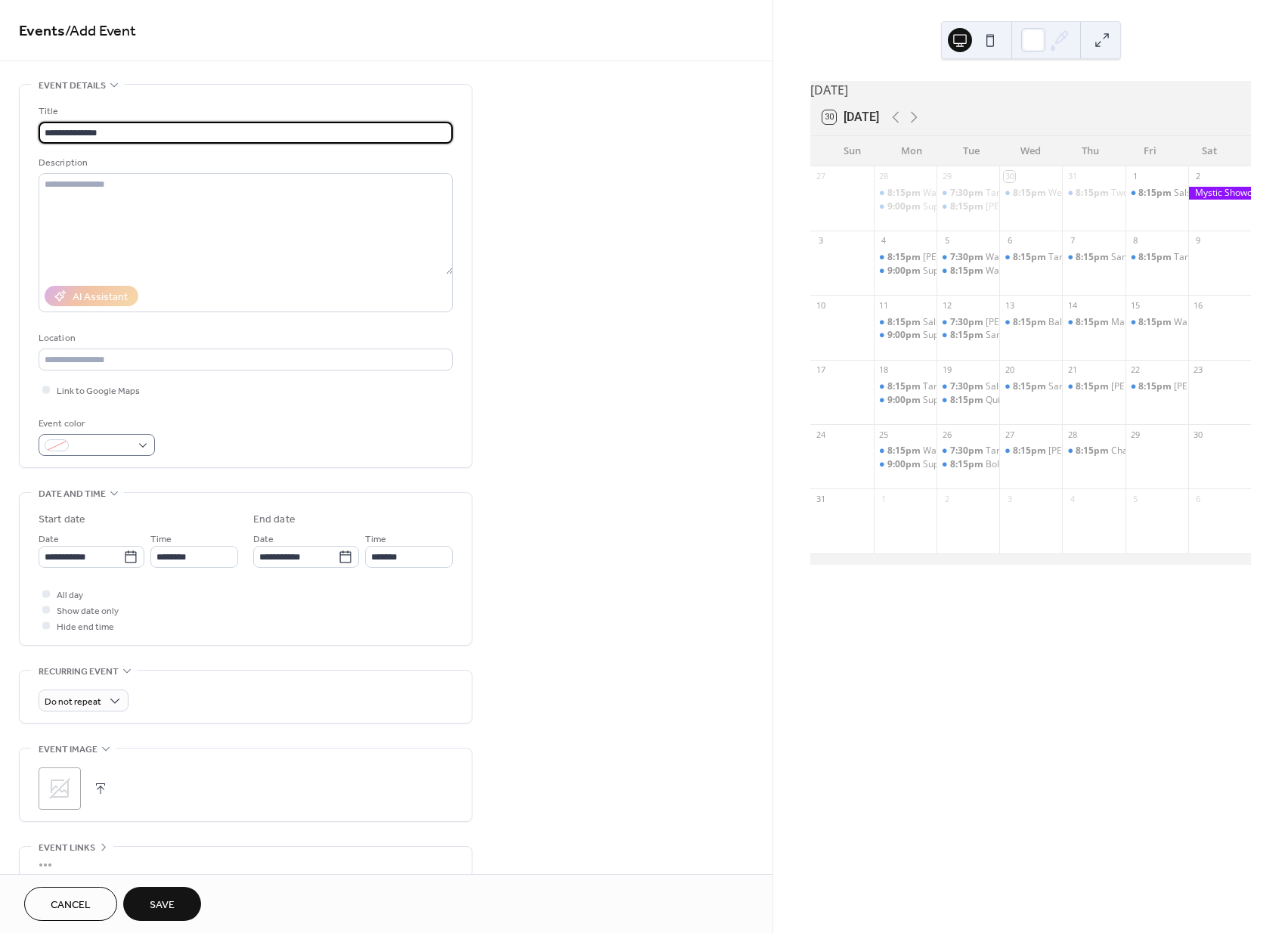 type on "**********" 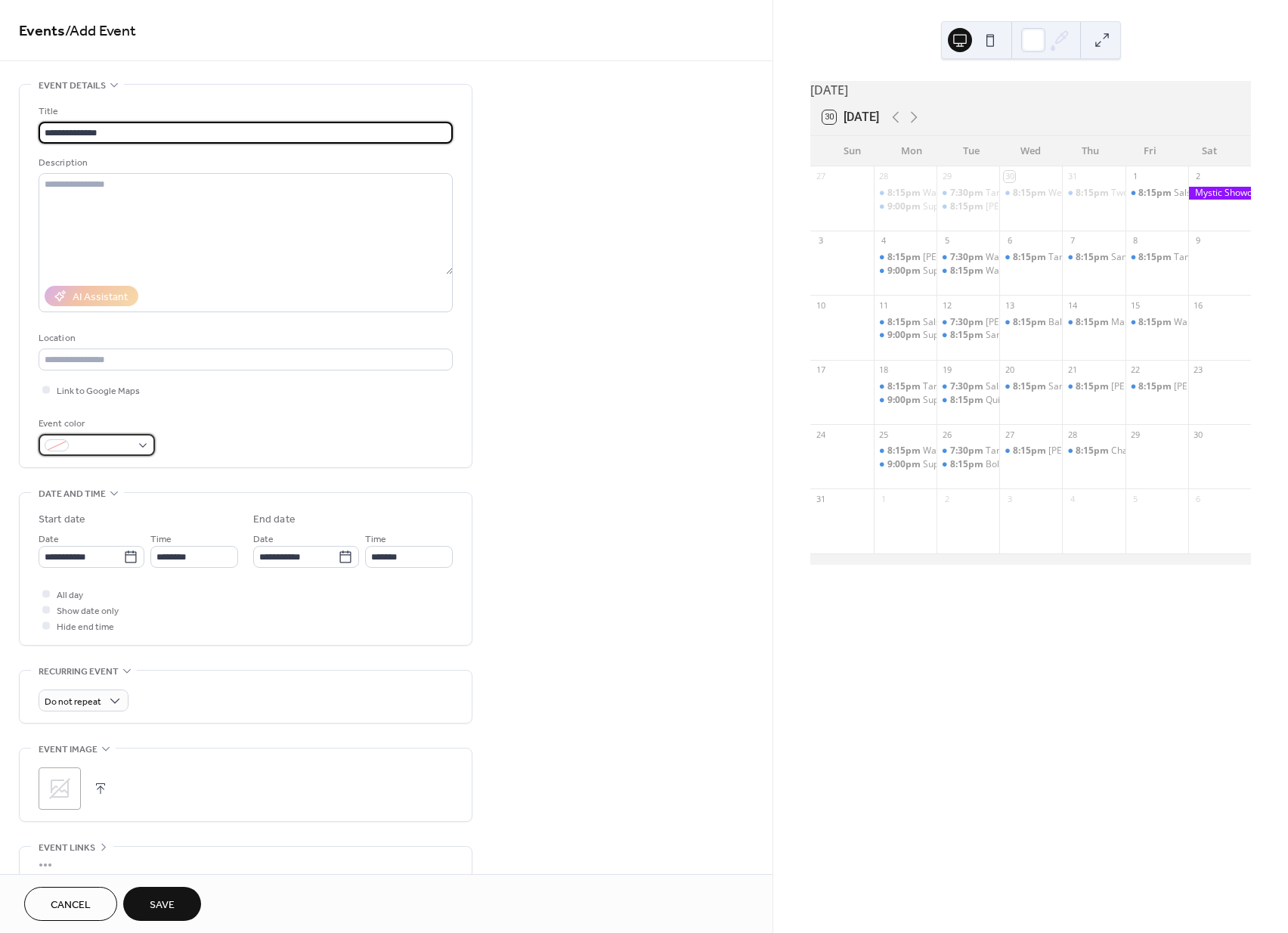 click at bounding box center [97, 445] 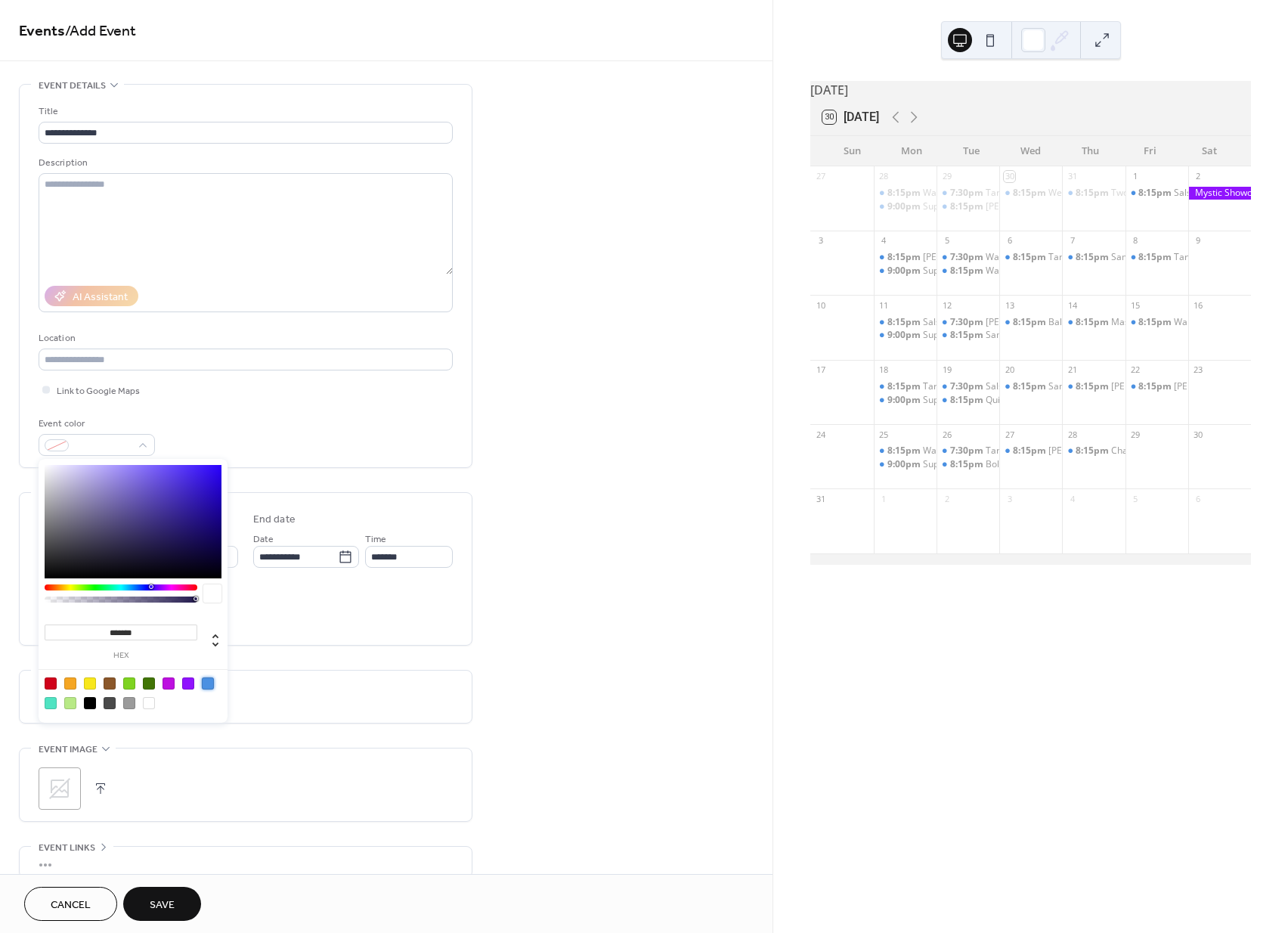drag, startPoint x: 206, startPoint y: 678, endPoint x: 417, endPoint y: 602, distance: 224.26993 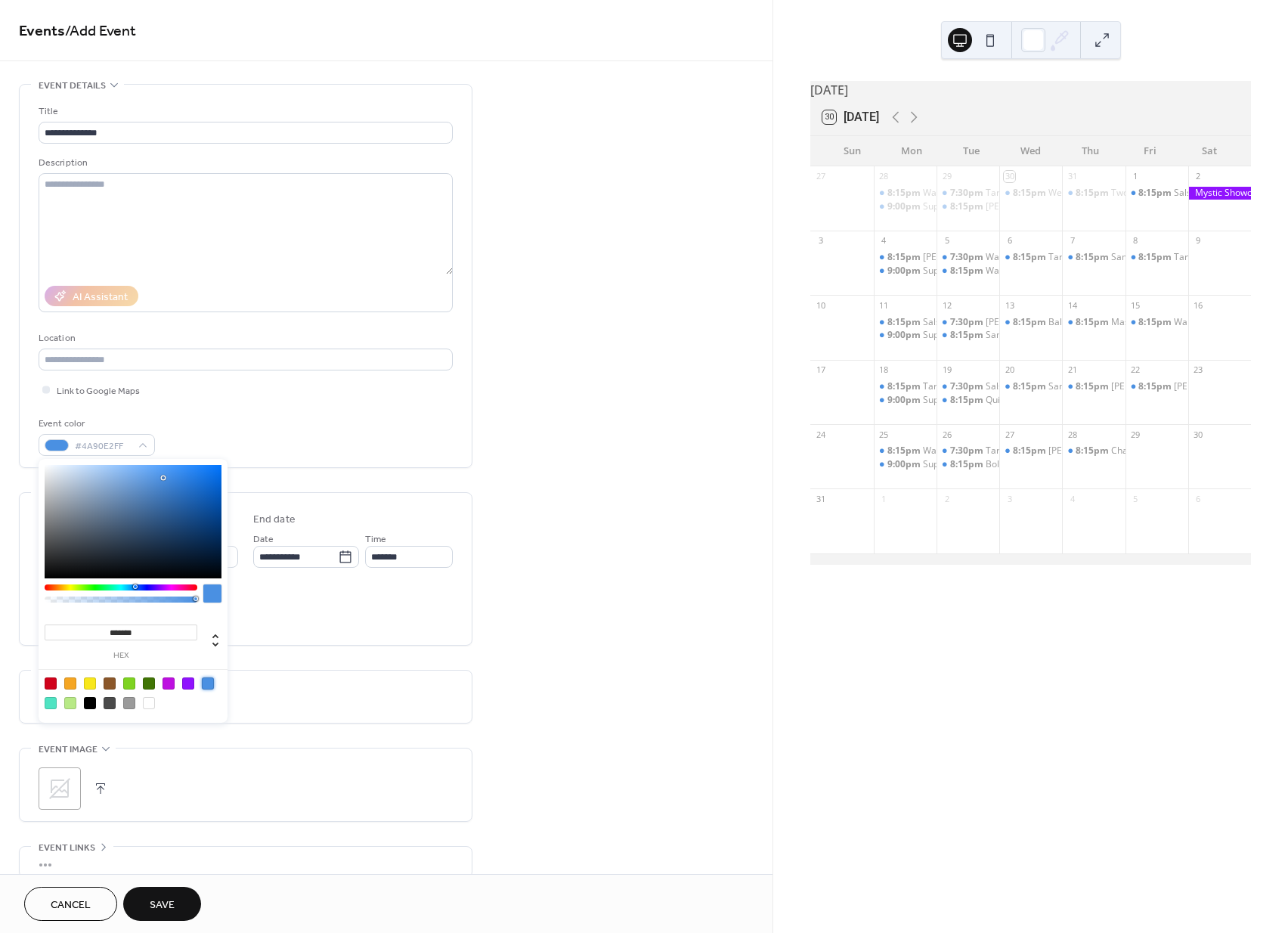 click on "All day Show date only Hide end time" at bounding box center [246, 609] 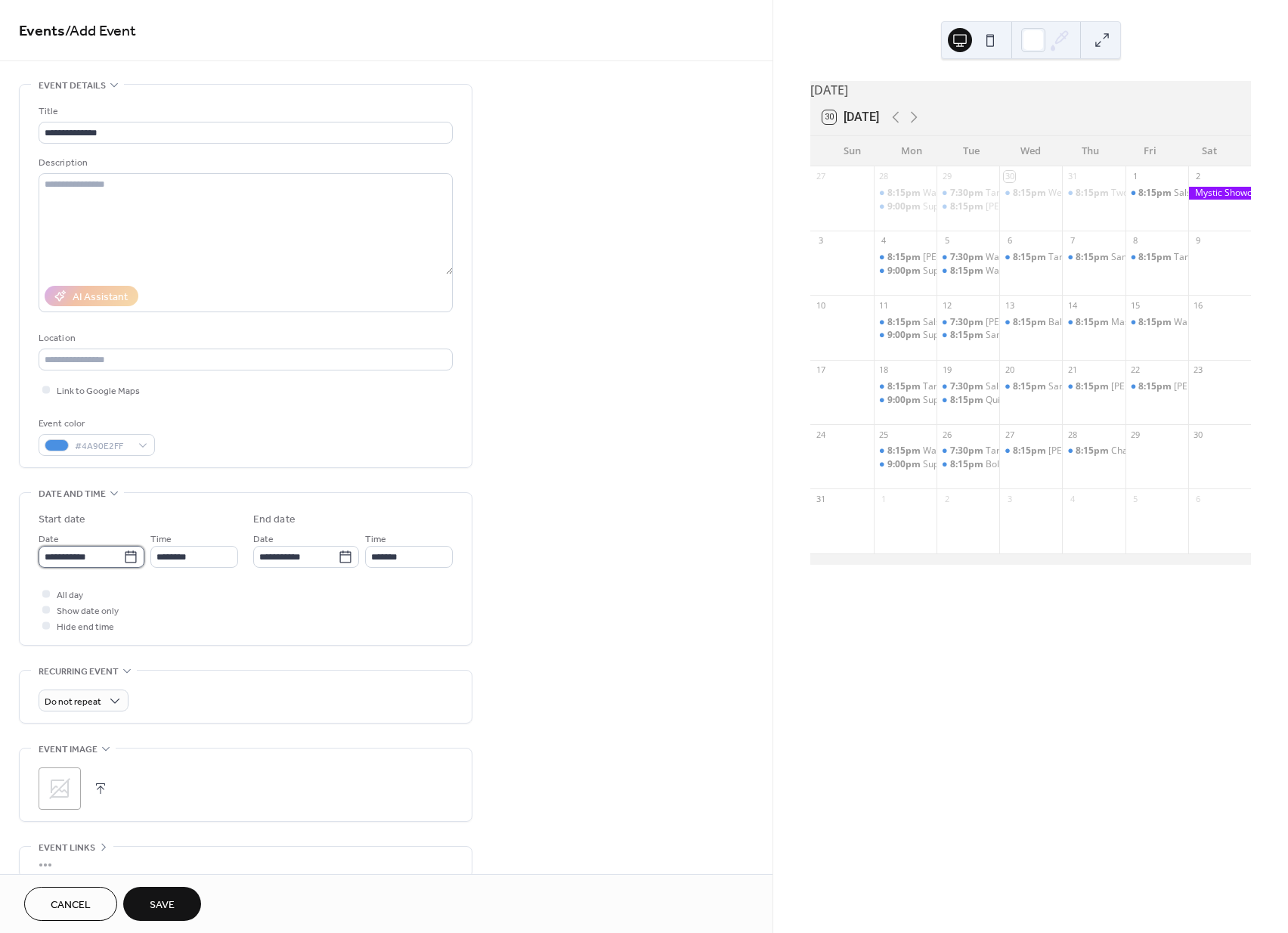 click on "**********" at bounding box center [81, 556] 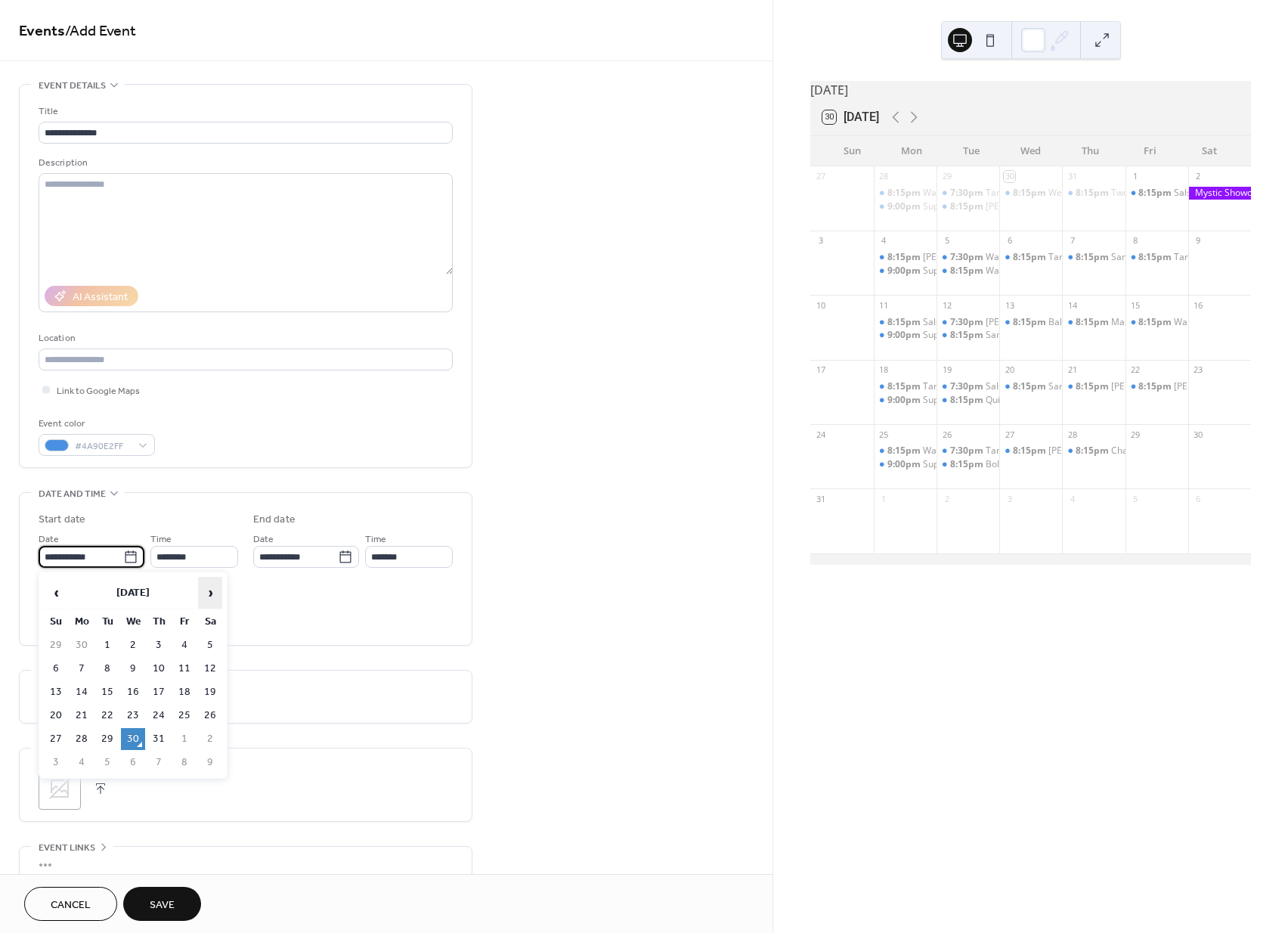 click on "›" at bounding box center [210, 593] 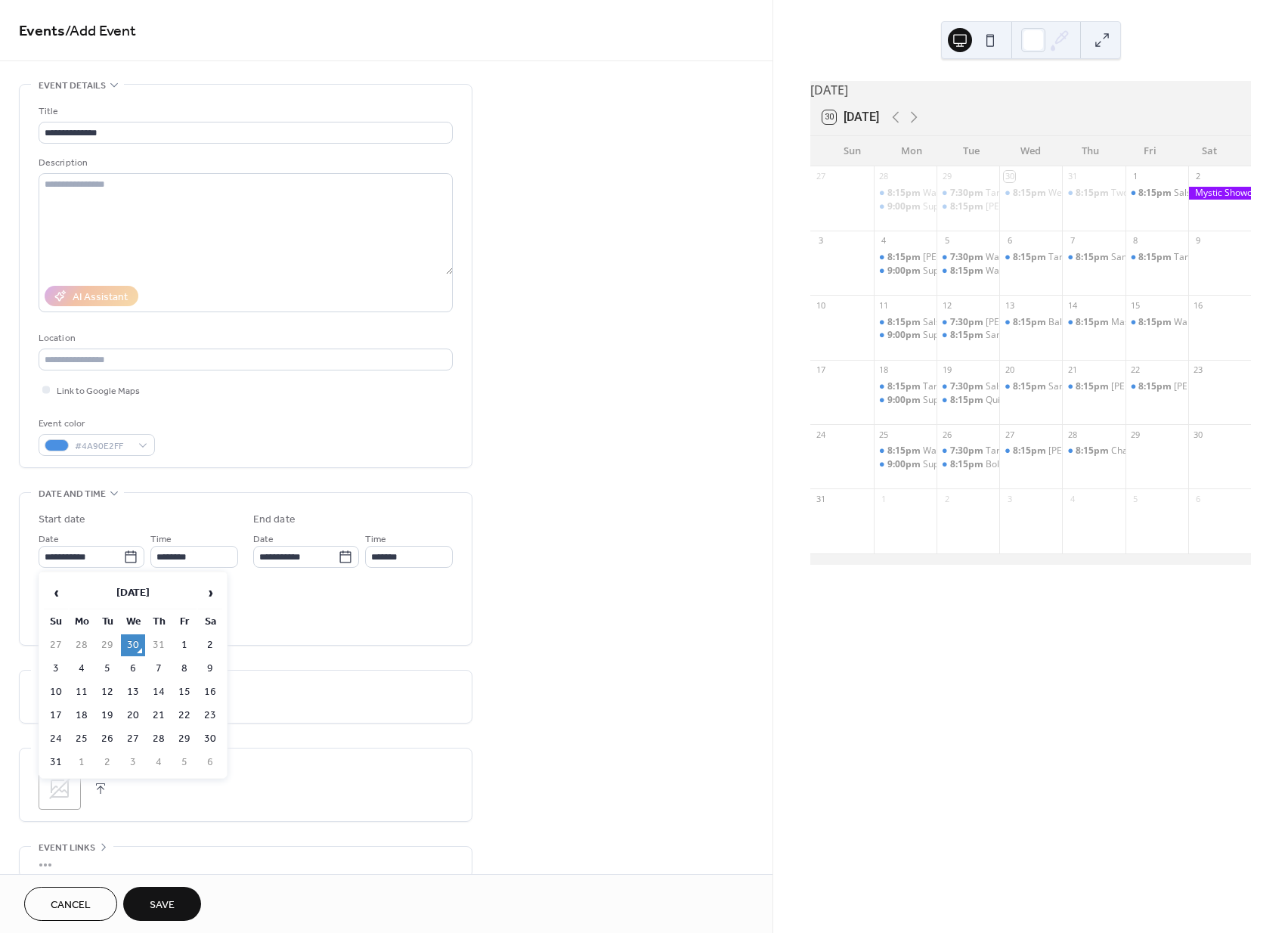 click on "29" at bounding box center (184, 739) 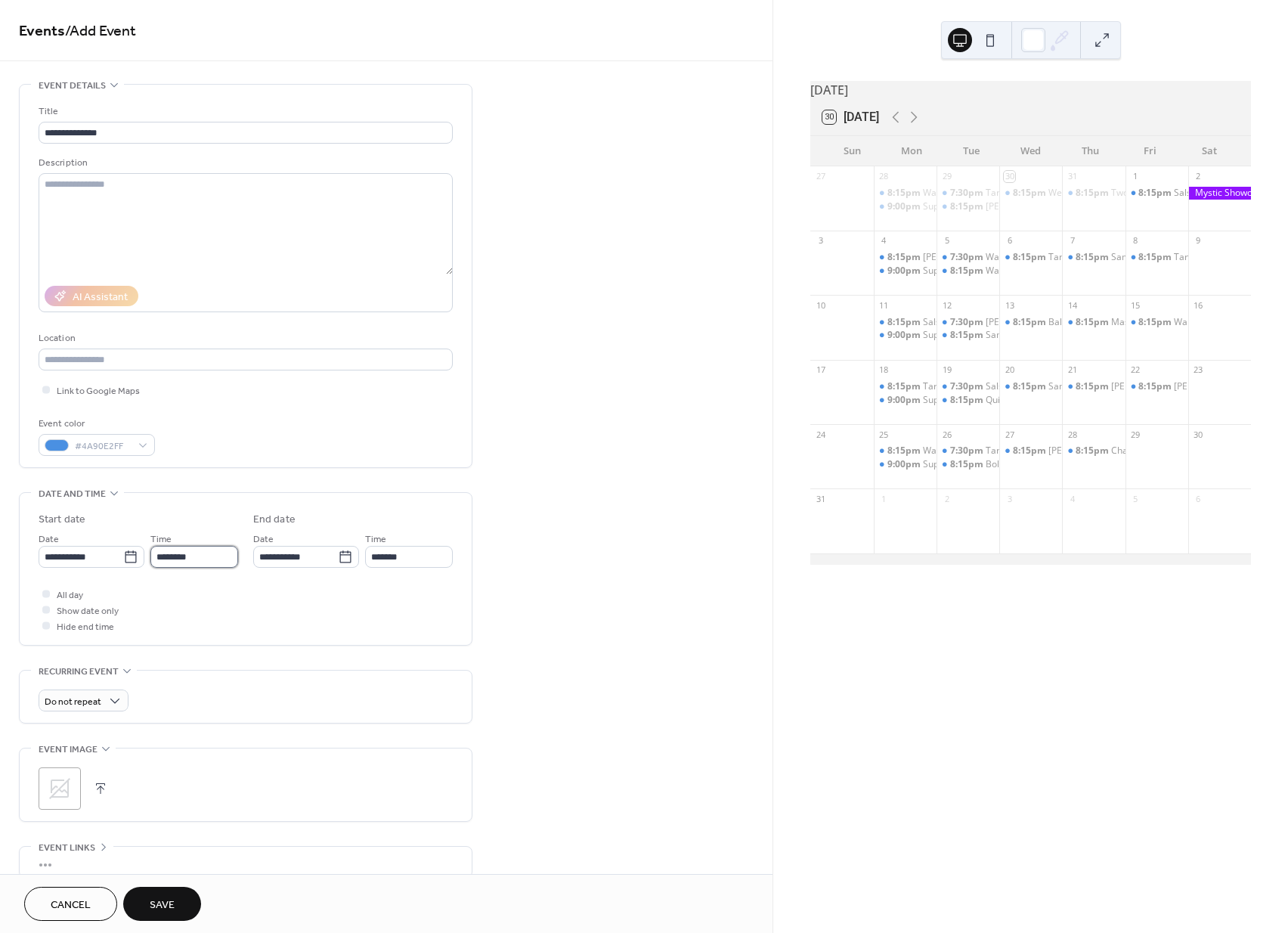 click on "********" at bounding box center (194, 556) 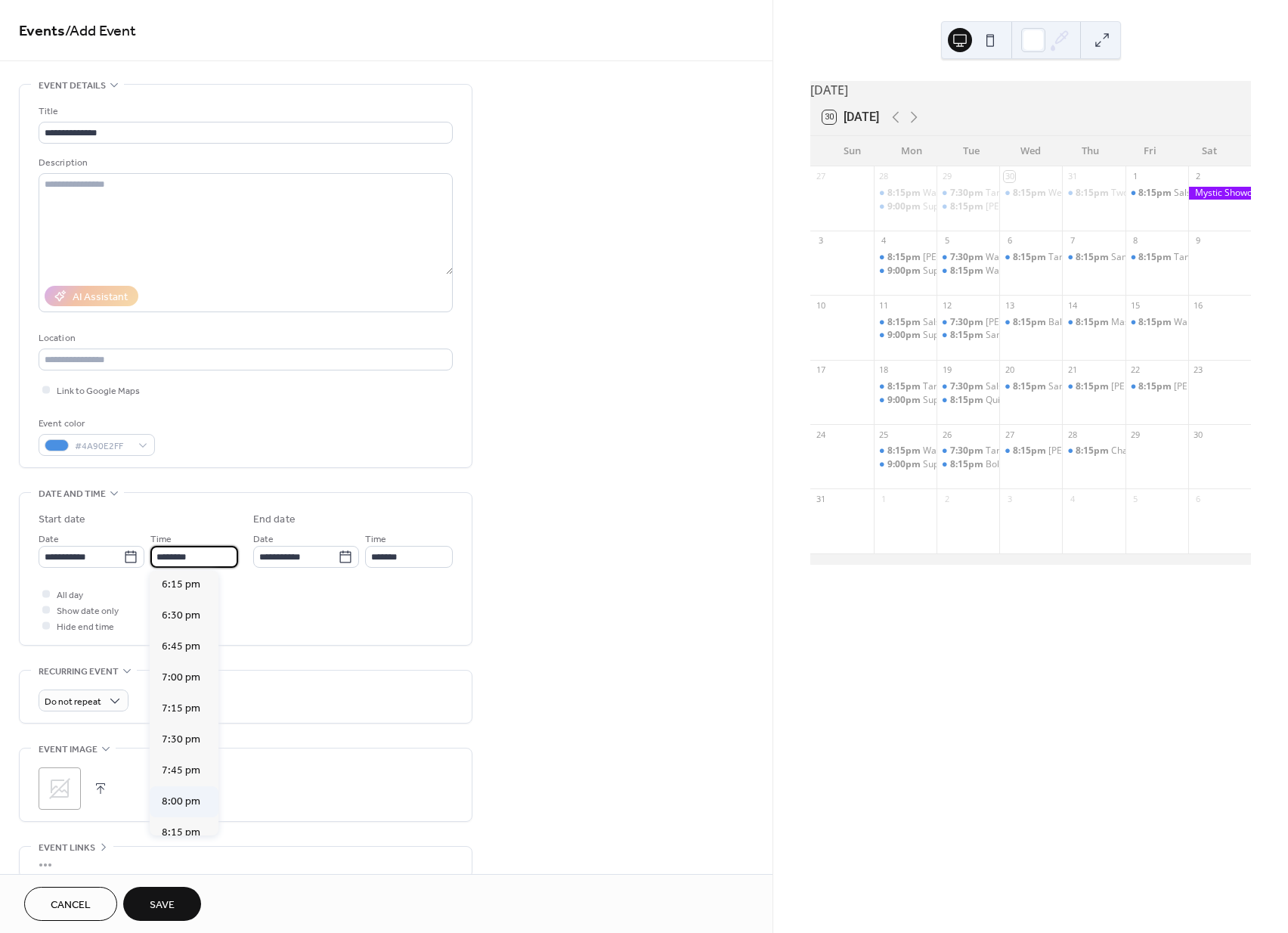 scroll, scrollTop: 2267, scrollLeft: 0, axis: vertical 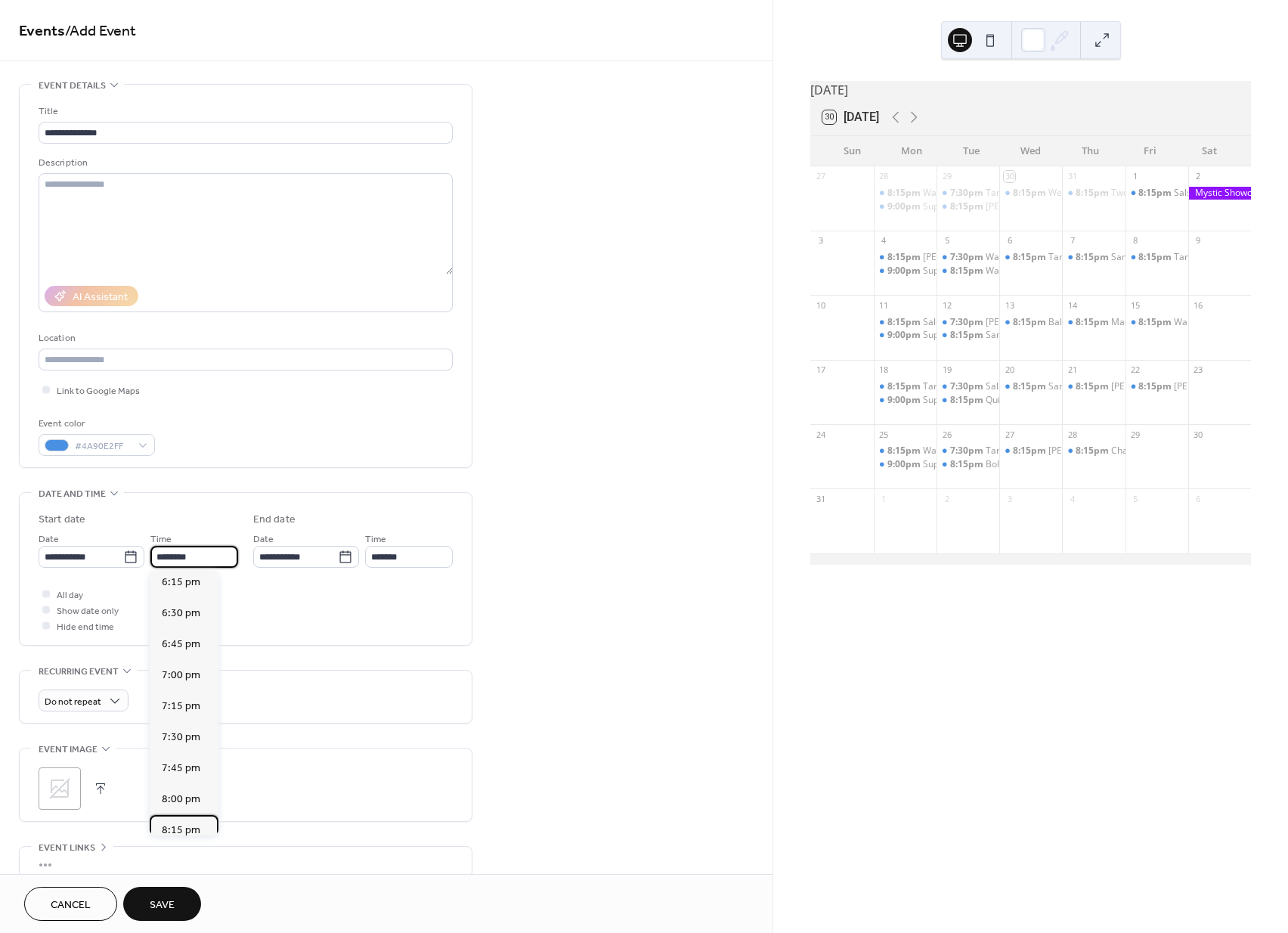 click on "8:15 pm" at bounding box center (181, 830) 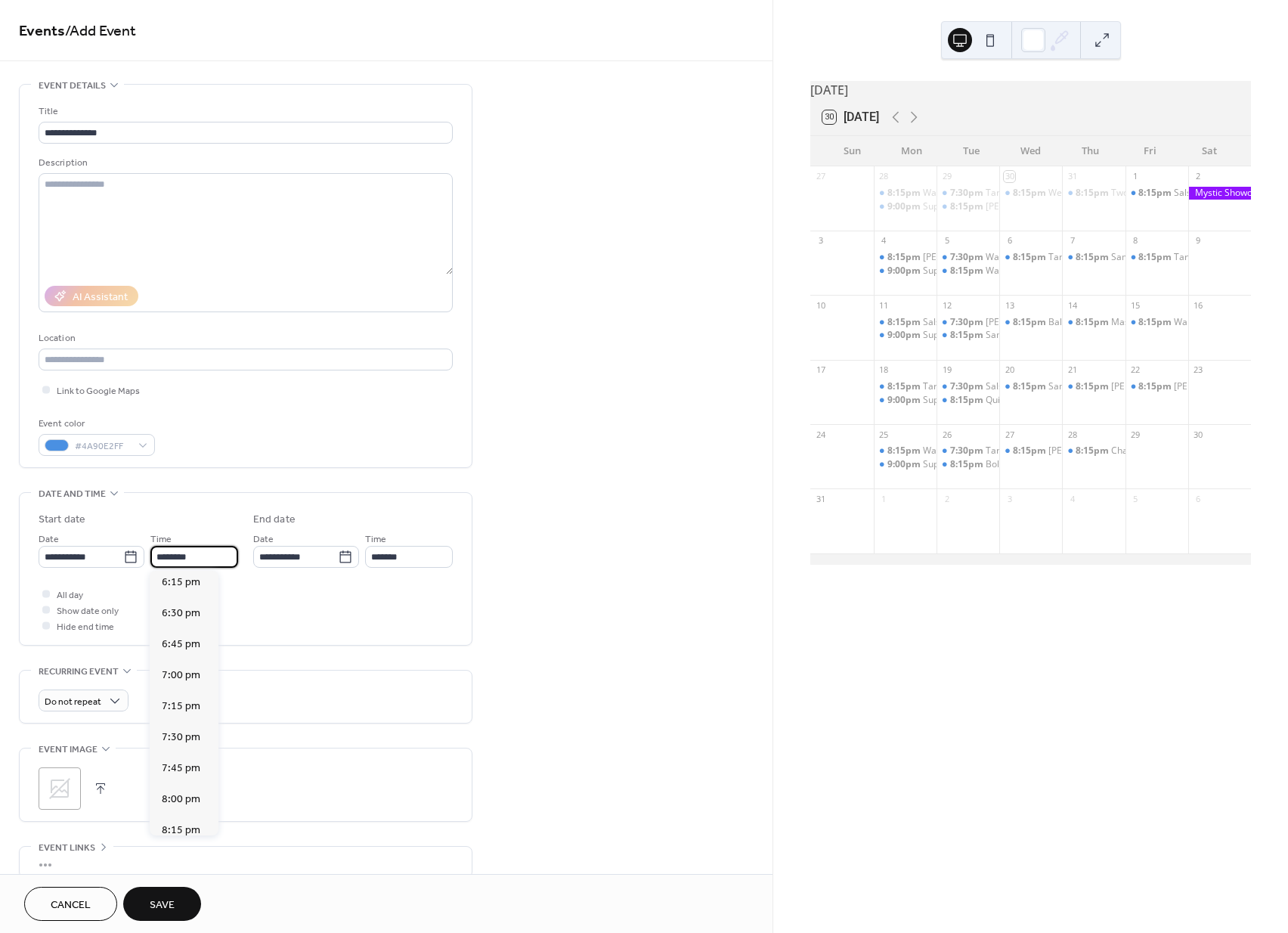 type on "*******" 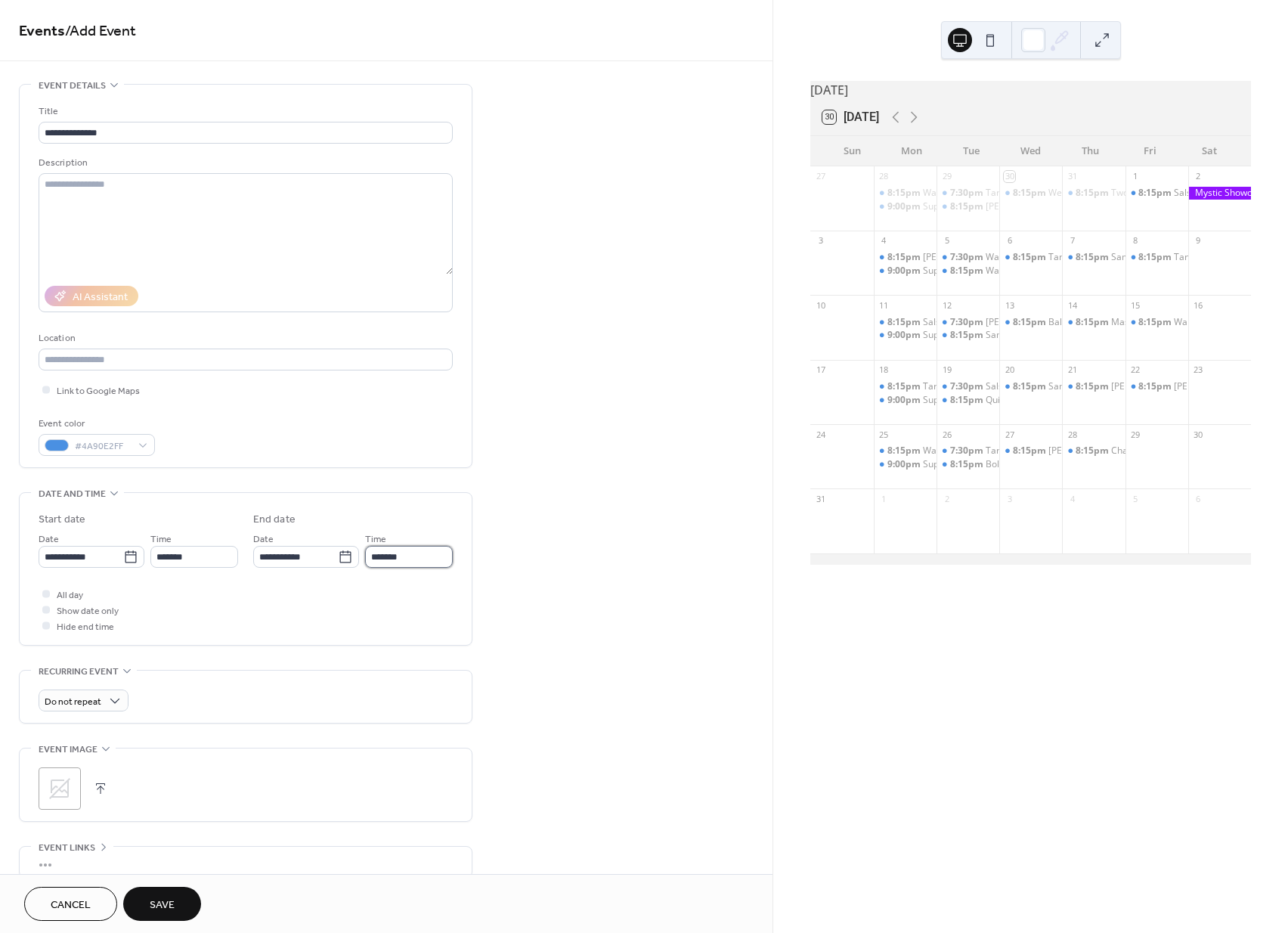 click on "*******" at bounding box center (409, 556) 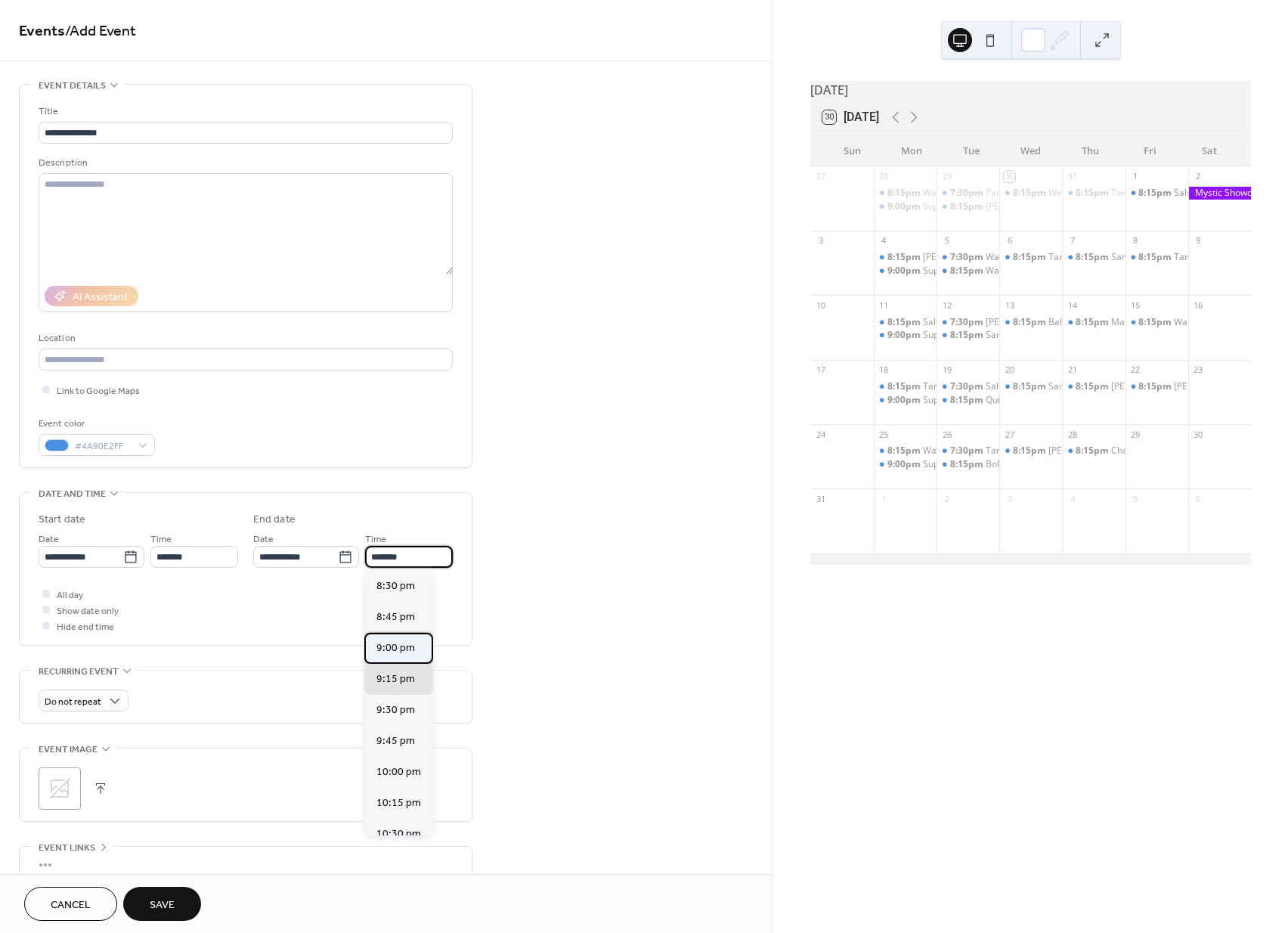 click on "9:00 pm" at bounding box center (395, 648) 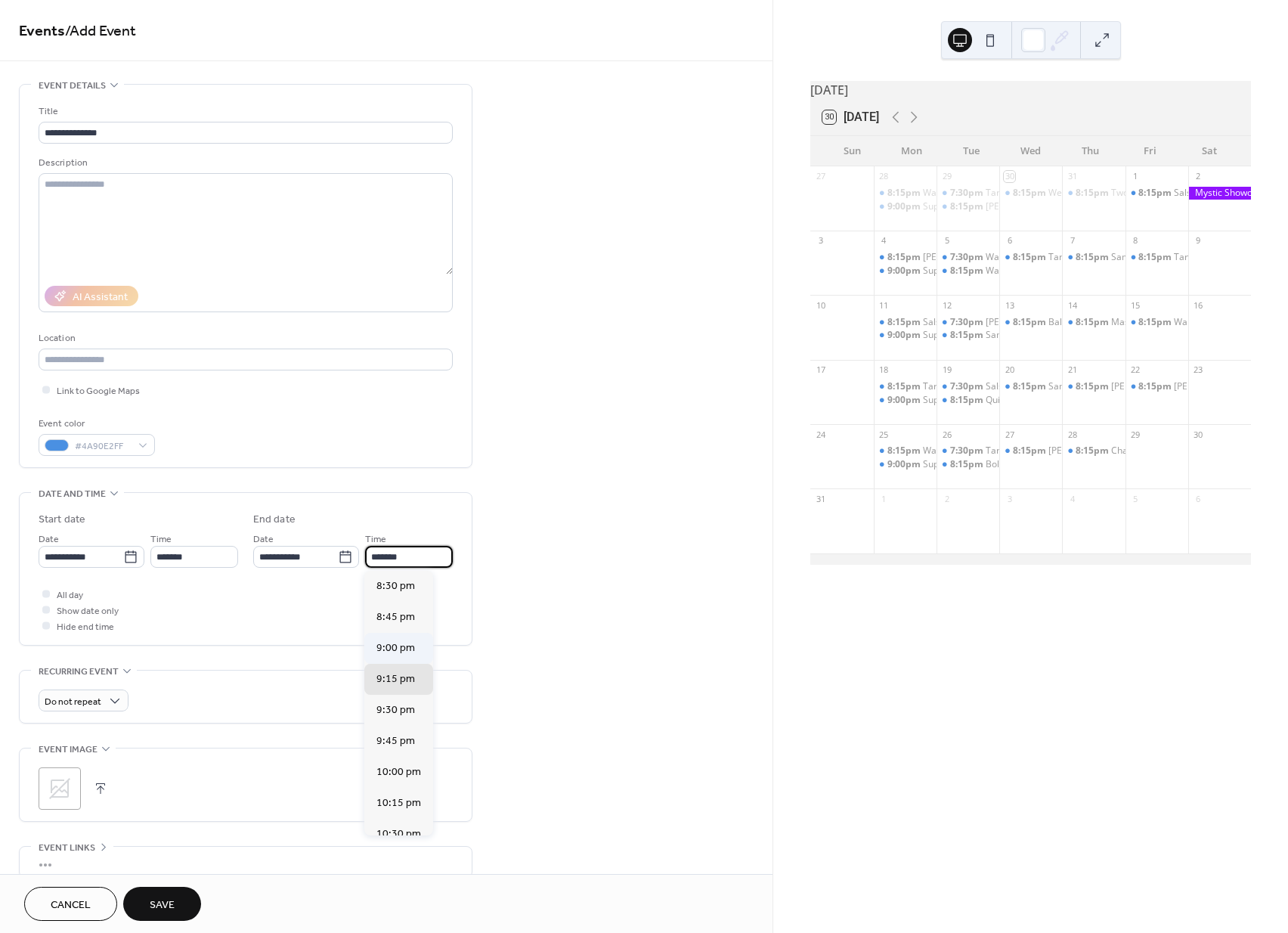 type on "*******" 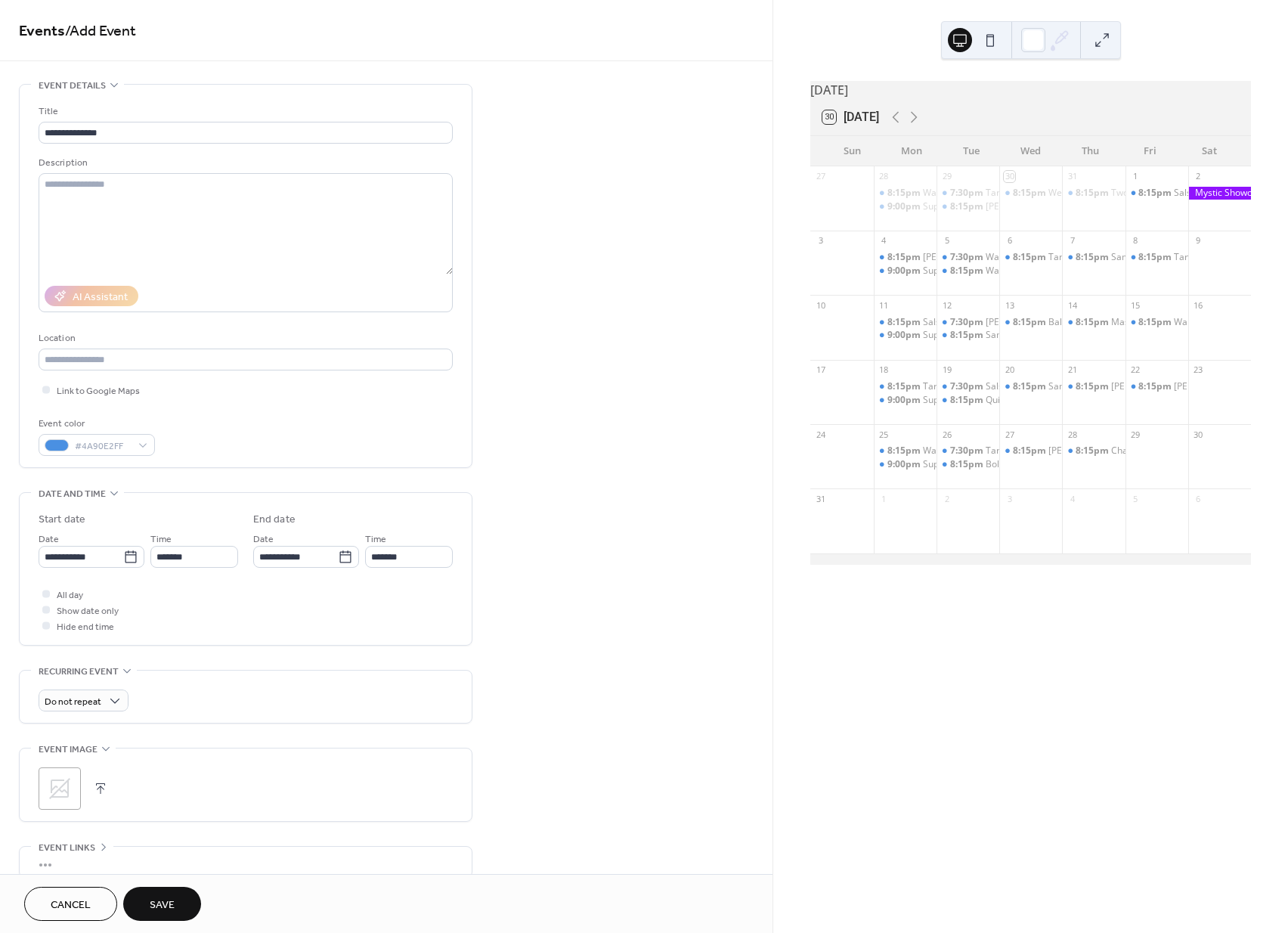 click on "Save" at bounding box center [162, 905] 